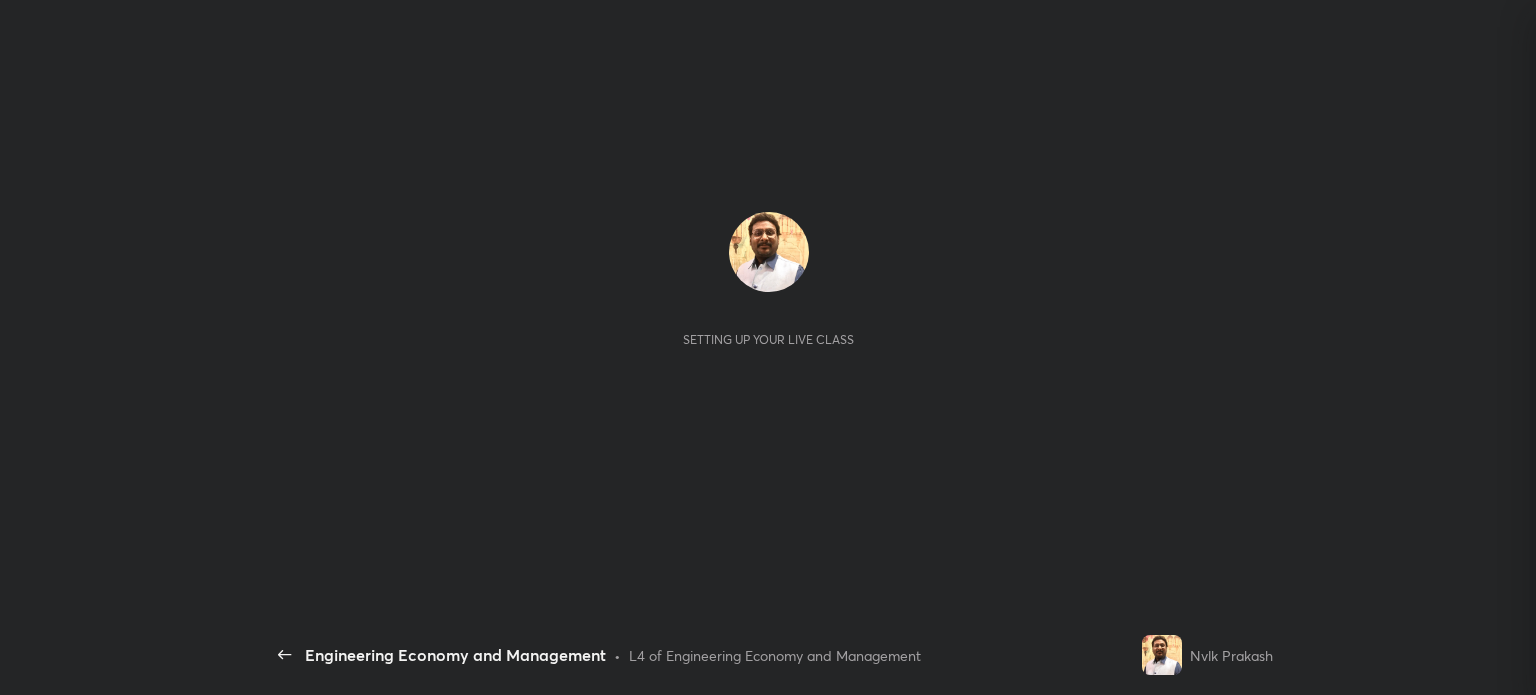 scroll, scrollTop: 0, scrollLeft: 0, axis: both 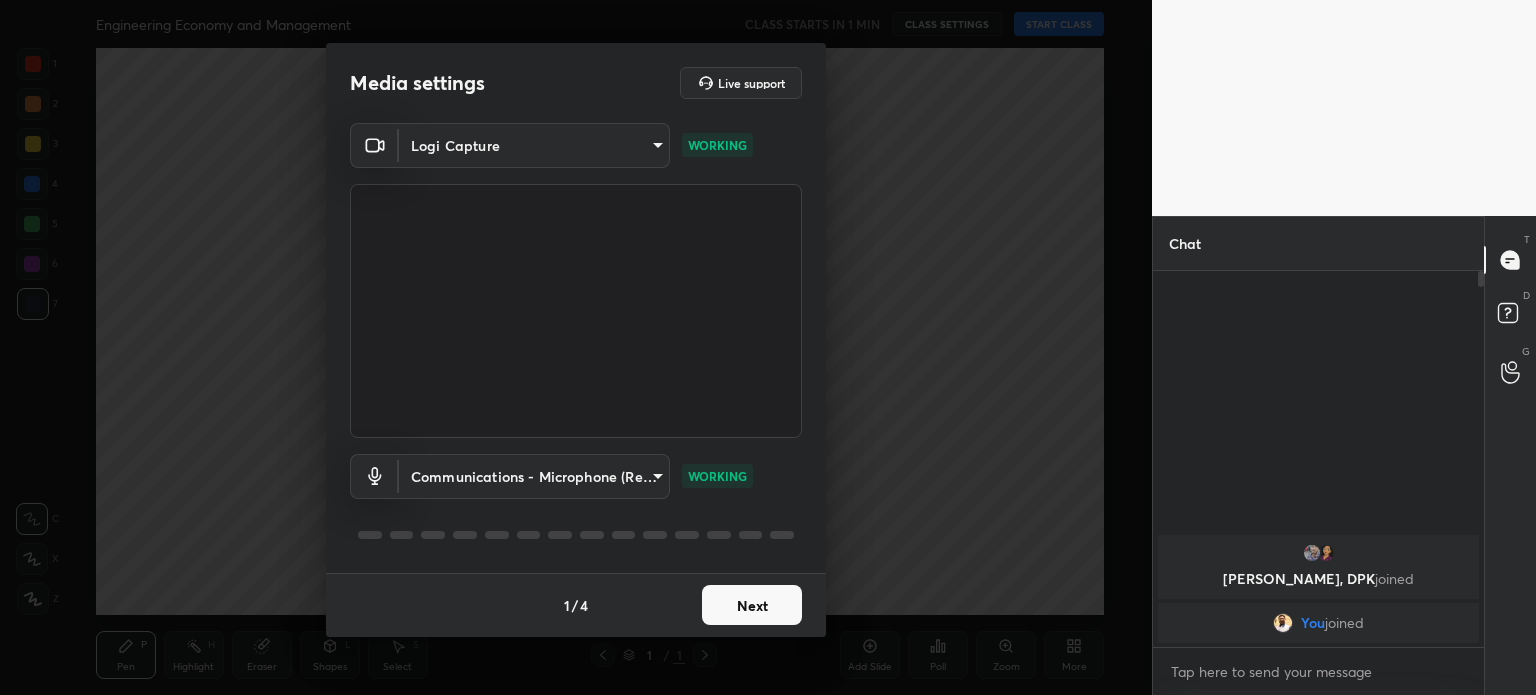 click on "1 2 3 4 5 6 7 C X Z C X Z E E Erase all   H H Engineering Economy and Management CLASS STARTS IN 1 MIN CLASS SETTINGS START CLASS Setting up your live class Back Engineering Economy and Management • L4 of Engineering Economy and Management Nvlk Prakash Pen P Highlight H Eraser Shapes L Select S 1 / 1 Add Slide Poll Zoom More Chat Sanket, DPK  joined You  joined 1 NEW MESSAGE Enable hand raising Enable raise hand to speak to learners. Once enabled, chat will be turned off temporarily. Enable x   Doubts asked by learners will show up here Raise hand disabled You have disabled Raise hand currently. Enable it to invite learners to speak Enable Can't raise hand Looks like educator just invited you to speak. Please wait before you can raise your hand again. Got it T Messages (T) D Doubts (D) G Raise Hand (G) Report an issue Reason for reporting Buffering Chat not working Audio - Video sync issue Educator video quality low ​ Attach an image Report Media settings Live support Logi Capture WORKING communications 1" at bounding box center [768, 347] 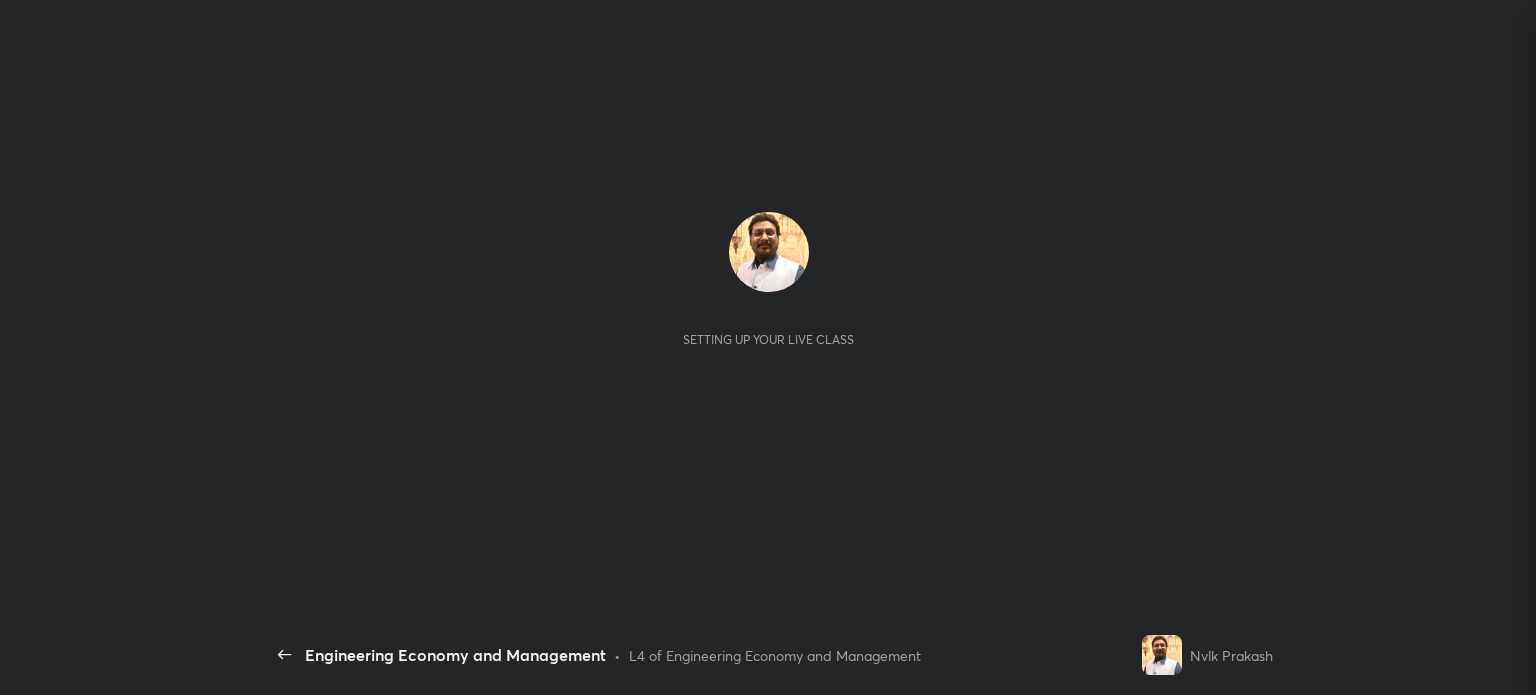 scroll, scrollTop: 0, scrollLeft: 0, axis: both 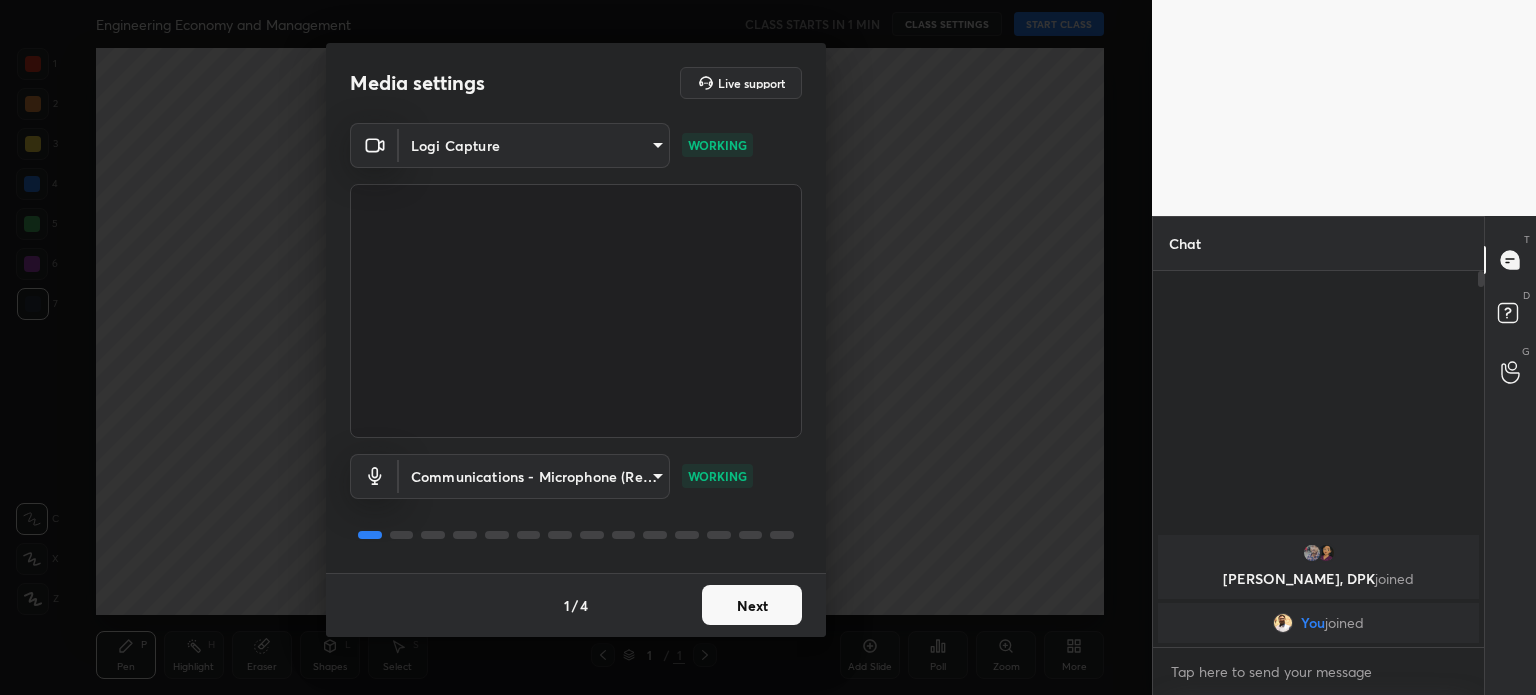 click on "1 2 3 4 5 6 7 C X Z C X Z E E Erase all   H H Engineering Economy and Management CLASS STARTS IN 1 MIN CLASS SETTINGS START CLASS Setting up your live class Back Engineering Economy and Management • L4 of Engineering Economy and Management Nvlk Prakash Pen P Highlight H Eraser Shapes L Select S 1 / 1 Add Slide Poll Zoom More Chat Sanket, DPK  joined You  joined JUMP TO LATEST Enable hand raising Enable raise hand to speak to learners. Once enabled, chat will be turned off temporarily. Enable x   Doubts asked by learners will show up here Raise hand disabled You have disabled Raise hand currently. Enable it to invite learners to speak Enable Can't raise hand Looks like educator just invited you to speak. Please wait before you can raise your hand again. Got it T Messages (T) D Doubts (D) G Raise Hand (G) Report an issue Reason for reporting Buffering Chat not working Audio - Video sync issue Educator video quality low ​ Attach an image Report Media settings Live support Logi Capture WORKING communications" at bounding box center (768, 347) 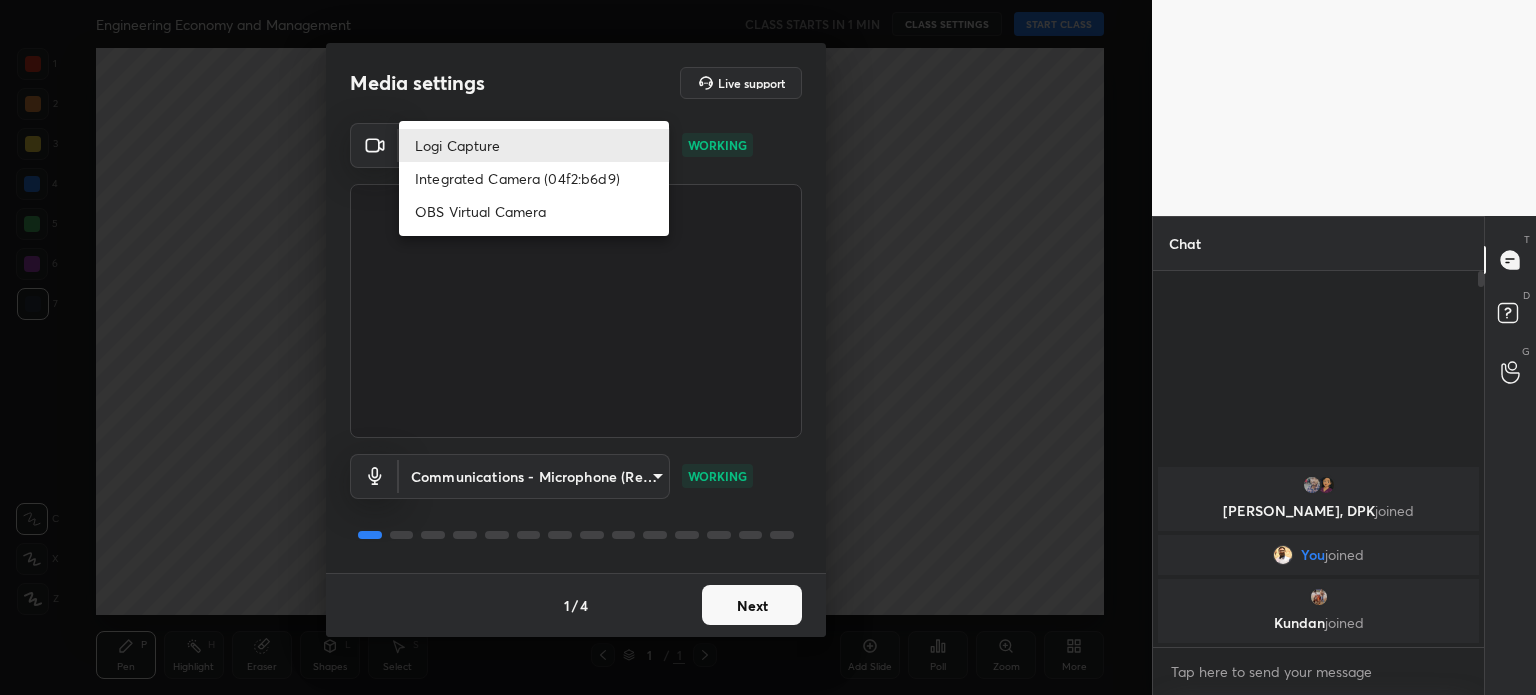 click at bounding box center [768, 347] 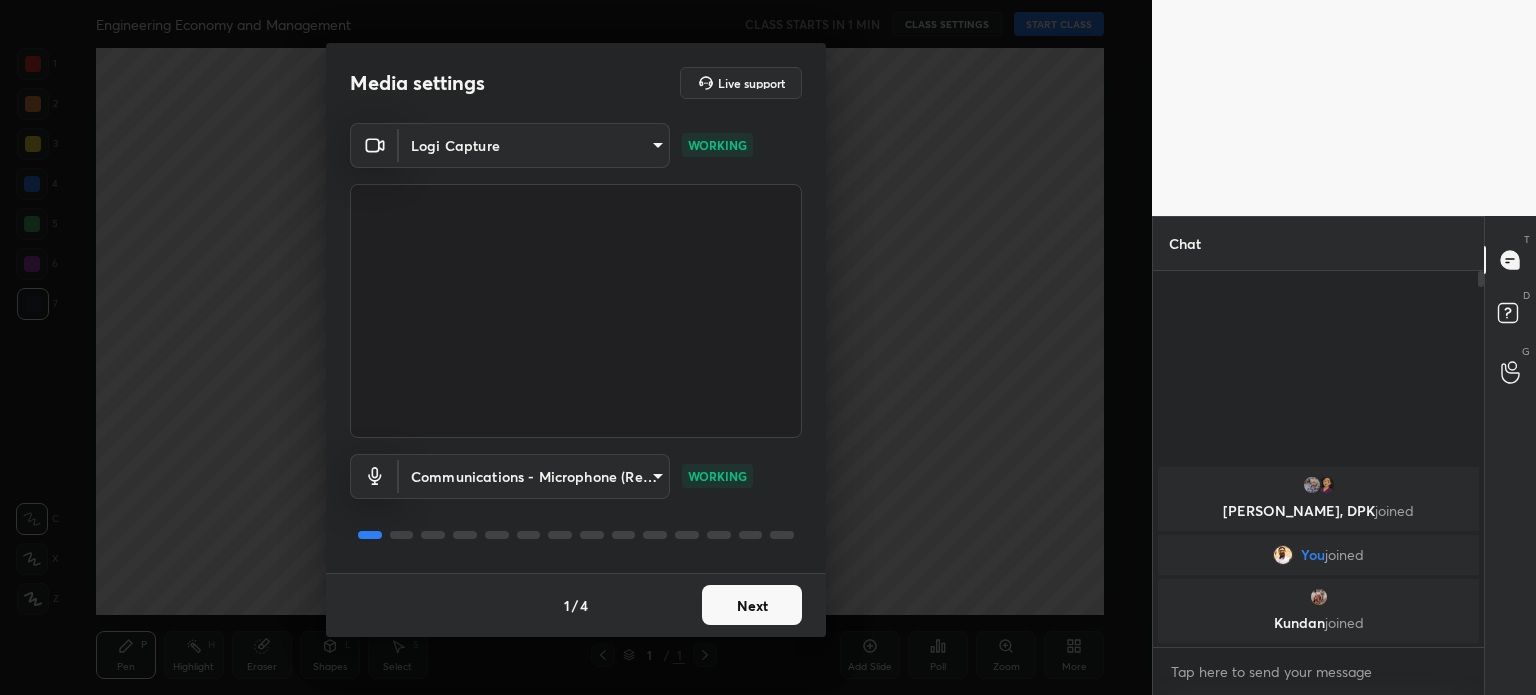 click on "1 2 3 4 5 6 7 C X Z C X Z E E Erase all   H H Engineering Economy and Management CLASS STARTS IN 1 MIN CLASS SETTINGS START CLASS Setting up your live class Back Engineering Economy and Management • L4 of Engineering Economy and Management Nvlk Prakash Pen P Highlight H Eraser Shapes L Select S 1 / 1 Add Slide Poll Zoom More Chat Sanket, DPK  joined You  joined Kundan  joined 1 NEW MESSAGE Enable hand raising Enable raise hand to speak to learners. Once enabled, chat will be turned off temporarily. Enable x   Doubts asked by learners will show up here Raise hand disabled You have disabled Raise hand currently. Enable it to invite learners to speak Enable Can't raise hand Looks like educator just invited you to speak. Please wait before you can raise your hand again. Got it T Messages (T) D Doubts (D) G Raise Hand (G) Report an issue Reason for reporting Buffering Chat not working Audio - Video sync issue Educator video quality low ​ Attach an image Report Media settings Live support Logi Capture WORKING 1" at bounding box center (768, 347) 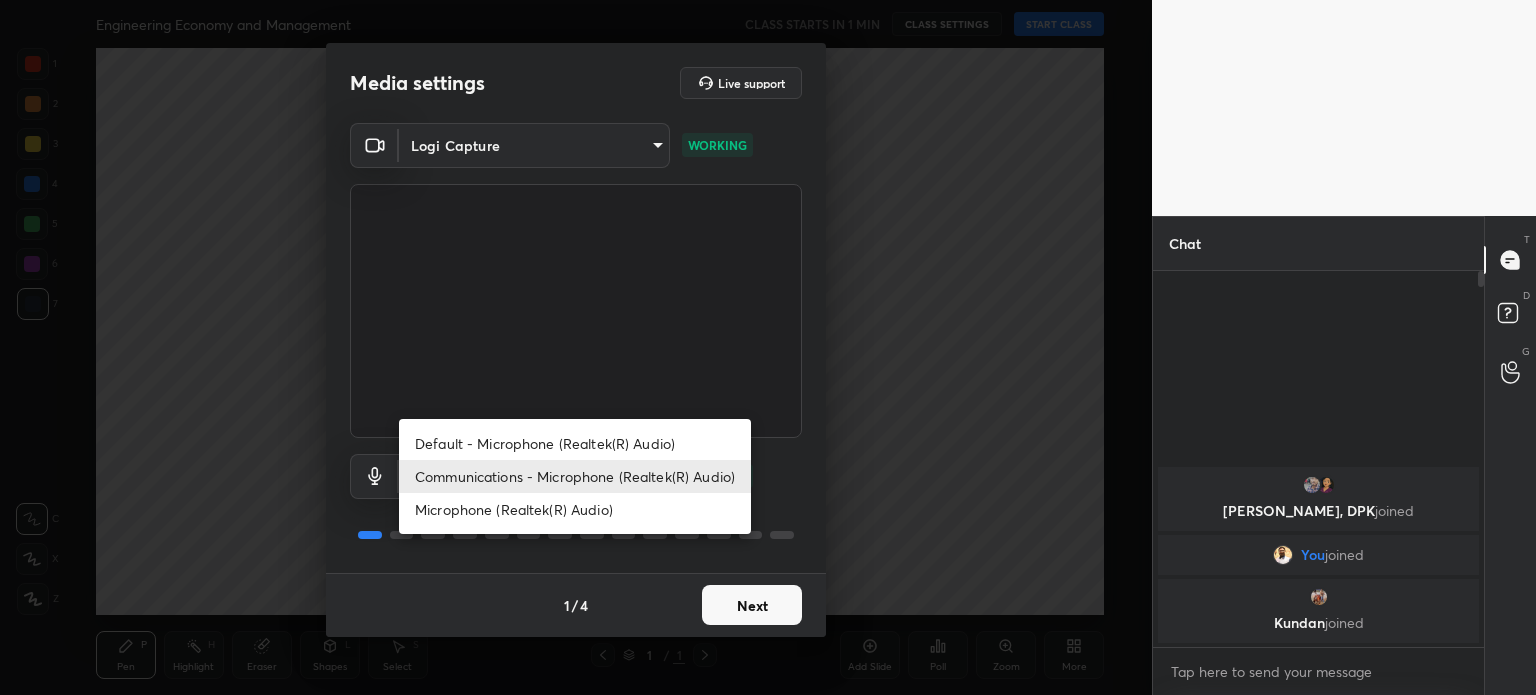 click at bounding box center [768, 347] 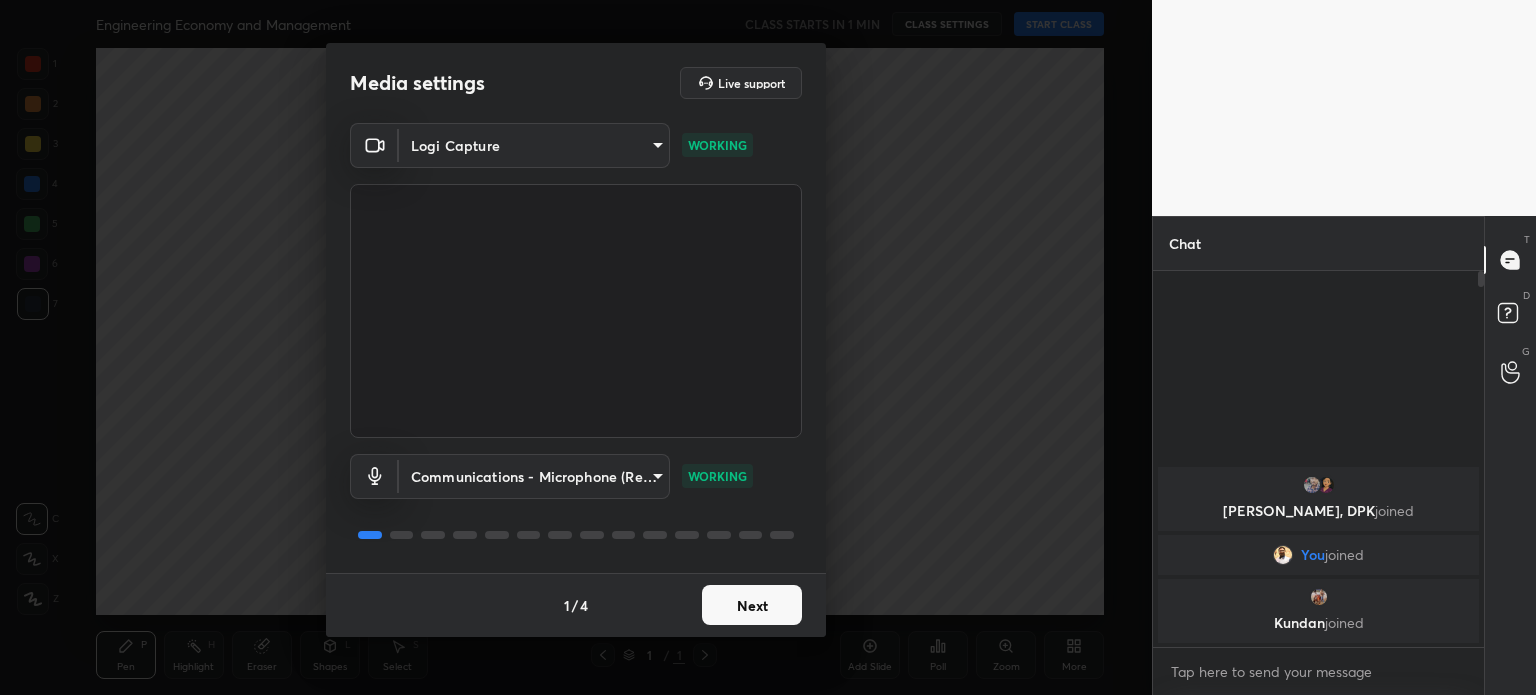 click on "1 2 3 4 5 6 7 C X Z C X Z E E Erase all   H H Engineering Economy and Management CLASS STARTS IN 1 MIN CLASS SETTINGS START CLASS Setting up your live class Back Engineering Economy and Management • L4 of Engineering Economy and Management Nvlk Prakash Pen P Highlight H Eraser Shapes L Select S 1 / 1 Add Slide Poll Zoom More Chat Sanket, DPK  joined You  joined Kundan  joined 1 NEW MESSAGE Enable hand raising Enable raise hand to speak to learners. Once enabled, chat will be turned off temporarily. Enable x   Doubts asked by learners will show up here Raise hand disabled You have disabled Raise hand currently. Enable it to invite learners to speak Enable Can't raise hand Looks like educator just invited you to speak. Please wait before you can raise your hand again. Got it T Messages (T) D Doubts (D) G Raise Hand (G) Report an issue Reason for reporting Buffering Chat not working Audio - Video sync issue Educator video quality low ​ Attach an image Report Media settings Live support Logi Capture WORKING 1" at bounding box center (768, 347) 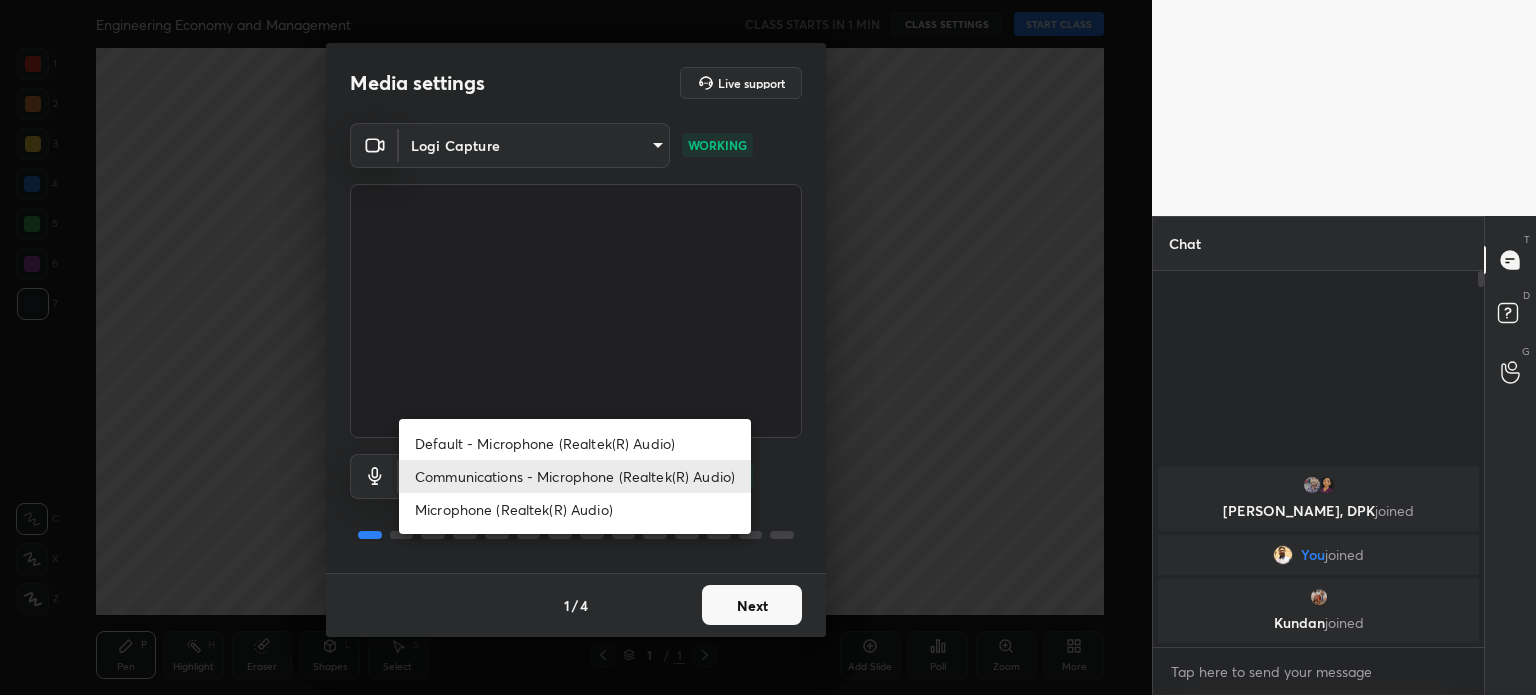 click at bounding box center [768, 347] 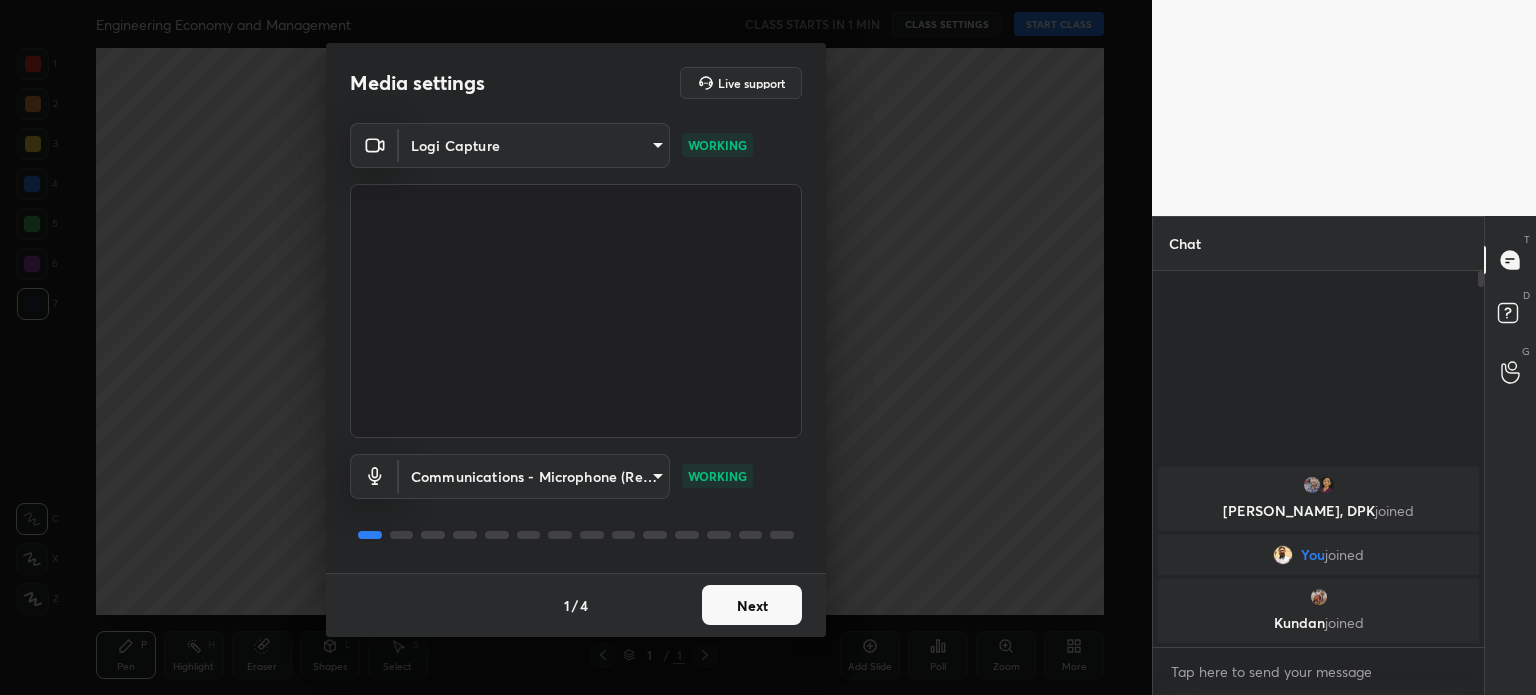 click on "1 2 3 4 5 6 7 C X Z C X Z E E Erase all   H H Engineering Economy and Management CLASS STARTS IN 1 MIN CLASS SETTINGS START CLASS Setting up your live class Back Engineering Economy and Management • L4 of Engineering Economy and Management Nvlk Prakash Pen P Highlight H Eraser Shapes L Select S 1 / 1 Add Slide Poll Zoom More Chat Sanket, DPK  joined You  joined Kundan  joined 1 NEW MESSAGE Enable hand raising Enable raise hand to speak to learners. Once enabled, chat will be turned off temporarily. Enable x   Doubts asked by learners will show up here Raise hand disabled You have disabled Raise hand currently. Enable it to invite learners to speak Enable Can't raise hand Looks like educator just invited you to speak. Please wait before you can raise your hand again. Got it T Messages (T) D Doubts (D) G Raise Hand (G) Report an issue Reason for reporting Buffering Chat not working Audio - Video sync issue Educator video quality low ​ Attach an image Report Media settings Live support Logi Capture WORKING 1" at bounding box center [768, 347] 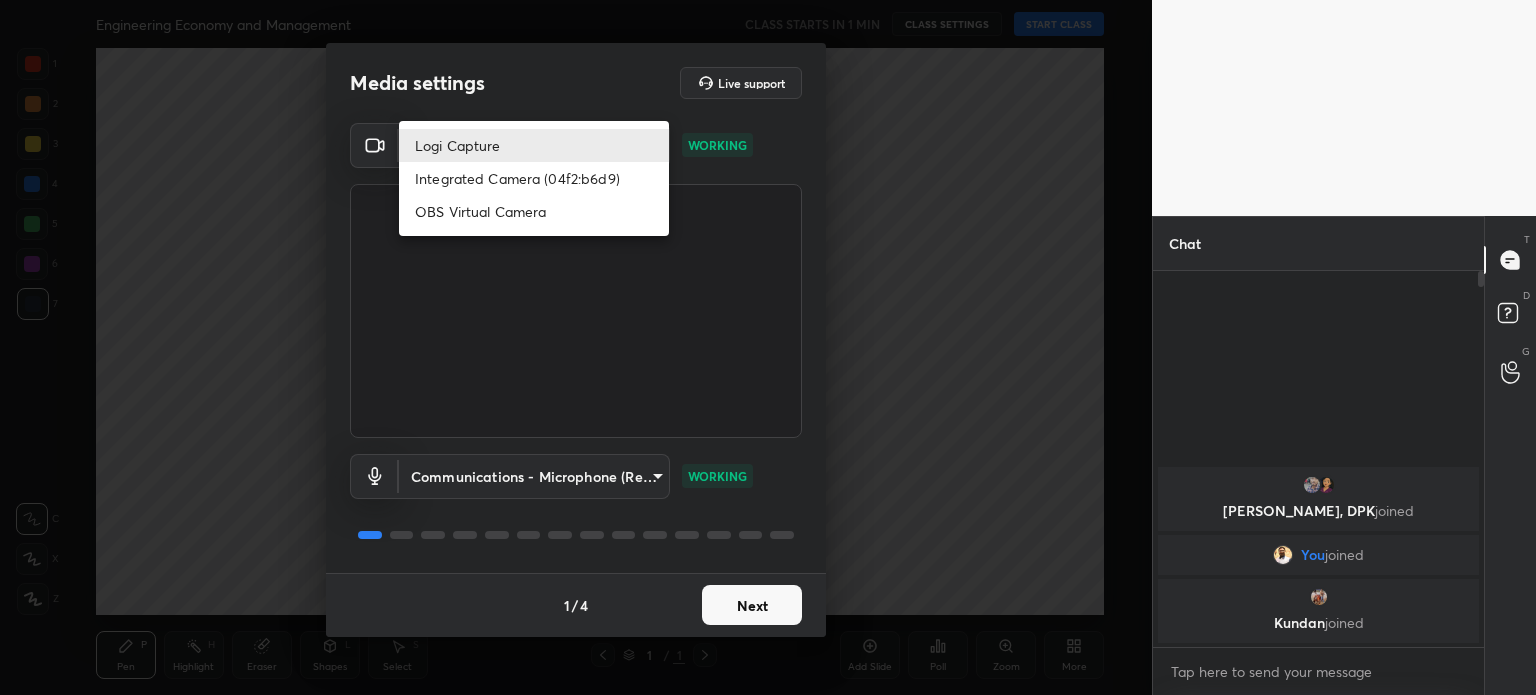 click at bounding box center (768, 347) 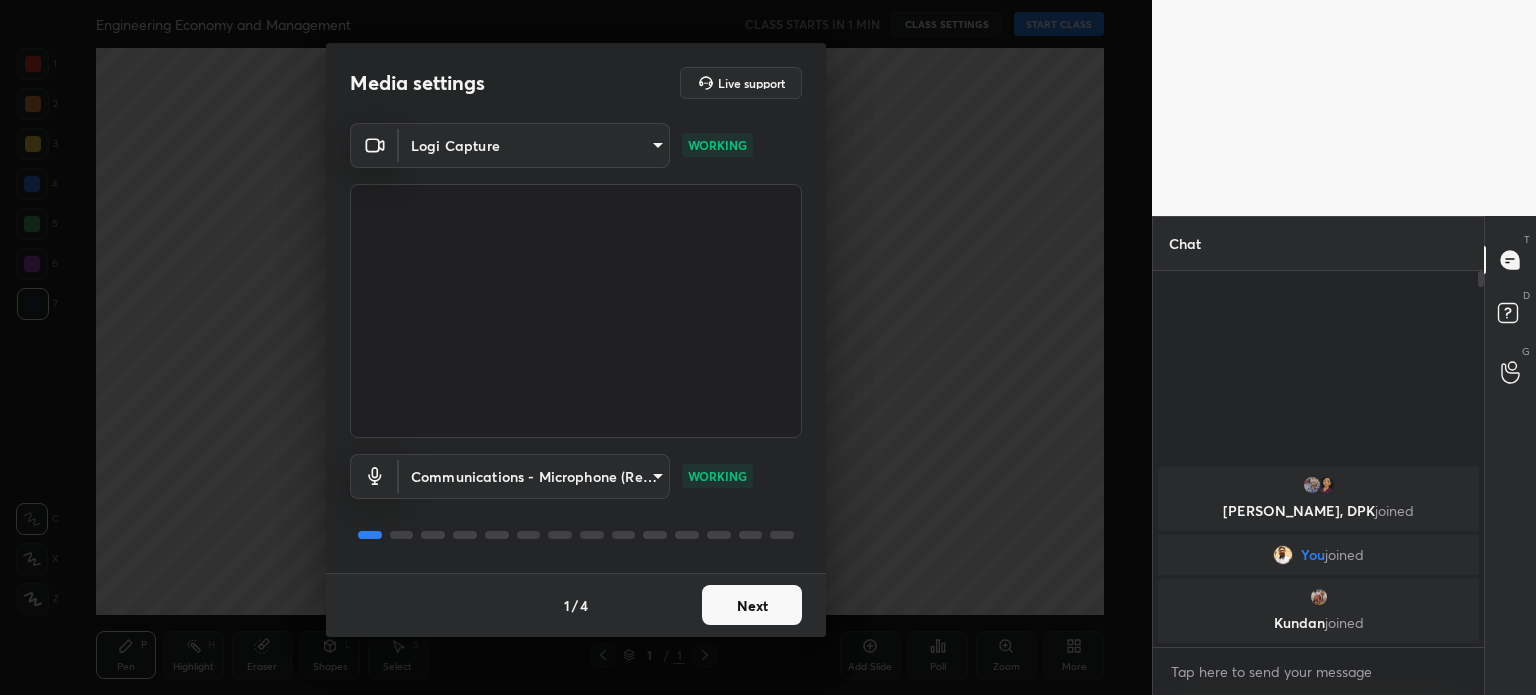 click on "1 2 3 4 5 6 7 C X Z C X Z E E Erase all   H H Engineering Economy and Management CLASS STARTS IN 1 MIN CLASS SETTINGS START CLASS Setting up your live class Back Engineering Economy and Management • L4 of Engineering Economy and Management Nvlk Prakash Pen P Highlight H Eraser Shapes L Select S 1 / 1 Add Slide Poll Zoom More Chat Sanket, DPK  joined You  joined Kundan  joined 1 NEW MESSAGE Enable hand raising Enable raise hand to speak to learners. Once enabled, chat will be turned off temporarily. Enable x   Doubts asked by learners will show up here Raise hand disabled You have disabled Raise hand currently. Enable it to invite learners to speak Enable Can't raise hand Looks like educator just invited you to speak. Please wait before you can raise your hand again. Got it T Messages (T) D Doubts (D) G Raise Hand (G) Report an issue Reason for reporting Buffering Chat not working Audio - Video sync issue Educator video quality low ​ Attach an image Report Media settings Live support Logi Capture WORKING 1" at bounding box center (768, 347) 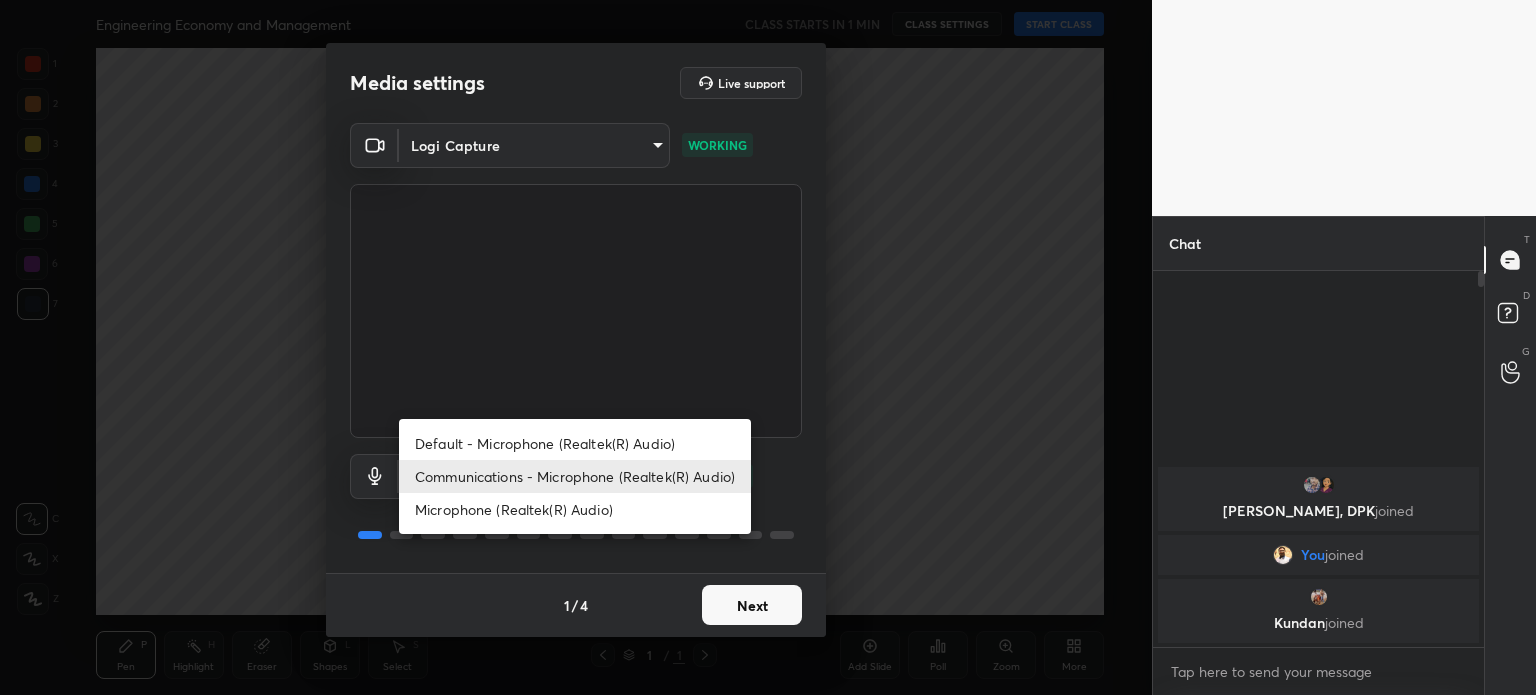 click at bounding box center (768, 347) 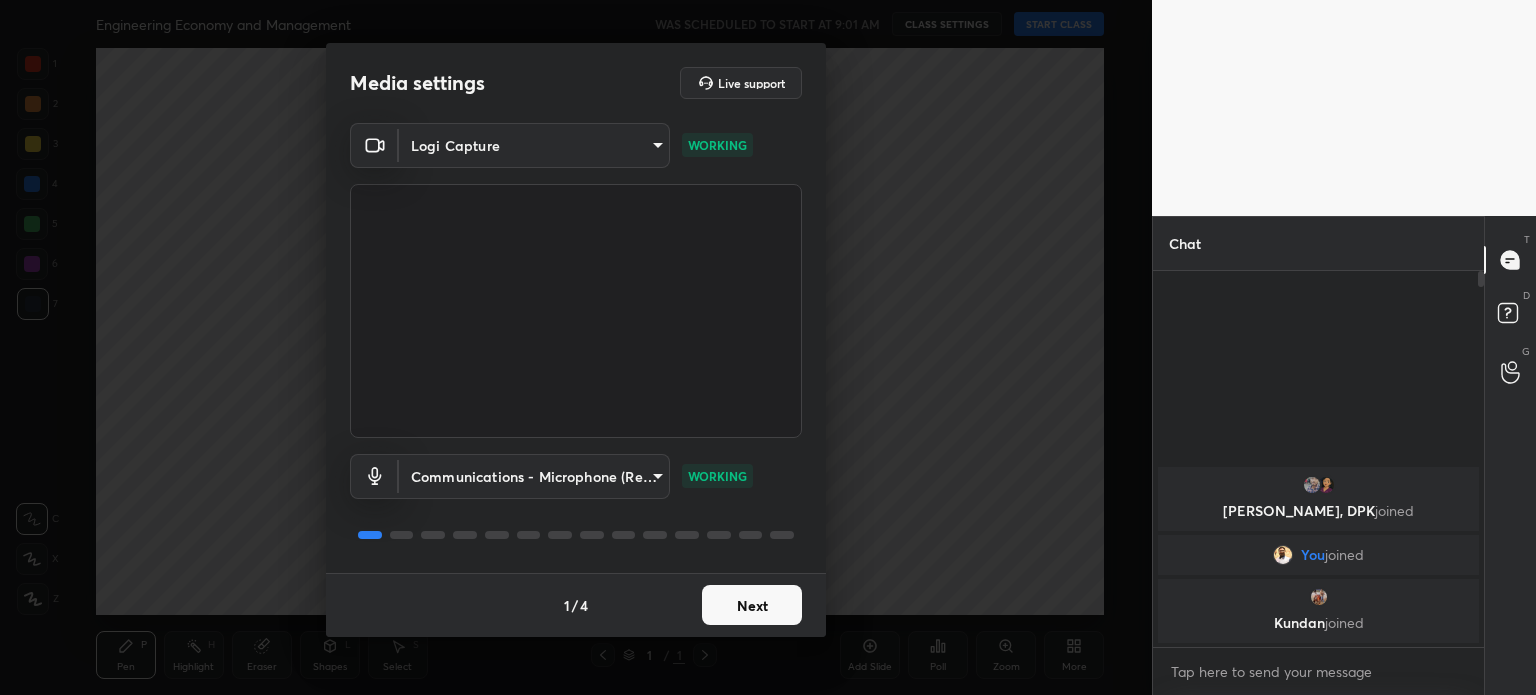 click on "1 2 3 4 5 6 7 C X Z C X Z E E Erase all   H H Engineering Economy and Management WAS SCHEDULED TO START AT  9:01 AM CLASS SETTINGS START CLASS Setting up your live class Back Engineering Economy and Management • L4 of Engineering Economy and Management Nvlk Prakash Pen P Highlight H Eraser Shapes L Select S 1 / 1 Add Slide Poll Zoom More Chat Sanket, DPK  joined You  joined Kundan  joined 1 NEW MESSAGE Enable hand raising Enable raise hand to speak to learners. Once enabled, chat will be turned off temporarily. Enable x   Doubts asked by learners will show up here Raise hand disabled You have disabled Raise hand currently. Enable it to invite learners to speak Enable Can't raise hand Looks like educator just invited you to speak. Please wait before you can raise your hand again. Got it T Messages (T) D Doubts (D) G Raise Hand (G) Report an issue Reason for reporting Buffering Chat not working Audio - Video sync issue Educator video quality low ​ Attach an image Report Media settings Live support WORKING 1" at bounding box center [768, 347] 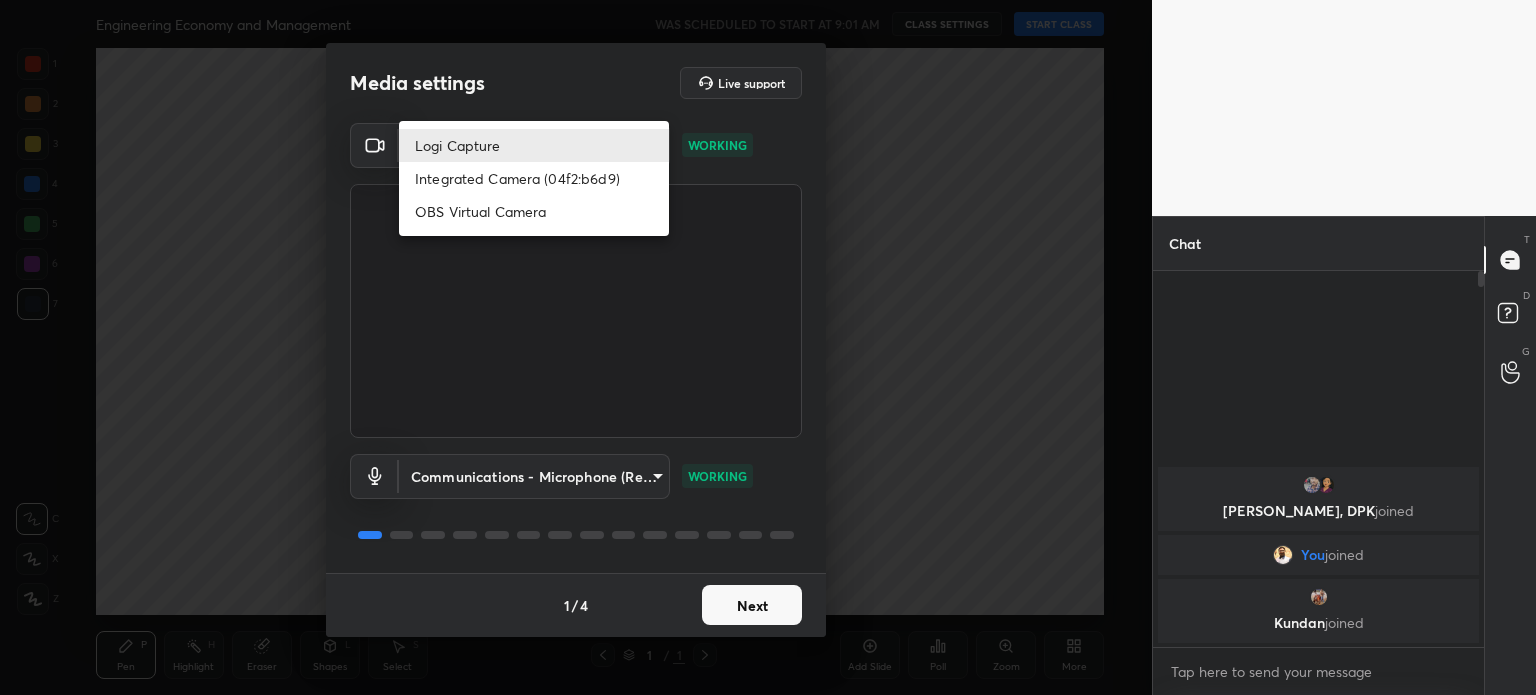 click at bounding box center (768, 347) 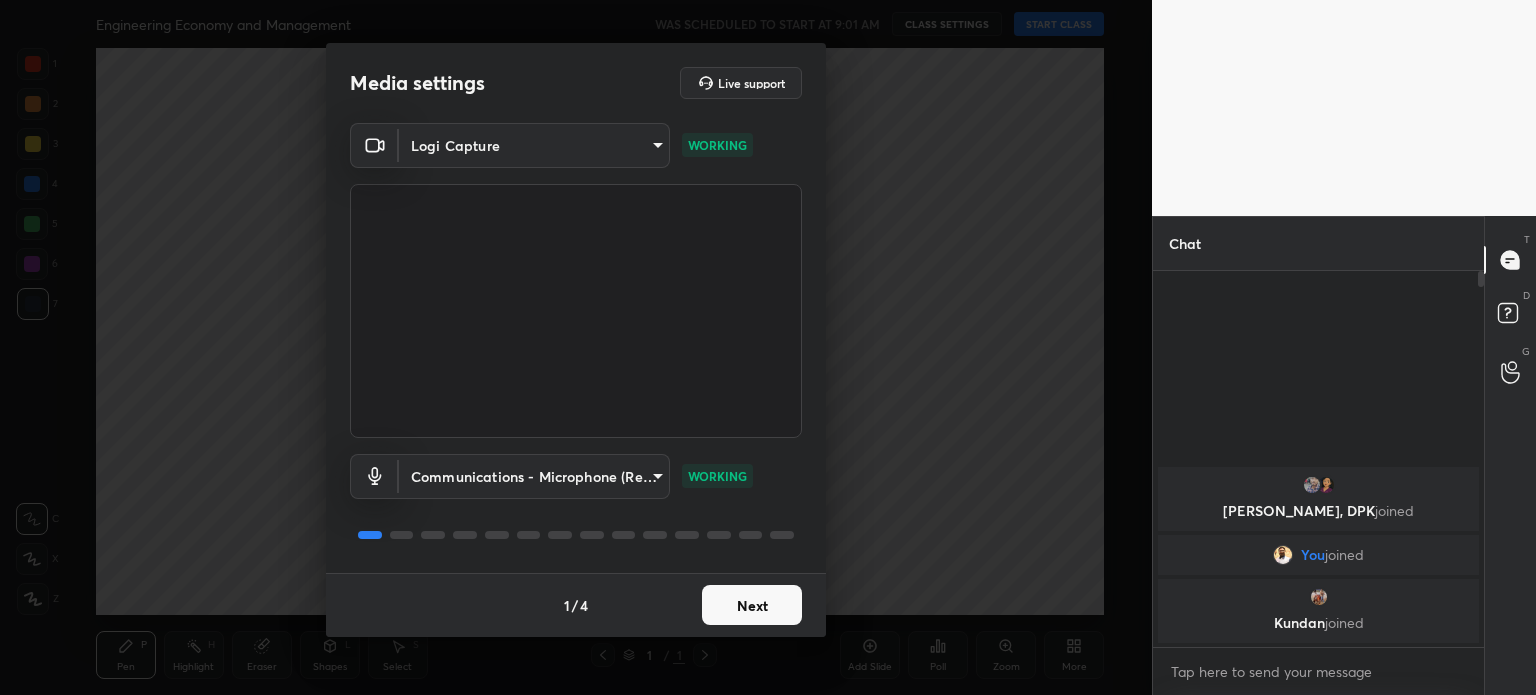 click on "1 2 3 4 5 6 7 C X Z C X Z E E Erase all   H H Engineering Economy and Management WAS SCHEDULED TO START AT  9:01 AM CLASS SETTINGS START CLASS Setting up your live class Back Engineering Economy and Management • L4 of Engineering Economy and Management Nvlk Prakash Pen P Highlight H Eraser Shapes L Select S 1 / 1 Add Slide Poll Zoom More Chat Sanket, DPK  joined You  joined Kundan  joined 1 NEW MESSAGE Enable hand raising Enable raise hand to speak to learners. Once enabled, chat will be turned off temporarily. Enable x   Doubts asked by learners will show up here Raise hand disabled You have disabled Raise hand currently. Enable it to invite learners to speak Enable Can't raise hand Looks like educator just invited you to speak. Please wait before you can raise your hand again. Got it T Messages (T) D Doubts (D) G Raise Hand (G) Report an issue Reason for reporting Buffering Chat not working Audio - Video sync issue Educator video quality low ​ Attach an image Report Media settings Live support WORKING 1" at bounding box center [768, 347] 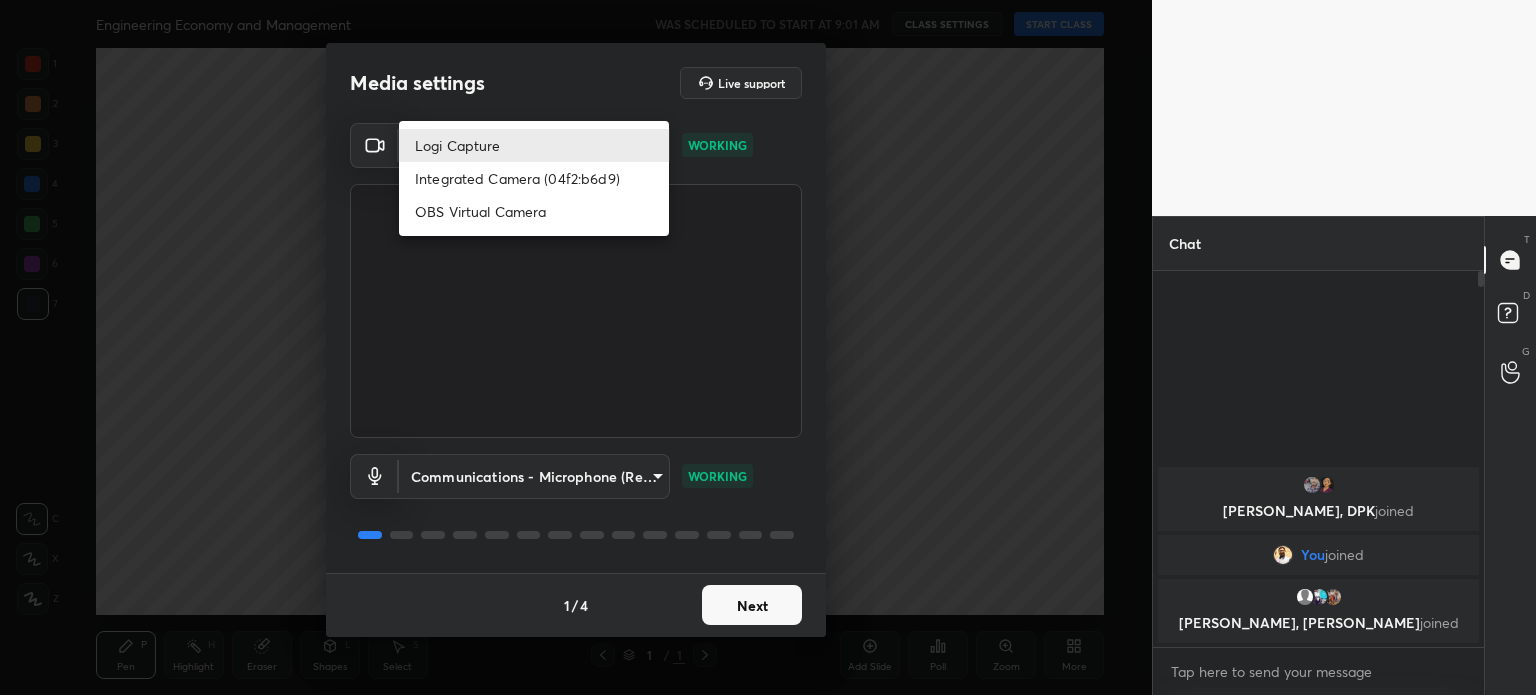 click at bounding box center [768, 347] 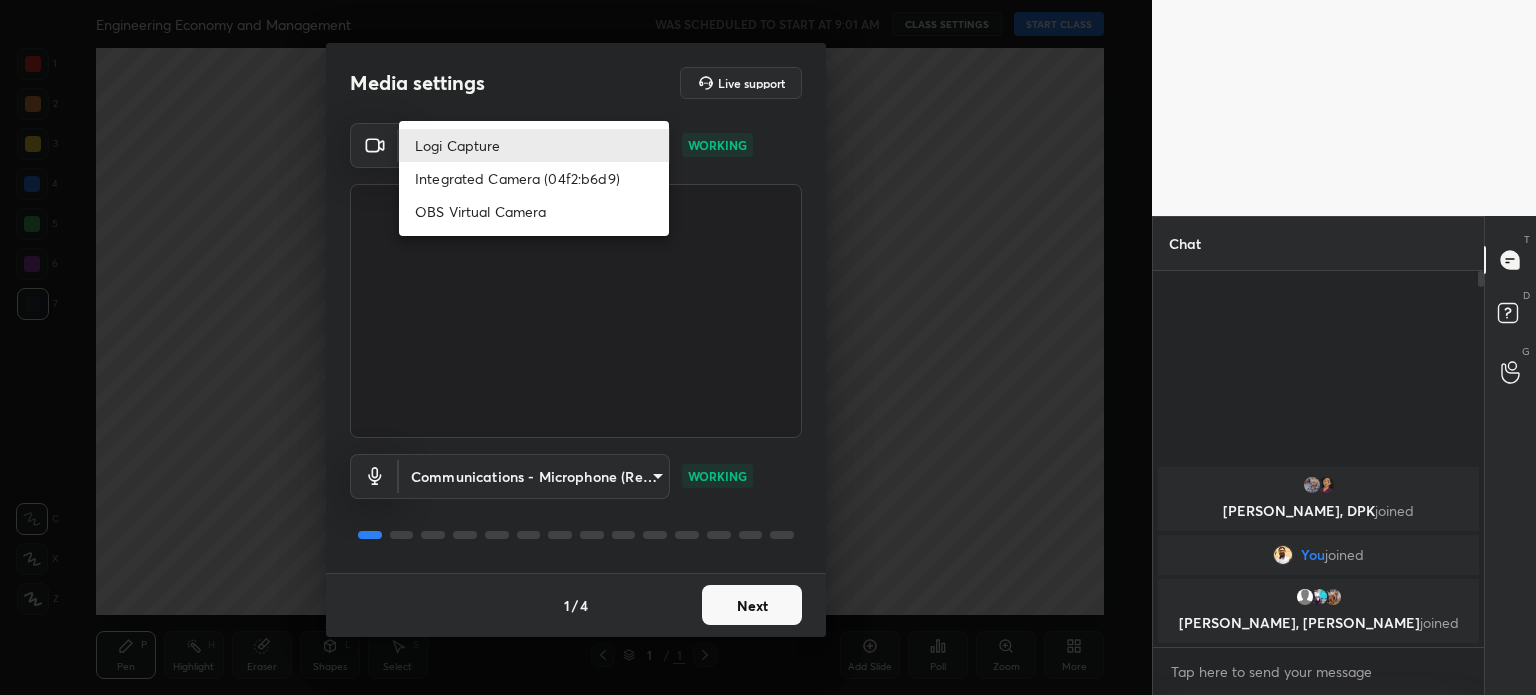 click on "1 2 3 4 5 6 7 C X Z C X Z E E Erase all   H H Engineering Economy and Management WAS SCHEDULED TO START AT  9:01 AM CLASS SETTINGS START CLASS Setting up your live class Back Engineering Economy and Management • L4 of Engineering Economy and Management Nvlk Prakash Pen P Highlight H Eraser Shapes L Select S 1 / 1 Add Slide Poll Zoom More Chat Sanket, DPK  joined You  joined Soni, dharam, Kundan  joined 3 NEW MESSAGES Enable hand raising Enable raise hand to speak to learners. Once enabled, chat will be turned off temporarily. Enable x   Doubts asked by learners will show up here Raise hand disabled You have disabled Raise hand currently. Enable it to invite learners to speak Enable Can't raise hand Looks like educator just invited you to speak. Please wait before you can raise your hand again. Got it T Messages (T) D Doubts (D) G Raise Hand (G) Report an issue Reason for reporting Buffering Chat not working Audio - Video sync issue Educator video quality low ​ Attach an image Report Media settings WORKING" at bounding box center (768, 347) 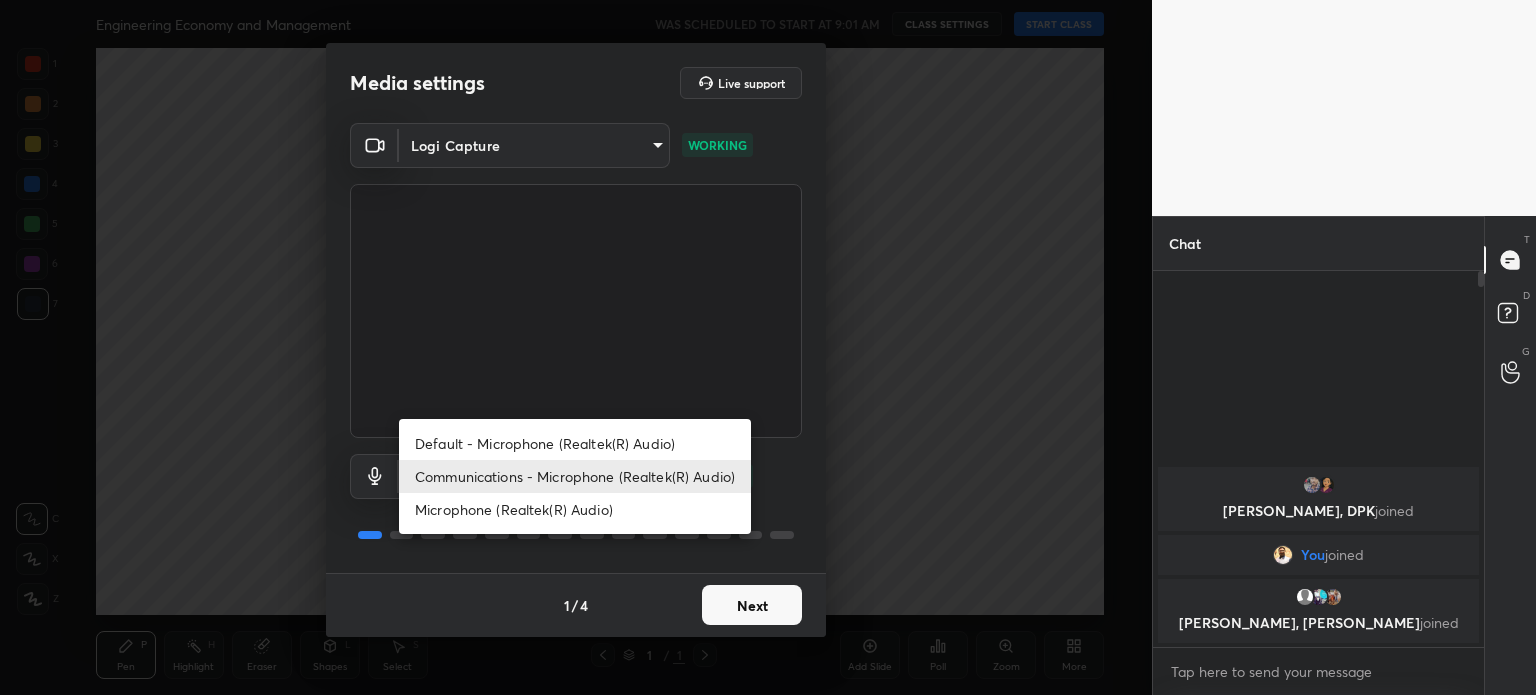 click on "1 2 3 4 5 6 7 C X Z C X Z E E Erase all   H H Engineering Economy and Management WAS SCHEDULED TO START AT  9:01 AM CLASS SETTINGS START CLASS Setting up your live class Back Engineering Economy and Management • L4 of Engineering Economy and Management Nvlk Prakash Pen P Highlight H Eraser Shapes L Select S 1 / 1 Add Slide Poll Zoom More Chat Sanket, DPK  joined You  joined Soni, dharam, Kundan  joined 3 NEW MESSAGES Enable hand raising Enable raise hand to speak to learners. Once enabled, chat will be turned off temporarily. Enable x   Doubts asked by learners will show up here Raise hand disabled You have disabled Raise hand currently. Enable it to invite learners to speak Enable Can't raise hand Looks like educator just invited you to speak. Please wait before you can raise your hand again. Got it T Messages (T) D Doubts (D) G Raise Hand (G) Report an issue Reason for reporting Buffering Chat not working Audio - Video sync issue Educator video quality low ​ Attach an image Report Media settings WORKING" at bounding box center [768, 347] 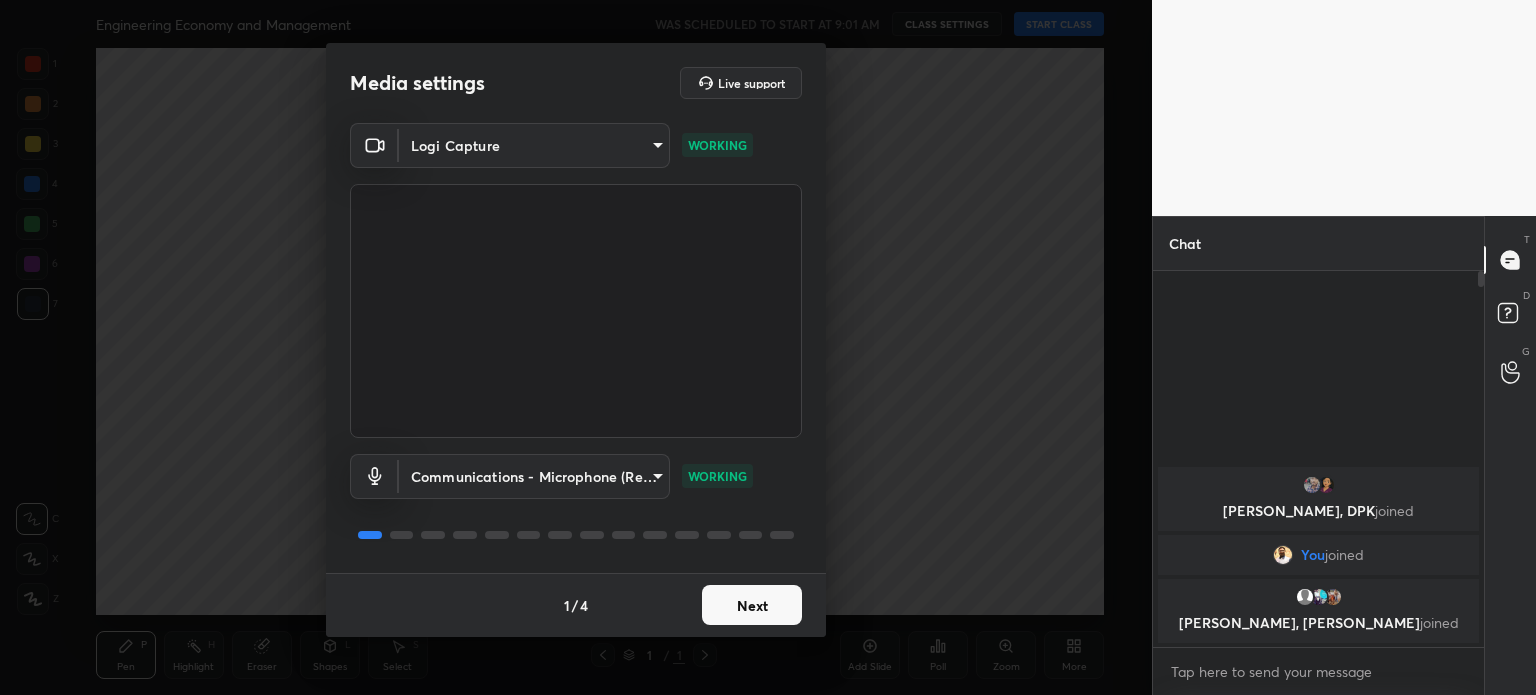 click on "1 2 3 4 5 6 7 C X Z C X Z E E Erase all   H H Engineering Economy and Management WAS SCHEDULED TO START AT  9:01 AM CLASS SETTINGS START CLASS Setting up your live class Back Engineering Economy and Management • L4 of Engineering Economy and Management Nvlk Prakash Pen P Highlight H Eraser Shapes L Select S 1 / 1 Add Slide Poll Zoom More Chat Sanket, DPK  joined You  joined Soni, dharam, Kundan  joined 3 NEW MESSAGES Enable hand raising Enable raise hand to speak to learners. Once enabled, chat will be turned off temporarily. Enable x   Doubts asked by learners will show up here Raise hand disabled You have disabled Raise hand currently. Enable it to invite learners to speak Enable Can't raise hand Looks like educator just invited you to speak. Please wait before you can raise your hand again. Got it T Messages (T) D Doubts (D) G Raise Hand (G) Report an issue Reason for reporting Buffering Chat not working Audio - Video sync issue Educator video quality low ​ Attach an image Report Media settings WORKING" at bounding box center (768, 347) 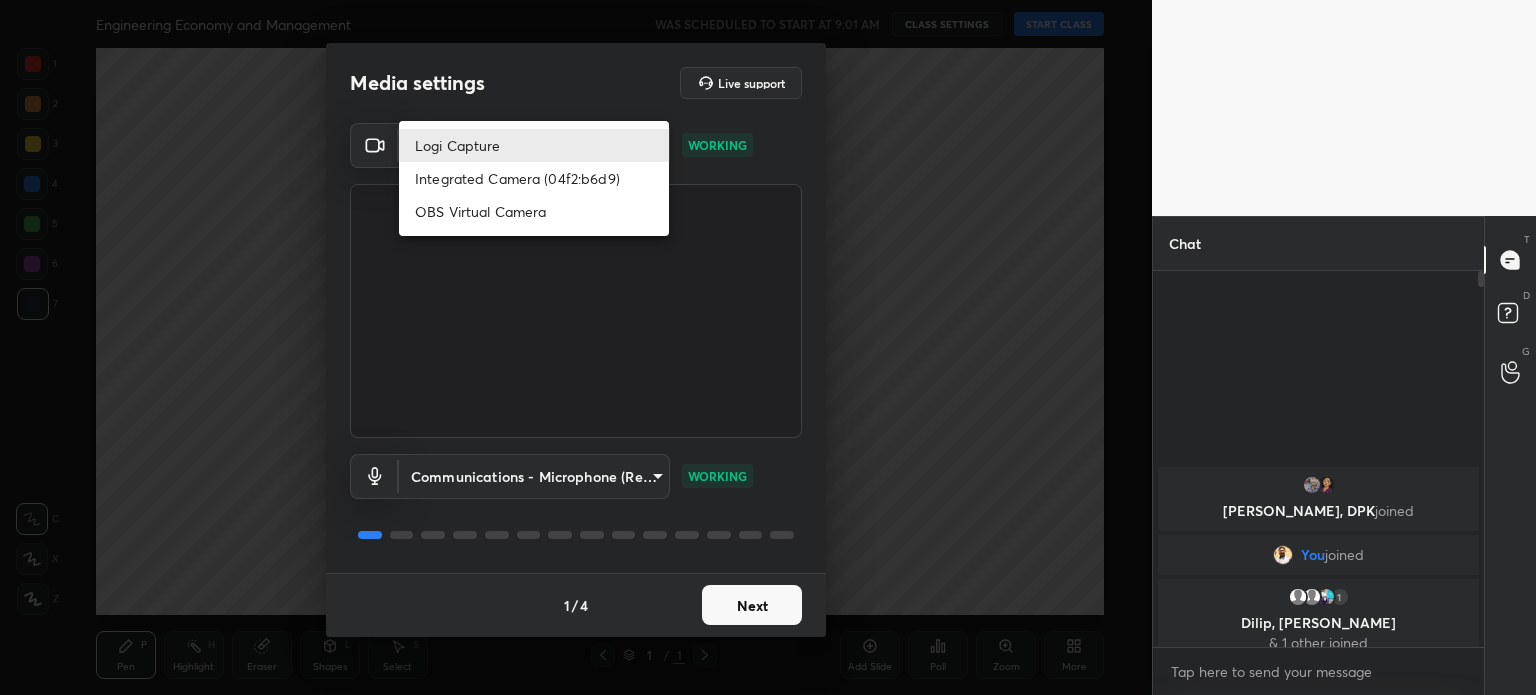 click at bounding box center [768, 347] 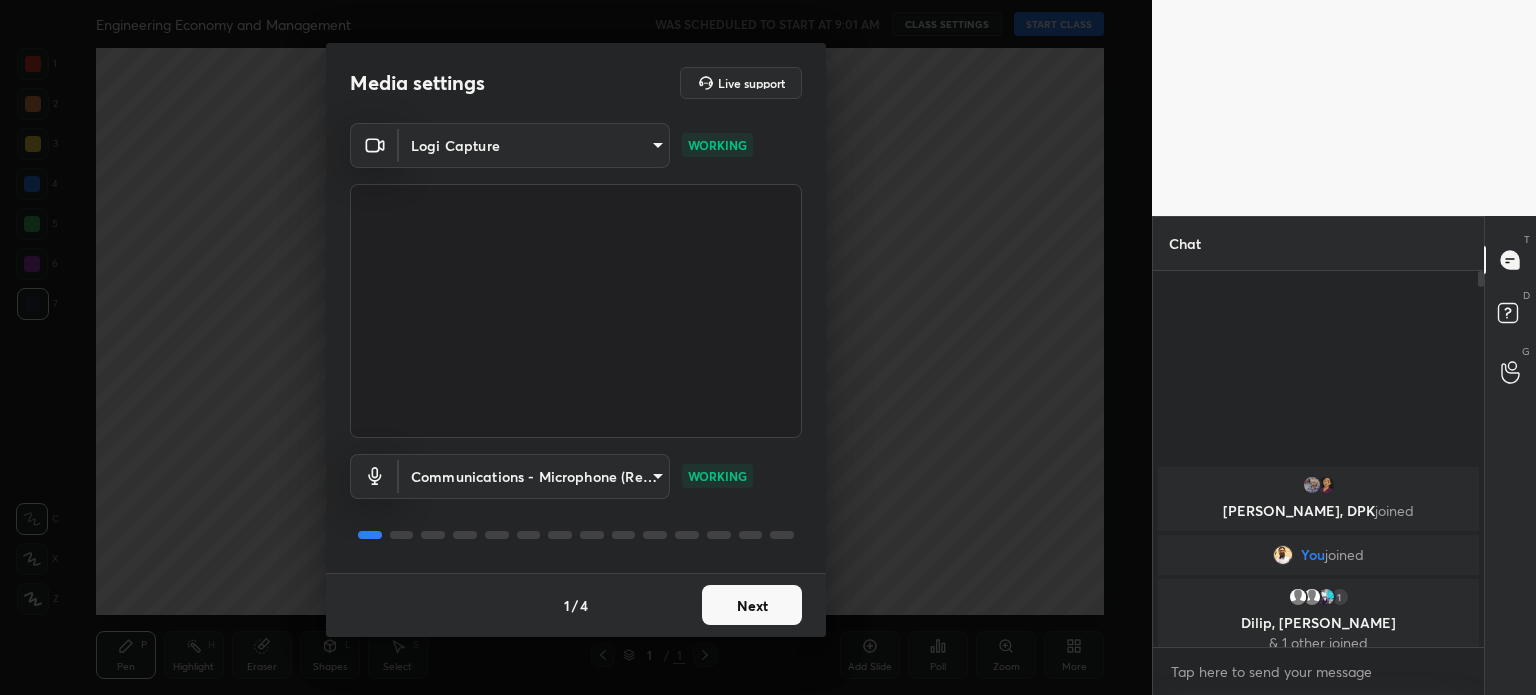 click on "1 2 3 4 5 6 7 C X Z C X Z E E Erase all   H H Engineering Economy and Management WAS SCHEDULED TO START AT  9:01 AM CLASS SETTINGS START CLASS Setting up your live class Back Engineering Economy and Management • L4 of Engineering Economy and Management Nvlk Prakash Pen P Highlight H Eraser Shapes L Select S 1 / 1 Add Slide Poll Zoom More Chat Sanket, DPK  joined You  joined 1 Dilip, Soni, dharam &  1 other  joined 4 NEW MESSAGES Enable hand raising Enable raise hand to speak to learners. Once enabled, chat will be turned off temporarily. Enable x   Doubts asked by learners will show up here Raise hand disabled You have disabled Raise hand currently. Enable it to invite learners to speak Enable Can't raise hand Looks like educator just invited you to speak. Please wait before you can raise your hand again. Got it T Messages (T) D Doubts (D) G Raise Hand (G) Report an issue Reason for reporting Buffering Chat not working Audio - Video sync issue Educator video quality low ​ Attach an image Report WORKING 1" at bounding box center (768, 347) 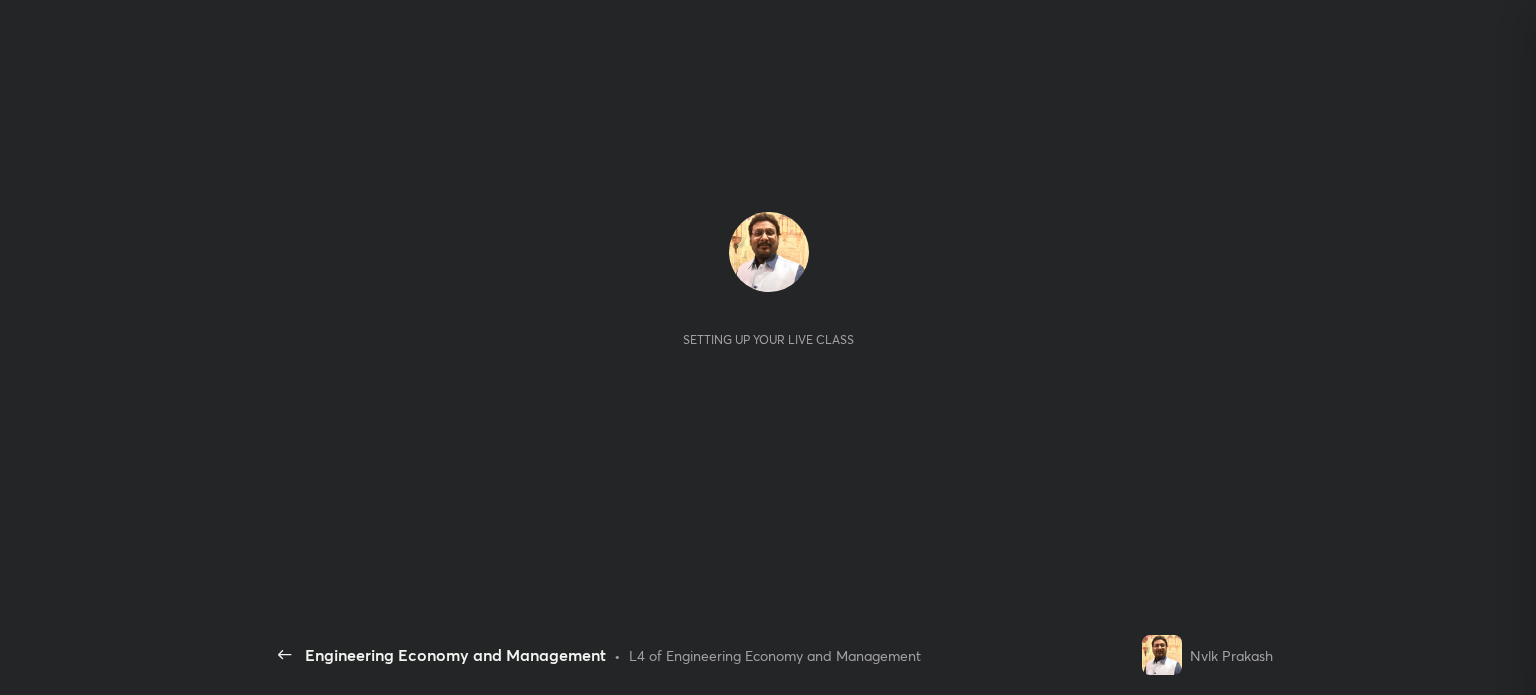 scroll, scrollTop: 0, scrollLeft: 0, axis: both 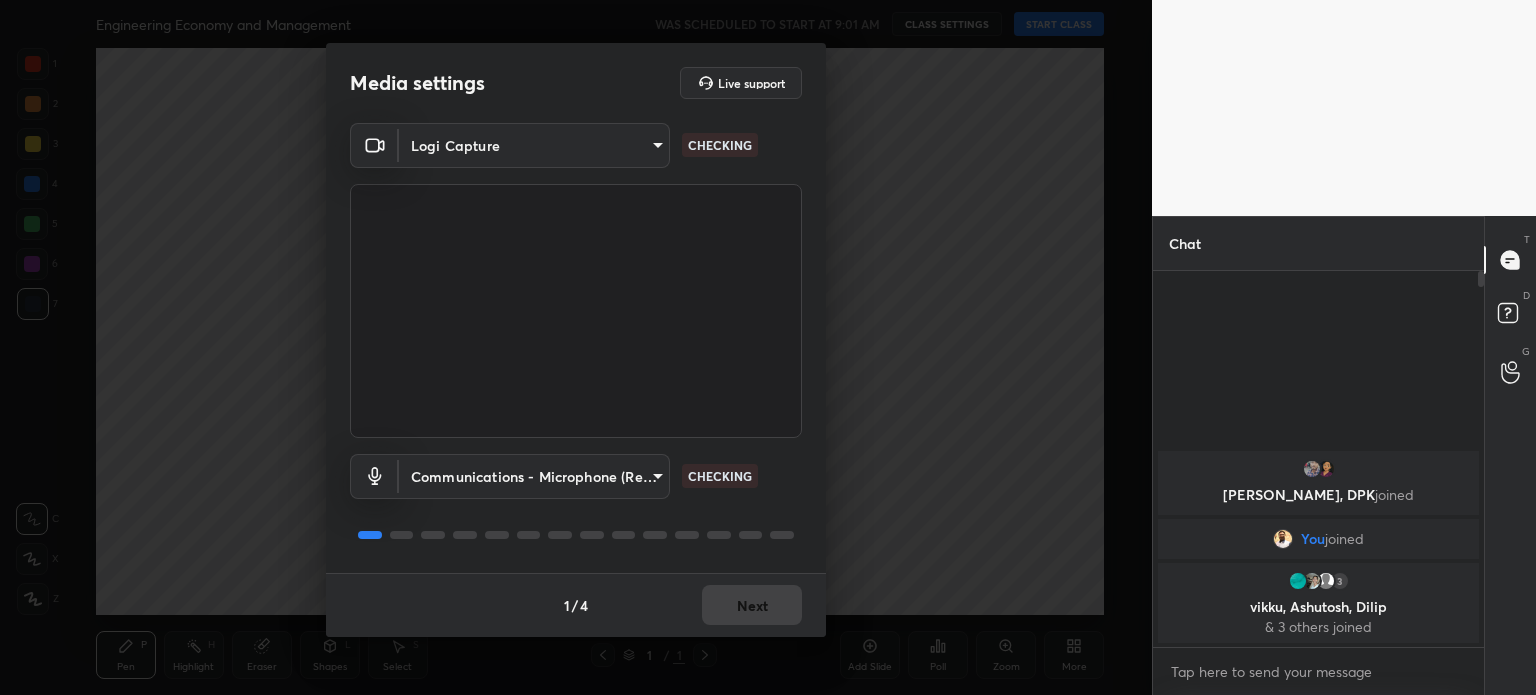 click on "Media settings Live support" at bounding box center (576, 83) 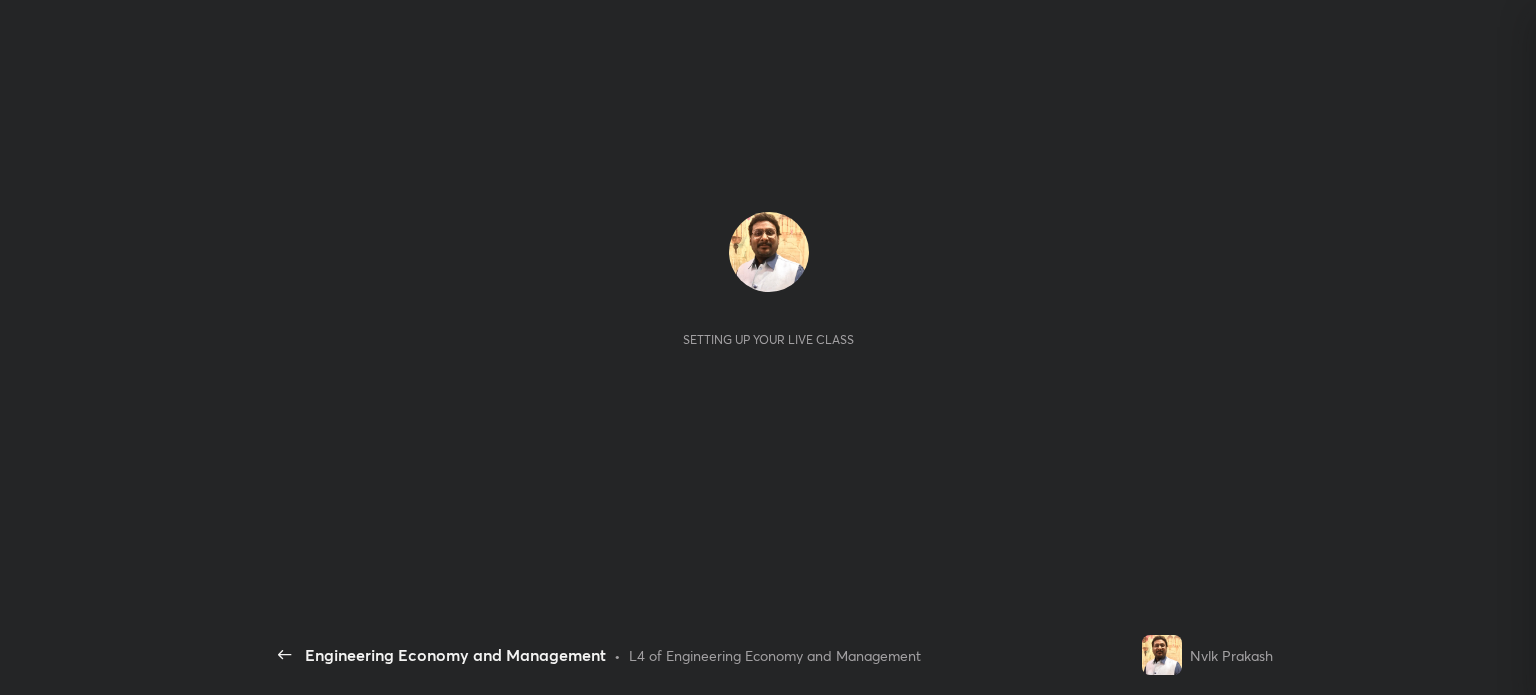 scroll, scrollTop: 0, scrollLeft: 0, axis: both 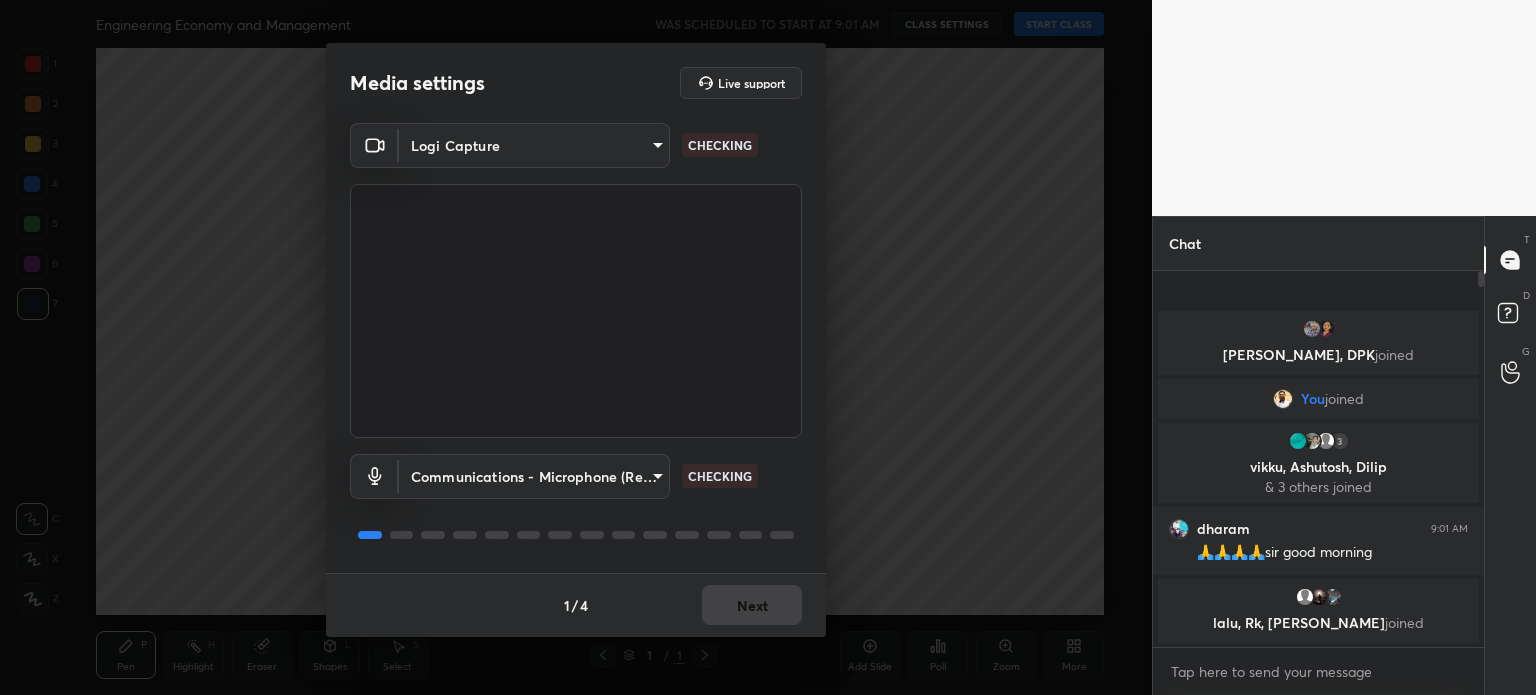 click on "1 2 3 4 5 6 7 C X Z C X Z E E Erase all   H H Engineering Economy and Management WAS SCHEDULED TO START AT  9:01 AM CLASS SETTINGS START CLASS Setting up your live class Back Engineering Economy and Management • L4 of Engineering Economy and Management Nvlk Prakash Pen P Highlight H Eraser Shapes L Select S 1 / 1 Add Slide Poll Zoom More Chat Sanket, DPK  joined You  joined 3 vikku, Ashutosh, Dilip &  3 others  joined dharam 9:01 AM 🙏🙏🙏🙏sir good morning lalu, Rk, FARHIN  joined JUMP TO LATEST Enable hand raising Enable raise hand to speak to learners. Once enabled, chat will be turned off temporarily. Enable x   Doubts asked by learners will show up here Raise hand disabled You have disabled Raise hand currently. Enable it to invite learners to speak Enable Can't raise hand Looks like educator just invited you to speak. Please wait before you can raise your hand again. Got it T Messages (T) D Doubts (D) G Raise Hand (G) Report an issue Reason for reporting Buffering Chat not working ​ Report 1" at bounding box center (768, 347) 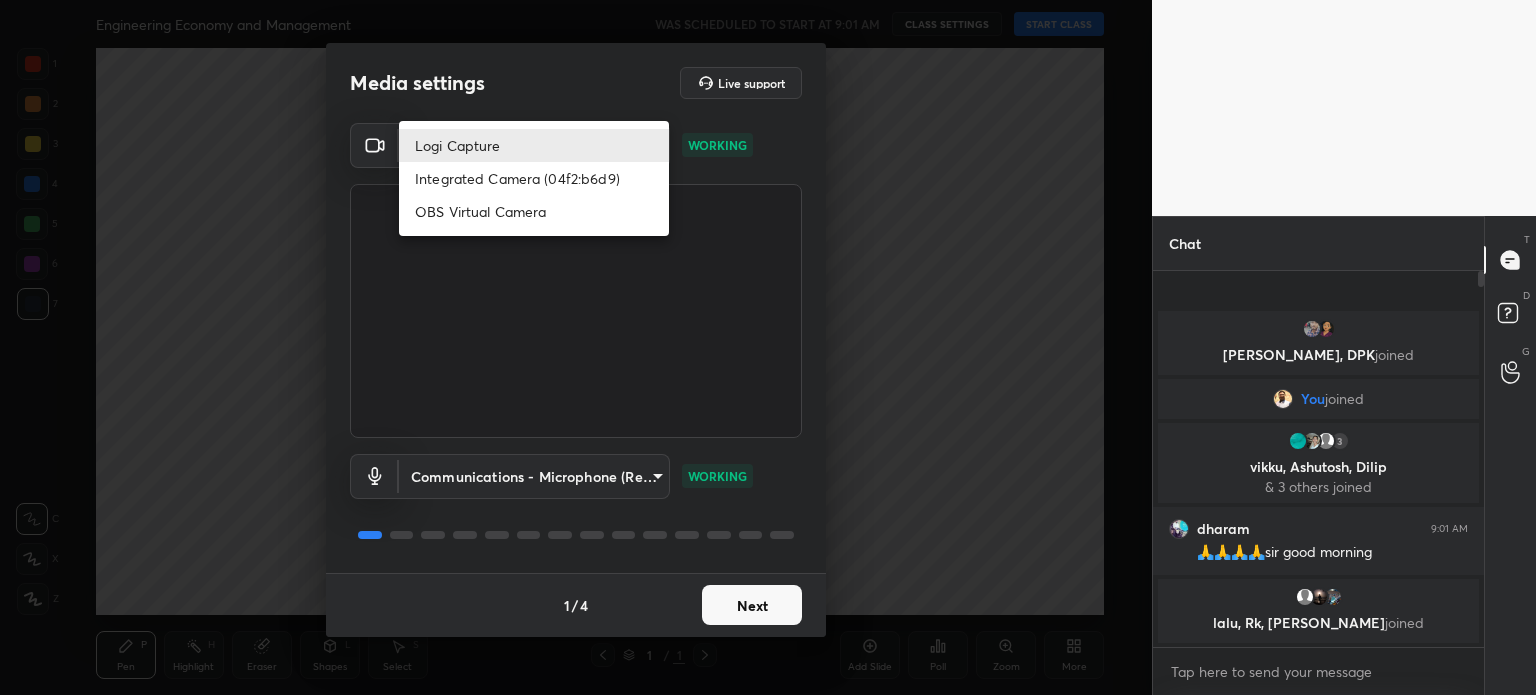 click at bounding box center [768, 347] 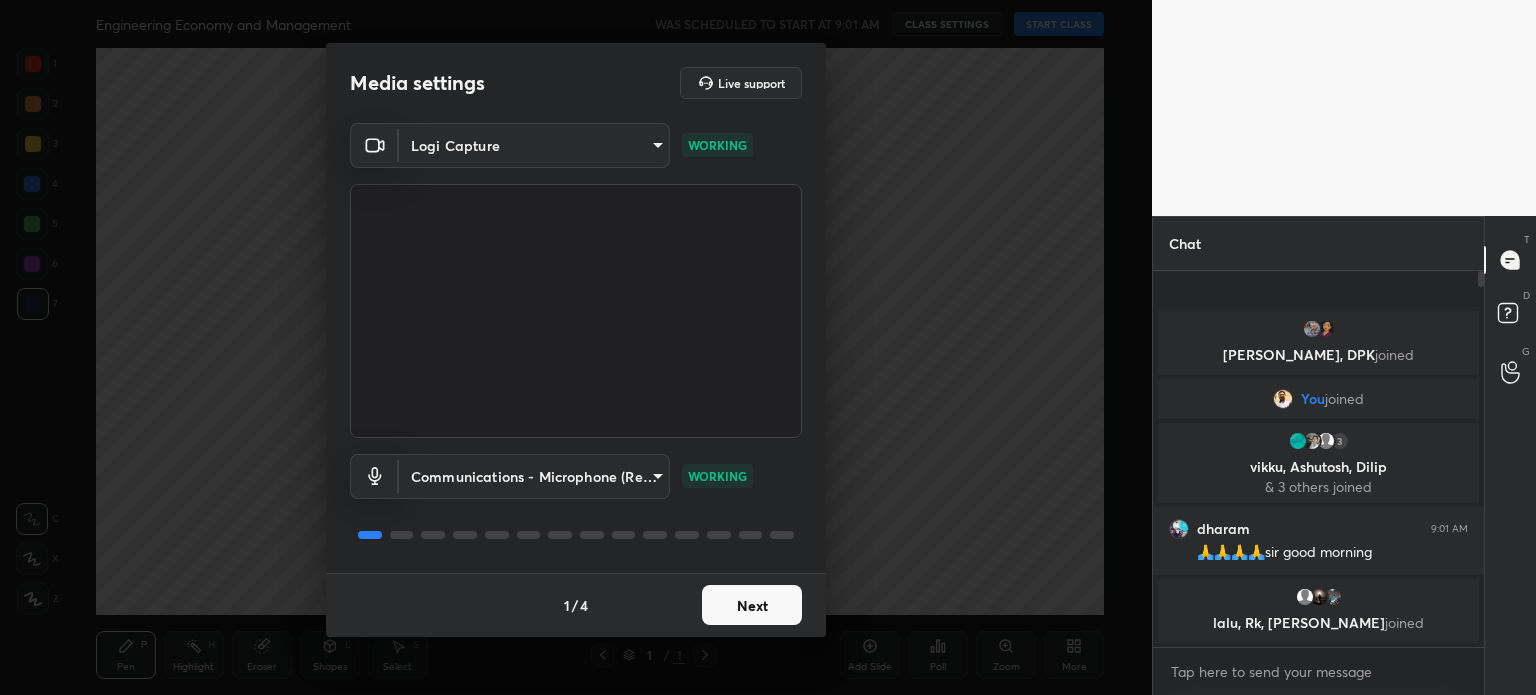click on "1 2 3 4 5 6 7 C X Z C X Z E E Erase all   H H Engineering Economy and Management WAS SCHEDULED TO START AT  9:01 AM CLASS SETTINGS START CLASS Setting up your live class Back Engineering Economy and Management • L4 of Engineering Economy and Management Nvlk Prakash Pen P Highlight H Eraser Shapes L Select S 1 / 1 Add Slide Poll Zoom More Chat [PERSON_NAME], DPK  joined You  joined 3 vikku, [PERSON_NAME], Dilip &  3 others  joined dharam 9:01 AM 🙏🙏🙏🙏sir good morning lalu, Rk, [PERSON_NAME]  joined JUMP TO LATEST Enable hand raising Enable raise hand to speak to learners. Once enabled, chat will be turned off temporarily. Enable x   Doubts asked by learners will show up here Raise hand disabled You have disabled Raise hand currently. Enable it to invite learners to speak Enable Can't raise hand Looks like educator just invited you to speak. Please wait before you can raise your hand again. Got it T Messages (T) D Doubts (D) G Raise Hand (G) Report an issue Reason for reporting Buffering Chat not working ​ Report 1" at bounding box center (768, 347) 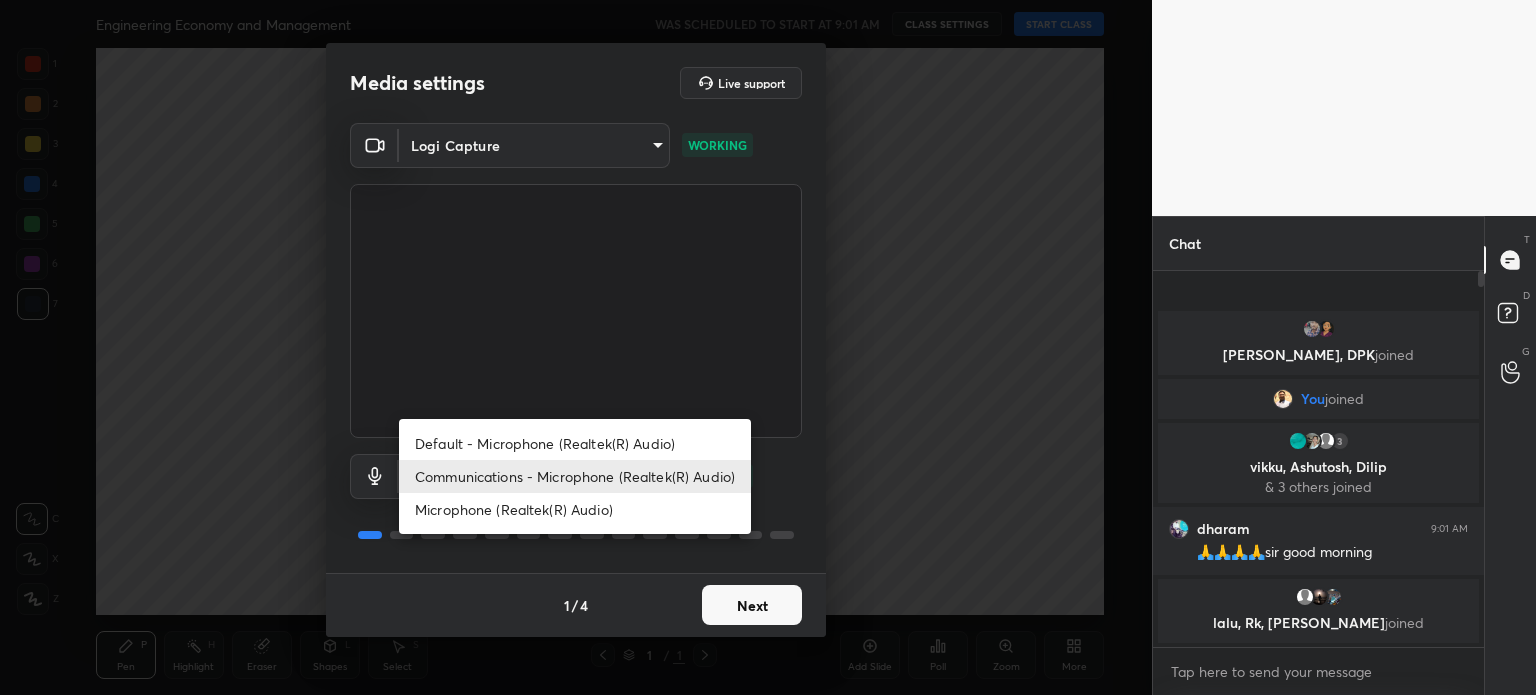 click at bounding box center (768, 347) 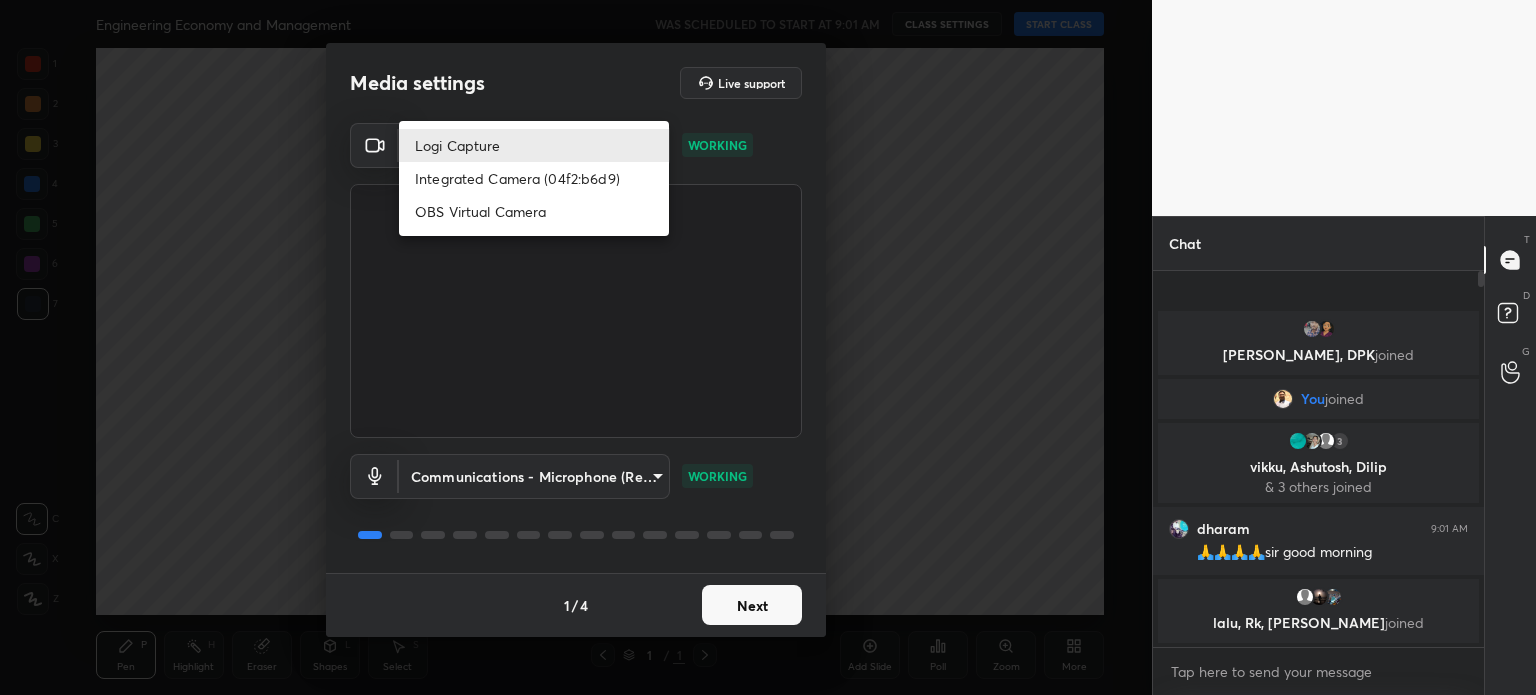 click on "1 2 3 4 5 6 7 C X Z C X Z E E Erase all   H H Engineering Economy and Management WAS SCHEDULED TO START AT  9:01 AM CLASS SETTINGS START CLASS Setting up your live class Back Engineering Economy and Management • L4 of Engineering Economy and Management Nvlk Prakash Pen P Highlight H Eraser Shapes L Select S 1 / 1 Add Slide Poll Zoom More Chat [PERSON_NAME], DPK  joined You  joined 3 vikku, [PERSON_NAME], Dilip &  3 others  joined dharam 9:01 AM 🙏🙏🙏🙏sir good morning lalu, Rk, [PERSON_NAME]  joined JUMP TO LATEST Enable hand raising Enable raise hand to speak to learners. Once enabled, chat will be turned off temporarily. Enable x   Doubts asked by learners will show up here Raise hand disabled You have disabled Raise hand currently. Enable it to invite learners to speak Enable Can't raise hand Looks like educator just invited you to speak. Please wait before you can raise your hand again. Got it T Messages (T) D Doubts (D) G Raise Hand (G) Report an issue Reason for reporting Buffering Chat not working ​ Report 1" at bounding box center (768, 347) 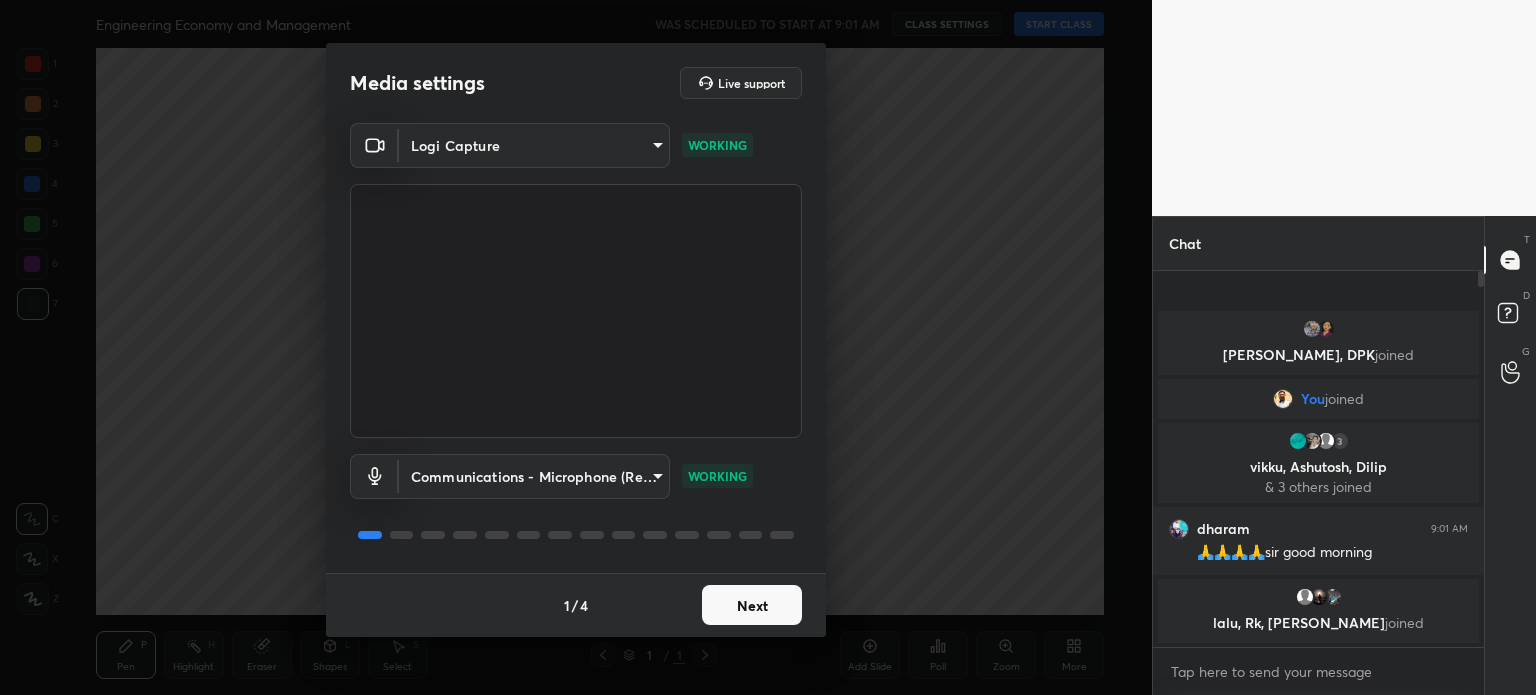 click on "1 2 3 4 5 6 7 C X Z C X Z E E Erase all   H H Engineering Economy and Management WAS SCHEDULED TO START AT  9:01 AM CLASS SETTINGS START CLASS Setting up your live class Back Engineering Economy and Management • L4 of Engineering Economy and Management Nvlk Prakash Pen P Highlight H Eraser Shapes L Select S 1 / 1 Add Slide Poll Zoom More Chat [PERSON_NAME], DPK  joined You  joined 3 vikku, [PERSON_NAME], Dilip &  3 others  joined dharam 9:01 AM 🙏🙏🙏🙏sir good morning lalu, Rk, [PERSON_NAME]  joined JUMP TO LATEST Enable hand raising Enable raise hand to speak to learners. Once enabled, chat will be turned off temporarily. Enable x   Doubts asked by learners will show up here Raise hand disabled You have disabled Raise hand currently. Enable it to invite learners to speak Enable Can't raise hand Looks like educator just invited you to speak. Please wait before you can raise your hand again. Got it T Messages (T) D Doubts (D) G Raise Hand (G) Report an issue Reason for reporting Buffering Chat not working ​ Report 1" at bounding box center [768, 347] 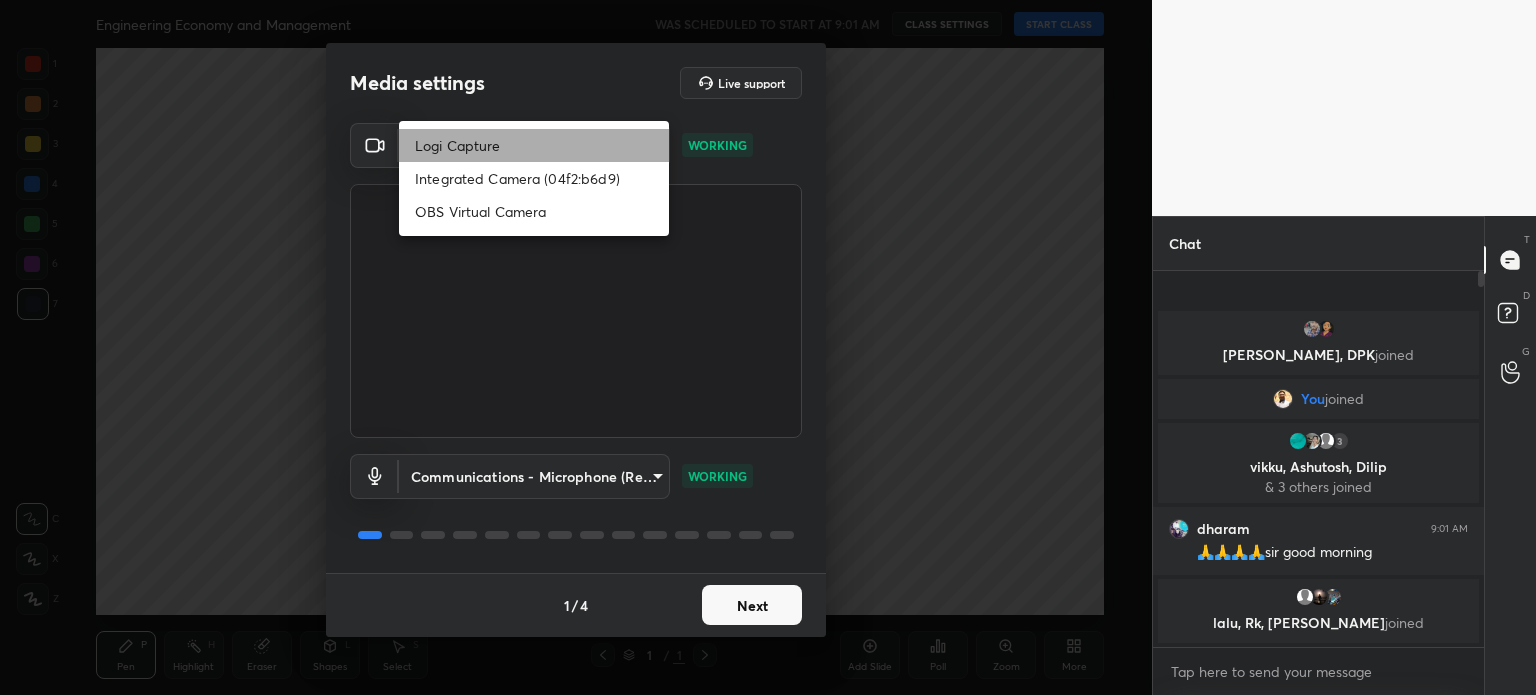 click on "Logi Capture" at bounding box center (534, 145) 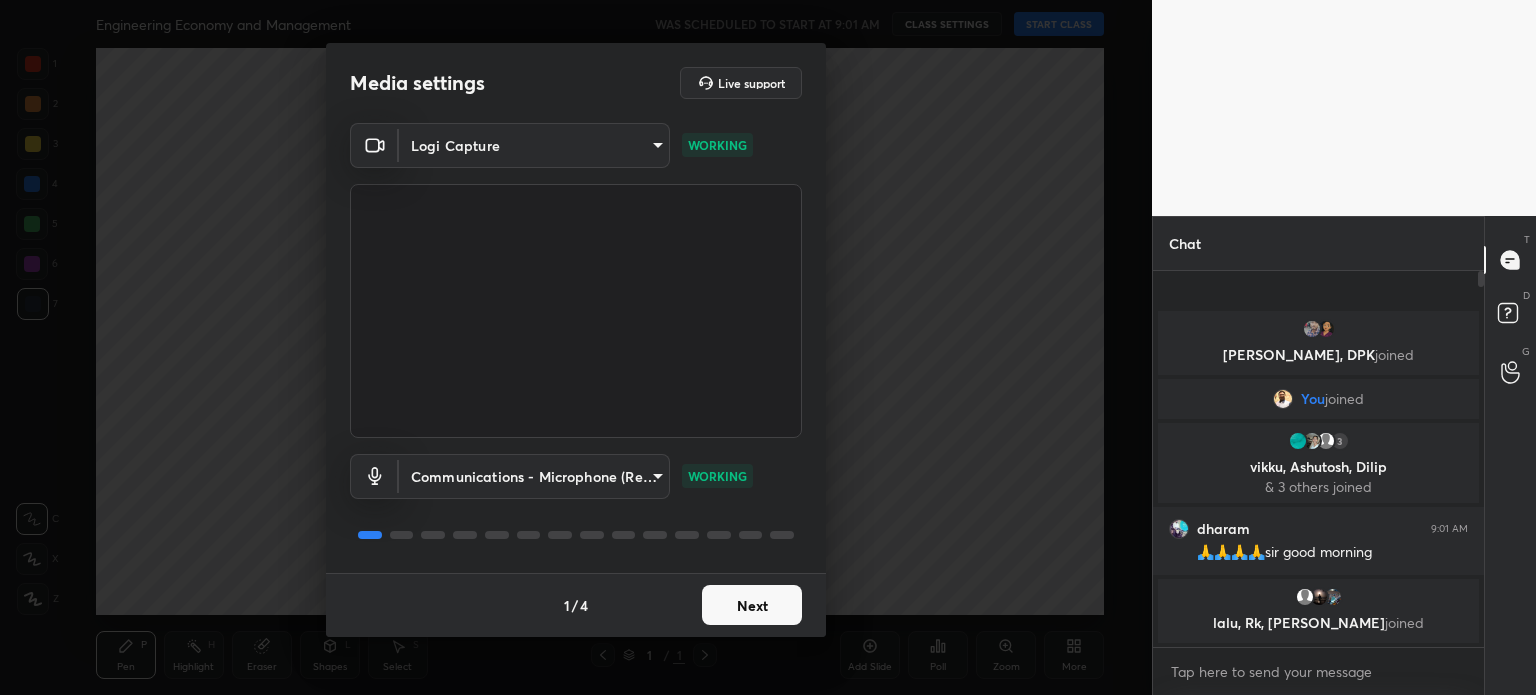 click on "1 2 3 4 5 6 7 C X Z C X Z E E Erase all   H H Engineering Economy and Management WAS SCHEDULED TO START AT  9:01 AM CLASS SETTINGS START CLASS Setting up your live class Back Engineering Economy and Management • L4 of Engineering Economy and Management Nvlk Prakash Pen P Highlight H Eraser Shapes L Select S 1 / 1 Add Slide Poll Zoom More Chat [PERSON_NAME], DPK  joined You  joined 3 vikku, [PERSON_NAME], Dilip &  3 others  joined dharam 9:01 AM 🙏🙏🙏🙏sir good morning lalu, Rk, [PERSON_NAME]  joined JUMP TO LATEST Enable hand raising Enable raise hand to speak to learners. Once enabled, chat will be turned off temporarily. Enable x   Doubts asked by learners will show up here Raise hand disabled You have disabled Raise hand currently. Enable it to invite learners to speak Enable Can't raise hand Looks like educator just invited you to speak. Please wait before you can raise your hand again. Got it T Messages (T) D Doubts (D) G Raise Hand (G) Report an issue Reason for reporting Buffering Chat not working ​ Report 1" at bounding box center [768, 347] 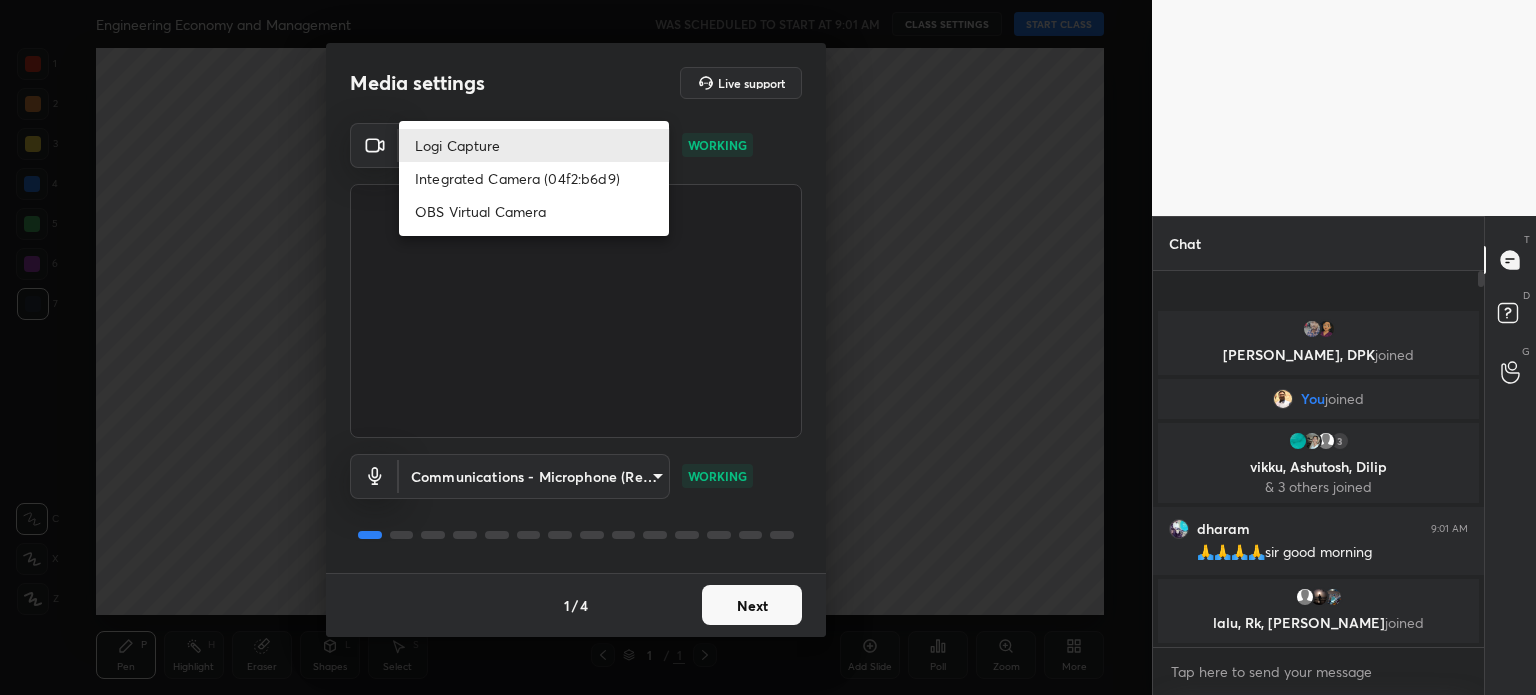 click on "Logi Capture" at bounding box center [534, 145] 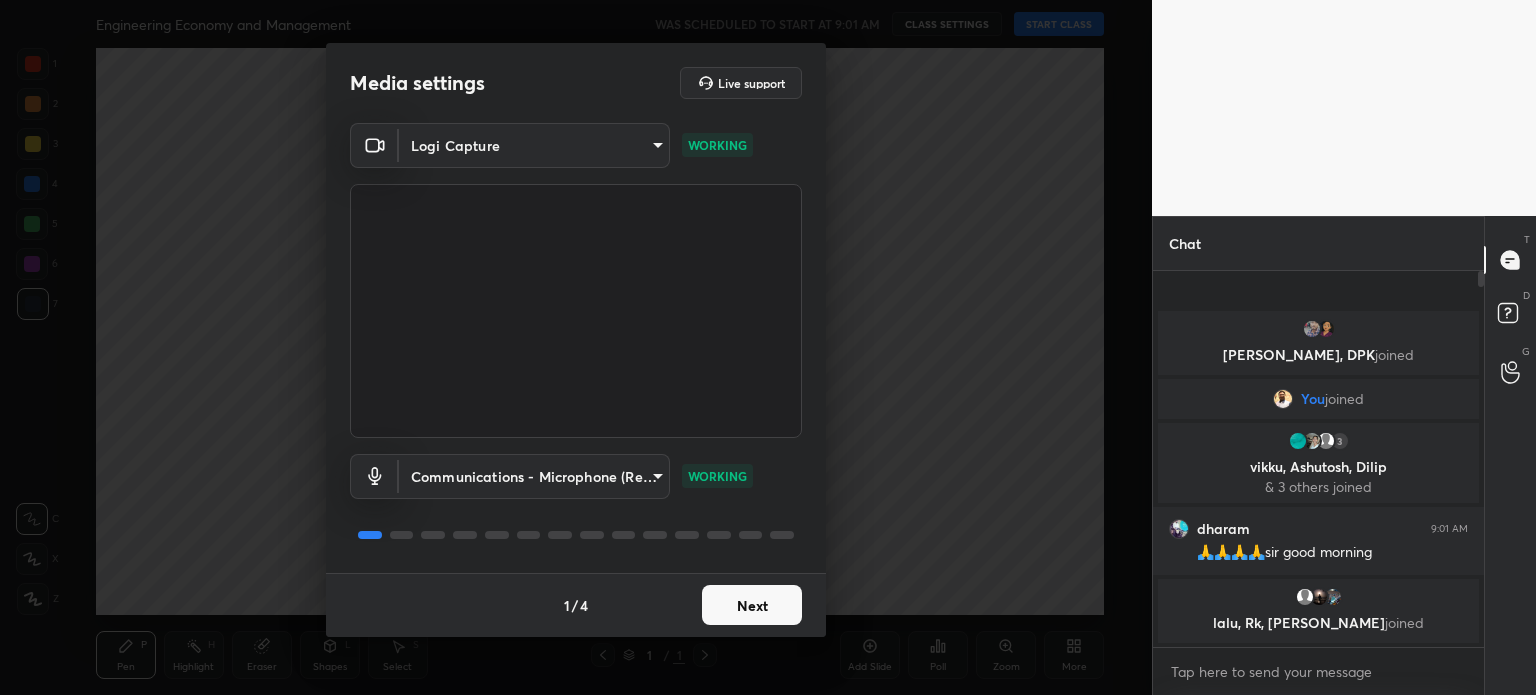 click on "1 2 3 4 5 6 7 C X Z C X Z E E Erase all   H H Engineering Economy and Management WAS SCHEDULED TO START AT  9:01 AM CLASS SETTINGS START CLASS Setting up your live class Back Engineering Economy and Management • L4 of Engineering Economy and Management Nvlk Prakash Pen P Highlight H Eraser Shapes L Select S 1 / 1 Add Slide Poll Zoom More Chat [PERSON_NAME], DPK  joined You  joined 3 vikku, [PERSON_NAME], Dilip &  3 others  joined dharam 9:01 AM 🙏🙏🙏🙏sir good morning lalu, Rk, [PERSON_NAME]  joined JUMP TO LATEST Enable hand raising Enable raise hand to speak to learners. Once enabled, chat will be turned off temporarily. Enable x   Doubts asked by learners will show up here Raise hand disabled You have disabled Raise hand currently. Enable it to invite learners to speak Enable Can't raise hand Looks like educator just invited you to speak. Please wait before you can raise your hand again. Got it T Messages (T) D Doubts (D) G Raise Hand (G) Report an issue Reason for reporting Buffering Chat not working ​ Report 1" at bounding box center [768, 347] 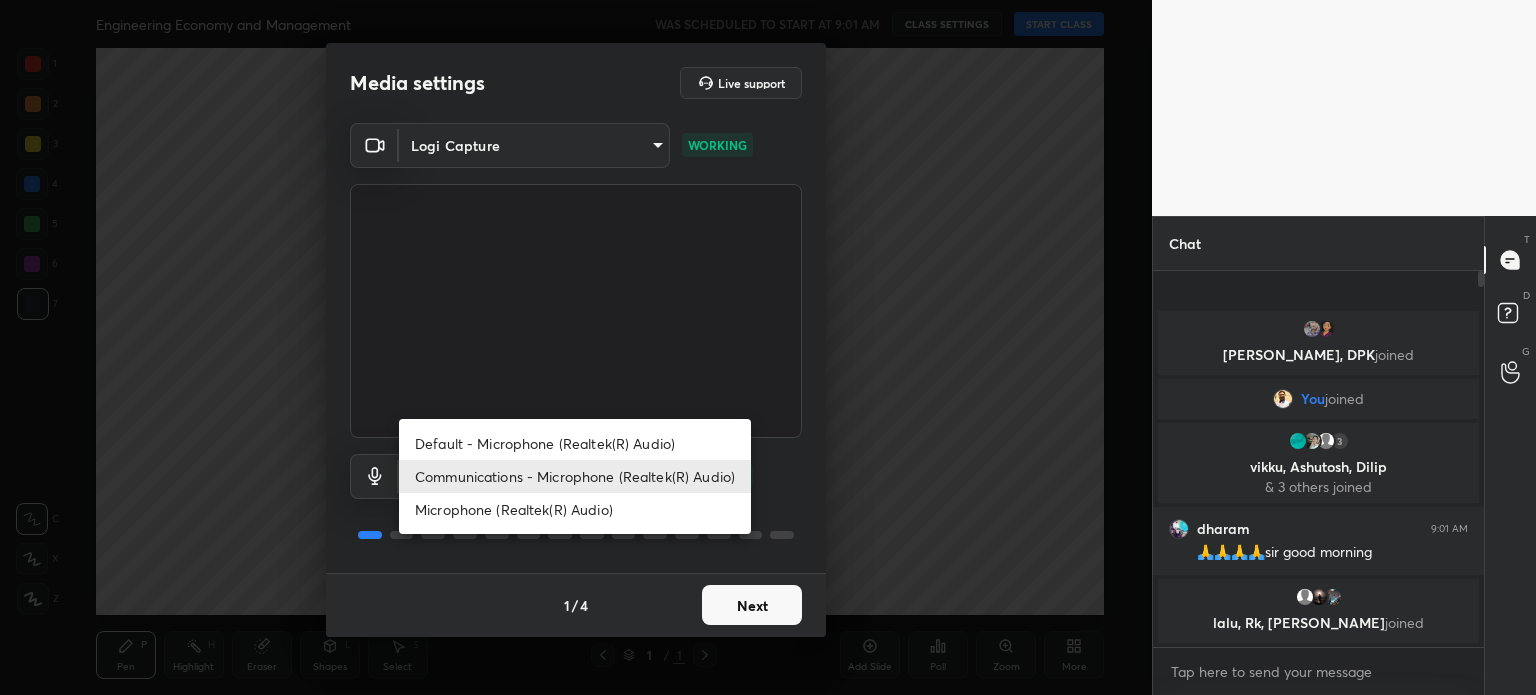 click at bounding box center (768, 347) 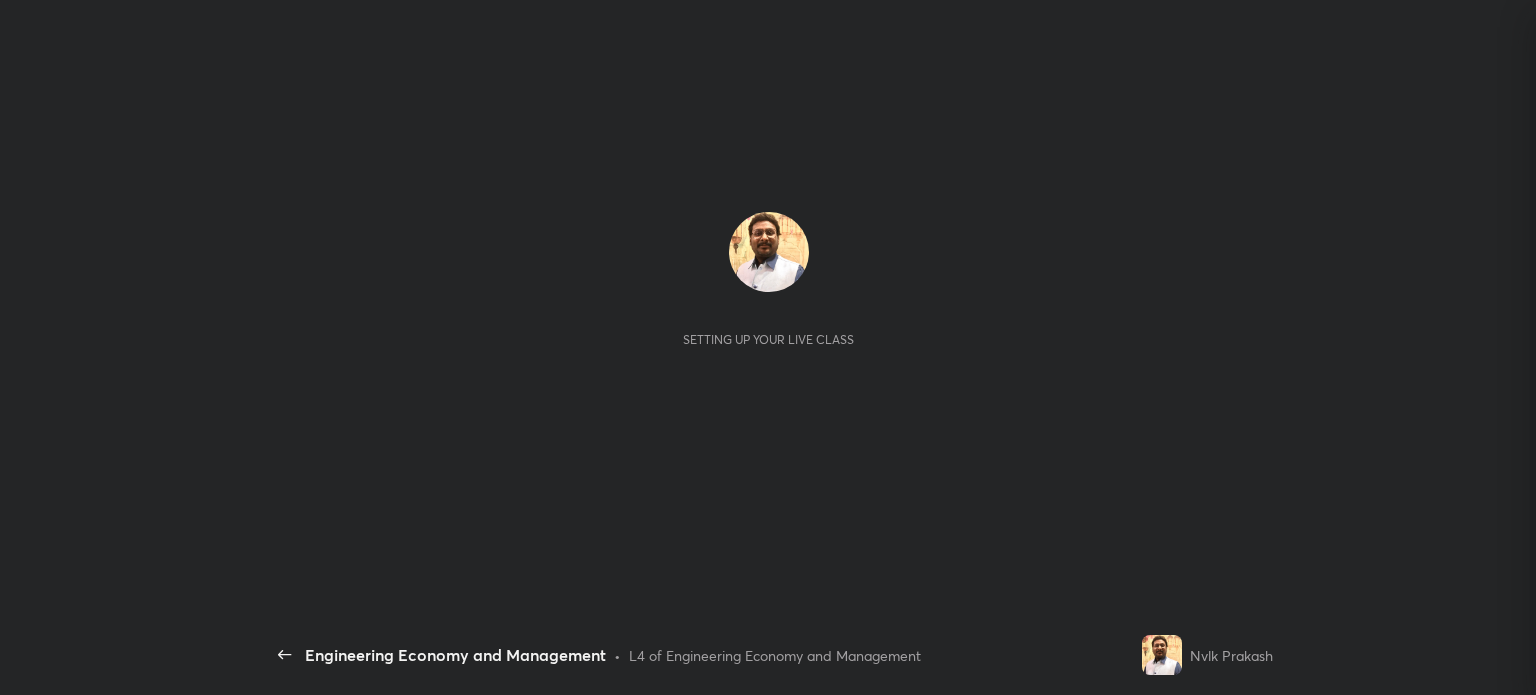 scroll, scrollTop: 0, scrollLeft: 0, axis: both 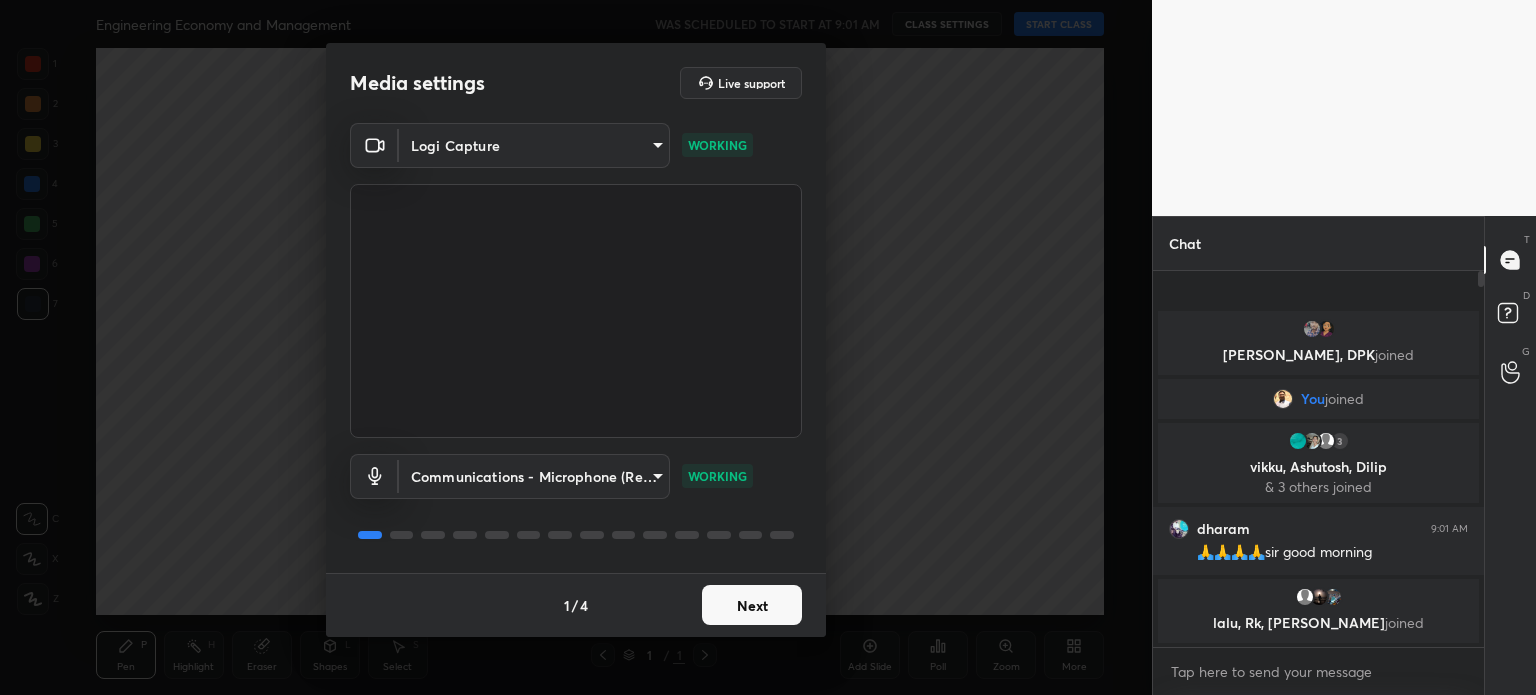 click on "1 2 3 4 5 6 7 C X Z C X Z E E Erase all   H H Engineering Economy and Management WAS SCHEDULED TO START AT  9:01 AM CLASS SETTINGS START CLASS Setting up your live class Back Engineering Economy and Management • L4 of Engineering Economy and Management Nvlk Prakash Pen P Highlight H Eraser Shapes L Select S 1 / 1 Add Slide Poll Zoom More Chat [PERSON_NAME], DPK  joined You  joined 3 vikku, [PERSON_NAME], Dilip &  3 others  joined dharam 9:01 AM 🙏🙏🙏🙏sir good morning lalu, Rk, [PERSON_NAME]  joined JUMP TO LATEST Enable hand raising Enable raise hand to speak to learners. Once enabled, chat will be turned off temporarily. Enable x   Doubts asked by learners will show up here Raise hand disabled You have disabled Raise hand currently. Enable it to invite learners to speak Enable Can't raise hand Looks like educator just invited you to speak. Please wait before you can raise your hand again. Got it T Messages (T) D Doubts (D) G Raise Hand (G) Report an issue Reason for reporting Buffering Chat not working ​ Report 1" at bounding box center [768, 347] 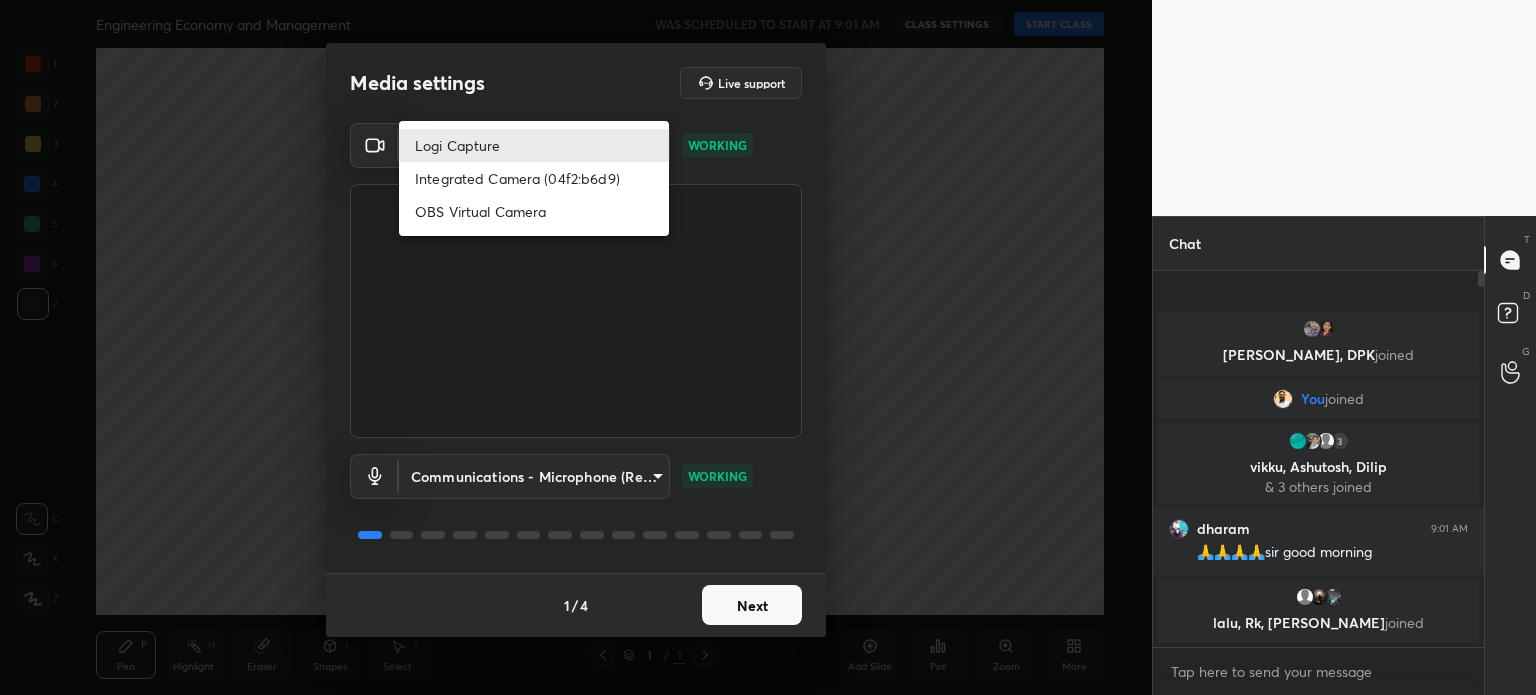 click at bounding box center [768, 347] 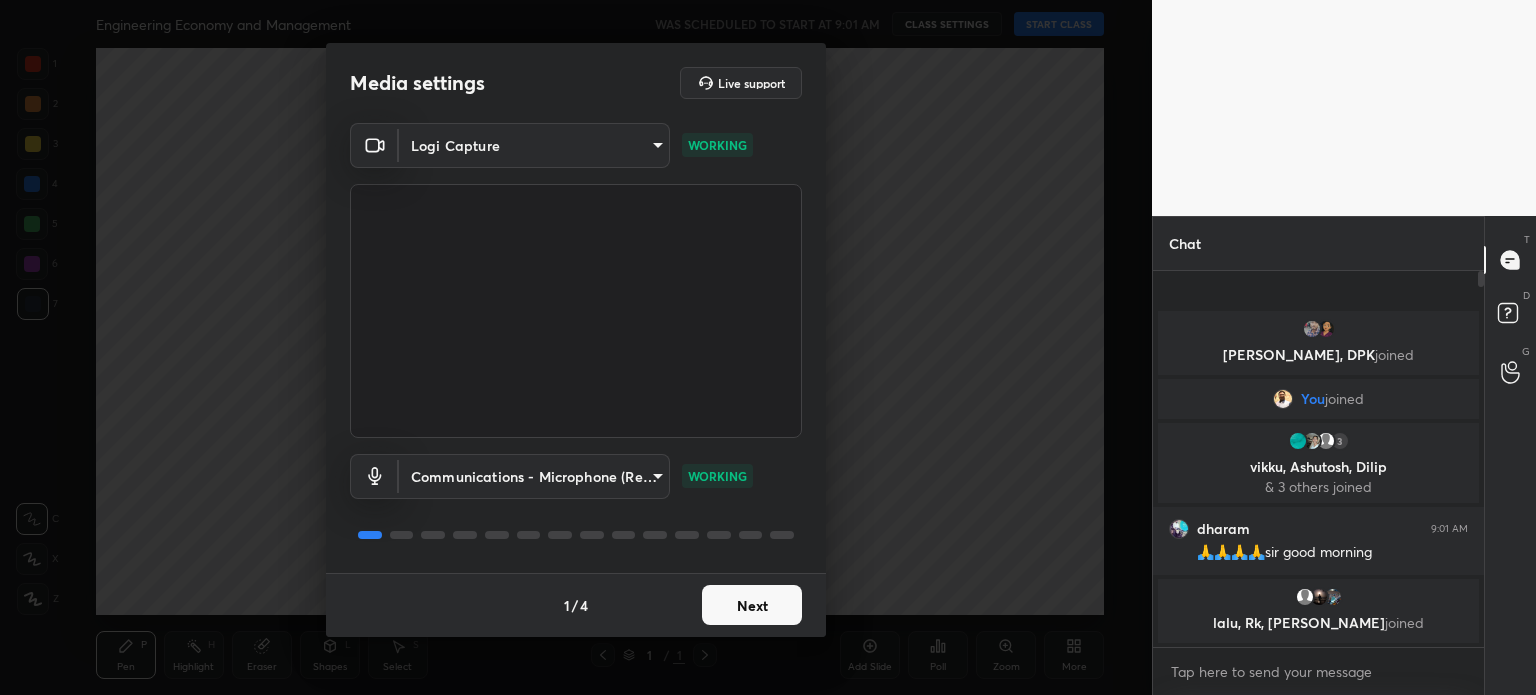 click on "1 2 3 4 5 6 7 C X Z C X Z E E Erase all   H H Engineering Economy and Management WAS SCHEDULED TO START AT  9:01 AM CLASS SETTINGS START CLASS Setting up your live class Back Engineering Economy and Management • L4 of Engineering Economy and Management Nvlk Prakash Pen P Highlight H Eraser Shapes L Select S 1 / 1 Add Slide Poll Zoom More Chat [PERSON_NAME], DPK  joined You  joined 3 vikku, [PERSON_NAME], Dilip &  3 others  joined dharam 9:01 AM 🙏🙏🙏🙏sir good morning lalu, Rk, [PERSON_NAME]  joined JUMP TO LATEST Enable hand raising Enable raise hand to speak to learners. Once enabled, chat will be turned off temporarily. Enable x   Doubts asked by learners will show up here Raise hand disabled You have disabled Raise hand currently. Enable it to invite learners to speak Enable Can't raise hand Looks like educator just invited you to speak. Please wait before you can raise your hand again. Got it T Messages (T) D Doubts (D) G Raise Hand (G) Report an issue Reason for reporting Buffering Chat not working ​ Report 1" at bounding box center [768, 347] 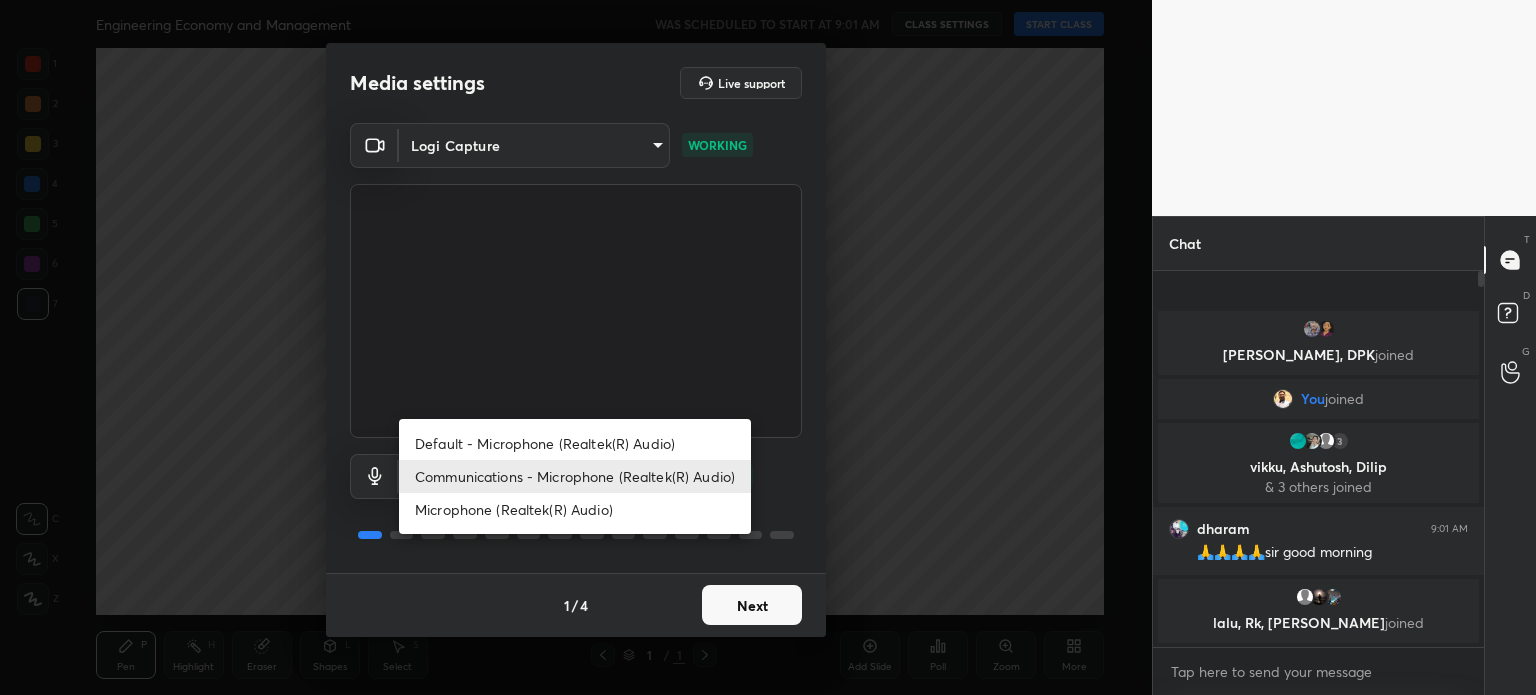 click at bounding box center (768, 347) 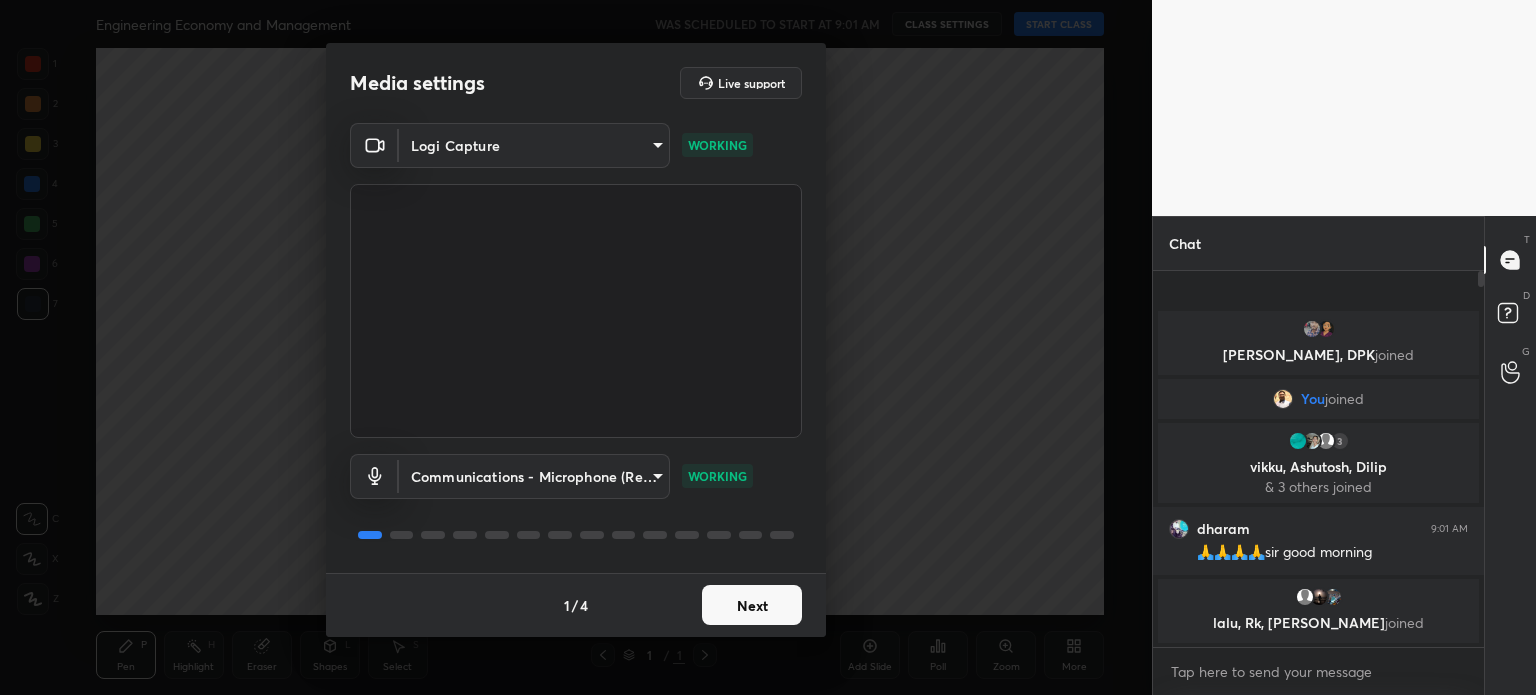 click on "1 2 3 4 5 6 7 C X Z C X Z E E Erase all   H H Engineering Economy and Management WAS SCHEDULED TO START AT  9:01 AM CLASS SETTINGS START CLASS Setting up your live class Back Engineering Economy and Management • L4 of Engineering Economy and Management Nvlk Prakash Pen P Highlight H Eraser Shapes L Select S 1 / 1 Add Slide Poll Zoom More Chat Sanket, DPK  joined You  joined 3 vikku, Ashutosh, Dilip &  3 others  joined dharam 9:01 AM 🙏🙏🙏🙏sir good morning lalu, Rk, FARHIN  joined JUMP TO LATEST Enable hand raising Enable raise hand to speak to learners. Once enabled, chat will be turned off temporarily. Enable x   Doubts asked by learners will show up here Raise hand disabled You have disabled Raise hand currently. Enable it to invite learners to speak Enable Can't raise hand Looks like educator just invited you to speak. Please wait before you can raise your hand again. Got it T Messages (T) D Doubts (D) G Raise Hand (G) Report an issue Reason for reporting Buffering Chat not working ​ Report 1" at bounding box center (768, 347) 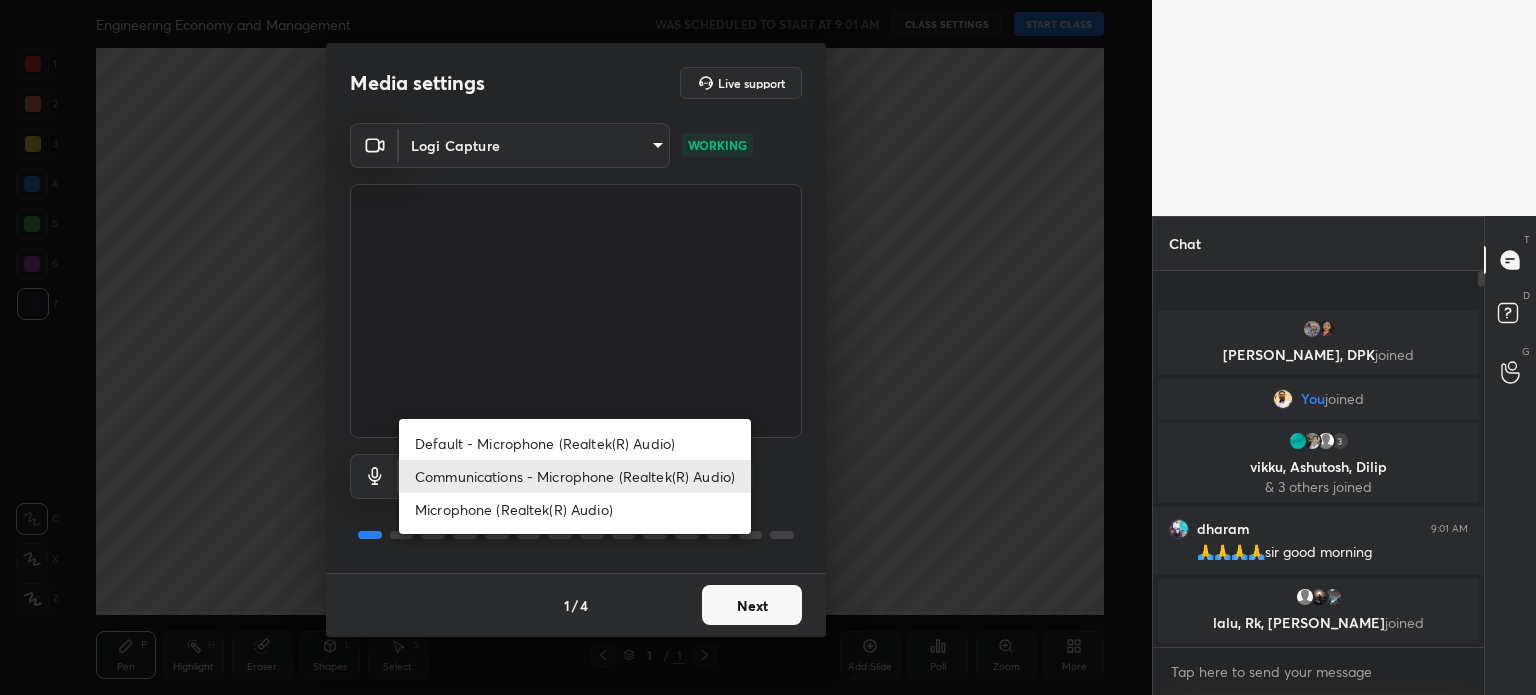 click at bounding box center (768, 347) 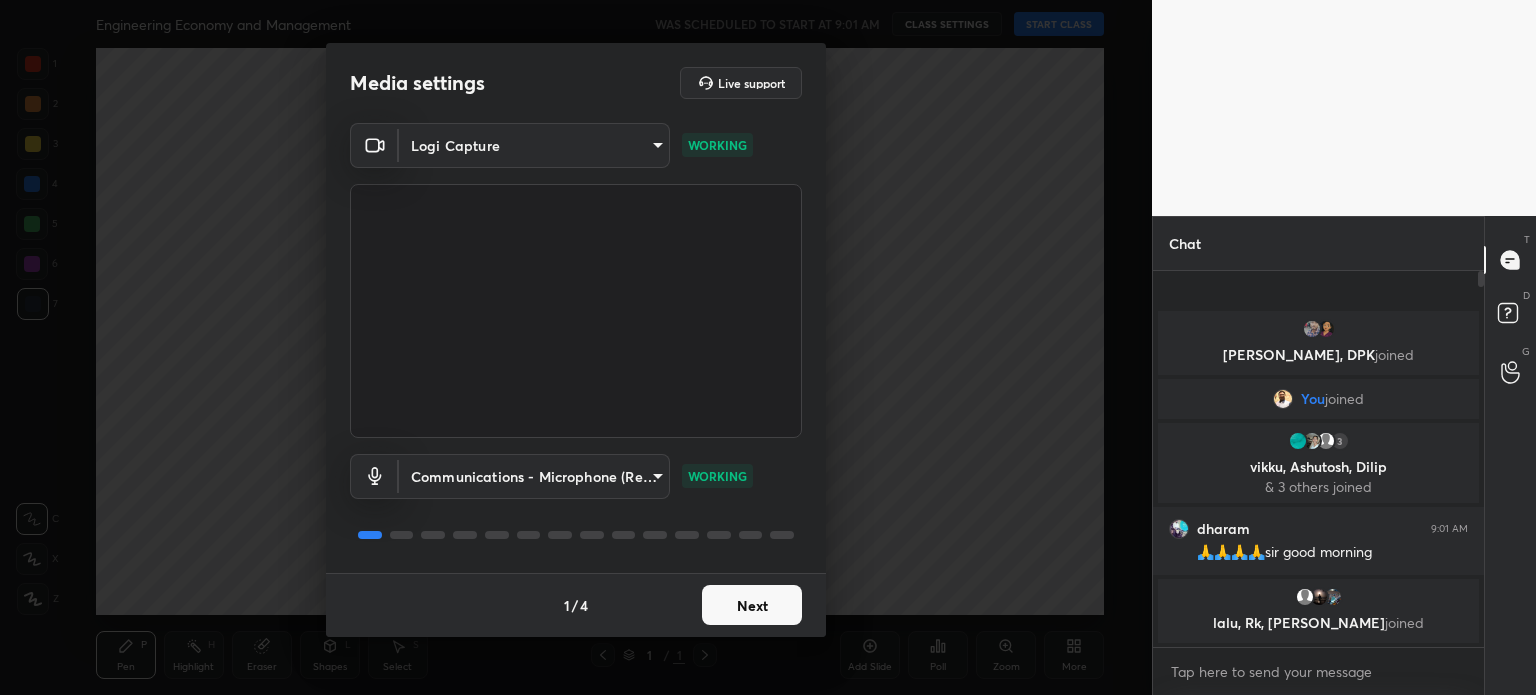 click on "1 2 3 4 5 6 7 C X Z C X Z E E Erase all   H H Engineering Economy and Management WAS SCHEDULED TO START AT  9:01 AM CLASS SETTINGS START CLASS Setting up your live class Back Engineering Economy and Management • L4 of Engineering Economy and Management Nvlk Prakash Pen P Highlight H Eraser Shapes L Select S 1 / 1 Add Slide Poll Zoom More Chat Sanket, DPK  joined You  joined 3 vikku, Ashutosh, Dilip &  3 others  joined dharam 9:01 AM 🙏🙏🙏🙏sir good morning lalu, Rk, FARHIN  joined JUMP TO LATEST Enable hand raising Enable raise hand to speak to learners. Once enabled, chat will be turned off temporarily. Enable x   Doubts asked by learners will show up here Raise hand disabled You have disabled Raise hand currently. Enable it to invite learners to speak Enable Can't raise hand Looks like educator just invited you to speak. Please wait before you can raise your hand again. Got it T Messages (T) D Doubts (D) G Raise Hand (G) Report an issue Reason for reporting Buffering Chat not working ​ Report 1" at bounding box center (768, 347) 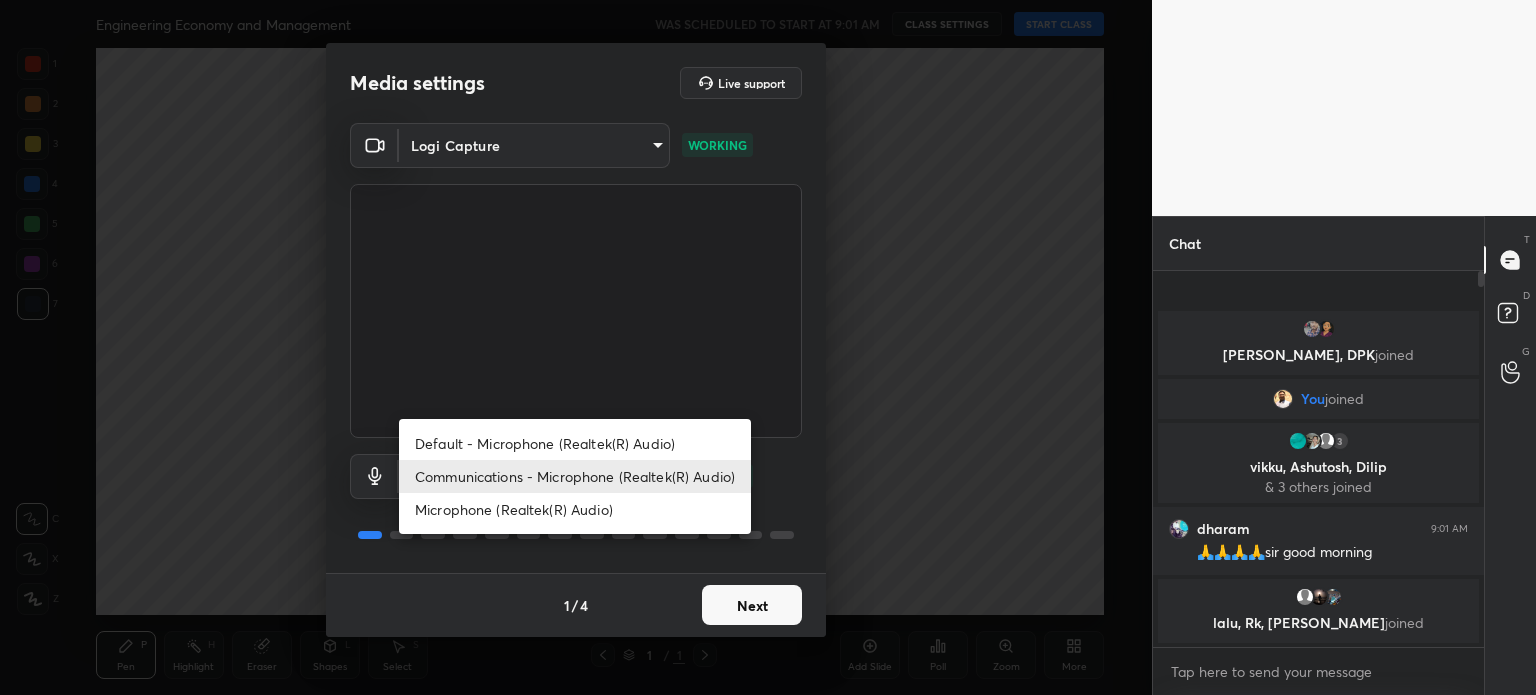 click at bounding box center [768, 347] 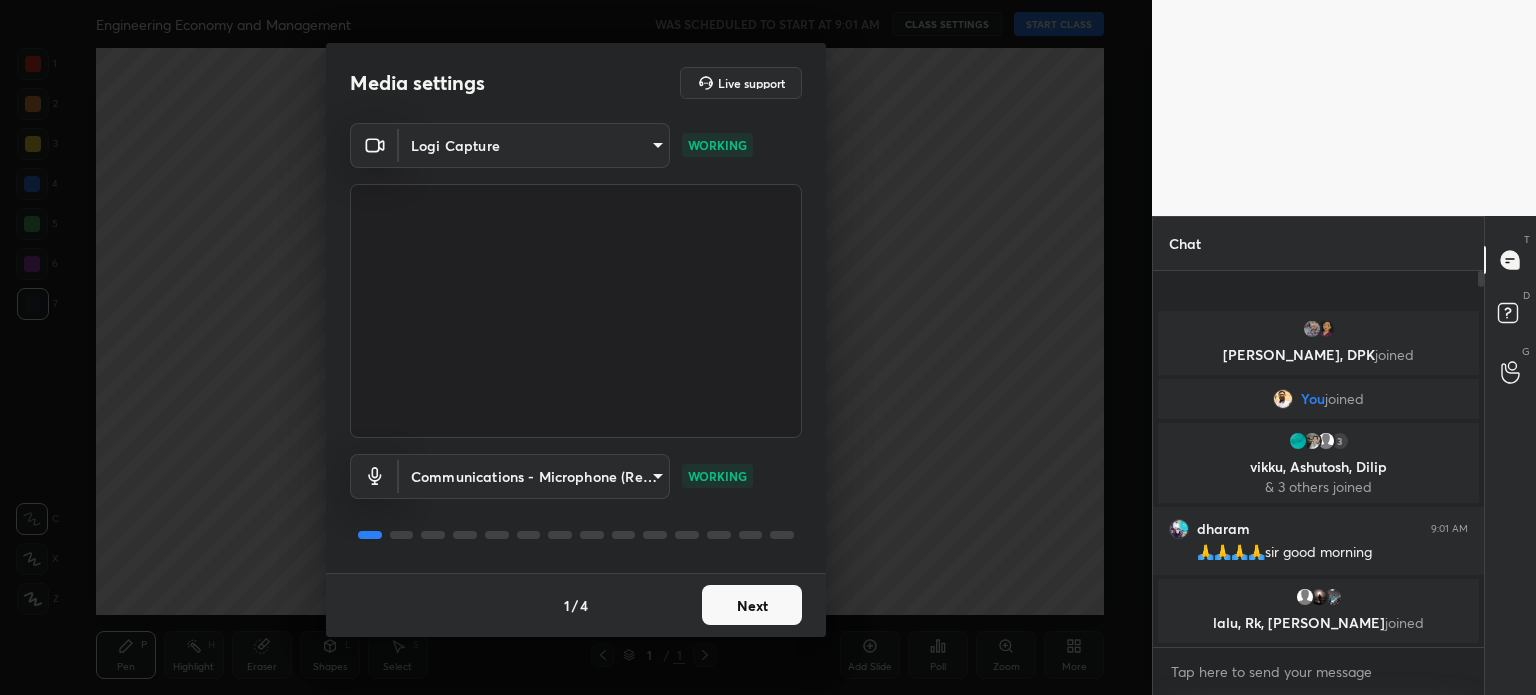 click on "1 2 3 4 5 6 7 C X Z C X Z E E Erase all   H H Engineering Economy and Management WAS SCHEDULED TO START AT  9:01 AM CLASS SETTINGS START CLASS Setting up your live class Back Engineering Economy and Management • L4 of Engineering Economy and Management Nvlk Prakash Pen P Highlight H Eraser Shapes L Select S 1 / 1 Add Slide Poll Zoom More Chat Sanket, DPK  joined You  joined 3 vikku, Ashutosh, Dilip &  3 others  joined dharam 9:01 AM 🙏🙏🙏🙏sir good morning lalu, Rk, FARHIN  joined JUMP TO LATEST Enable hand raising Enable raise hand to speak to learners. Once enabled, chat will be turned off temporarily. Enable x   Doubts asked by learners will show up here Raise hand disabled You have disabled Raise hand currently. Enable it to invite learners to speak Enable Can't raise hand Looks like educator just invited you to speak. Please wait before you can raise your hand again. Got it T Messages (T) D Doubts (D) G Raise Hand (G) Report an issue Reason for reporting Buffering Chat not working ​ Report 1" at bounding box center [768, 347] 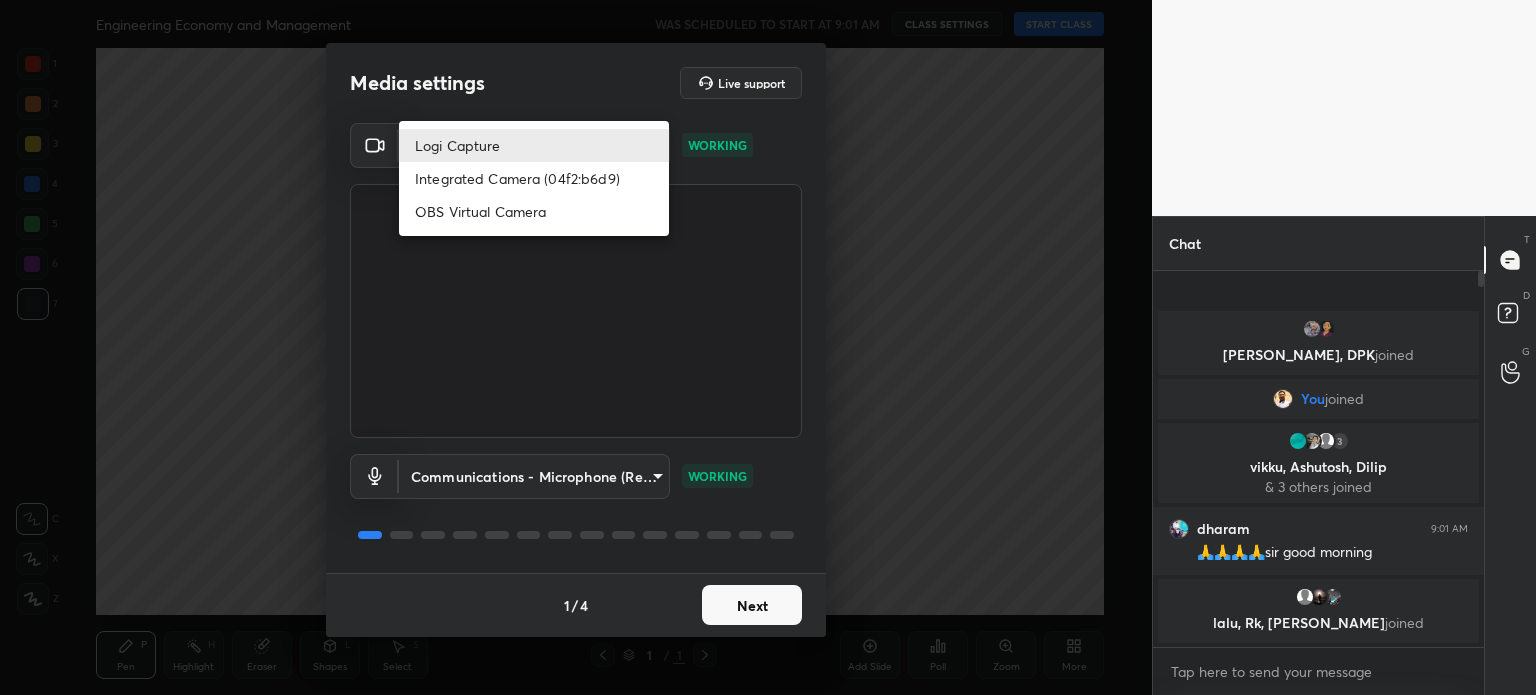 click at bounding box center (768, 347) 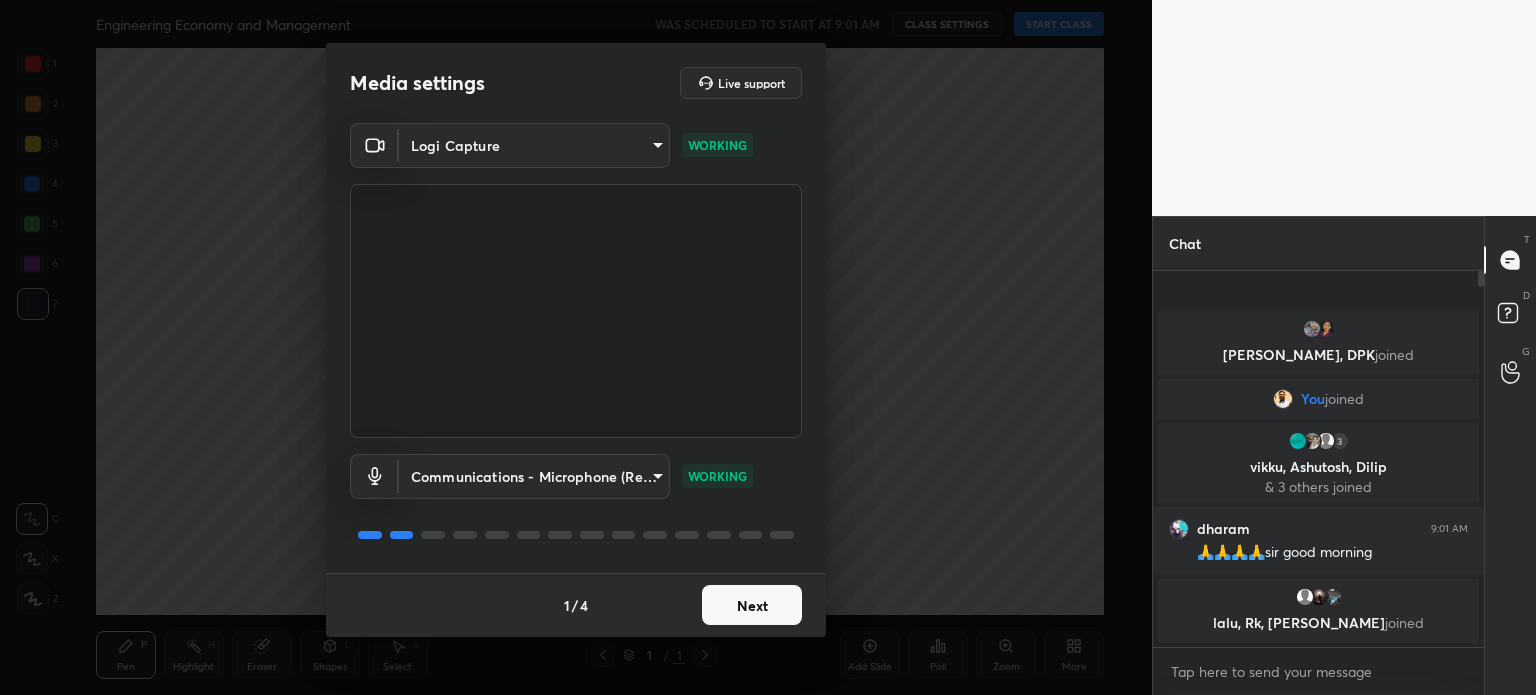 click on "1 2 3 4 5 6 7 C X Z C X Z E E Erase all   H H Engineering Economy and Management WAS SCHEDULED TO START AT  9:01 AM CLASS SETTINGS START CLASS Setting up your live class Back Engineering Economy and Management • L4 of Engineering Economy and Management Nvlk Prakash Pen P Highlight H Eraser Shapes L Select S 1 / 1 Add Slide Poll Zoom More Chat Sanket, DPK  joined You  joined 3 vikku, Ashutosh, Dilip &  3 others  joined dharam 9:01 AM 🙏🙏🙏🙏sir good morning lalu, Rk, FARHIN  joined JUMP TO LATEST Enable hand raising Enable raise hand to speak to learners. Once enabled, chat will be turned off temporarily. Enable x   Doubts asked by learners will show up here Raise hand disabled You have disabled Raise hand currently. Enable it to invite learners to speak Enable Can't raise hand Looks like educator just invited you to speak. Please wait before you can raise your hand again. Got it T Messages (T) D Doubts (D) G Raise Hand (G) Report an issue Reason for reporting Buffering Chat not working ​ Report 1" at bounding box center (768, 347) 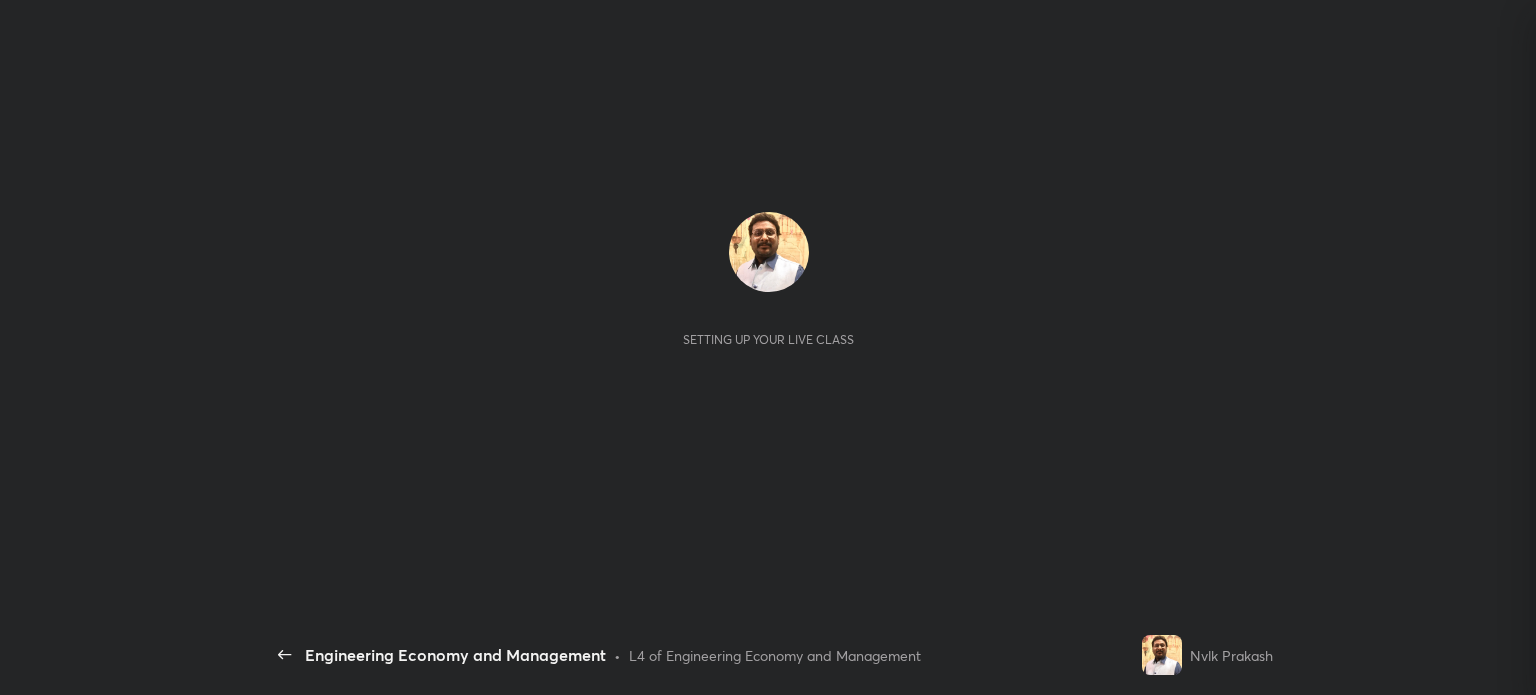 scroll, scrollTop: 0, scrollLeft: 0, axis: both 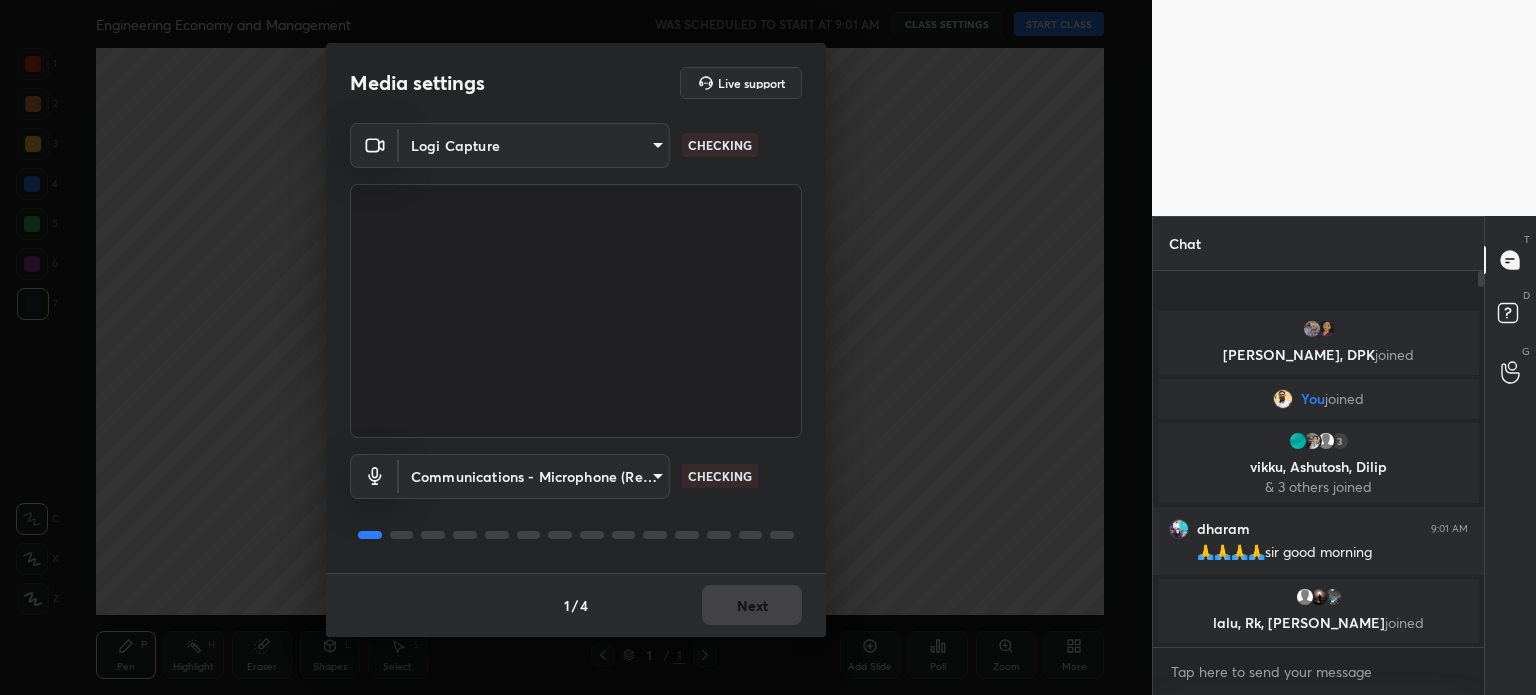 click on "1 2 3 4 5 6 7 C X Z C X Z E E Erase all   H H Engineering Economy and Management WAS SCHEDULED TO START AT  9:01 AM CLASS SETTINGS START CLASS Setting up your live class Back Engineering Economy and Management • L4 of Engineering Economy and Management Nvlk Prakash Pen P Highlight H Eraser Shapes L Select S 1 / 1 Add Slide Poll Zoom More Chat [PERSON_NAME], DPK  joined You  joined 3 vikku, [PERSON_NAME], Dilip &  3 others  joined dharam 9:01 AM 🙏🙏🙏🙏sir good morning lalu, Rk, [PERSON_NAME]  joined JUMP TO LATEST Enable hand raising Enable raise hand to speak to learners. Once enabled, chat will be turned off temporarily. Enable x   Doubts asked by learners will show up here Raise hand disabled You have disabled Raise hand currently. Enable it to invite learners to speak Enable Can't raise hand Looks like educator just invited you to speak. Please wait before you can raise your hand again. Got it T Messages (T) D Doubts (D) G Raise Hand (G) Report an issue Reason for reporting Buffering Chat not working ​ Report 1" at bounding box center (768, 347) 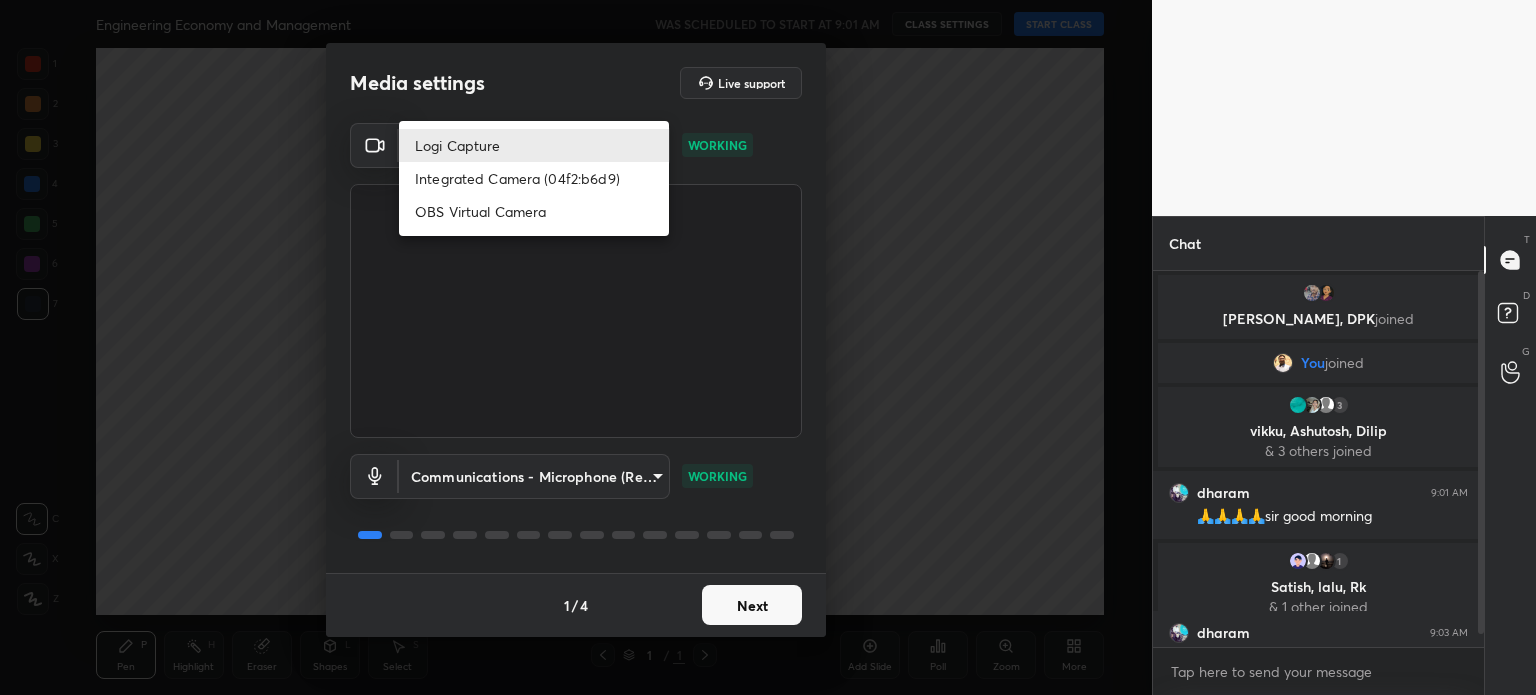 click at bounding box center [768, 347] 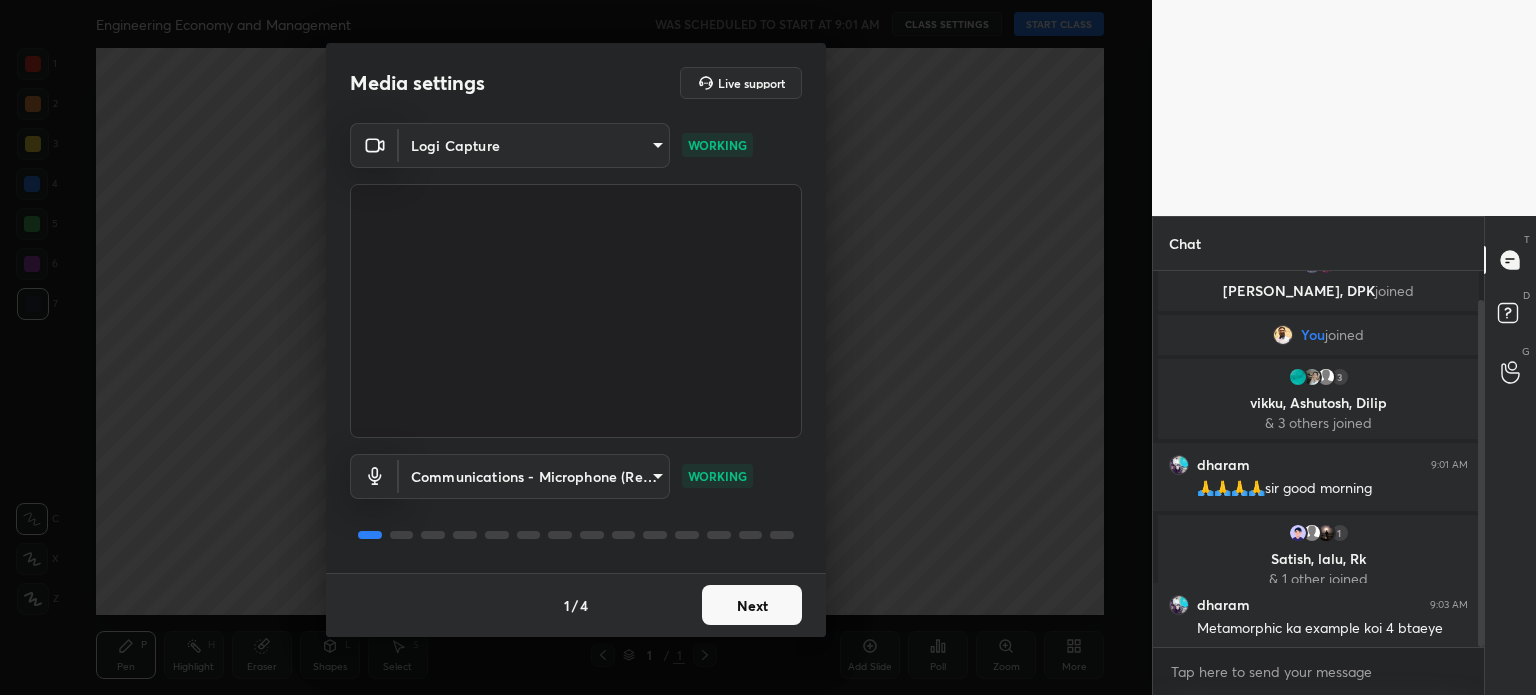 scroll, scrollTop: 32, scrollLeft: 0, axis: vertical 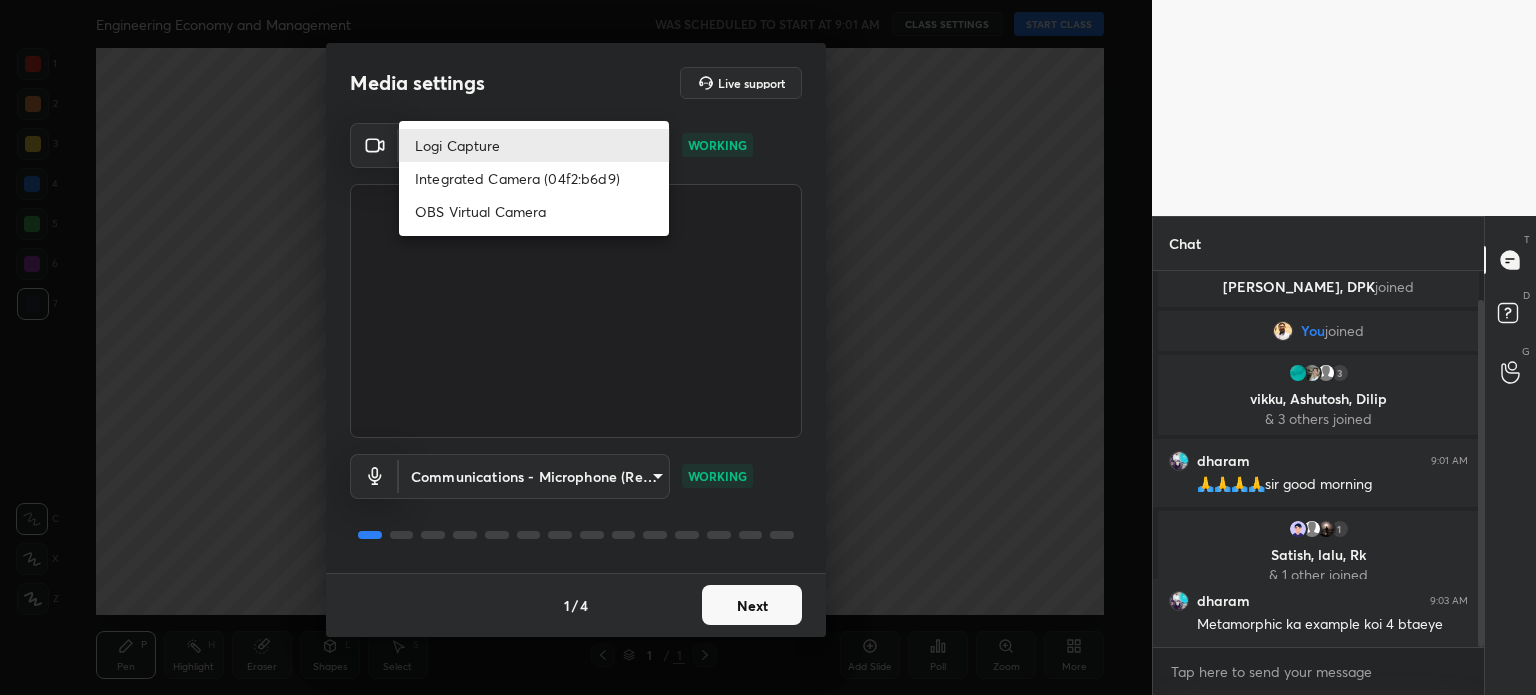 click on "1 2 3 4 5 6 7 C X Z C X Z E E Erase all   H H Engineering Economy and Management WAS SCHEDULED TO START AT  9:01 AM CLASS SETTINGS START CLASS Setting up your live class Back Engineering Economy and Management • L4 of Engineering Economy and Management Nvlk Prakash Pen P Highlight H Eraser Shapes L Select S 1 / 1 Add Slide Poll Zoom More Chat [PERSON_NAME], DPK  joined You  joined 3 vikku, [PERSON_NAME], Dilip &  3 others  joined dharam 9:01 AM 🙏🙏🙏🙏sir good morning 1 Satish, lalu, Rk &  1 other  joined dharam 9:03 AM Metamorphic ka example koi 4 btaeye JUMP TO LATEST Enable hand raising Enable raise hand to speak to learners. Once enabled, chat will be turned off temporarily. Enable x   Doubts asked by learners will show up here Raise hand disabled You have disabled Raise hand currently. Enable it to invite learners to speak Enable Can't raise hand Looks like educator just invited you to speak. Please wait before you can raise your hand again. Got it T Messages (T) D Doubts (D) G Raise Hand (G) Buffering 1" at bounding box center [768, 347] 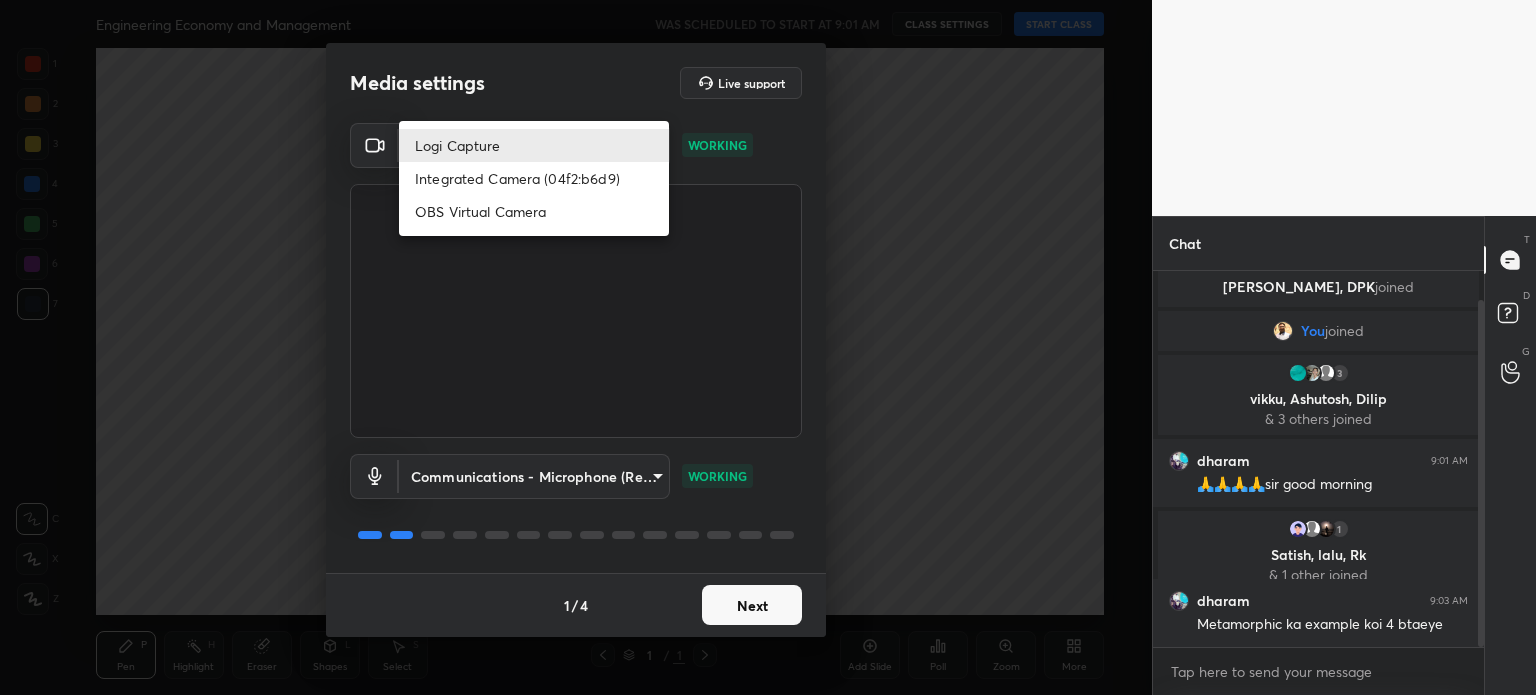 click at bounding box center (768, 347) 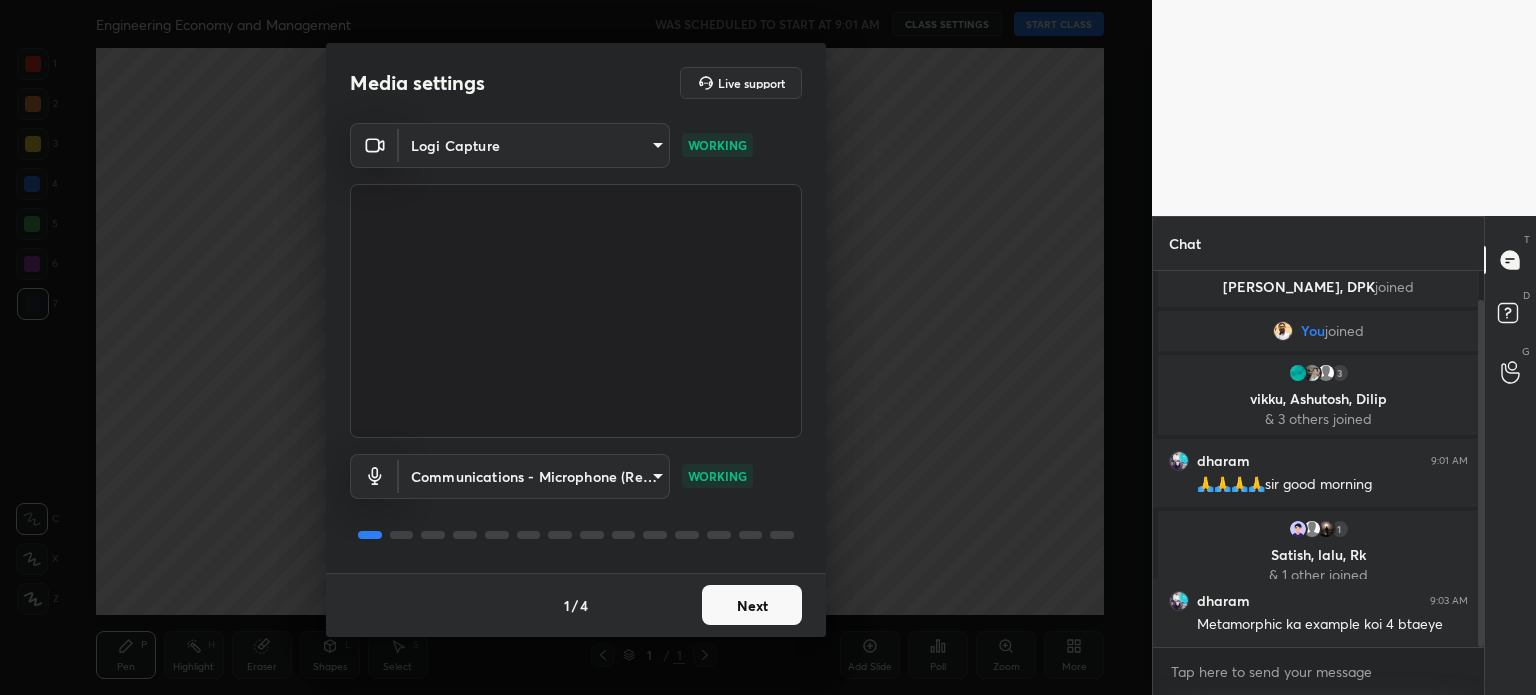 click on "1 2 3 4 5 6 7 C X Z C X Z E E Erase all   H H Engineering Economy and Management WAS SCHEDULED TO START AT  9:01 AM CLASS SETTINGS START CLASS Setting up your live class Back Engineering Economy and Management • L4 of Engineering Economy and Management Nvlk Prakash Pen P Highlight H Eraser Shapes L Select S 1 / 1 Add Slide Poll Zoom More Chat [PERSON_NAME], DPK  joined You  joined 3 vikku, [PERSON_NAME], Dilip &  3 others  joined dharam 9:01 AM 🙏🙏🙏🙏sir good morning 1 Satish, lalu, Rk &  1 other  joined dharam 9:03 AM Metamorphic ka example koi 4 btaeye JUMP TO LATEST Enable hand raising Enable raise hand to speak to learners. Once enabled, chat will be turned off temporarily. Enable x   Doubts asked by learners will show up here Raise hand disabled You have disabled Raise hand currently. Enable it to invite learners to speak Enable Can't raise hand Looks like educator just invited you to speak. Please wait before you can raise your hand again. Got it T Messages (T) D Doubts (D) G Raise Hand (G) Buffering 1" at bounding box center (768, 347) 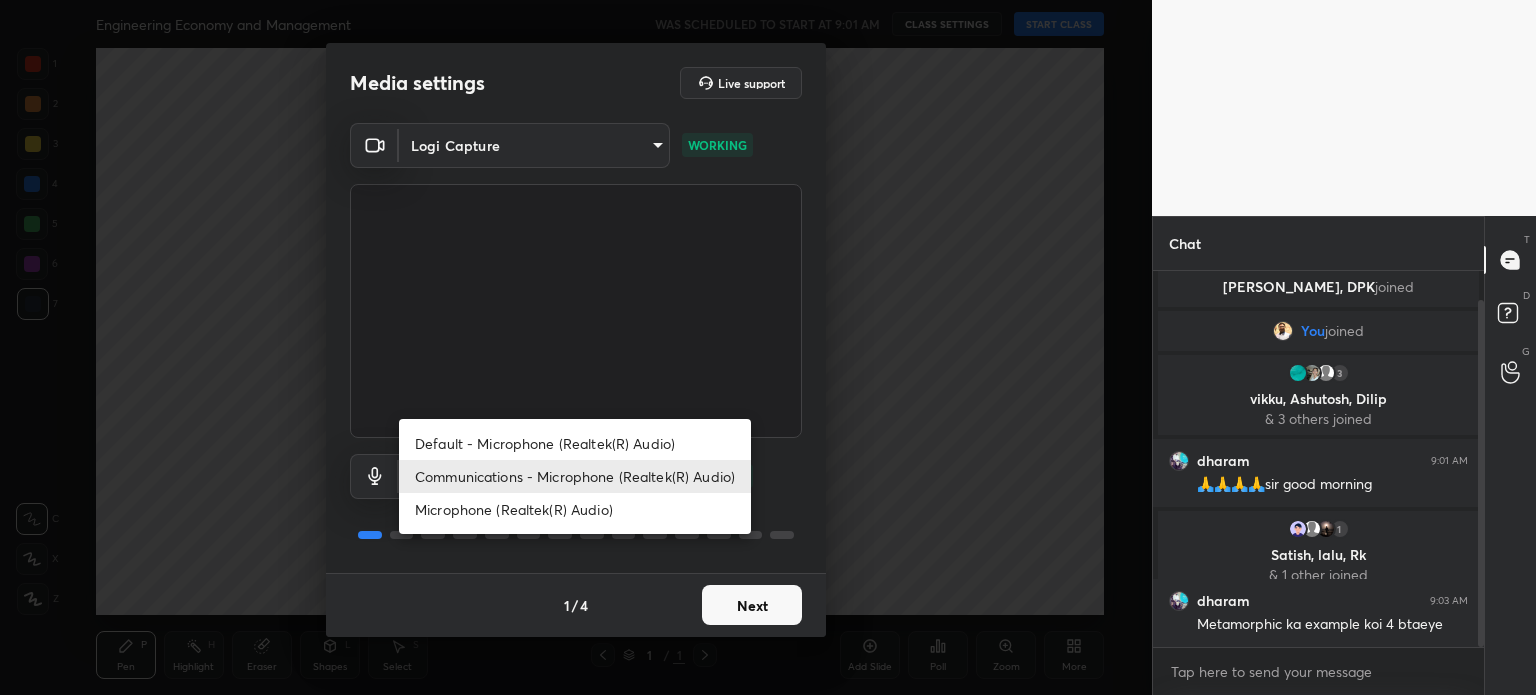 click at bounding box center [768, 347] 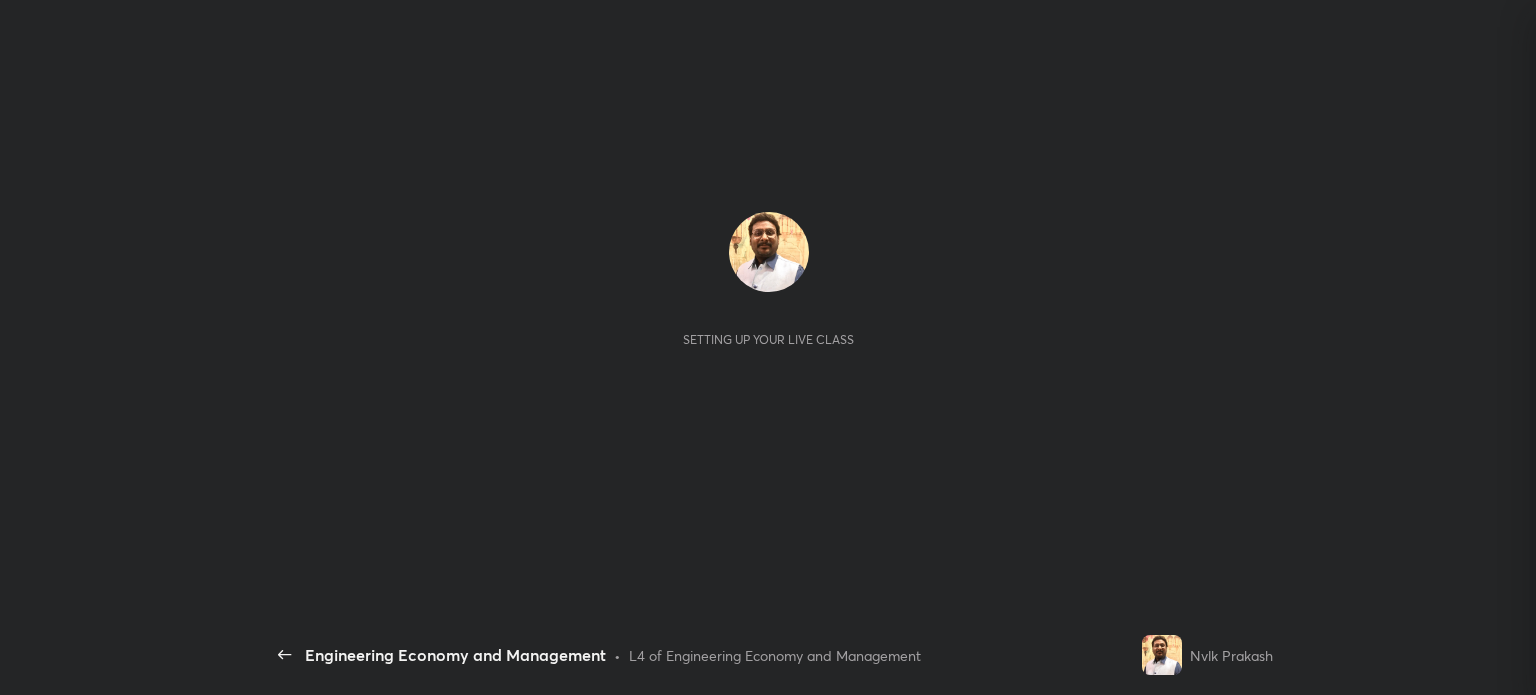 scroll, scrollTop: 0, scrollLeft: 0, axis: both 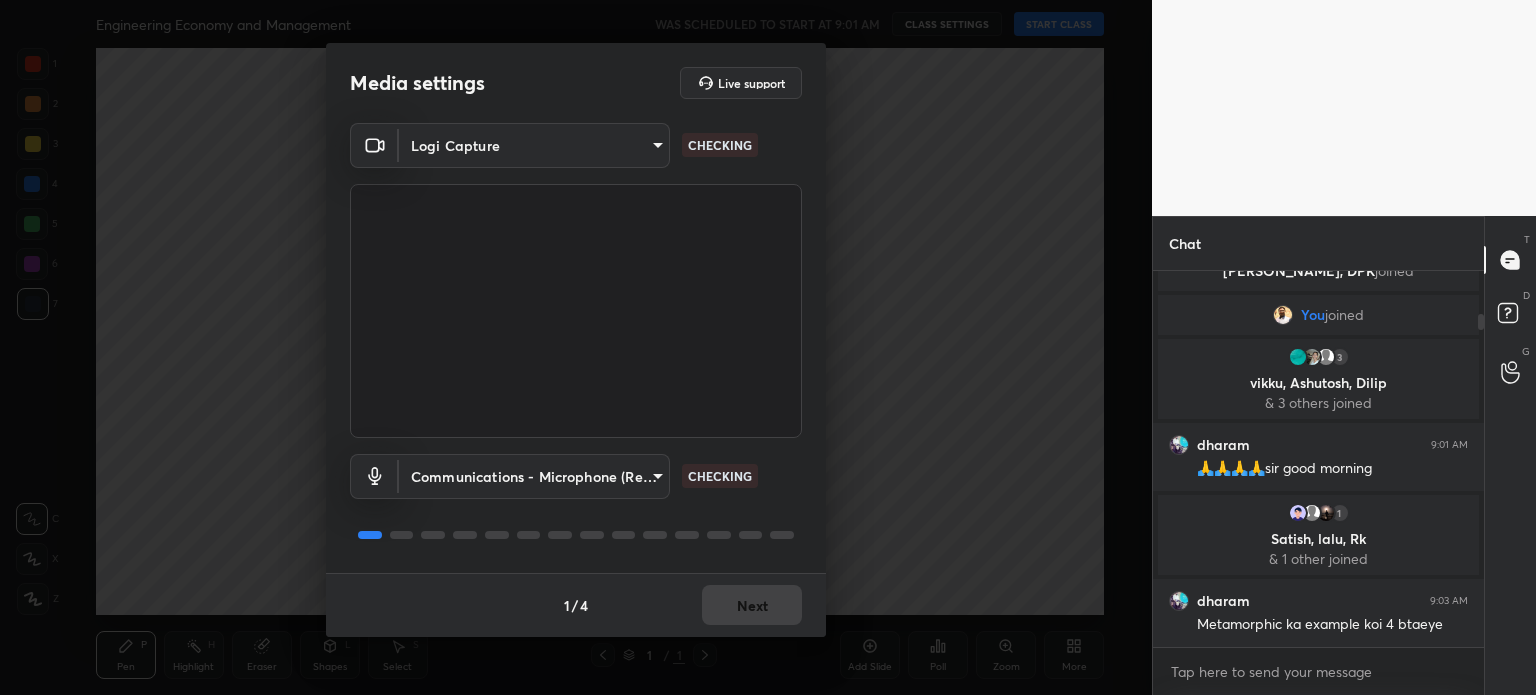 click on "1 2 3 4 5 6 7 C X Z C X Z E E Erase all   H H Engineering Economy and Management WAS SCHEDULED TO START AT  9:01 AM CLASS SETTINGS START CLASS Setting up your live class Back Engineering Economy and Management • L4 of Engineering Economy and Management Nvlk Prakash Pen P Highlight H Eraser Shapes L Select S 1 / 1 Add Slide Poll Zoom More Chat Sanket, DPK  joined You  joined 3 vikku, Ashutosh, Dilip &  3 others  joined dharam 9:01 AM 🙏🙏🙏🙏sir good morning 1 Satish, lalu, Rk &  1 other  joined dharam 9:03 AM Metamorphic ka example koi 4 btaeye JUMP TO LATEST Enable hand raising Enable raise hand to speak to learners. Once enabled, chat will be turned off temporarily. Enable x   Doubts asked by learners will show up here Raise hand disabled You have disabled Raise hand currently. Enable it to invite learners to speak Enable Can't raise hand Looks like educator just invited you to speak. Please wait before you can raise your hand again. Got it T Messages (T) D Doubts (D) G Raise Hand (G) Buffering 1" at bounding box center [768, 347] 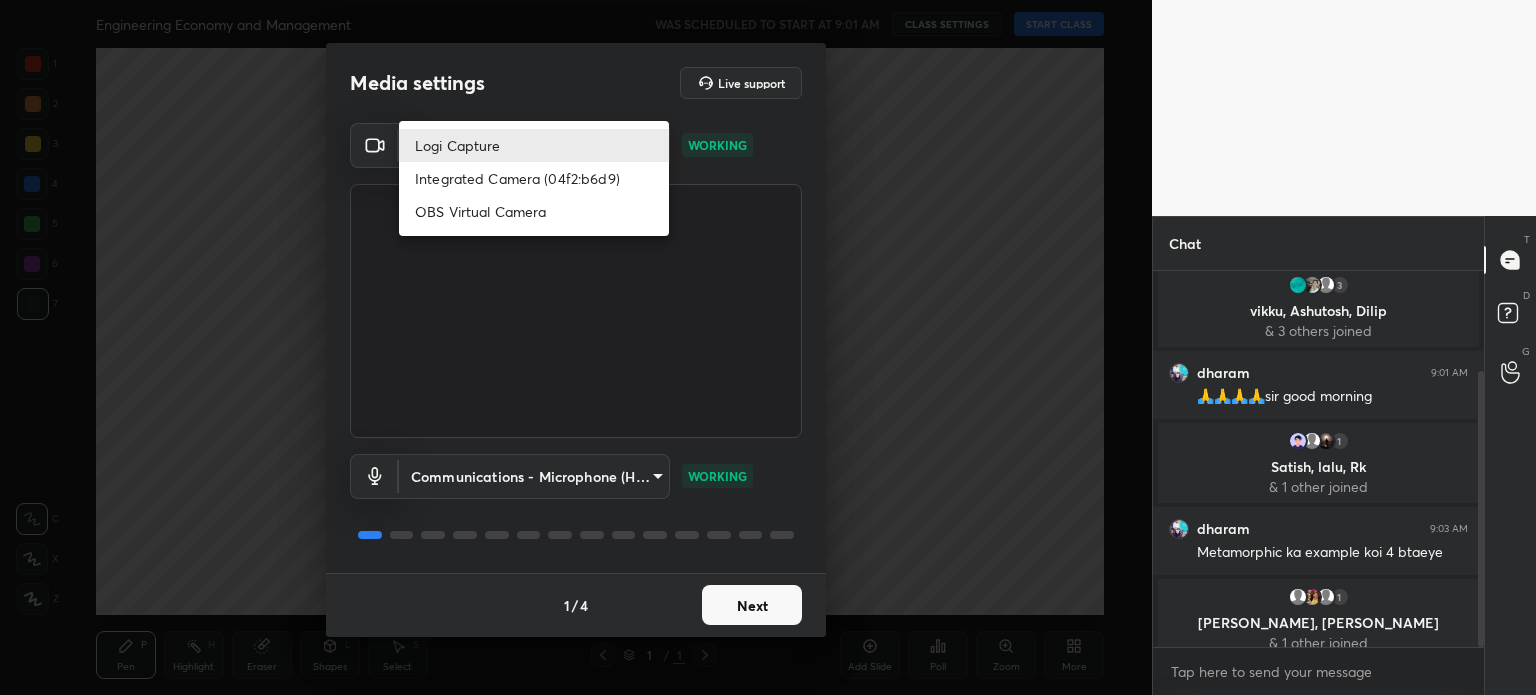 scroll, scrollTop: 136, scrollLeft: 0, axis: vertical 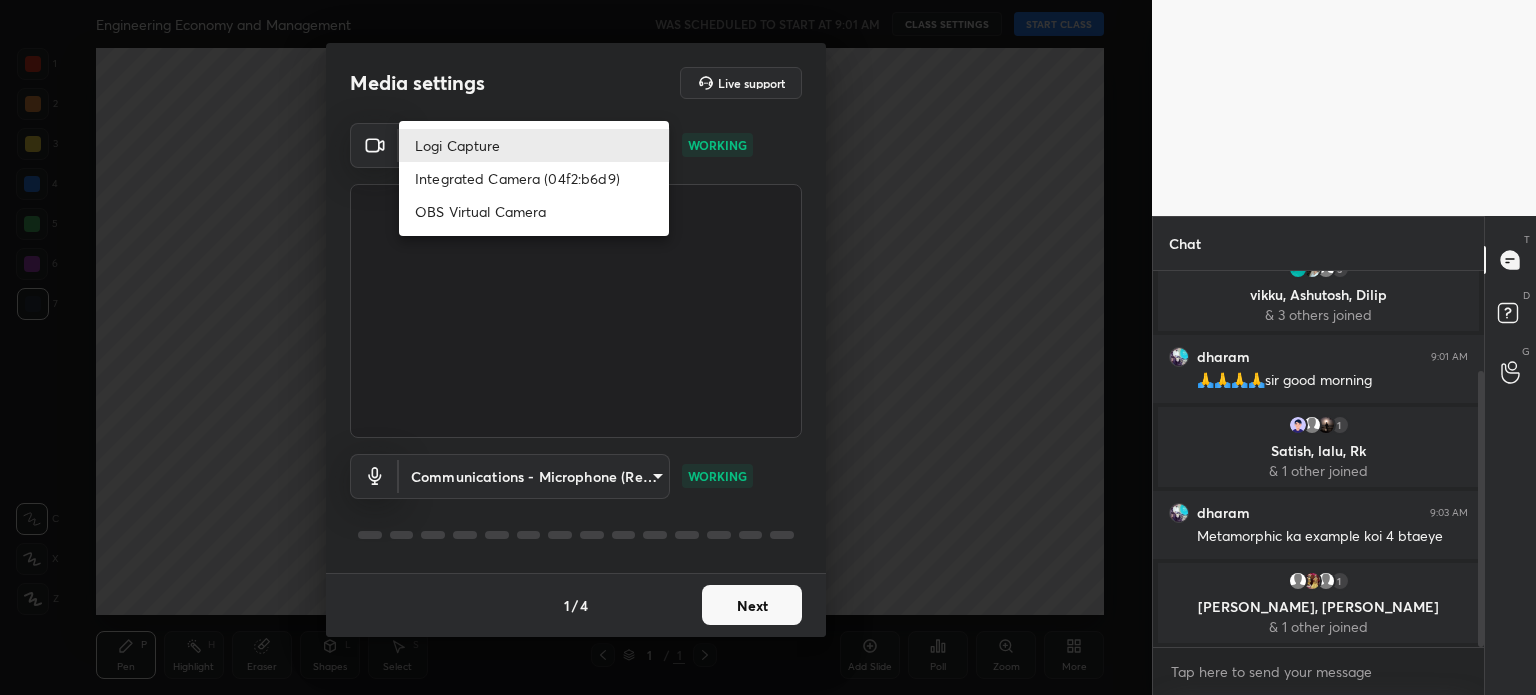 click at bounding box center (768, 347) 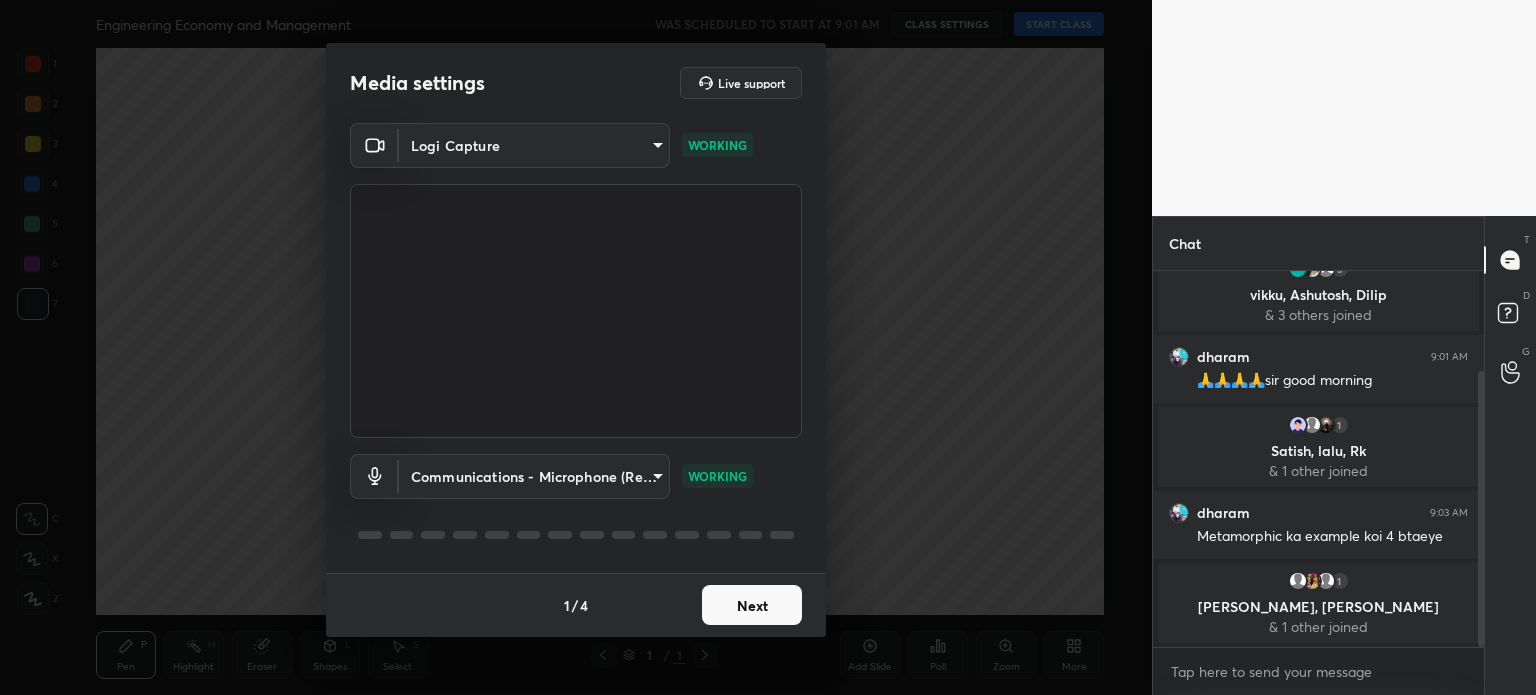 click on "1 2 3 4 5 6 7 C X Z C X Z E E Erase all   H H Engineering Economy and Management WAS SCHEDULED TO START AT  9:01 AM CLASS SETTINGS START CLASS Setting up your live class Back Engineering Economy and Management • L4 of Engineering Economy and Management Nvlk Prakash Pen P Highlight H Eraser Shapes L Select S 1 / 1 Add Slide Poll Zoom More Chat You  joined 3 vikku, Ashutosh, Dilip &  3 others  joined dharam 9:01 AM 🙏🙏🙏🙏sir good morning 1 Satish, lalu, Rk &  1 other  joined dharam 9:03 AM Metamorphic ka example koi 4 btaeye 1 Yuvraj, moni, Rupesh &  1 other  joined JUMP TO LATEST Enable hand raising Enable raise hand to speak to learners. Once enabled, chat will be turned off temporarily. Enable x   Doubts asked by learners will show up here Raise hand disabled You have disabled Raise hand currently. Enable it to invite learners to speak Enable Can't raise hand Looks like educator just invited you to speak. Please wait before you can raise your hand again. Got it T Messages (T) D Doubts (D) G ​ 1" at bounding box center [768, 347] 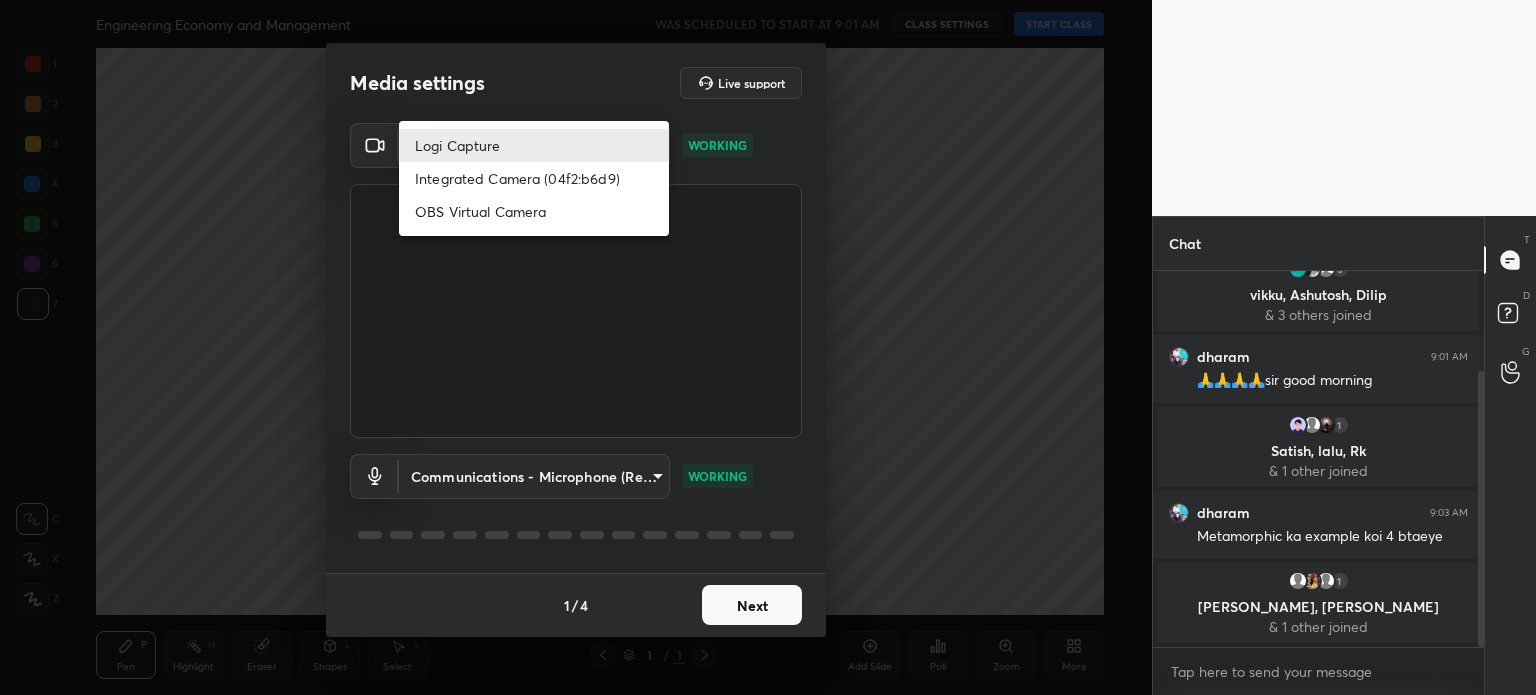 click on "Integrated Camera (04f2:b6d9)" at bounding box center [534, 178] 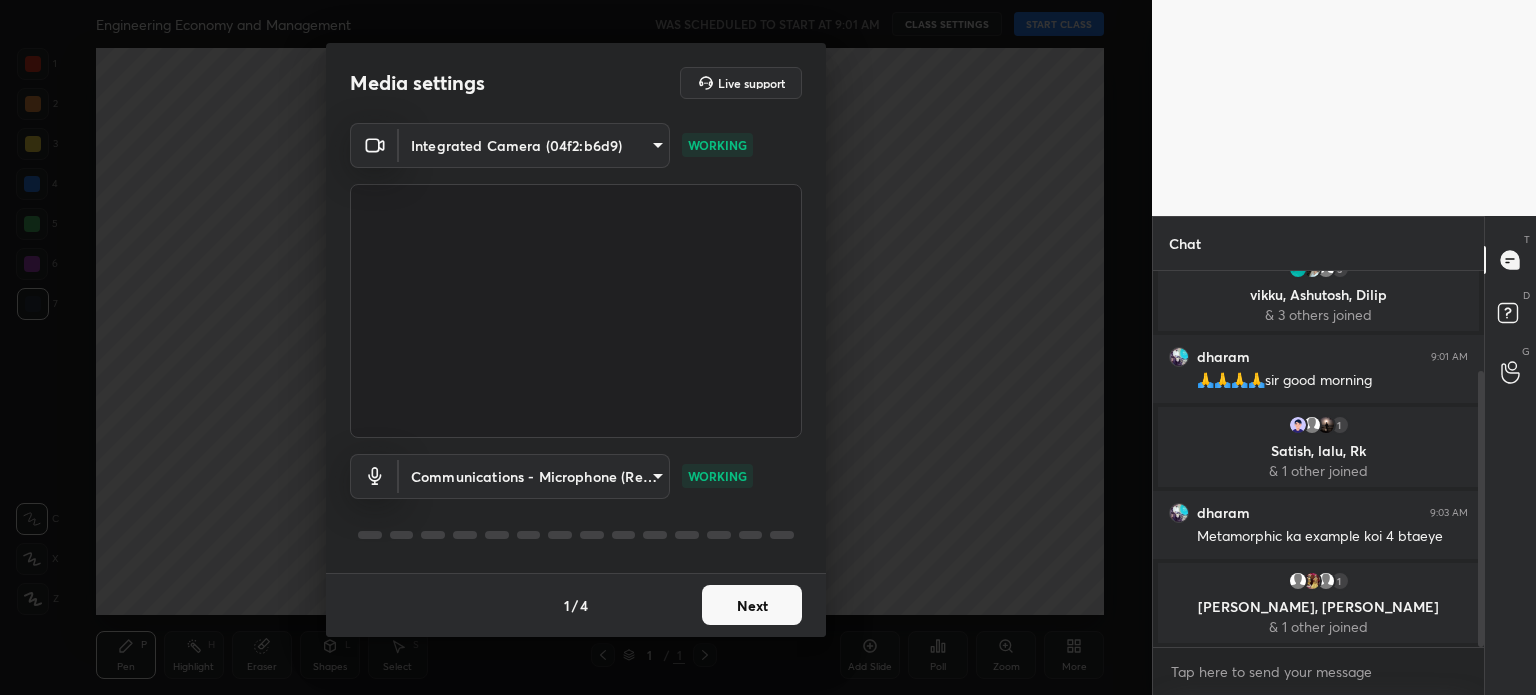 click on "1 2 3 4 5 6 7 C X Z C X Z E E Erase all   H H Engineering Economy and Management WAS SCHEDULED TO START AT  9:01 AM CLASS SETTINGS START CLASS Setting up your live class Back Engineering Economy and Management • L4 of Engineering Economy and Management Nvlk Prakash Pen P Highlight H Eraser Shapes L Select S 1 / 1 Add Slide Poll Zoom More Chat You  joined 3 vikku, Ashutosh, Dilip &  3 others  joined dharam 9:01 AM 🙏🙏🙏🙏sir good morning 1 Satish, lalu, Rk &  1 other  joined dharam 9:03 AM Metamorphic ka example koi 4 btaeye 1 Yuvraj, moni, Rupesh &  1 other  joined JUMP TO LATEST Enable hand raising Enable raise hand to speak to learners. Once enabled, chat will be turned off temporarily. Enable x   Doubts asked by learners will show up here Raise hand disabled You have disabled Raise hand currently. Enable it to invite learners to speak Enable Can't raise hand Looks like educator just invited you to speak. Please wait before you can raise your hand again. Got it T Messages (T) D Doubts (D) G ​ 1" at bounding box center [768, 347] 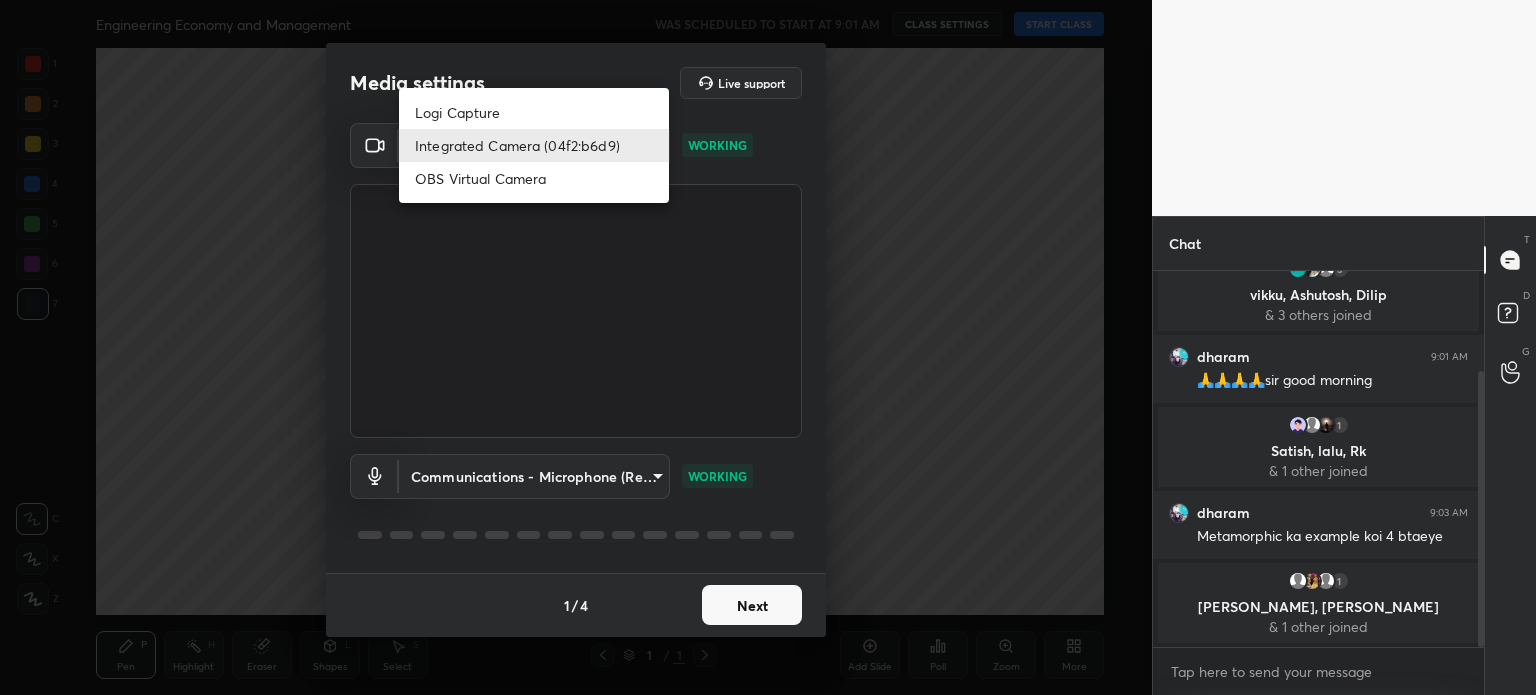 click at bounding box center (768, 347) 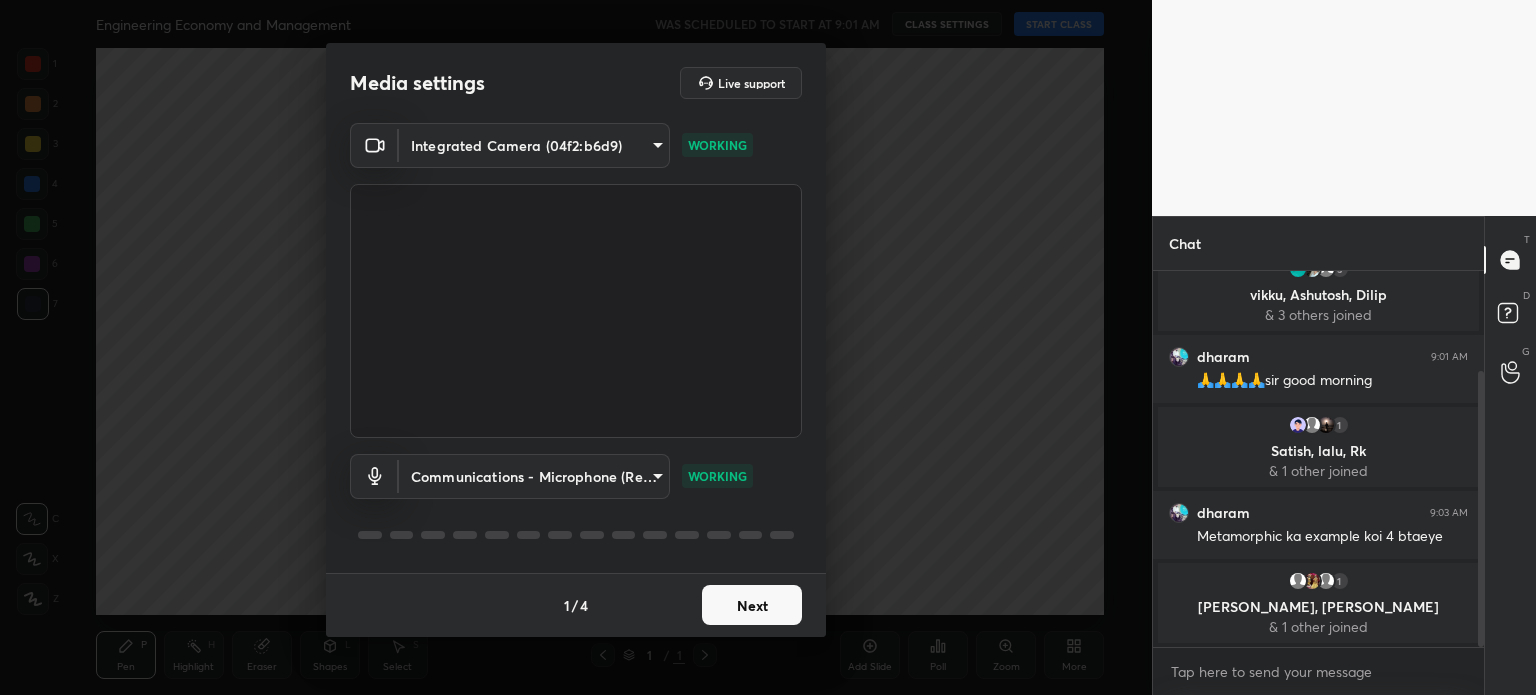 click on "1 2 3 4 5 6 7 C X Z C X Z E E Erase all   H H Engineering Economy and Management WAS SCHEDULED TO START AT  9:01 AM CLASS SETTINGS START CLASS Setting up your live class Back Engineering Economy and Management • L4 of Engineering Economy and Management Nvlk Prakash Pen P Highlight H Eraser Shapes L Select S 1 / 1 Add Slide Poll Zoom More Chat You  joined 3 vikku, Ashutosh, Dilip &  3 others  joined dharam 9:01 AM 🙏🙏🙏🙏sir good morning 1 Satish, lalu, Rk &  1 other  joined dharam 9:03 AM Metamorphic ka example koi 4 btaeye 1 Yuvraj, moni, Rupesh &  1 other  joined JUMP TO LATEST Enable hand raising Enable raise hand to speak to learners. Once enabled, chat will be turned off temporarily. Enable x   Doubts asked by learners will show up here Raise hand disabled You have disabled Raise hand currently. Enable it to invite learners to speak Enable Can't raise hand Looks like educator just invited you to speak. Please wait before you can raise your hand again. Got it T Messages (T) D Doubts (D) G ​ 1" at bounding box center (768, 347) 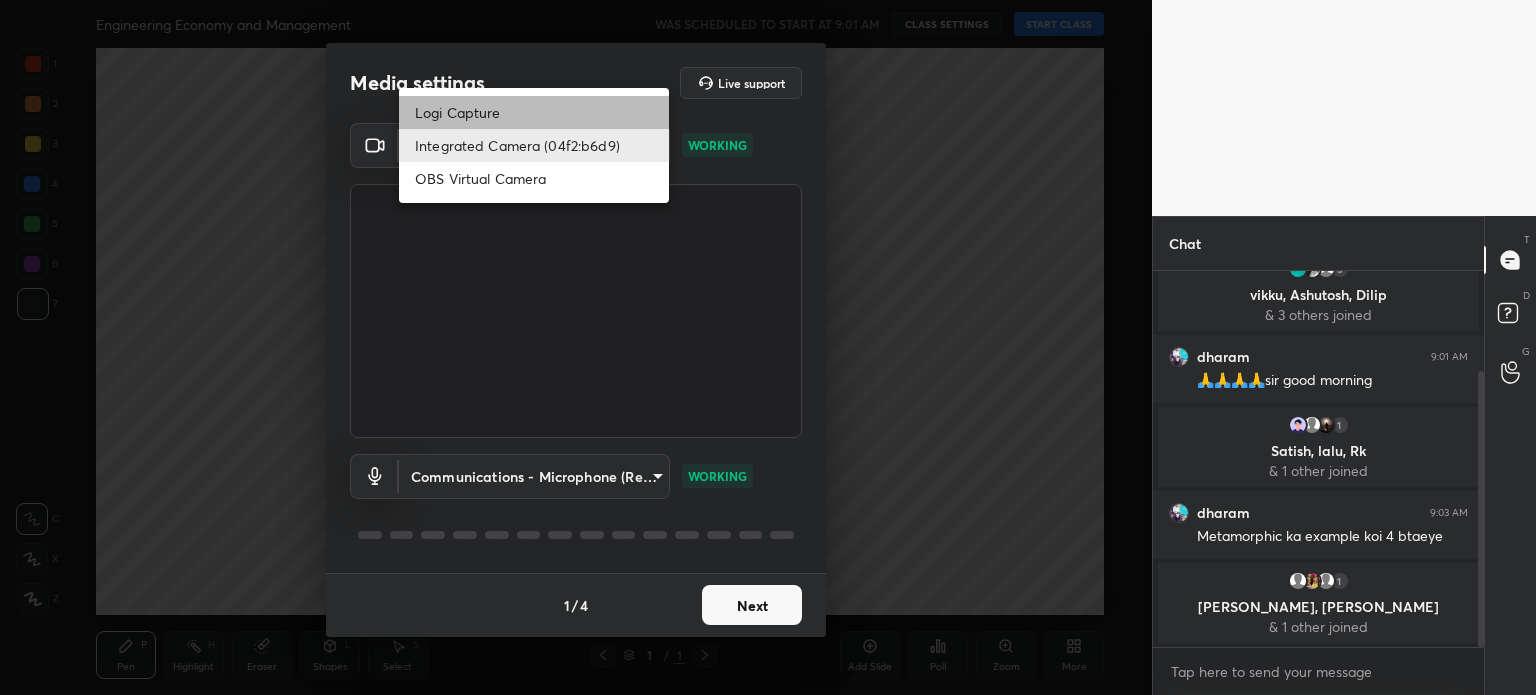 click on "Logi Capture" at bounding box center (534, 112) 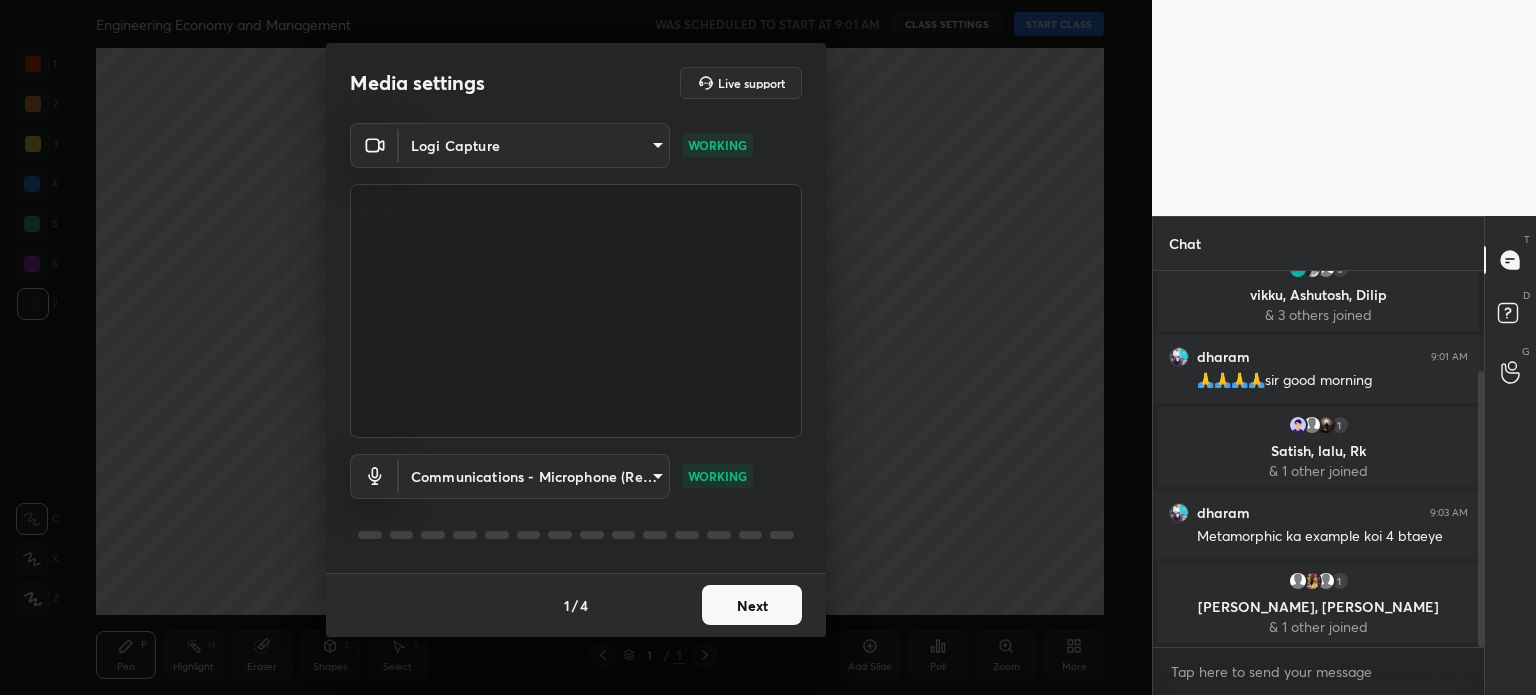 click on "1 2 3 4 5 6 7 C X Z C X Z E E Erase all   H H Engineering Economy and Management WAS SCHEDULED TO START AT  9:01 AM CLASS SETTINGS START CLASS Setting up your live class Back Engineering Economy and Management • L4 of Engineering Economy and Management Nvlk Prakash Pen P Highlight H Eraser Shapes L Select S 1 / 1 Add Slide Poll Zoom More Chat You  joined 3 vikku, Ashutosh, Dilip &  3 others  joined dharam 9:01 AM 🙏🙏🙏🙏sir good morning 1 Satish, lalu, Rk &  1 other  joined dharam 9:03 AM Metamorphic ka example koi 4 btaeye 1 Yuvraj, moni, Rupesh &  1 other  joined JUMP TO LATEST Enable hand raising Enable raise hand to speak to learners. Once enabled, chat will be turned off temporarily. Enable x   Doubts asked by learners will show up here Raise hand disabled You have disabled Raise hand currently. Enable it to invite learners to speak Enable Can't raise hand Looks like educator just invited you to speak. Please wait before you can raise your hand again. Got it T Messages (T) D Doubts (D) G ​ 1" at bounding box center [768, 347] 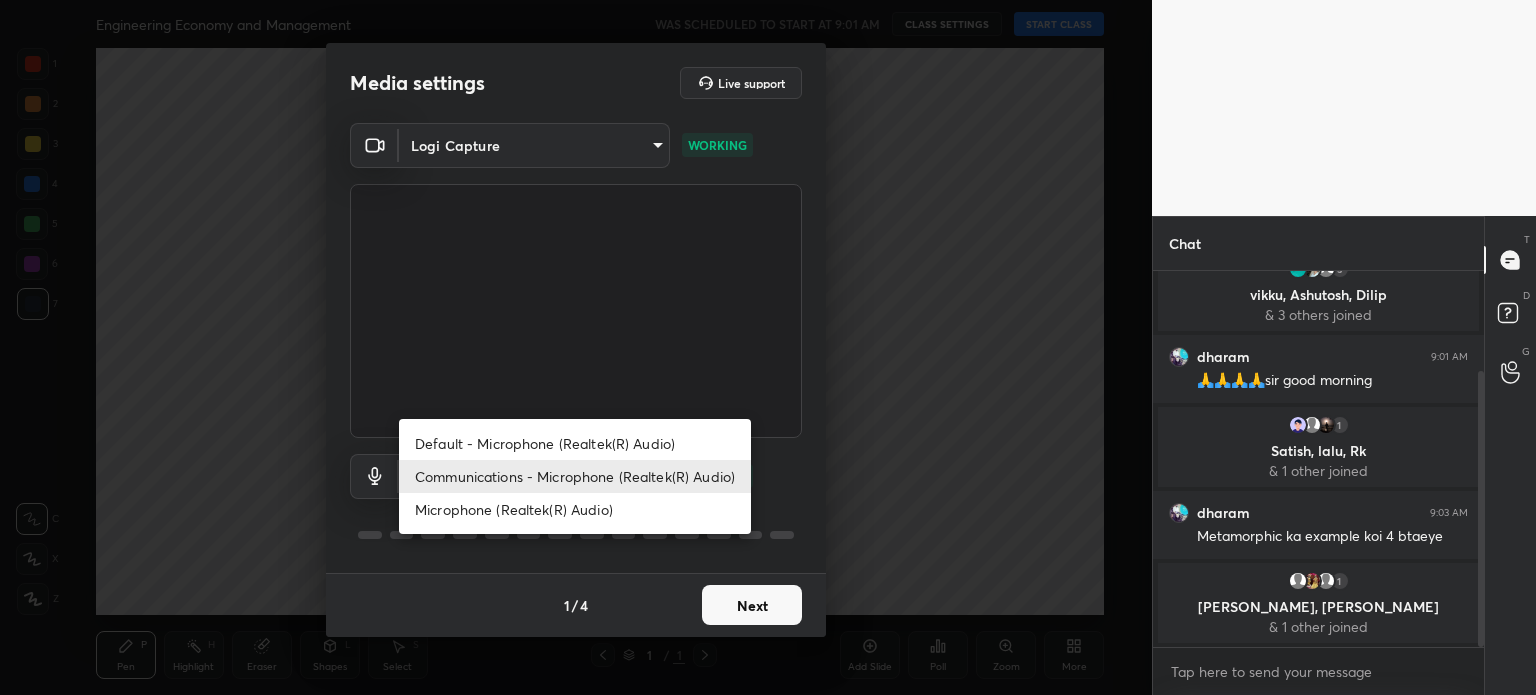 click at bounding box center [768, 347] 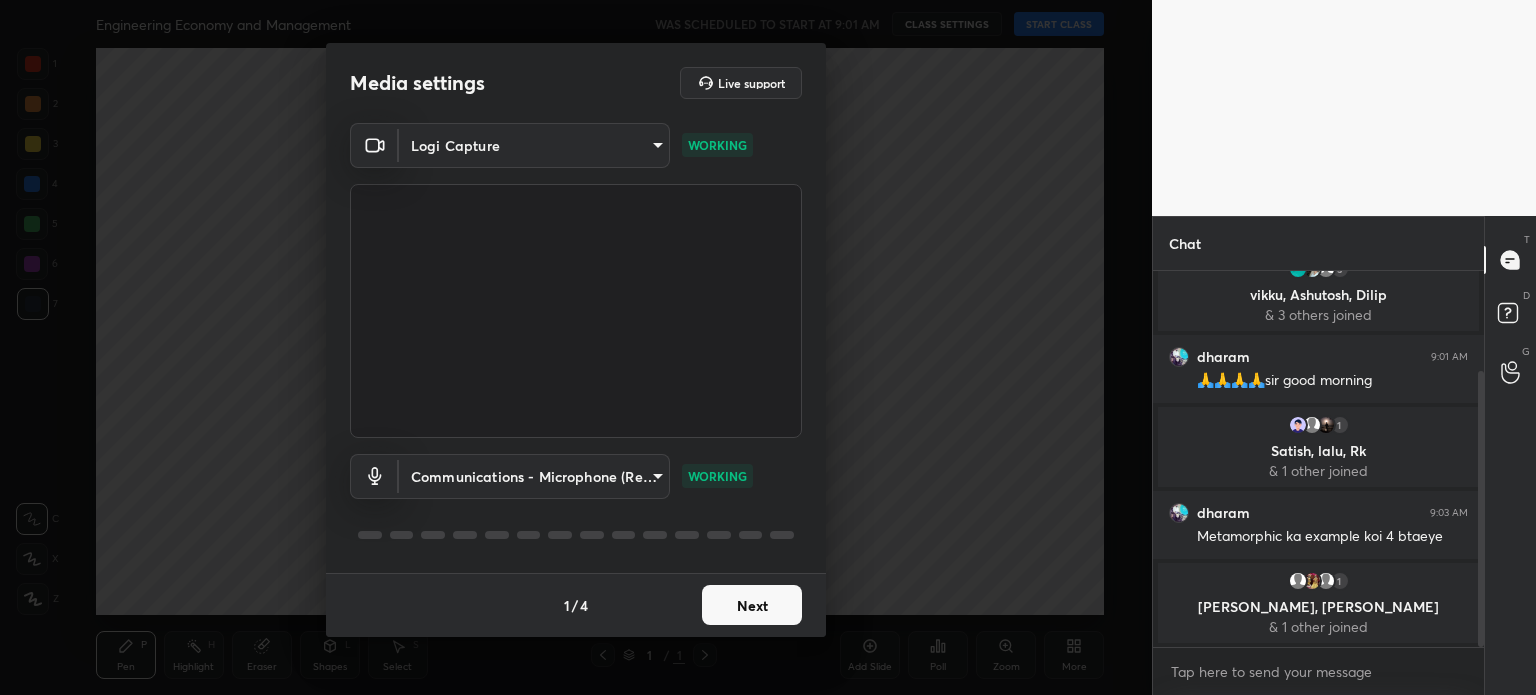 click on "1 2 3 4 5 6 7 C X Z C X Z E E Erase all   H H Engineering Economy and Management WAS SCHEDULED TO START AT  9:01 AM CLASS SETTINGS START CLASS Setting up your live class Back Engineering Economy and Management • L4 of Engineering Economy and Management Nvlk Prakash Pen P Highlight H Eraser Shapes L Select S 1 / 1 Add Slide Poll Zoom More Chat You  joined 3 vikku, Ashutosh, Dilip &  3 others  joined dharam 9:01 AM 🙏🙏🙏🙏sir good morning 1 Satish, lalu, Rk &  1 other  joined dharam 9:03 AM Metamorphic ka example koi 4 btaeye 1 Yuvraj, moni, Rupesh &  1 other  joined JUMP TO LATEST Enable hand raising Enable raise hand to speak to learners. Once enabled, chat will be turned off temporarily. Enable x   Doubts asked by learners will show up here Raise hand disabled You have disabled Raise hand currently. Enable it to invite learners to speak Enable Can't raise hand Looks like educator just invited you to speak. Please wait before you can raise your hand again. Got it T Messages (T) D Doubts (D) G ​ 1" at bounding box center (768, 347) 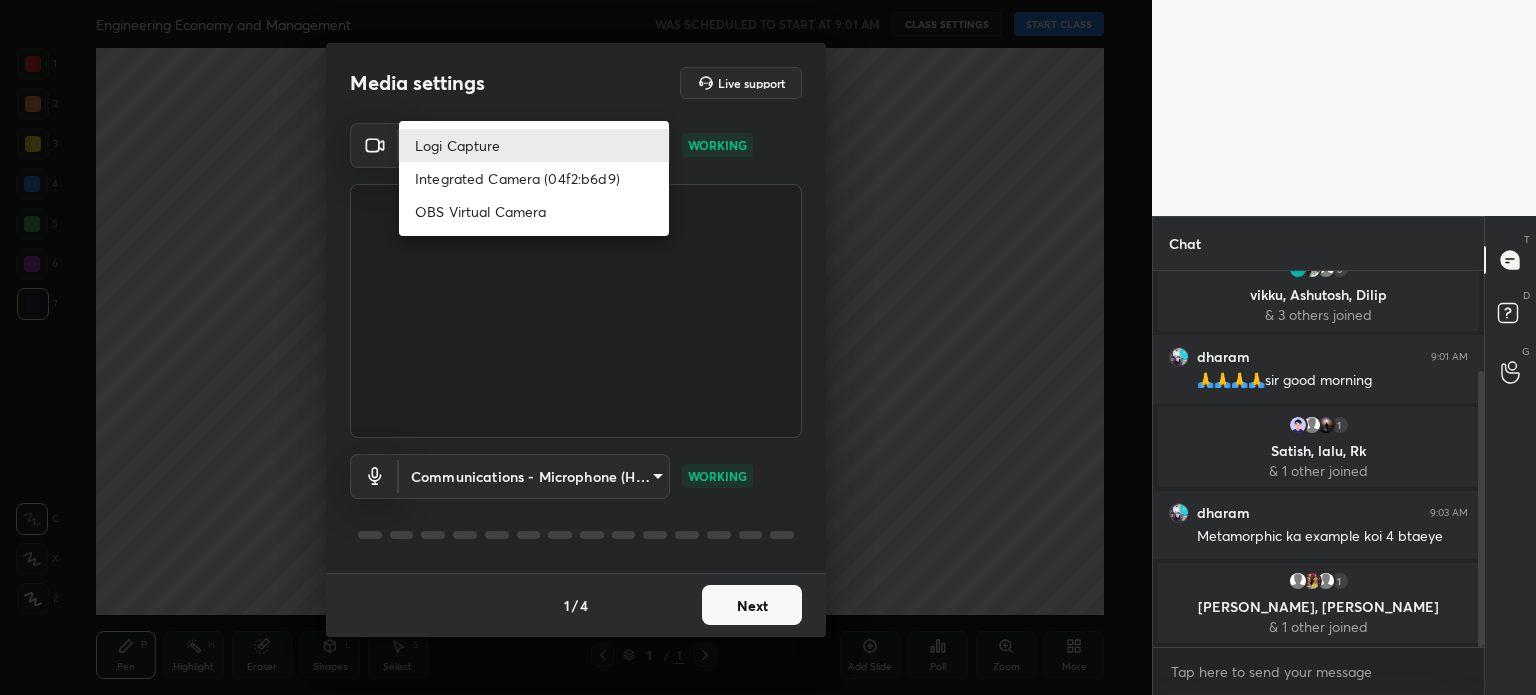 click at bounding box center [768, 347] 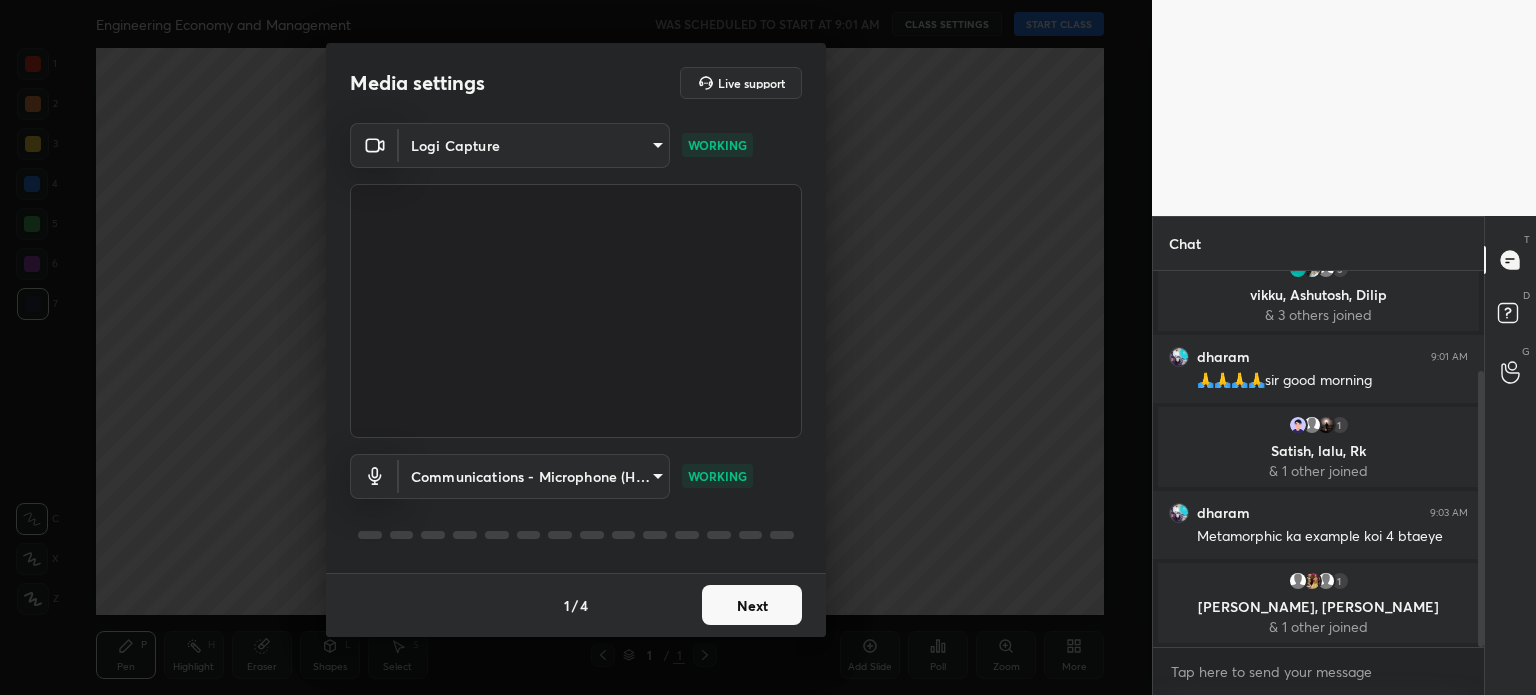 click on "1 2 3 4 5 6 7 C X Z C X Z E E Erase all   H H Engineering Economy and Management WAS SCHEDULED TO START AT  9:01 AM CLASS SETTINGS START CLASS Setting up your live class Back Engineering Economy and Management • L4 of Engineering Economy and Management Nvlk Prakash Pen P Highlight H Eraser Shapes L Select S 1 / 1 Add Slide Poll Zoom More Chat You  joined 3 vikku, Ashutosh, Dilip &  3 others  joined dharam 9:01 AM 🙏🙏🙏🙏sir good morning 1 Satish, lalu, Rk &  1 other  joined dharam 9:03 AM Metamorphic ka example koi 4 btaeye 1 Yuvraj, moni, Rupesh &  1 other  joined JUMP TO LATEST Enable hand raising Enable raise hand to speak to learners. Once enabled, chat will be turned off temporarily. Enable x   Doubts asked by learners will show up here Raise hand disabled You have disabled Raise hand currently. Enable it to invite learners to speak Enable Can't raise hand Looks like educator just invited you to speak. Please wait before you can raise your hand again. Got it T Messages (T) D Doubts (D) G ​ 1" at bounding box center (768, 347) 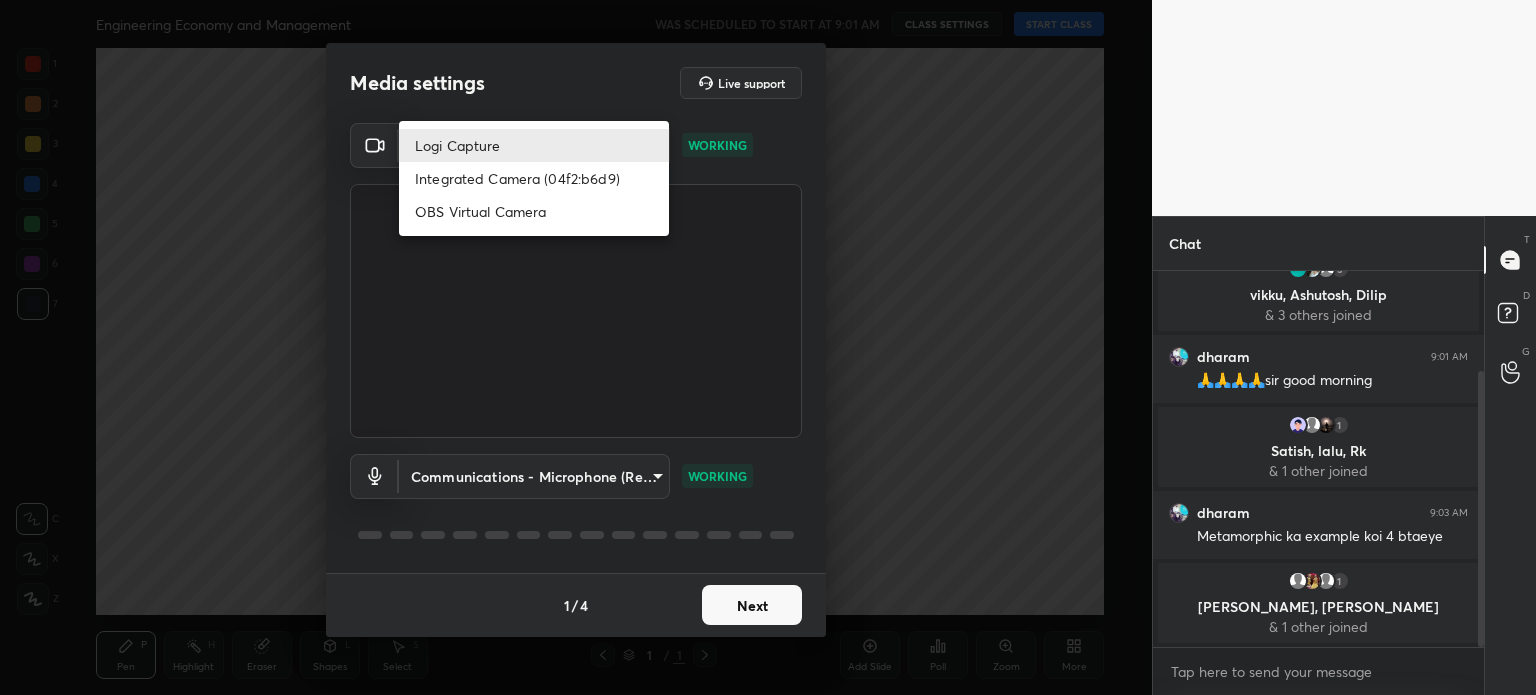 click at bounding box center (768, 347) 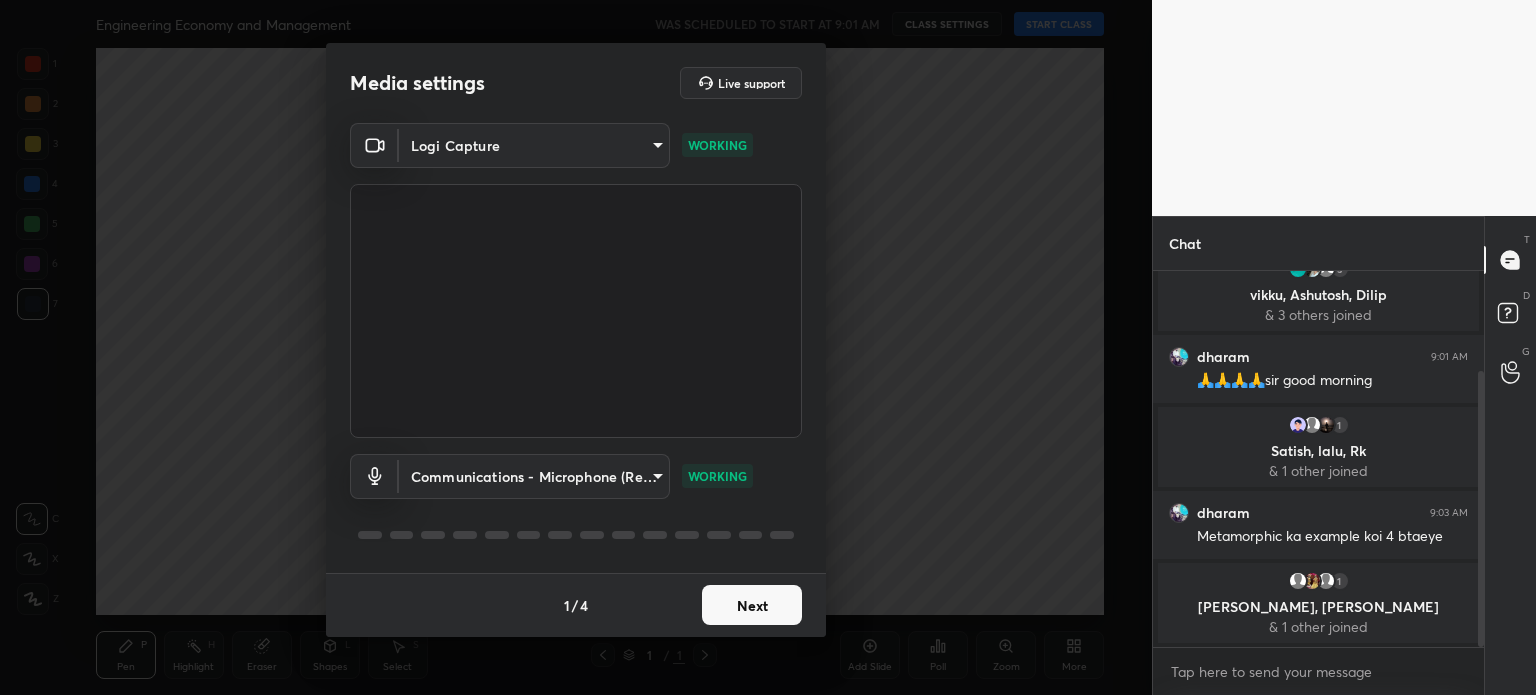 click on "1 2 3 4 5 6 7 C X Z C X Z E E Erase all   H H Engineering Economy and Management WAS SCHEDULED TO START AT  9:01 AM CLASS SETTINGS START CLASS Setting up your live class Back Engineering Economy and Management • L4 of Engineering Economy and Management Nvlk Prakash Pen P Highlight H Eraser Shapes L Select S 1 / 1 Add Slide Poll Zoom More Chat You  joined 3 vikku, Ashutosh, Dilip &  3 others  joined dharam 9:01 AM 🙏🙏🙏🙏sir good morning 1 Satish, lalu, Rk &  1 other  joined dharam 9:03 AM Metamorphic ka example koi 4 btaeye 1 Yuvraj, moni, Rupesh &  1 other  joined JUMP TO LATEST Enable hand raising Enable raise hand to speak to learners. Once enabled, chat will be turned off temporarily. Enable x   Doubts asked by learners will show up here Raise hand disabled You have disabled Raise hand currently. Enable it to invite learners to speak Enable Can't raise hand Looks like educator just invited you to speak. Please wait before you can raise your hand again. Got it T Messages (T) D Doubts (D) G ​ 1" at bounding box center (768, 347) 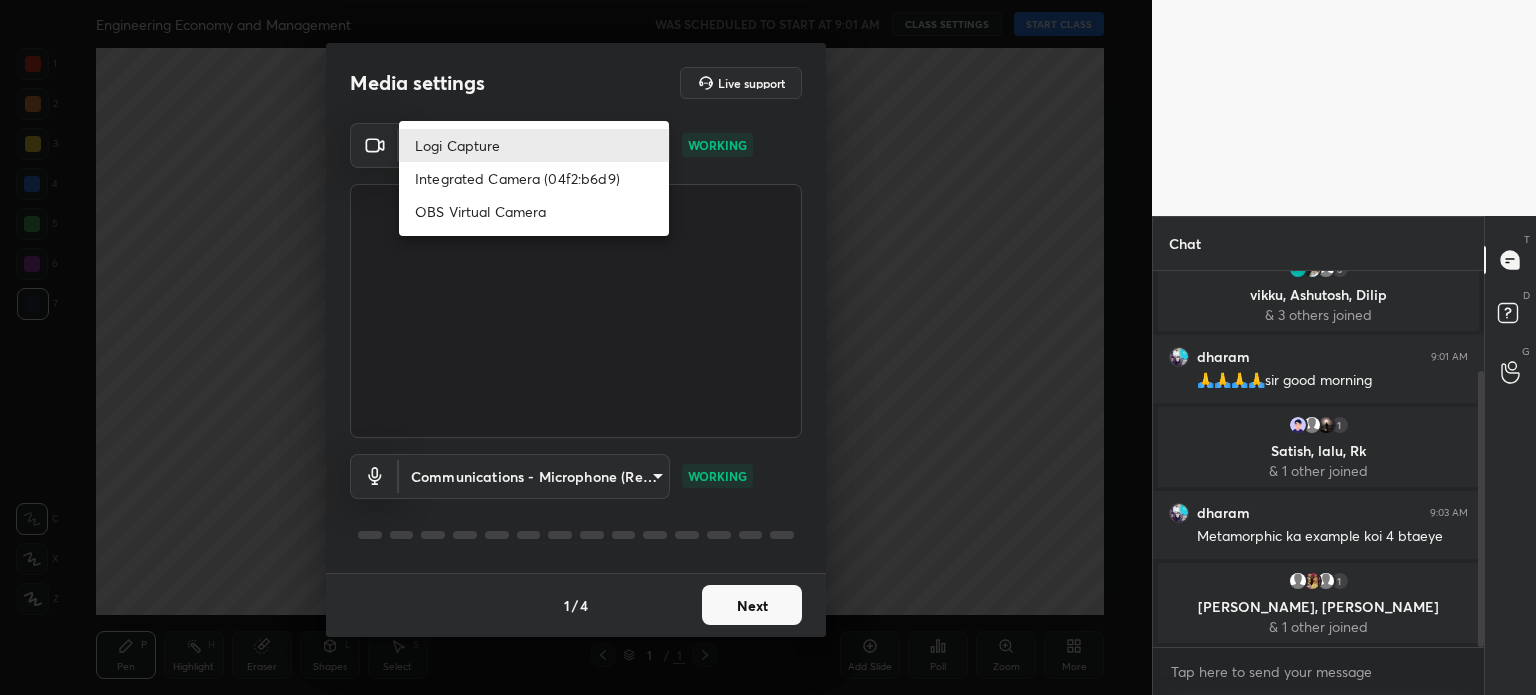 drag, startPoint x: 487, startPoint y: 77, endPoint x: 491, endPoint y: 120, distance: 43.185646 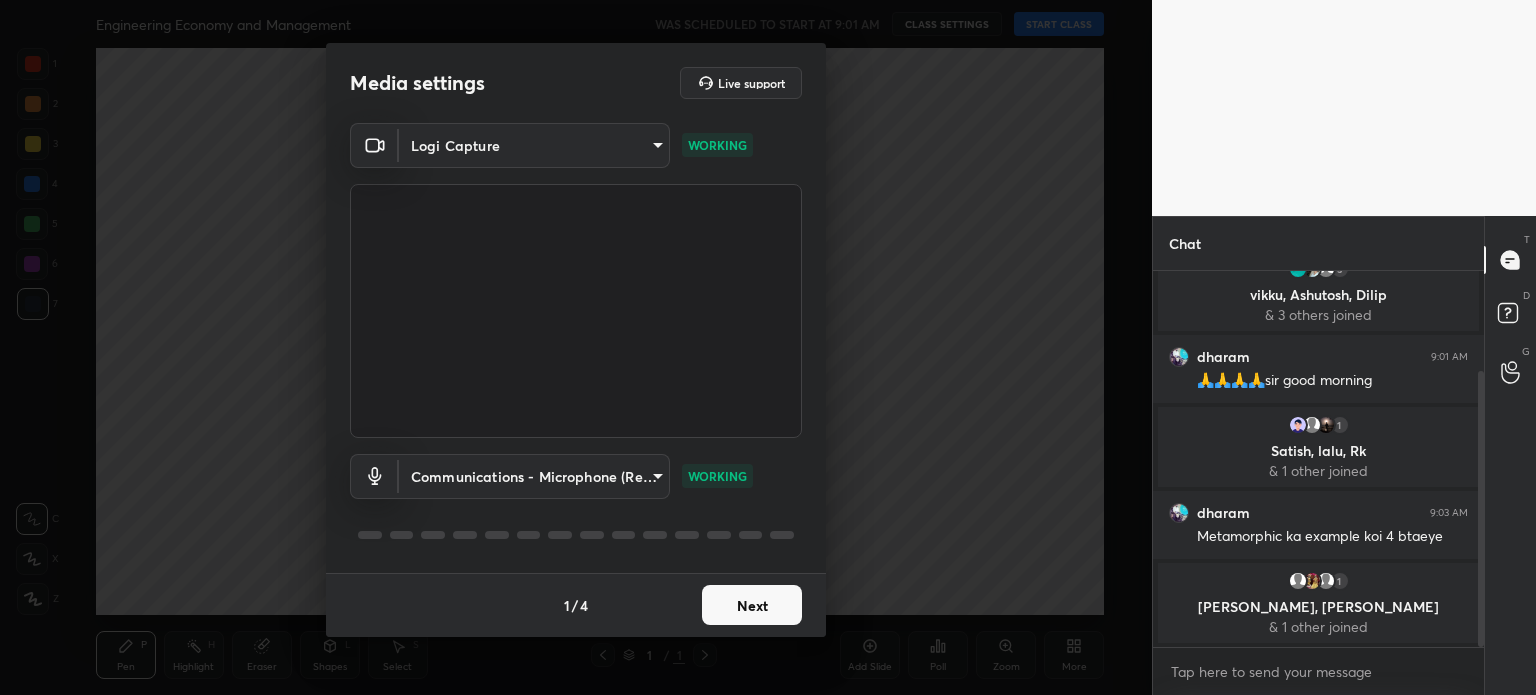 click on "1 2 3 4 5 6 7 C X Z C X Z E E Erase all   H H Engineering Economy and Management WAS SCHEDULED TO START AT  9:01 AM CLASS SETTINGS START CLASS Setting up your live class Back Engineering Economy and Management • L4 of Engineering Economy and Management Nvlk Prakash Pen P Highlight H Eraser Shapes L Select S 1 / 1 Add Slide Poll Zoom More Chat You  joined 3 vikku, Ashutosh, Dilip &  3 others  joined dharam 9:01 AM 🙏🙏🙏🙏sir good morning 1 Satish, lalu, Rk &  1 other  joined dharam 9:03 AM Metamorphic ka example koi 4 btaeye 1 Yuvraj, moni, Rupesh &  1 other  joined JUMP TO LATEST Enable hand raising Enable raise hand to speak to learners. Once enabled, chat will be turned off temporarily. Enable x   Doubts asked by learners will show up here Raise hand disabled You have disabled Raise hand currently. Enable it to invite learners to speak Enable Can't raise hand Looks like educator just invited you to speak. Please wait before you can raise your hand again. Got it T Messages (T) D Doubts (D) G ​ 1" at bounding box center [768, 347] 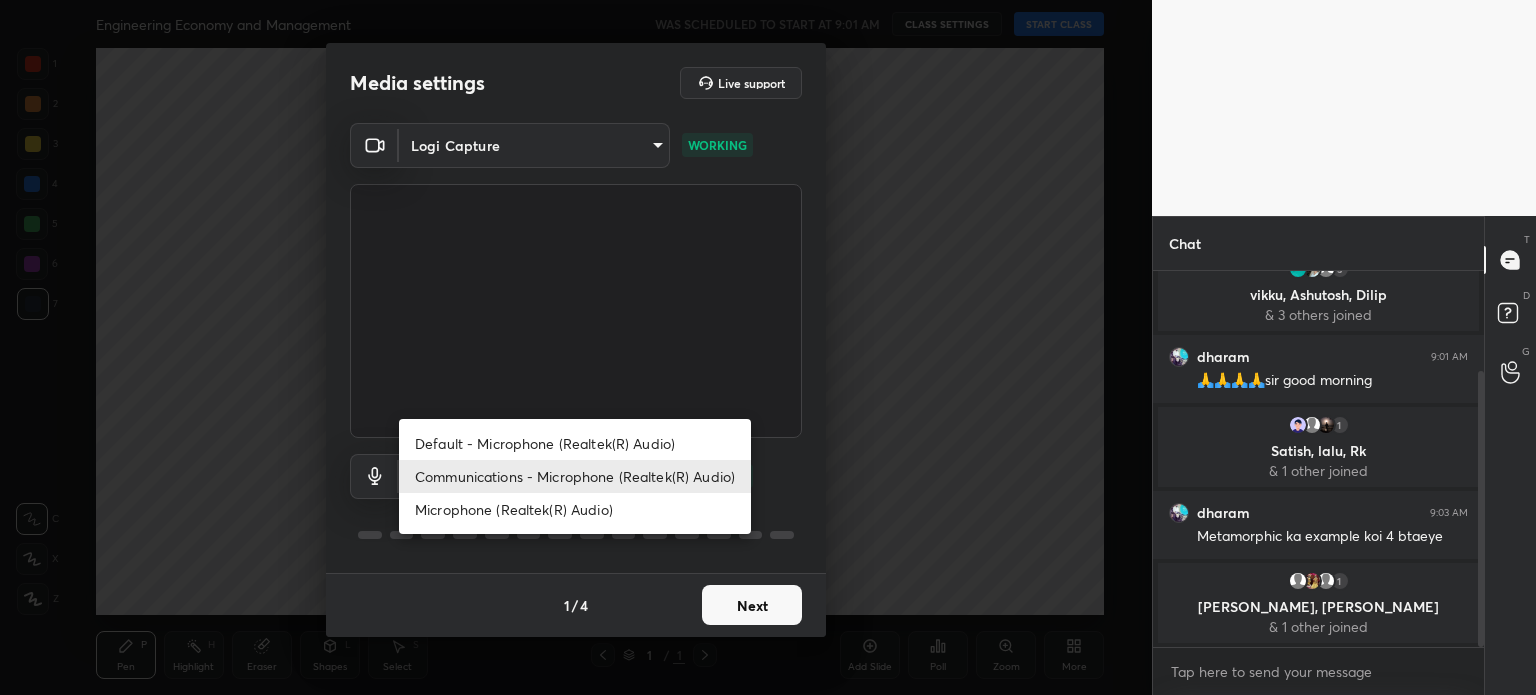 click at bounding box center [768, 347] 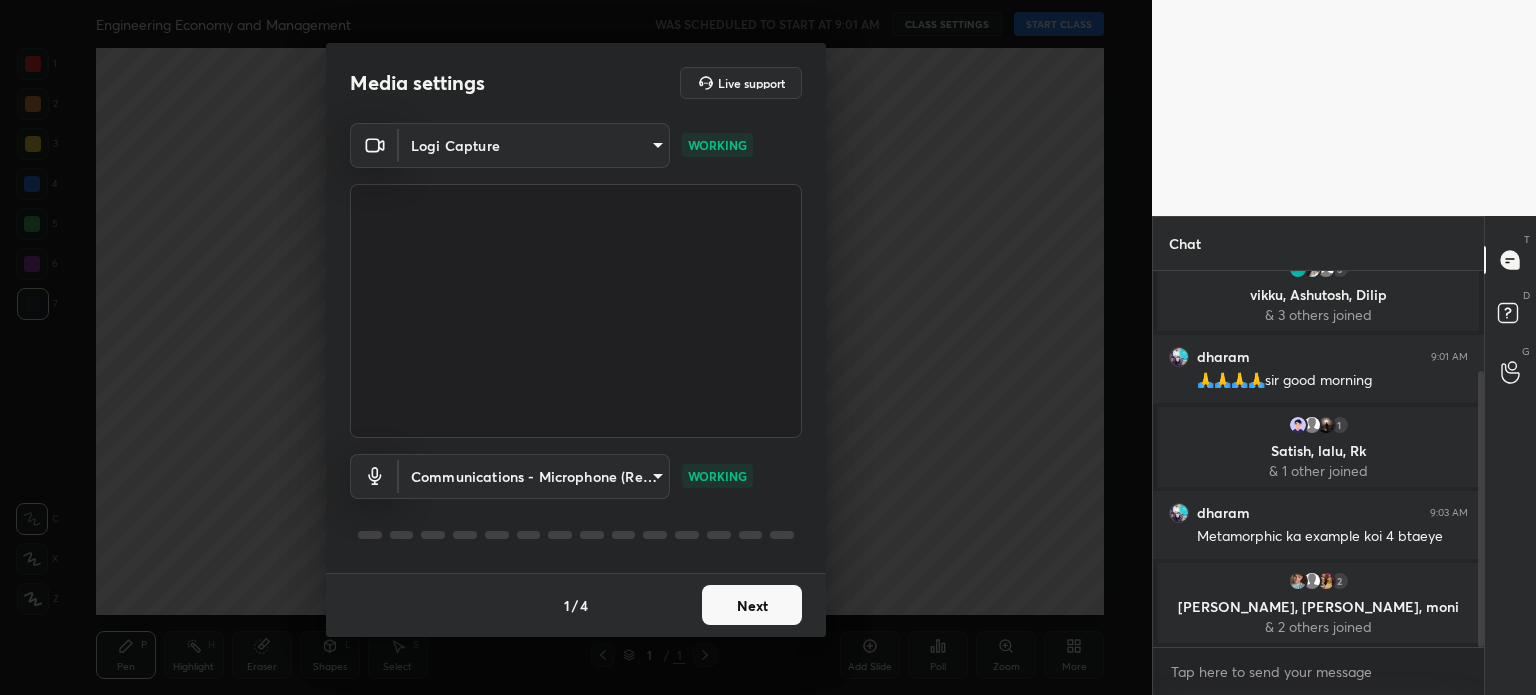 click on "1 2 3 4 5 6 7 C X Z C X Z E E Erase all   H H Engineering Economy and Management WAS SCHEDULED TO START AT  9:01 AM CLASS SETTINGS START CLASS Setting up your live class Back Engineering Economy and Management • L4 of Engineering Economy and Management Nvlk Prakash Pen P Highlight H Eraser Shapes L Select S 1 / 1 Add Slide Poll Zoom More Chat You  joined 3 vikku, Ashutosh, Dilip &  3 others  joined dharam 9:01 AM 🙏🙏🙏🙏sir good morning 1 Satish, lalu, Rk &  1 other  joined dharam 9:03 AM Metamorphic ka example koi 4 btaeye 2 DINESH, Yuvraj, moni &  2 others  joined 1 NEW MESSAGE Enable hand raising Enable raise hand to speak to learners. Once enabled, chat will be turned off temporarily. Enable x   Doubts asked by learners will show up here Raise hand disabled You have disabled Raise hand currently. Enable it to invite learners to speak Enable Can't raise hand Looks like educator just invited you to speak. Please wait before you can raise your hand again. Got it T Messages (T) D Doubts (D) G ​ 1" at bounding box center [768, 347] 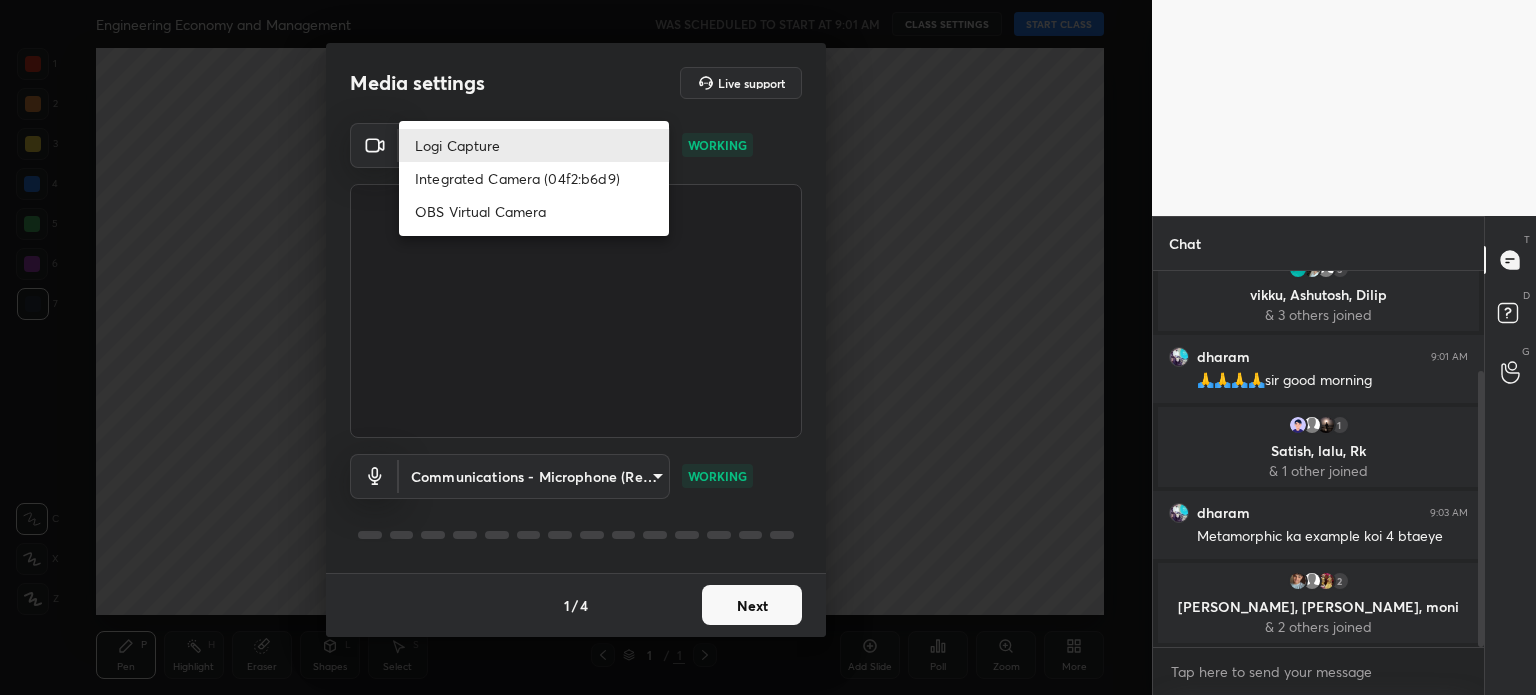 click at bounding box center (768, 347) 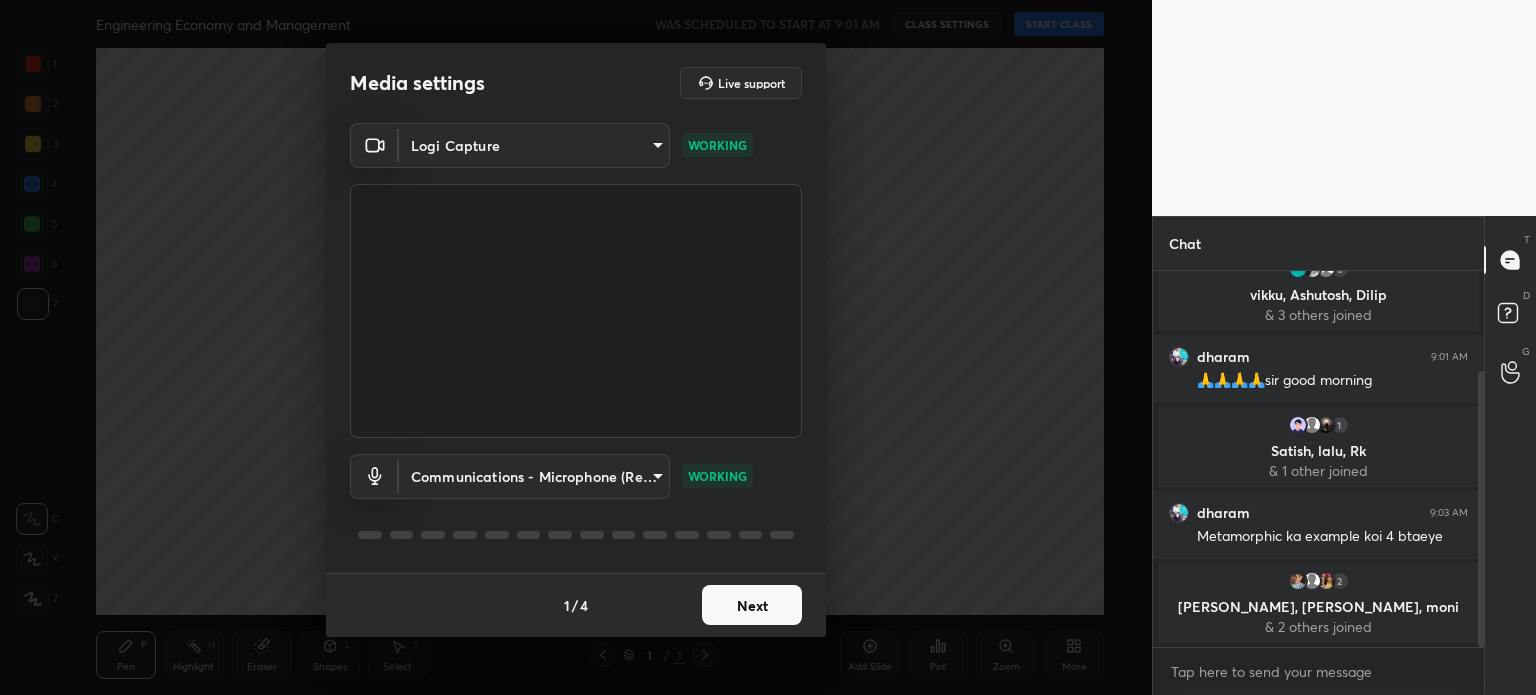 click on "1 2 3 4 5 6 7 C X Z C X Z E E Erase all   H H Engineering Economy and Management WAS SCHEDULED TO START AT  9:01 AM CLASS SETTINGS START CLASS Setting up your live class Back Engineering Economy and Management • L4 of Engineering Economy and Management Nvlk Prakash Pen P Highlight H Eraser Shapes L Select S 1 / 1 Add Slide Poll Zoom More Chat You  joined 3 vikku, Ashutosh, Dilip &  3 others  joined dharam 9:01 AM 🙏🙏🙏🙏sir good morning 1 Satish, lalu, Rk &  1 other  joined dharam 9:03 AM Metamorphic ka example koi 4 btaeye 2 DINESH, Yuvraj, moni &  2 others  joined 1 NEW MESSAGE Enable hand raising Enable raise hand to speak to learners. Once enabled, chat will be turned off temporarily. Enable x   Doubts asked by learners will show up here Raise hand disabled You have disabled Raise hand currently. Enable it to invite learners to speak Enable Can't raise hand Looks like educator just invited you to speak. Please wait before you can raise your hand again. Got it T Messages (T) D Doubts (D) G ​ 1" at bounding box center [768, 347] 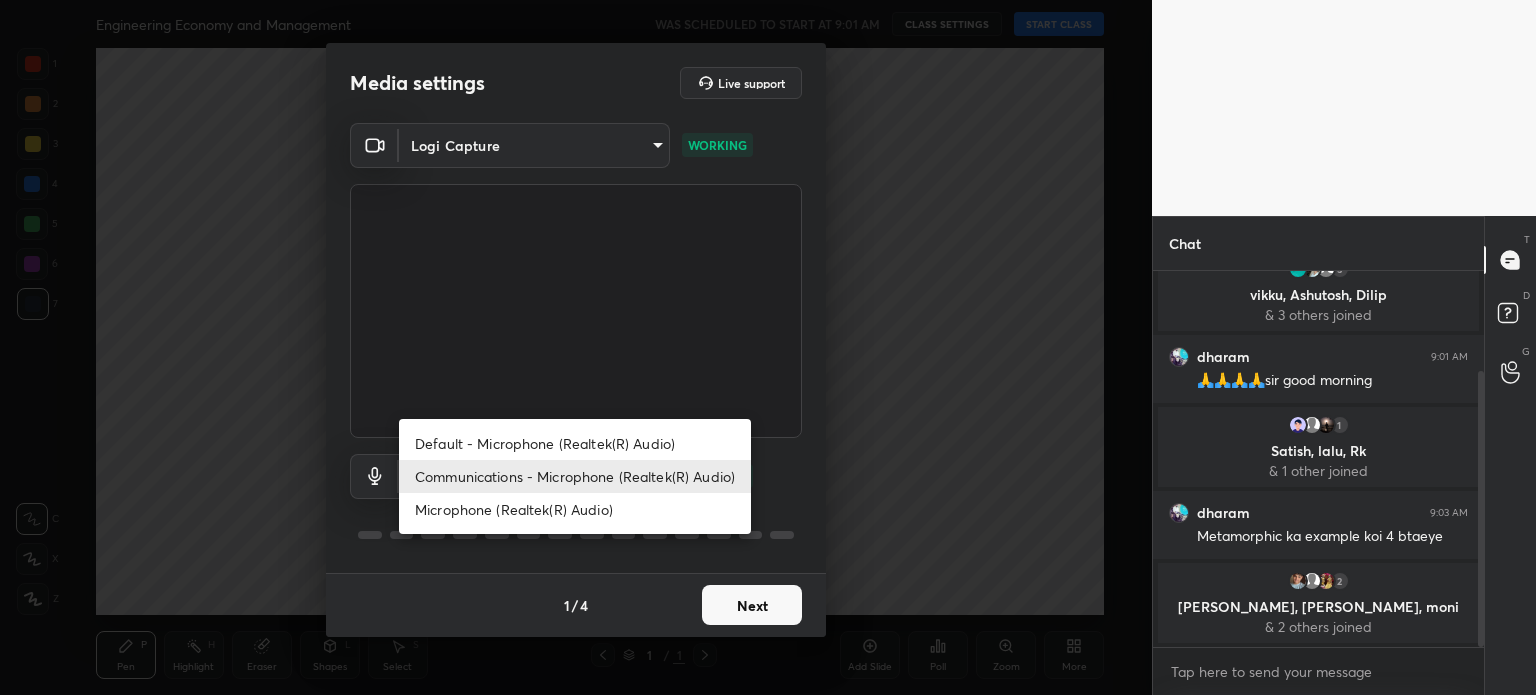 click at bounding box center [768, 347] 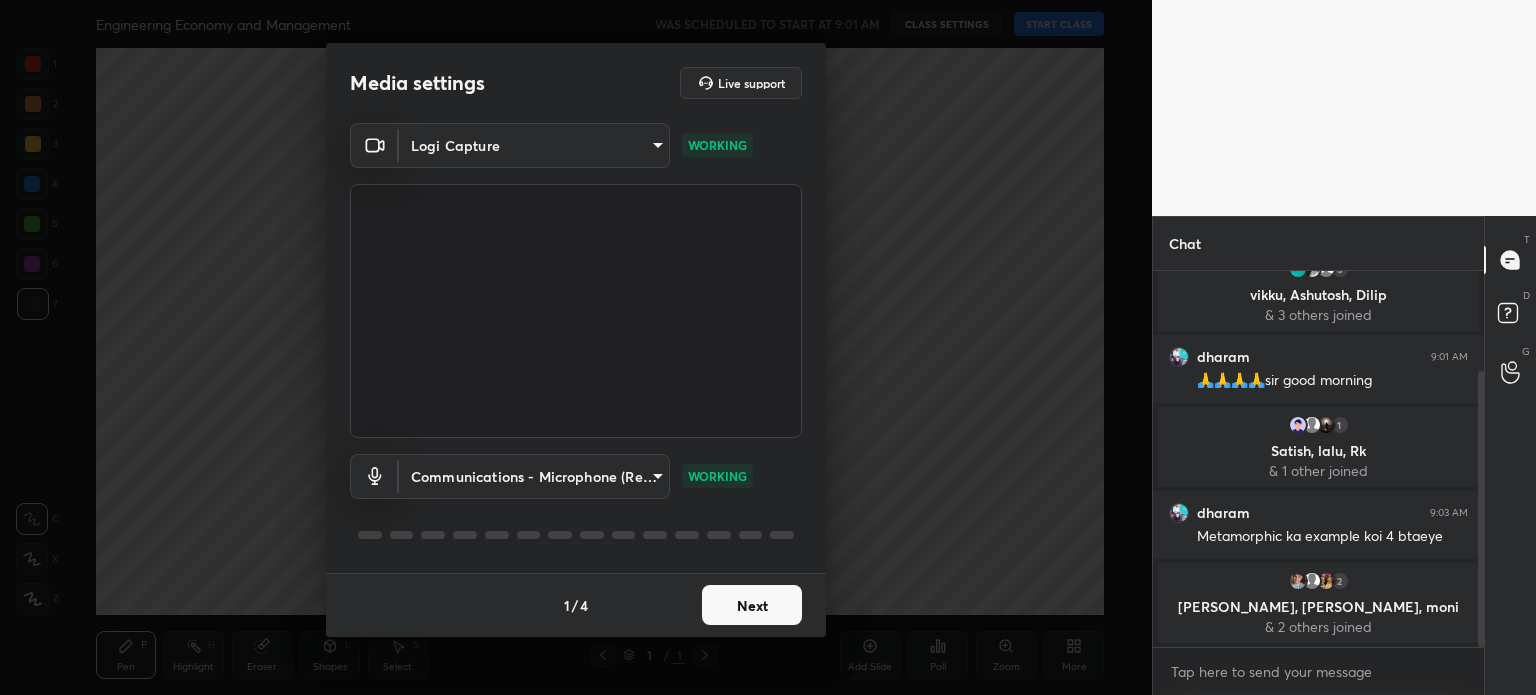 click on "1 2 3 4 5 6 7 C X Z C X Z E E Erase all   H H Engineering Economy and Management WAS SCHEDULED TO START AT  9:01 AM CLASS SETTINGS START CLASS Setting up your live class Back Engineering Economy and Management • L4 of Engineering Economy and Management Nvlk Prakash Pen P Highlight H Eraser Shapes L Select S 1 / 1 Add Slide Poll Zoom More Chat You  joined 3 vikku, Ashutosh, Dilip &  3 others  joined dharam 9:01 AM 🙏🙏🙏🙏sir good morning 1 Satish, lalu, Rk &  1 other  joined dharam 9:03 AM Metamorphic ka example koi 4 btaeye 2 DINESH, Yuvraj, moni &  2 others  joined 1 NEW MESSAGE Enable hand raising Enable raise hand to speak to learners. Once enabled, chat will be turned off temporarily. Enable x   Doubts asked by learners will show up here Raise hand disabled You have disabled Raise hand currently. Enable it to invite learners to speak Enable Can't raise hand Looks like educator just invited you to speak. Please wait before you can raise your hand again. Got it T Messages (T) D Doubts (D) G ​ 1" at bounding box center (768, 347) 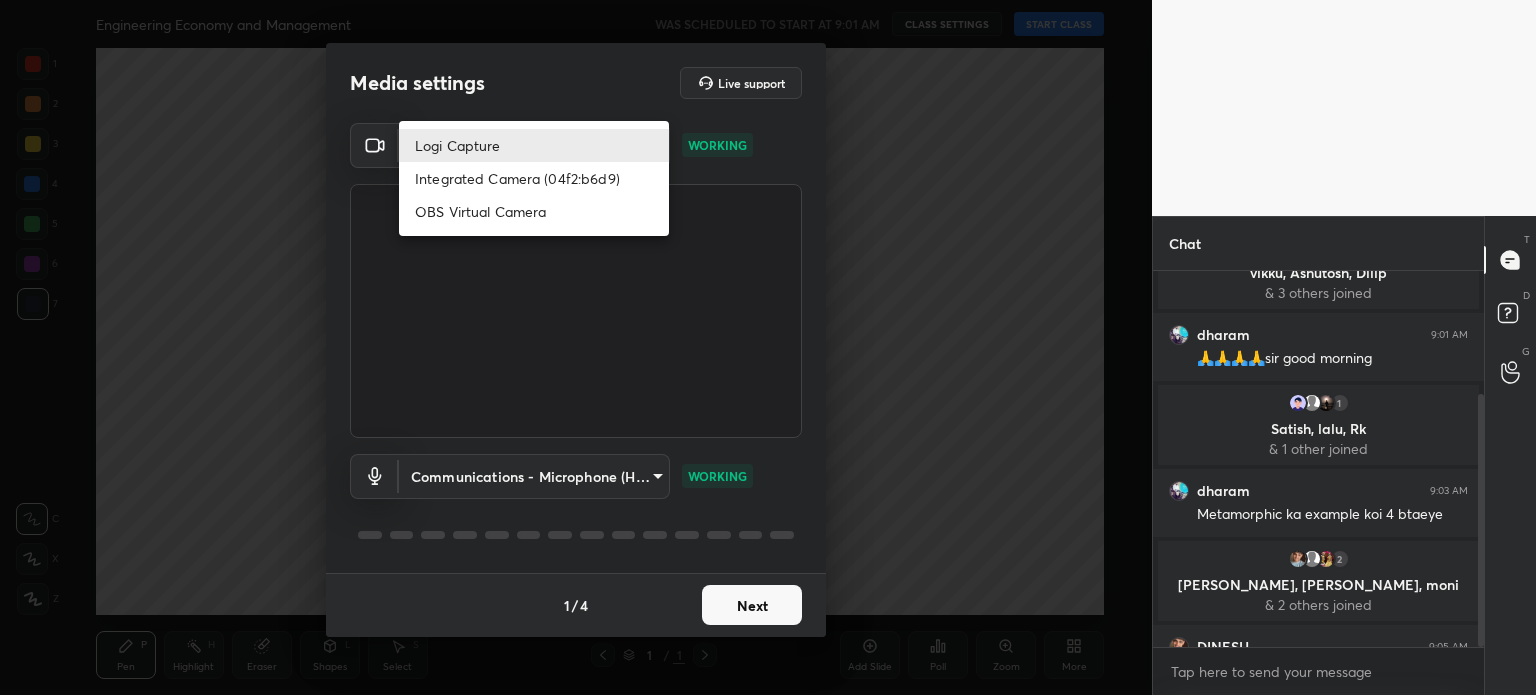 scroll, scrollTop: 182, scrollLeft: 0, axis: vertical 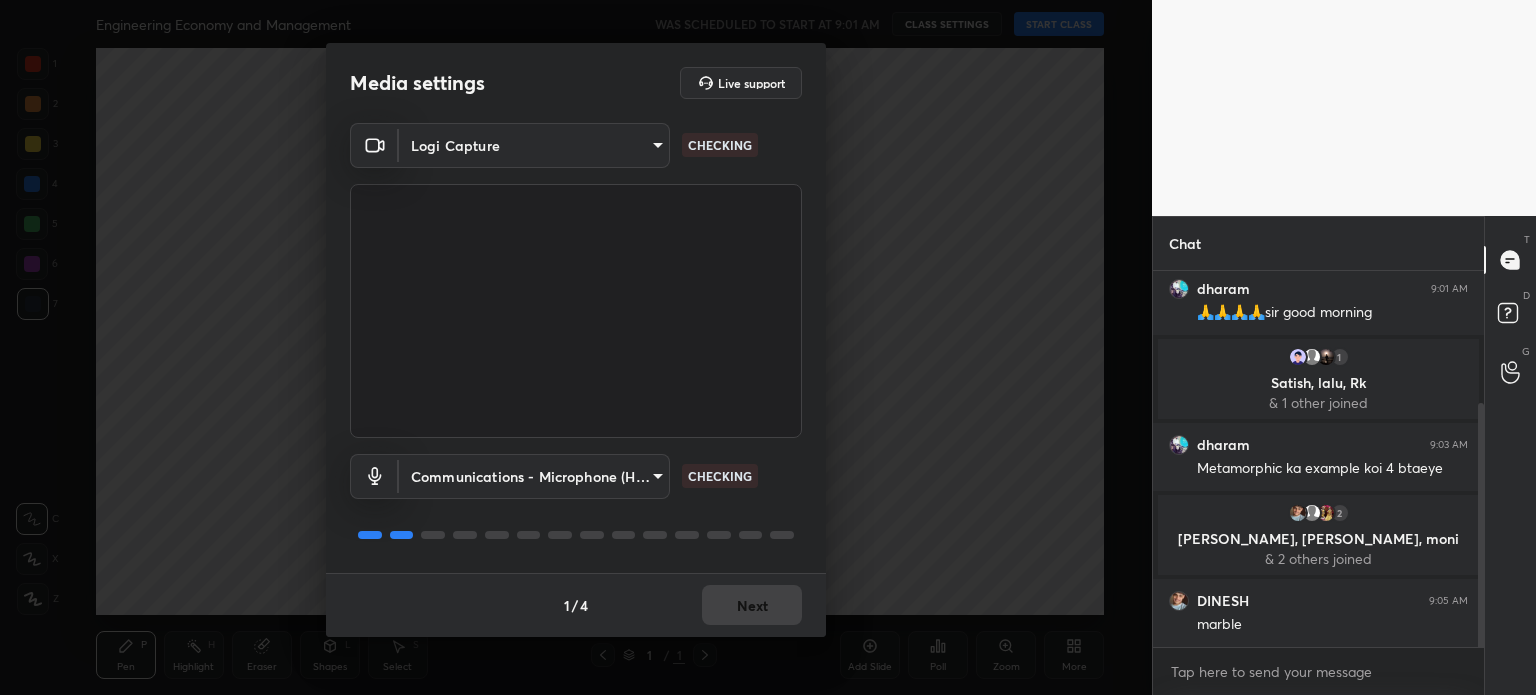click on "1 2 3 4 5 6 7 C X Z C X Z E E Erase all   H H Engineering Economy and Management WAS SCHEDULED TO START AT  9:01 AM CLASS SETTINGS START CLASS Setting up your live class Back Engineering Economy and Management • L4 of Engineering Economy and Management Nvlk Prakash Pen P Highlight H Eraser Shapes L Select S 1 / 1 Add Slide Poll Zoom More Chat 3 vikku, Ashutosh, Dilip &  3 others  joined dharam 9:01 AM 🙏🙏🙏🙏sir good morning 1 Satish, lalu, Rk &  1 other  joined dharam 9:03 AM Metamorphic ka example koi 4 btaeye 2 [PERSON_NAME], [PERSON_NAME], [PERSON_NAME] &  2 others  joined DINESH 9:05 AM marble JUMP TO LATEST Enable hand raising Enable raise hand to speak to learners. Once enabled, chat will be turned off temporarily. Enable x   Doubts asked by learners will show up here Raise hand disabled You have disabled Raise hand currently. Enable it to invite learners to speak Enable Can't raise hand Looks like educator just invited you to speak. Please wait before you can raise your hand again. Got it T Messages (T) D G ​ 1" at bounding box center [768, 347] 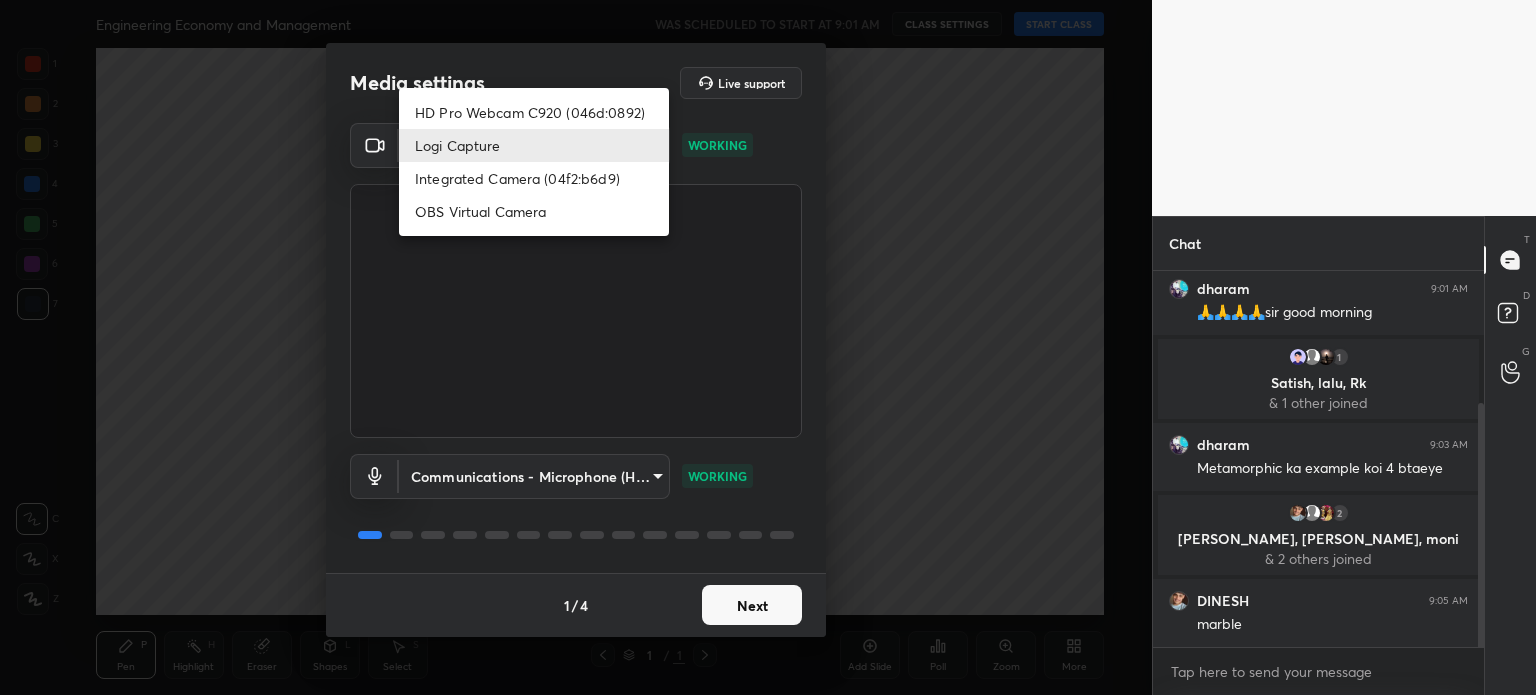 click on "HD Pro Webcam C920 (046d:0892)" at bounding box center (534, 112) 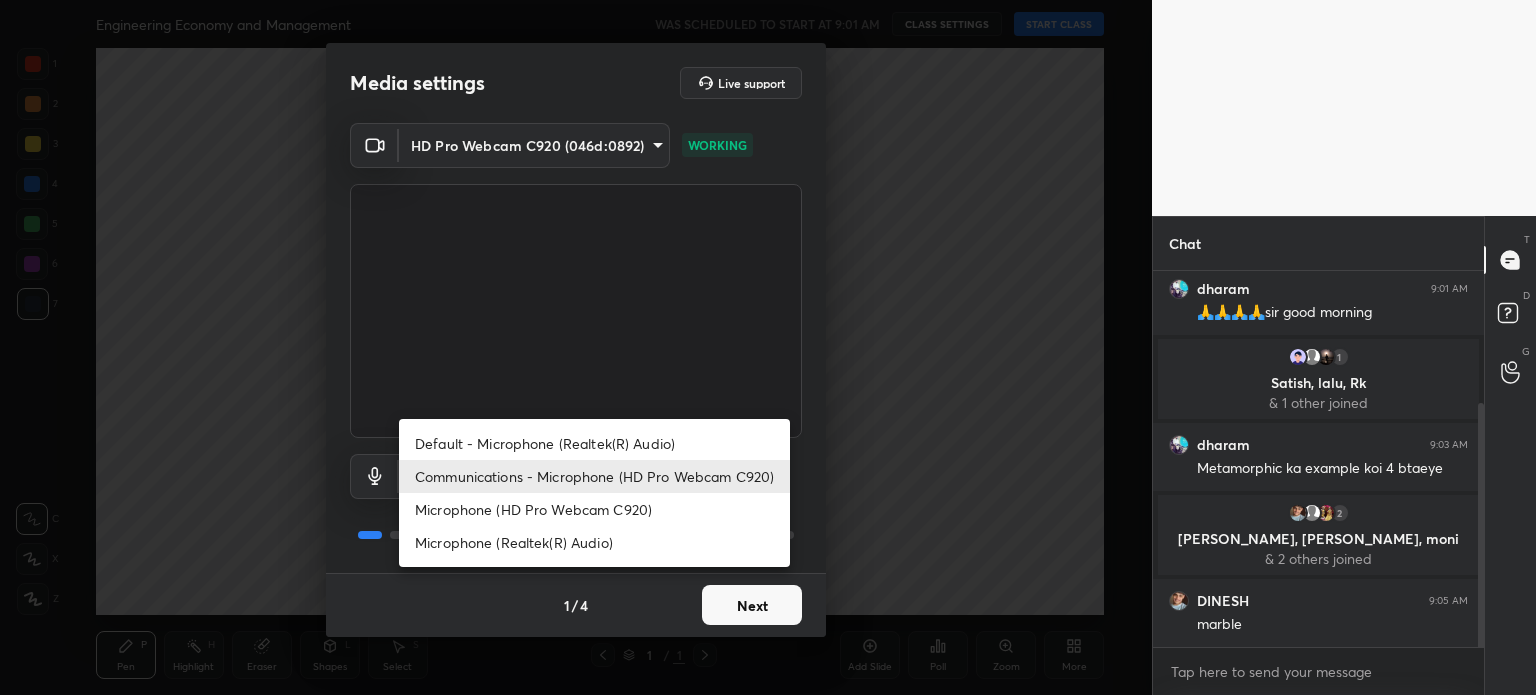 click on "1 2 3 4 5 6 7 C X Z C X Z E E Erase all   H H Engineering Economy and Management WAS SCHEDULED TO START AT  9:01 AM CLASS SETTINGS START CLASS Setting up your live class Back Engineering Economy and Management • L4 of Engineering Economy and Management Nvlk Prakash Pen P Highlight H Eraser Shapes L Select S 1 / 1 Add Slide Poll Zoom More Chat 3 vikku, Ashutosh, Dilip &  3 others  joined dharam 9:01 AM 🙏🙏🙏🙏sir good morning 1 Satish, lalu, Rk &  1 other  joined dharam 9:03 AM Metamorphic ka example koi 4 btaeye 2 [PERSON_NAME], [PERSON_NAME], [PERSON_NAME] &  2 others  joined DINESH 9:05 AM marble JUMP TO LATEST Enable hand raising Enable raise hand to speak to learners. Once enabled, chat will be turned off temporarily. Enable x   Doubts asked by learners will show up here Raise hand disabled You have disabled Raise hand currently. Enable it to invite learners to speak Enable Can't raise hand Looks like educator just invited you to speak. Please wait before you can raise your hand again. Got it T Messages (T) D G ​ 1" at bounding box center (768, 347) 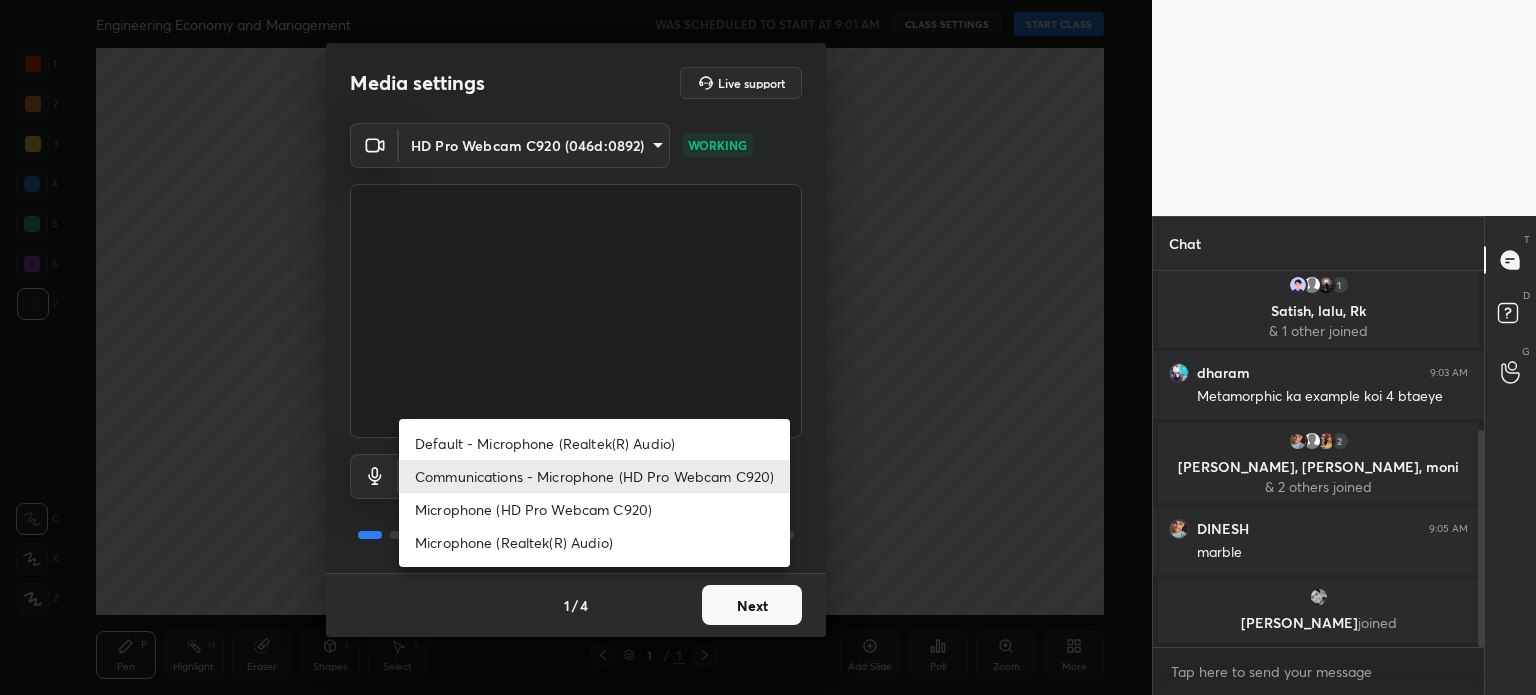 click on "Default - Microphone (Realtek(R) Audio)" at bounding box center [594, 443] 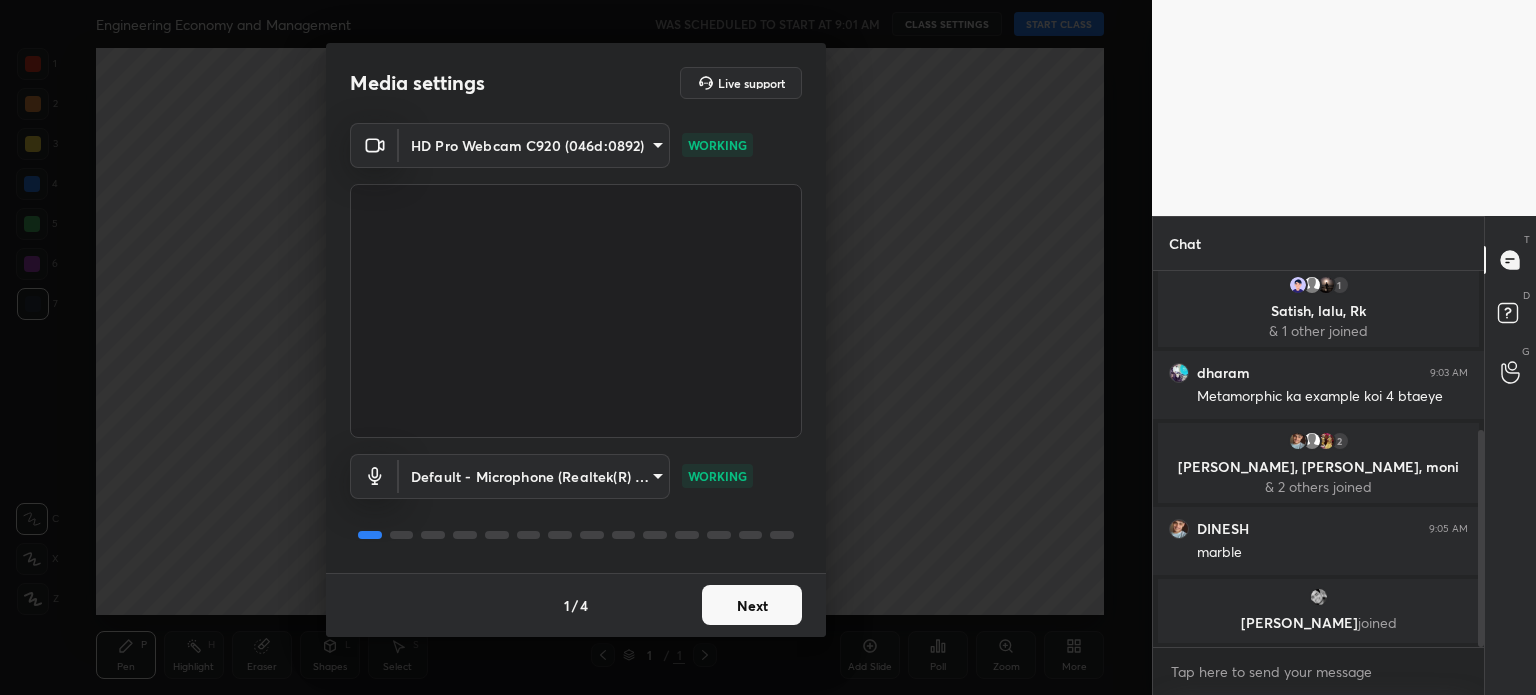 click on "Next" at bounding box center [752, 605] 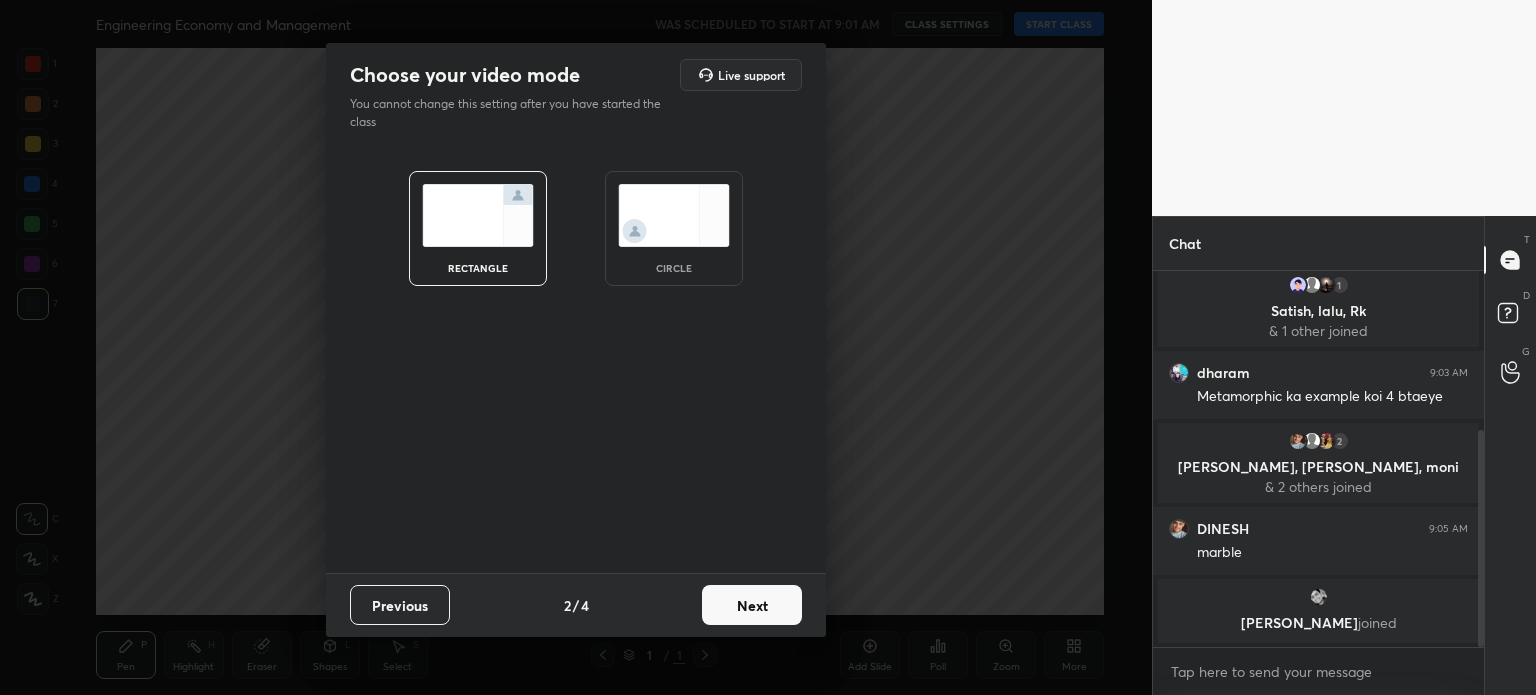 click on "Next" at bounding box center (752, 605) 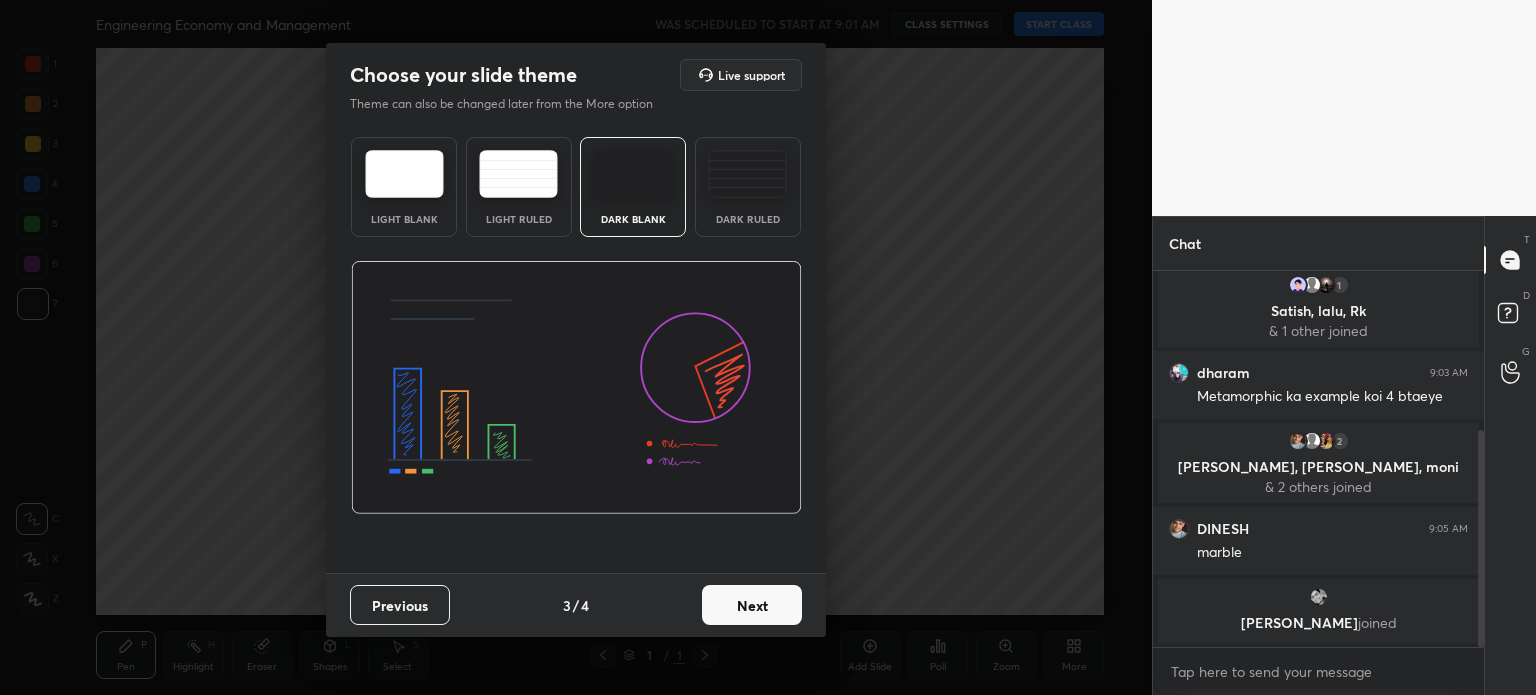 click on "Next" at bounding box center (752, 605) 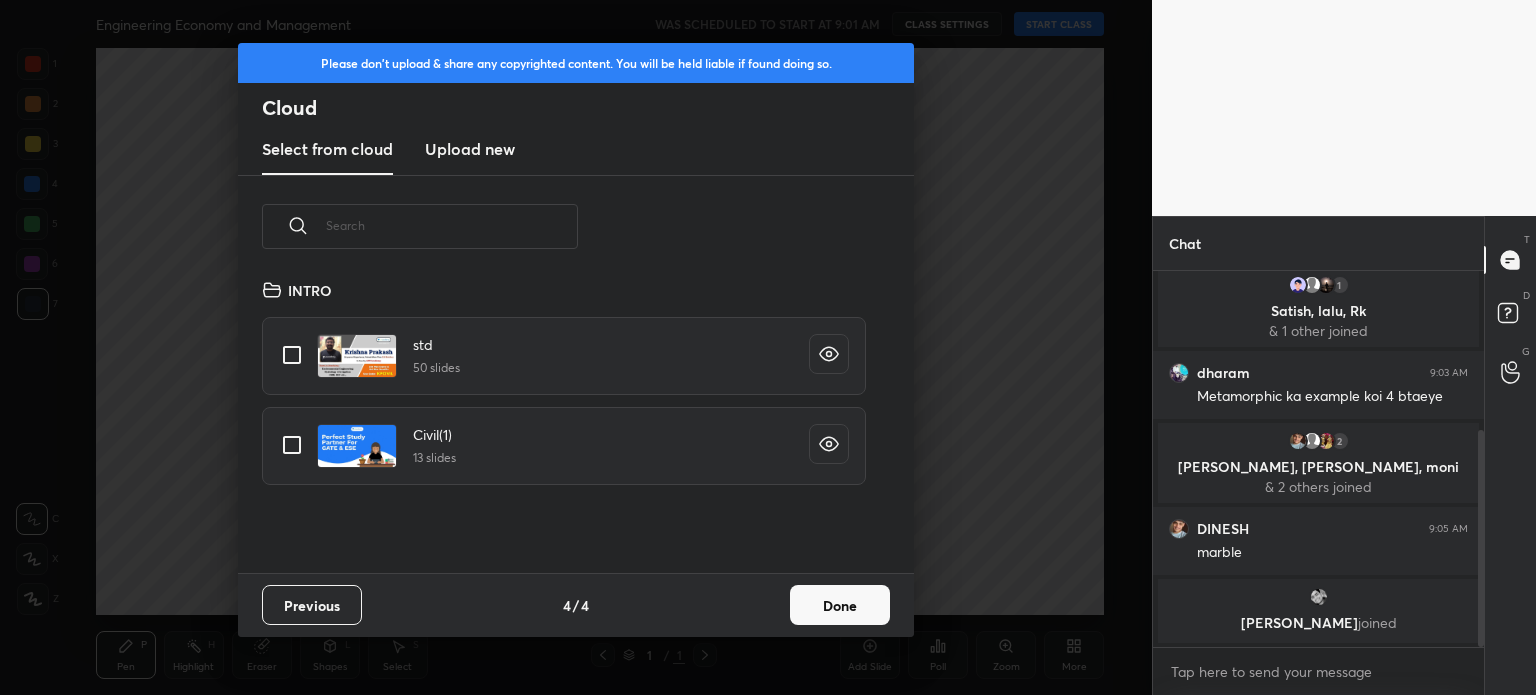 scroll, scrollTop: 6, scrollLeft: 10, axis: both 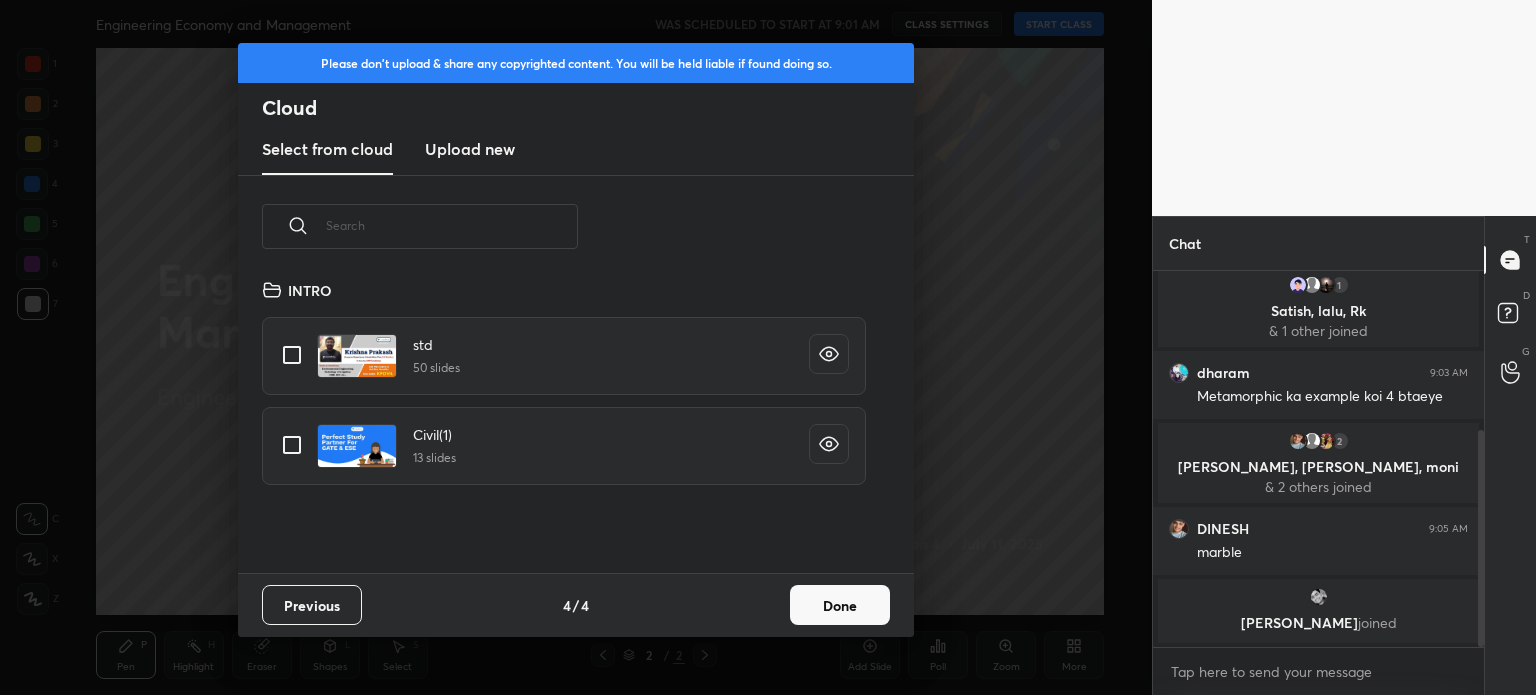 click on "Done" at bounding box center (840, 605) 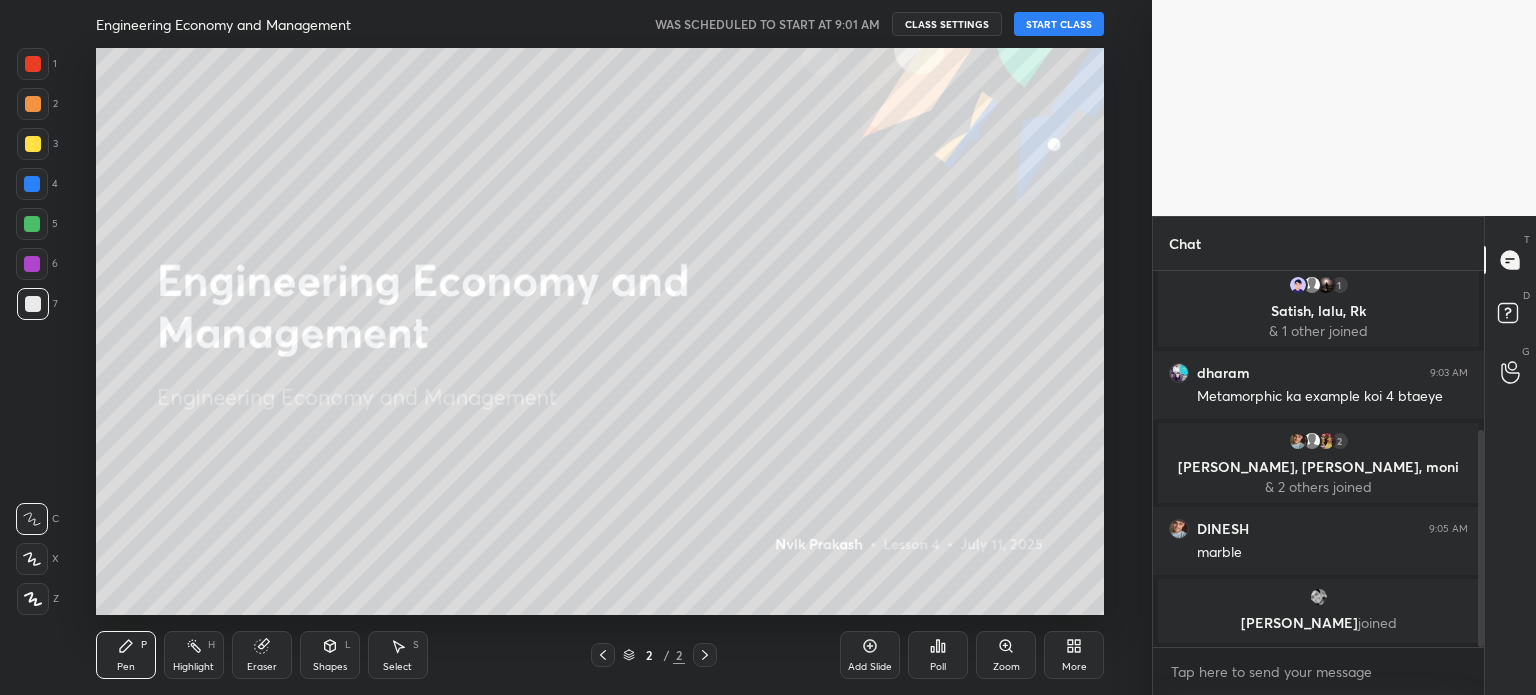 click on "START CLASS" at bounding box center (1059, 24) 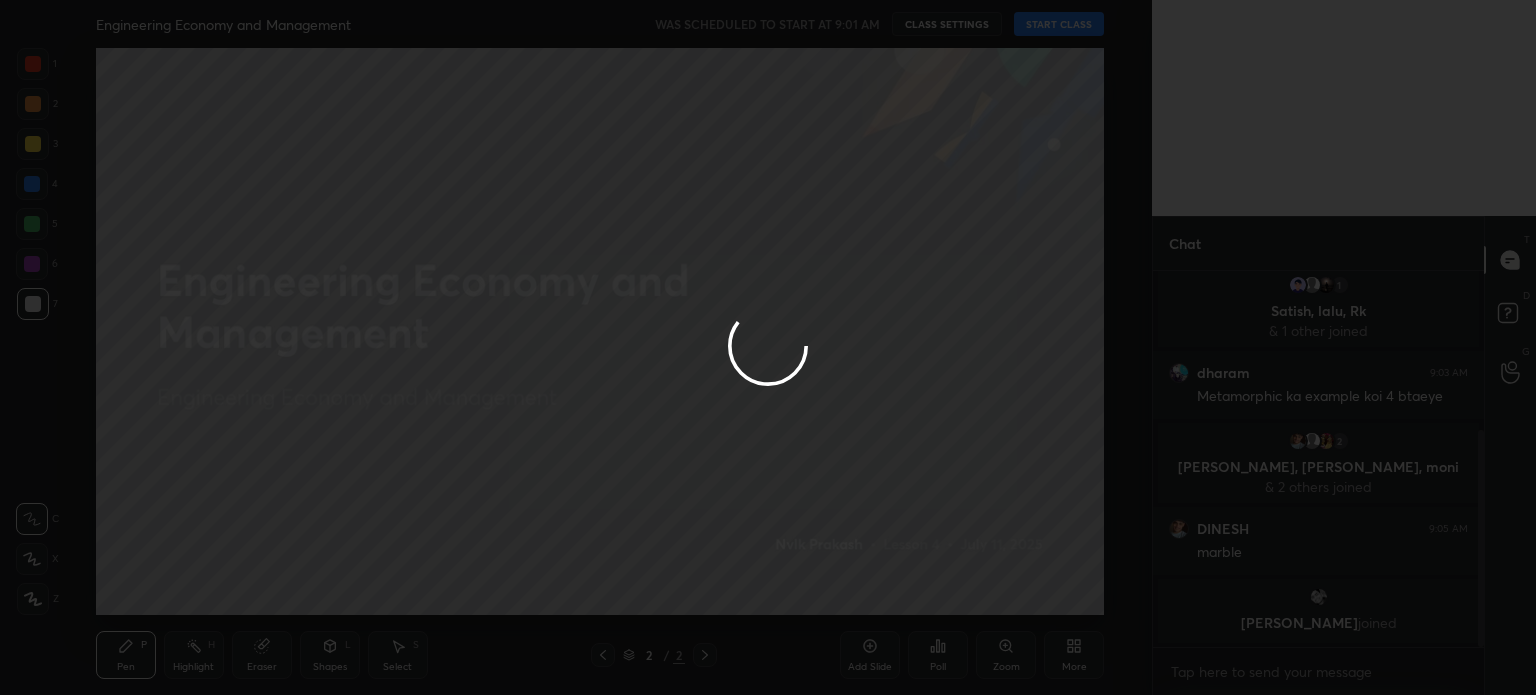 type on "x" 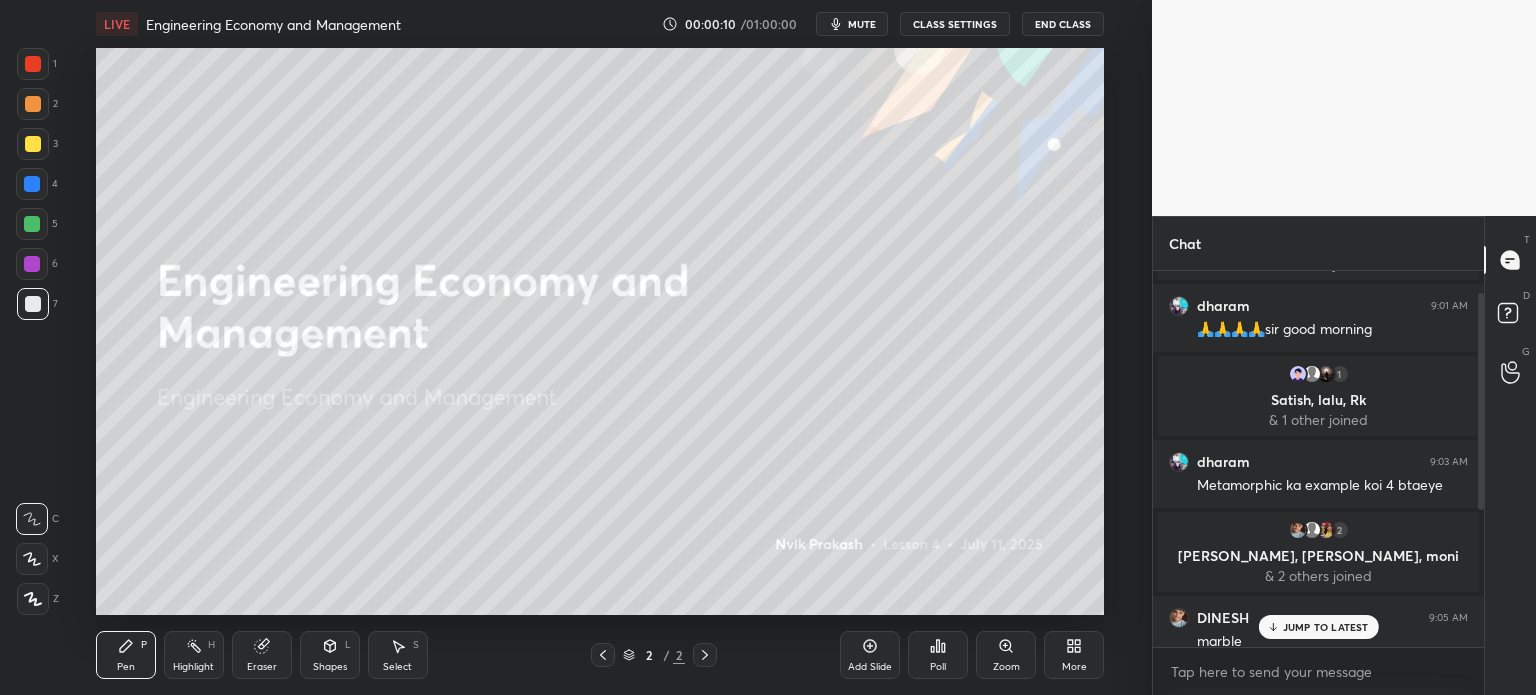 scroll, scrollTop: 276, scrollLeft: 0, axis: vertical 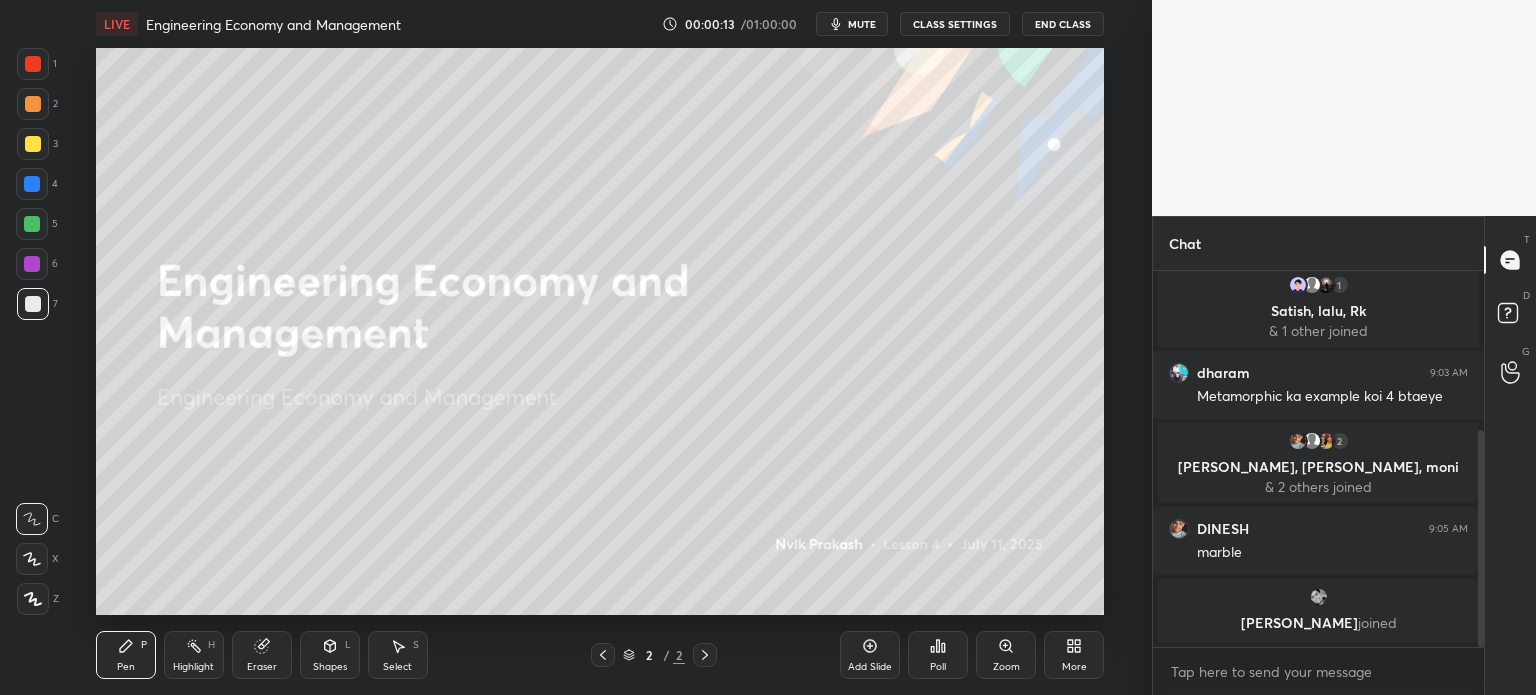 click at bounding box center (33, 599) 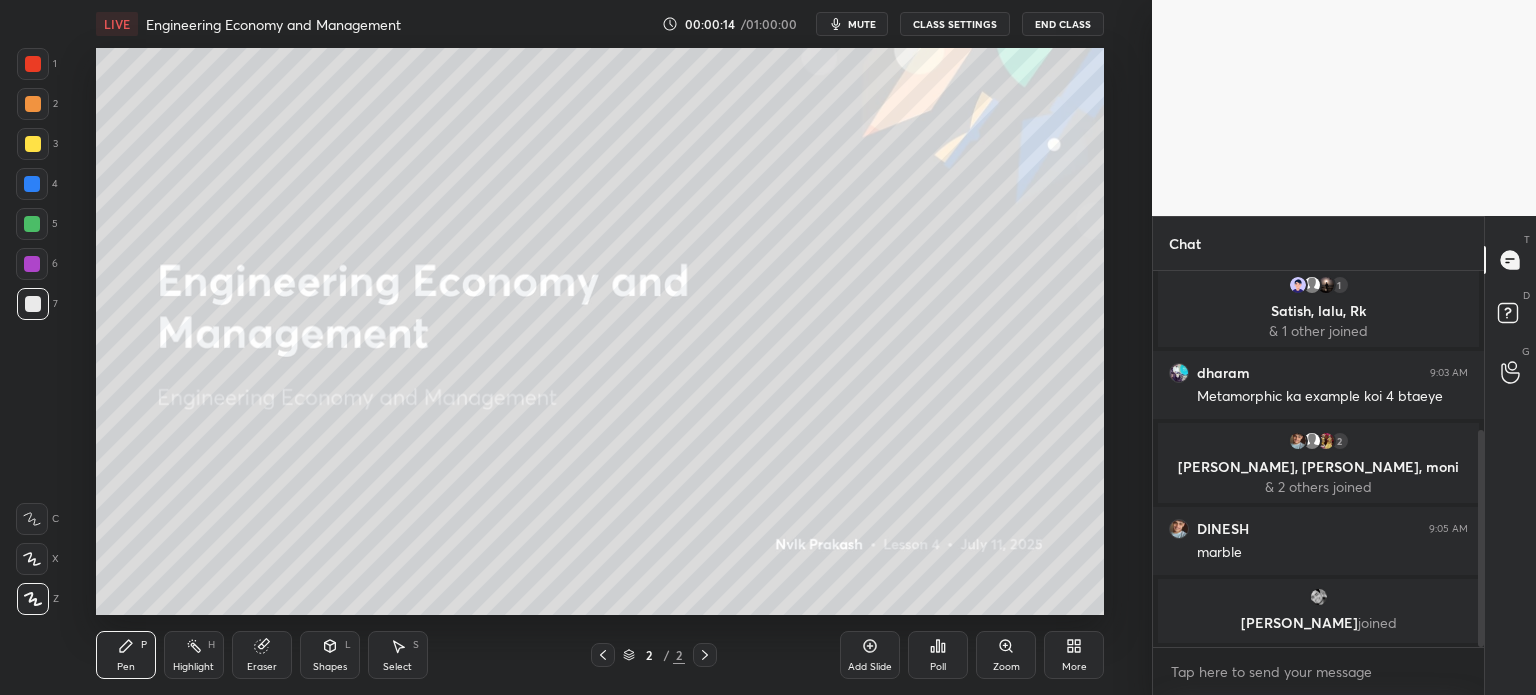 click 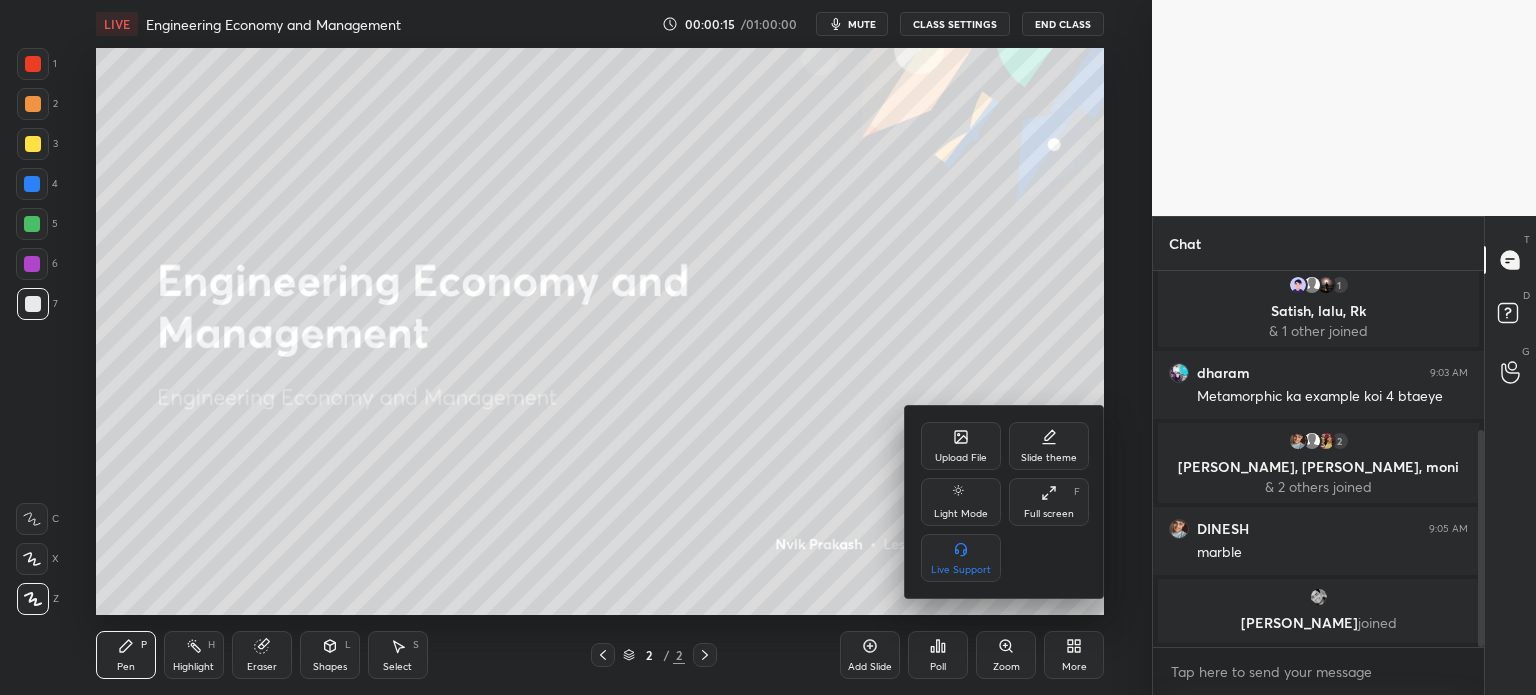 scroll, scrollTop: 344, scrollLeft: 0, axis: vertical 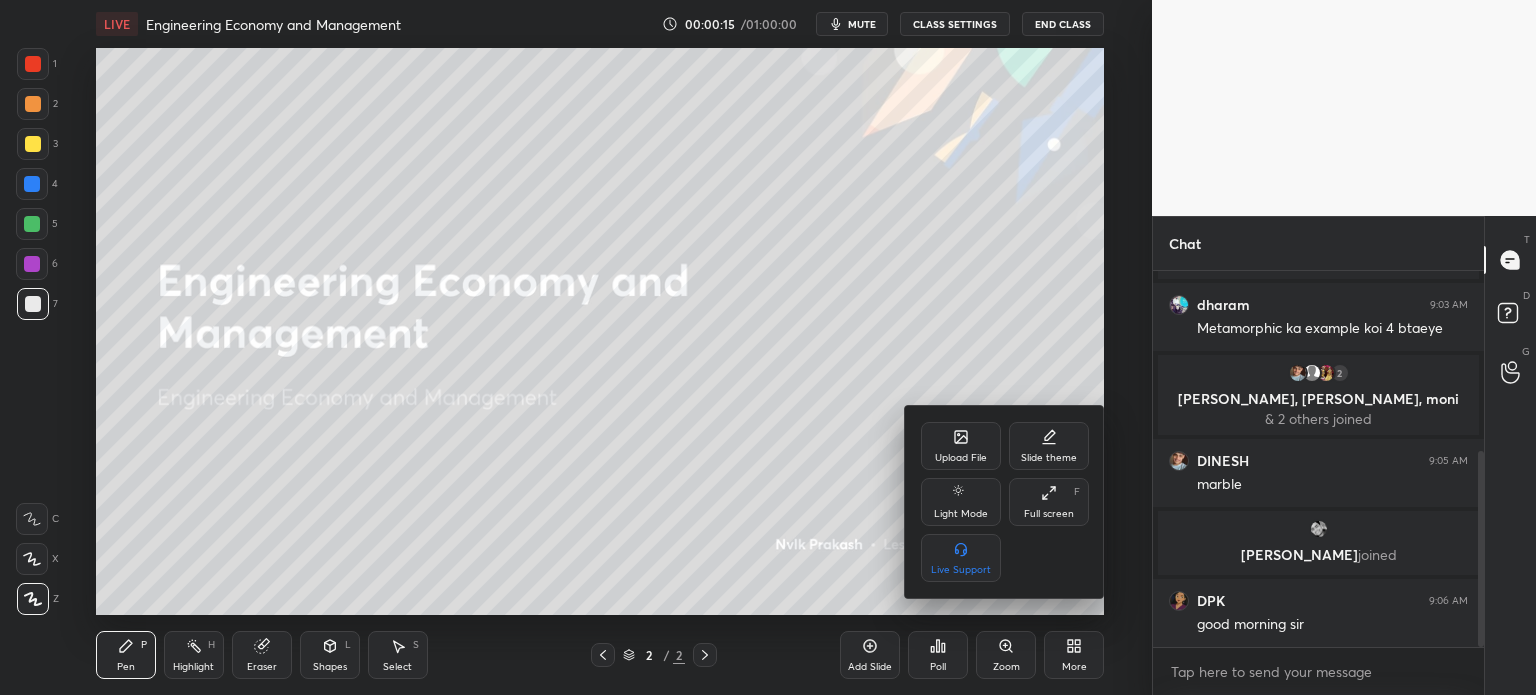 click on "Upload File" at bounding box center (961, 458) 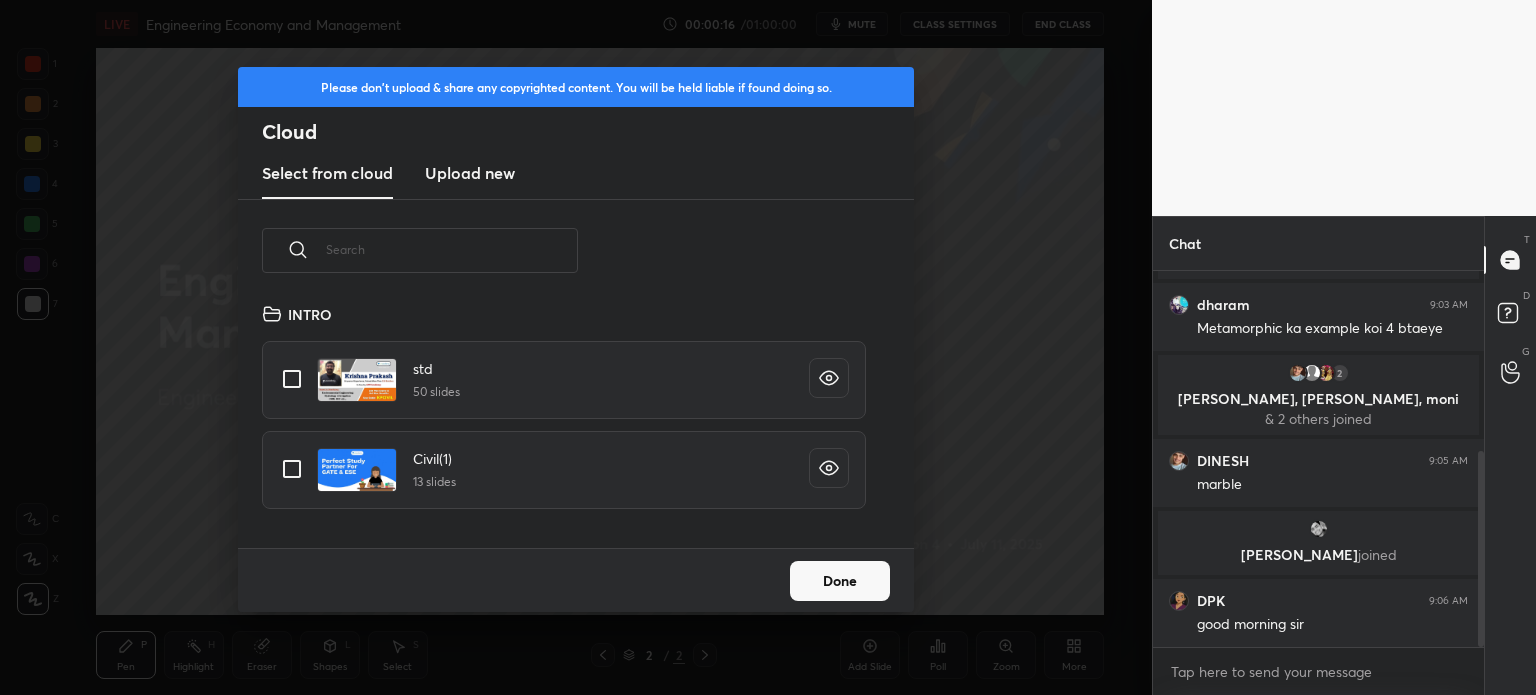scroll, scrollTop: 5, scrollLeft: 10, axis: both 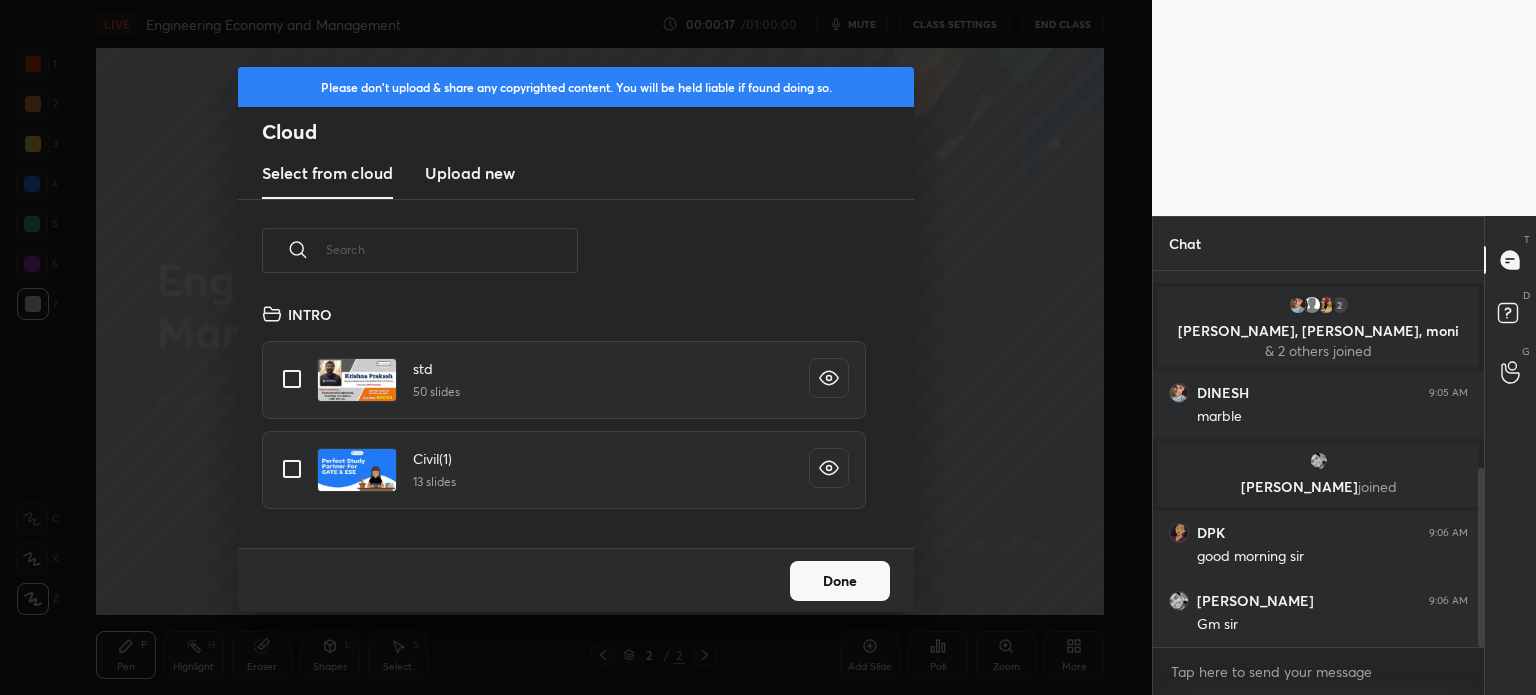 click on "Upload new" at bounding box center [470, 174] 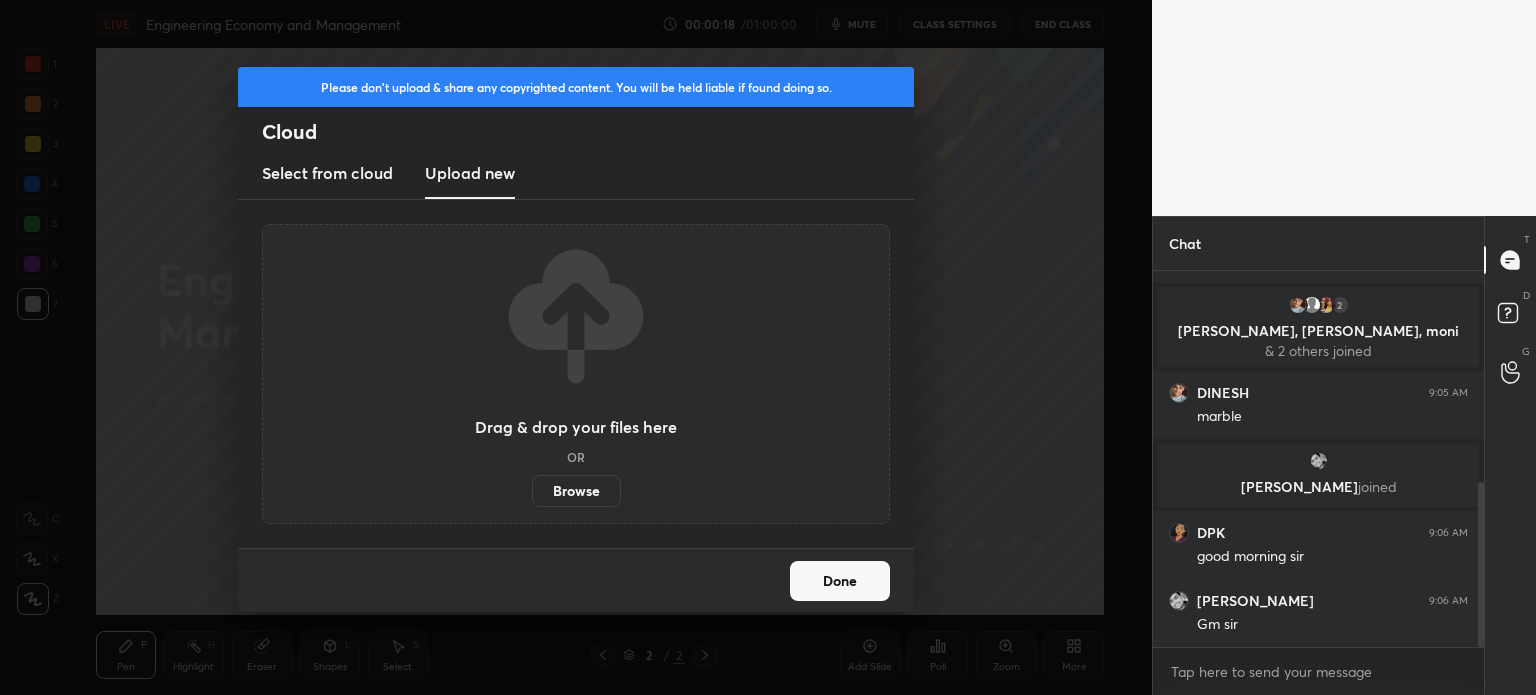 scroll, scrollTop: 480, scrollLeft: 0, axis: vertical 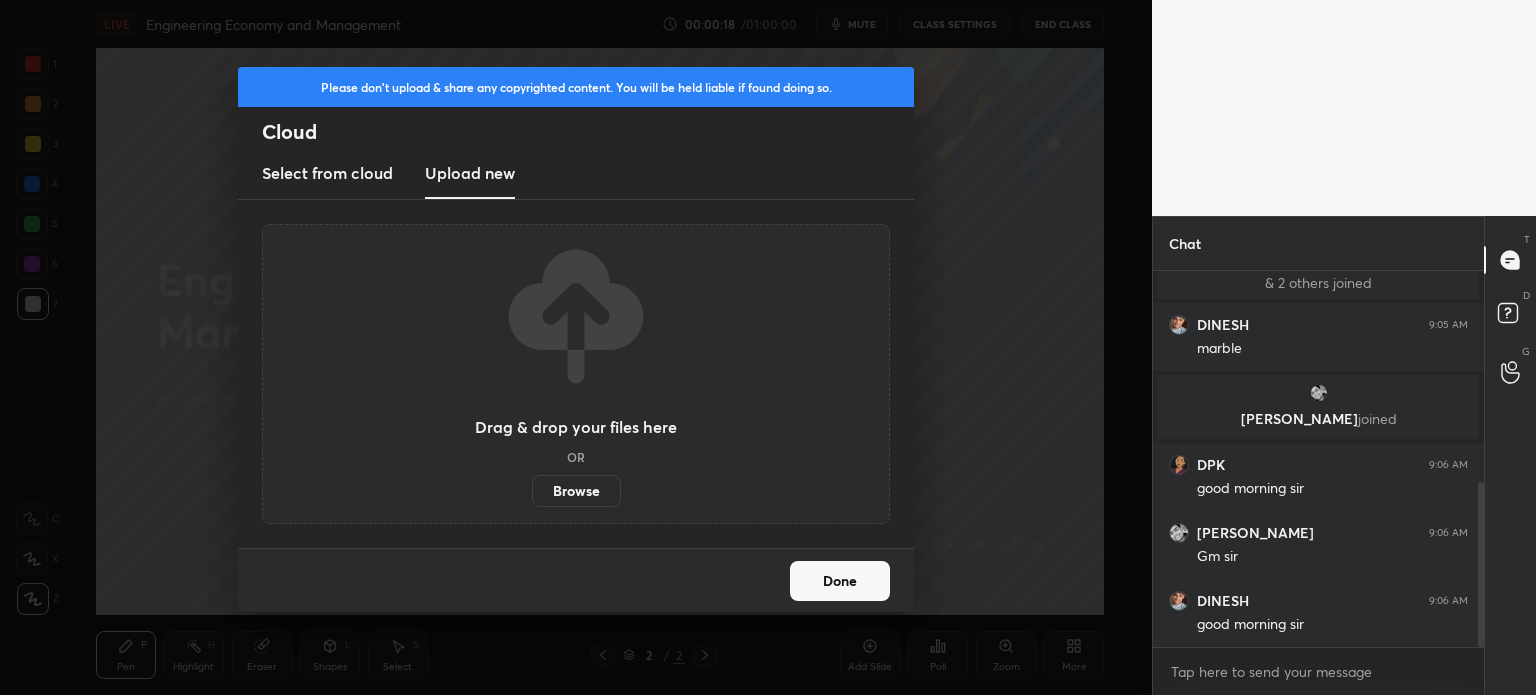 click on "Browse" at bounding box center [576, 491] 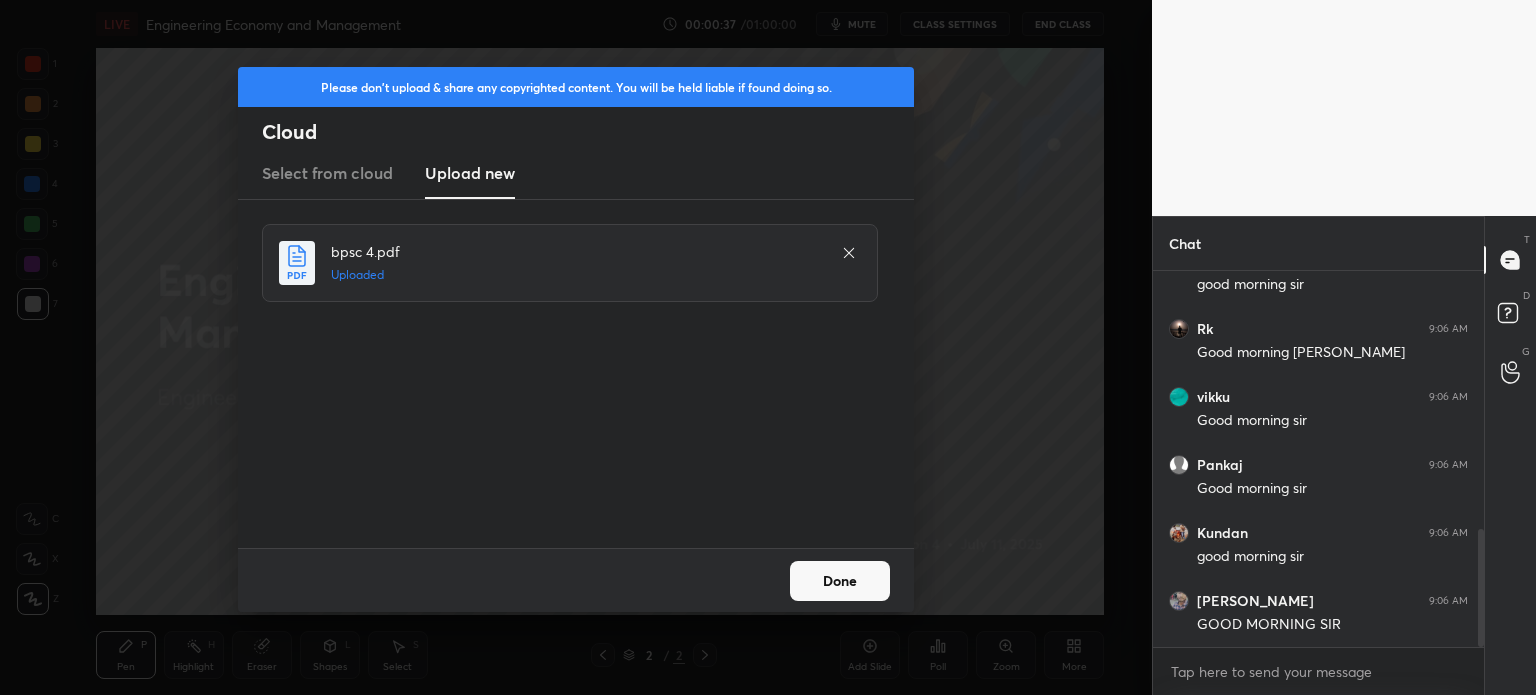 click on "Done" at bounding box center [840, 581] 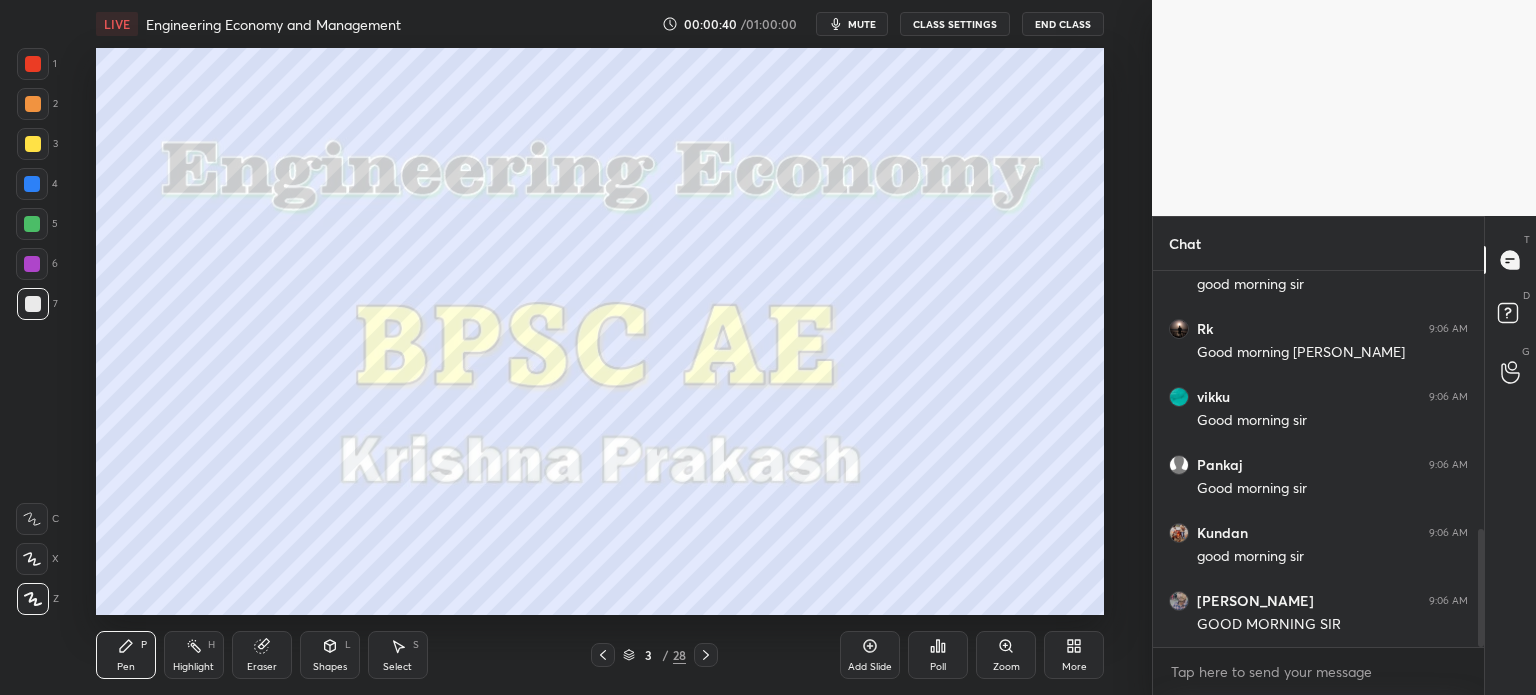 click on "More" at bounding box center (1074, 655) 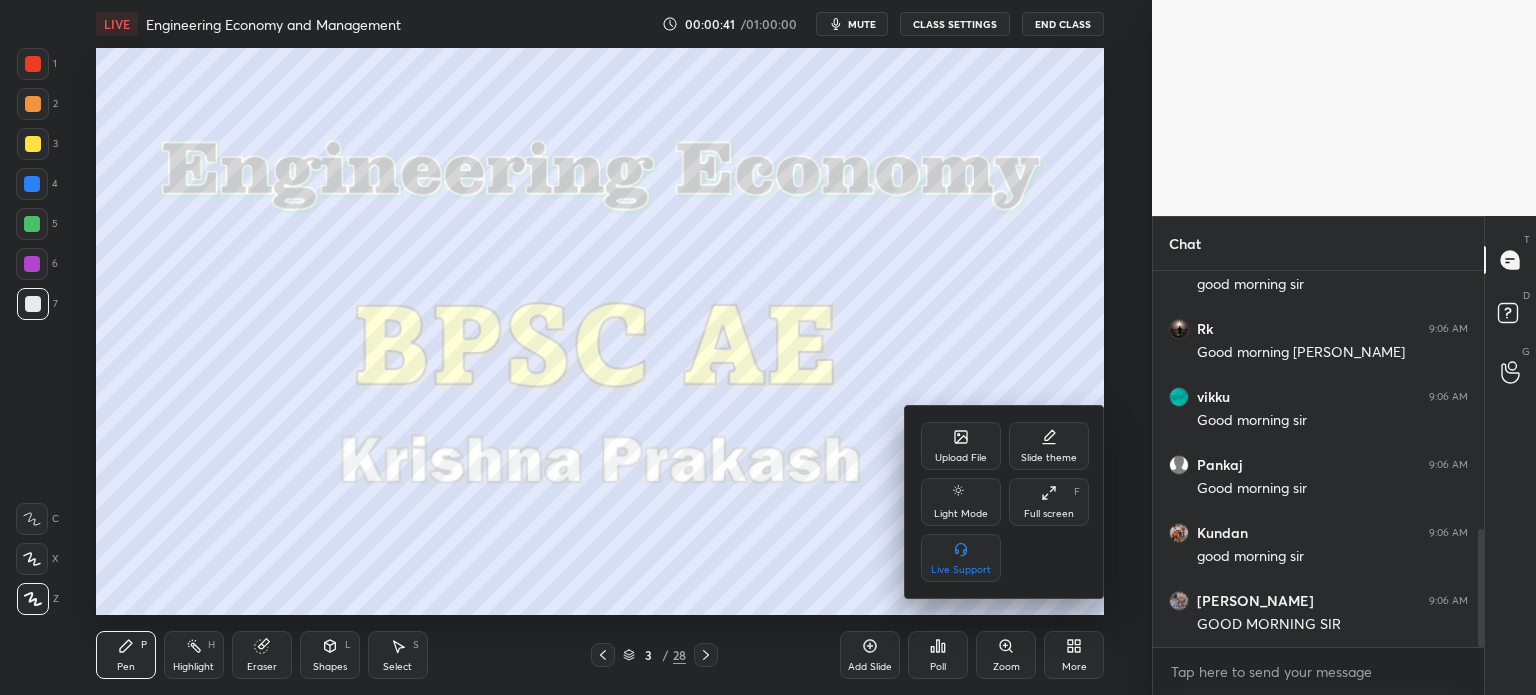 click on "Upload File" at bounding box center [961, 446] 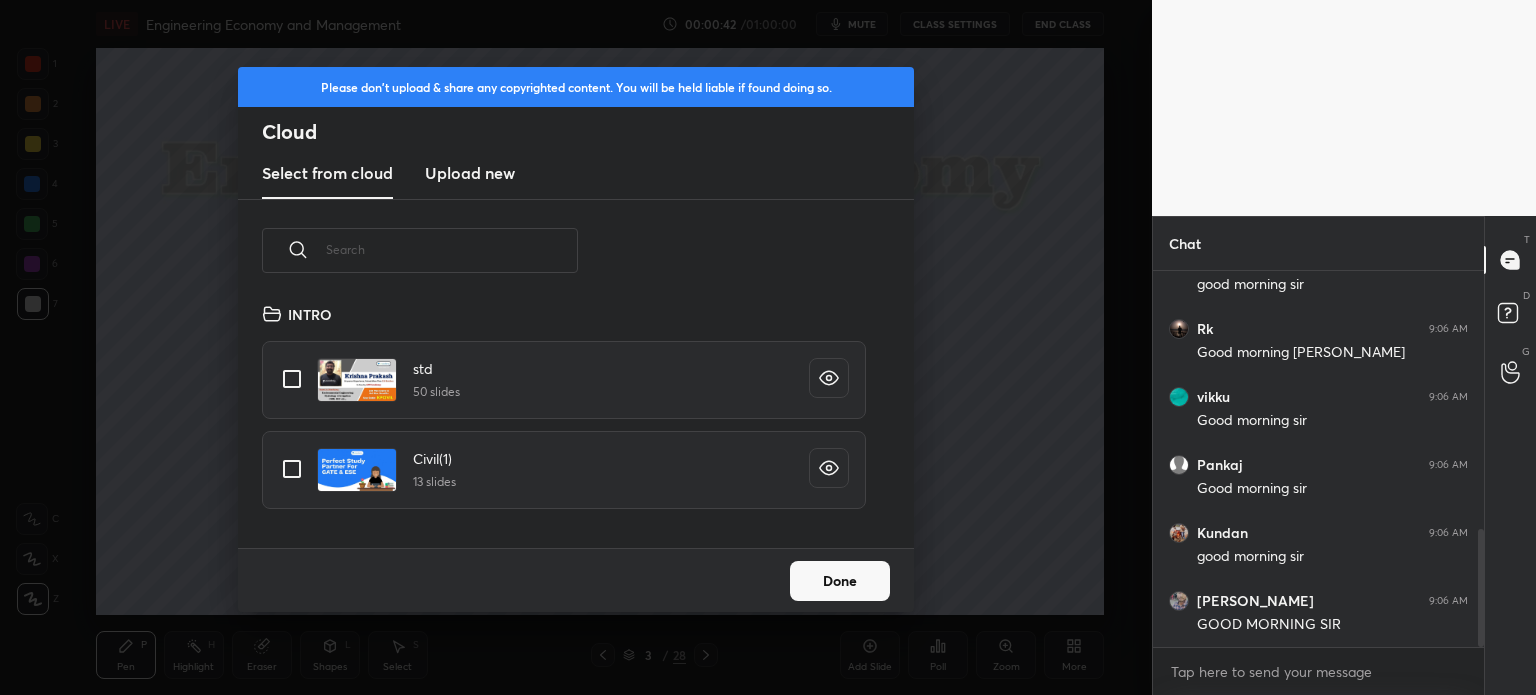 click on "Upload new" at bounding box center [470, 173] 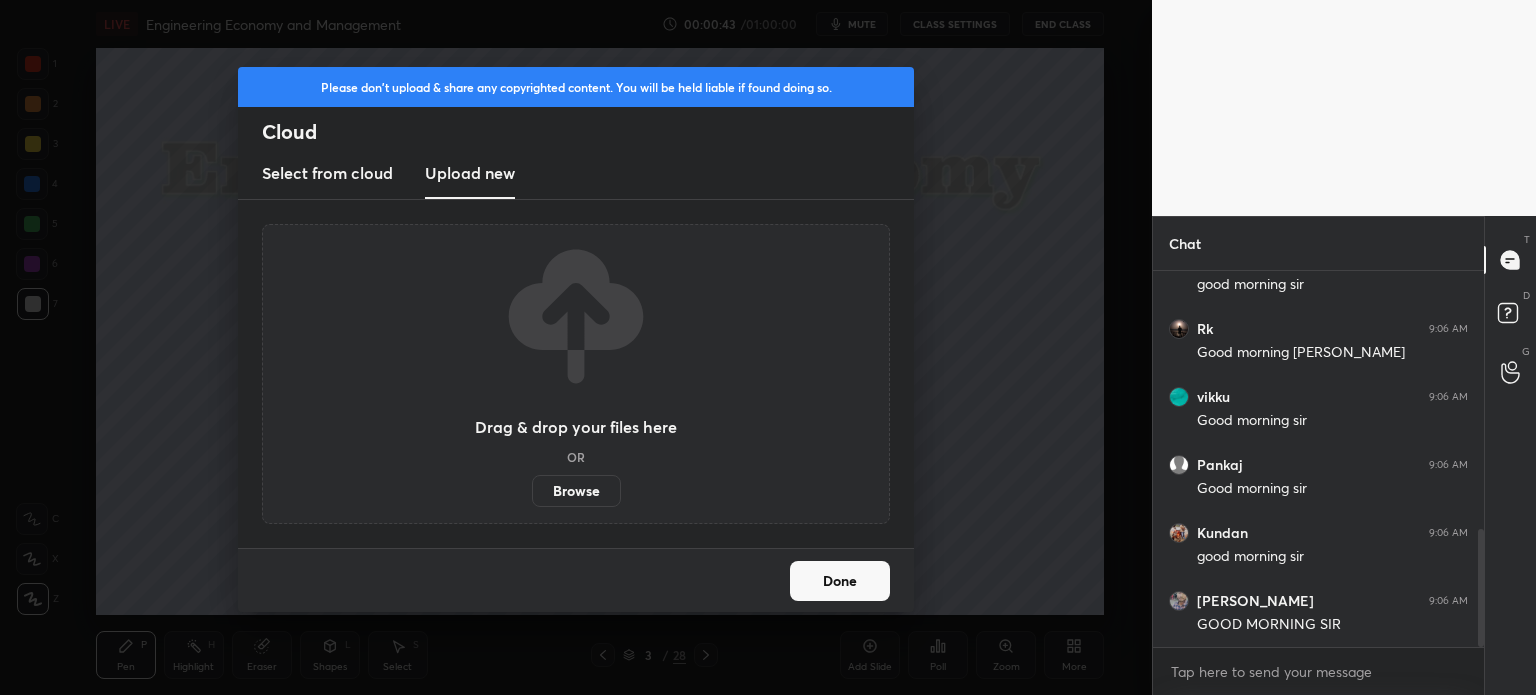 click on "Browse" at bounding box center [576, 491] 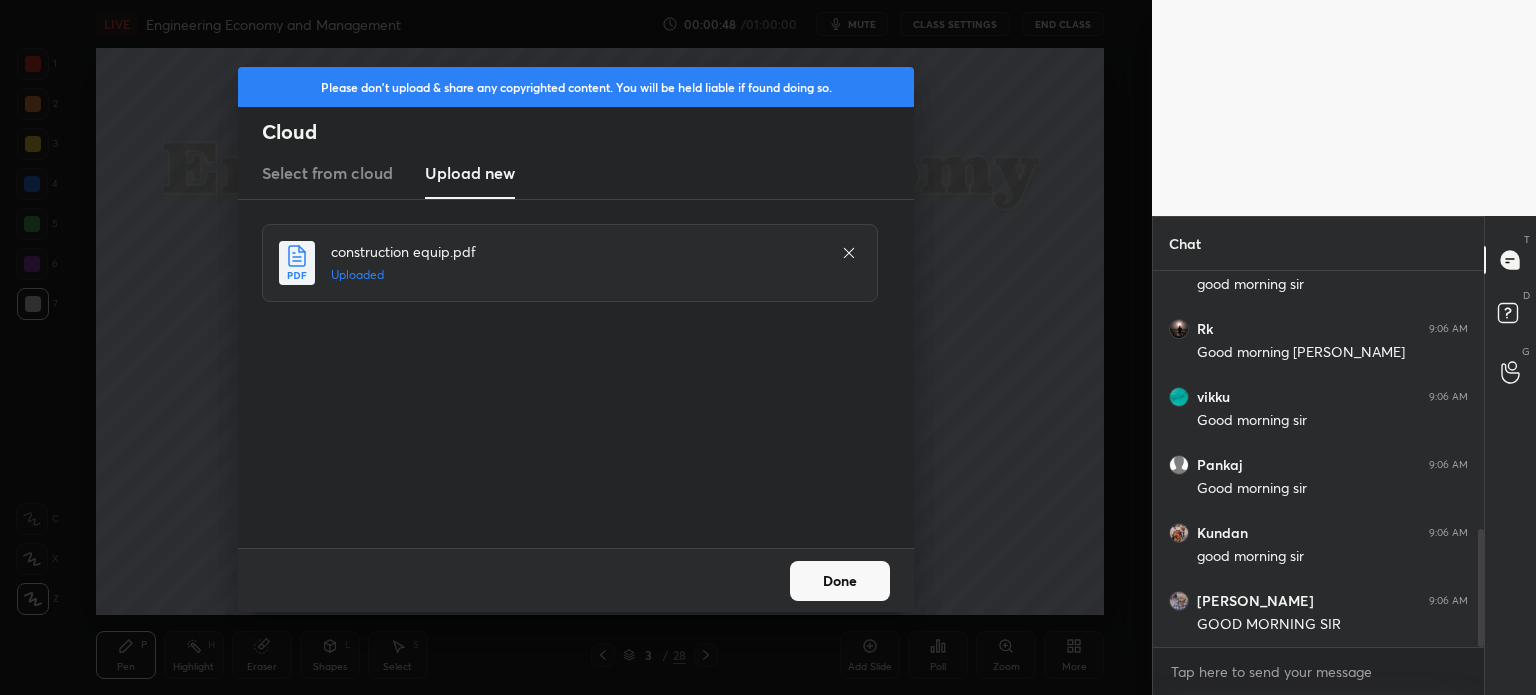 click on "Done" at bounding box center [840, 581] 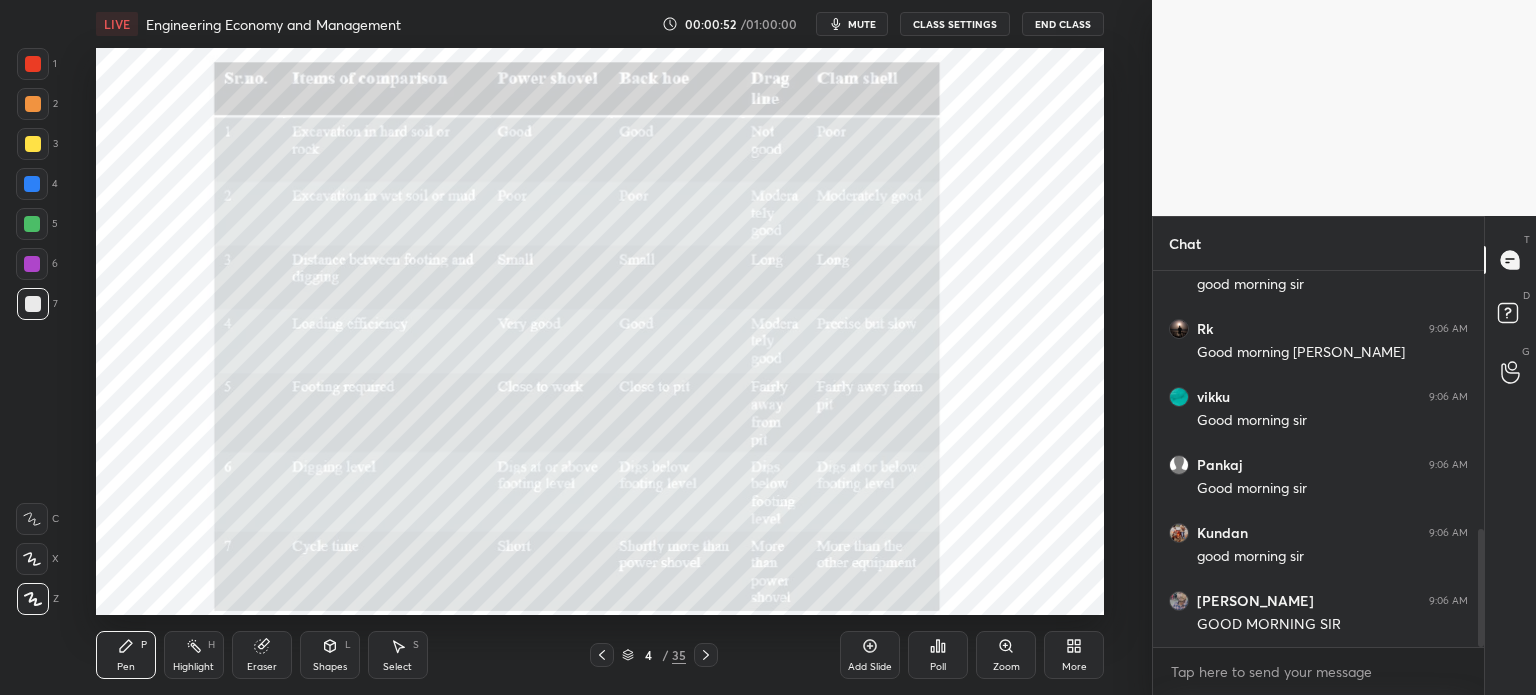 scroll, scrollTop: 888, scrollLeft: 0, axis: vertical 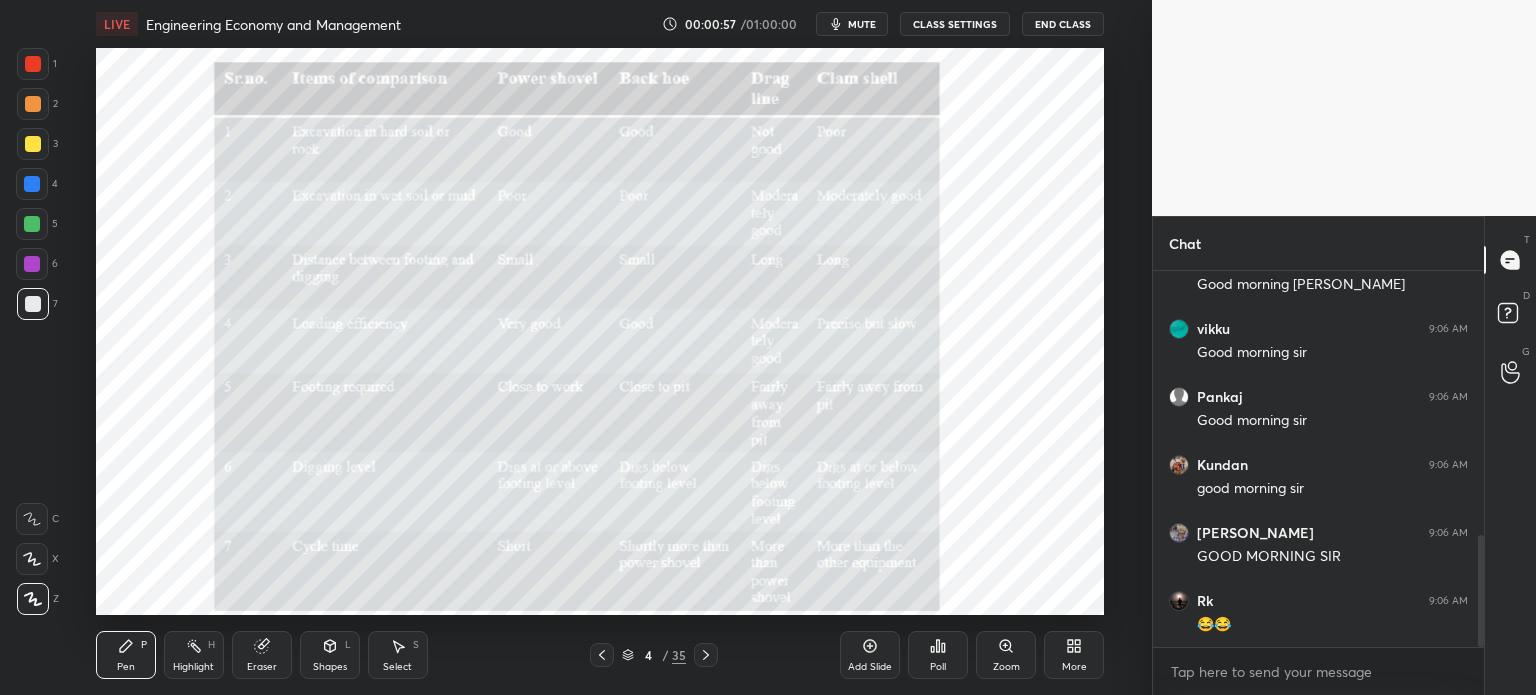 click at bounding box center [706, 655] 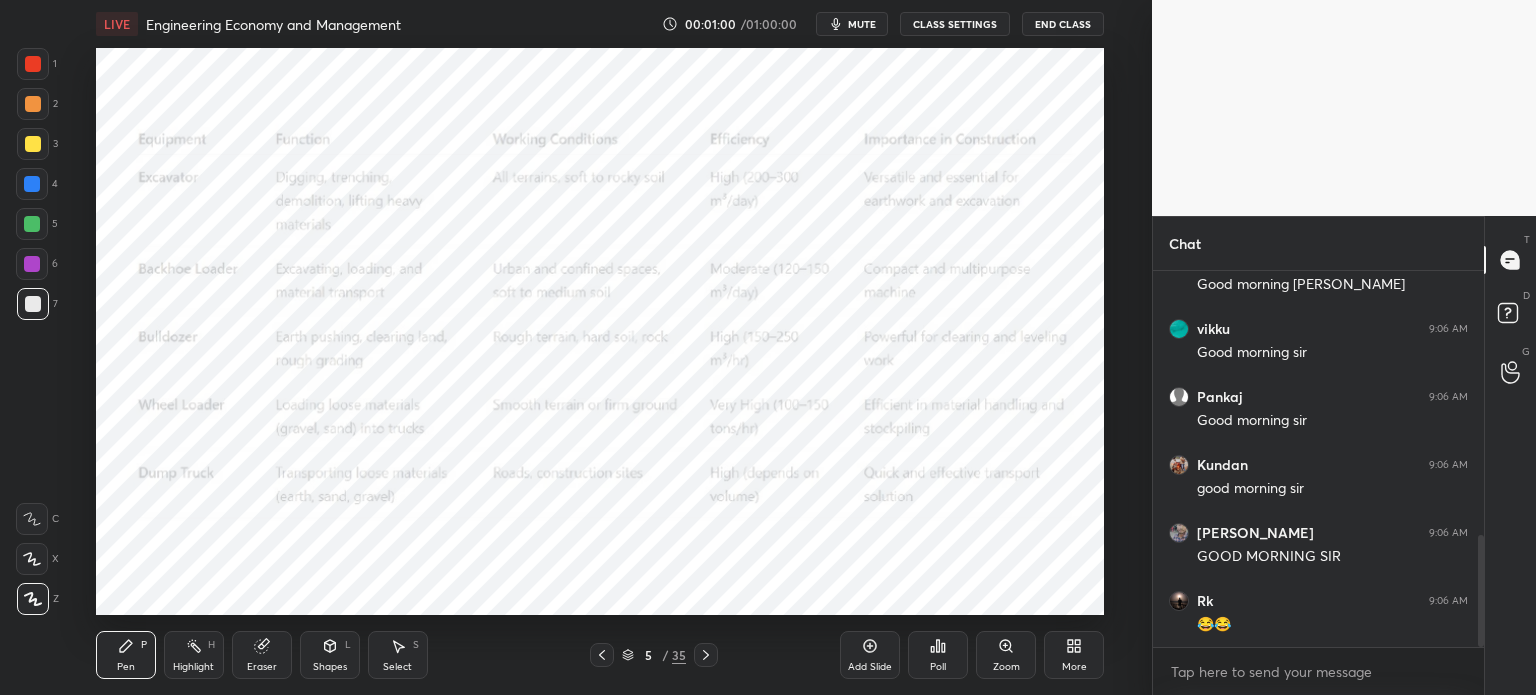 click at bounding box center (706, 655) 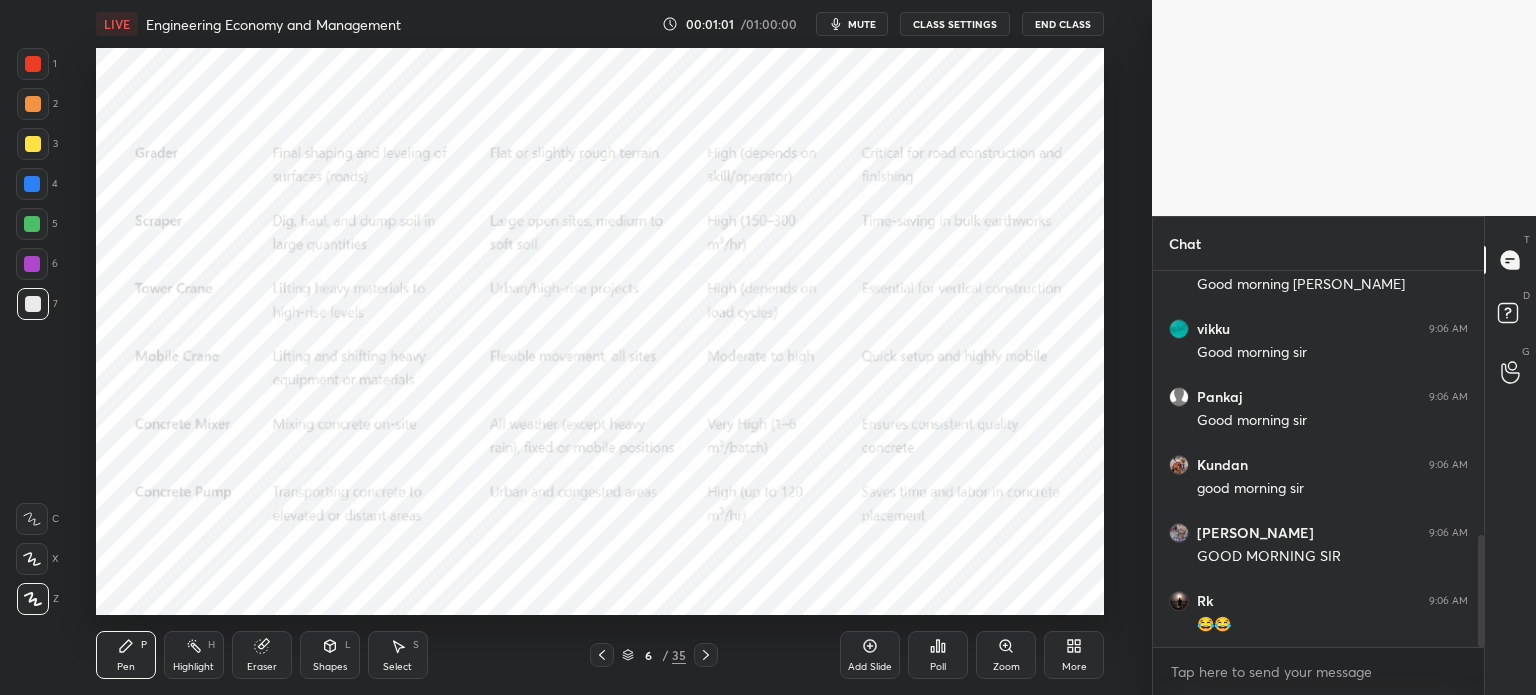 click at bounding box center (706, 655) 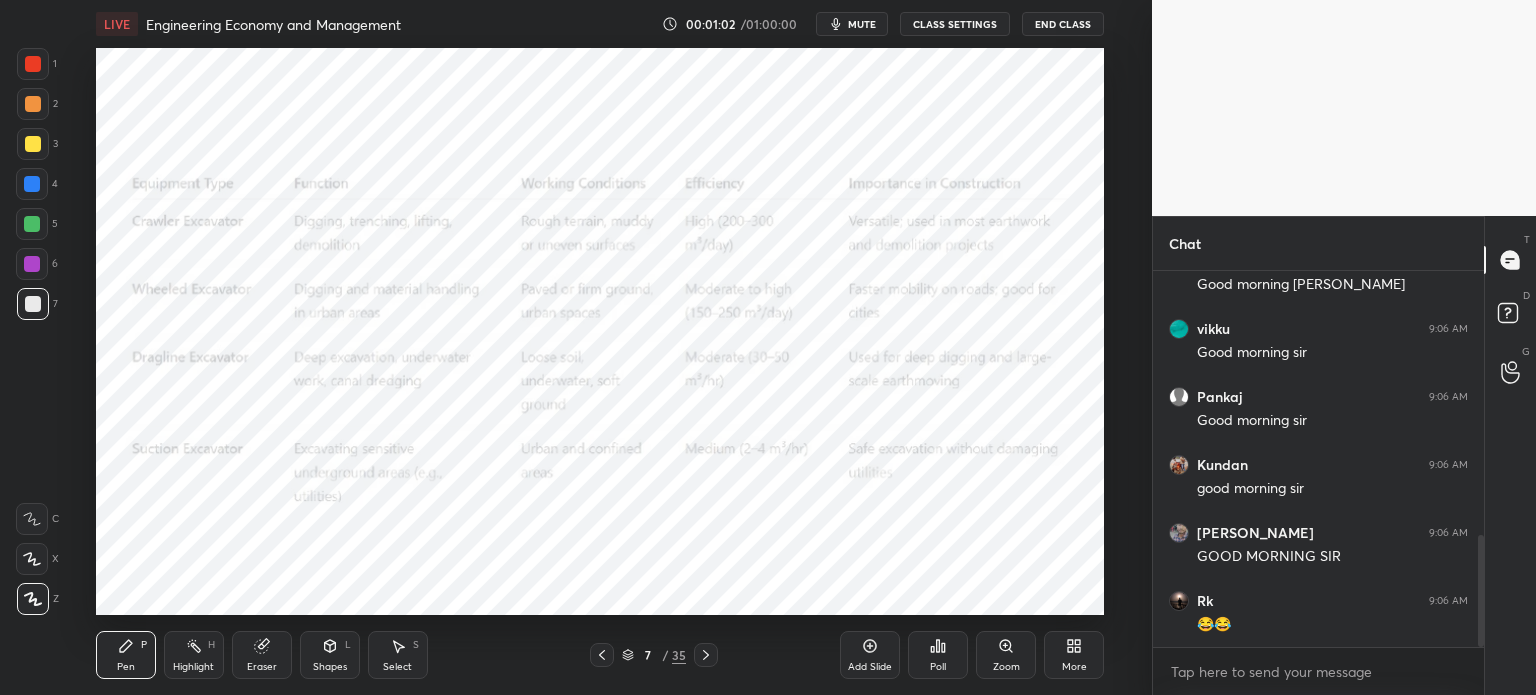 click at bounding box center (706, 655) 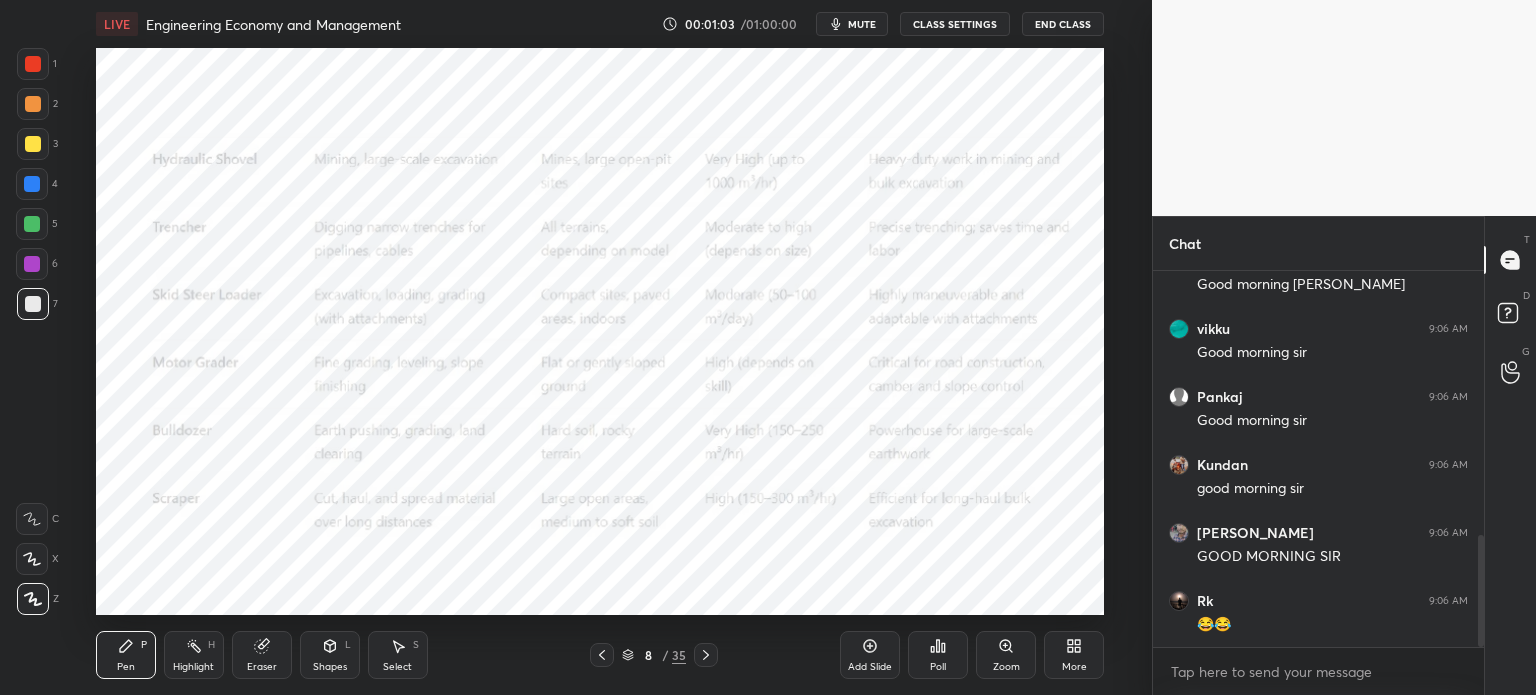 click at bounding box center [706, 655] 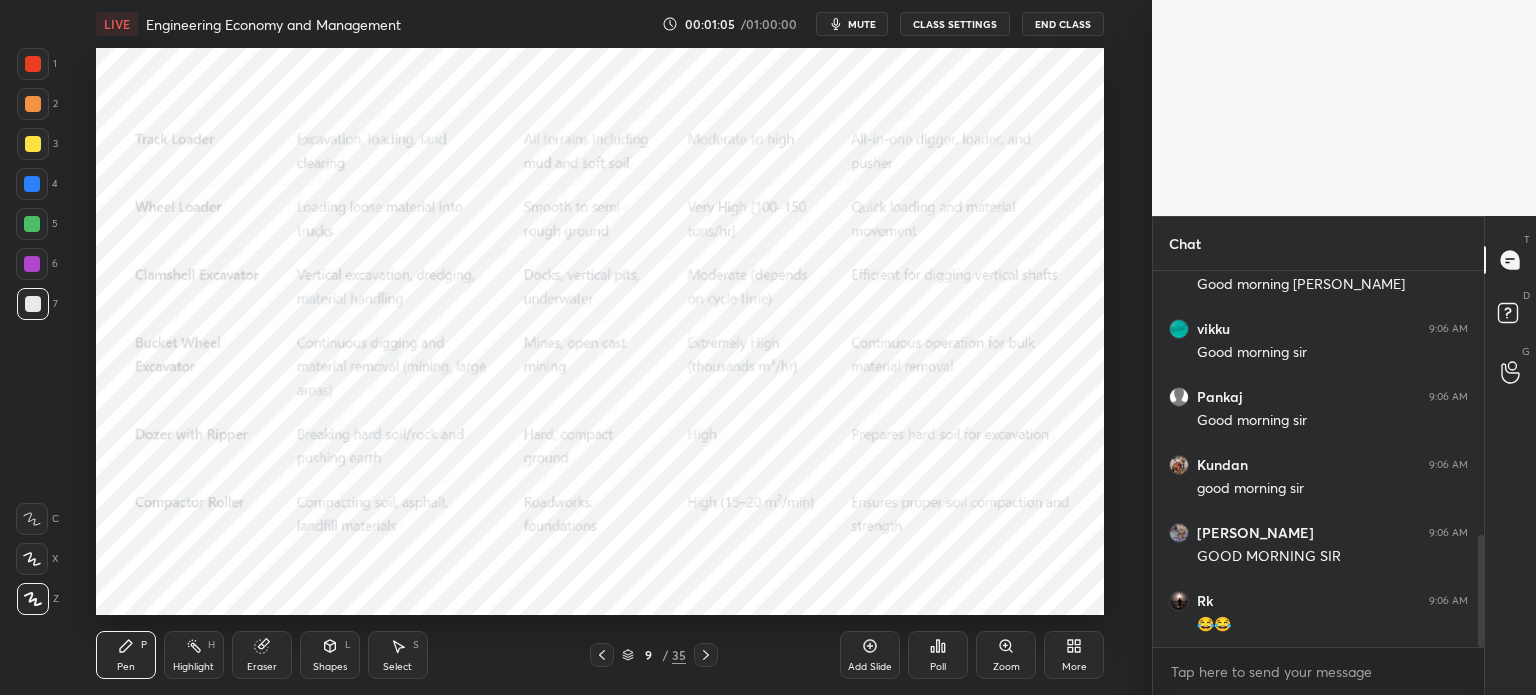 click at bounding box center [706, 655] 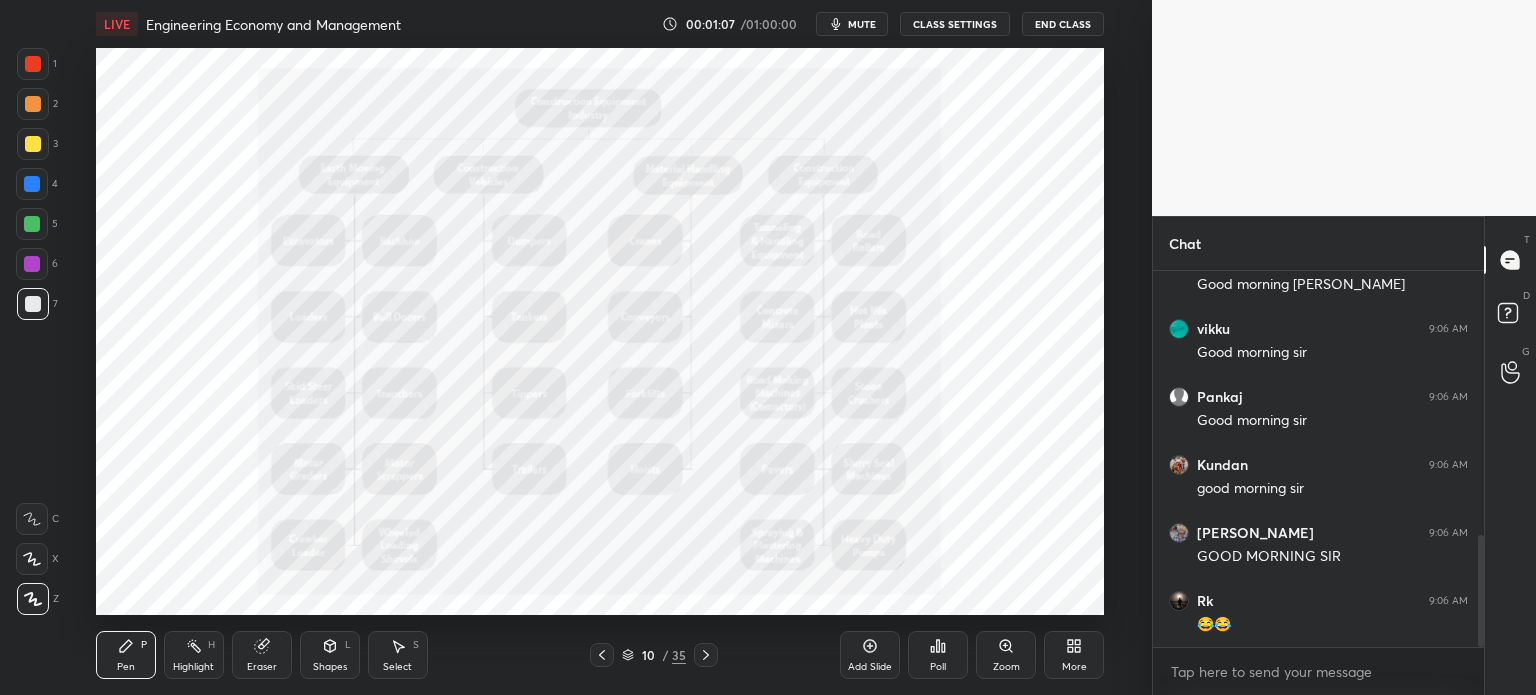 click at bounding box center (602, 655) 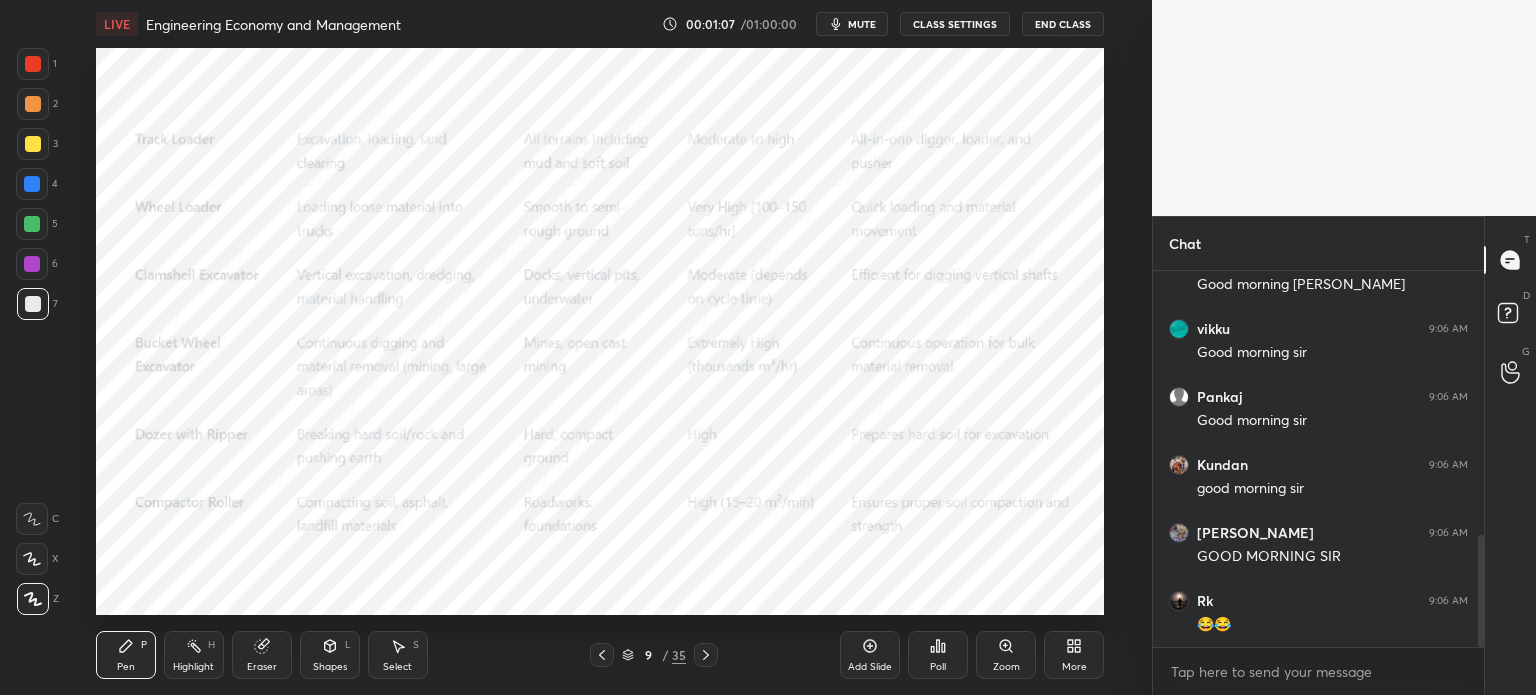 click at bounding box center [602, 655] 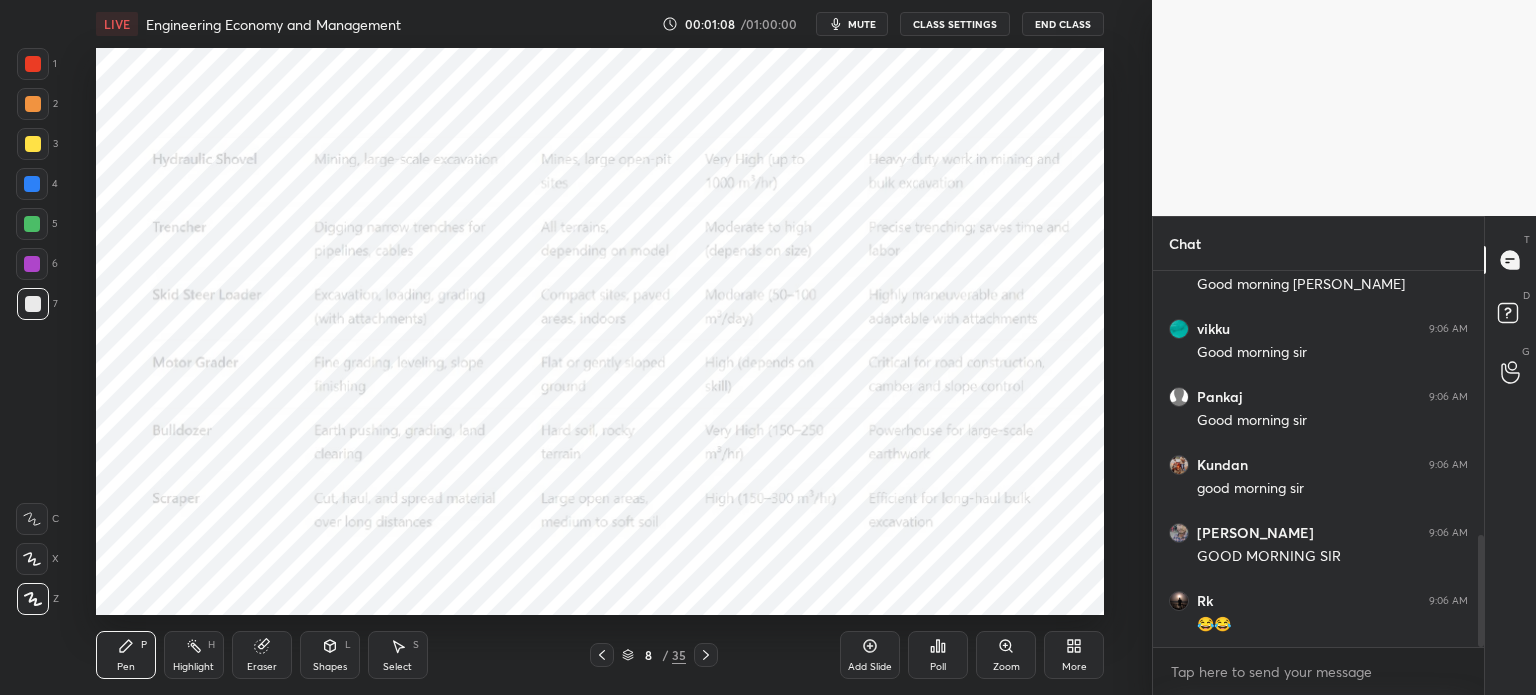 click at bounding box center (602, 655) 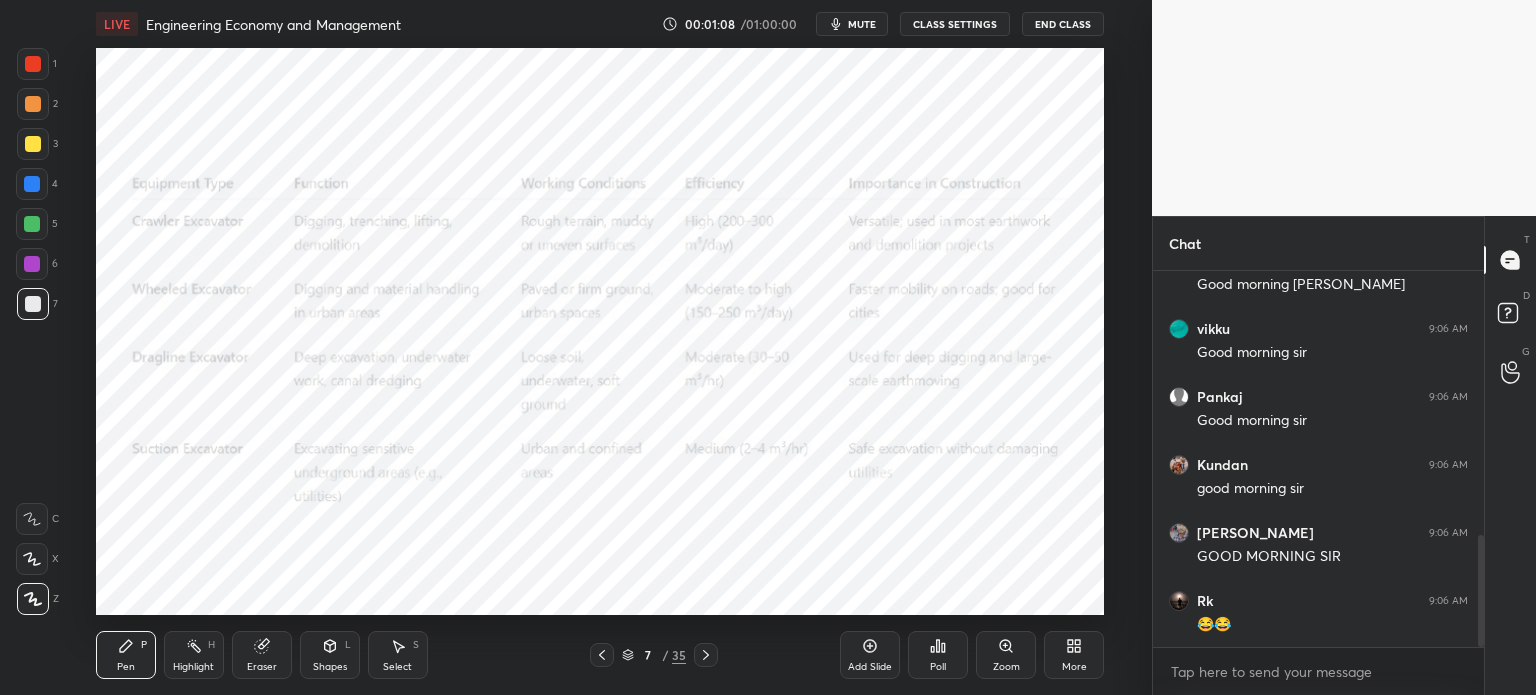 click at bounding box center [602, 655] 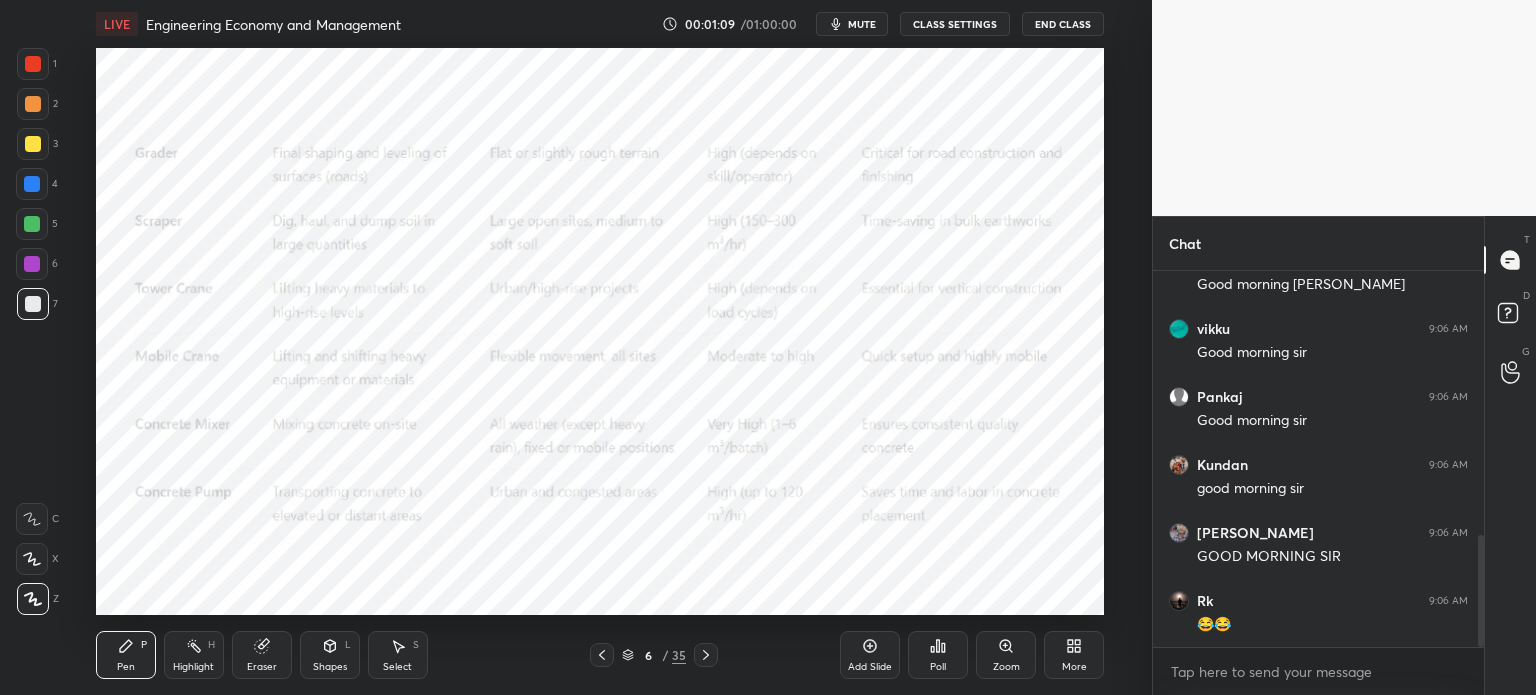 click at bounding box center (602, 655) 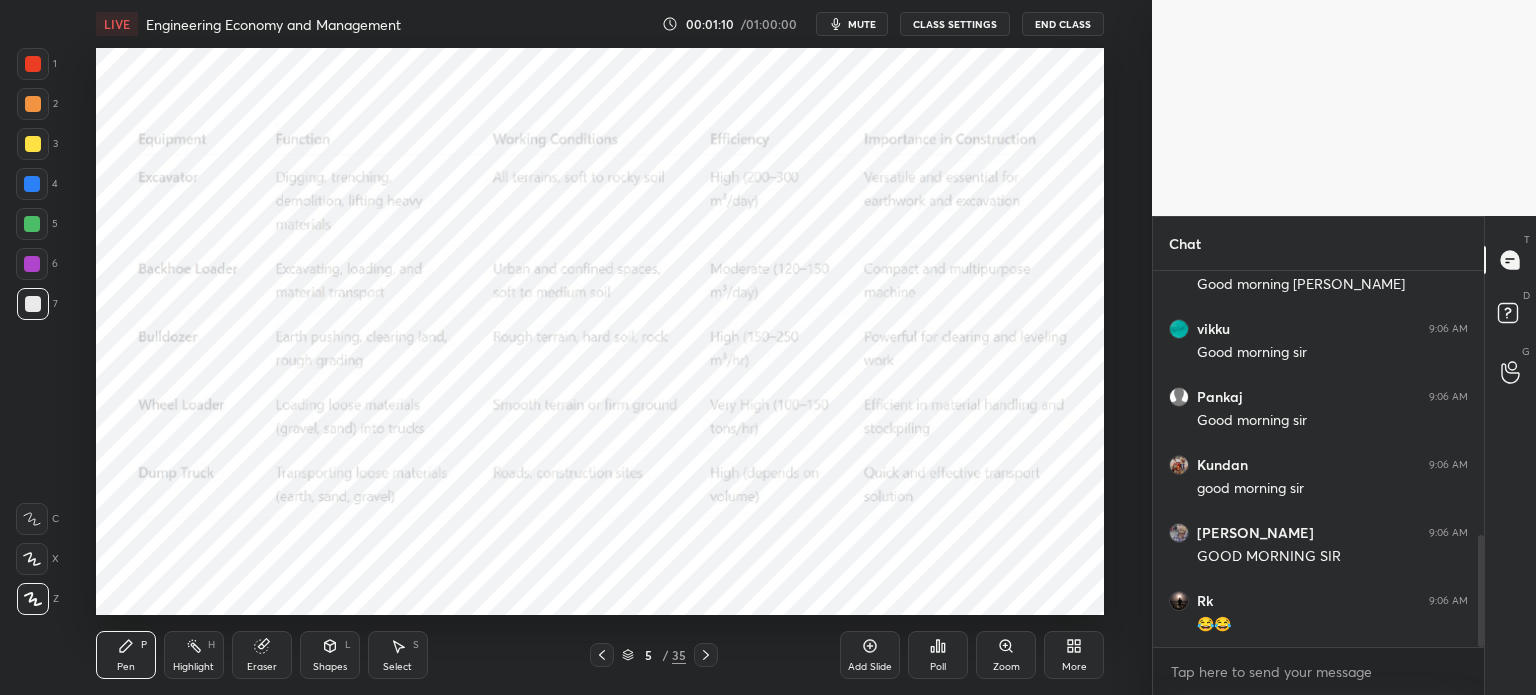 click at bounding box center (602, 655) 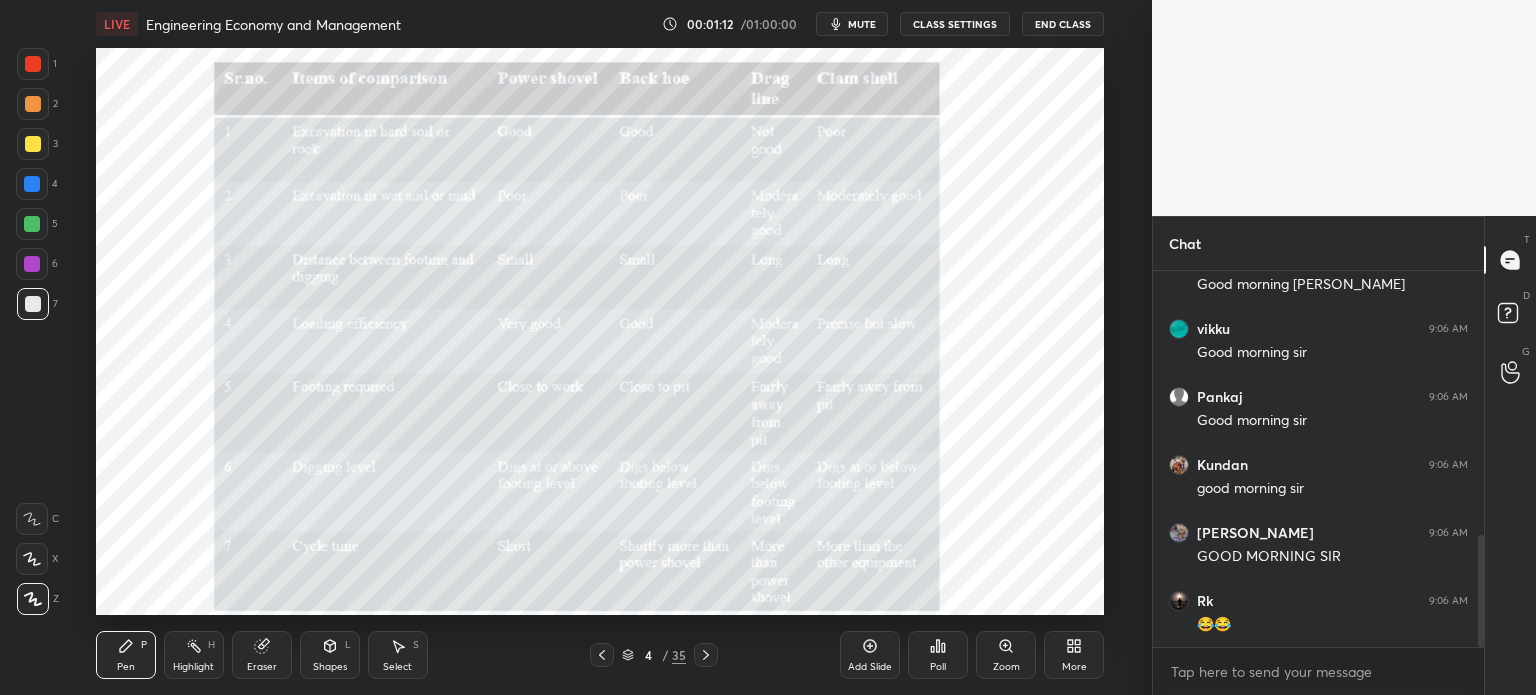 scroll, scrollTop: 956, scrollLeft: 0, axis: vertical 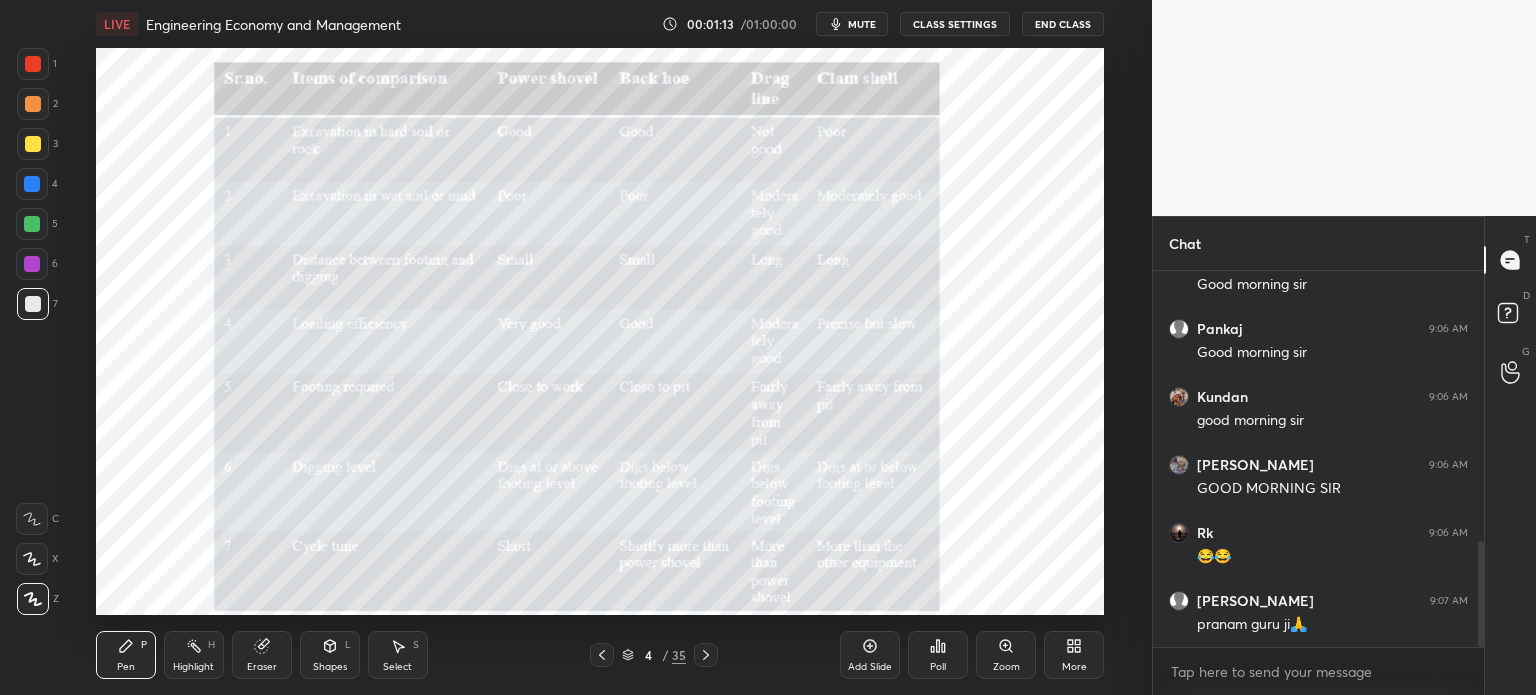 click at bounding box center (33, 64) 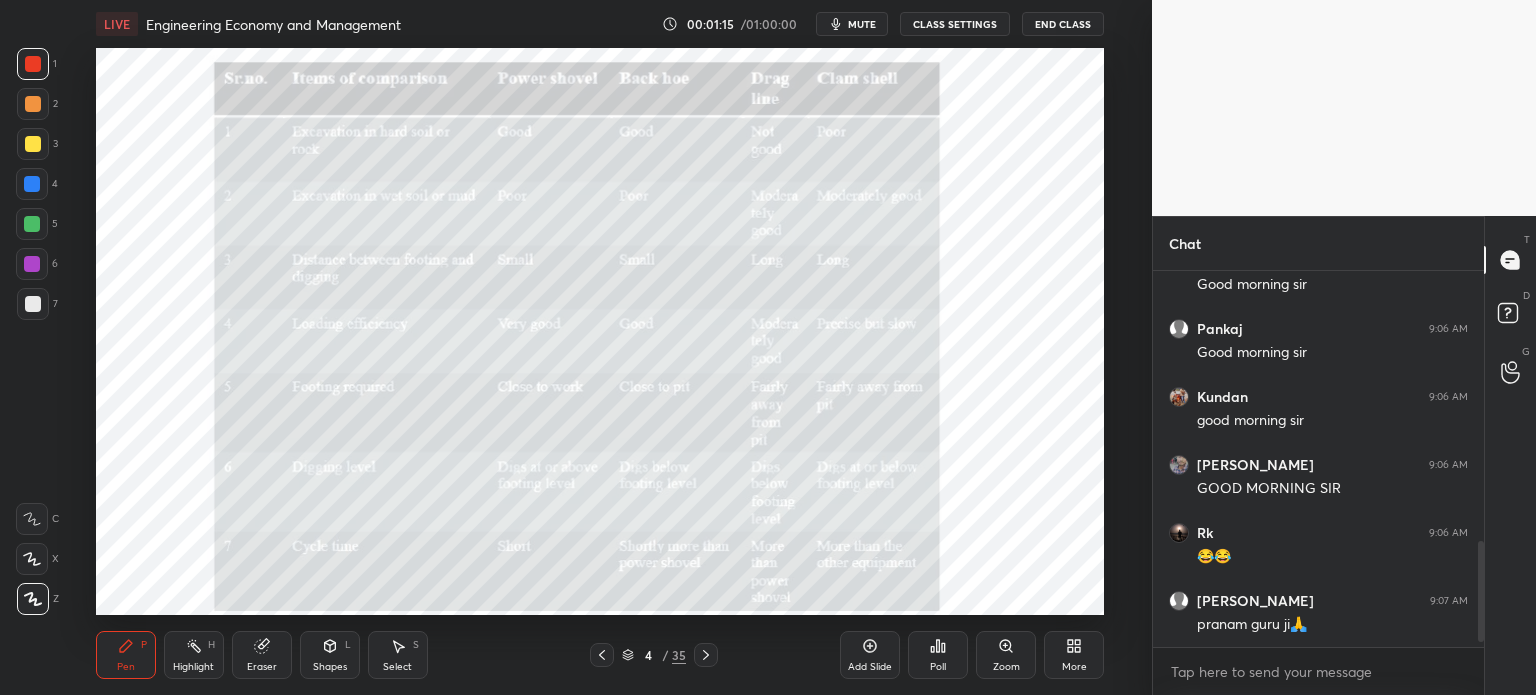 scroll, scrollTop: 1024, scrollLeft: 0, axis: vertical 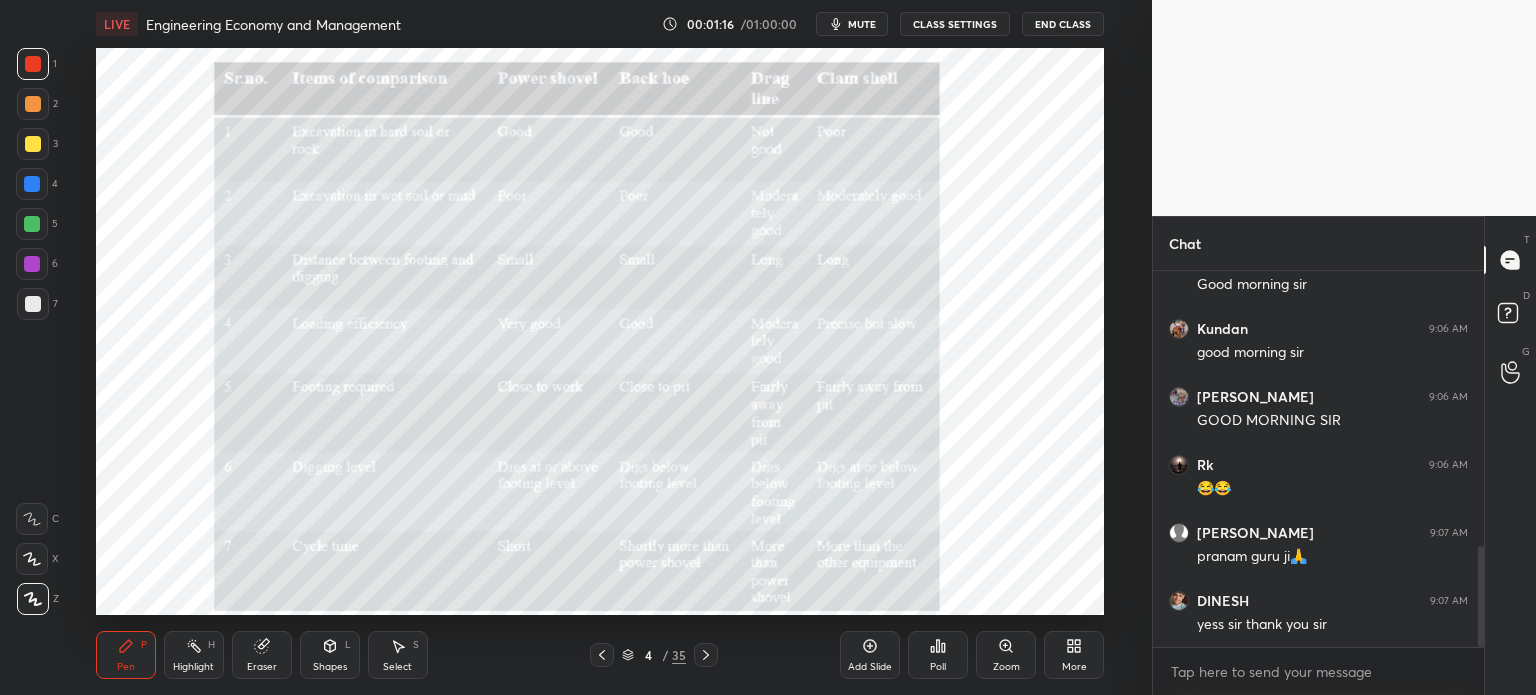click on "Eraser" at bounding box center [262, 667] 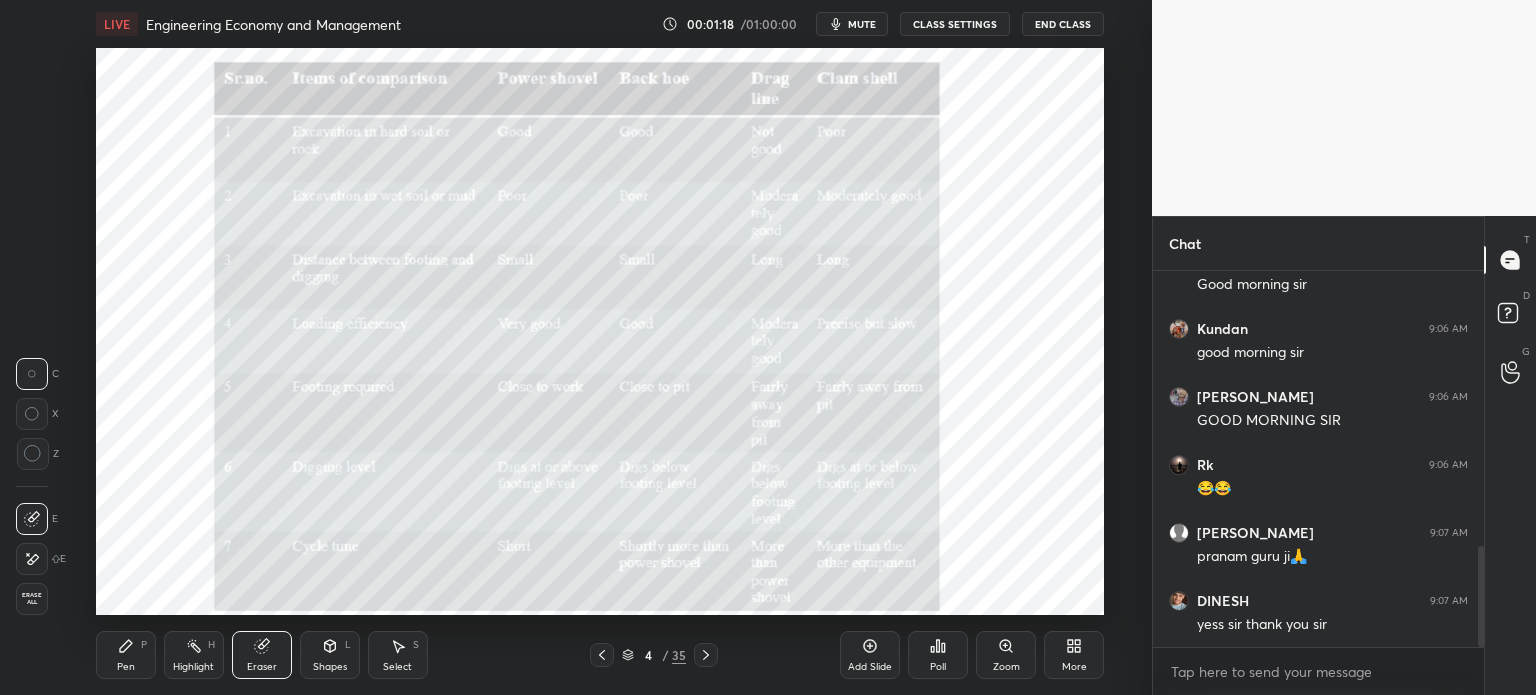 click on "Erase all" at bounding box center [32, 599] 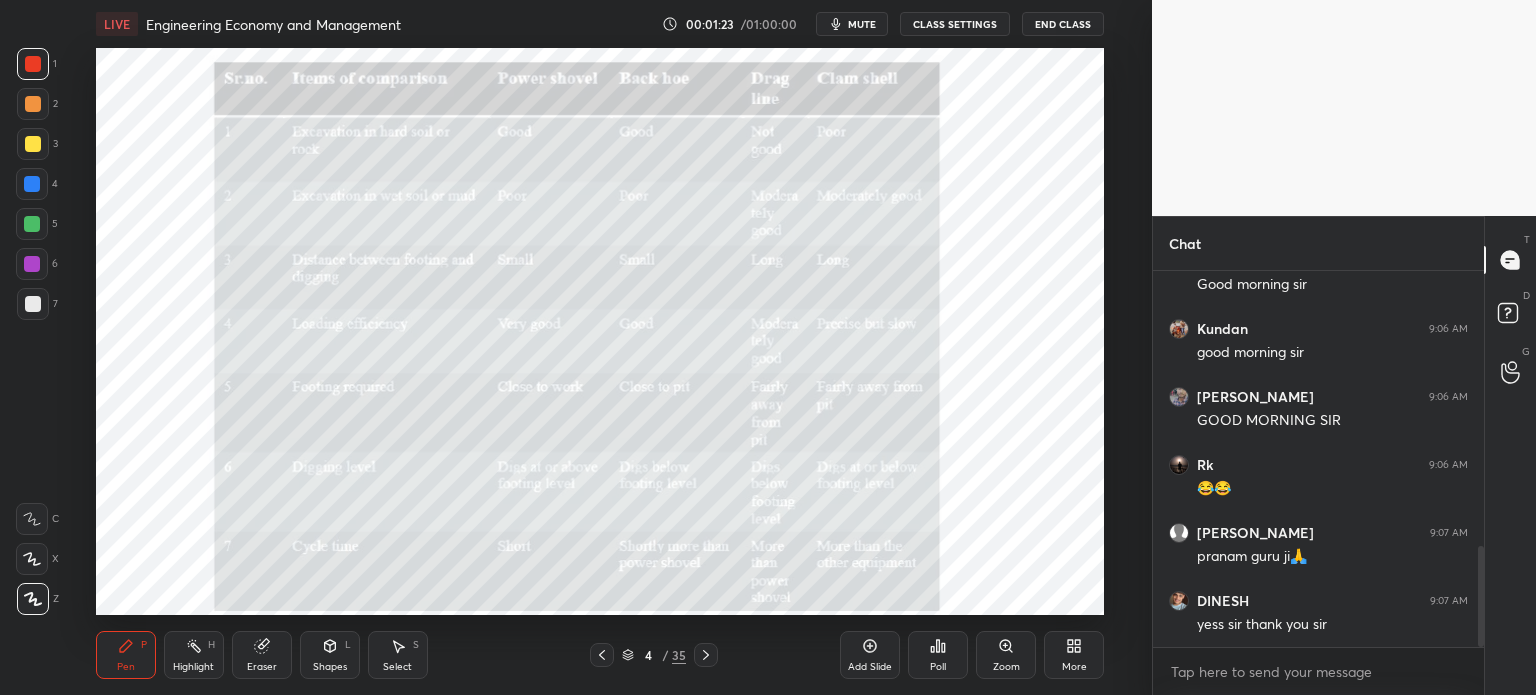 scroll, scrollTop: 1092, scrollLeft: 0, axis: vertical 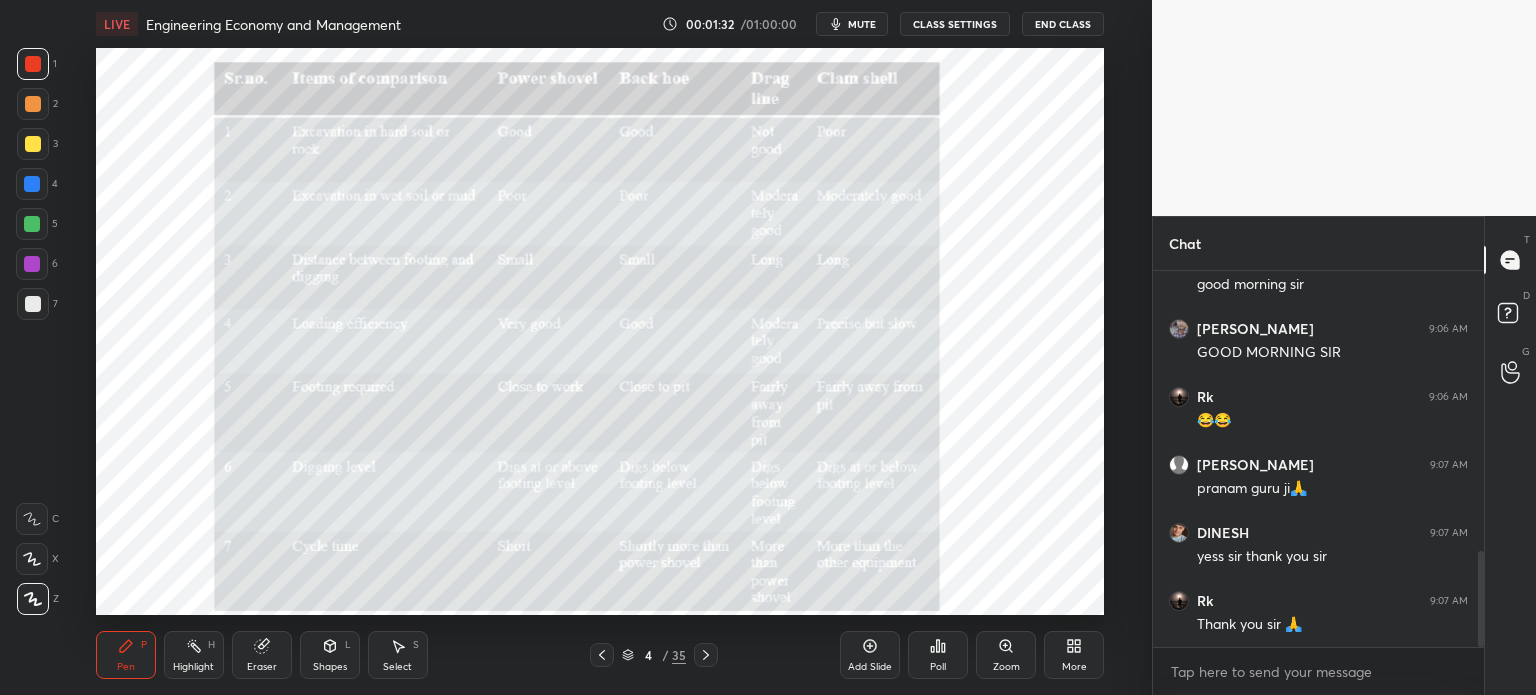 click 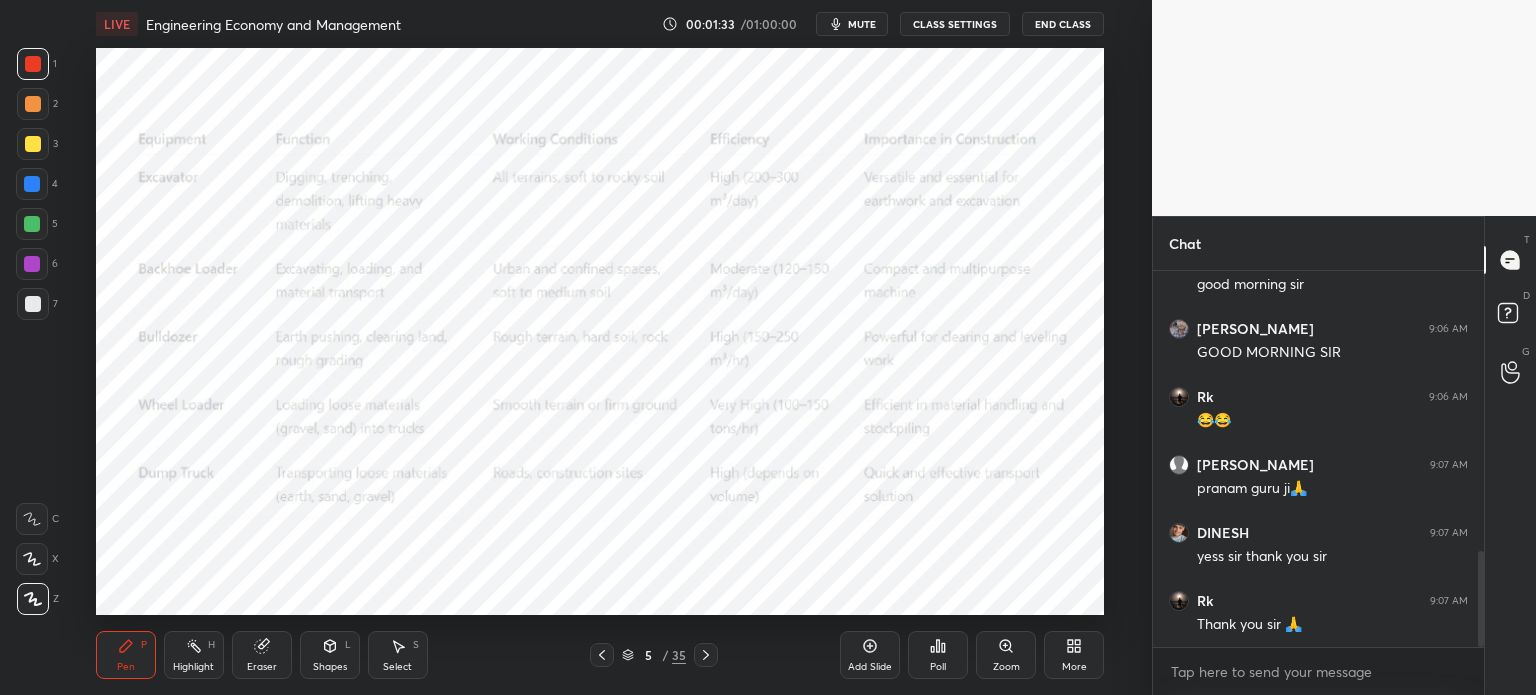 click on "Shapes" at bounding box center [330, 667] 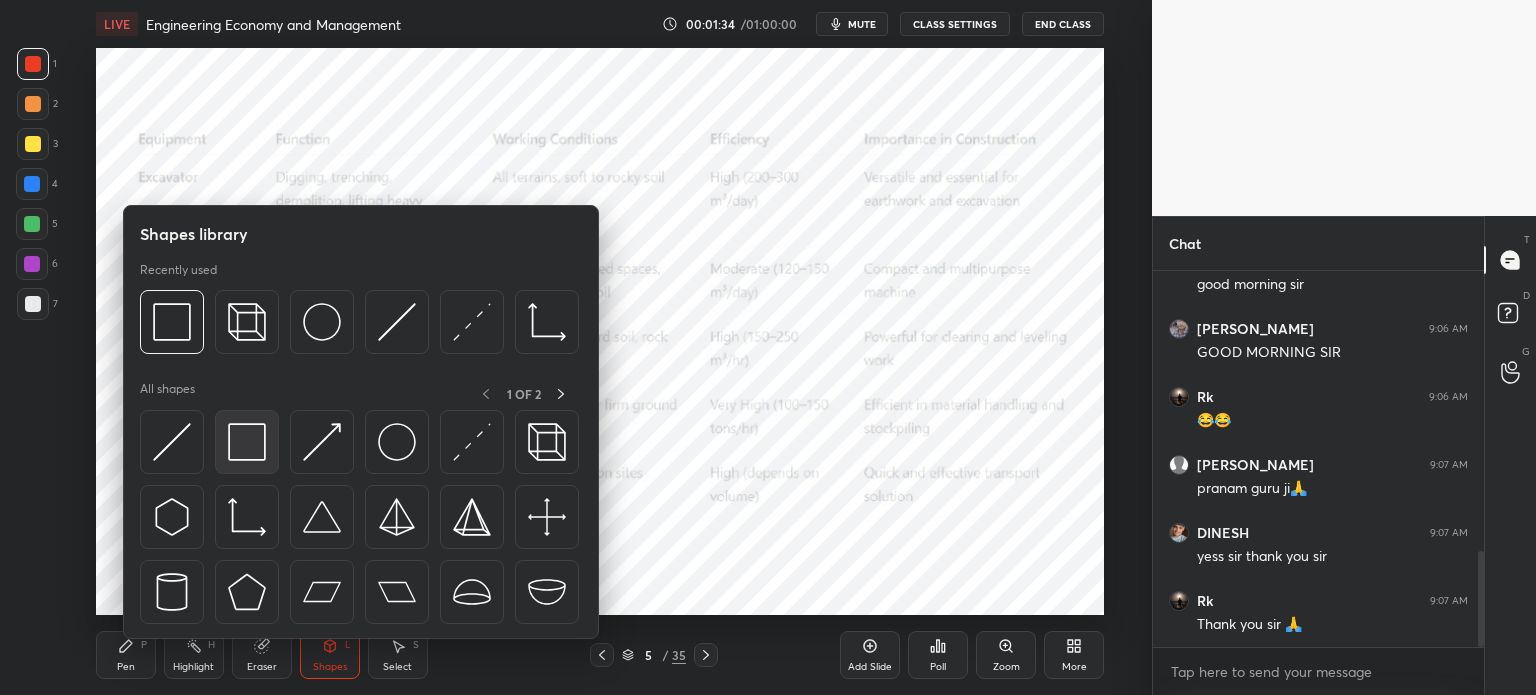 click at bounding box center (247, 442) 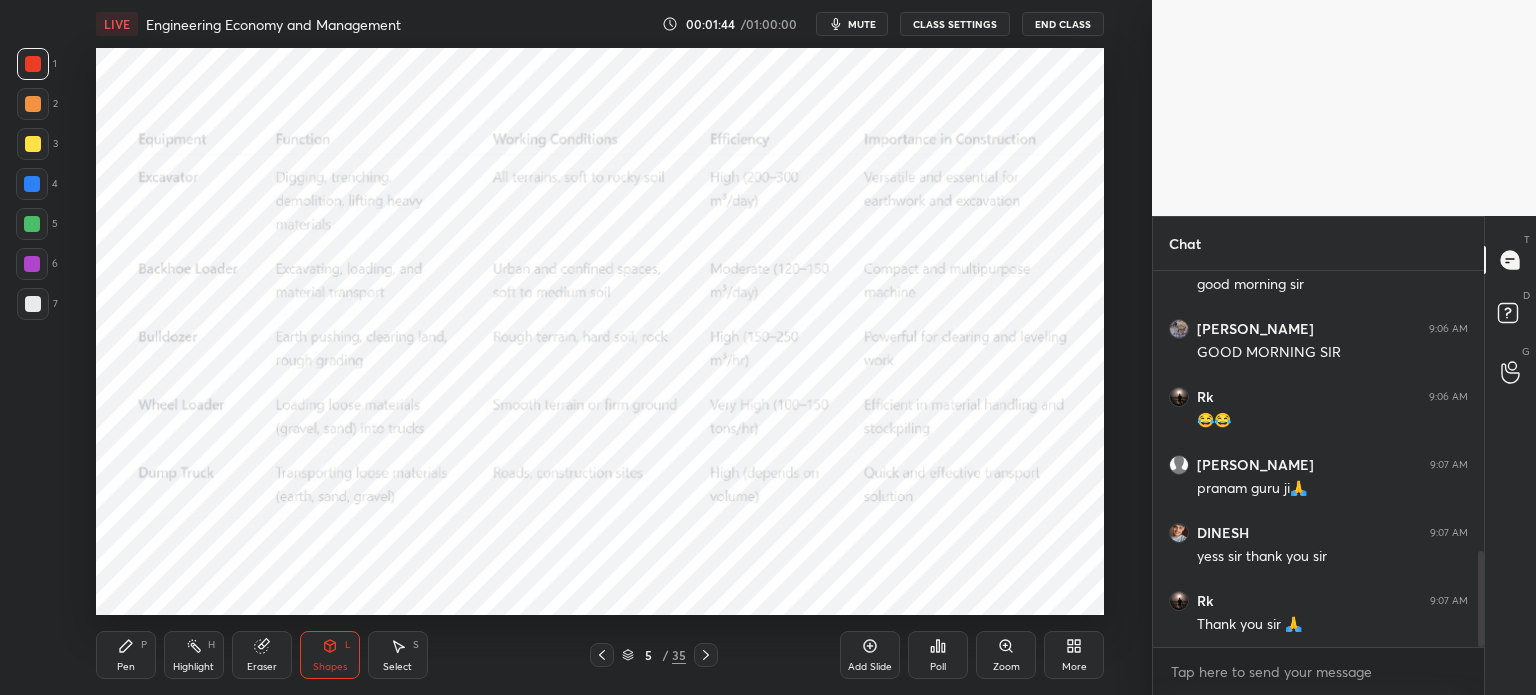 click 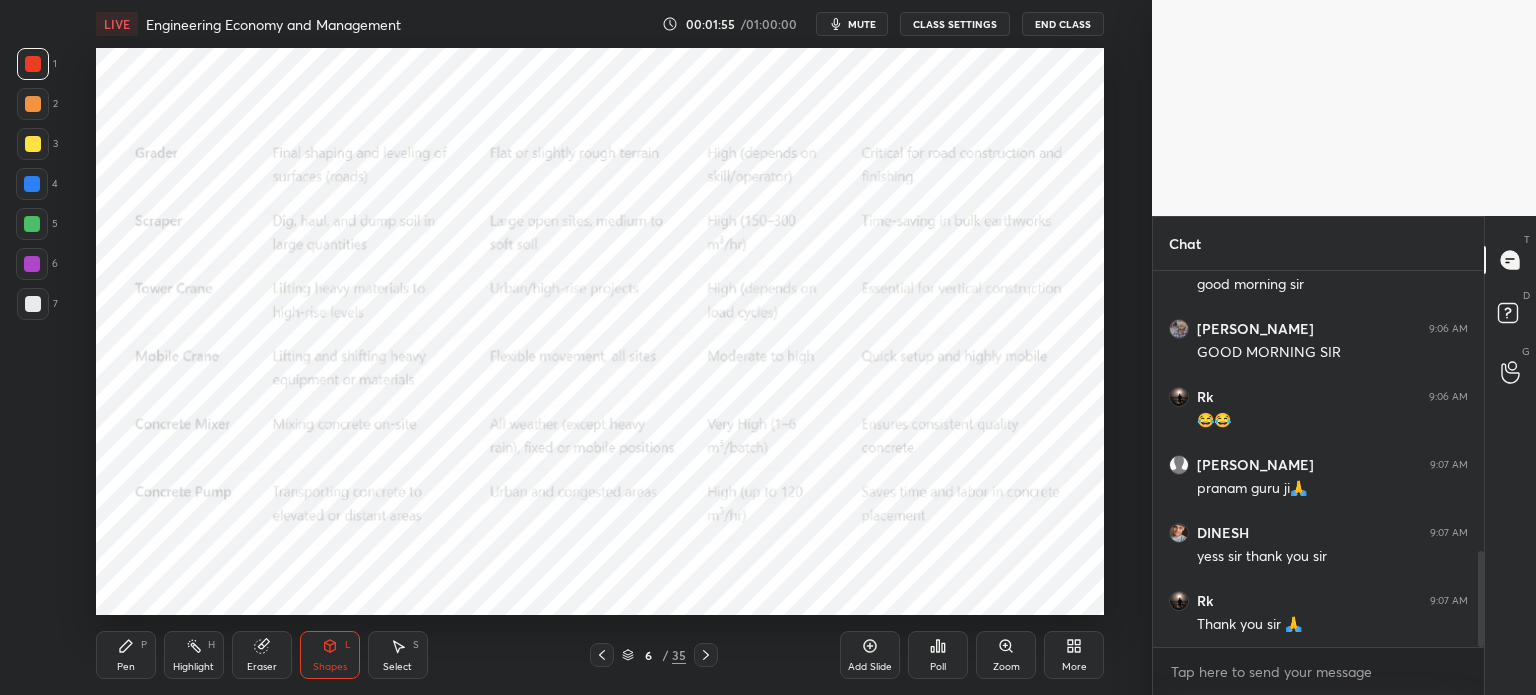 click 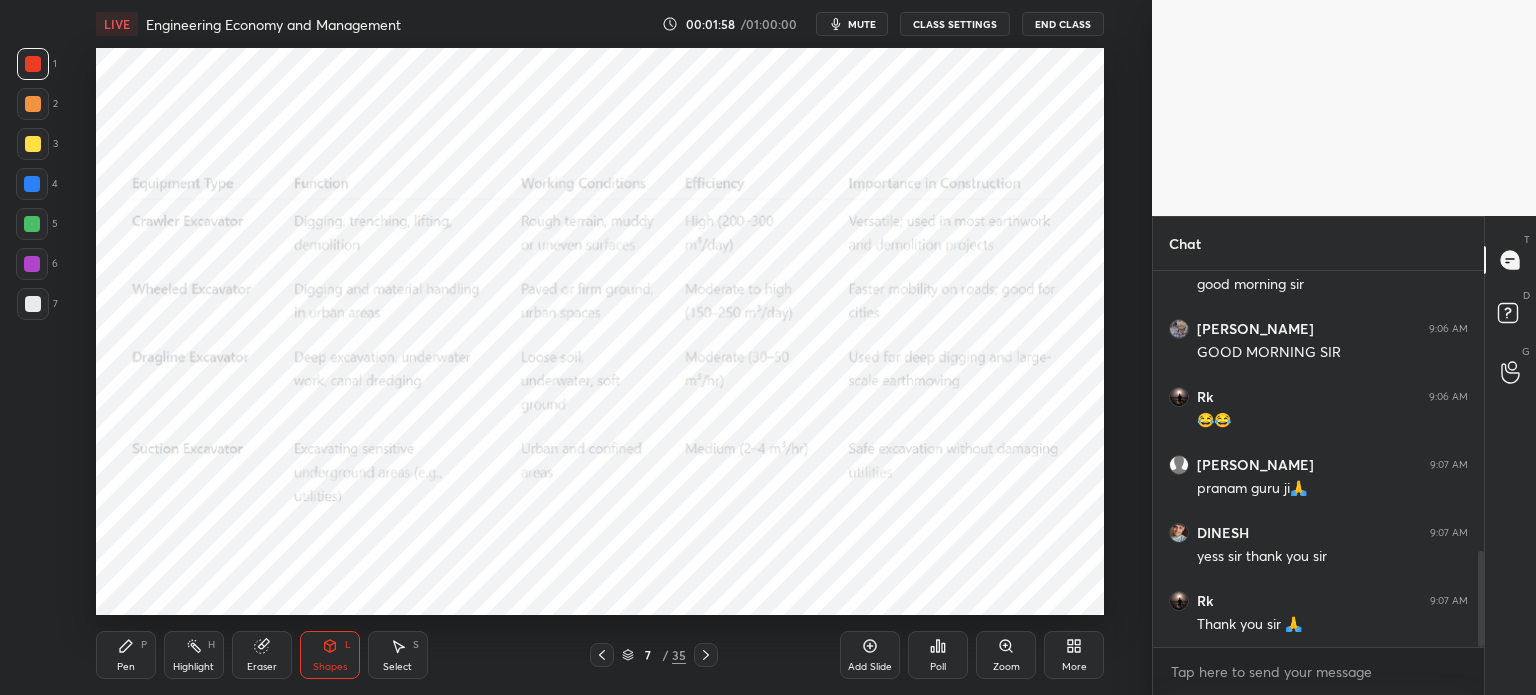 scroll, scrollTop: 1160, scrollLeft: 0, axis: vertical 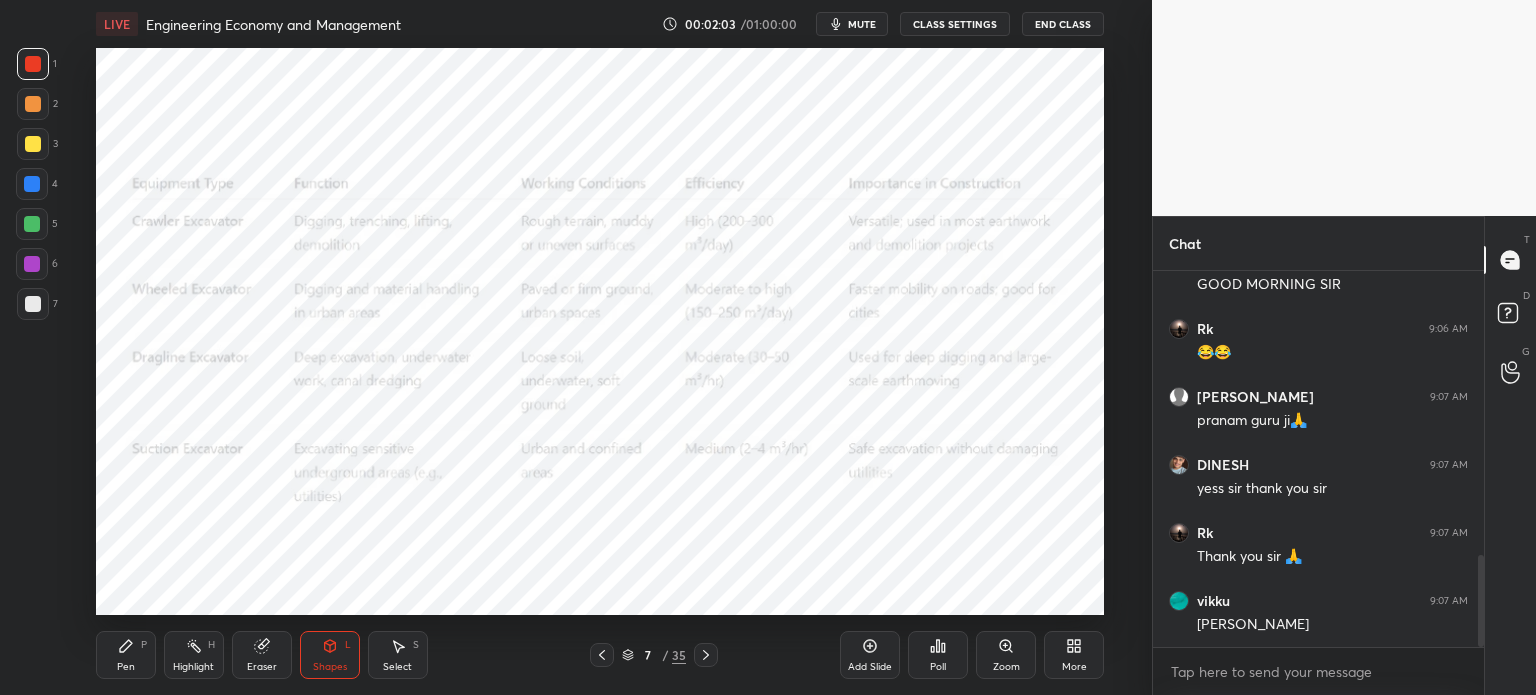 click 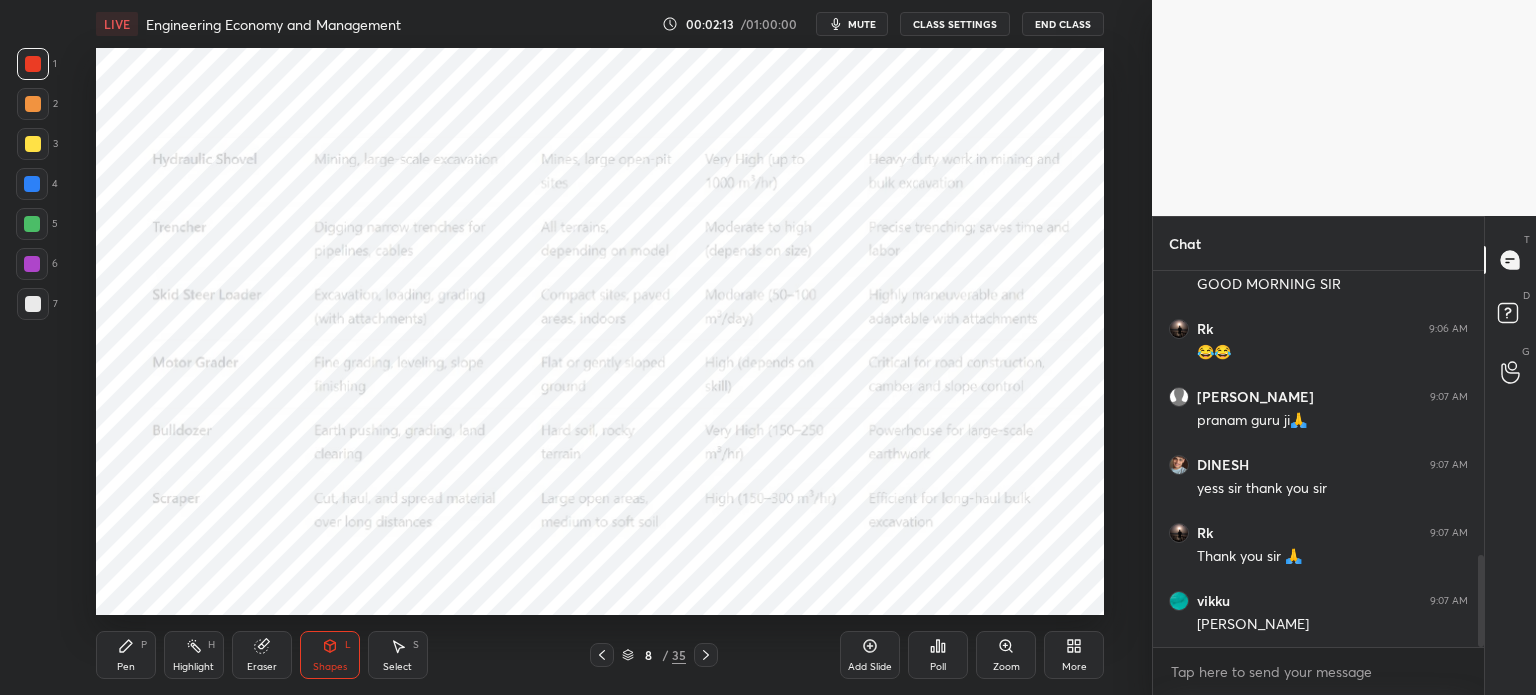 click 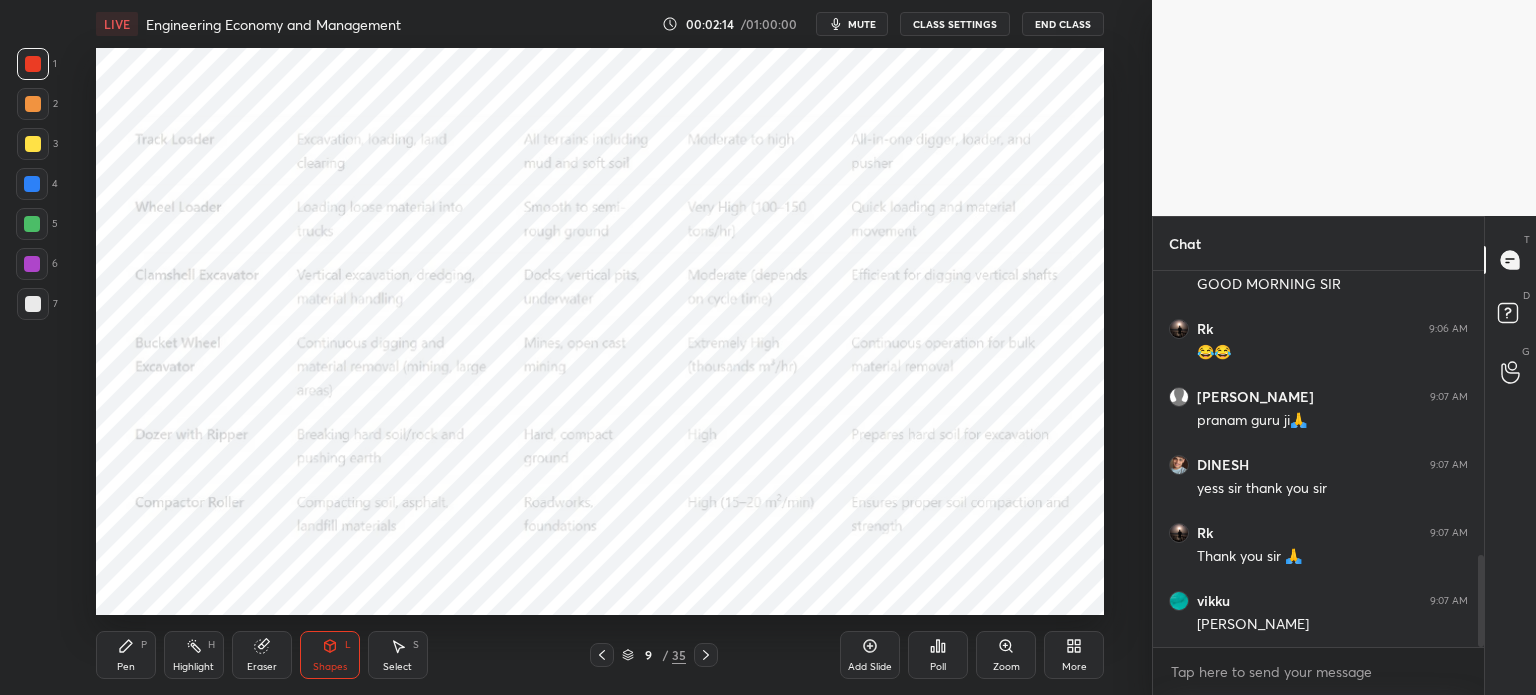 click 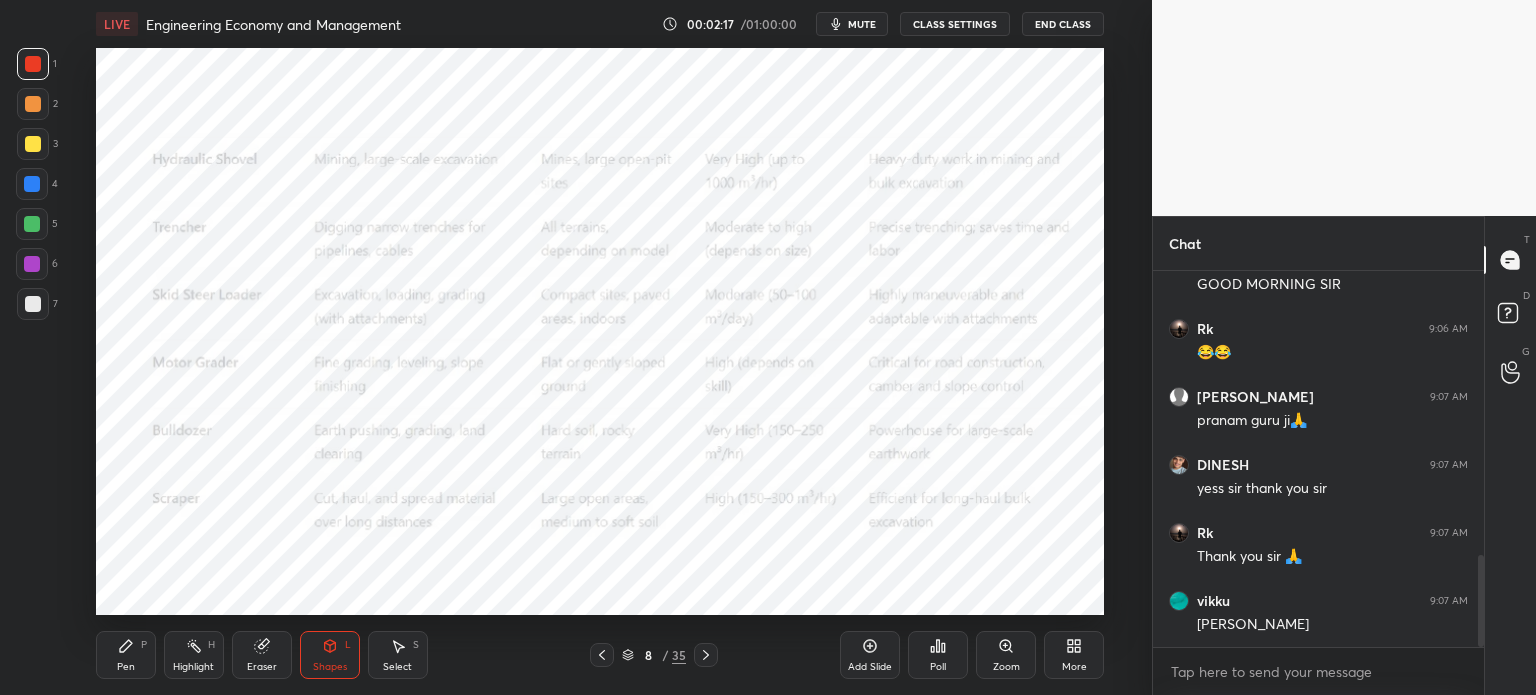 click 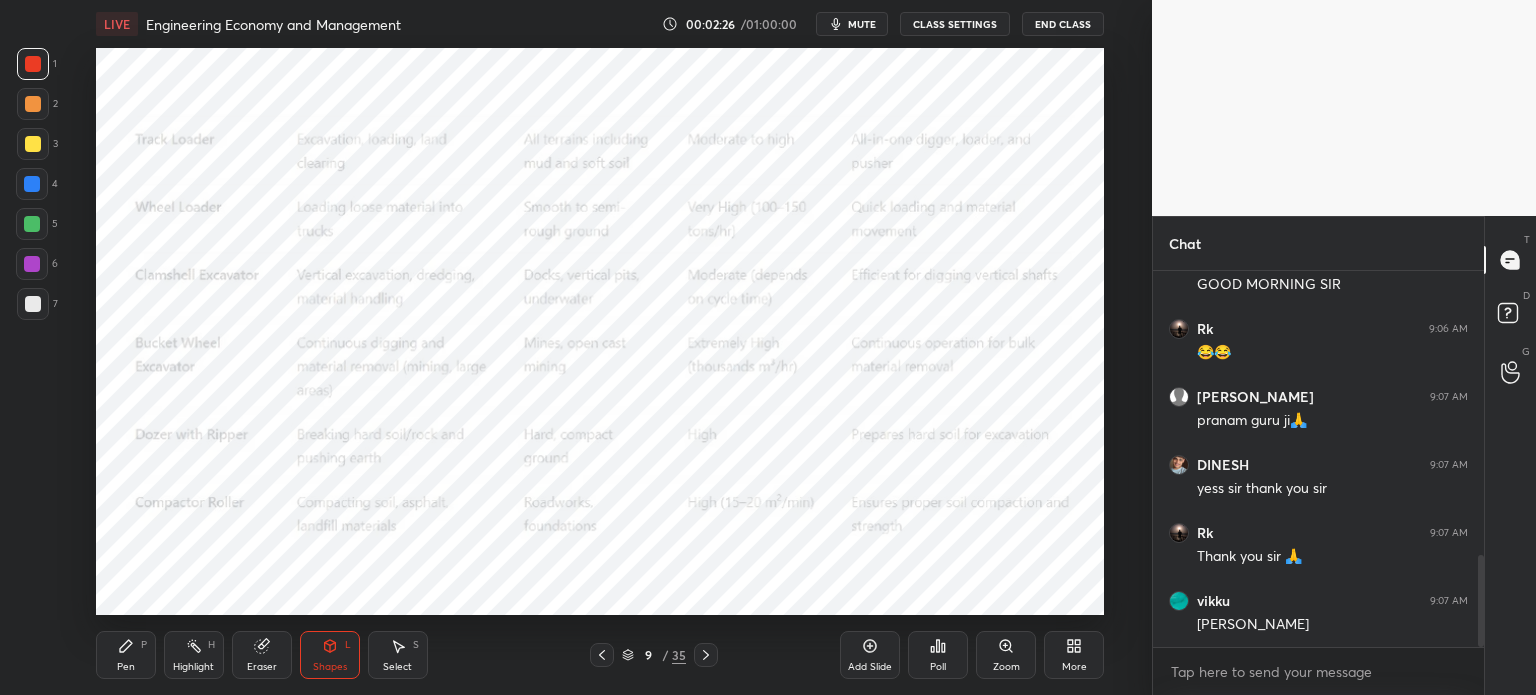 click 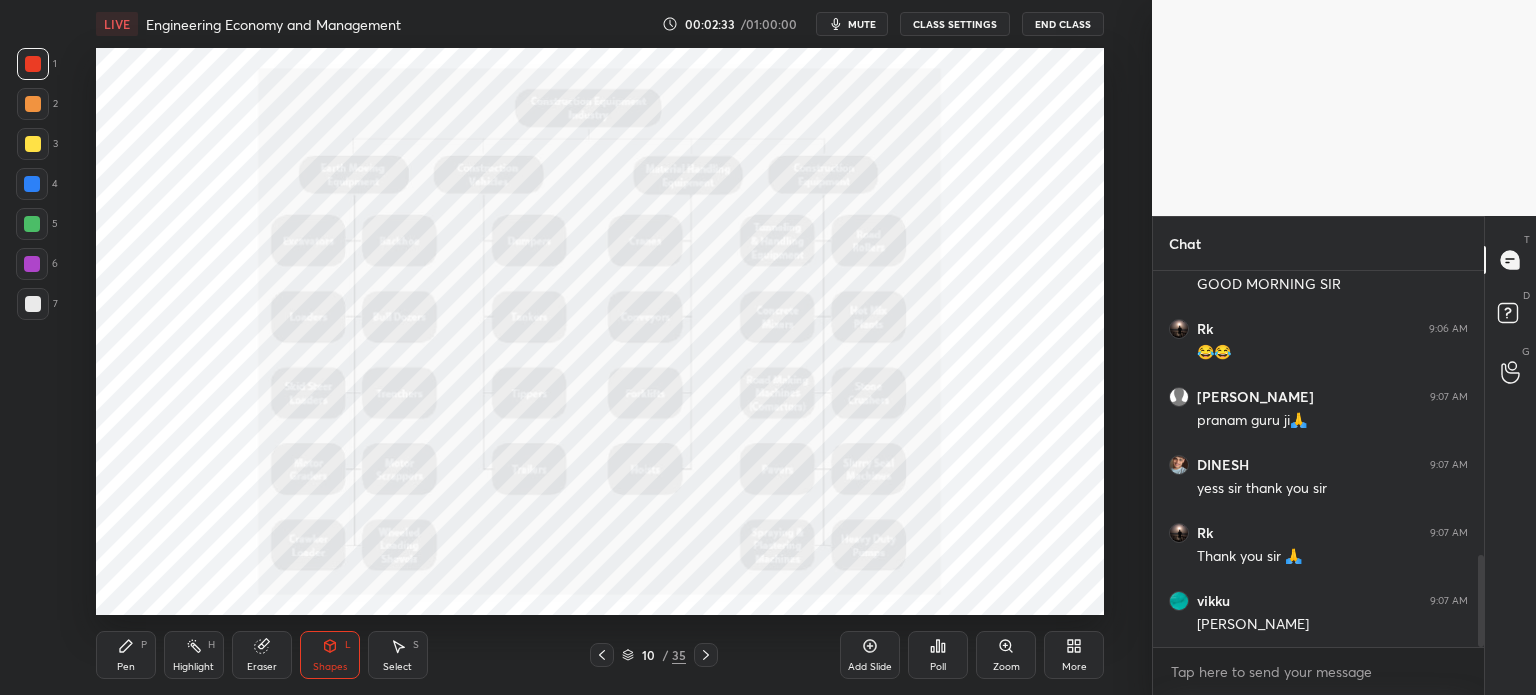 click 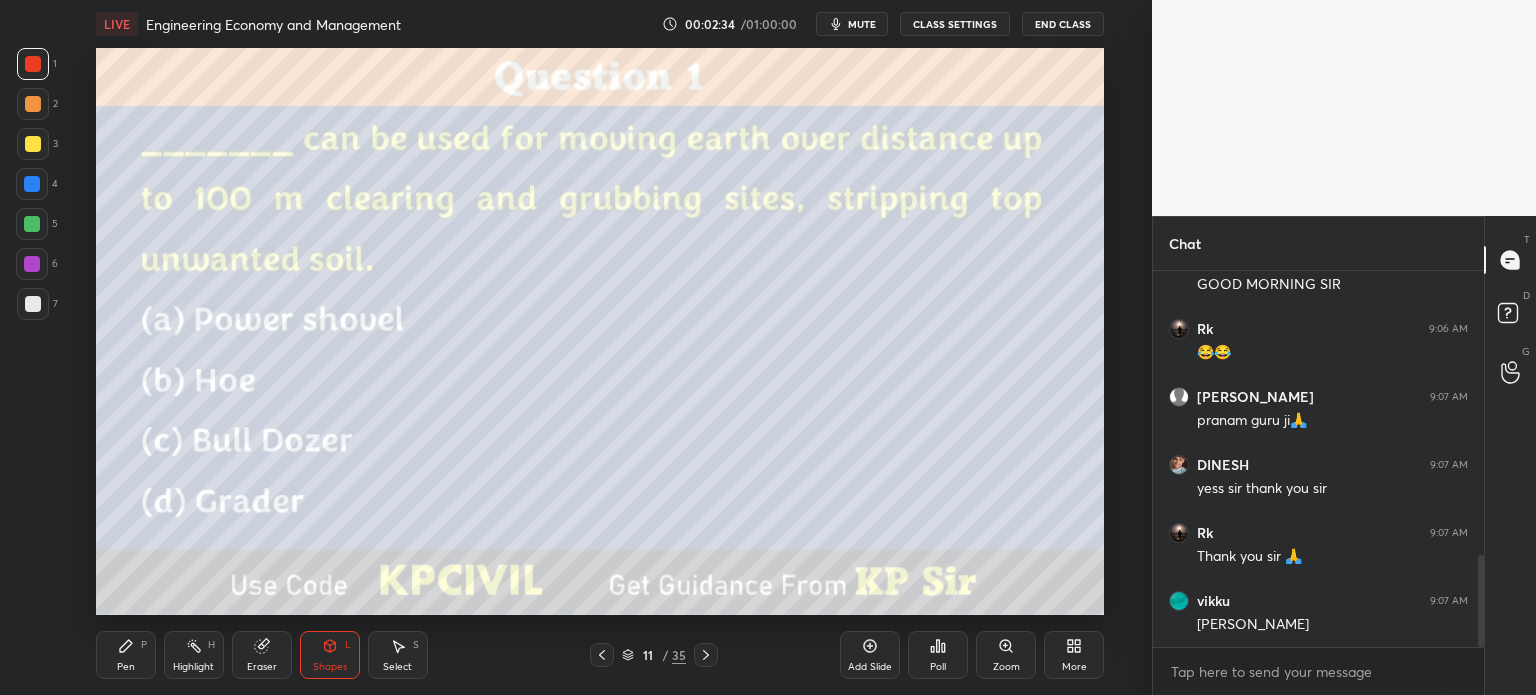 click 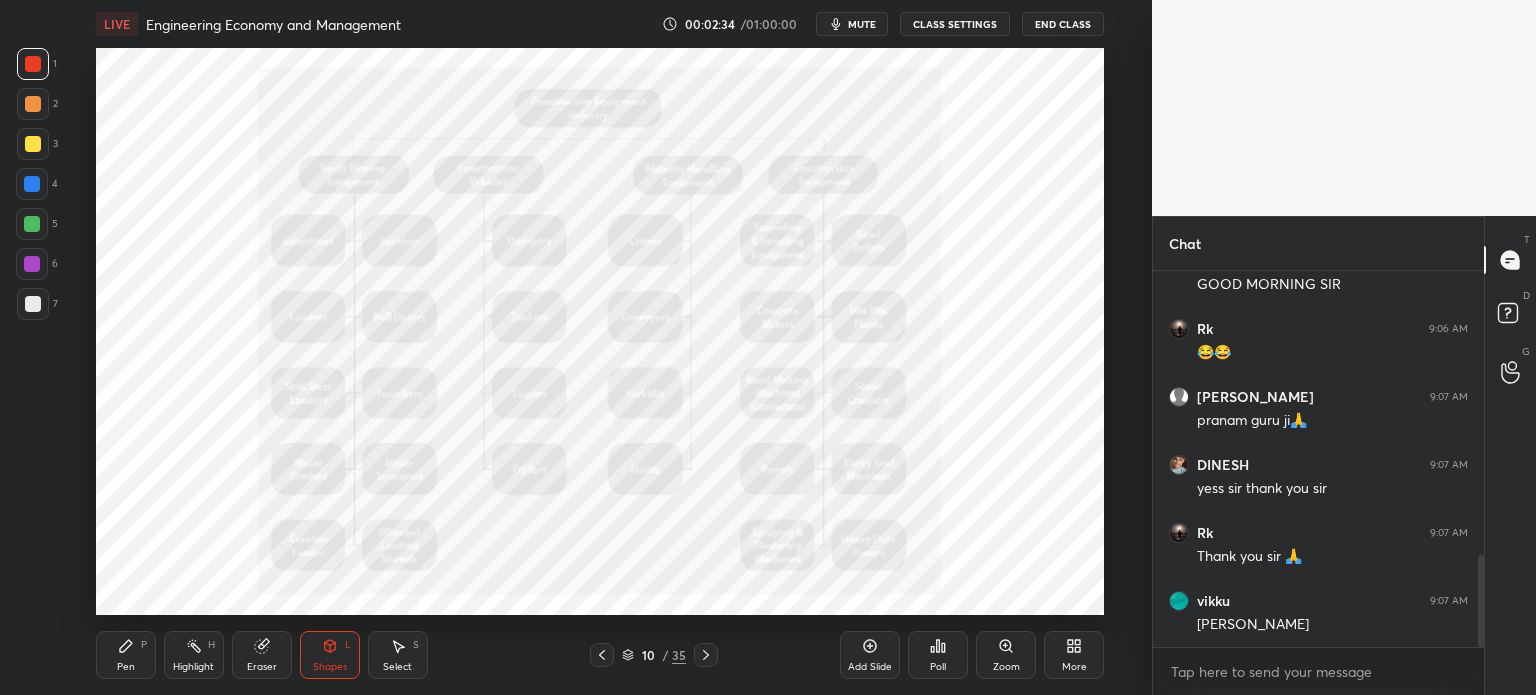 click 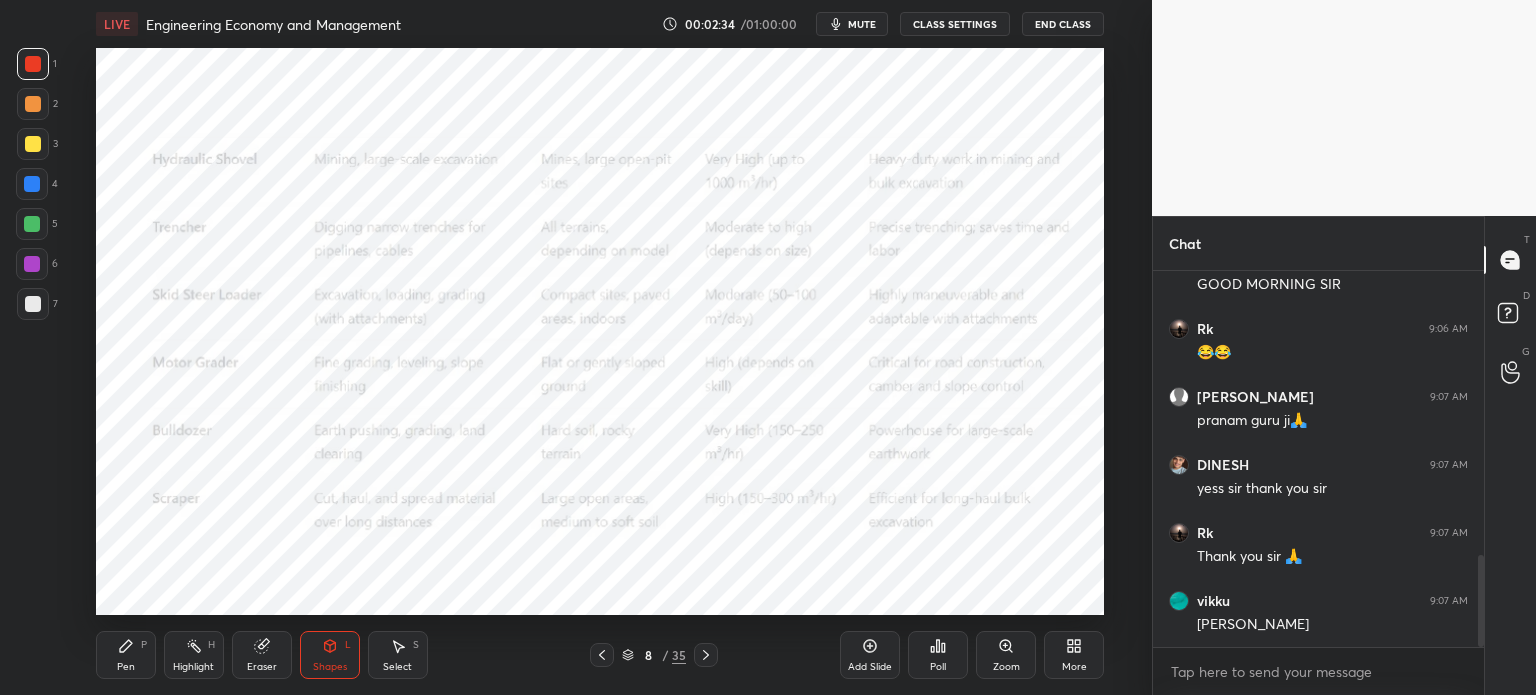 click 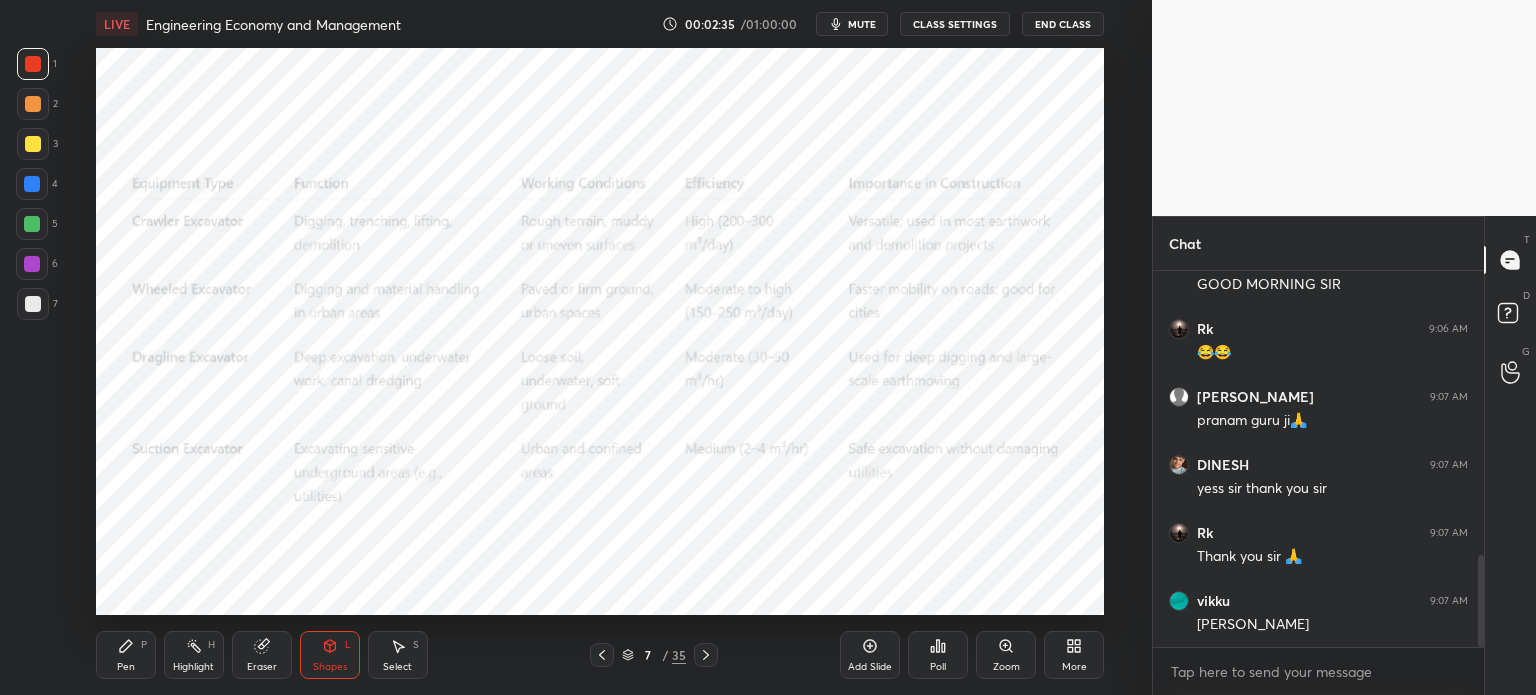 click 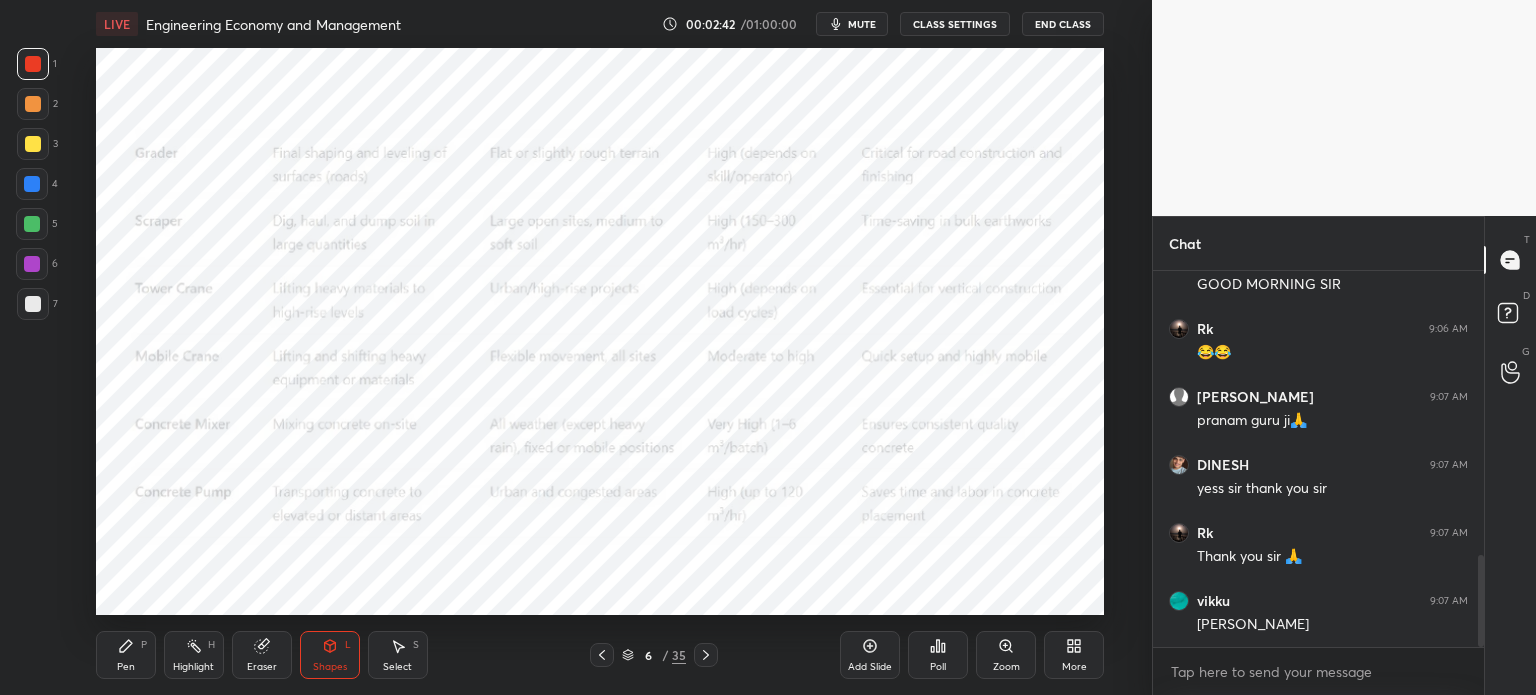 click 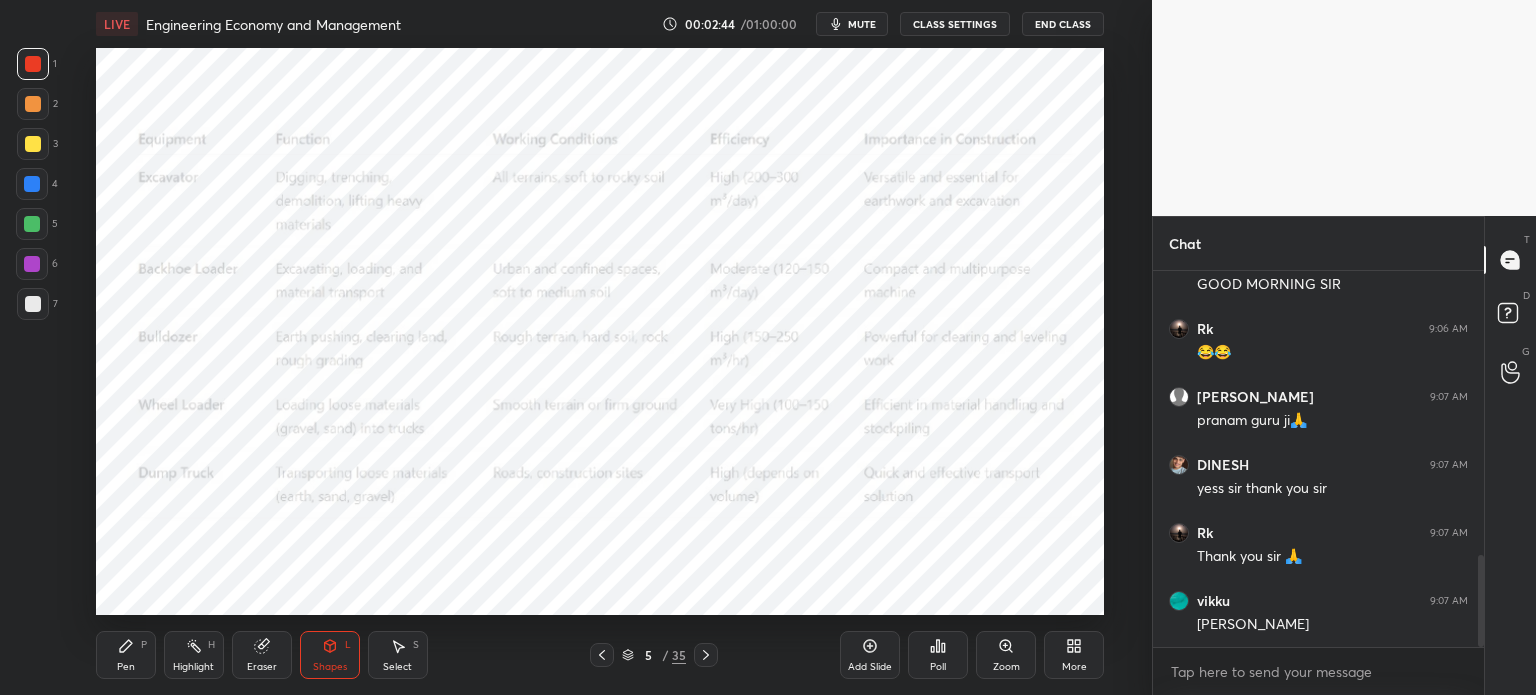 click on "Pen P Highlight H Eraser Shapes L Select S 5 / 35 Add Slide Poll Zoom More" at bounding box center (600, 655) 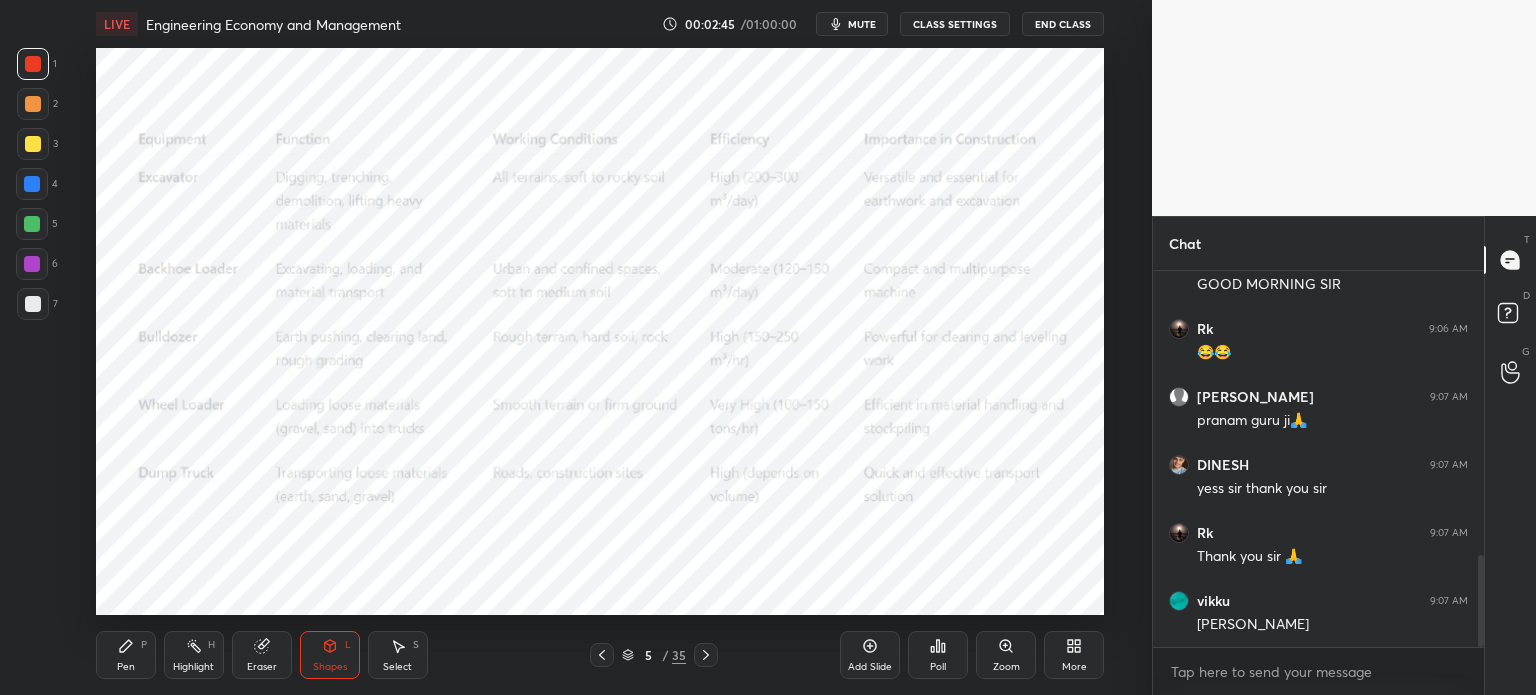 click 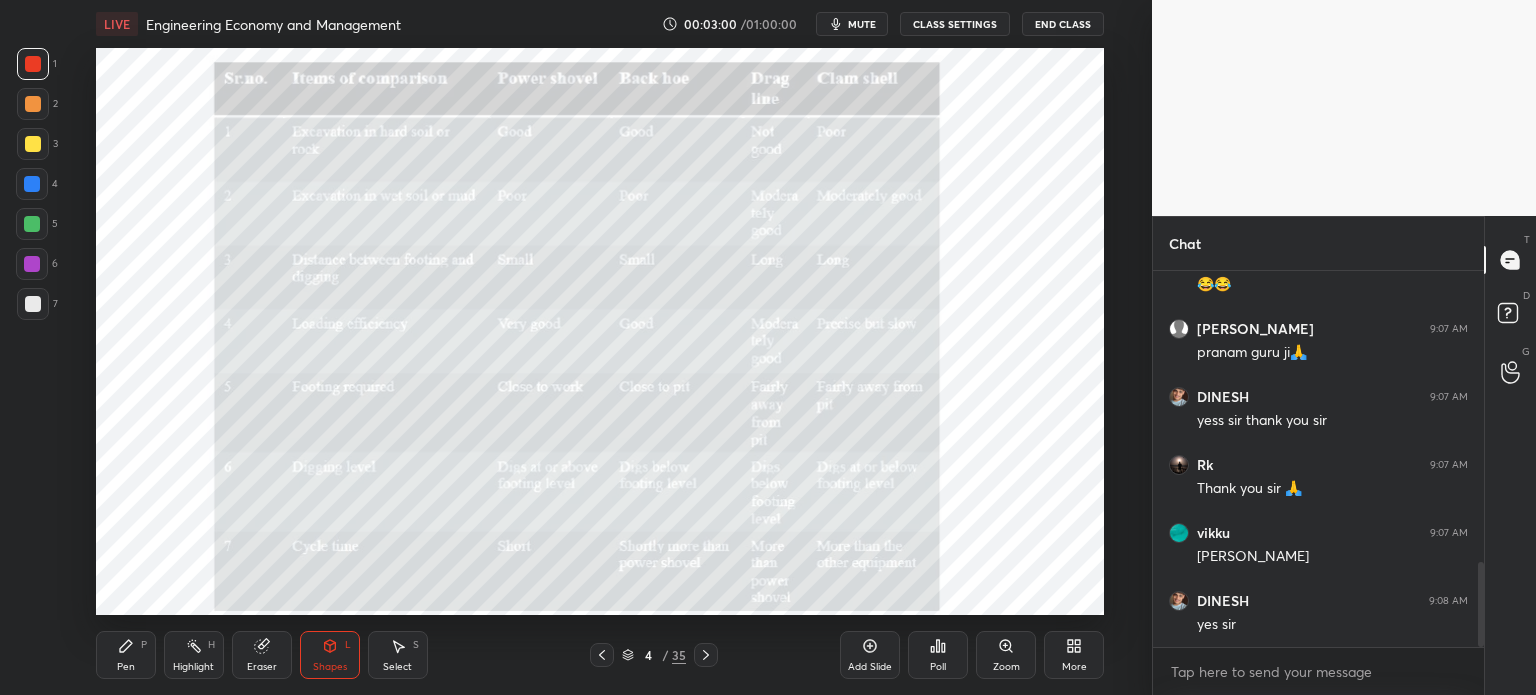 scroll, scrollTop: 1296, scrollLeft: 0, axis: vertical 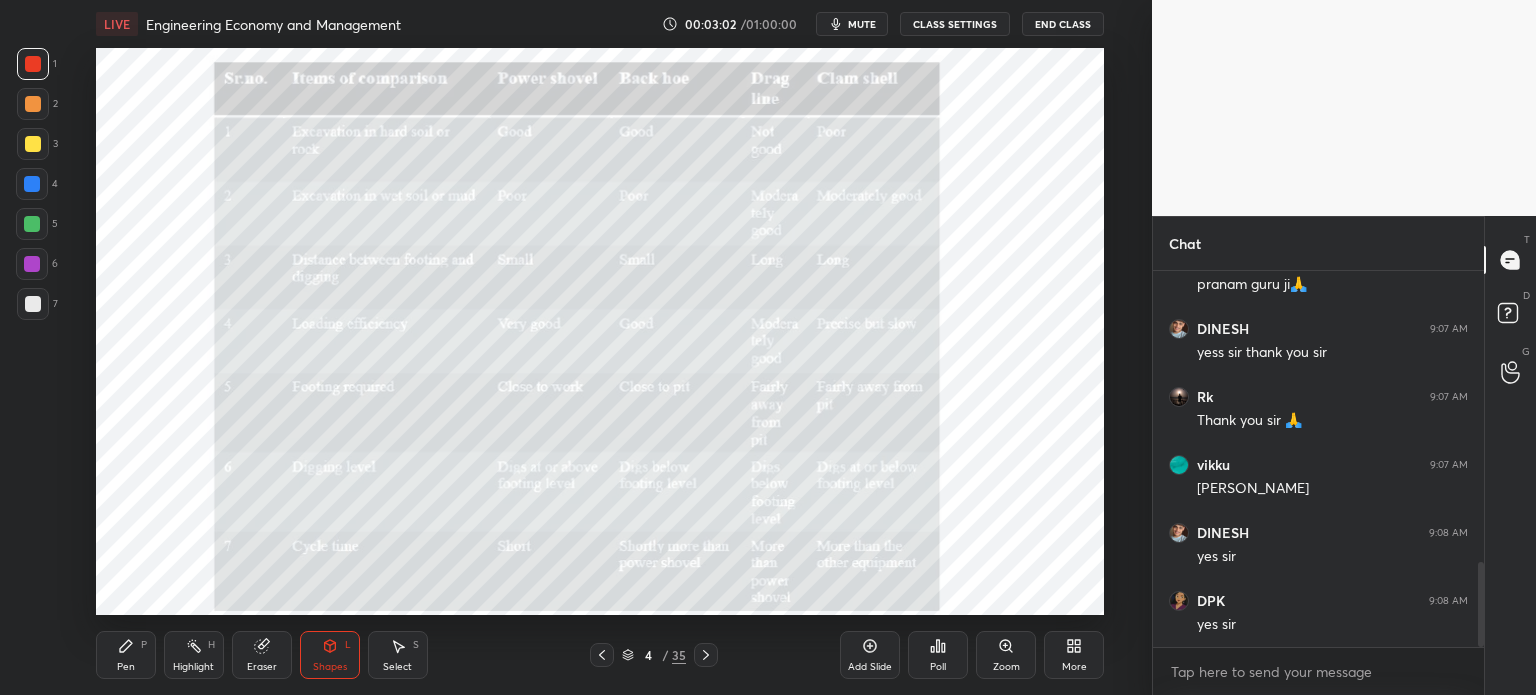 click 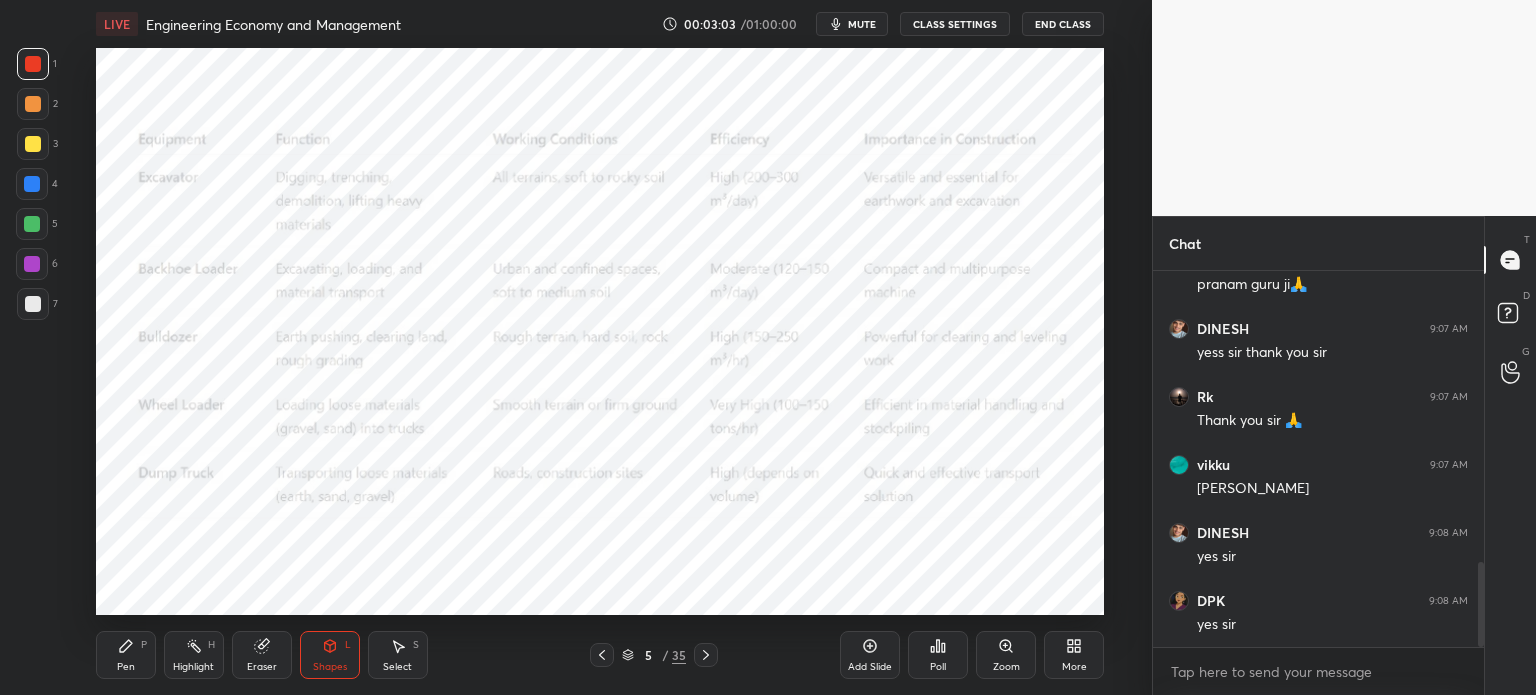 click 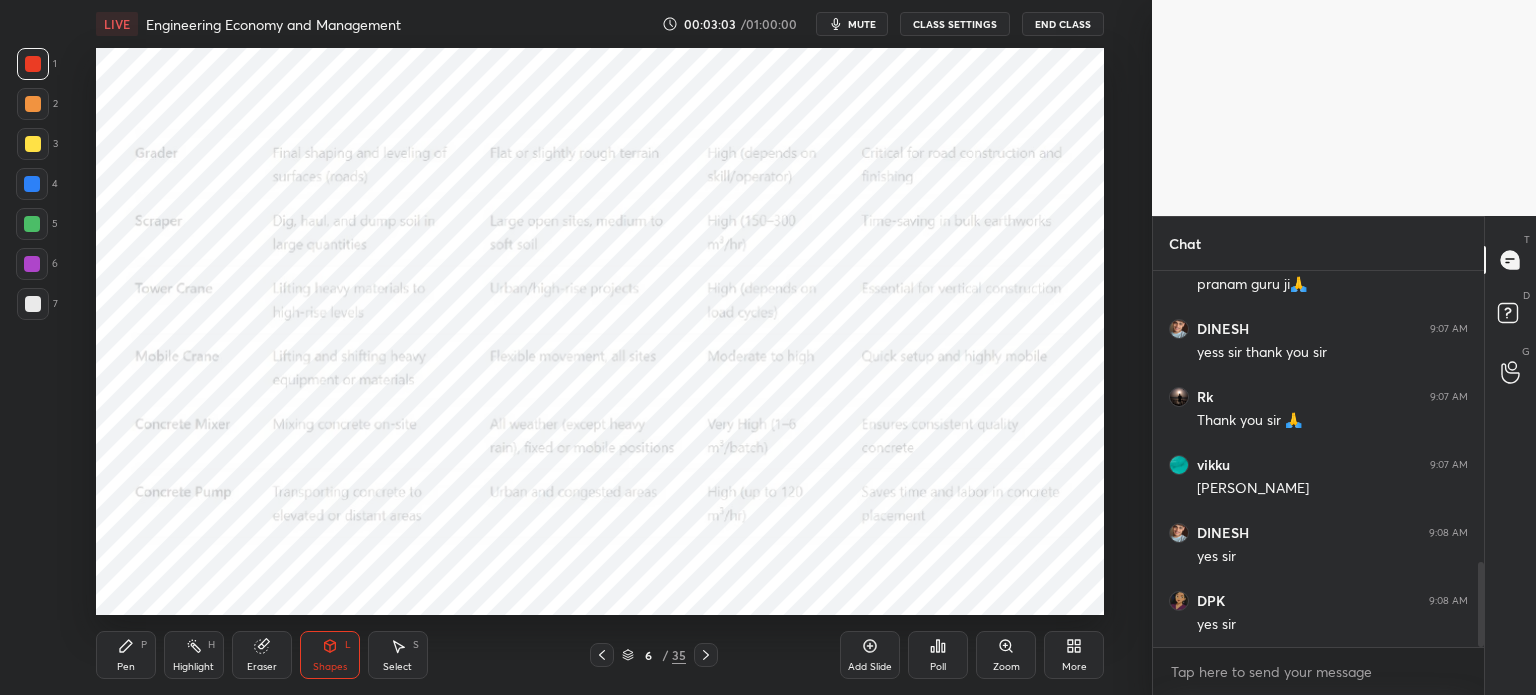 click 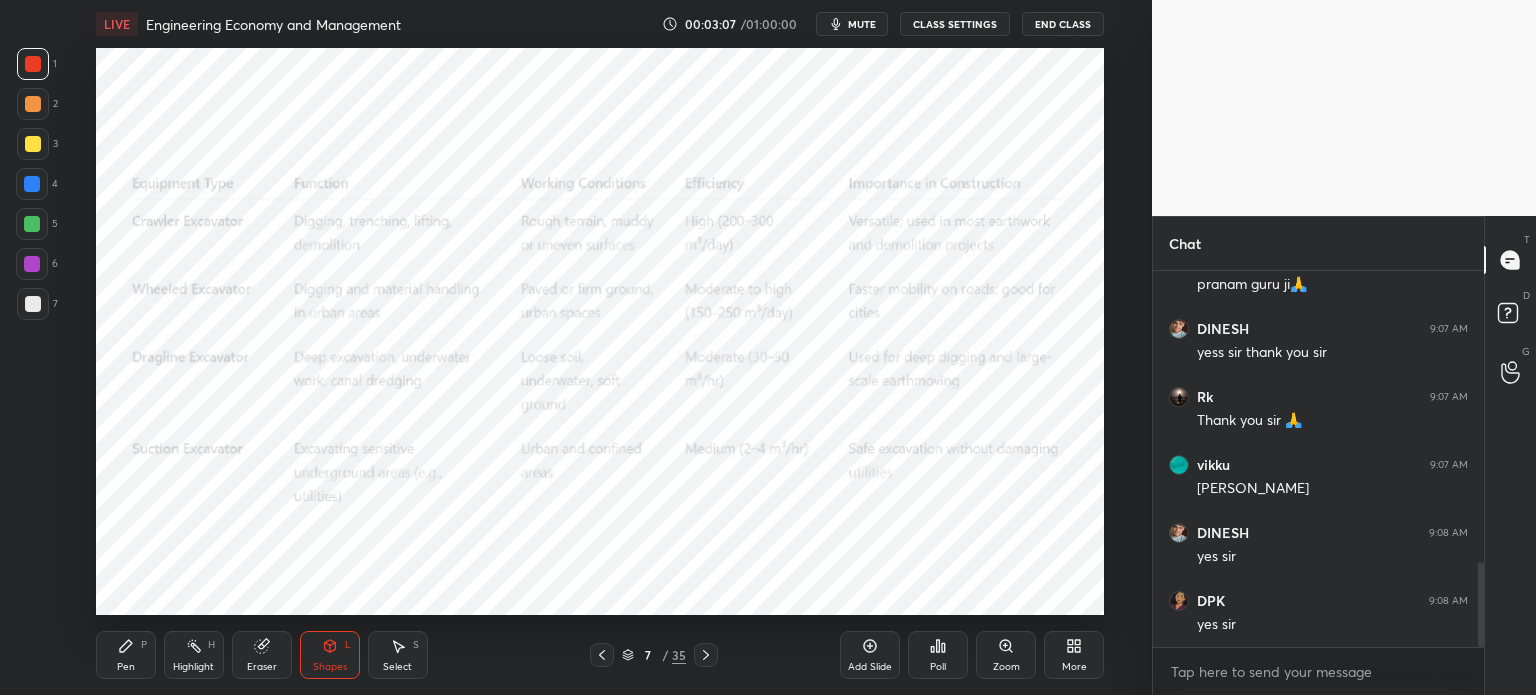 click 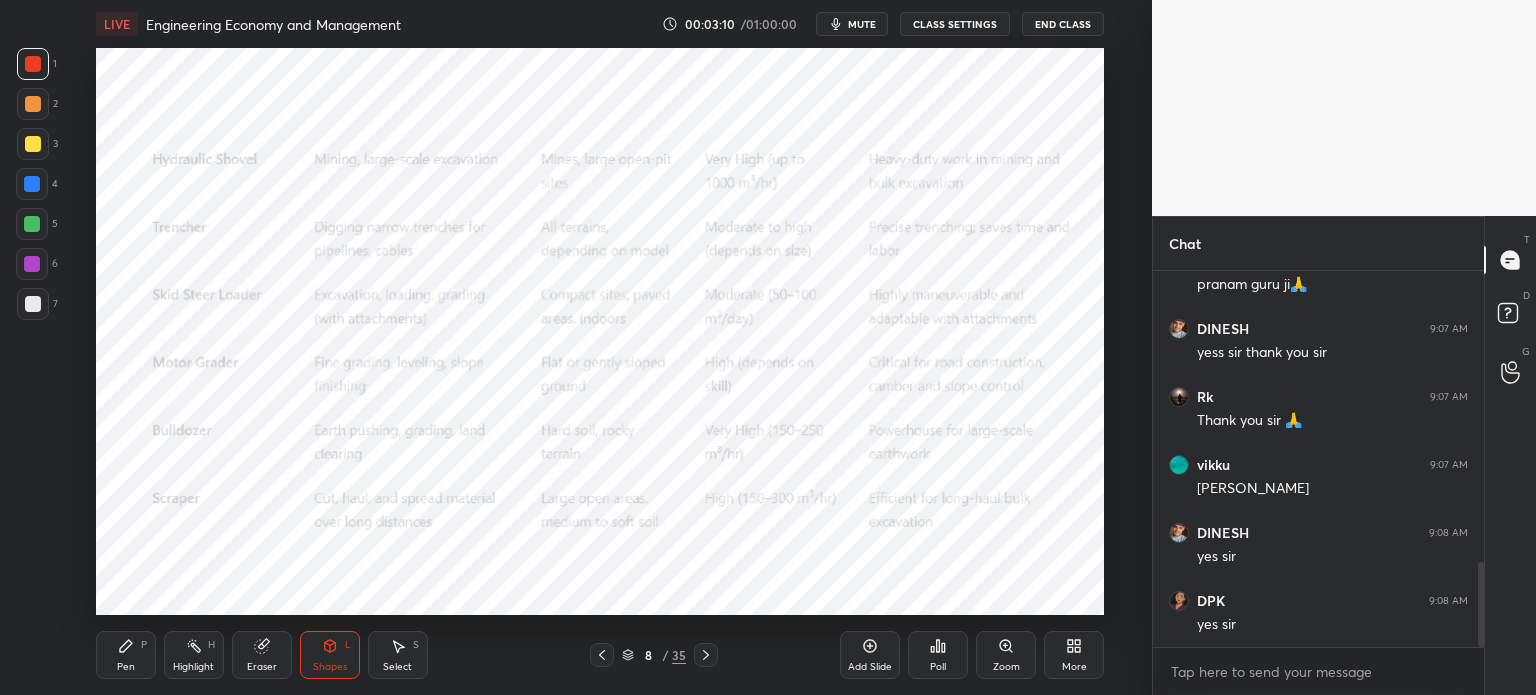 click 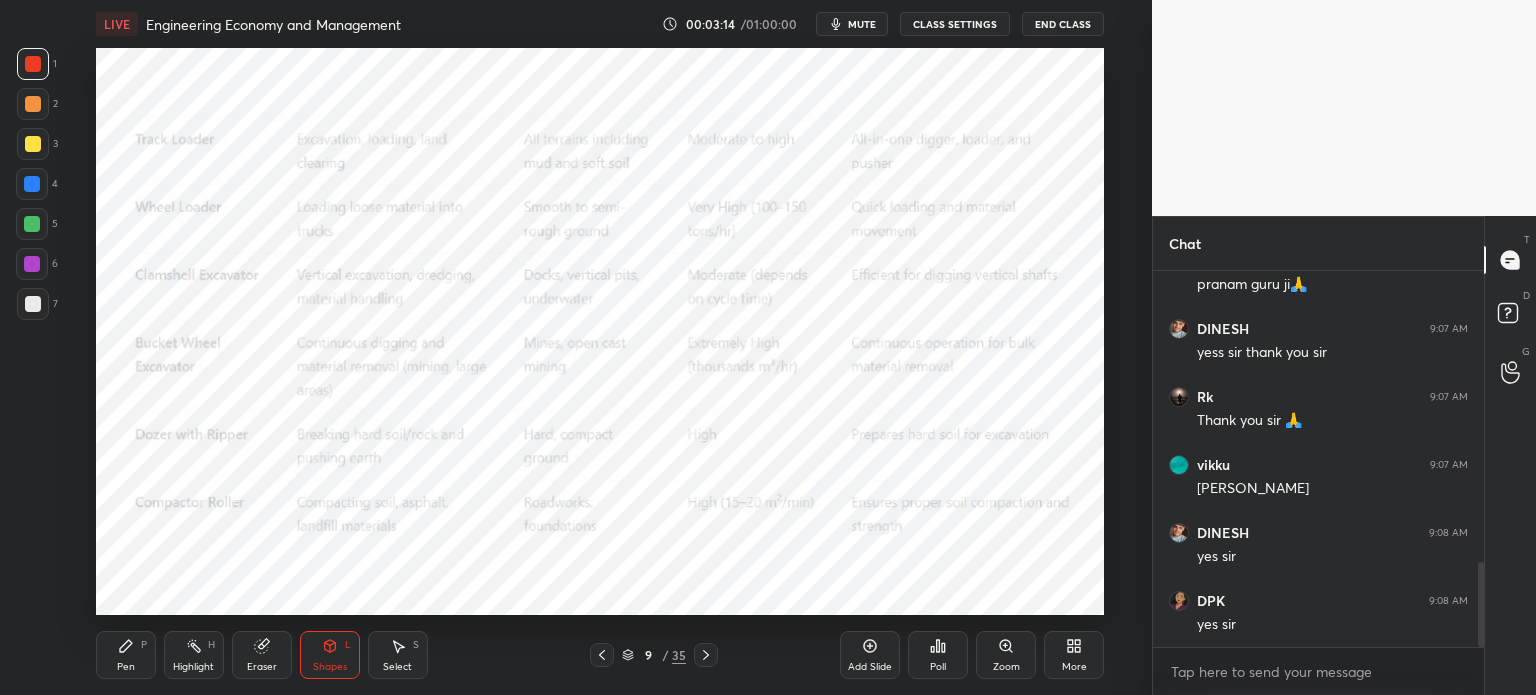 click at bounding box center (706, 655) 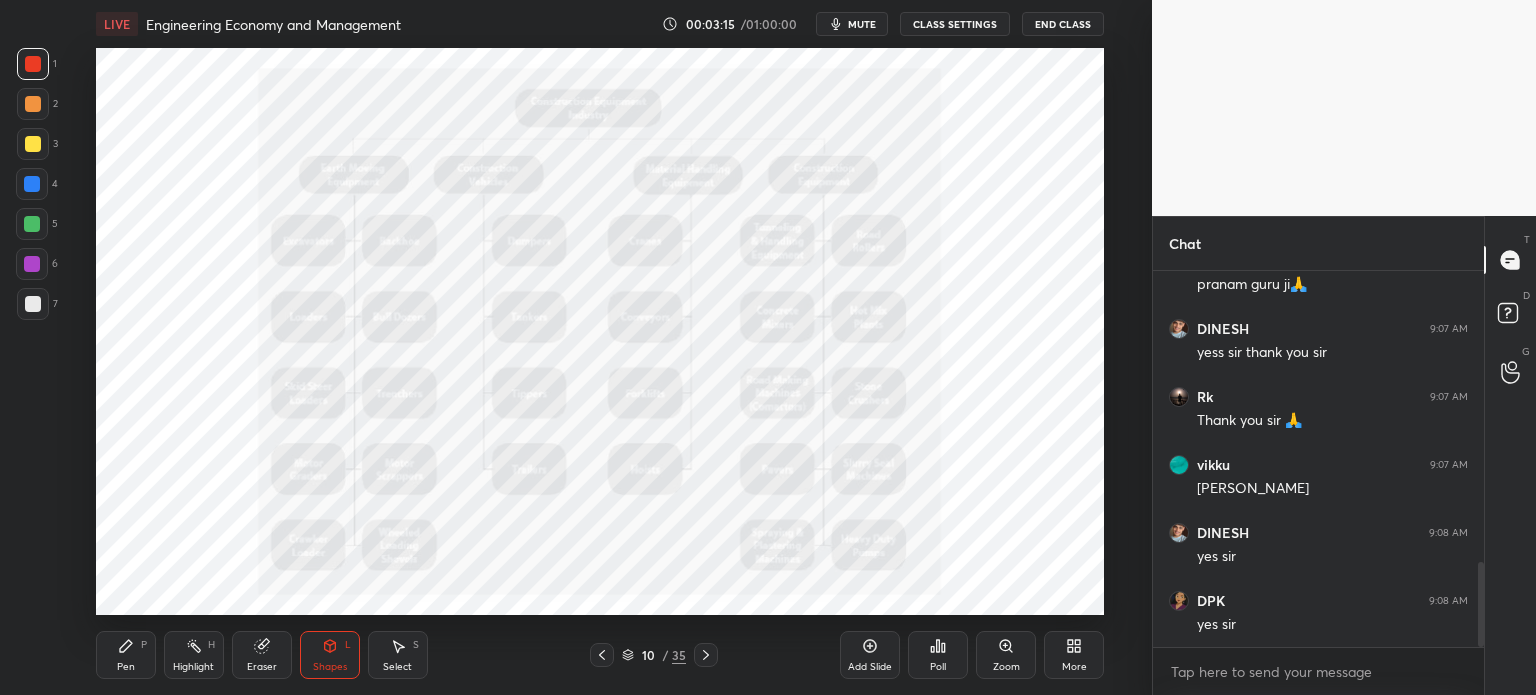 click 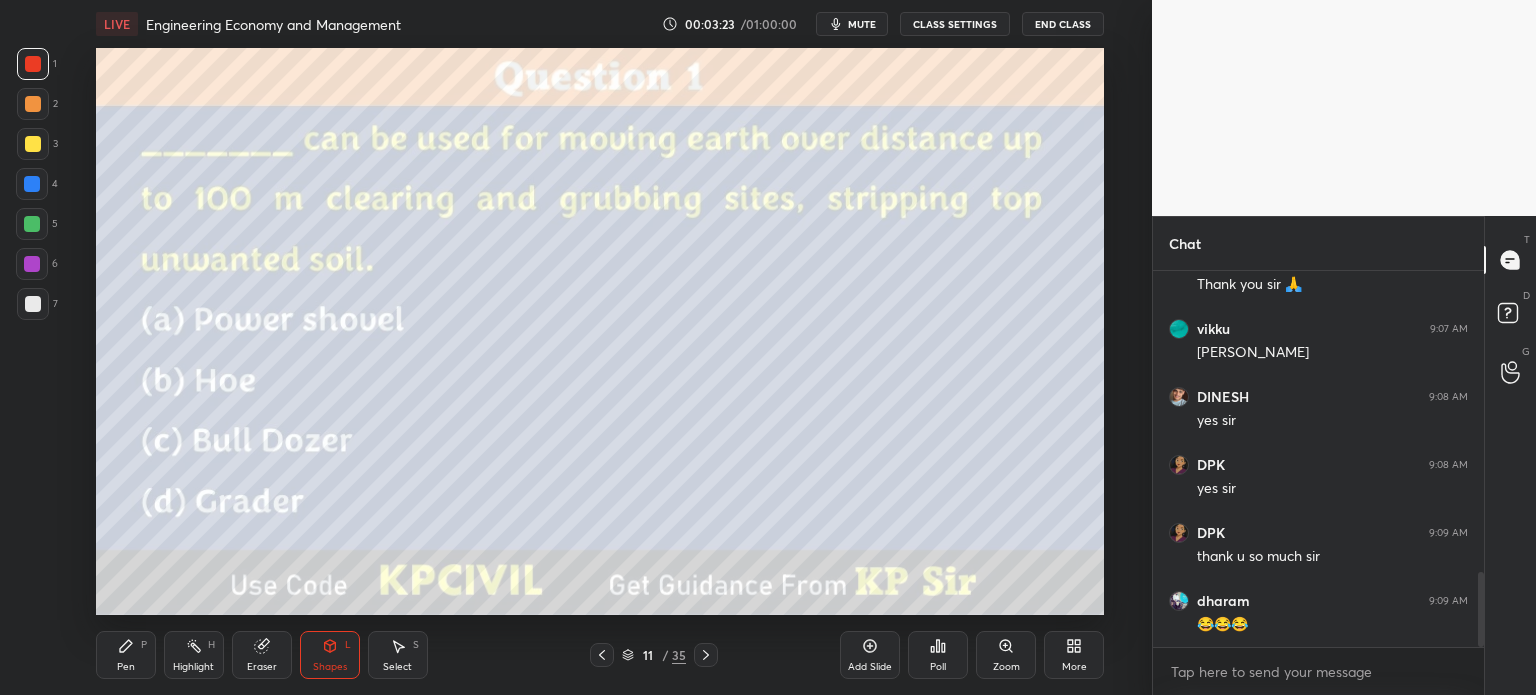 scroll, scrollTop: 1500, scrollLeft: 0, axis: vertical 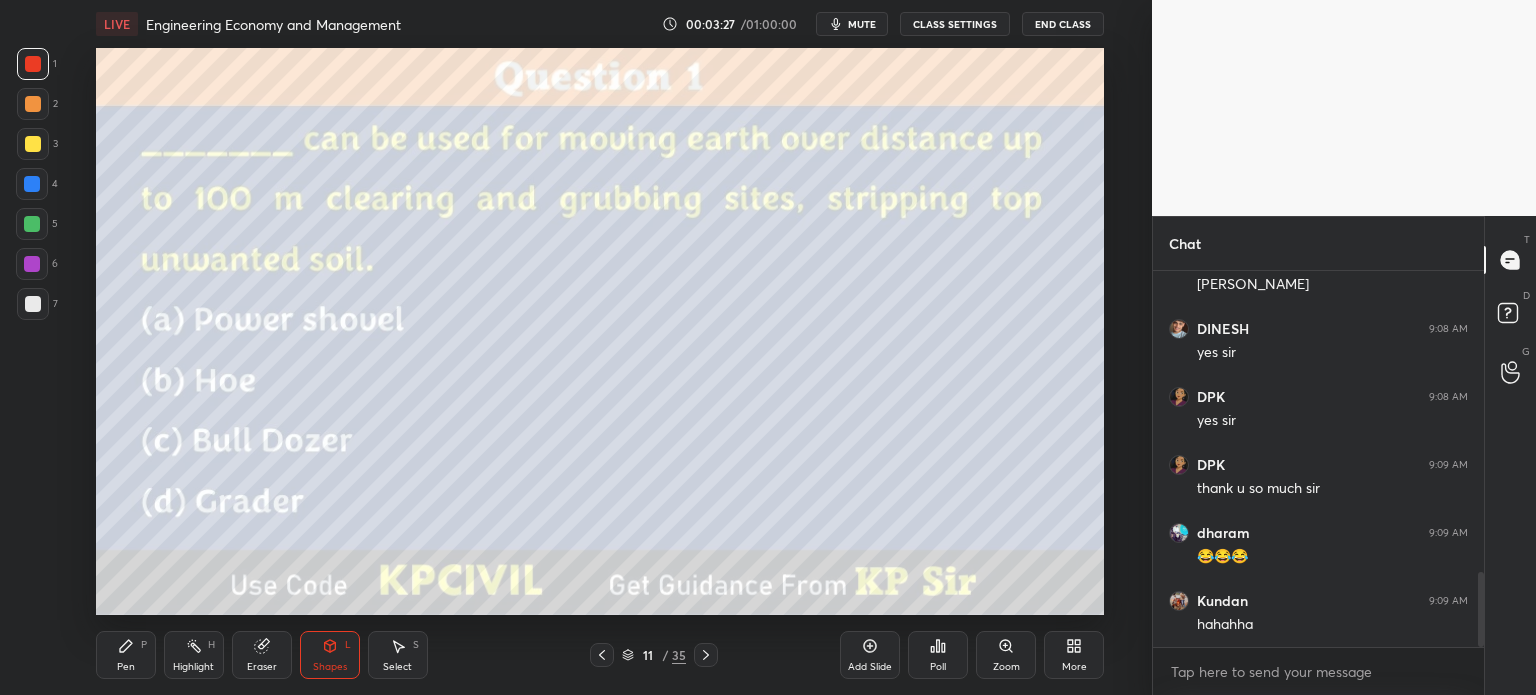 click 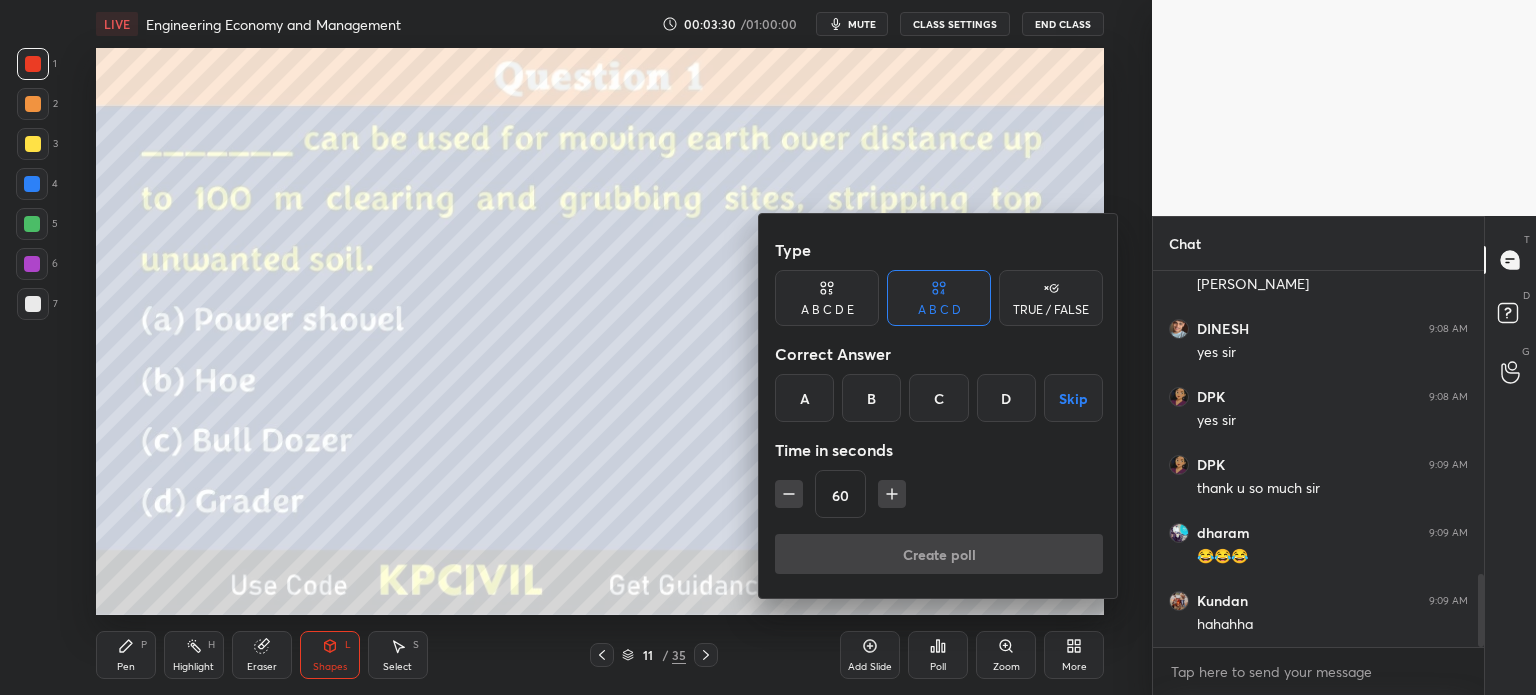 scroll, scrollTop: 1568, scrollLeft: 0, axis: vertical 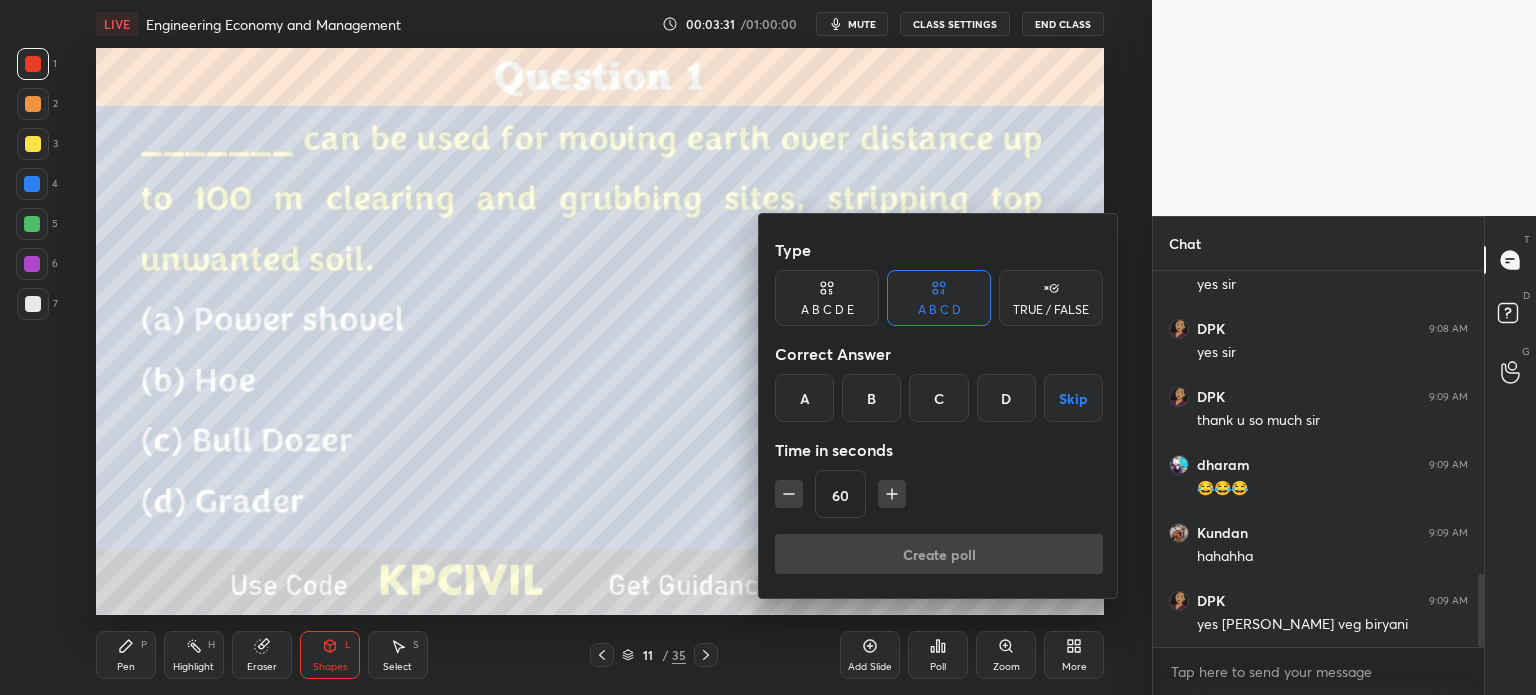 click on "C" at bounding box center (938, 398) 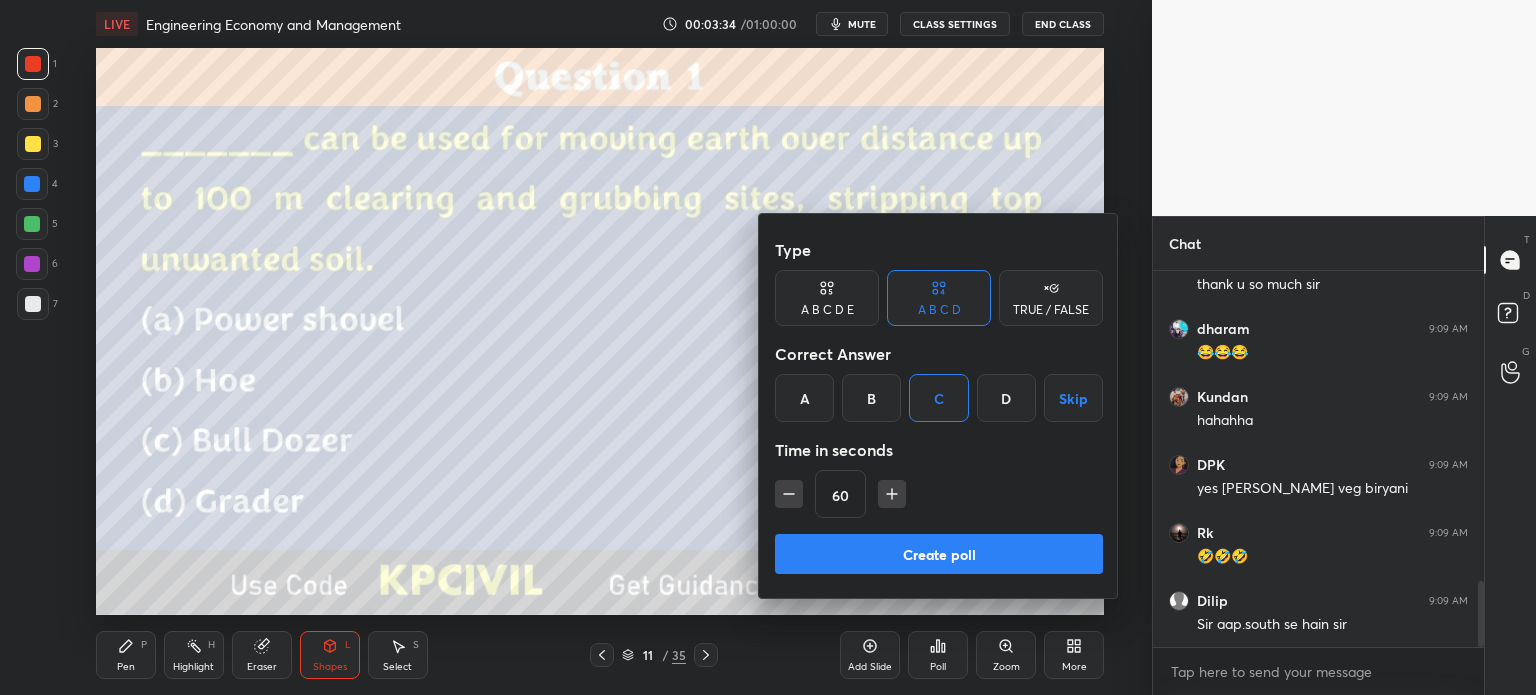 scroll, scrollTop: 1772, scrollLeft: 0, axis: vertical 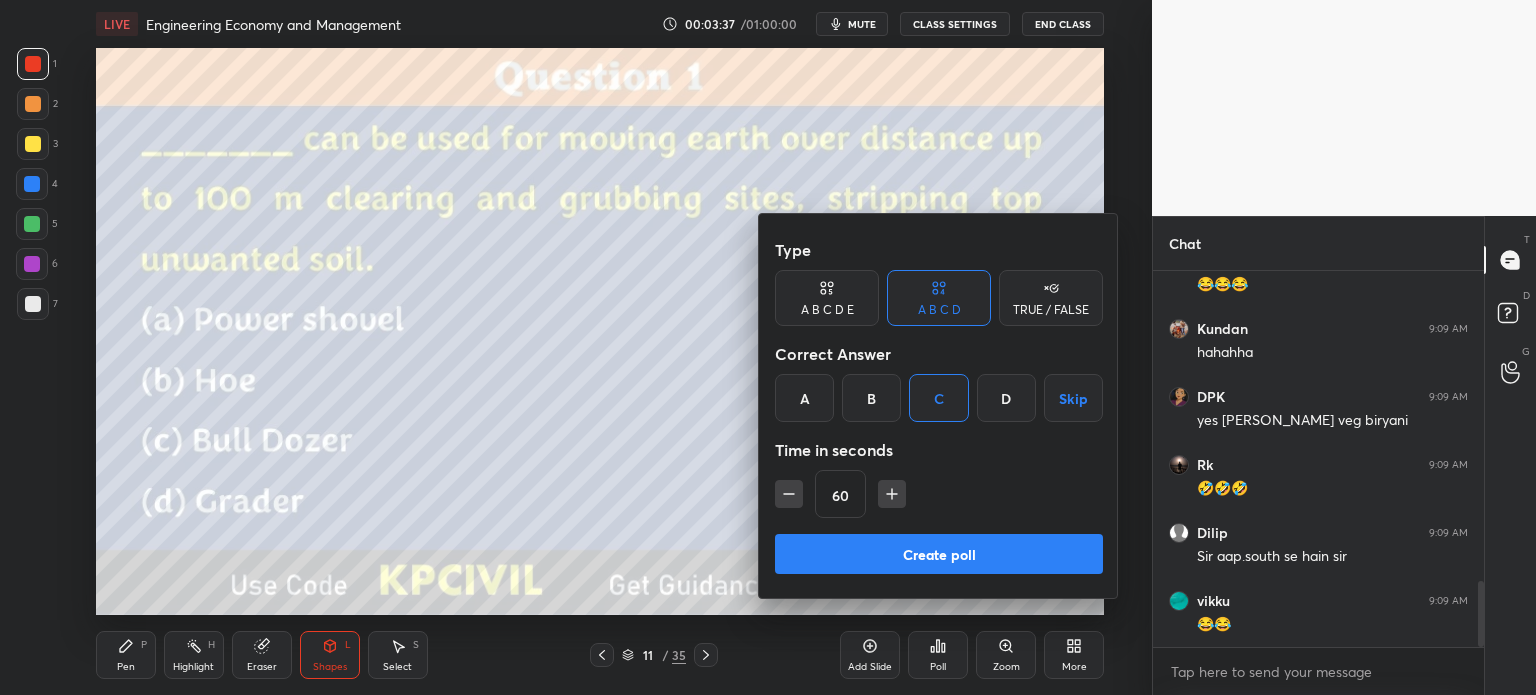 click 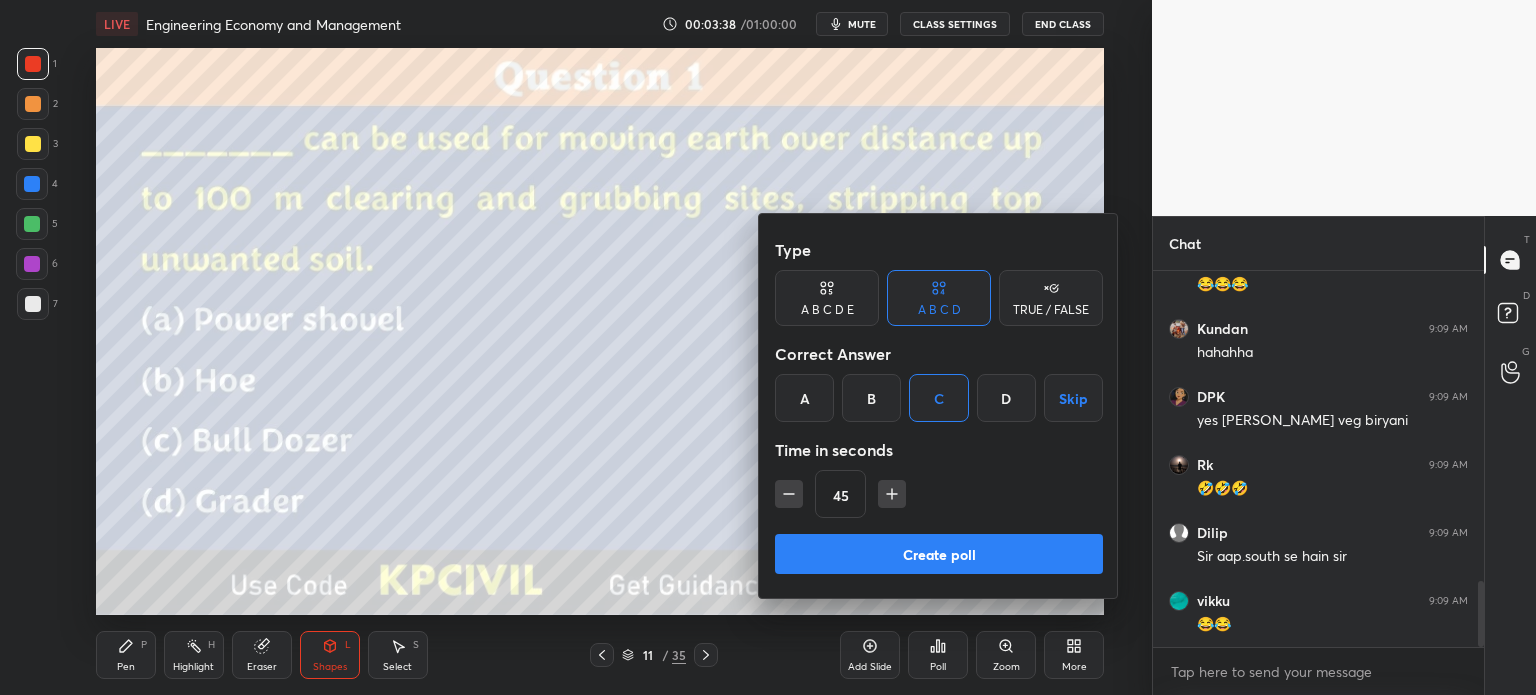 click 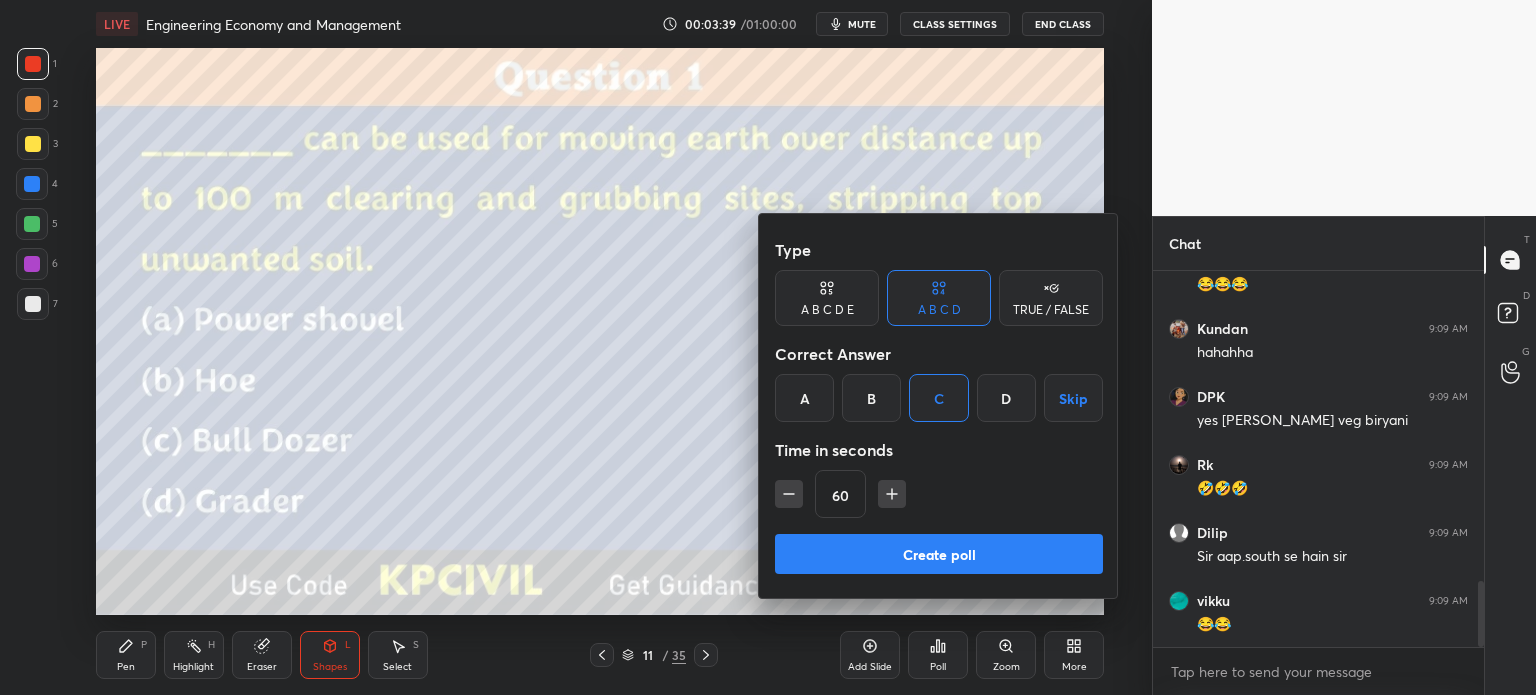 click on "Create poll" at bounding box center [939, 554] 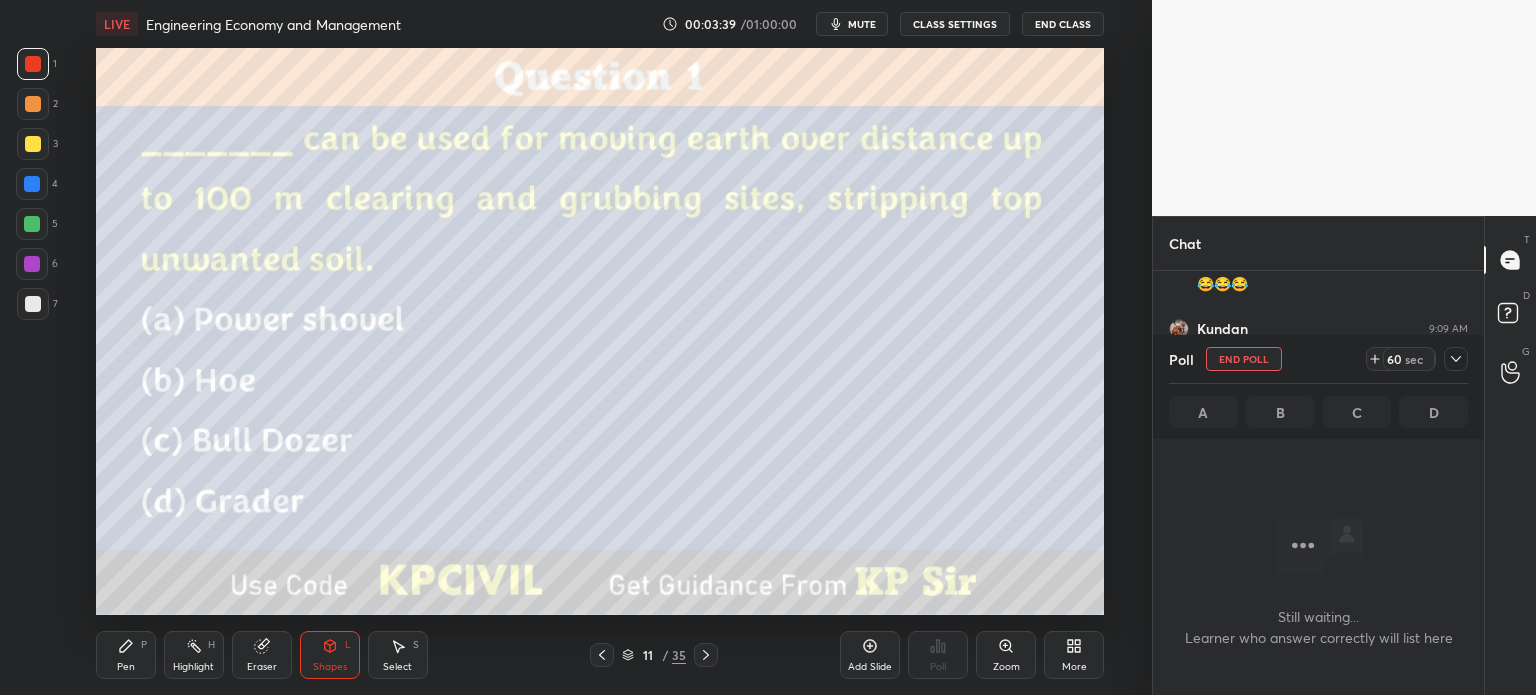 scroll, scrollTop: 272, scrollLeft: 325, axis: both 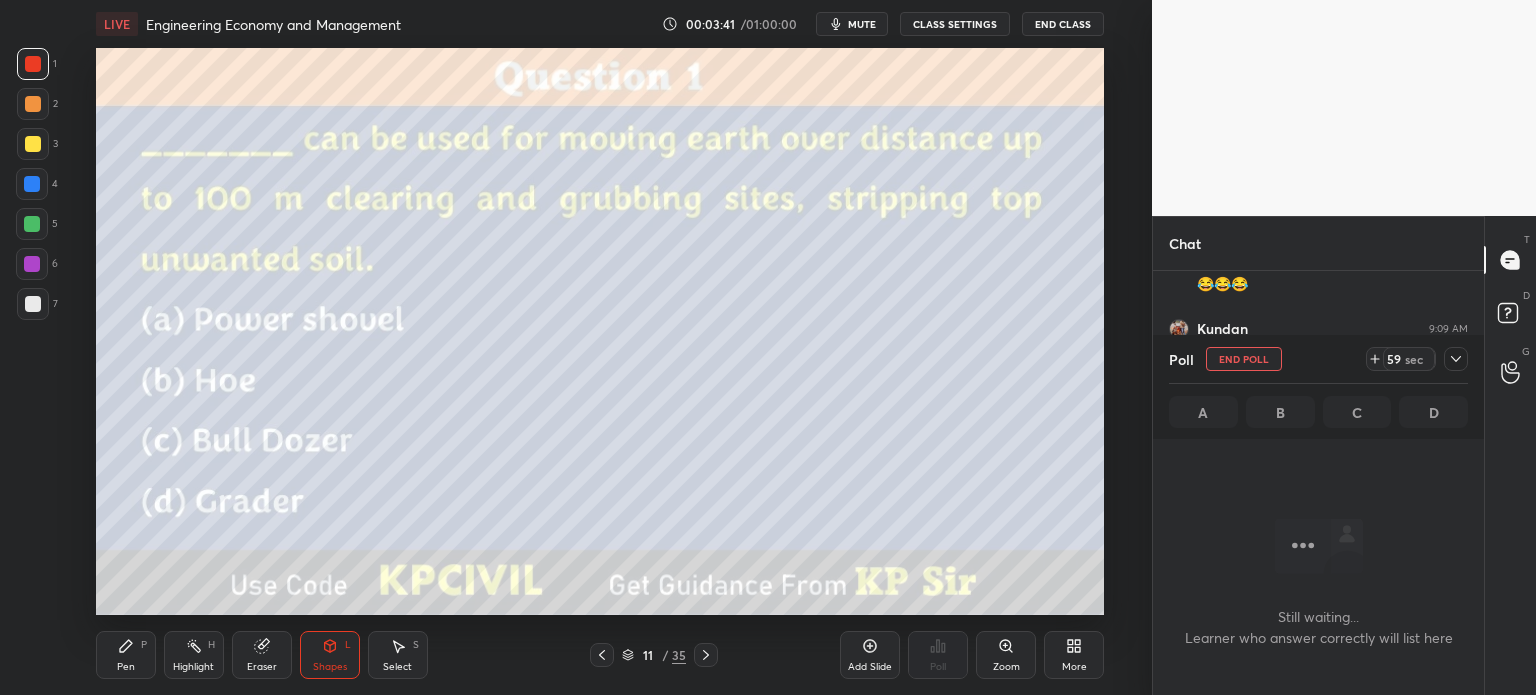 click 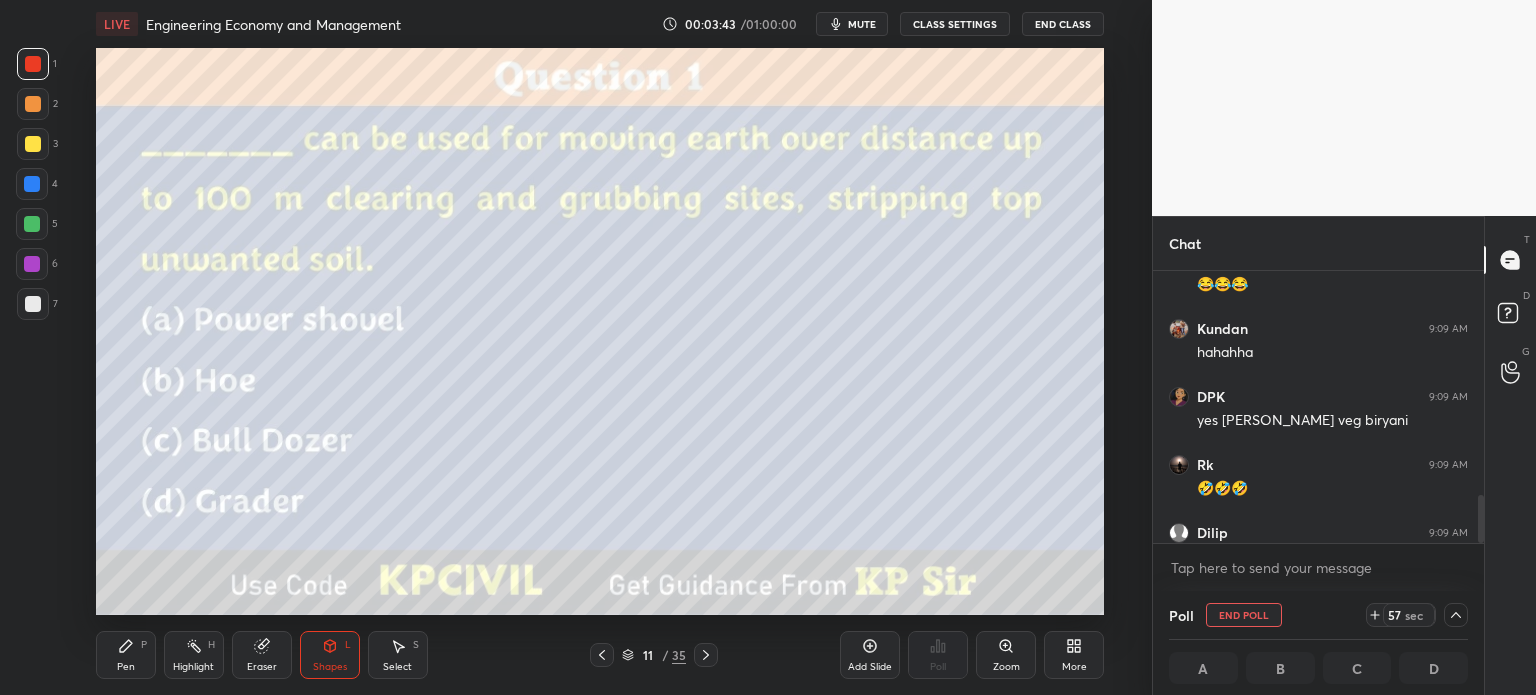 scroll, scrollTop: 1876, scrollLeft: 0, axis: vertical 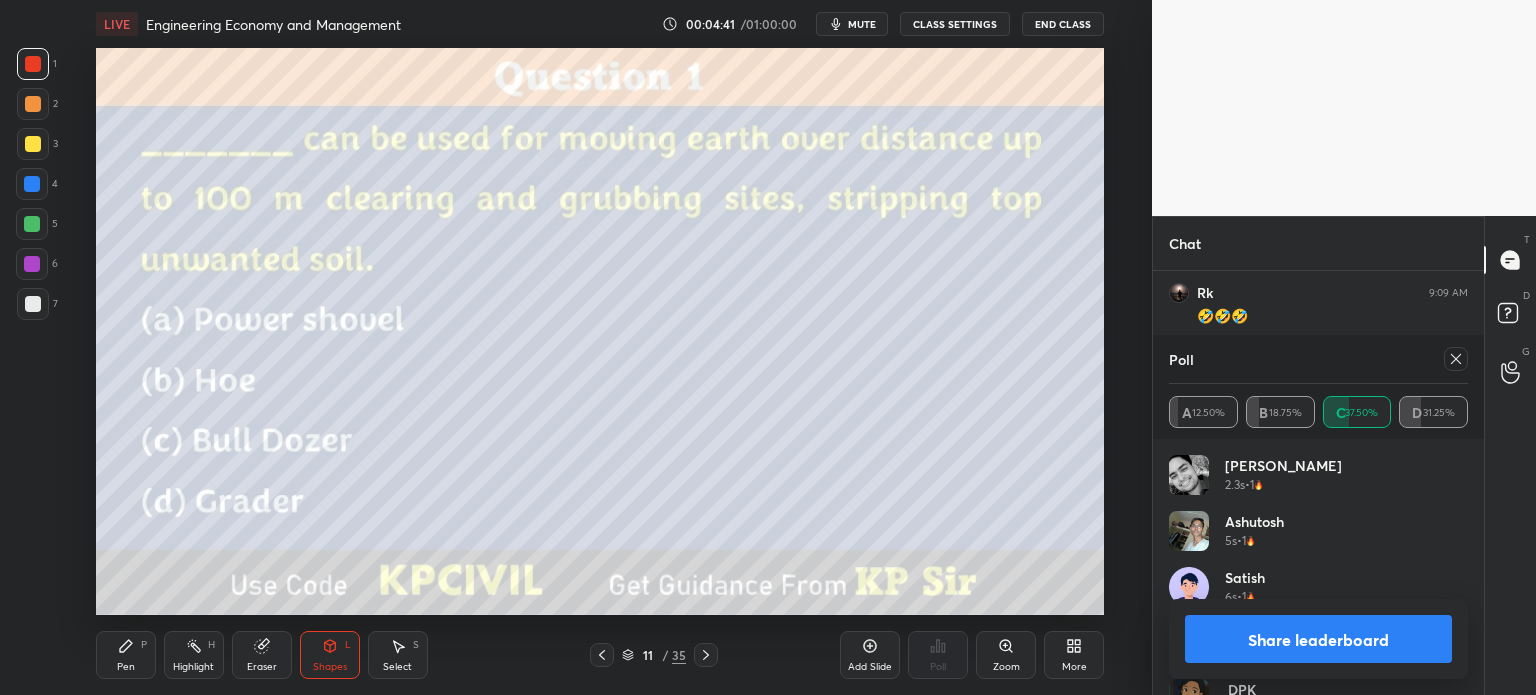 click 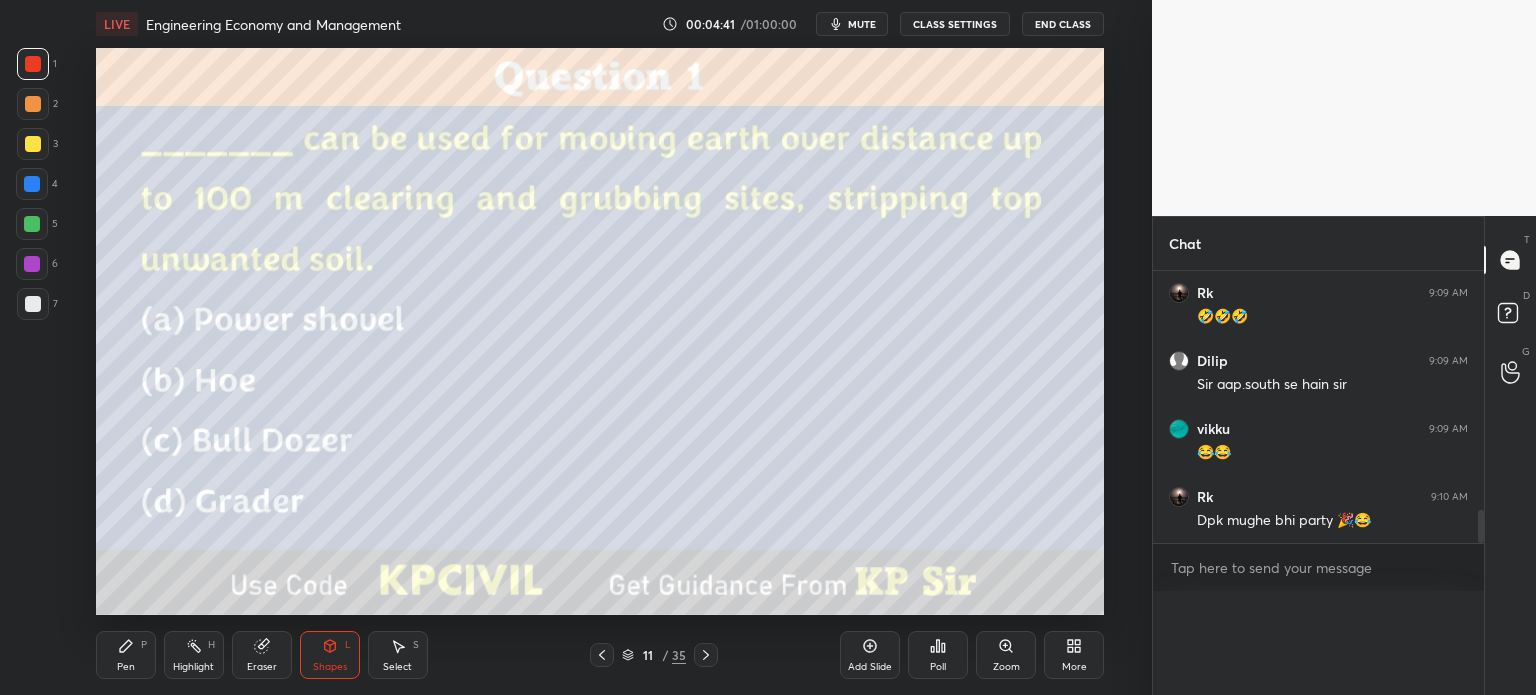 scroll, scrollTop: 0, scrollLeft: 0, axis: both 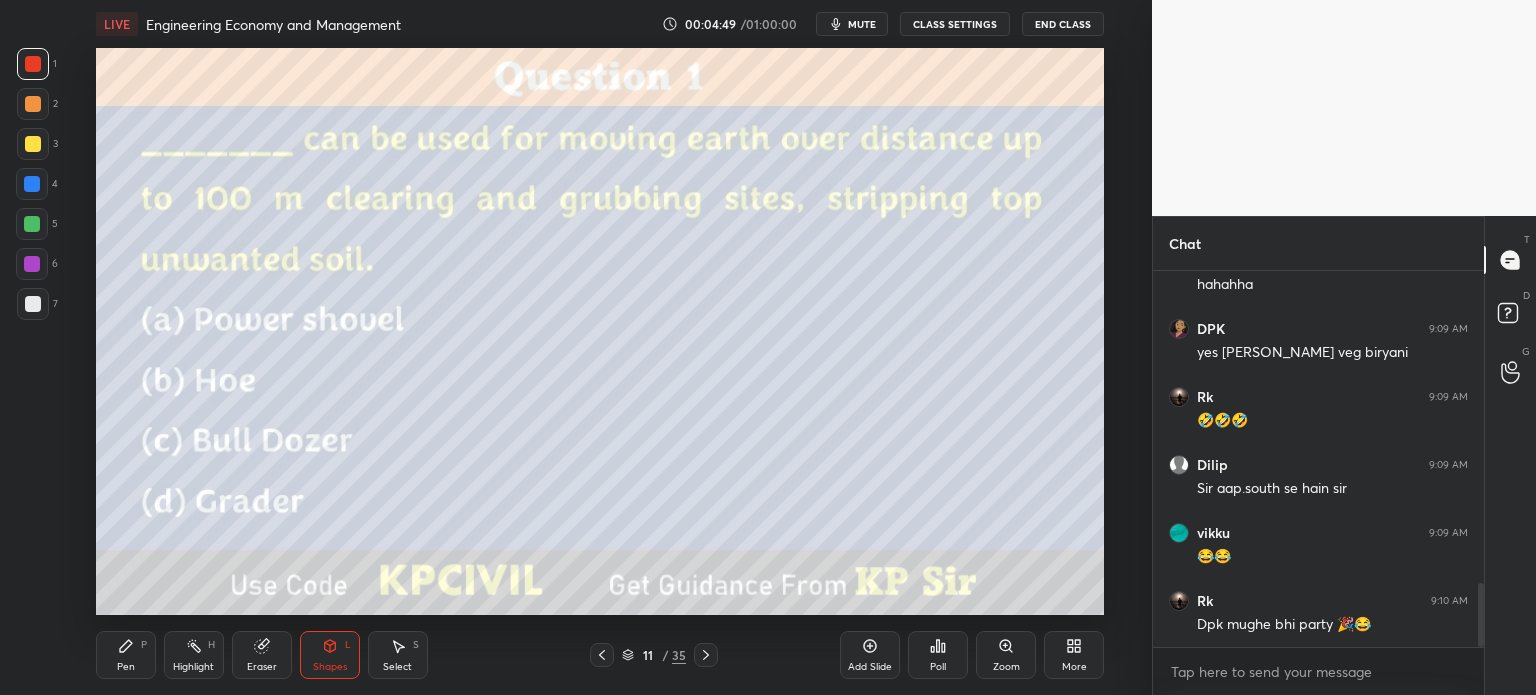 click at bounding box center [33, 144] 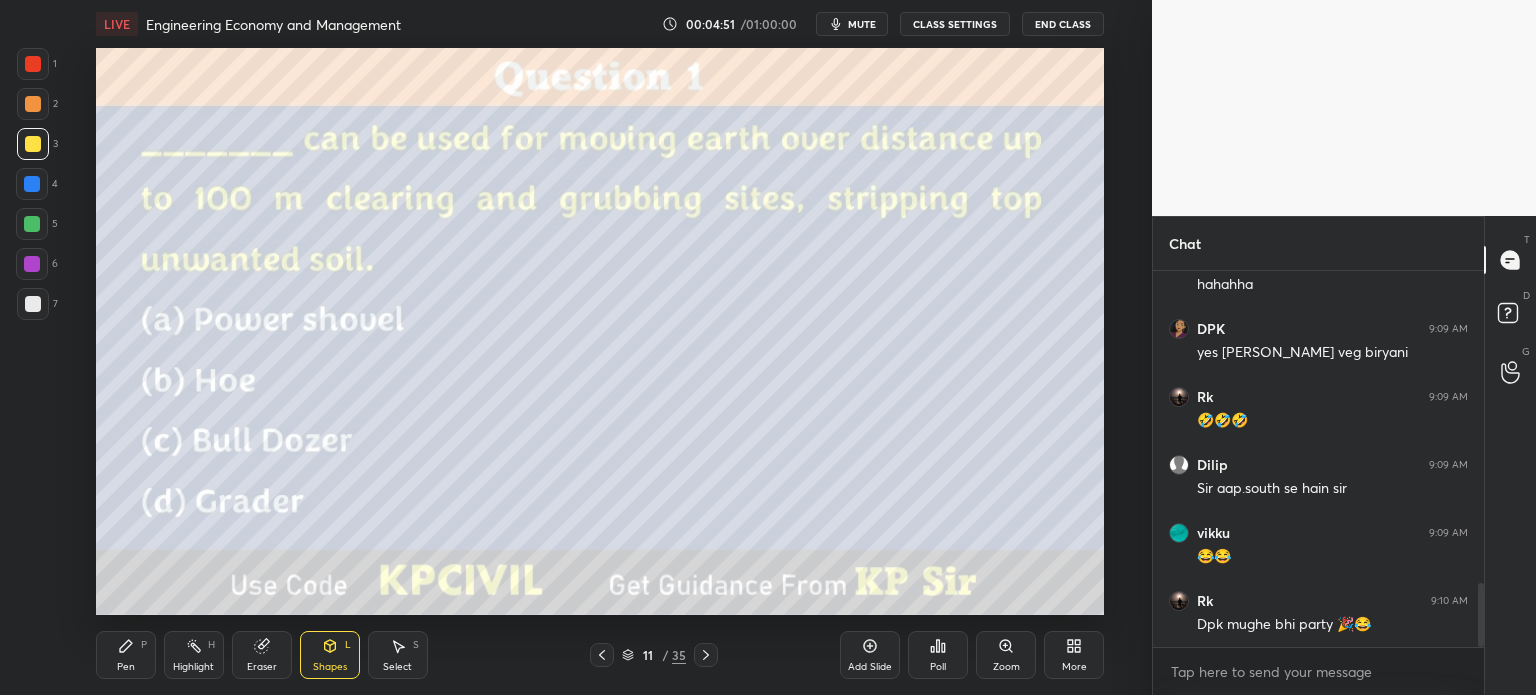 click at bounding box center [33, 304] 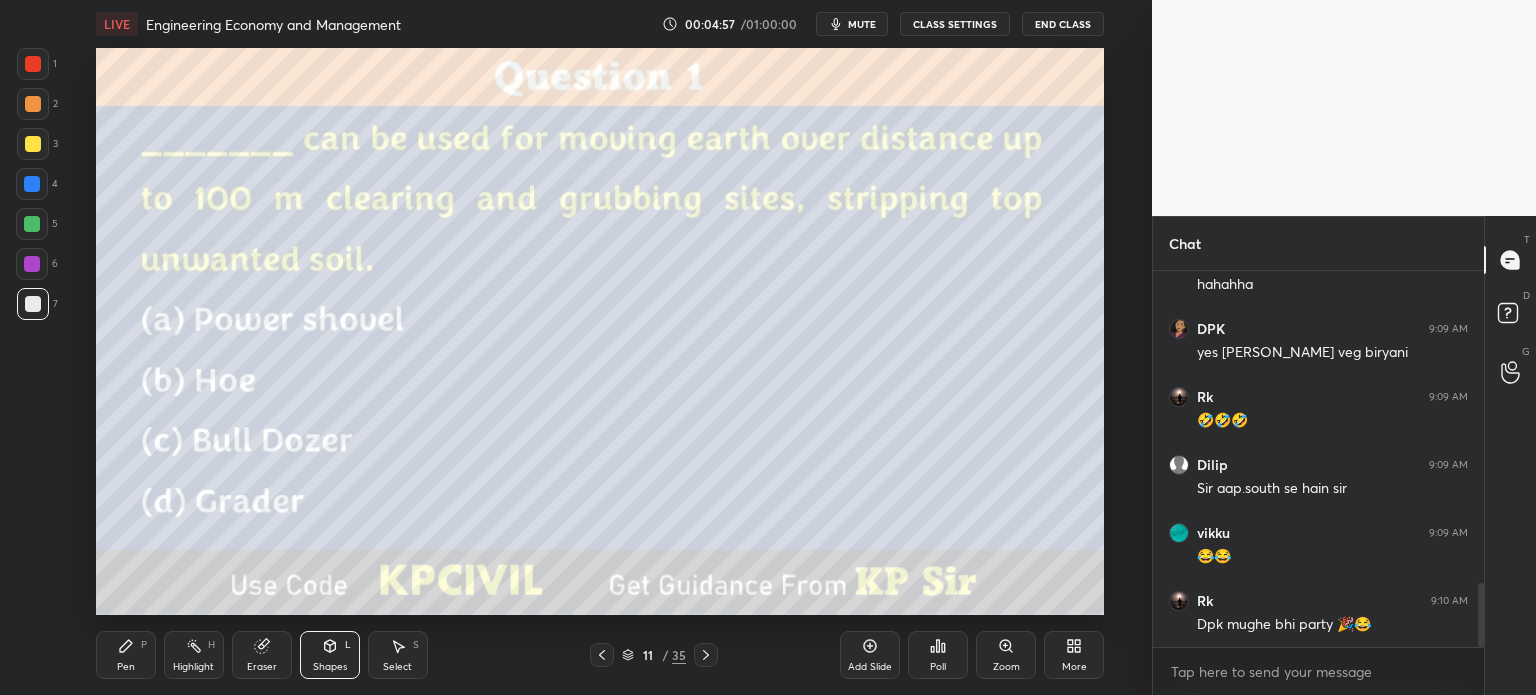 click at bounding box center [33, 104] 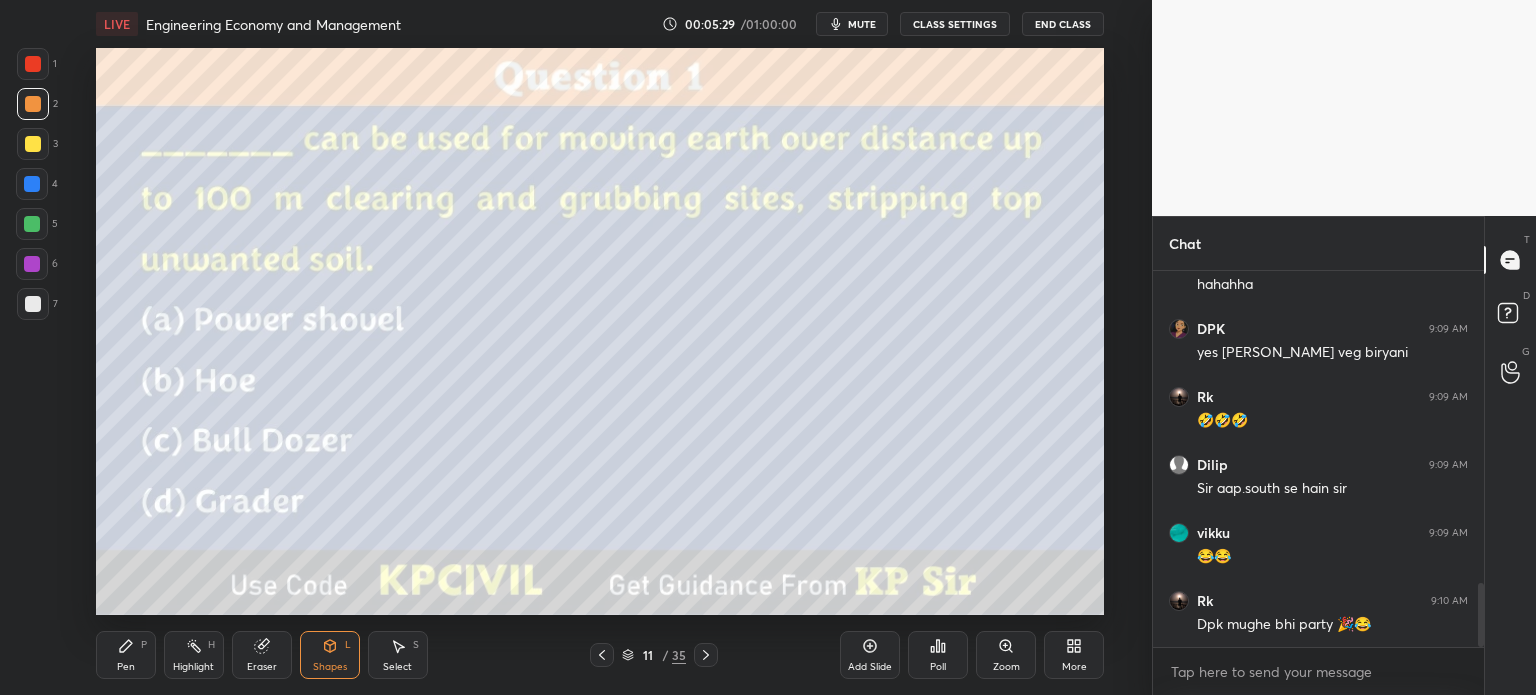 scroll, scrollTop: 1912, scrollLeft: 0, axis: vertical 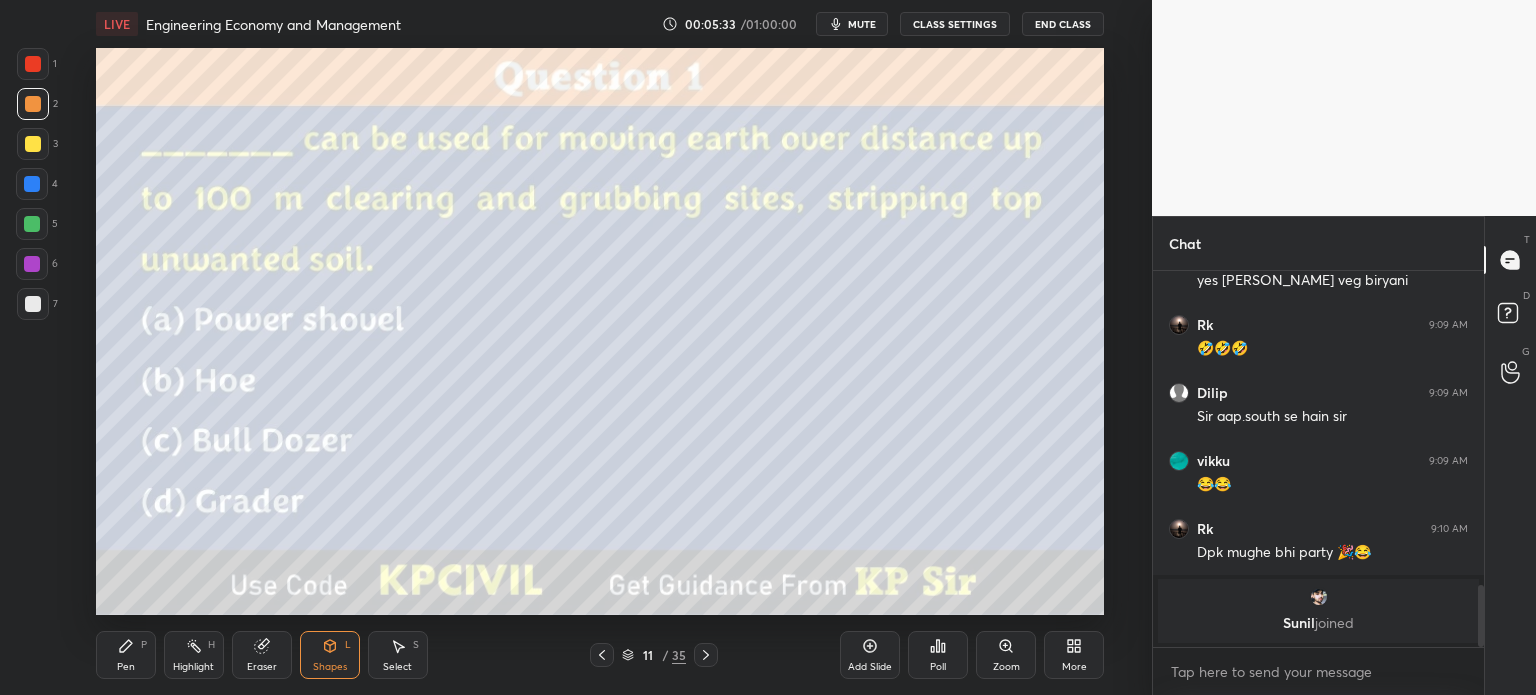 click 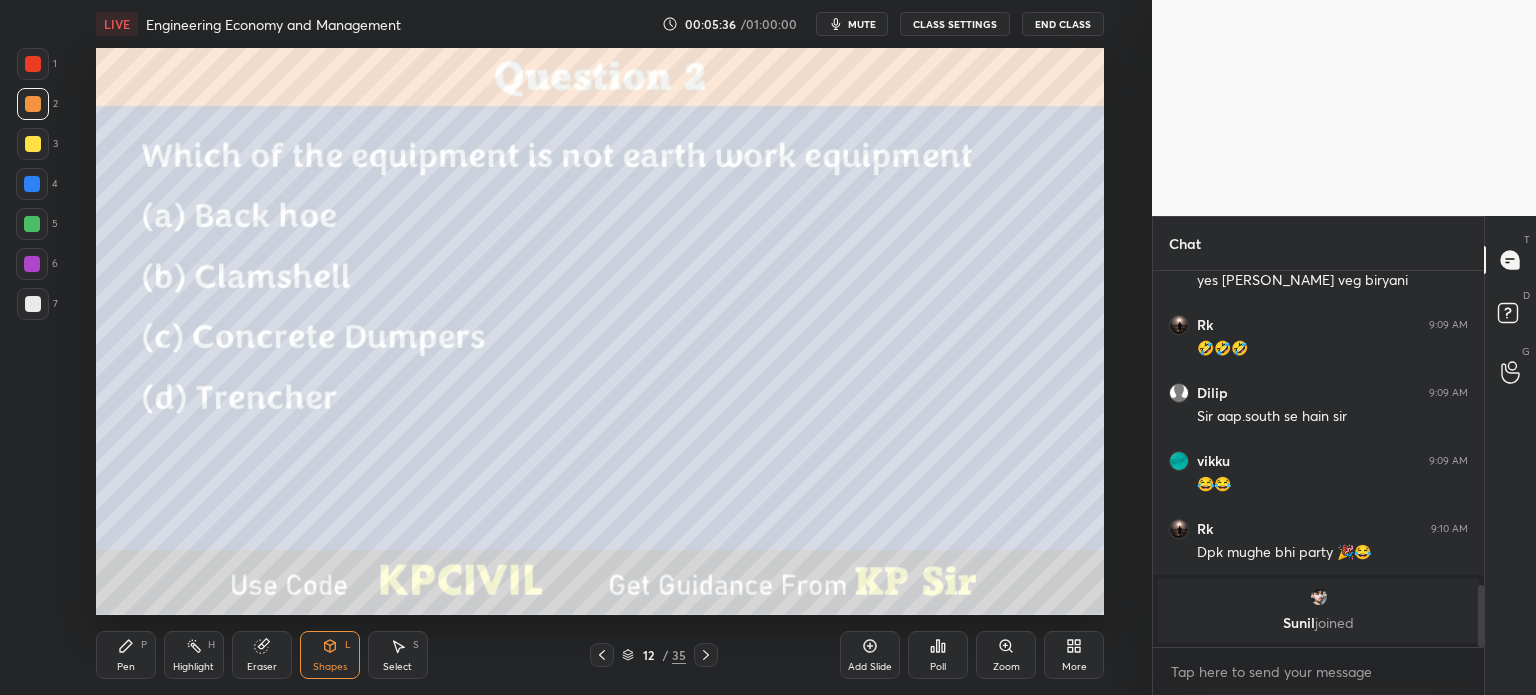 click 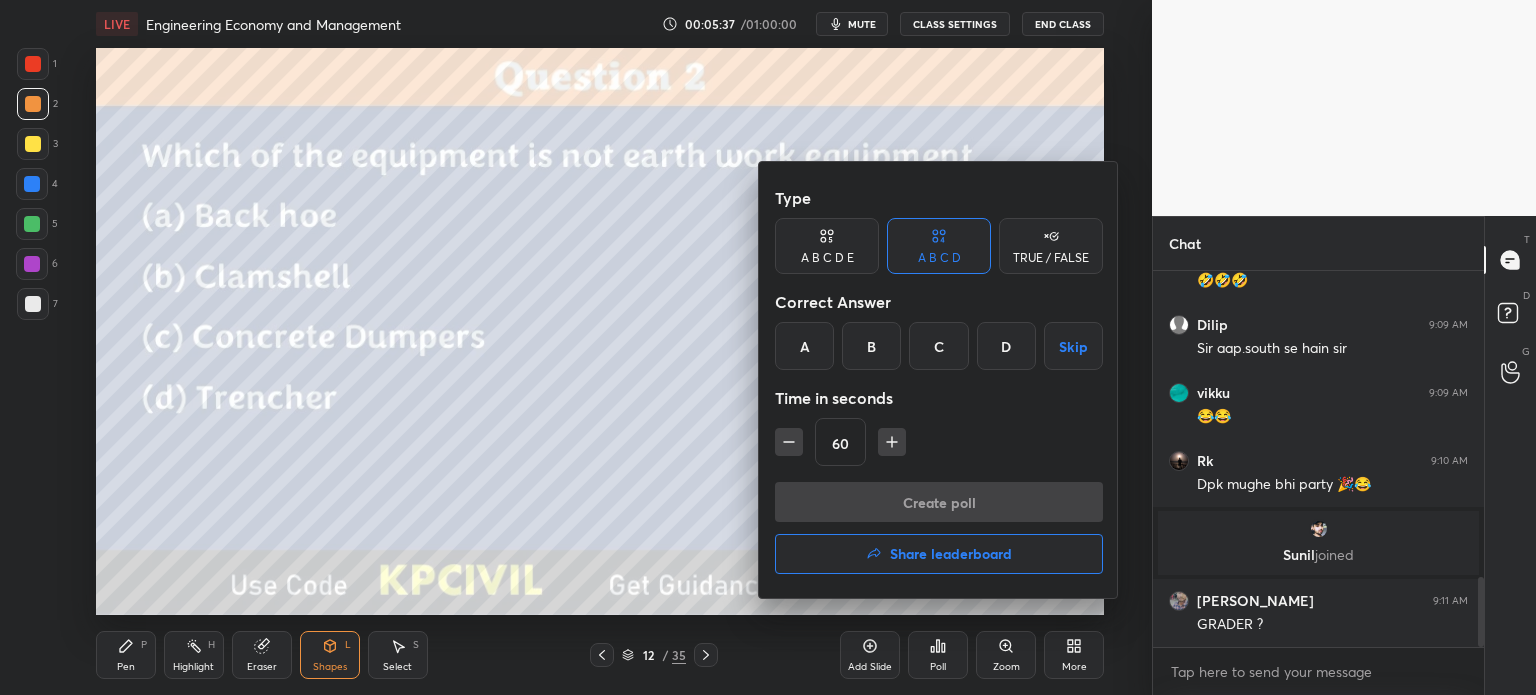 scroll, scrollTop: 1652, scrollLeft: 0, axis: vertical 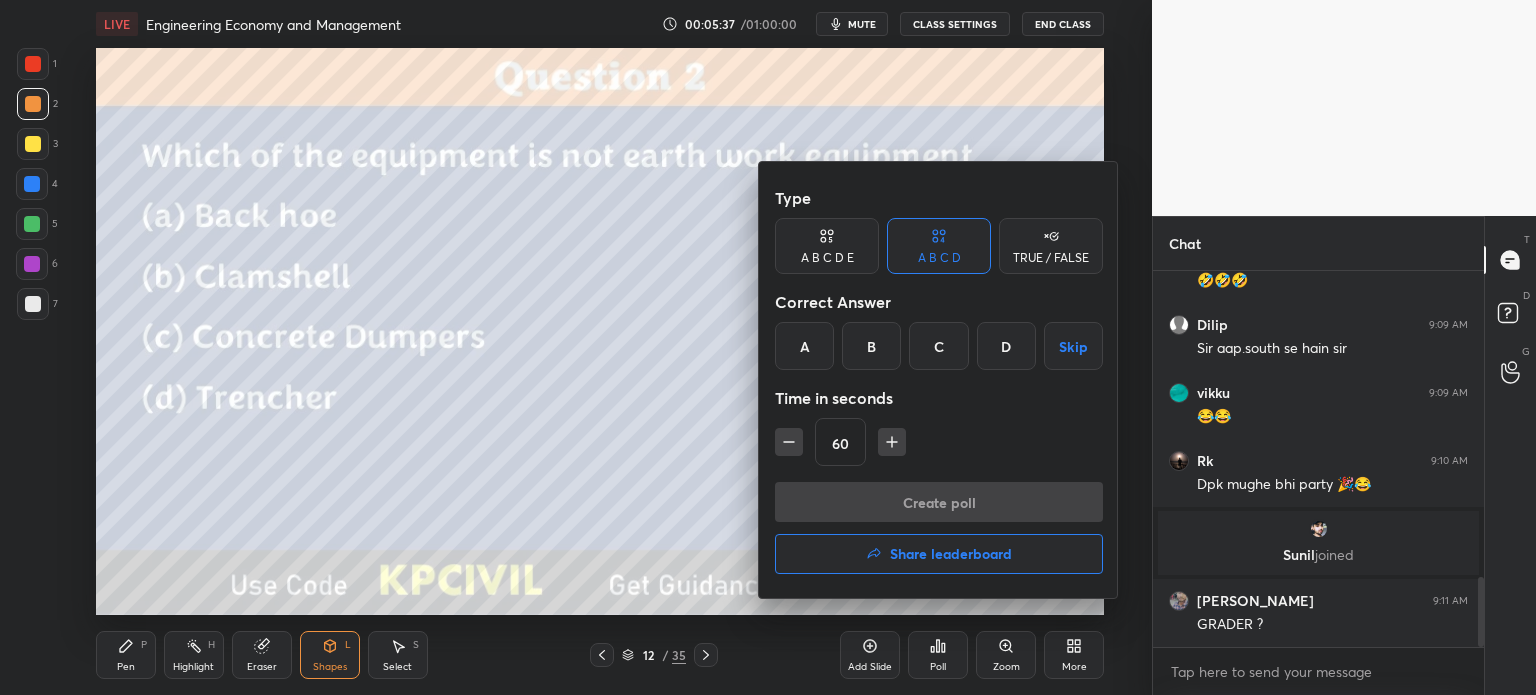 click on "C" at bounding box center [938, 346] 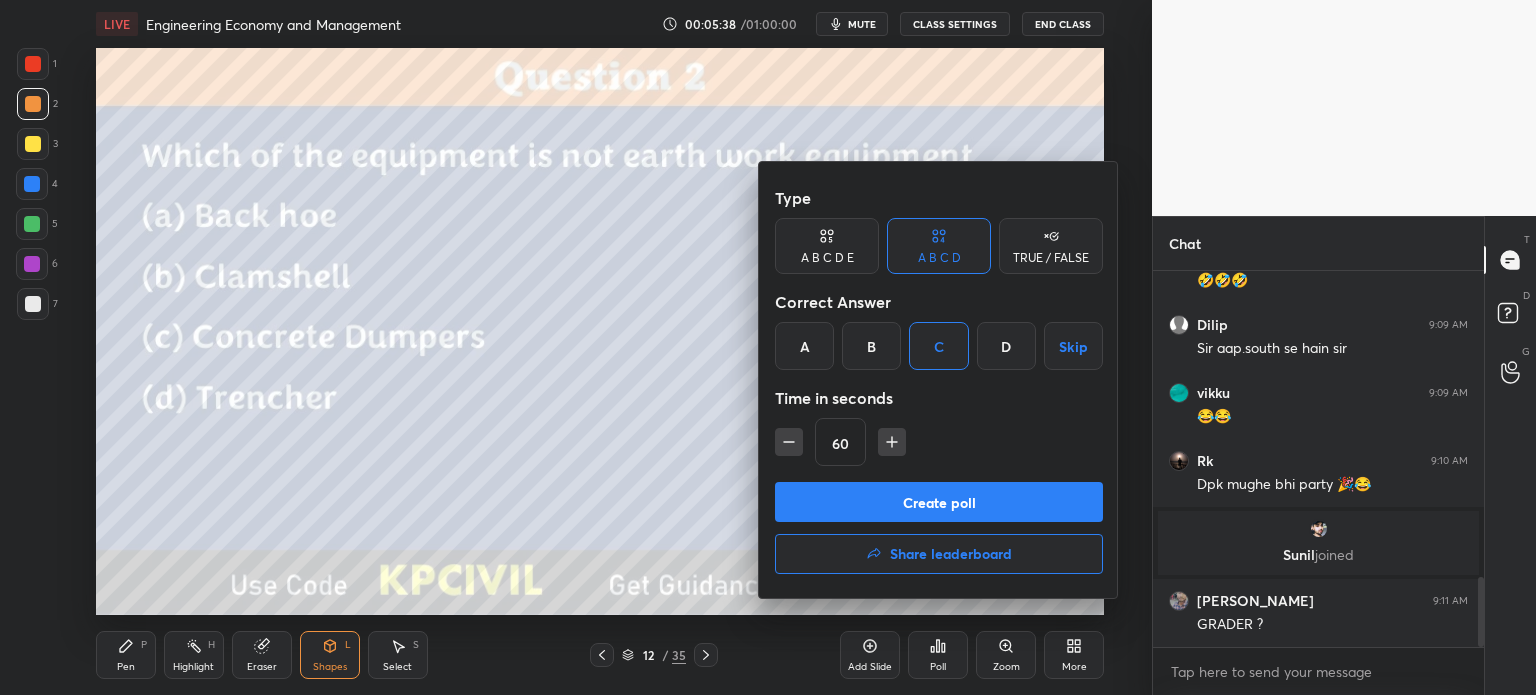 click 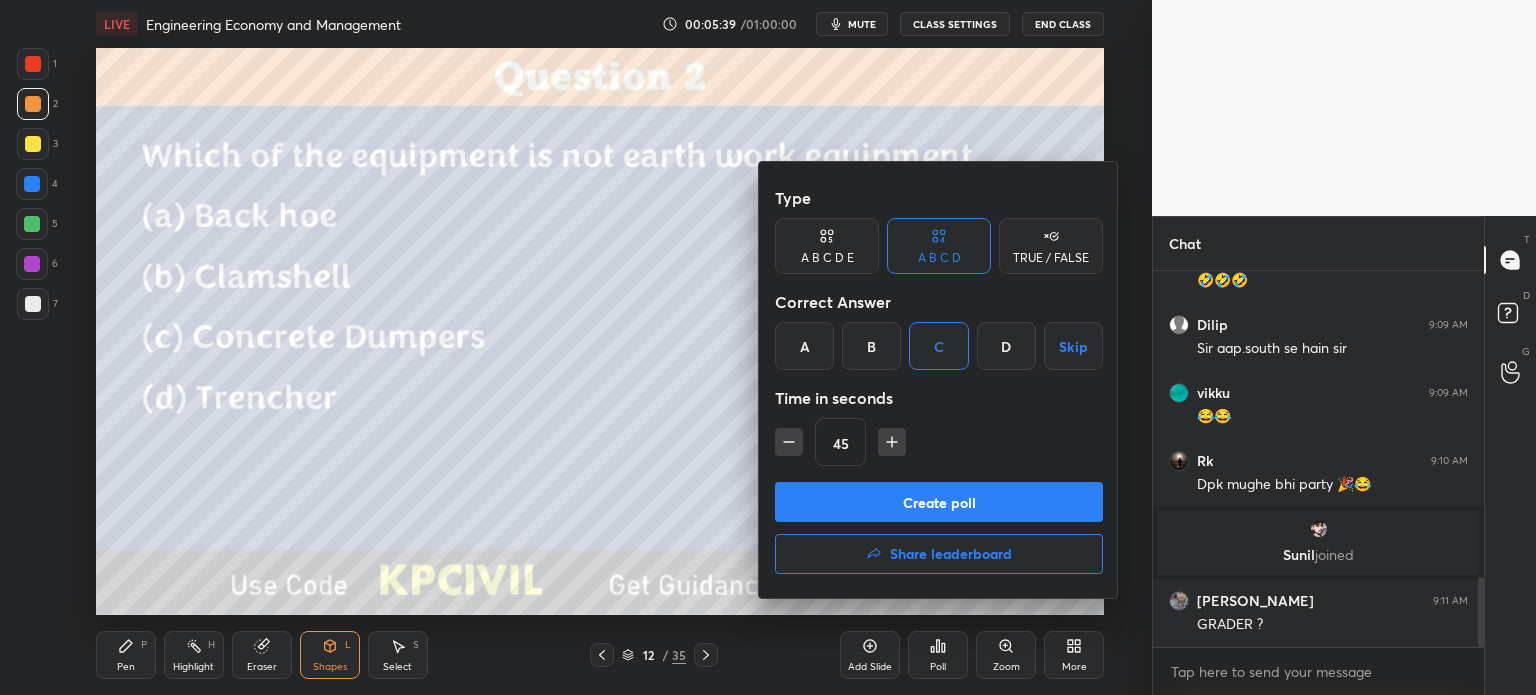 click on "Create poll" at bounding box center [939, 502] 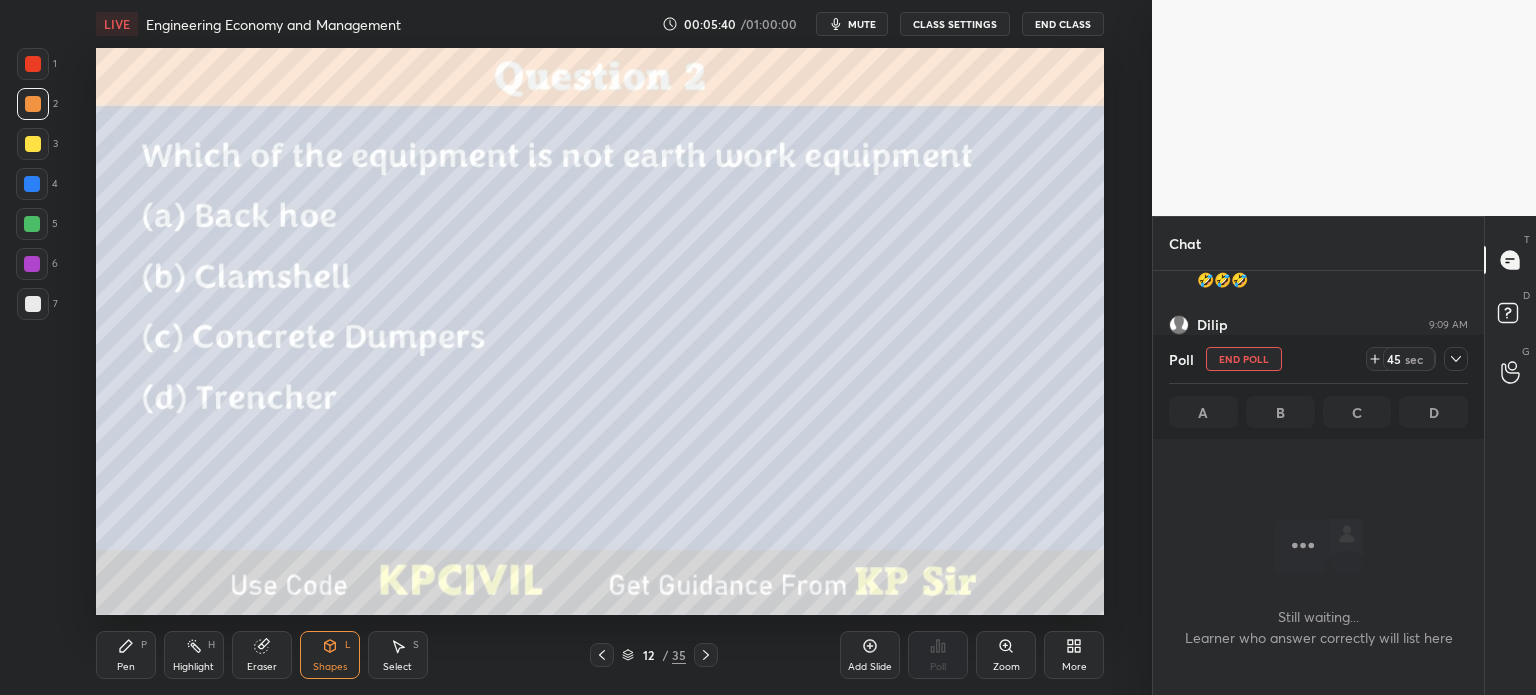 scroll, scrollTop: 272, scrollLeft: 325, axis: both 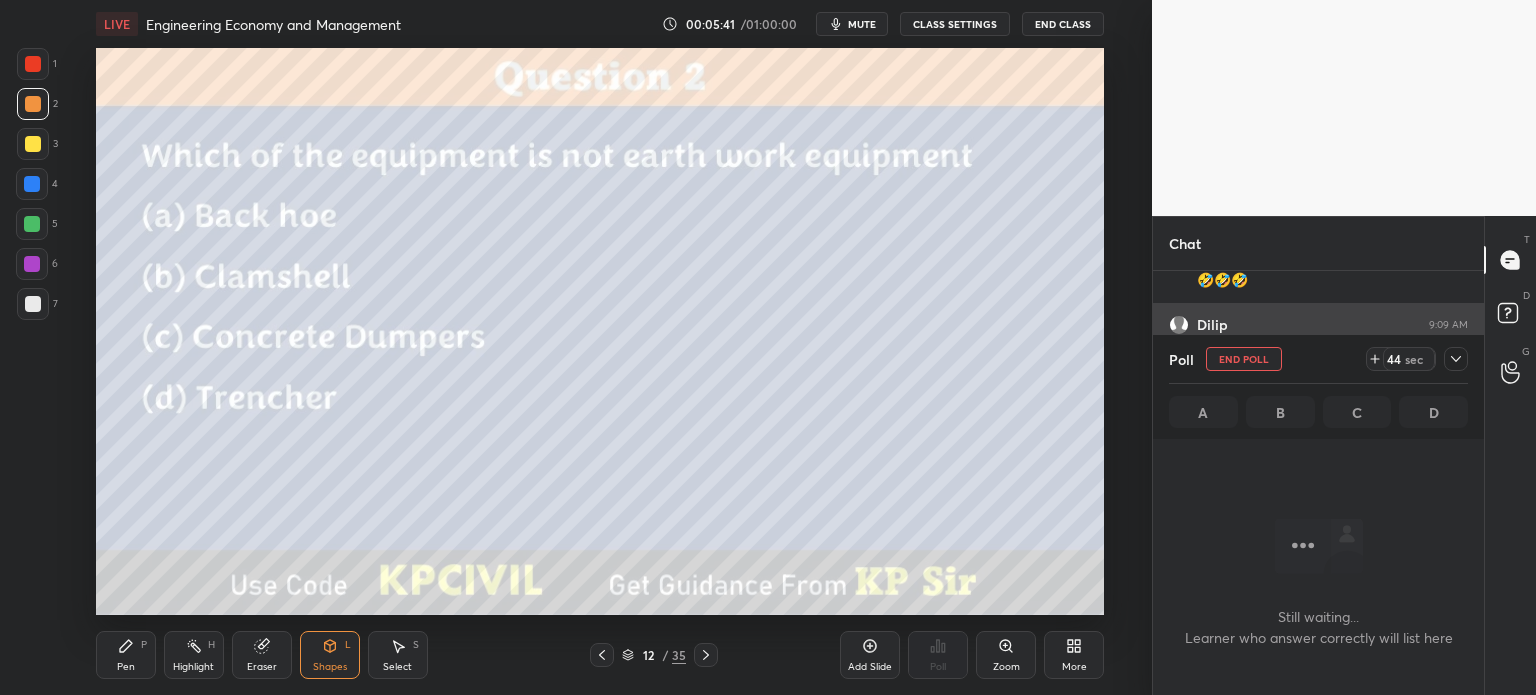 click at bounding box center [1456, 359] 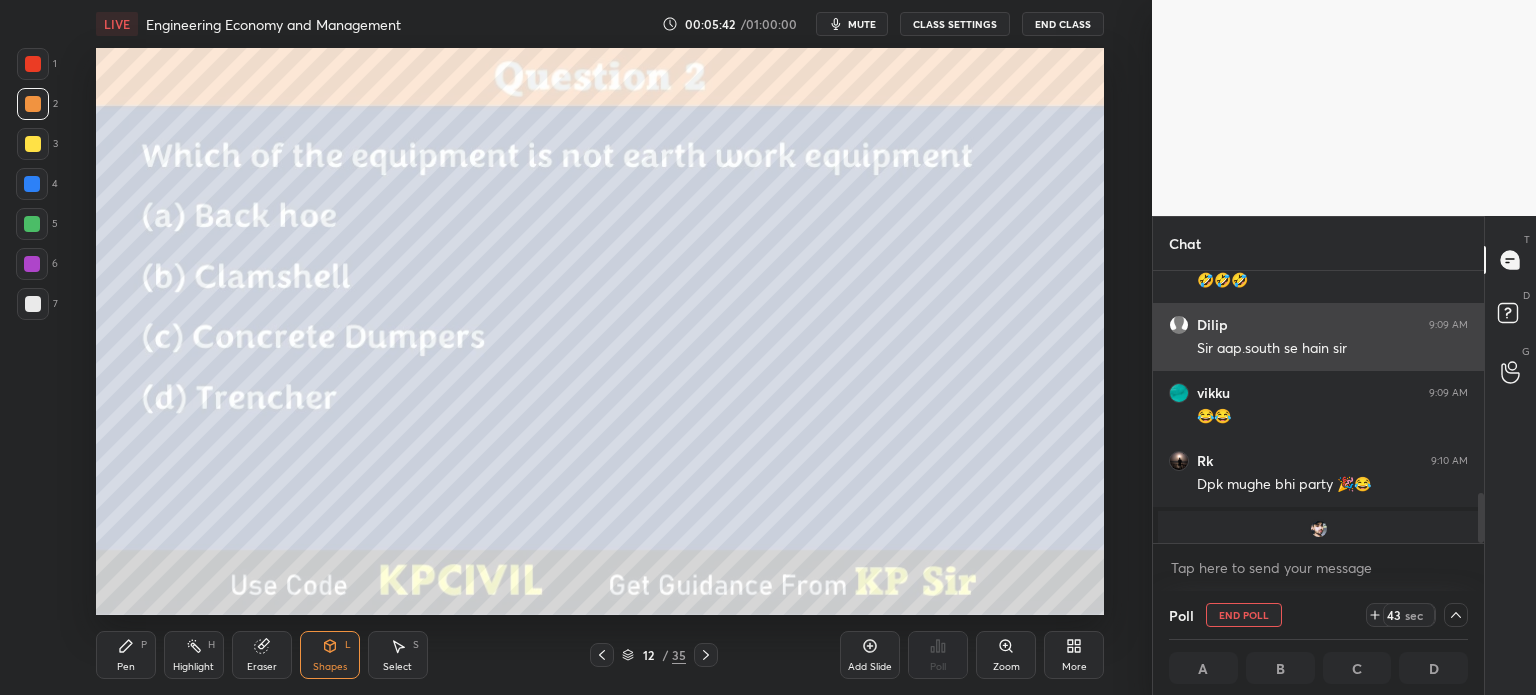 scroll, scrollTop: 0, scrollLeft: 6, axis: horizontal 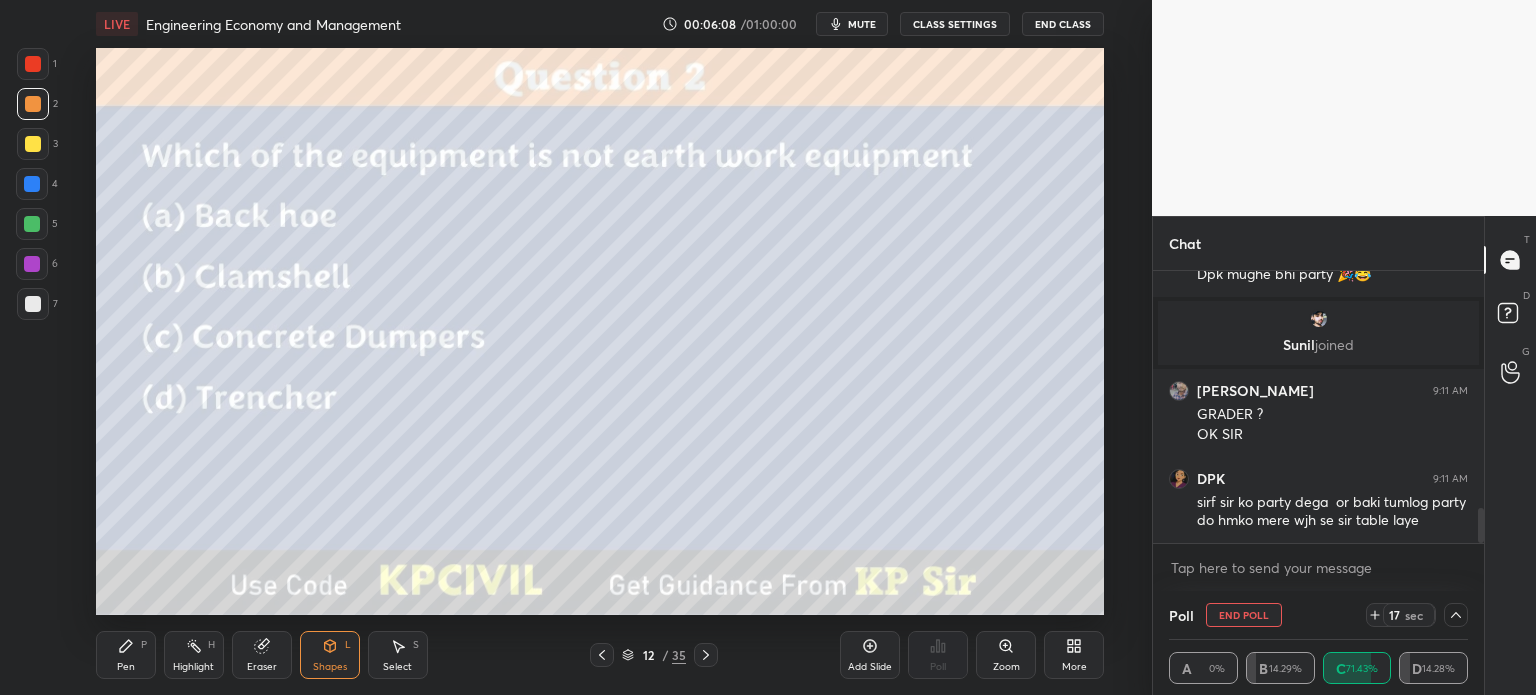 click 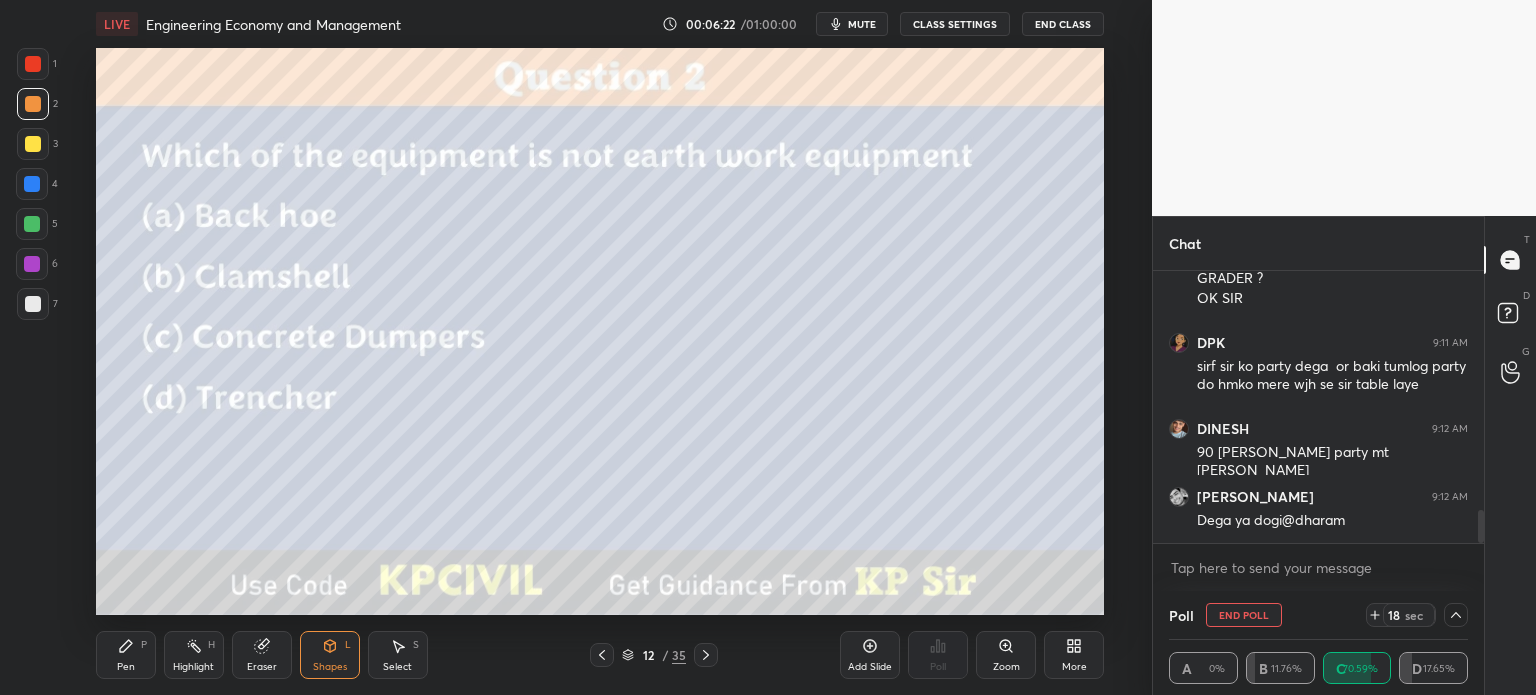 scroll, scrollTop: 2066, scrollLeft: 0, axis: vertical 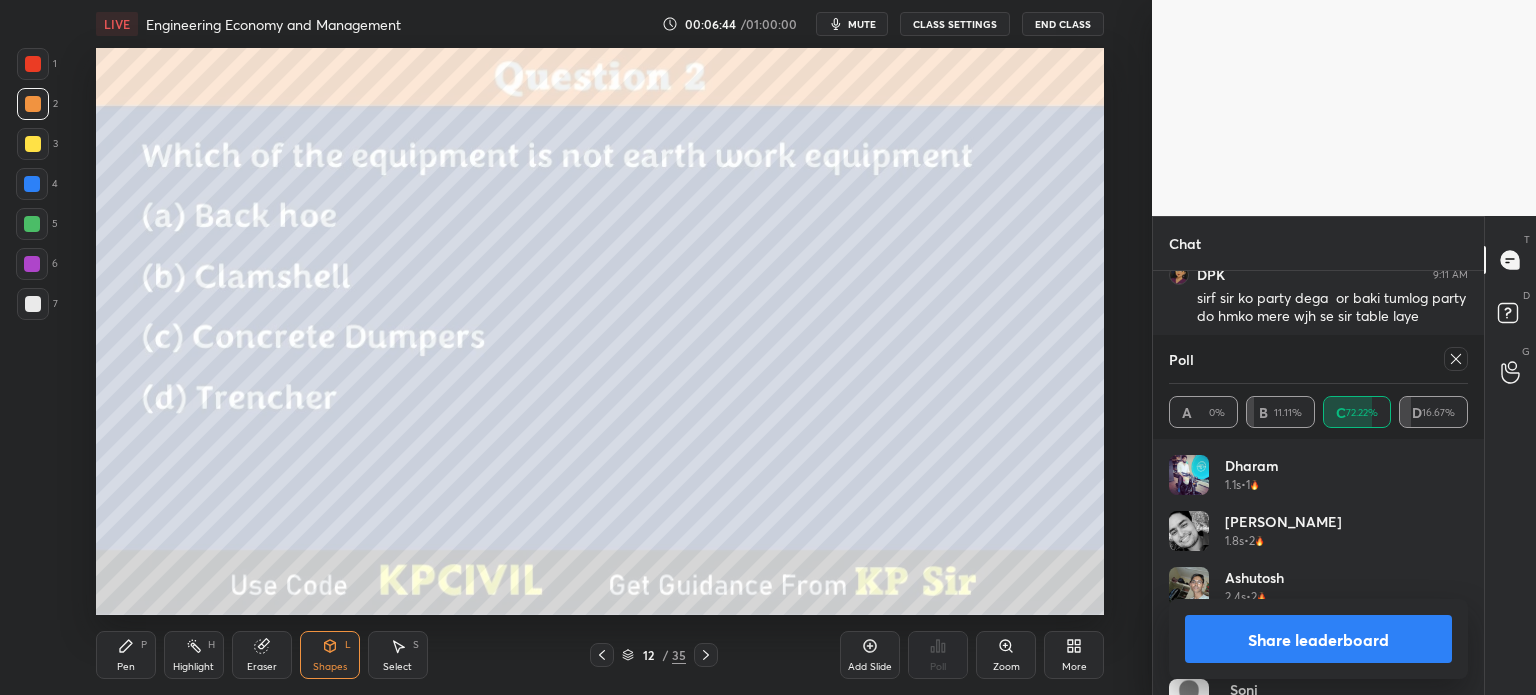 click 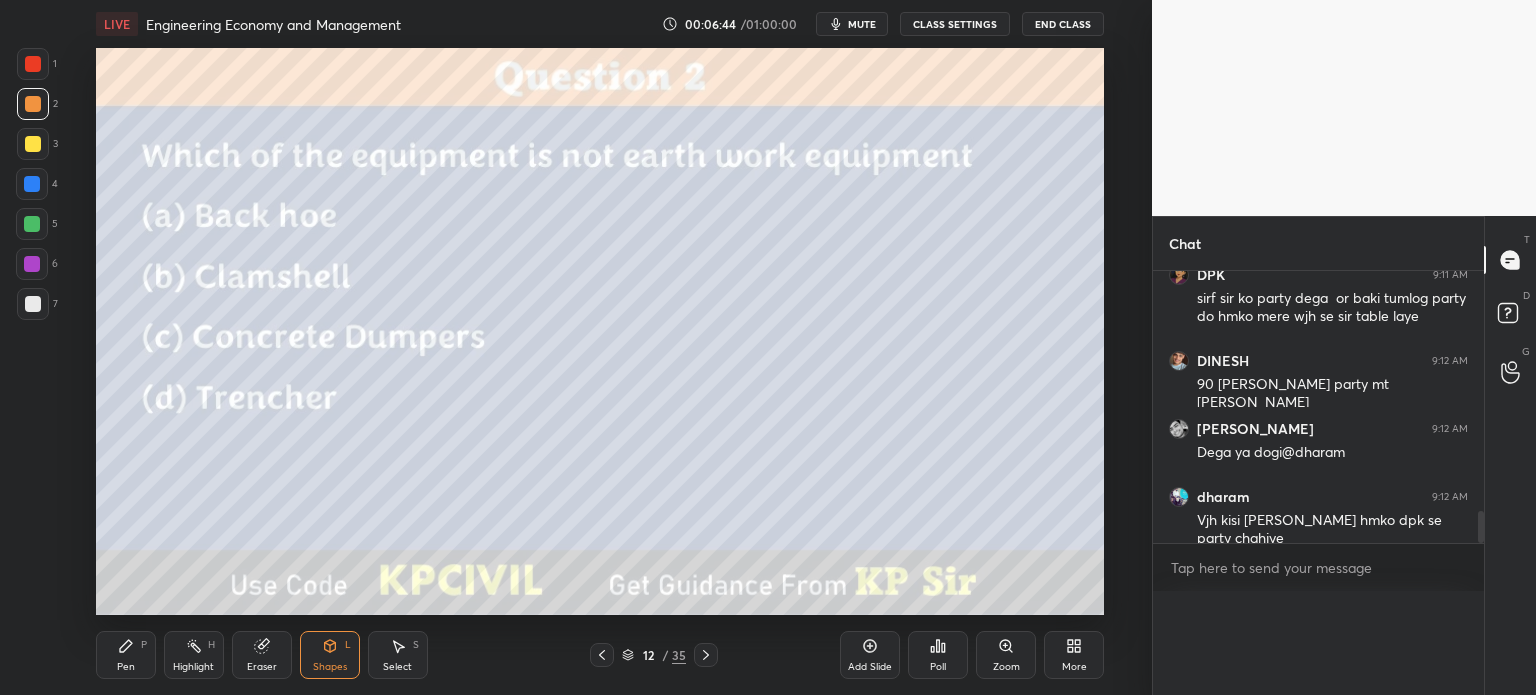 scroll, scrollTop: 88, scrollLeft: 293, axis: both 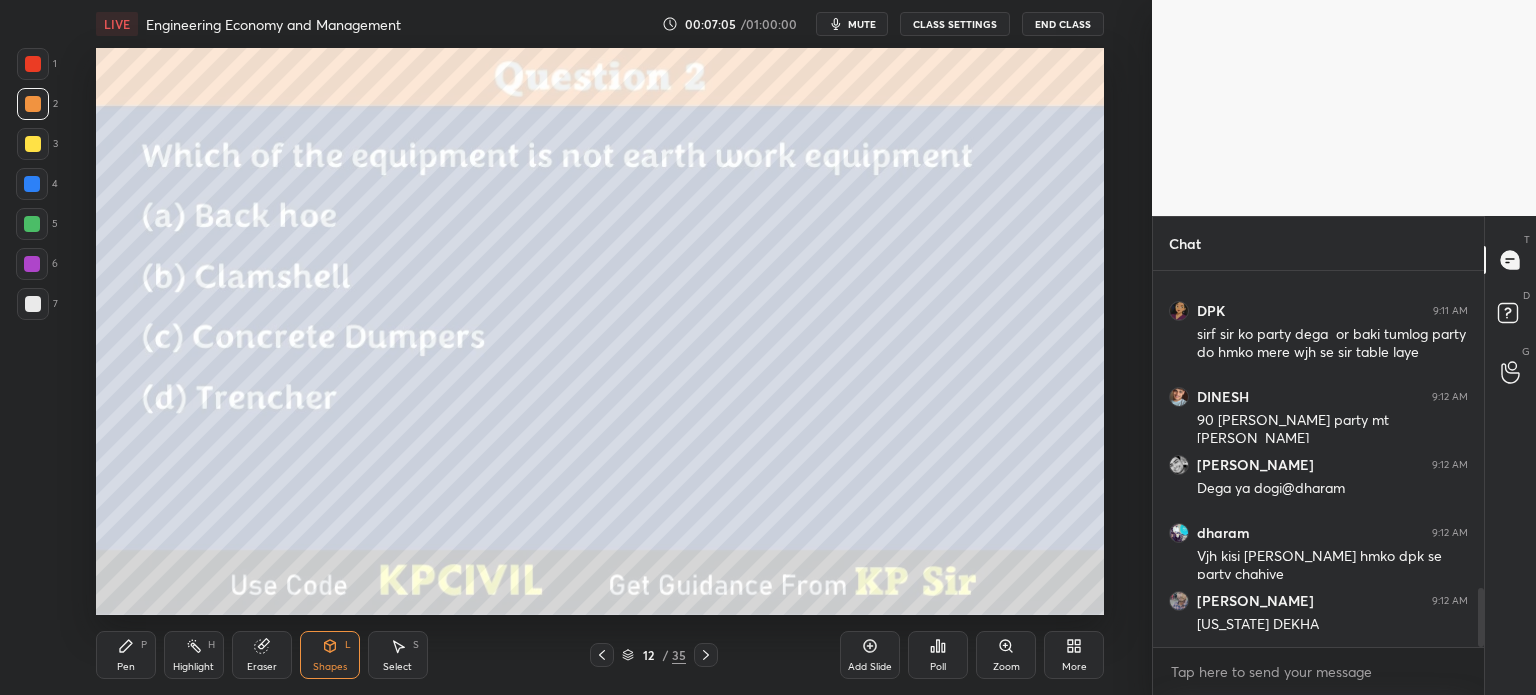 click on "Pen" at bounding box center [126, 667] 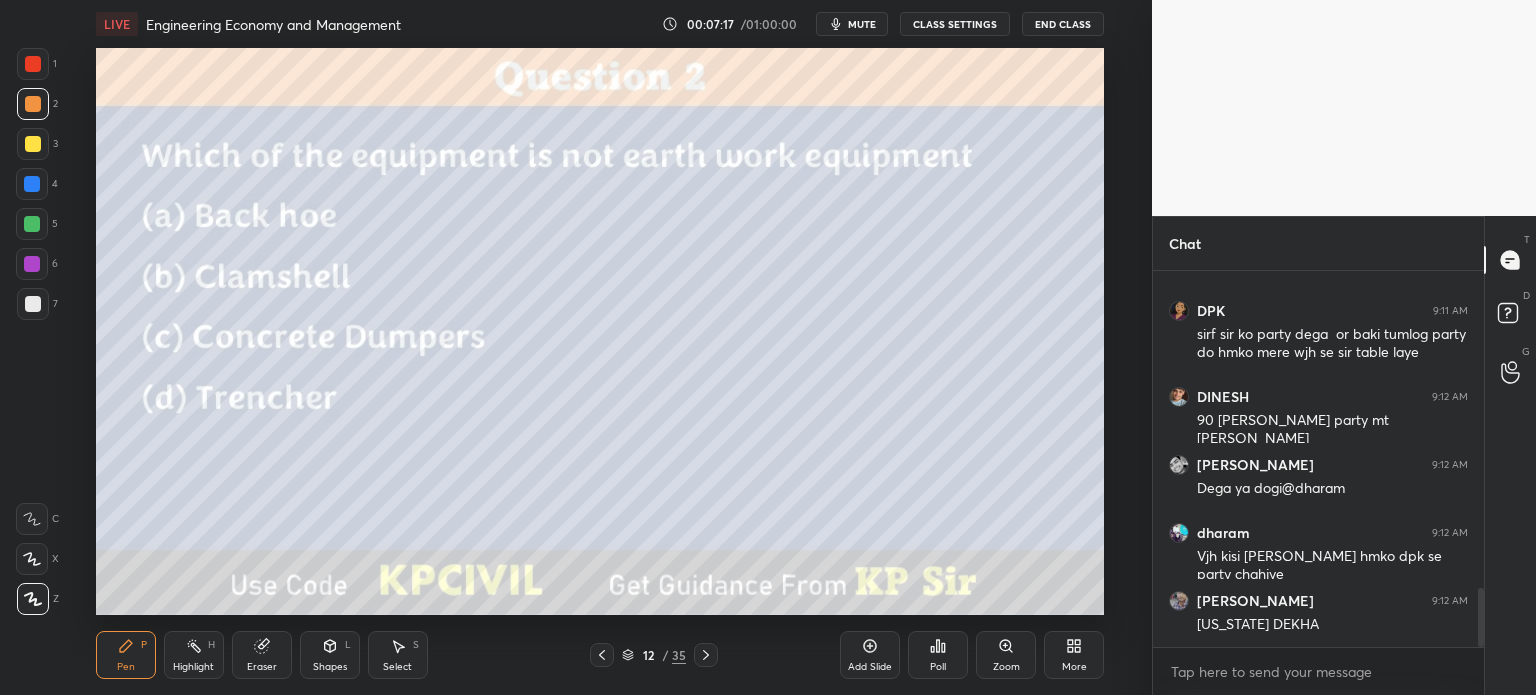 click at bounding box center [33, 304] 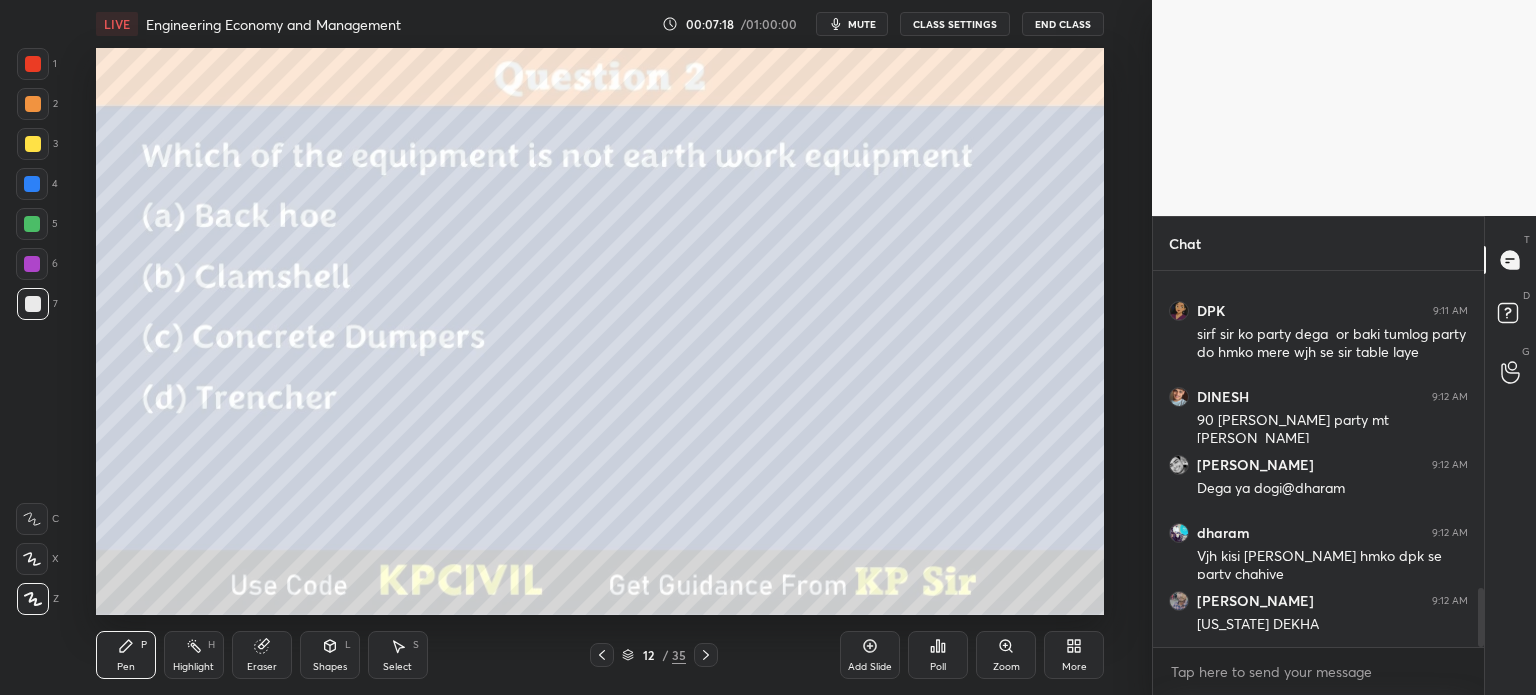 click at bounding box center [33, 144] 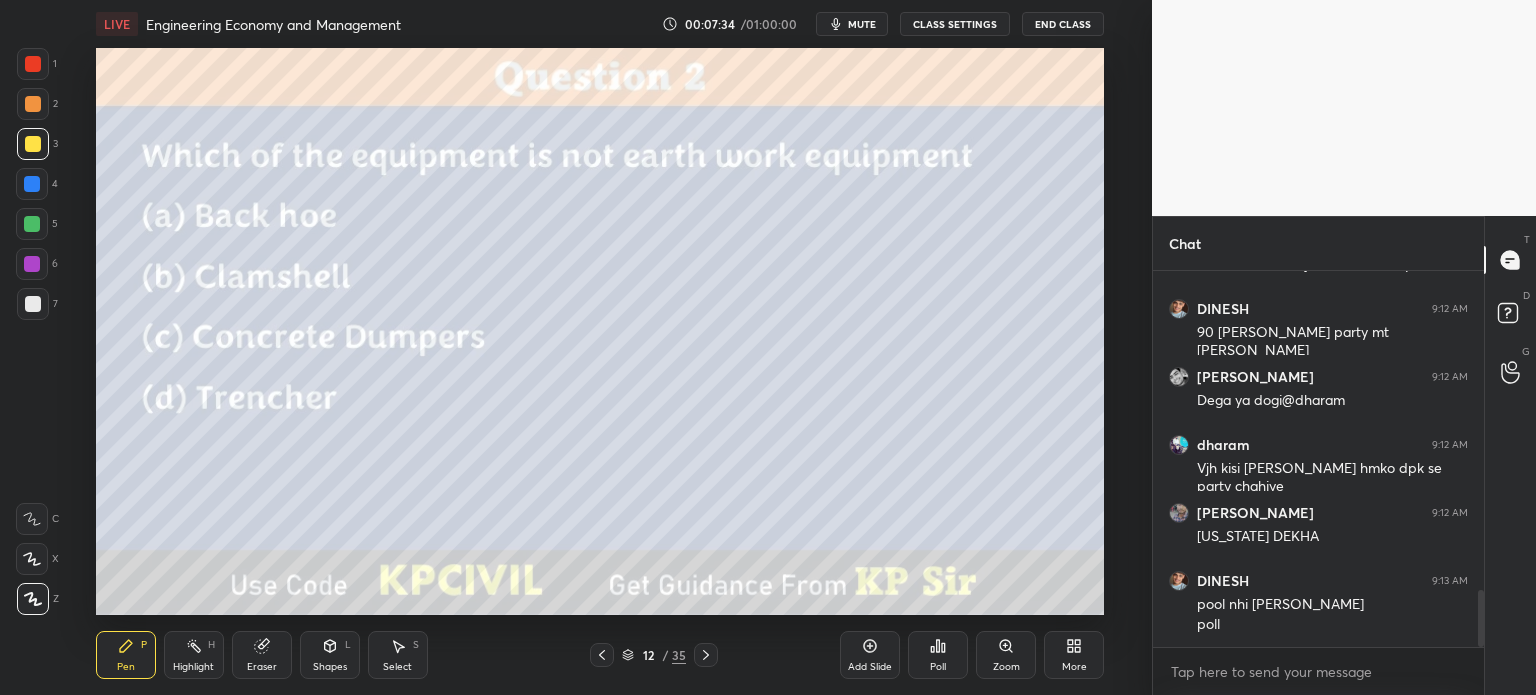 scroll, scrollTop: 2186, scrollLeft: 0, axis: vertical 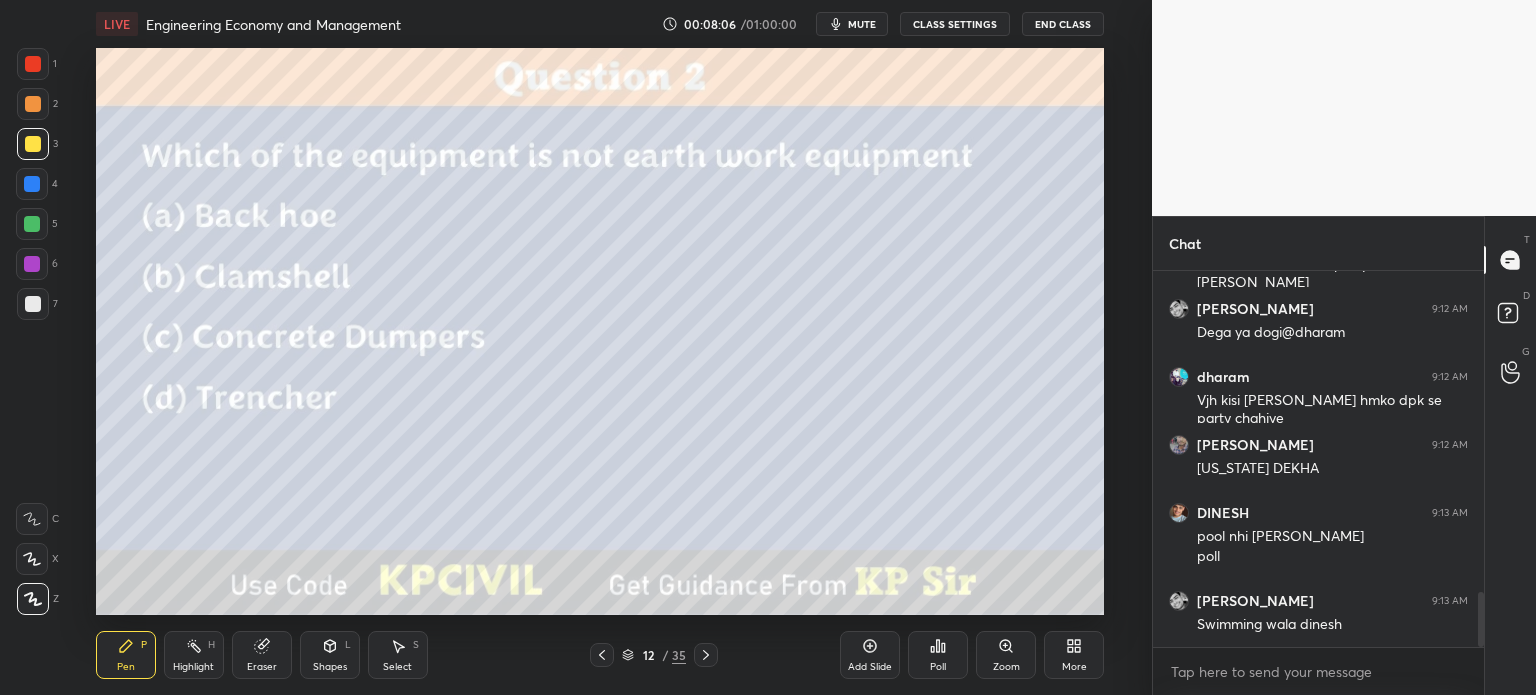 click 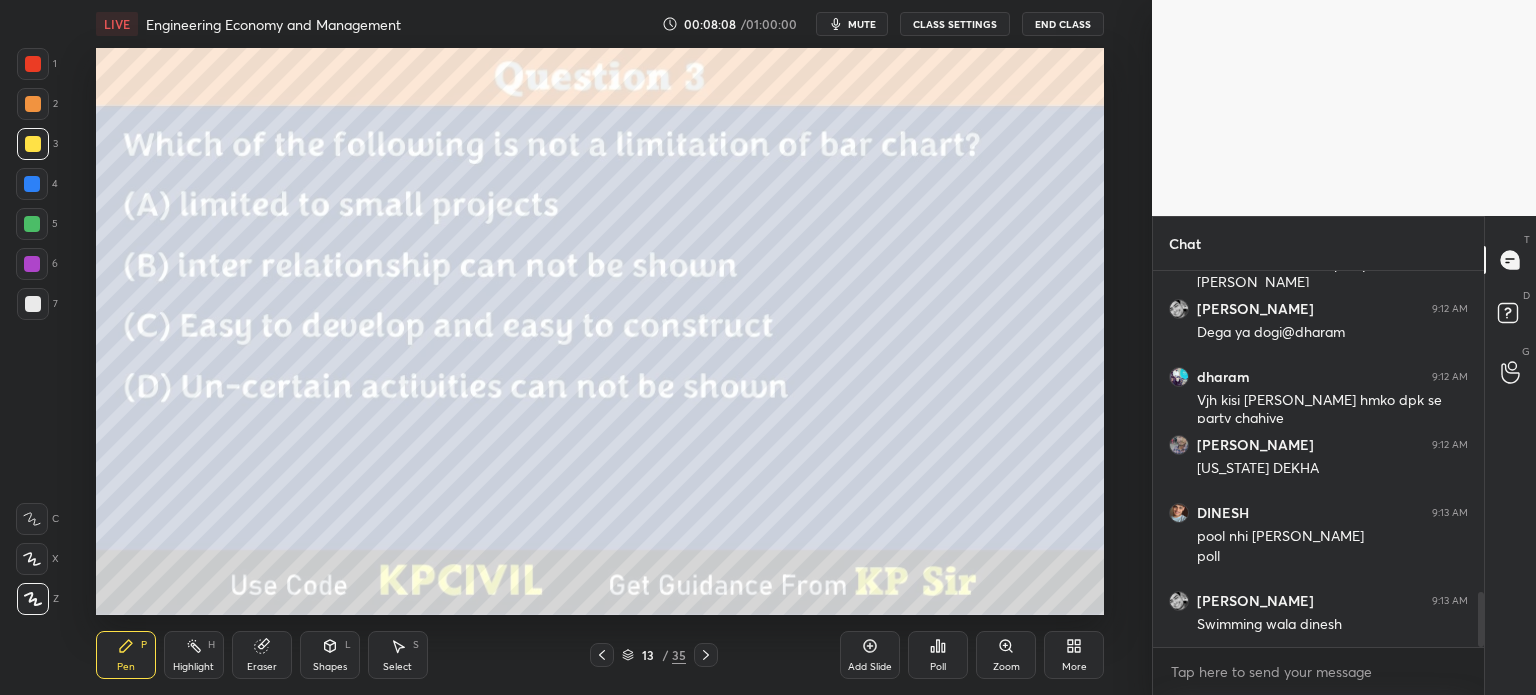 click 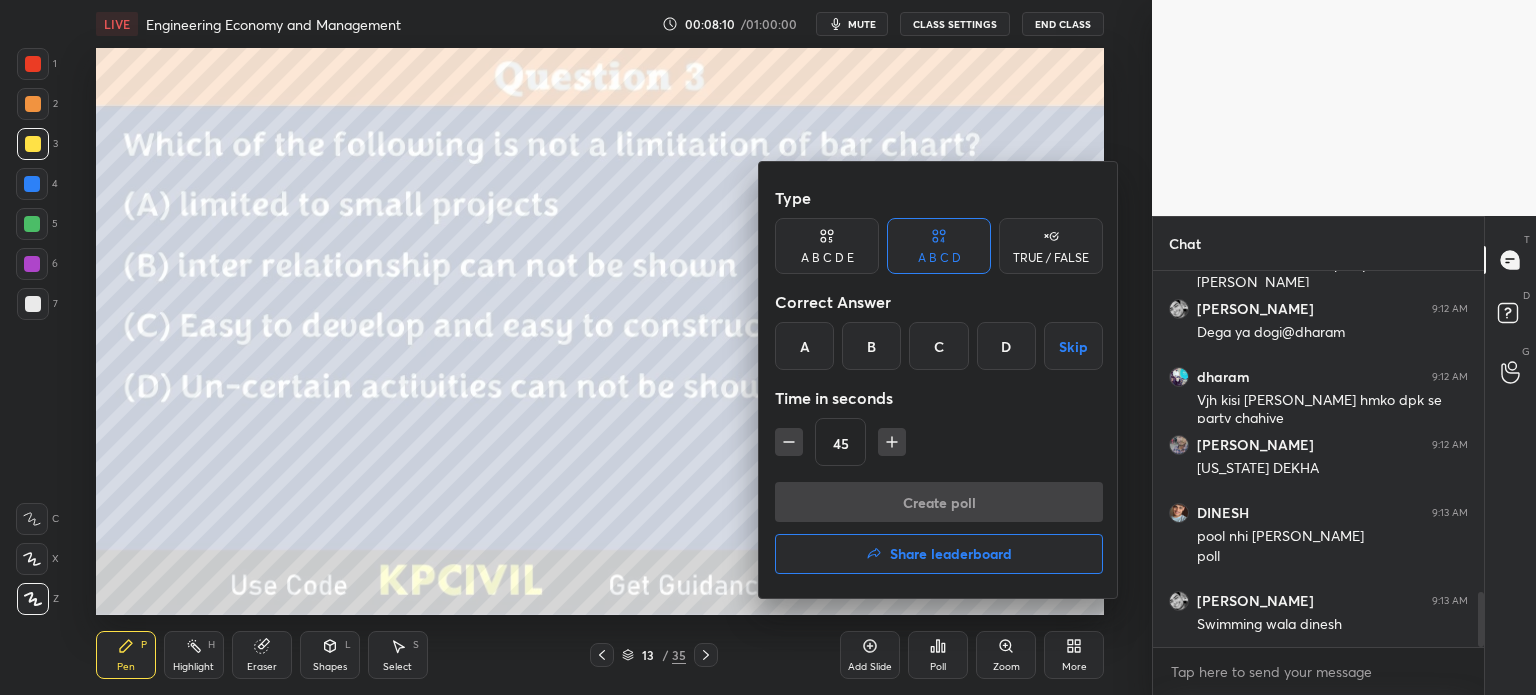 click on "C" at bounding box center (938, 346) 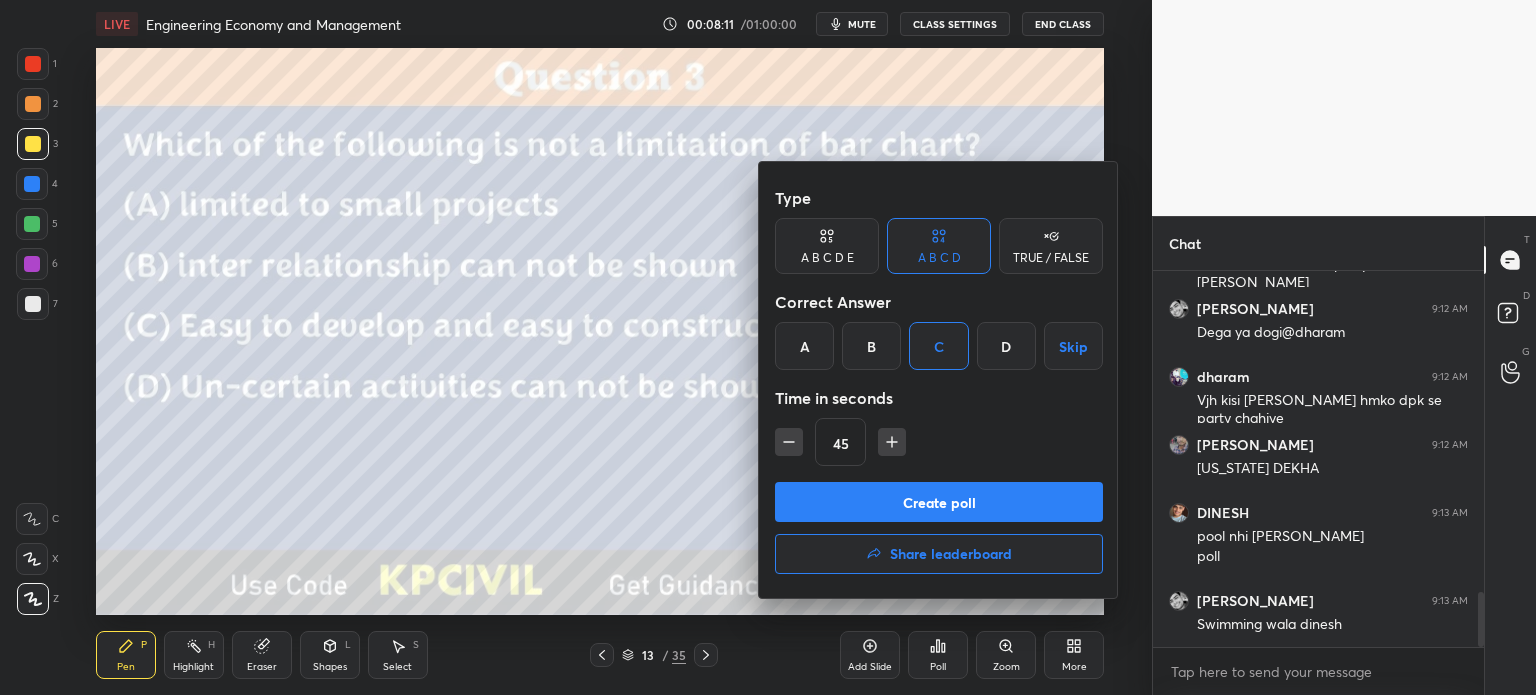 click 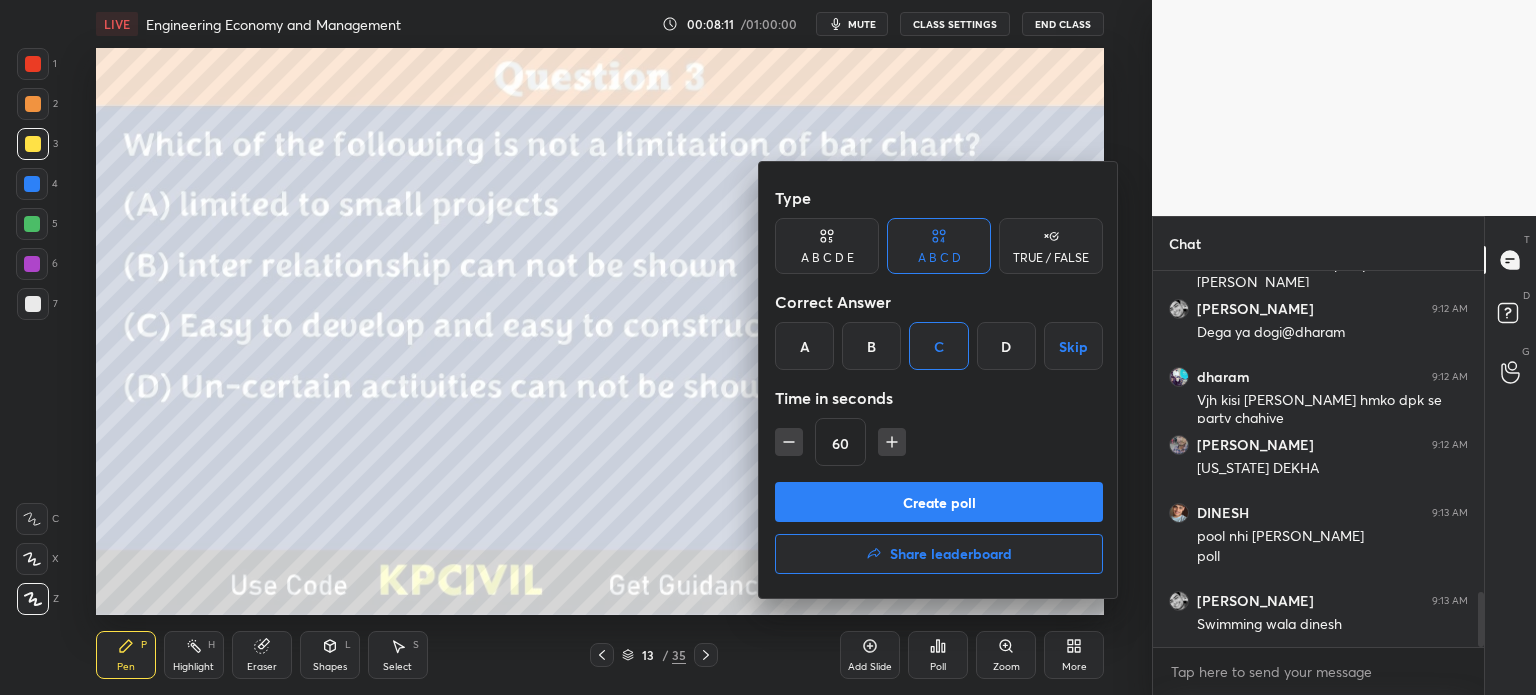click on "Create poll" at bounding box center (939, 502) 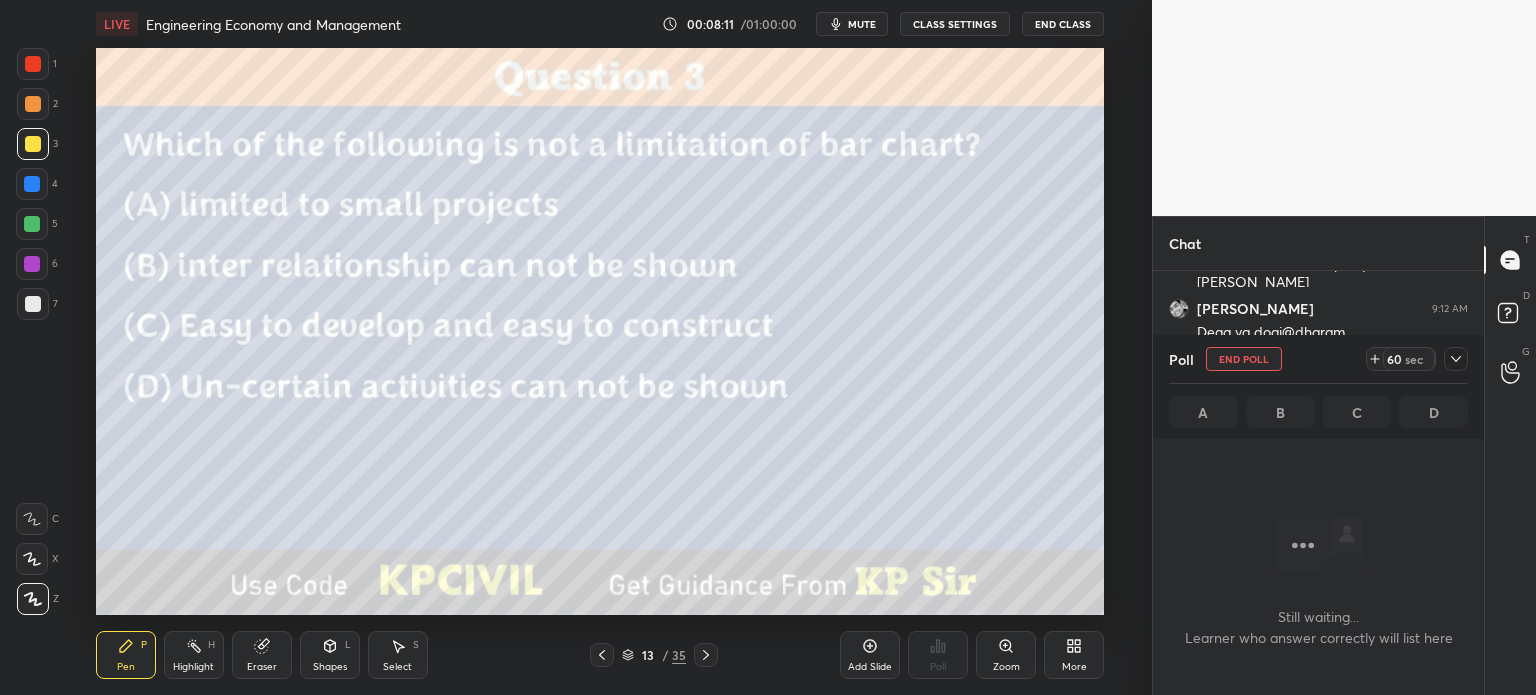 scroll, scrollTop: 276, scrollLeft: 325, axis: both 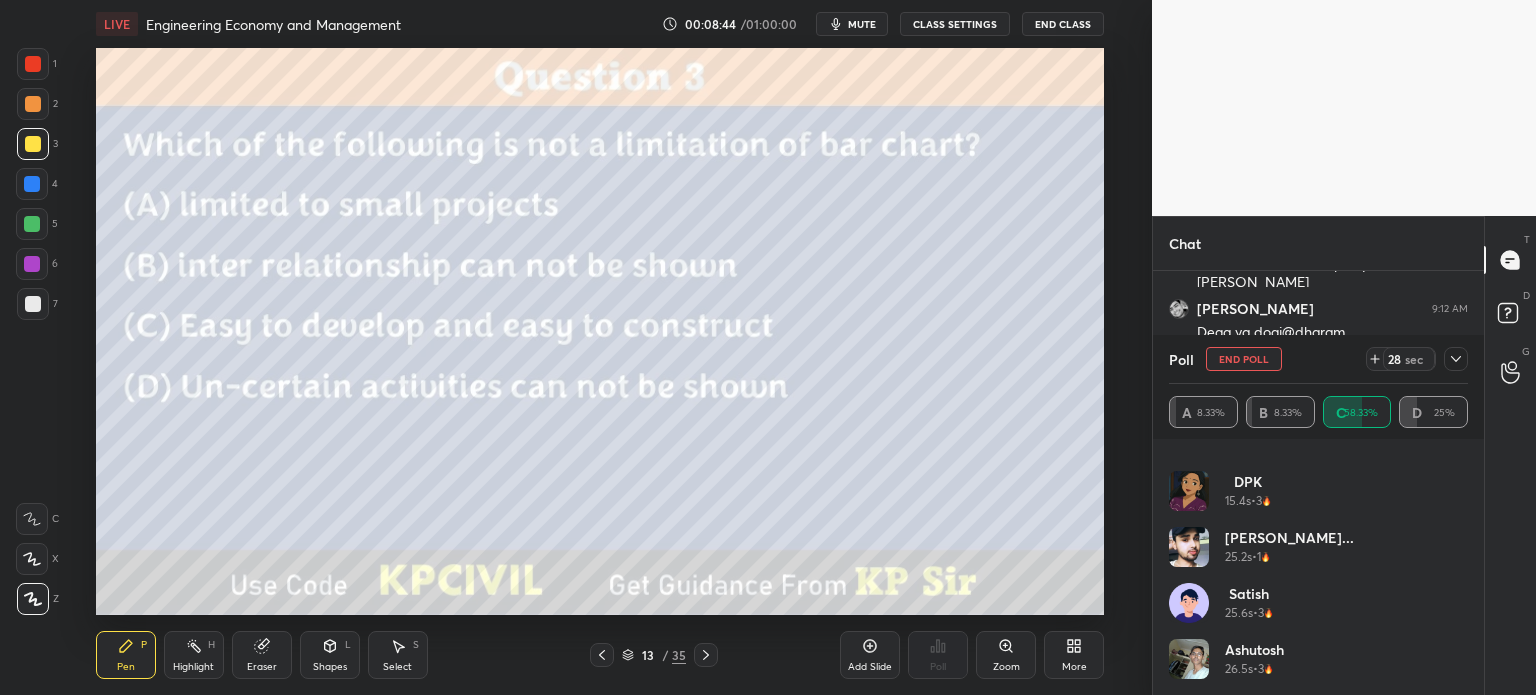 click on "DPK 15.4s  •  3" at bounding box center [1248, 499] 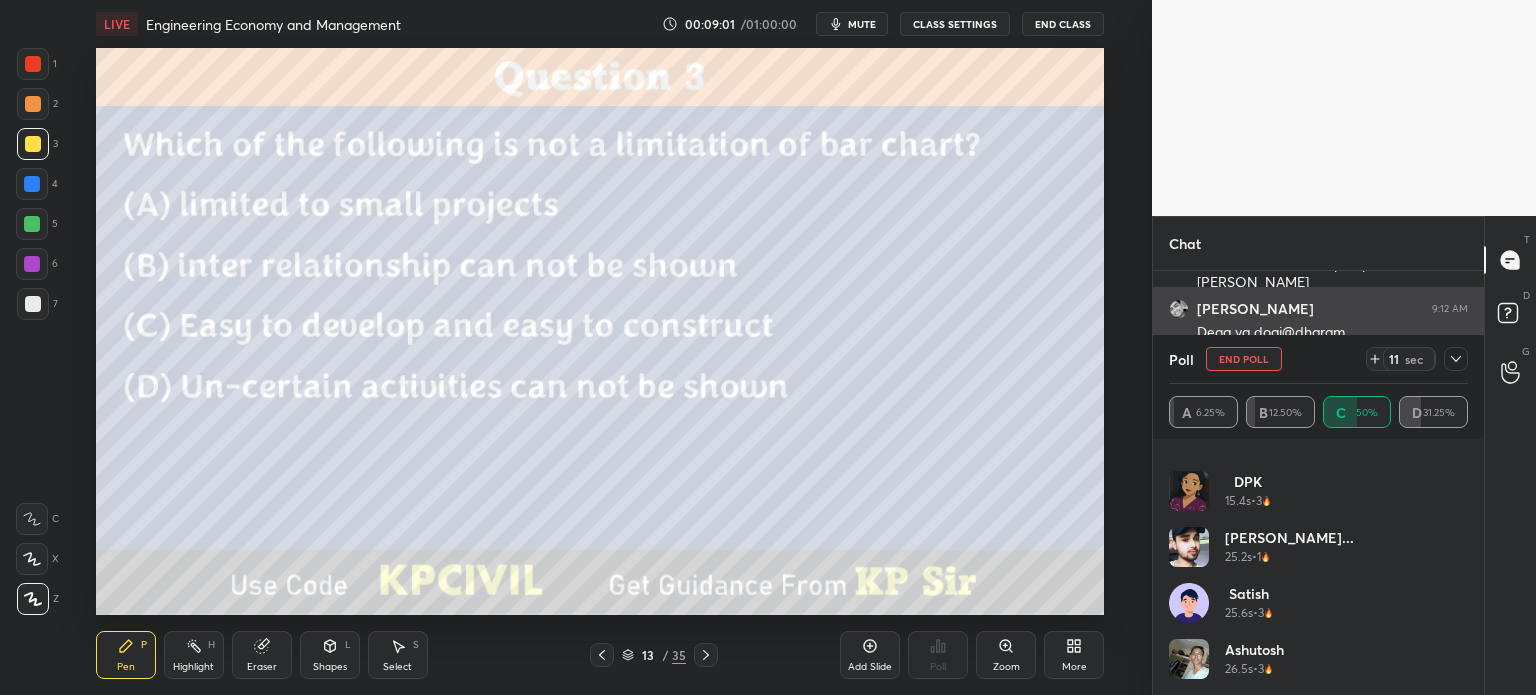 scroll, scrollTop: 208, scrollLeft: 0, axis: vertical 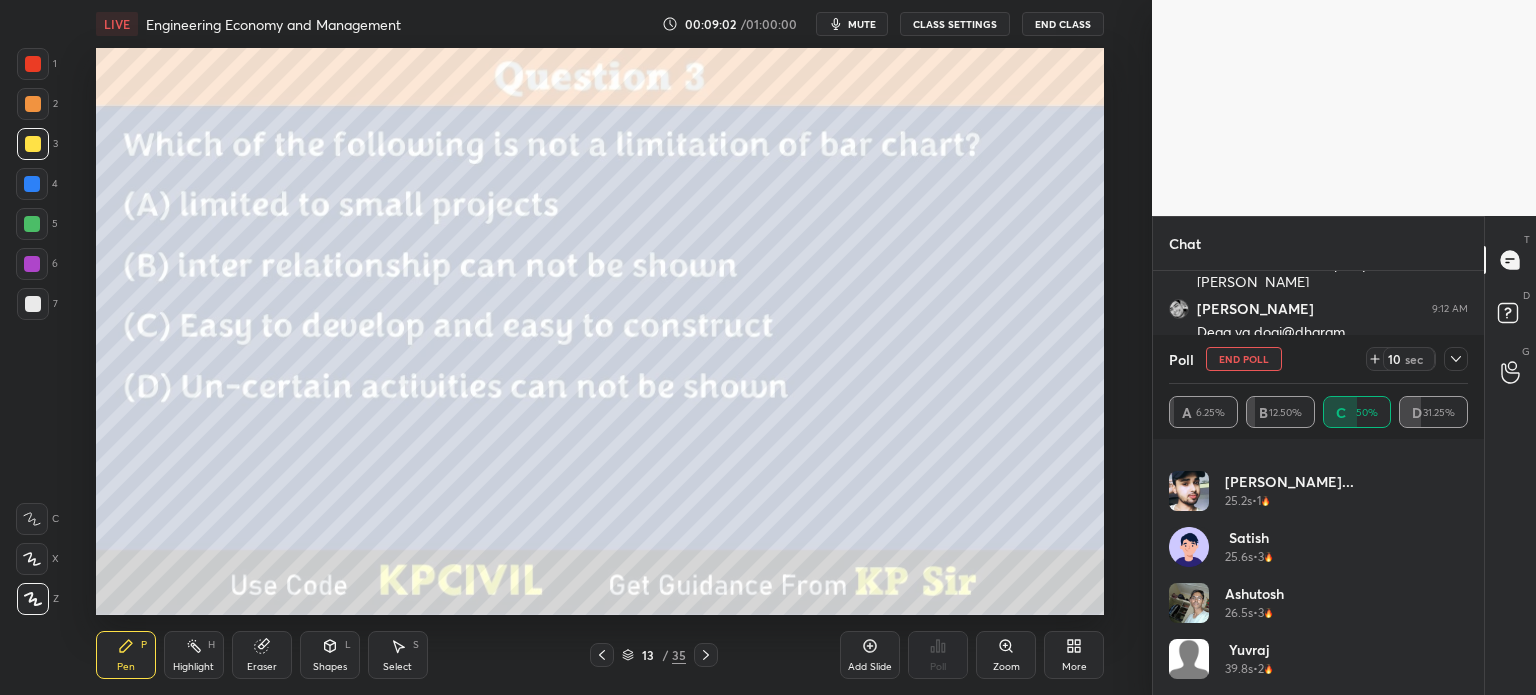click 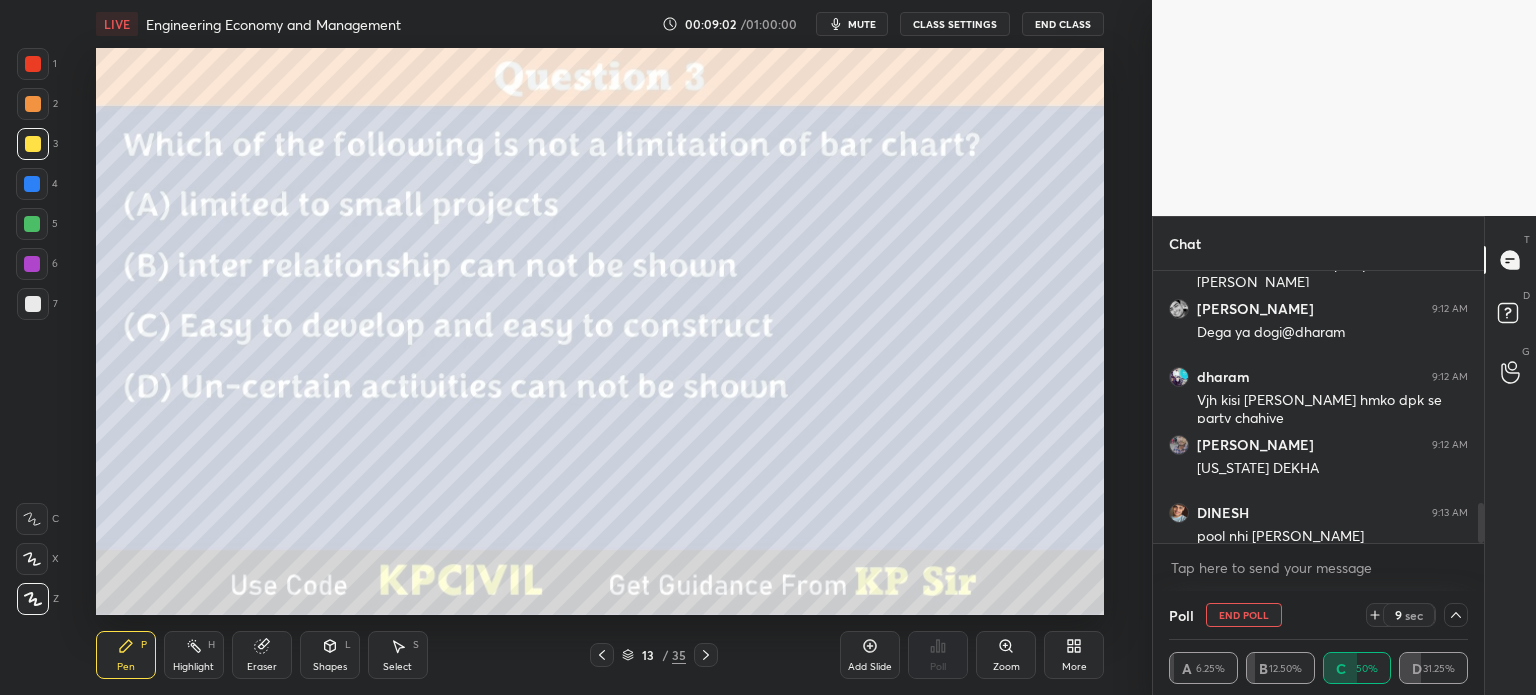 scroll, scrollTop: 153, scrollLeft: 293, axis: both 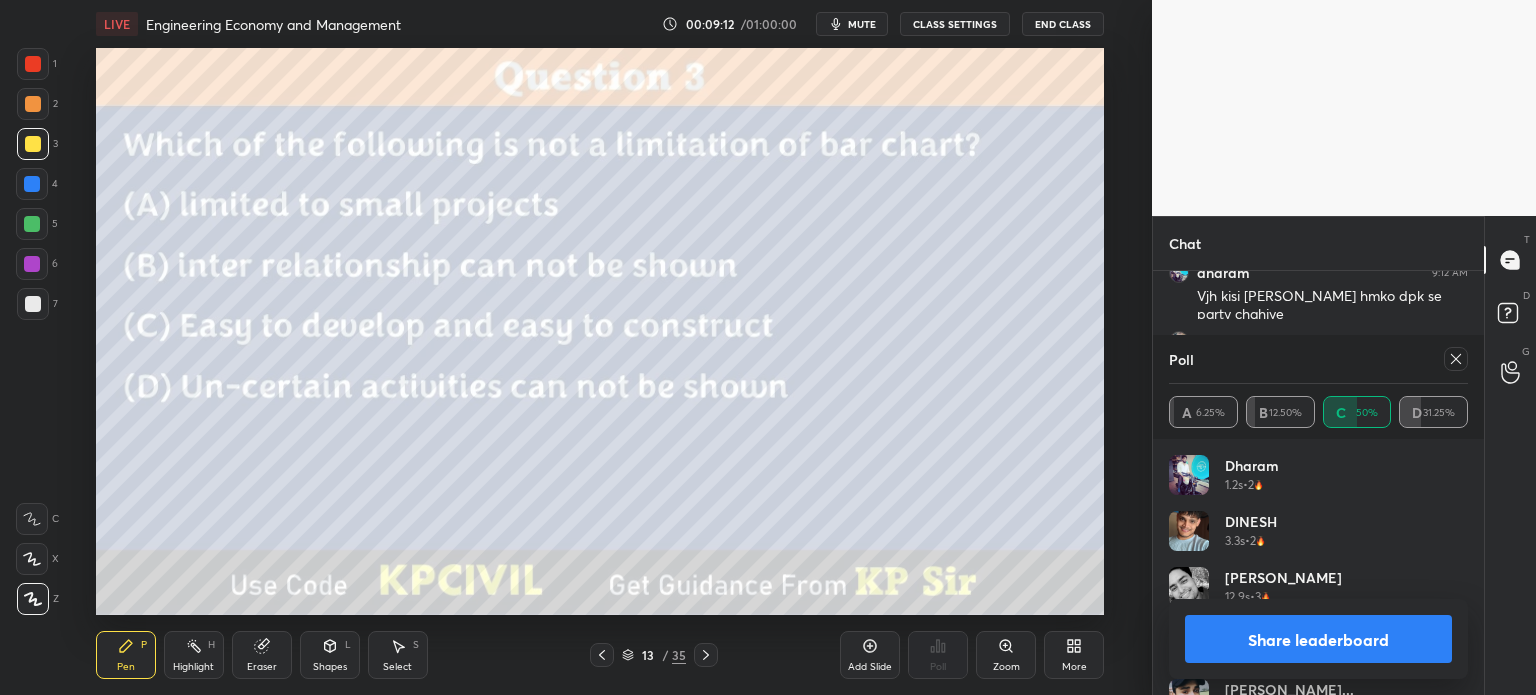 click 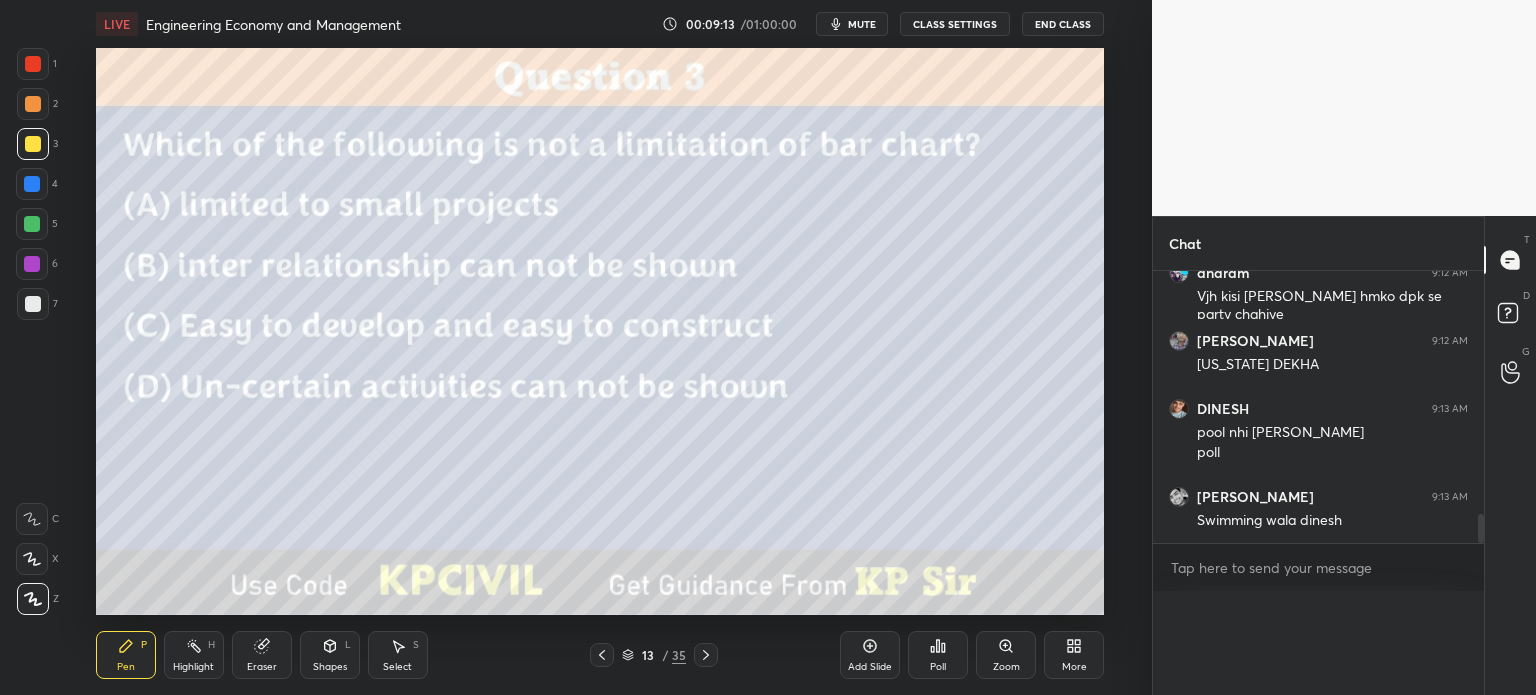 scroll, scrollTop: 0, scrollLeft: 0, axis: both 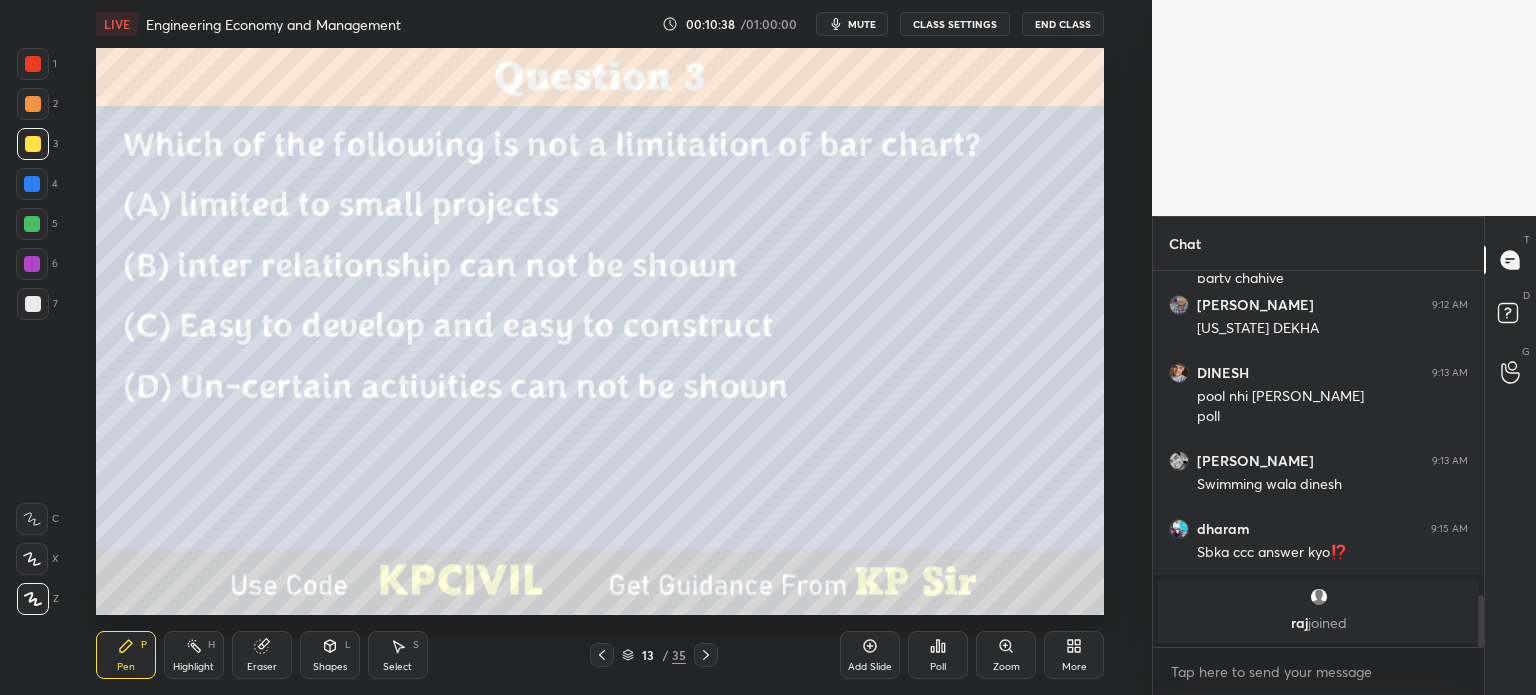click 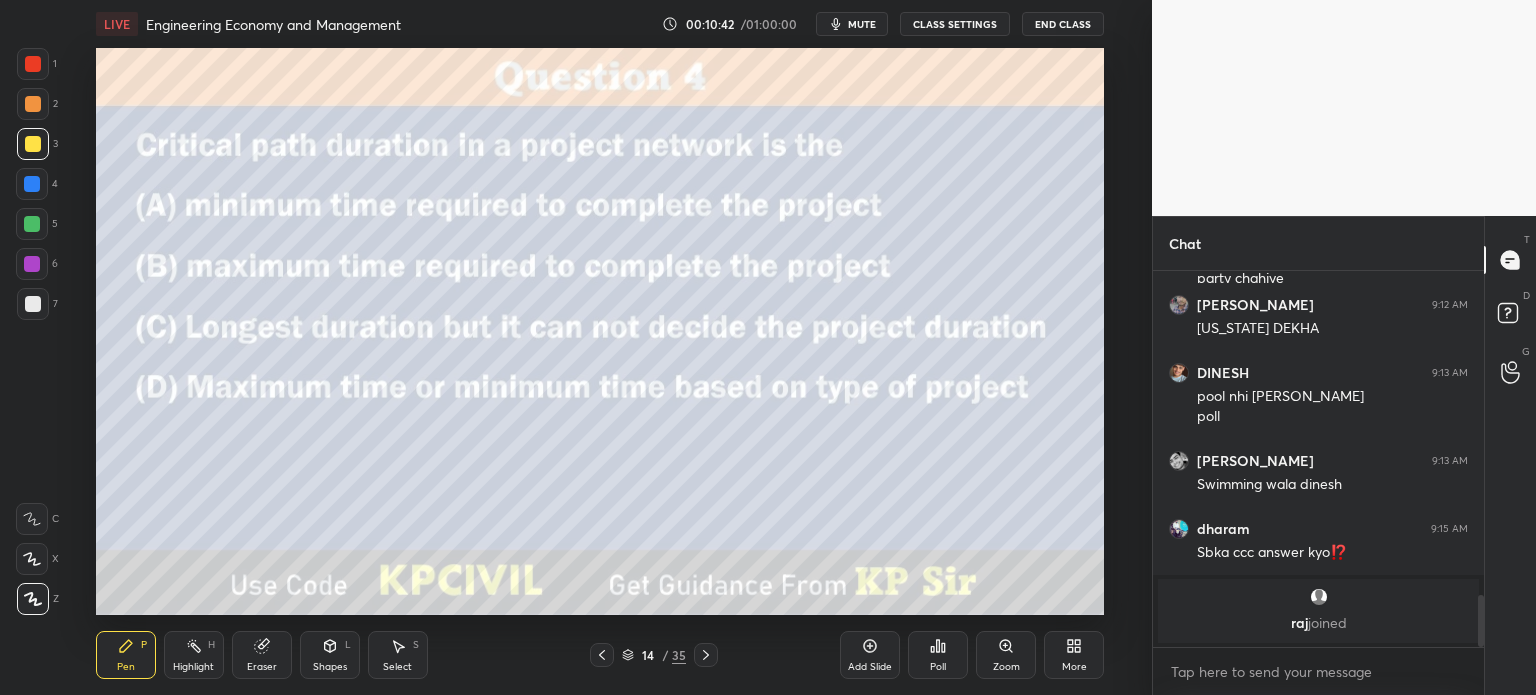 click on "Poll" at bounding box center [938, 667] 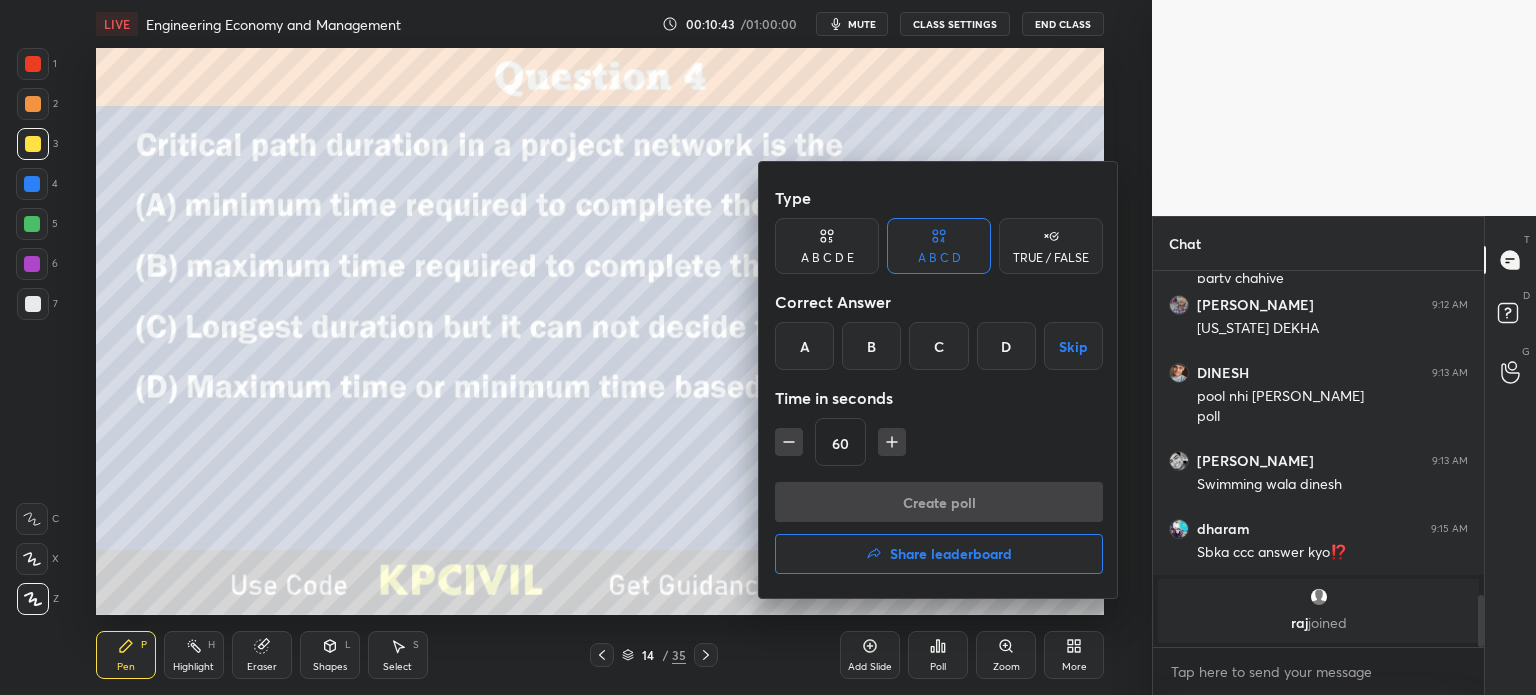 click on "A" at bounding box center [804, 346] 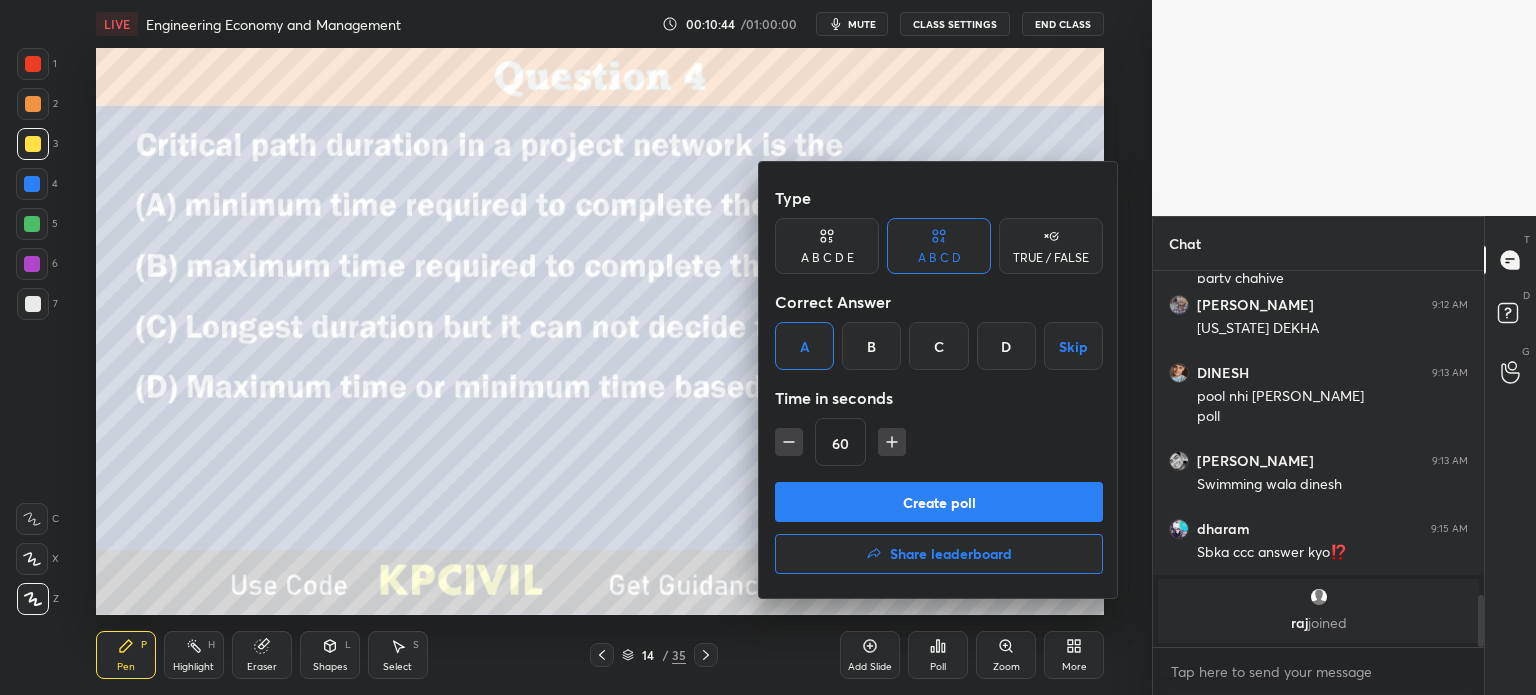 click on "Create poll" at bounding box center [939, 502] 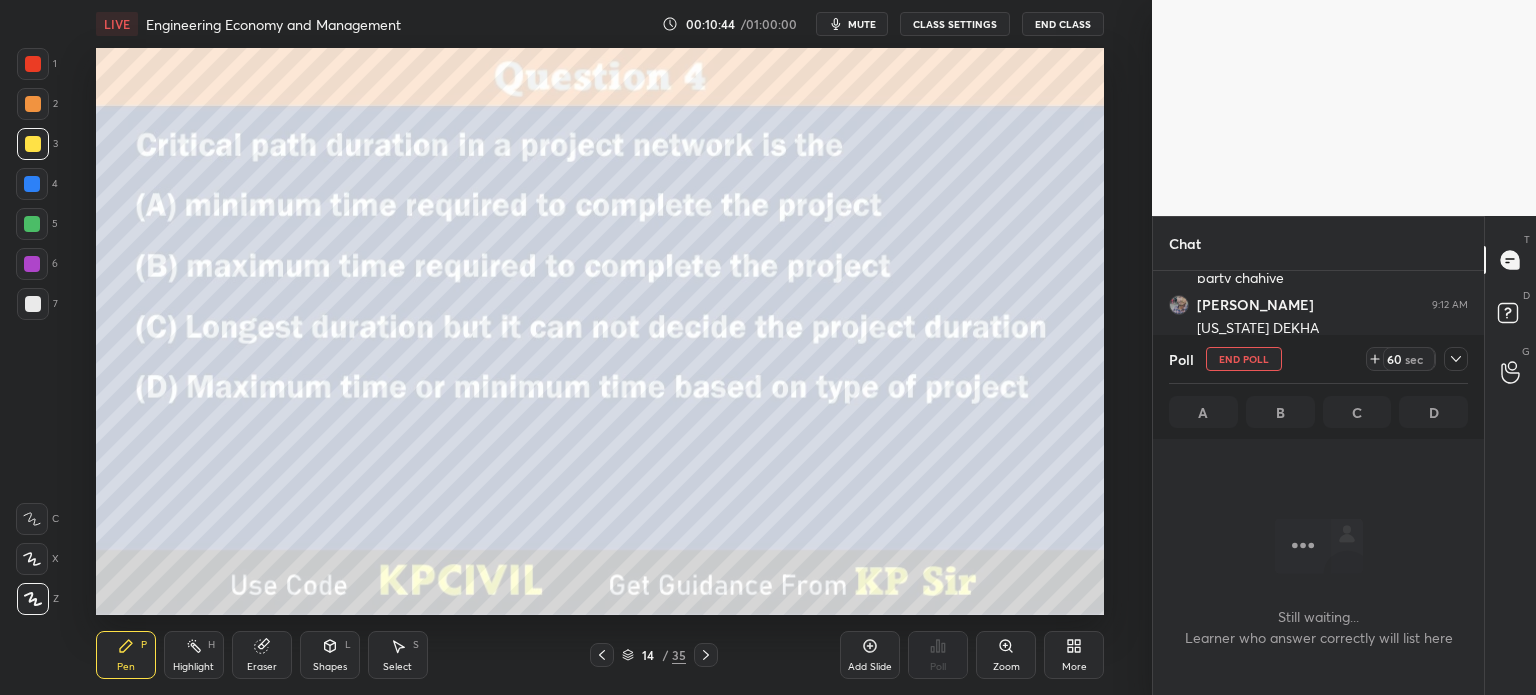 scroll, scrollTop: 276, scrollLeft: 325, axis: both 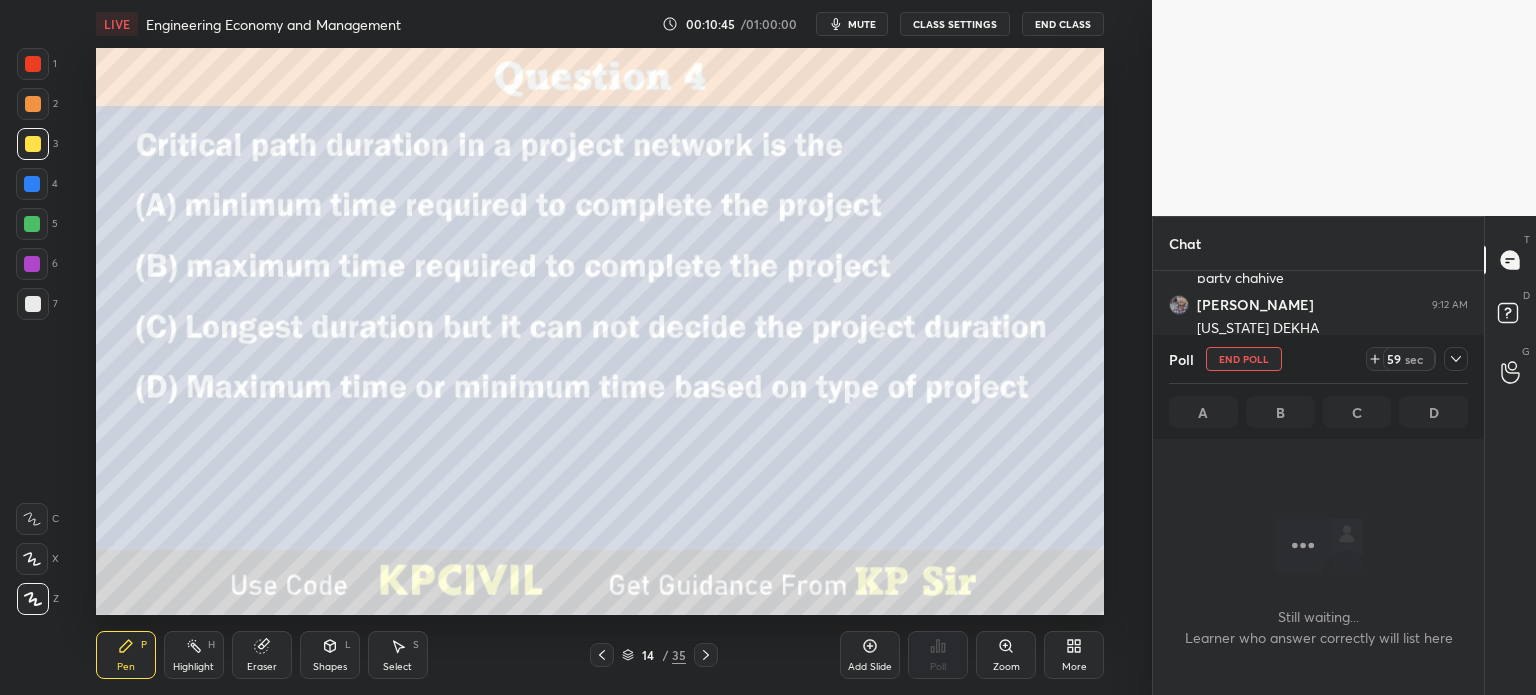 click 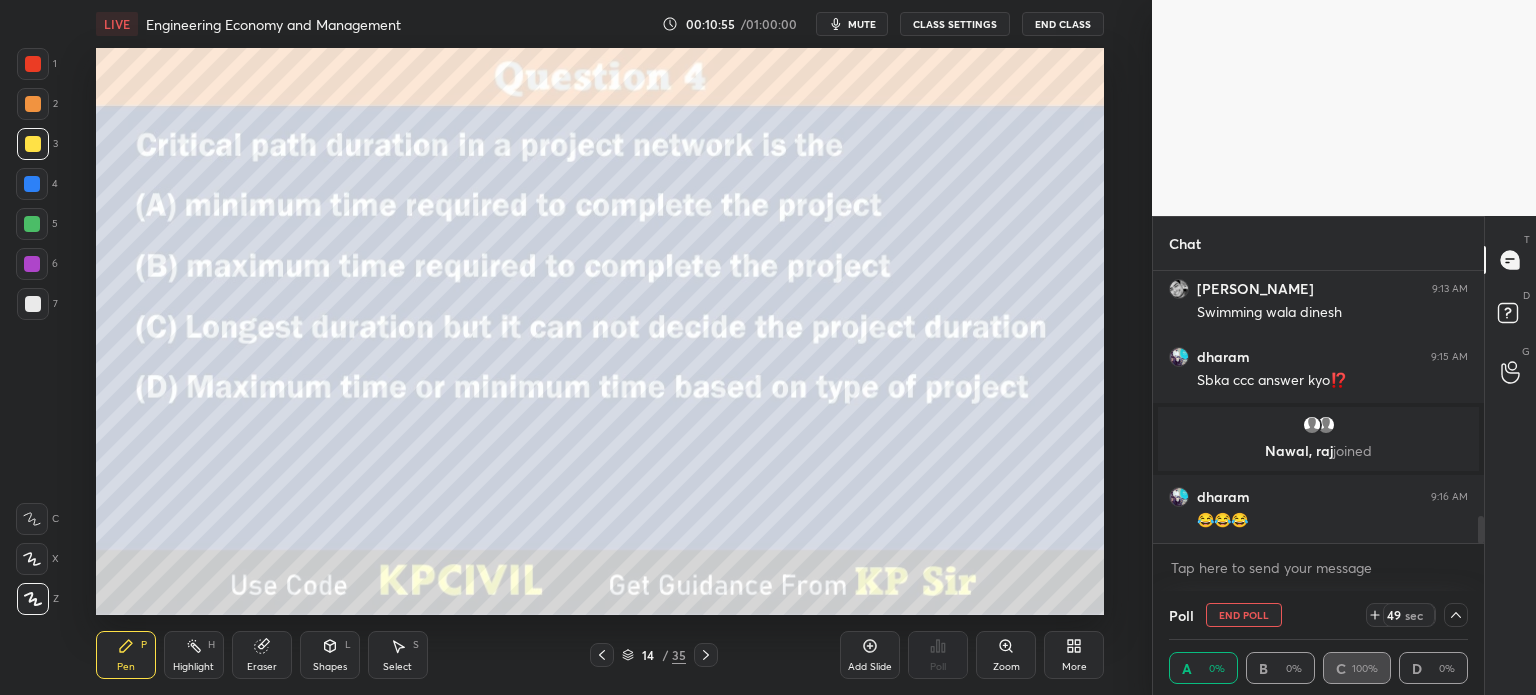 scroll, scrollTop: 2318, scrollLeft: 0, axis: vertical 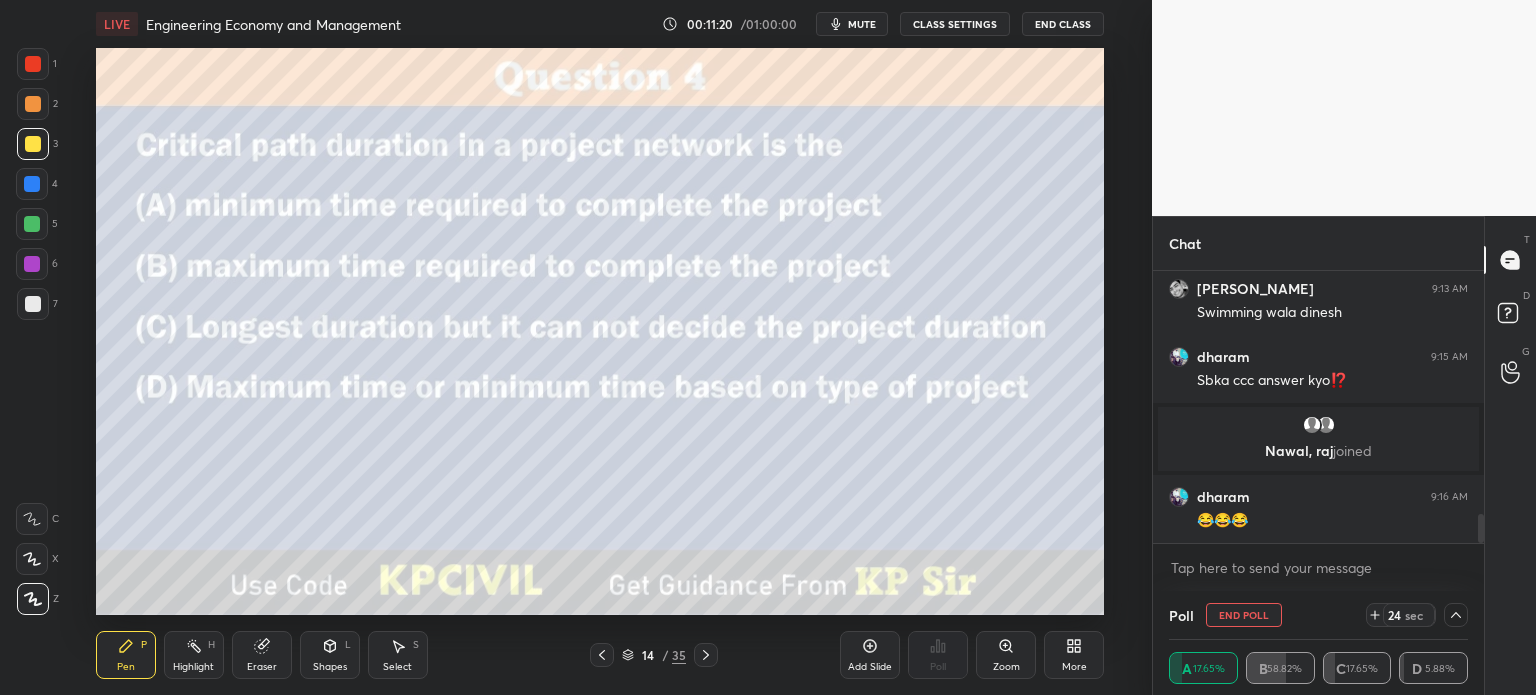 click 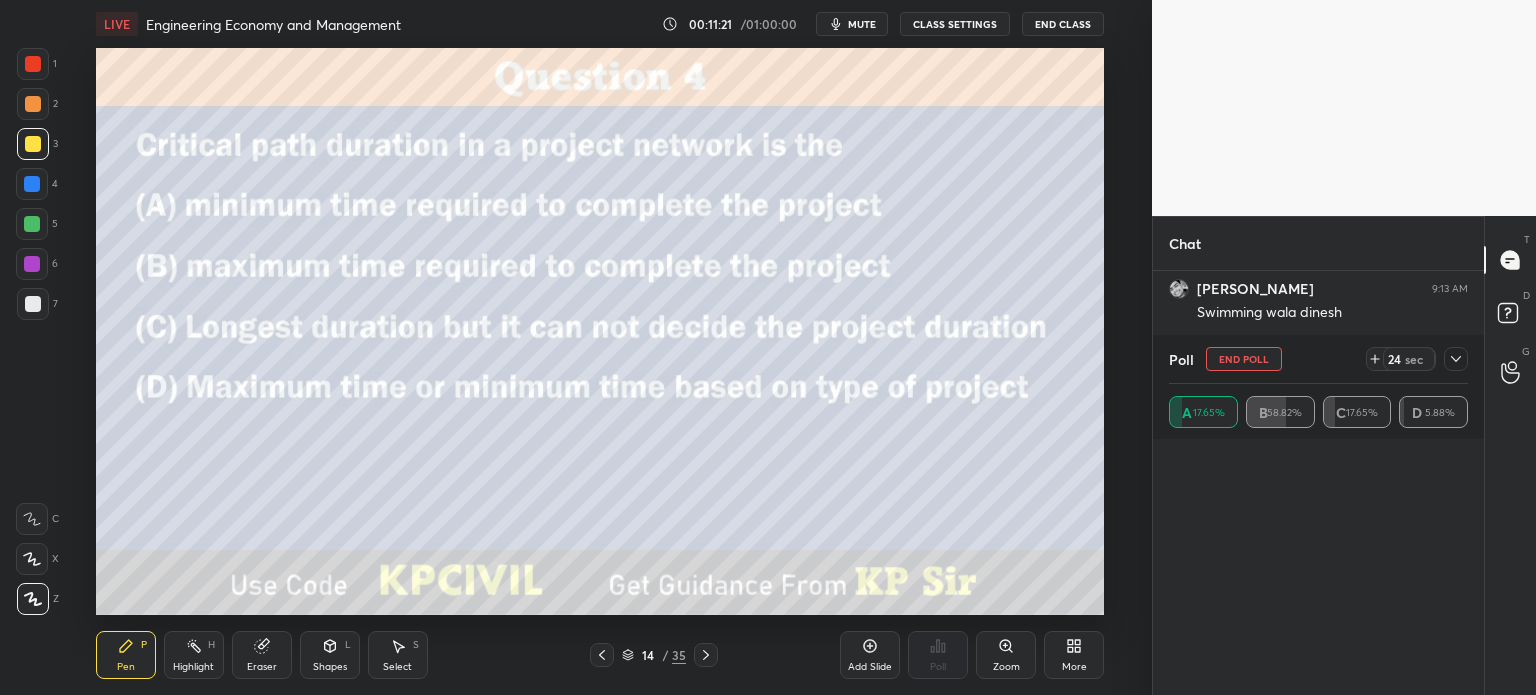 scroll, scrollTop: 6, scrollLeft: 6, axis: both 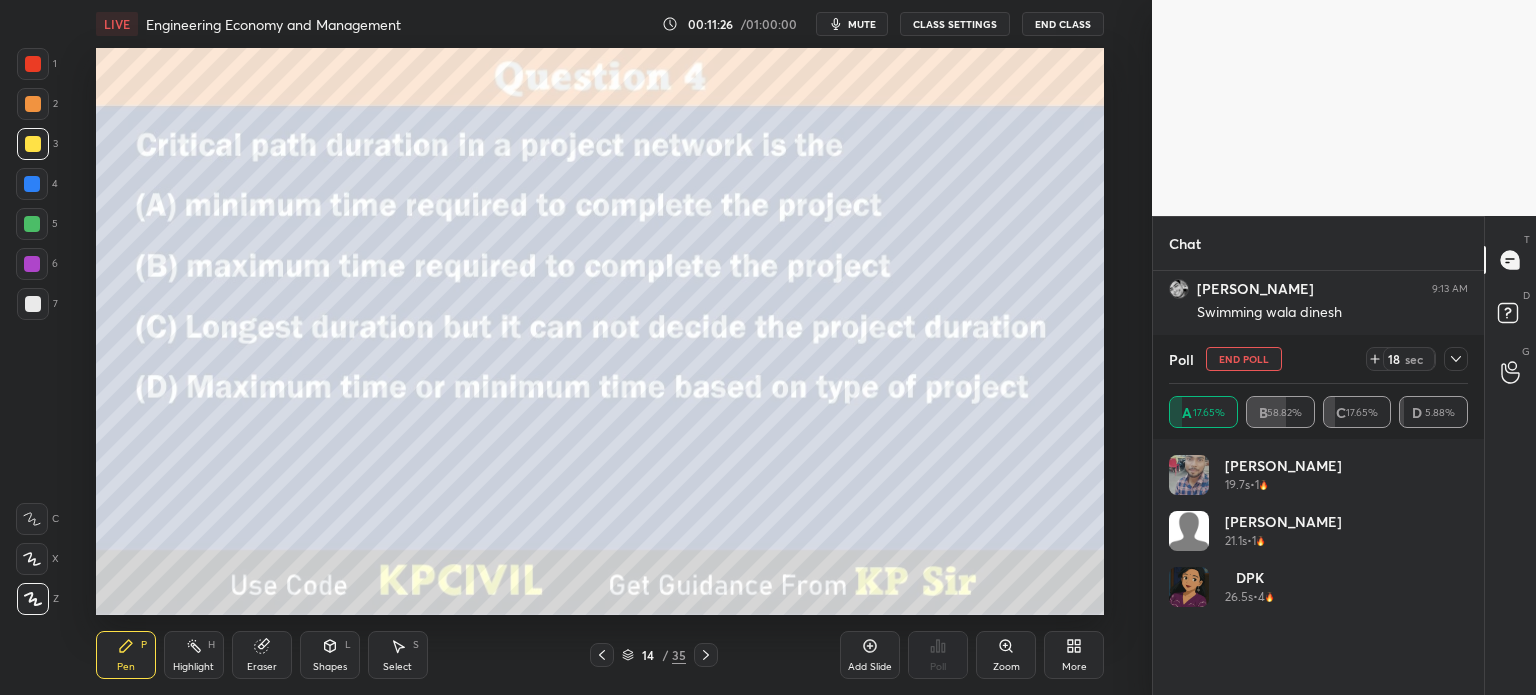 click 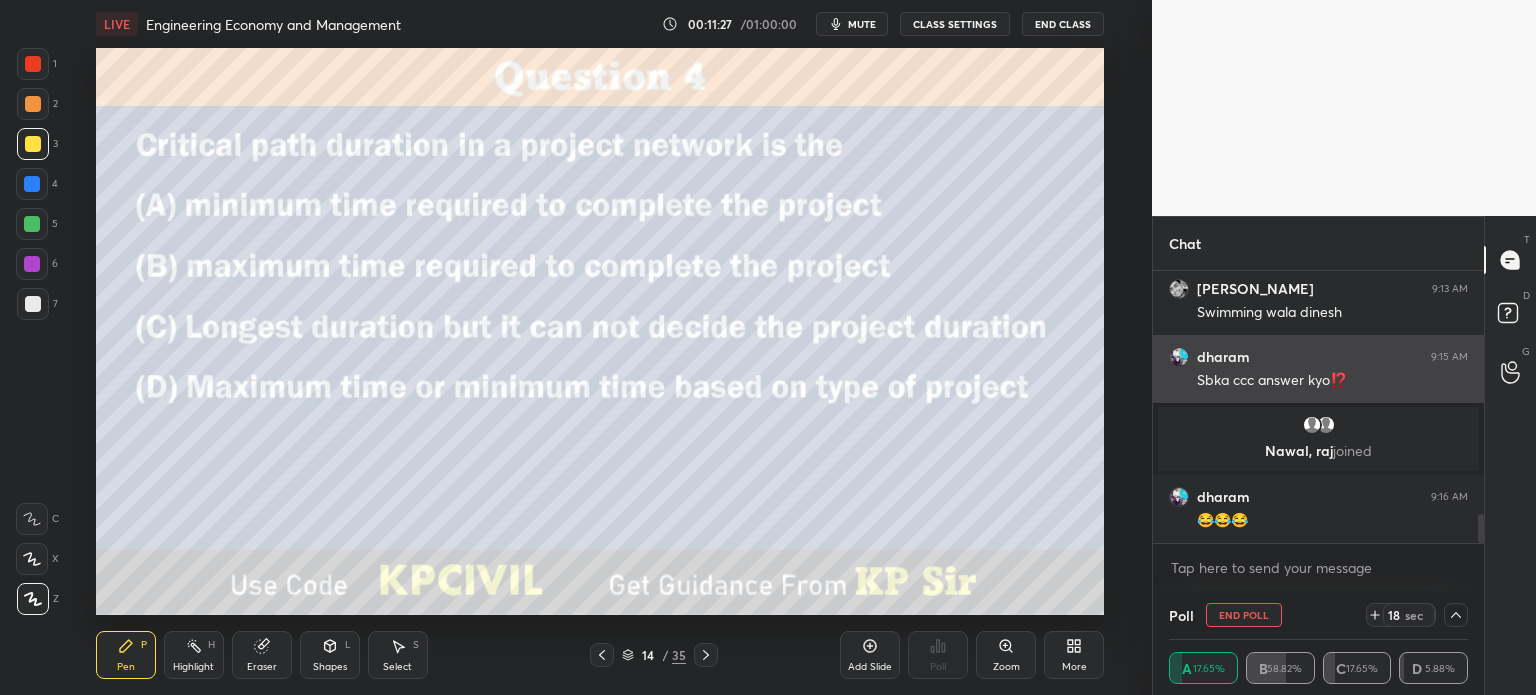 scroll, scrollTop: 131, scrollLeft: 293, axis: both 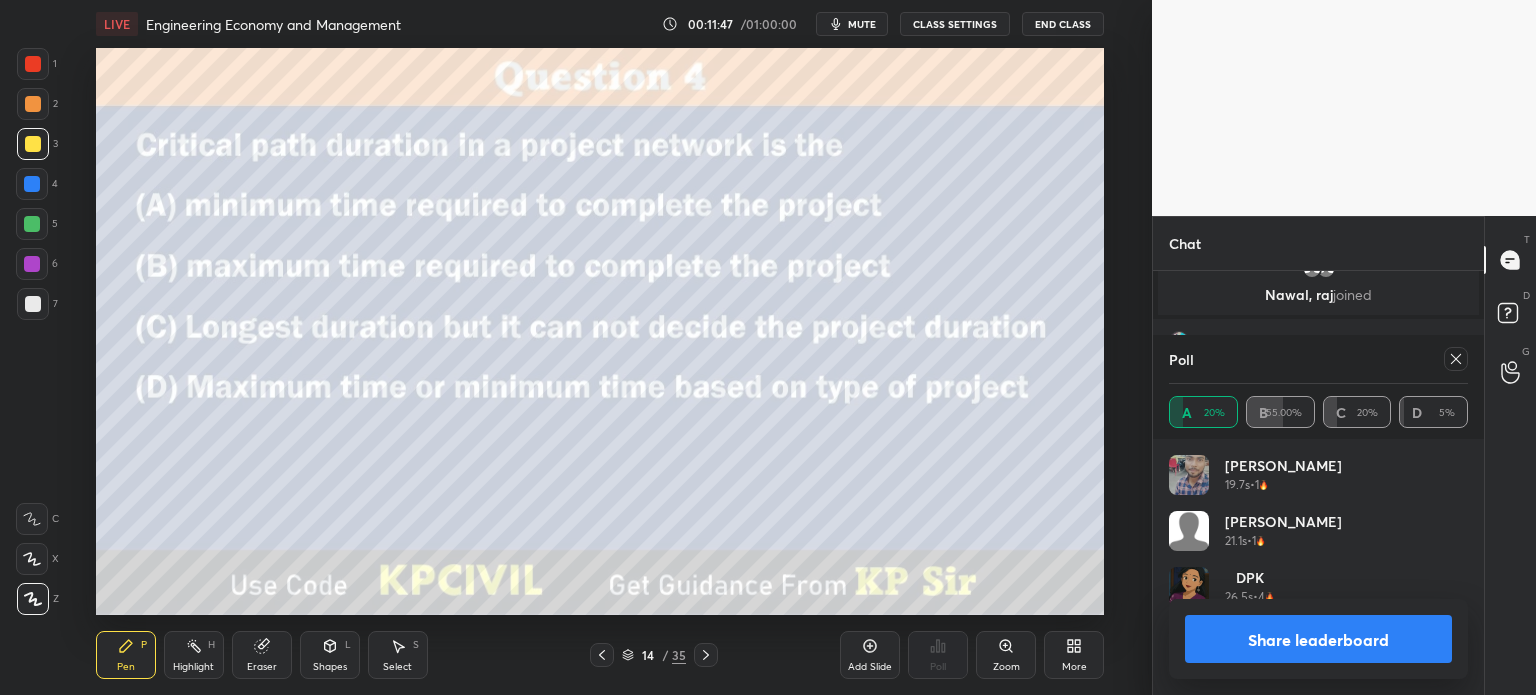 click 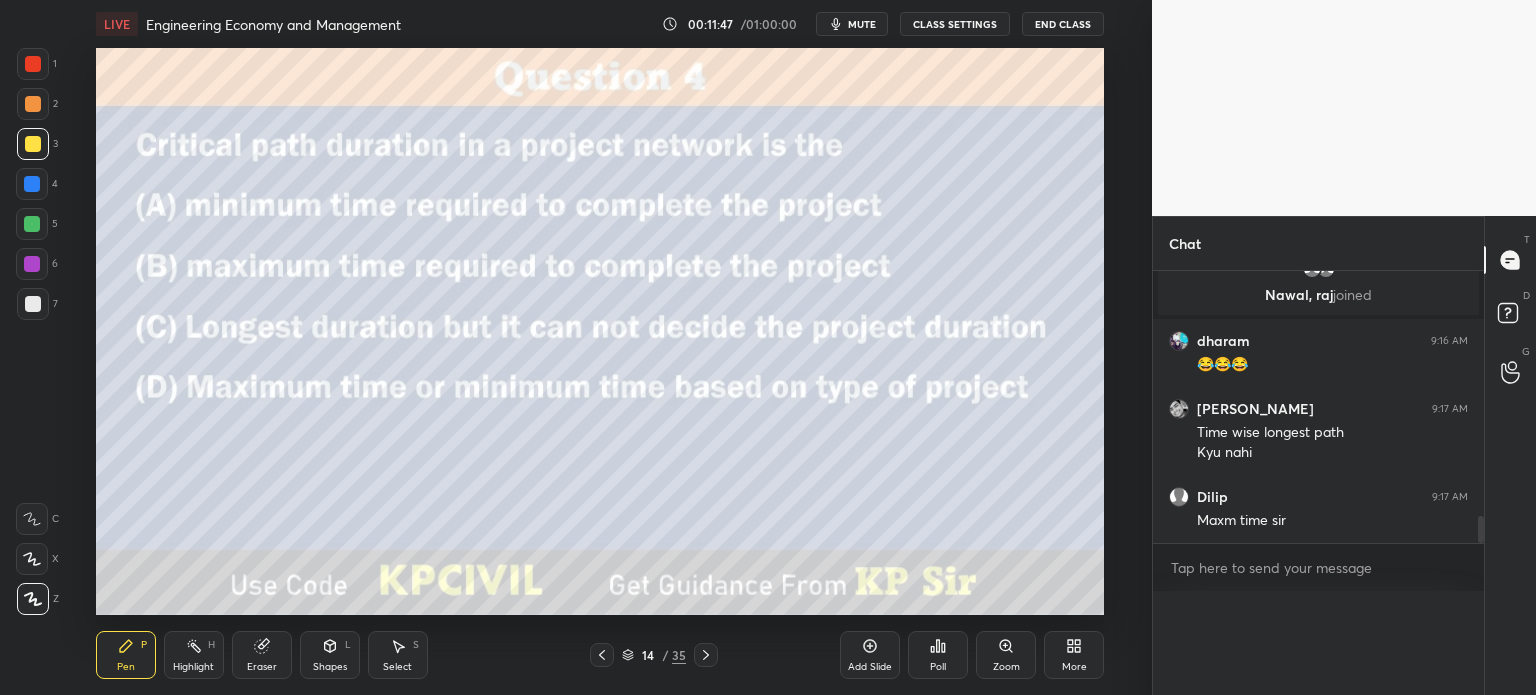 scroll, scrollTop: 0, scrollLeft: 0, axis: both 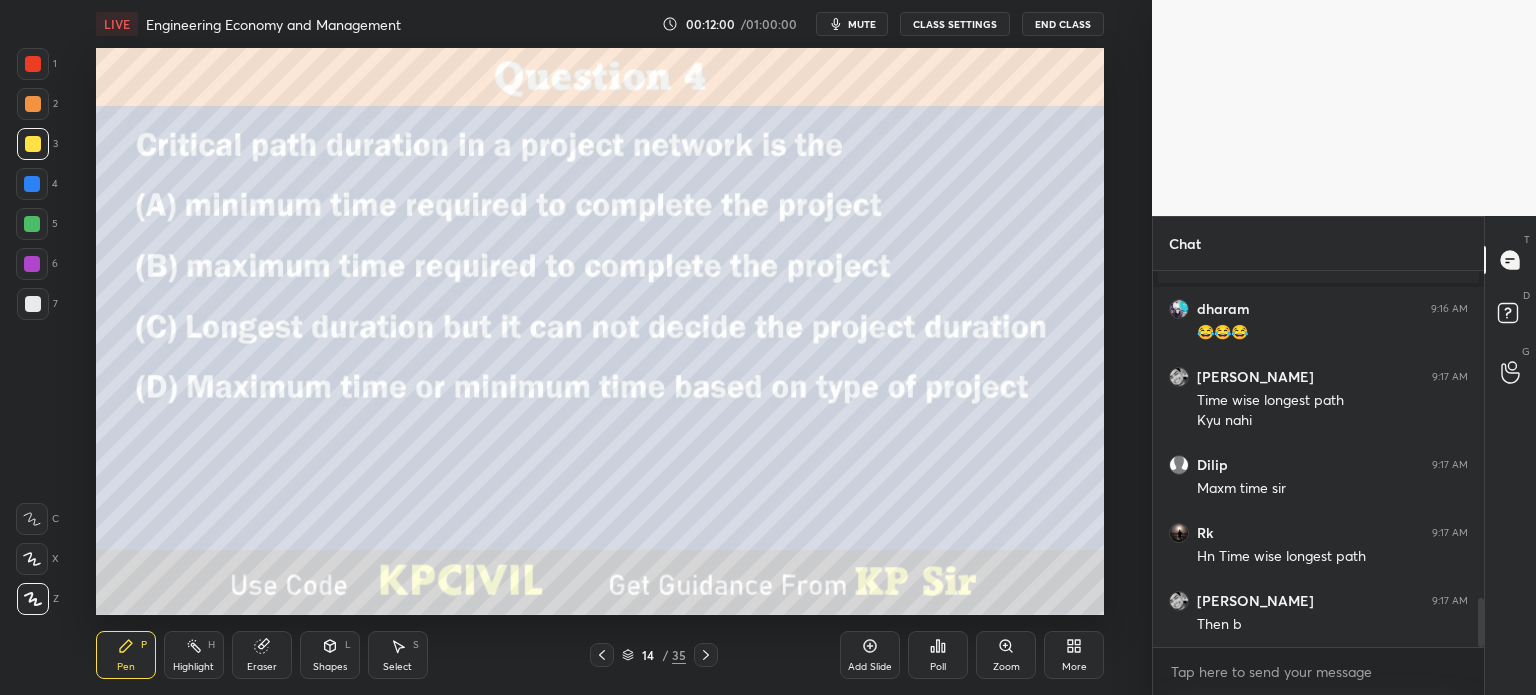 click on "Add Slide" at bounding box center [870, 655] 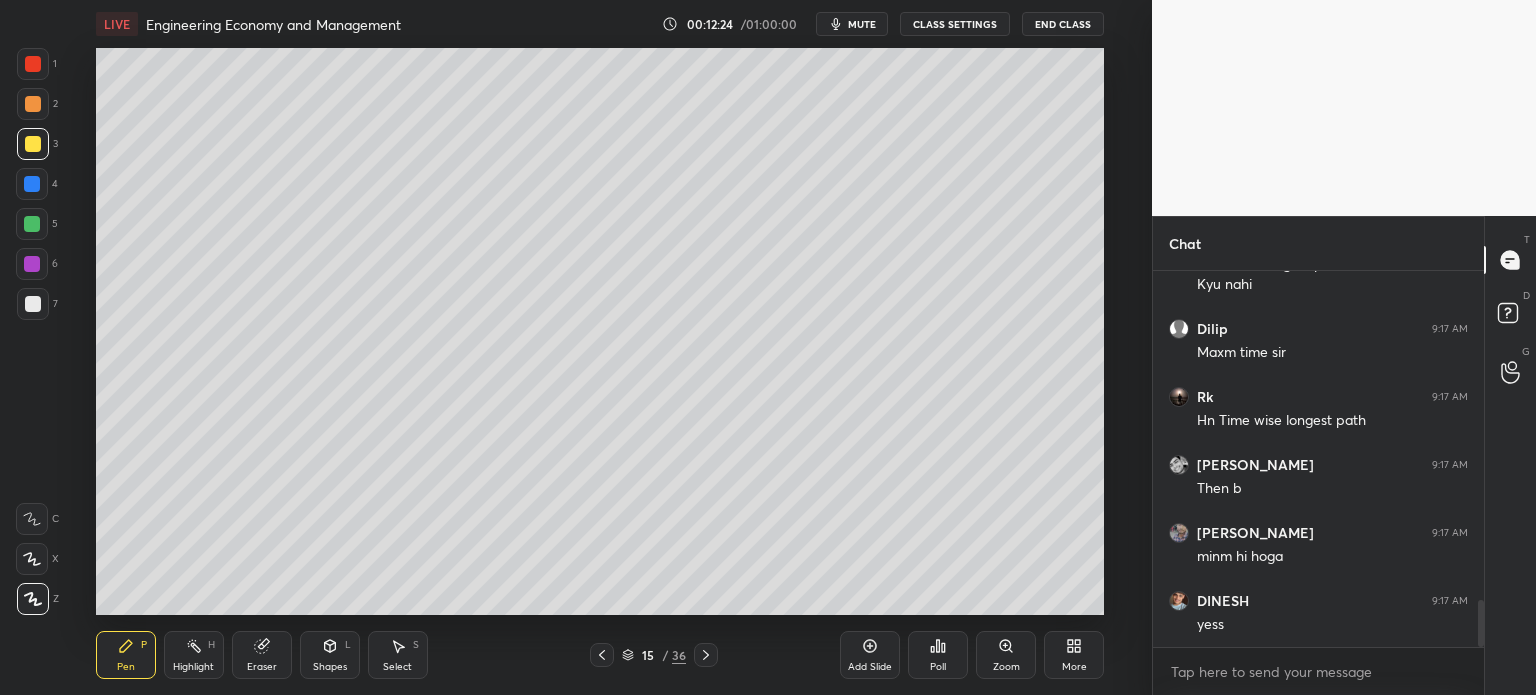 click at bounding box center [33, 304] 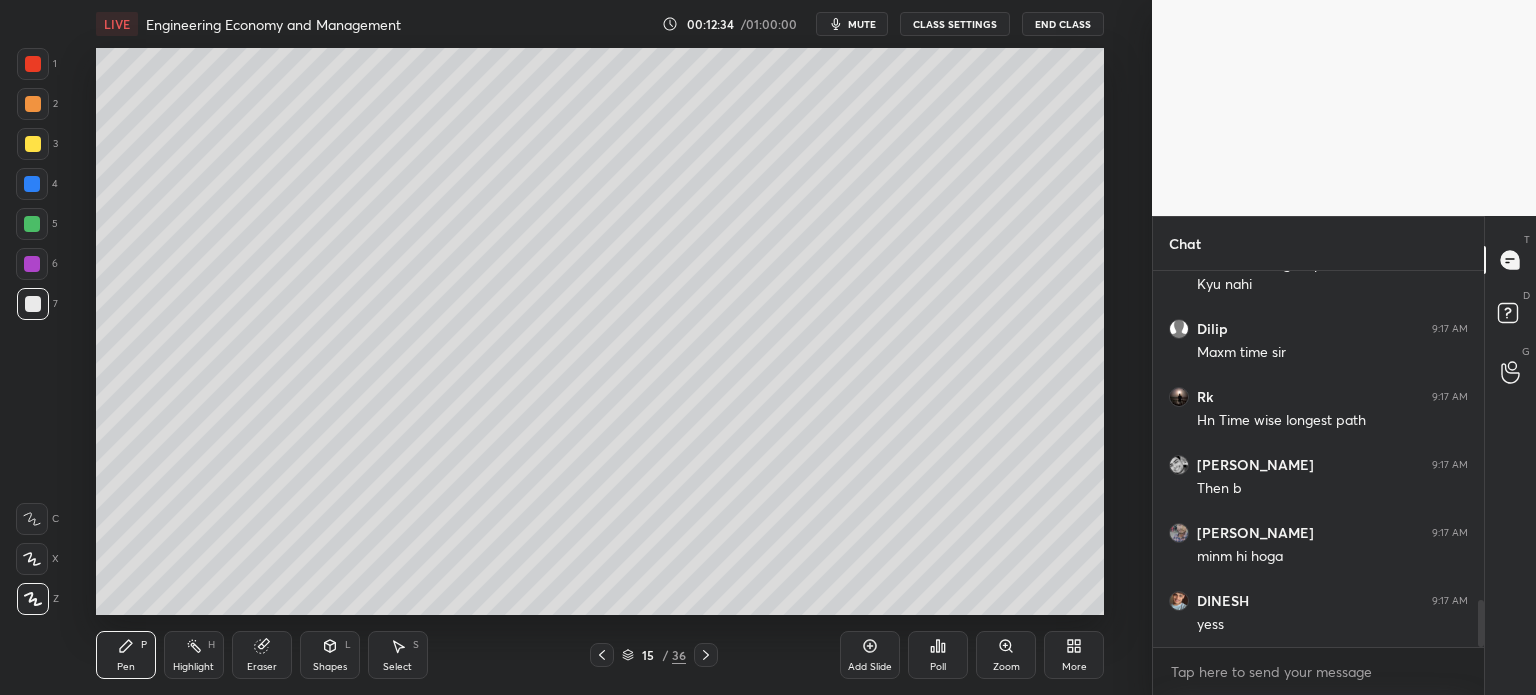 click on "Eraser" at bounding box center (262, 667) 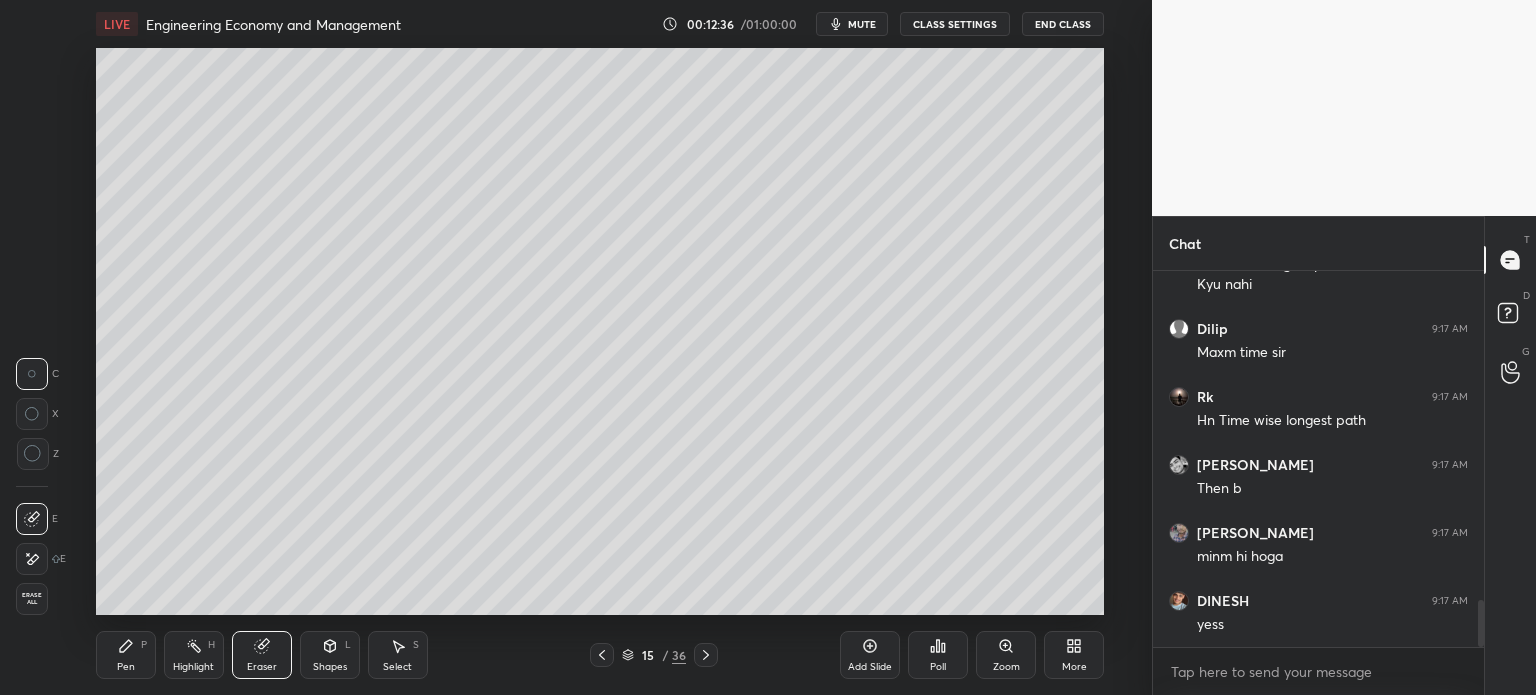 click on "Pen P" at bounding box center (126, 655) 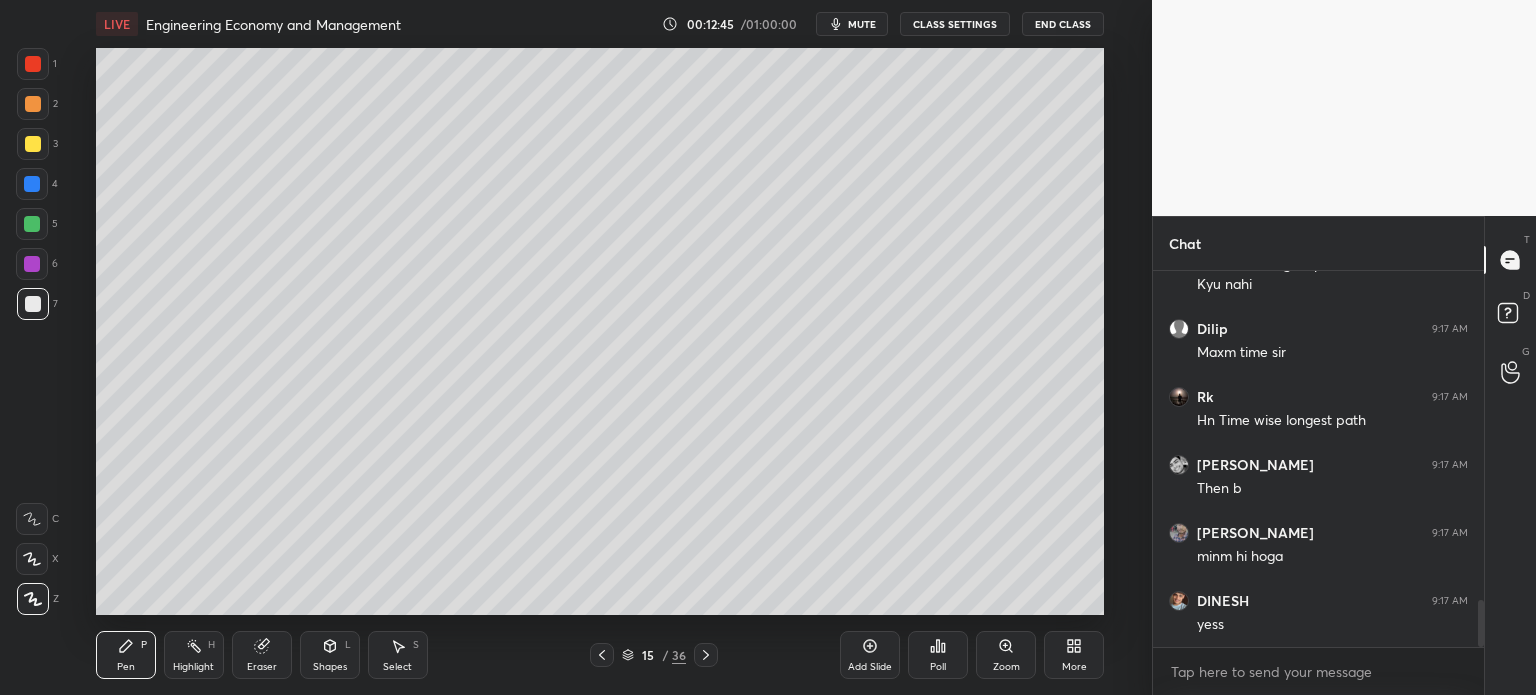 click on "Select" at bounding box center [397, 667] 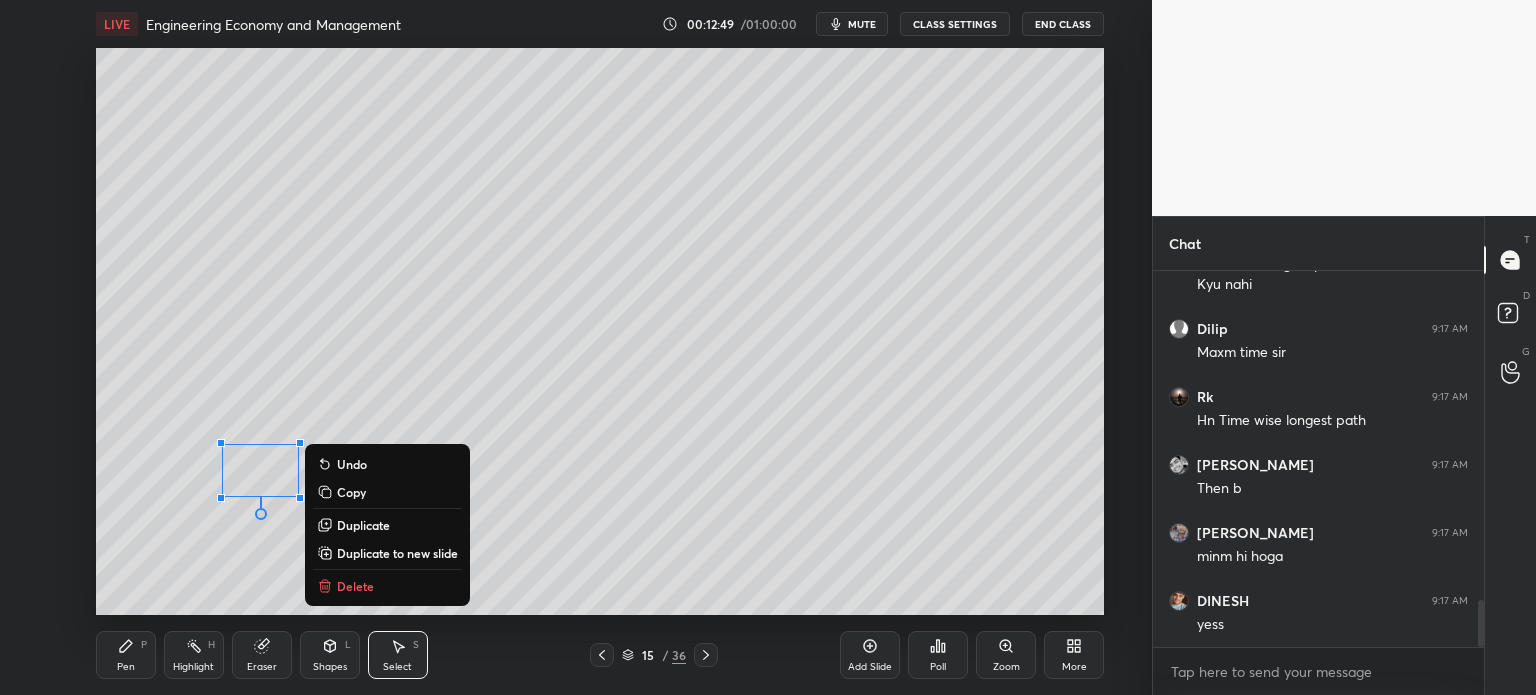 click on "Delete" at bounding box center (355, 586) 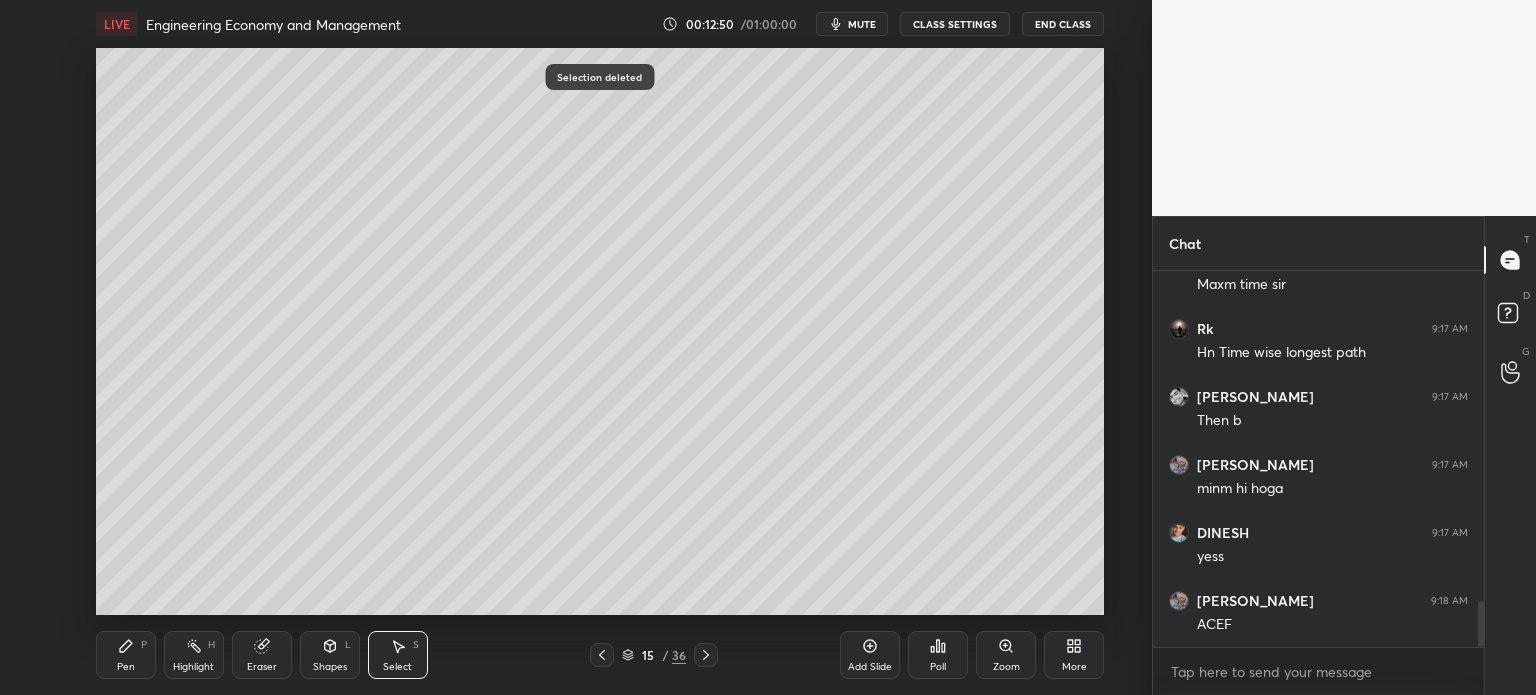 click on "Pen P" at bounding box center (126, 655) 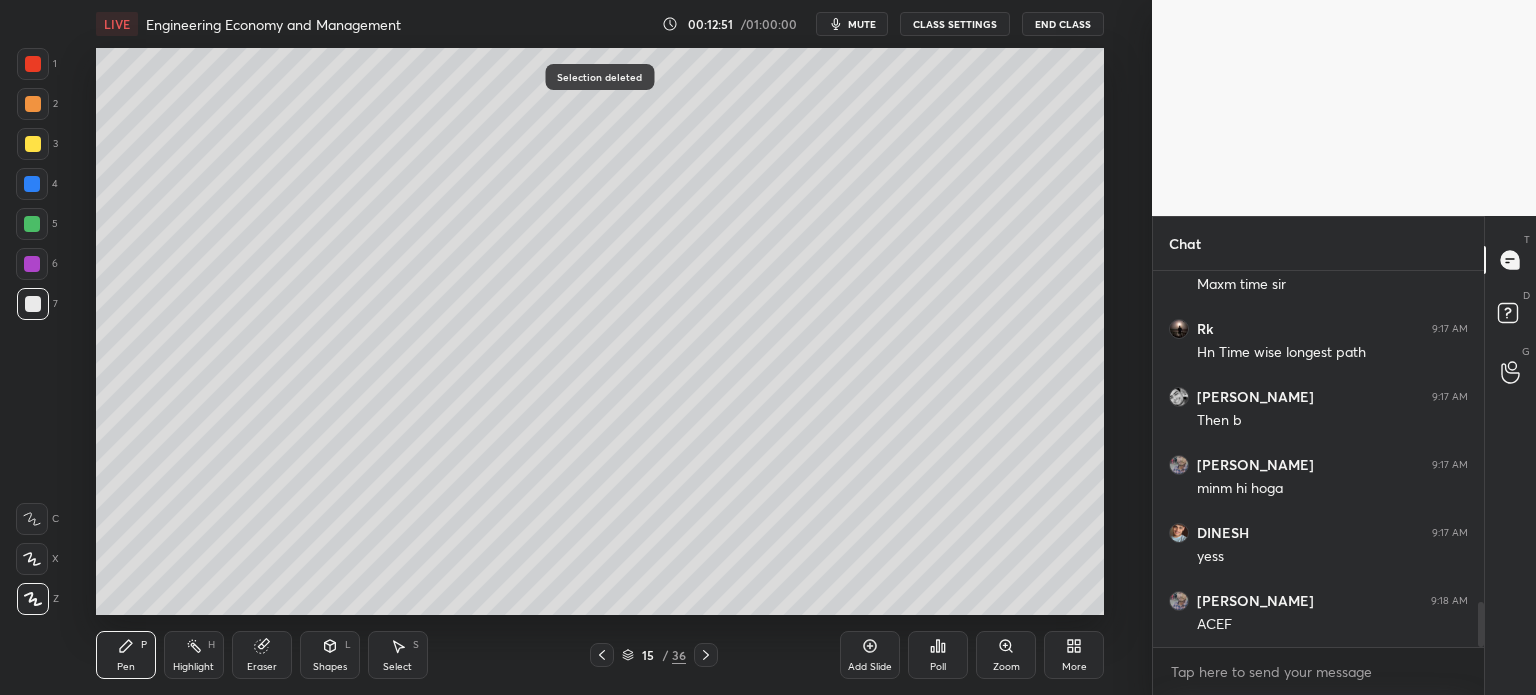 scroll, scrollTop: 2778, scrollLeft: 0, axis: vertical 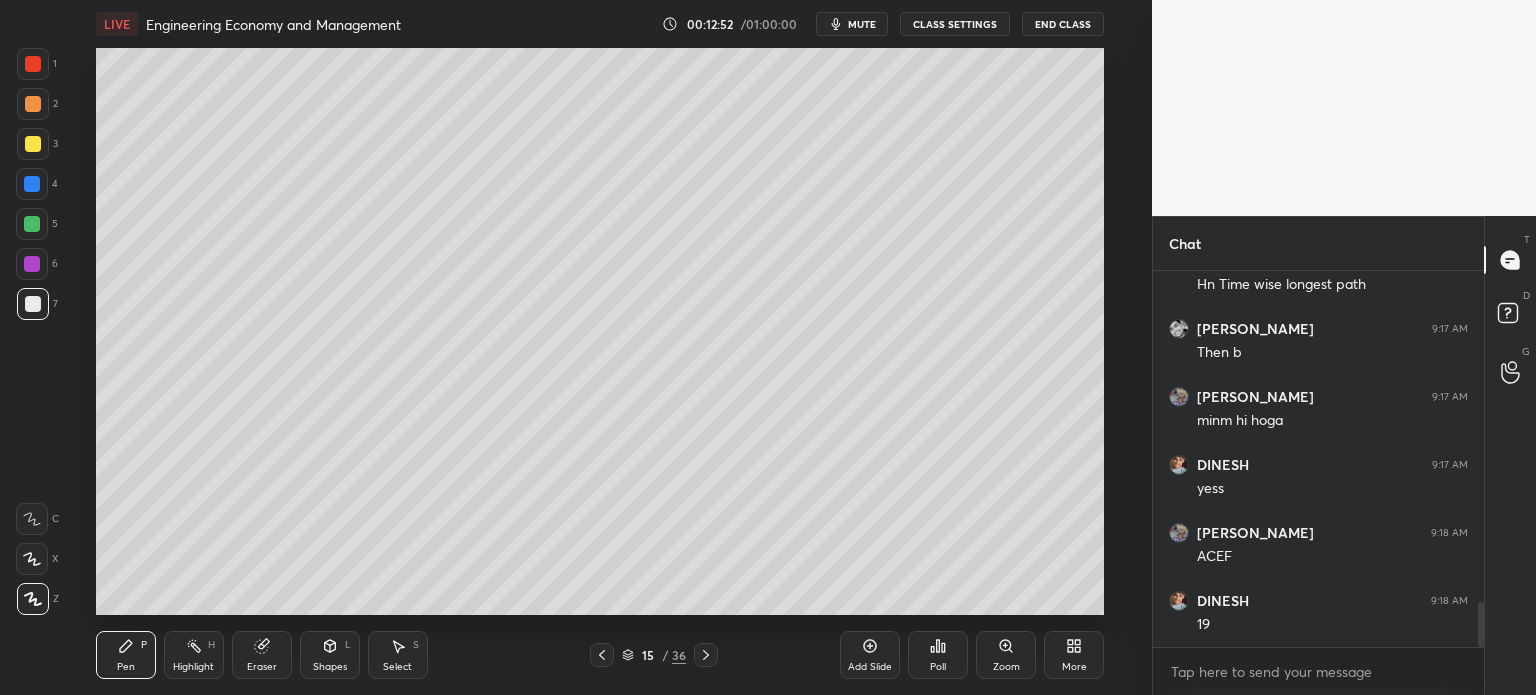 click at bounding box center [33, 104] 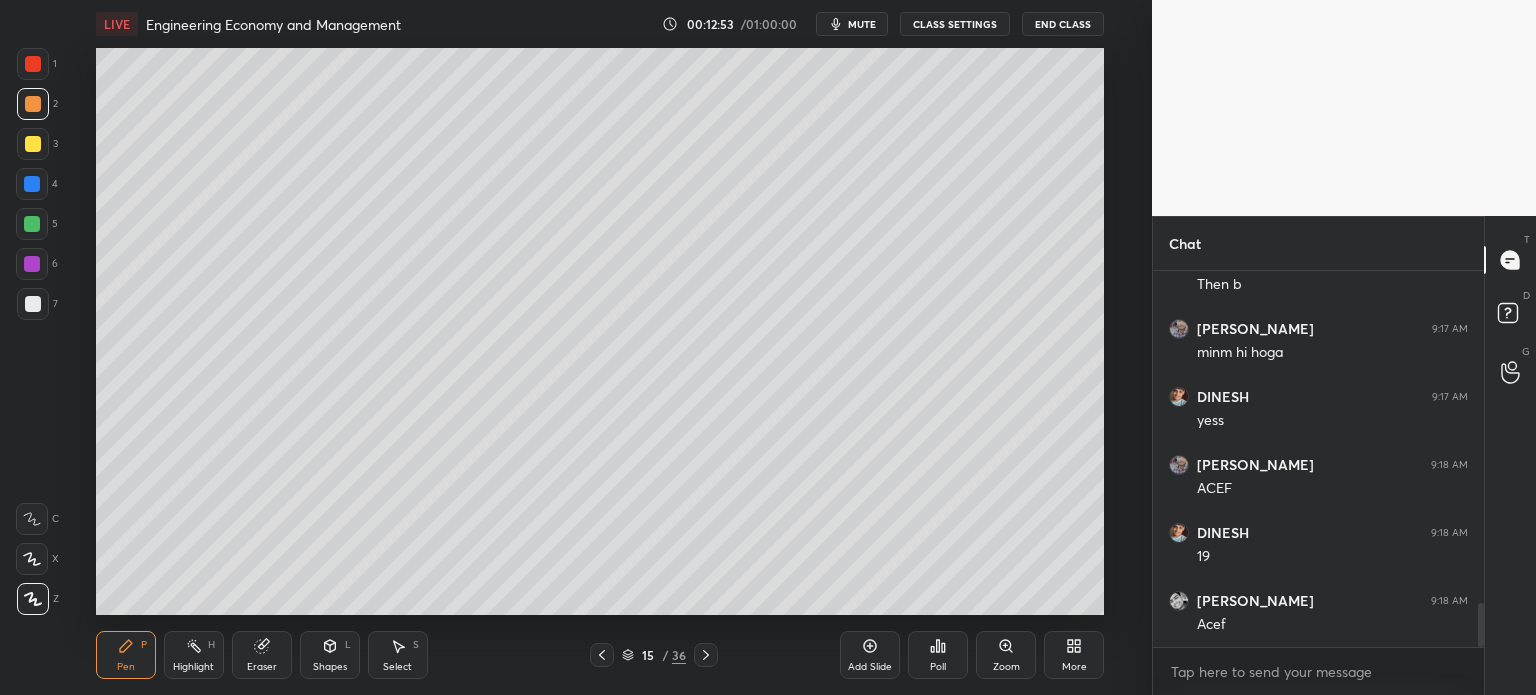 scroll, scrollTop: 2914, scrollLeft: 0, axis: vertical 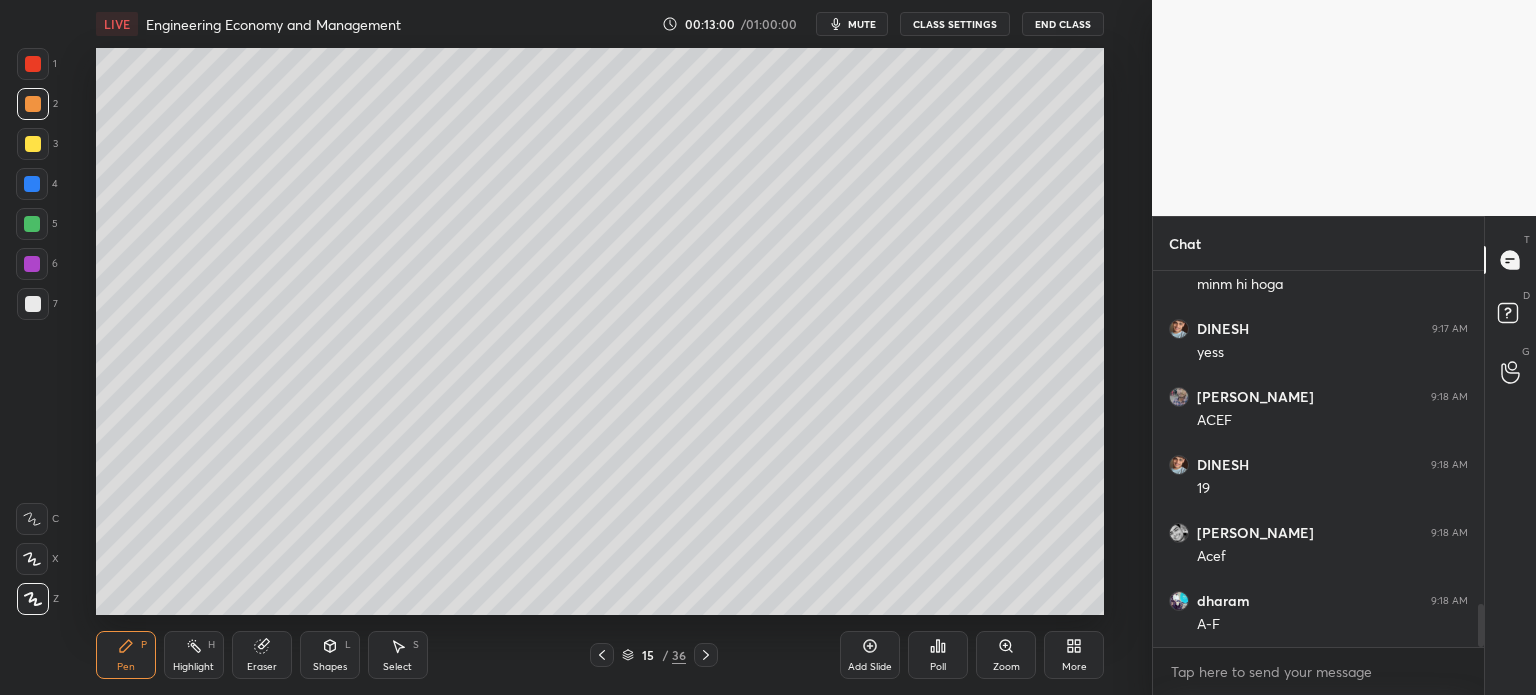 click at bounding box center (33, 304) 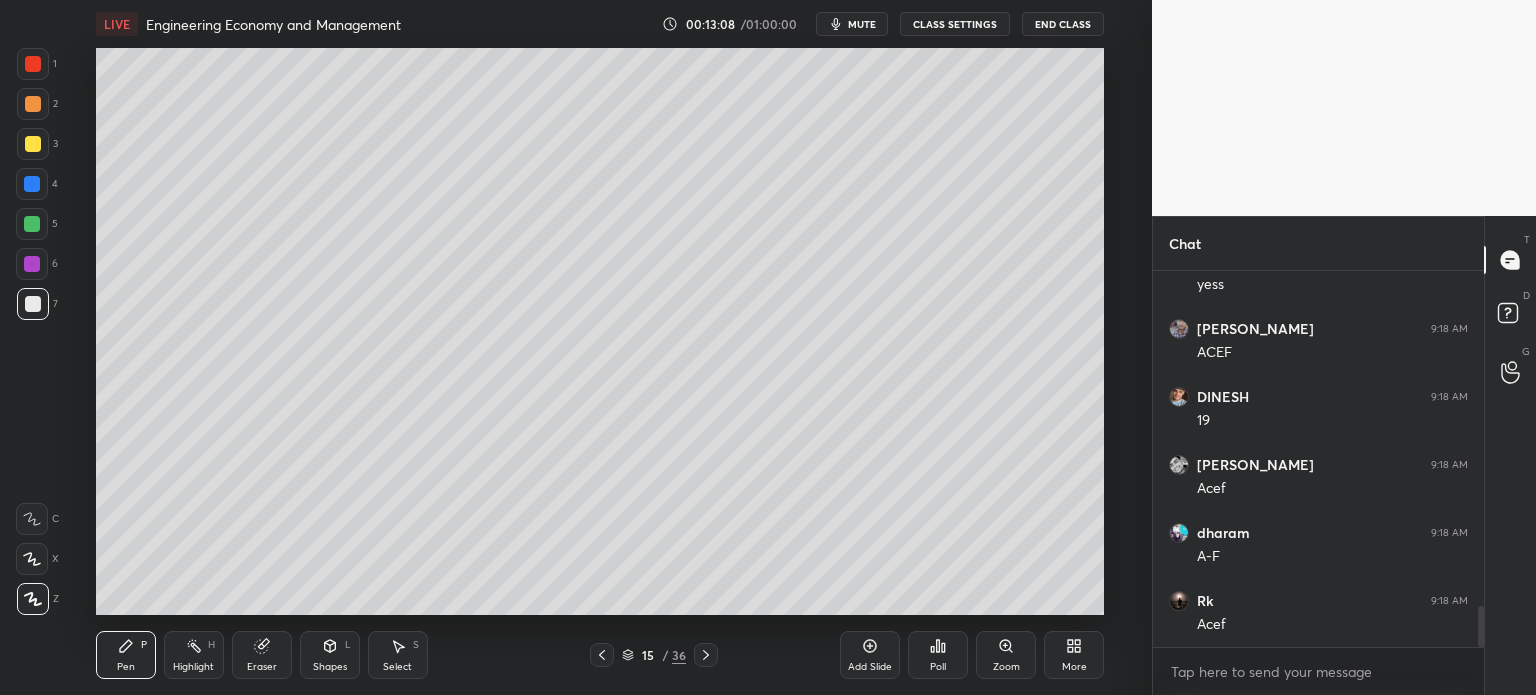 scroll, scrollTop: 3050, scrollLeft: 0, axis: vertical 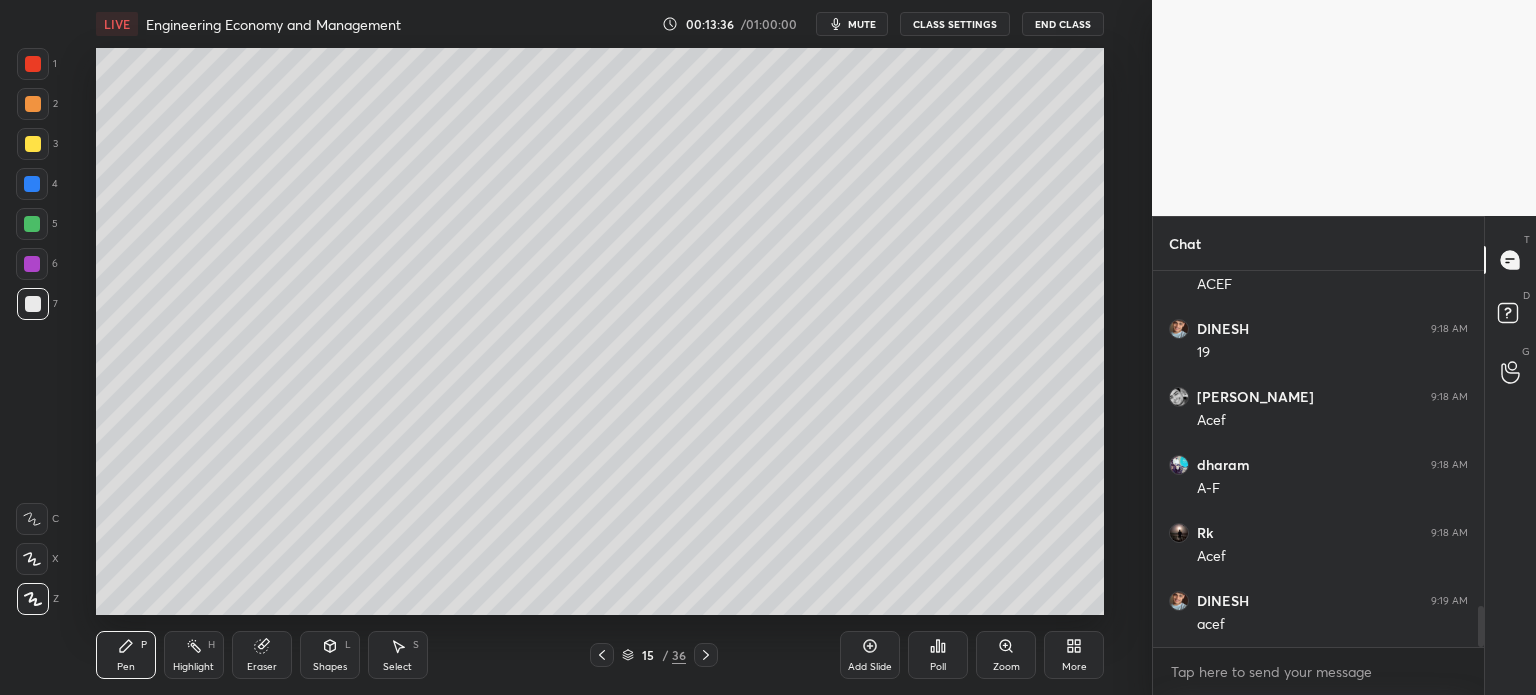 click at bounding box center (33, 104) 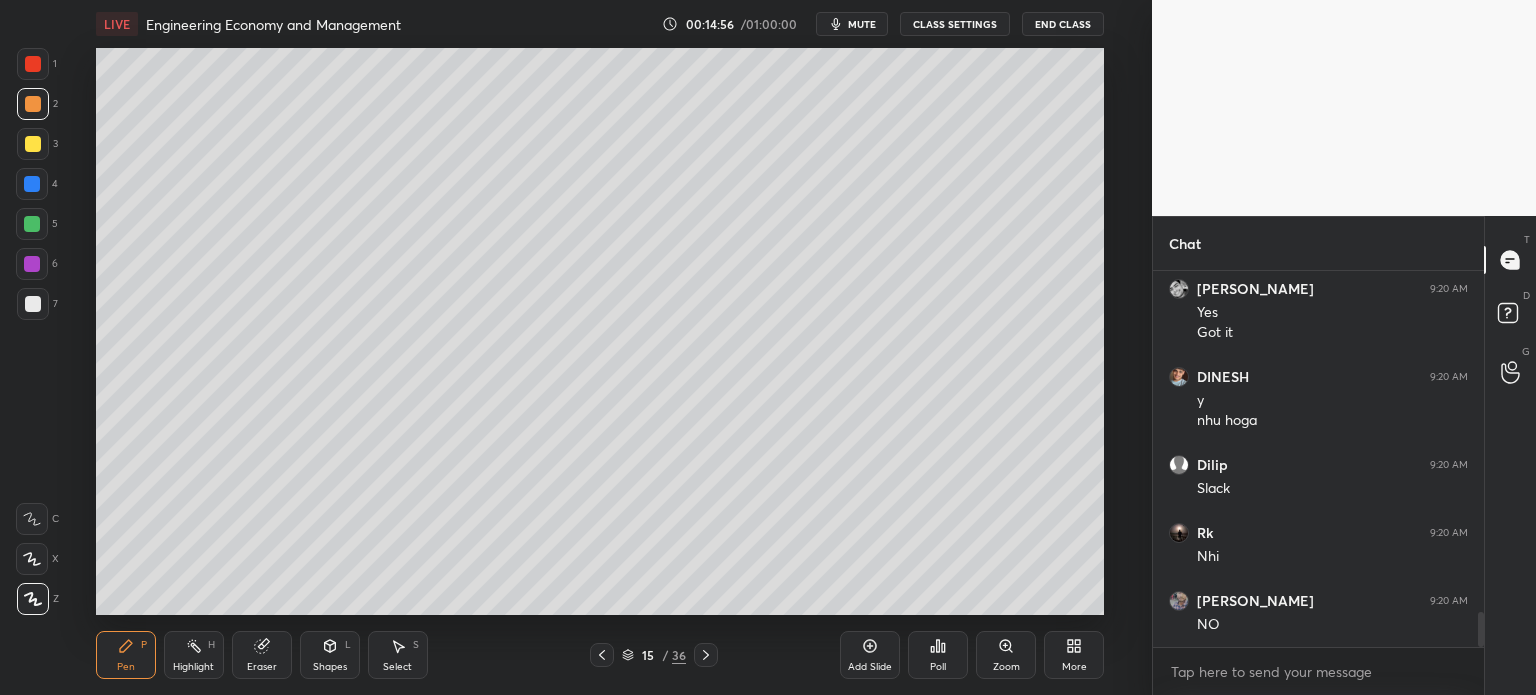 scroll, scrollTop: 3790, scrollLeft: 0, axis: vertical 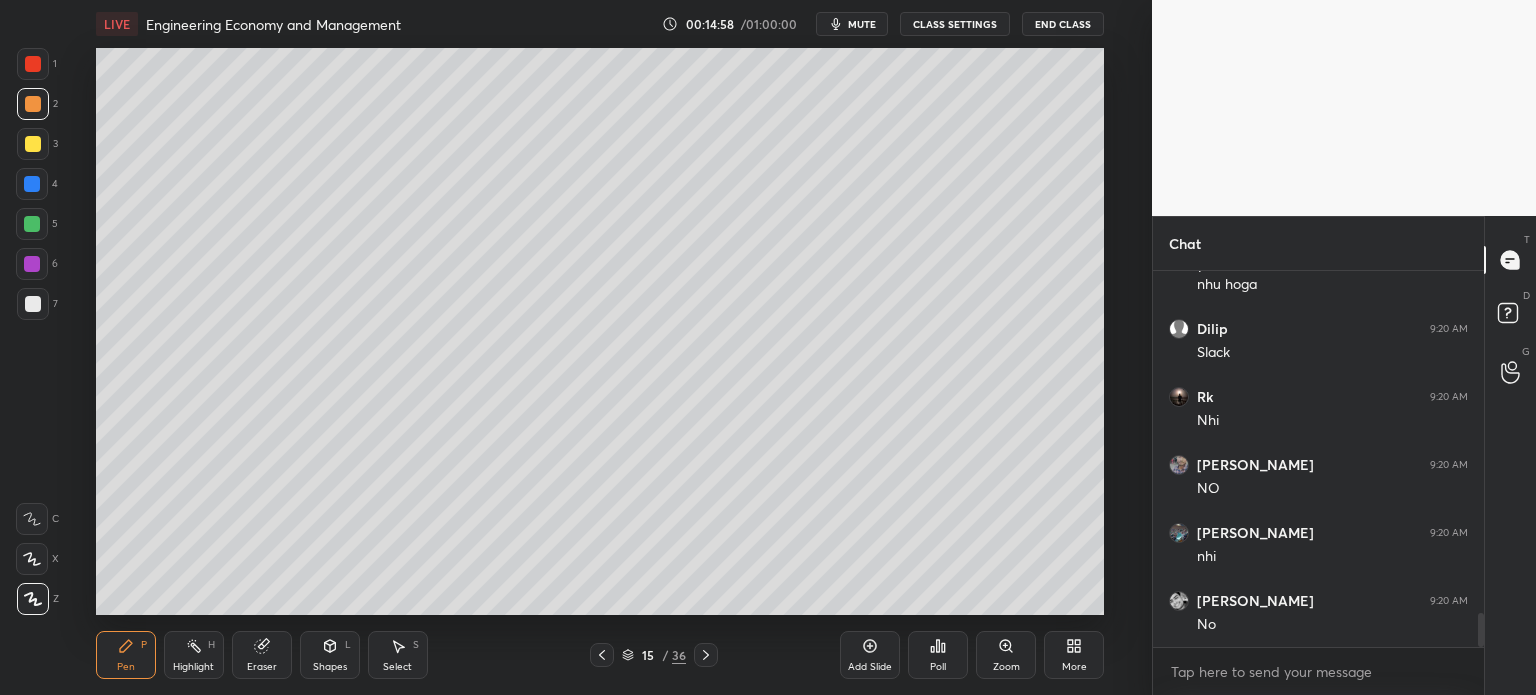 click at bounding box center [33, 304] 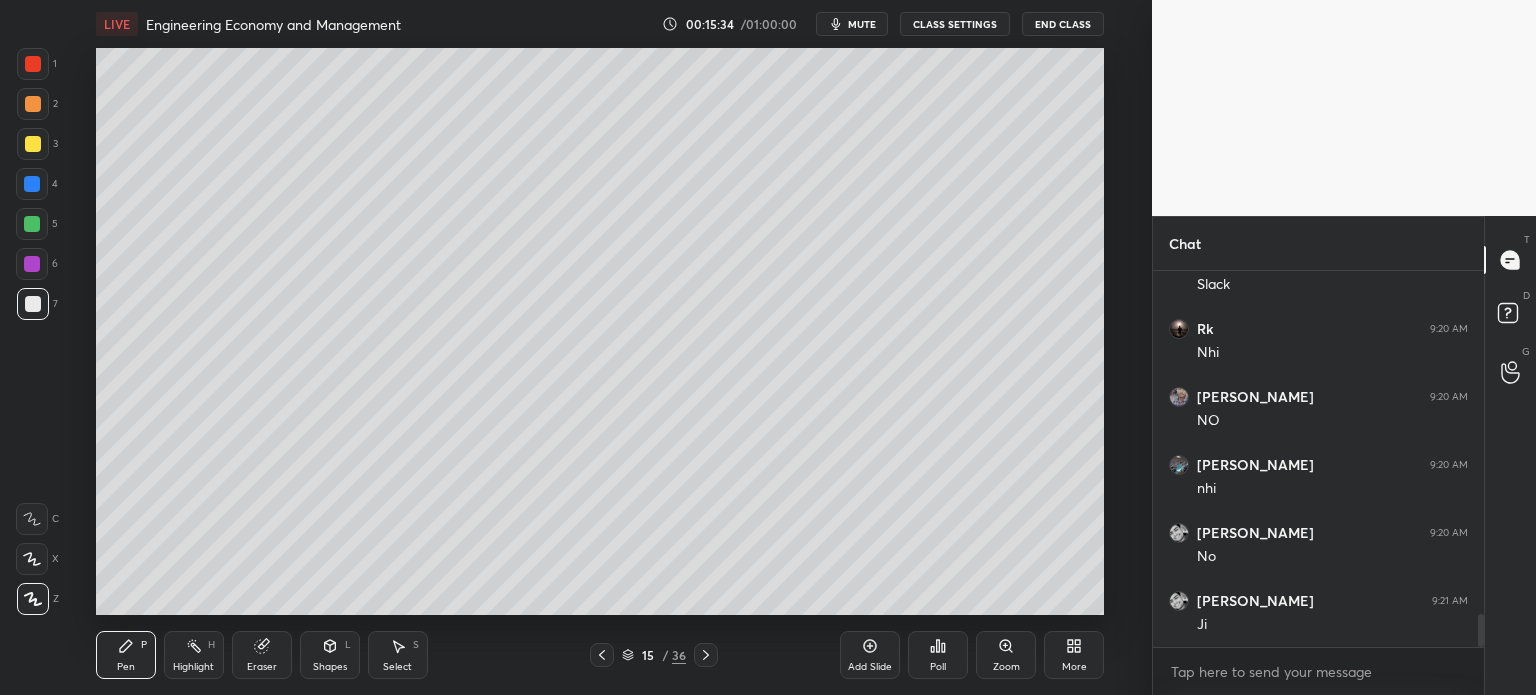 scroll, scrollTop: 3926, scrollLeft: 0, axis: vertical 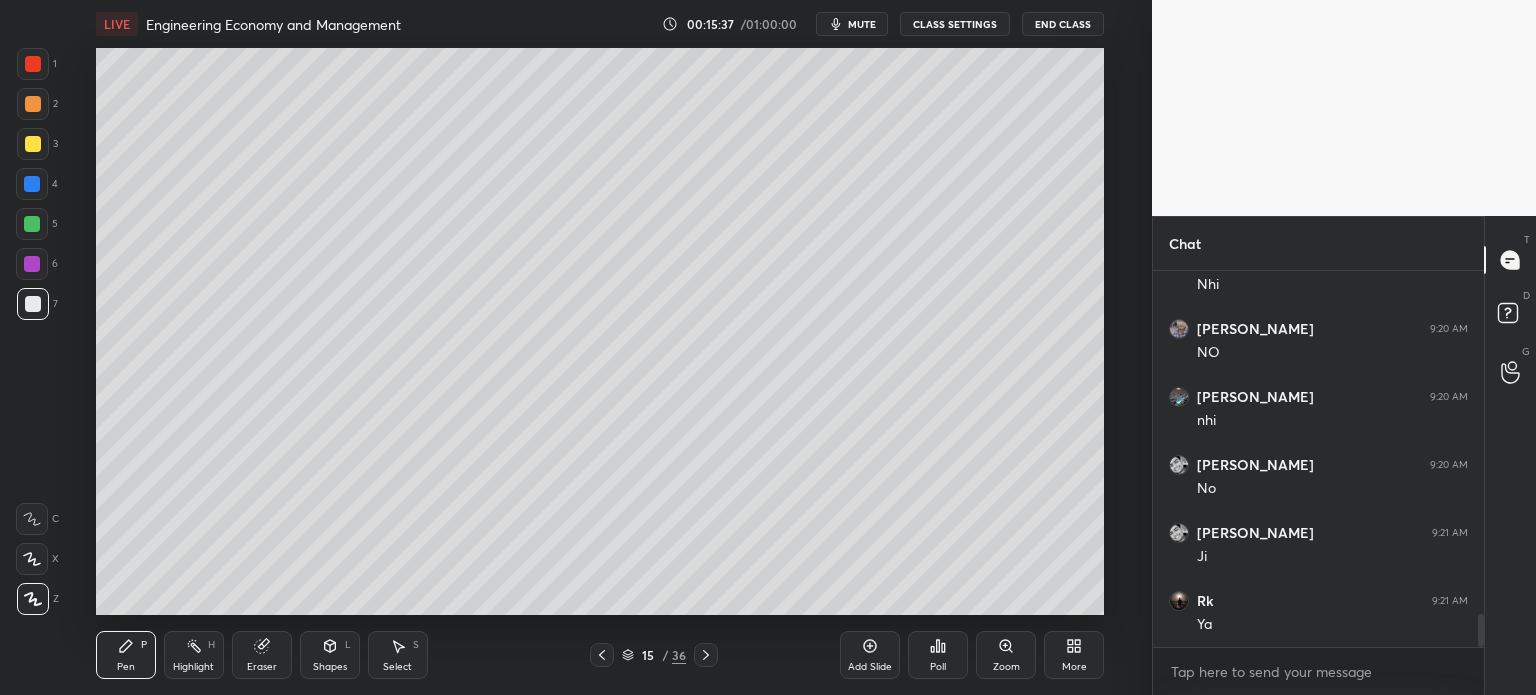 click 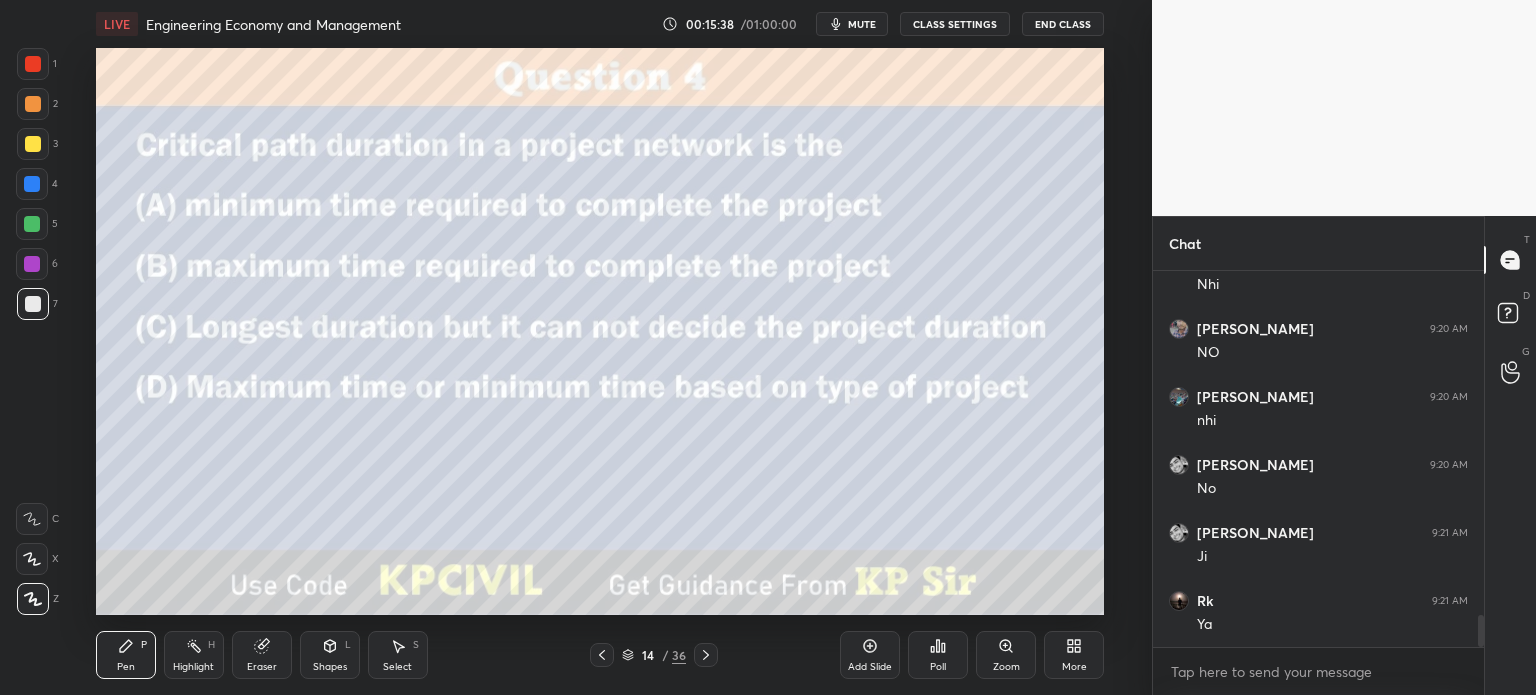scroll, scrollTop: 3994, scrollLeft: 0, axis: vertical 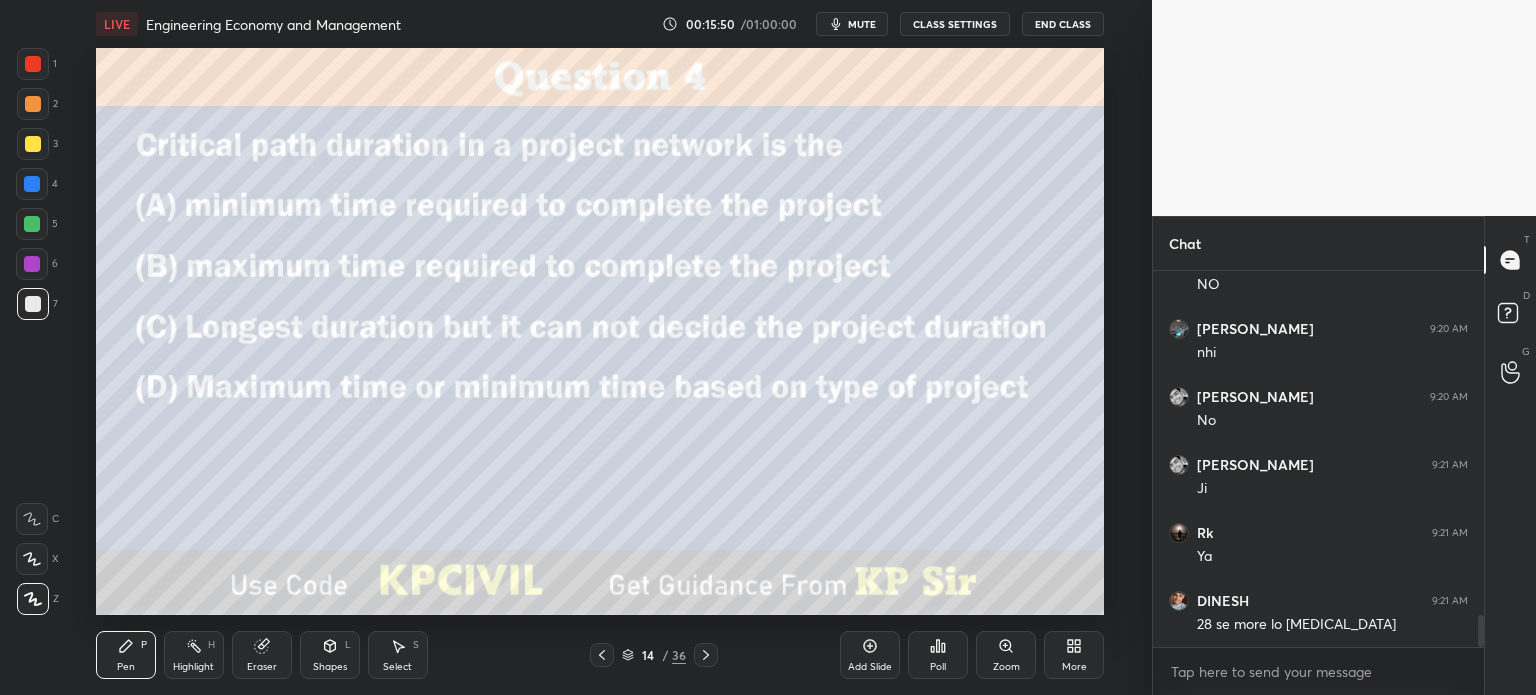 click at bounding box center (33, 144) 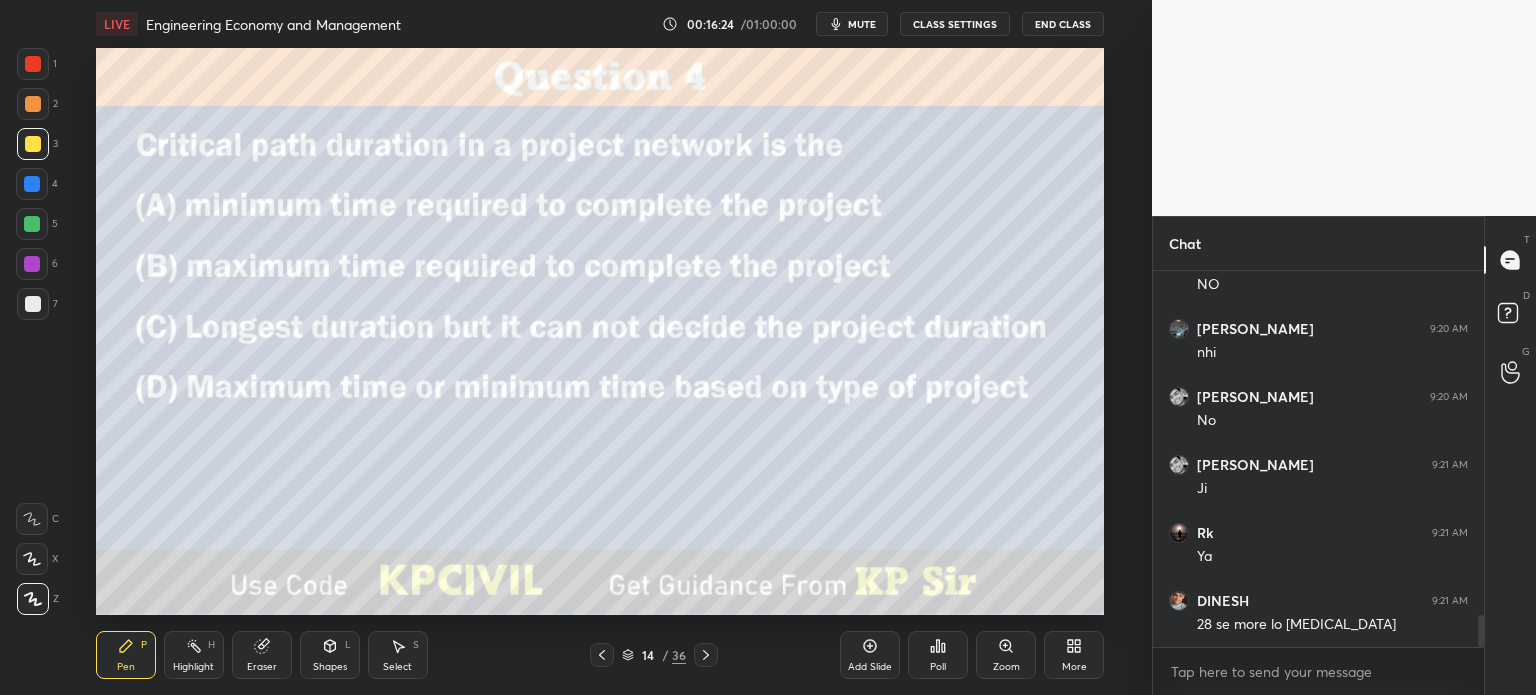 scroll, scrollTop: 4062, scrollLeft: 0, axis: vertical 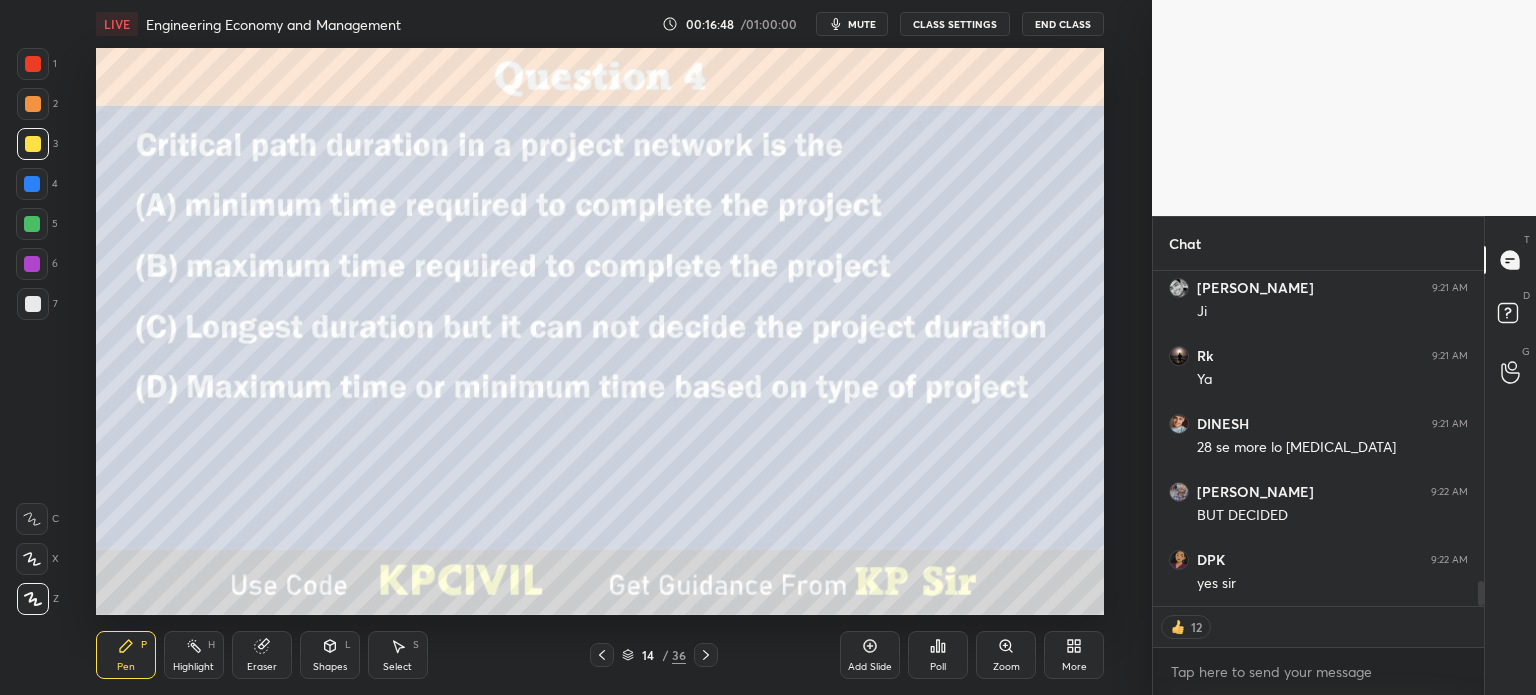 click at bounding box center (706, 655) 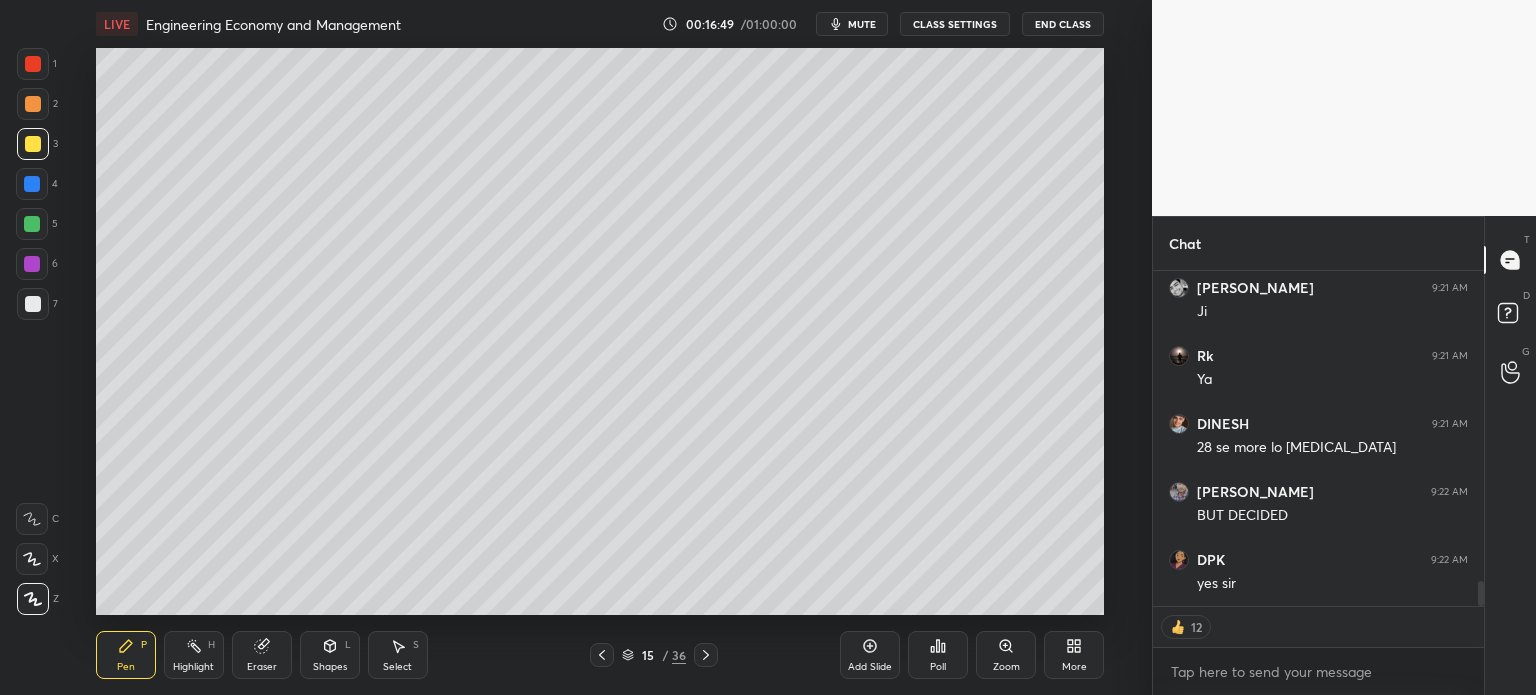 click 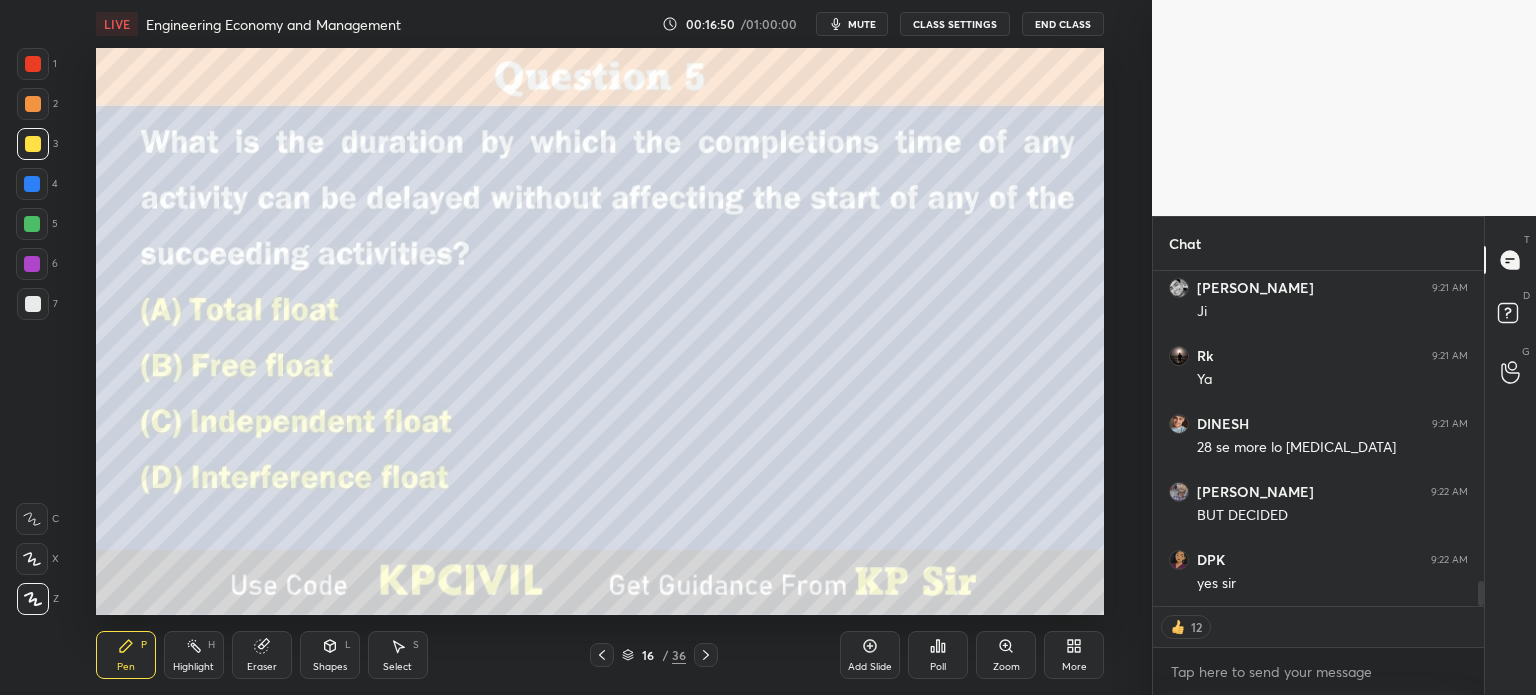 scroll, scrollTop: 4239, scrollLeft: 0, axis: vertical 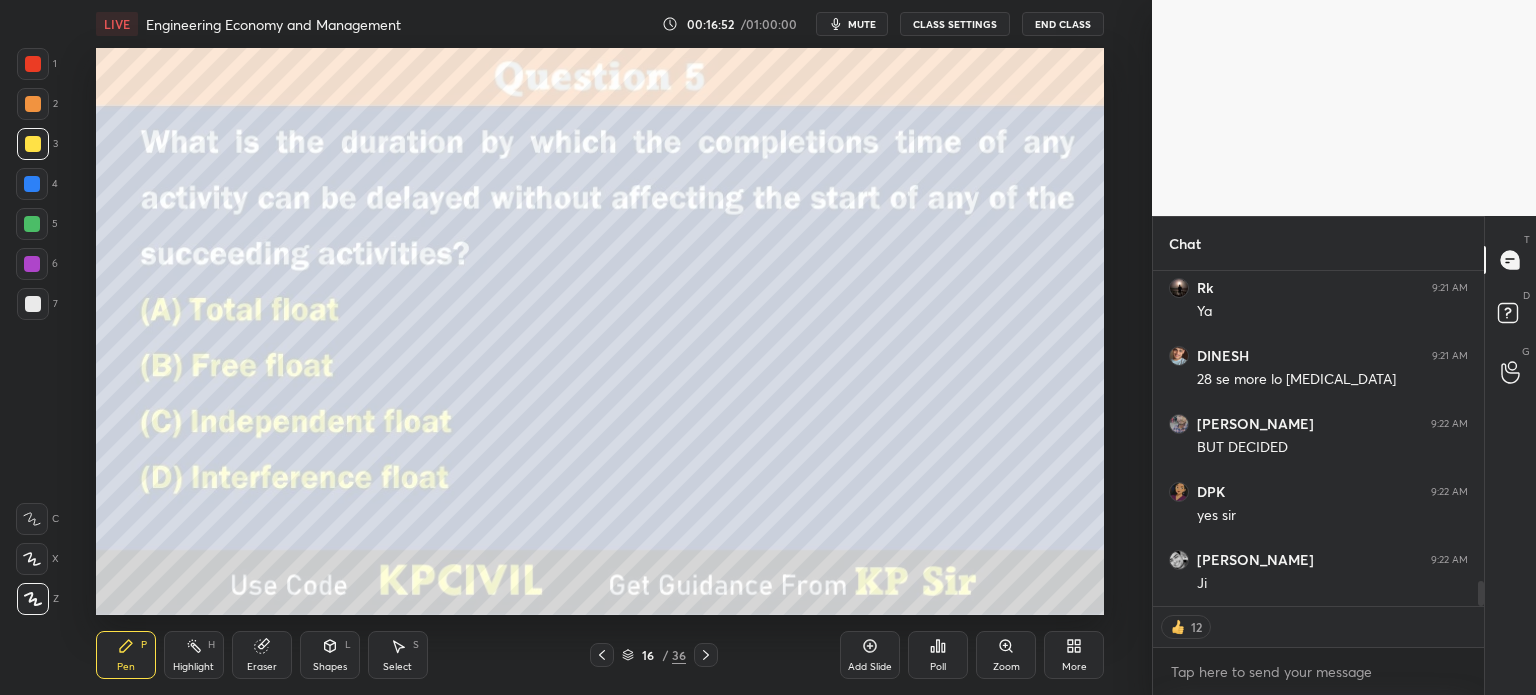 click on "Poll" at bounding box center (938, 655) 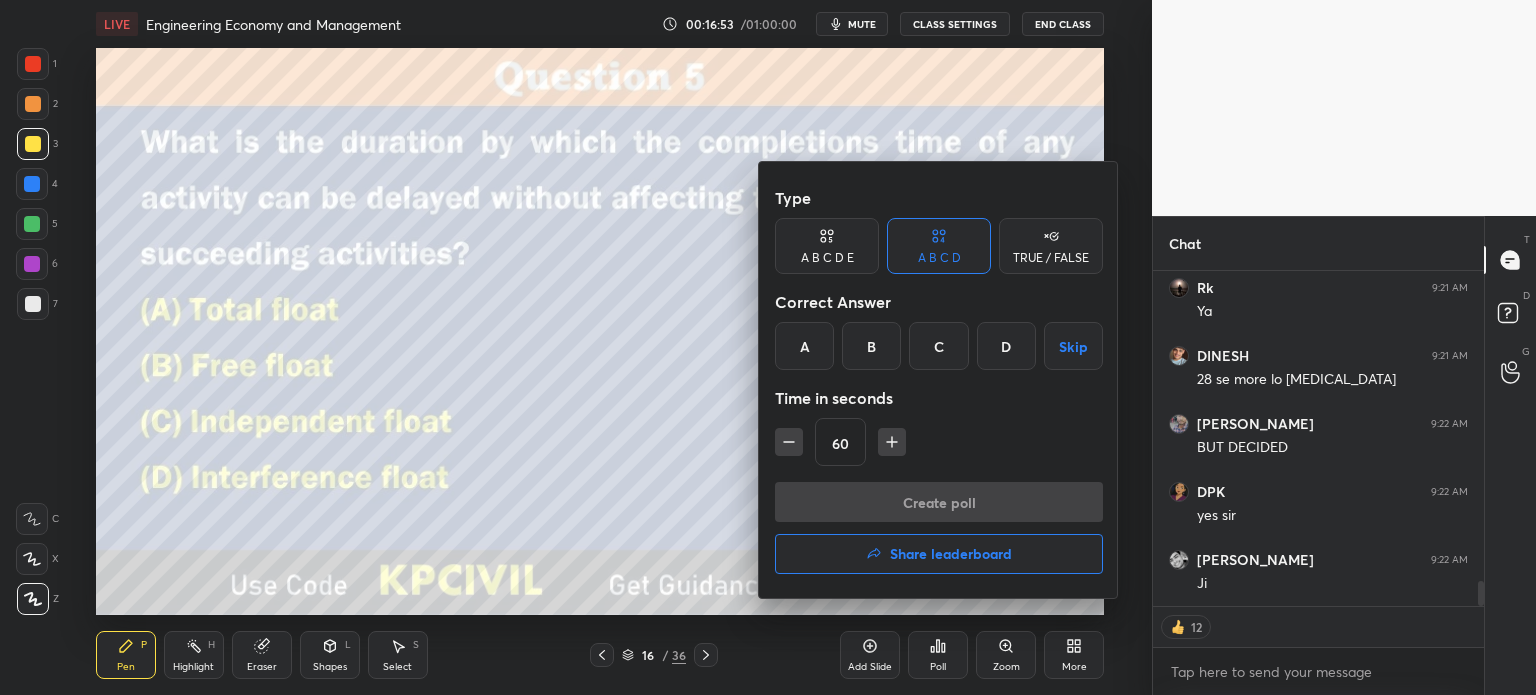 scroll, scrollTop: 4307, scrollLeft: 0, axis: vertical 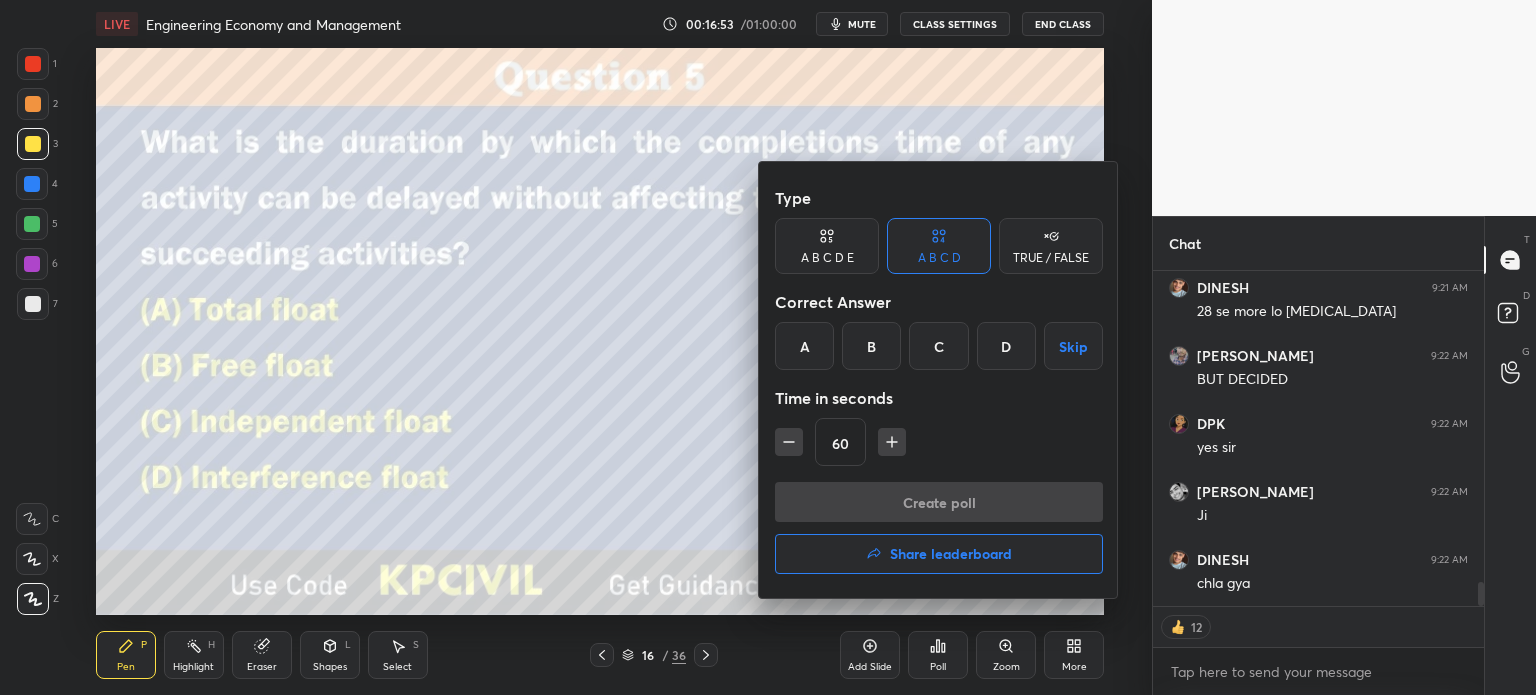 click on "B" at bounding box center (871, 346) 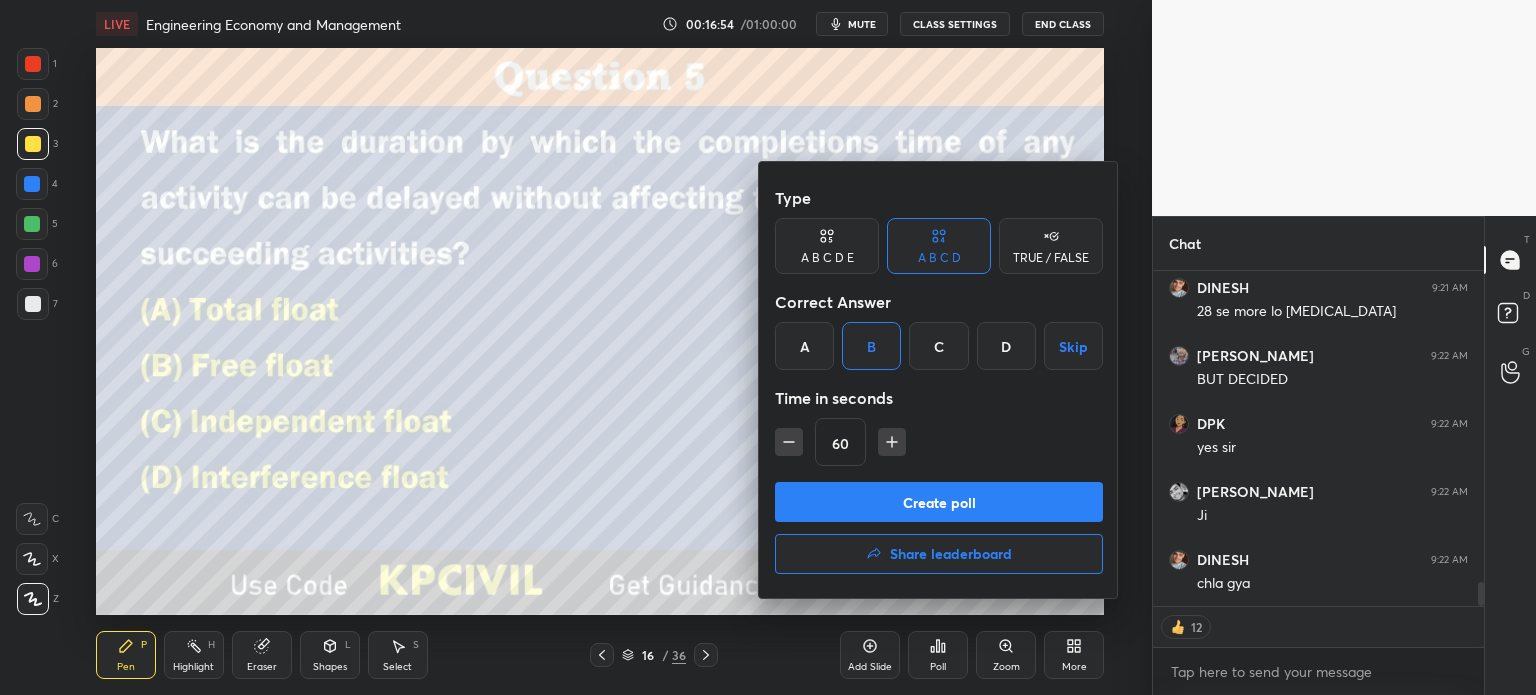 click on "Create poll" at bounding box center [939, 502] 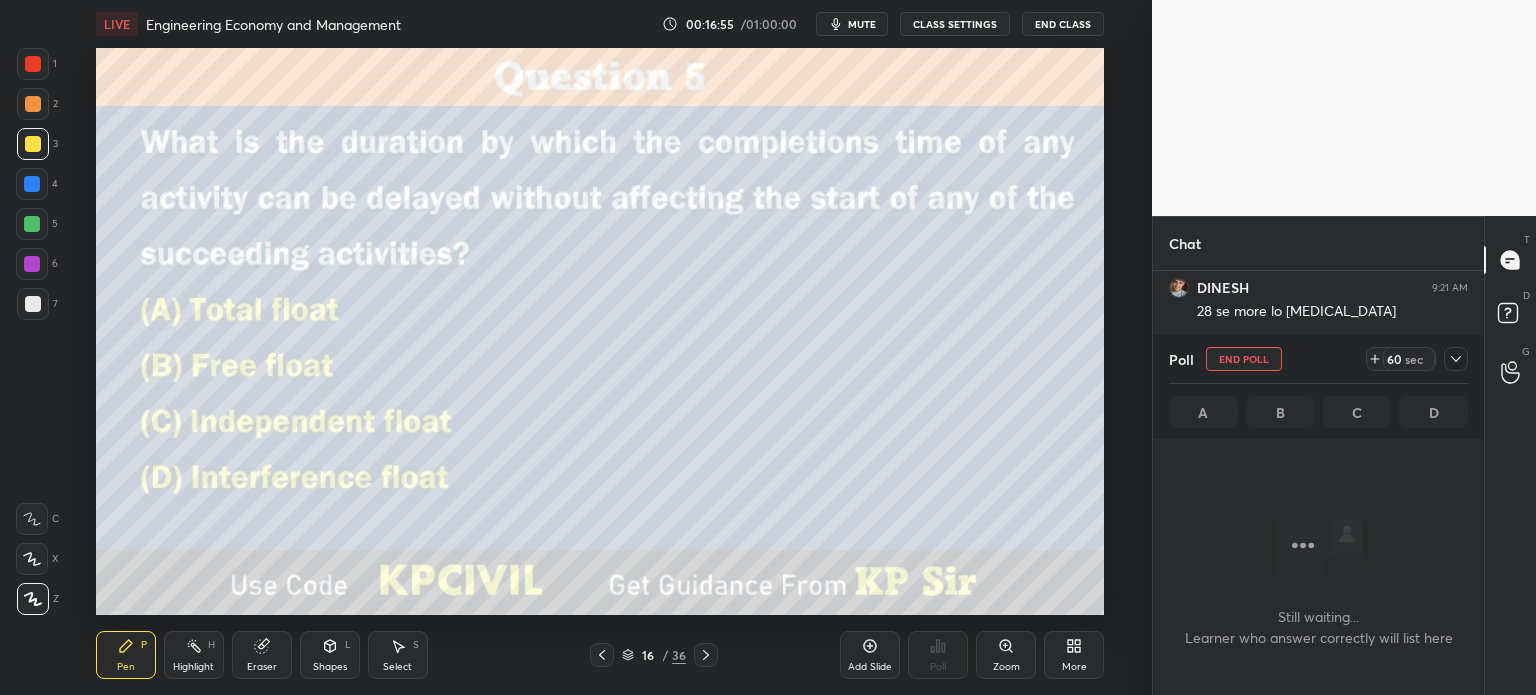 scroll, scrollTop: 231, scrollLeft: 325, axis: both 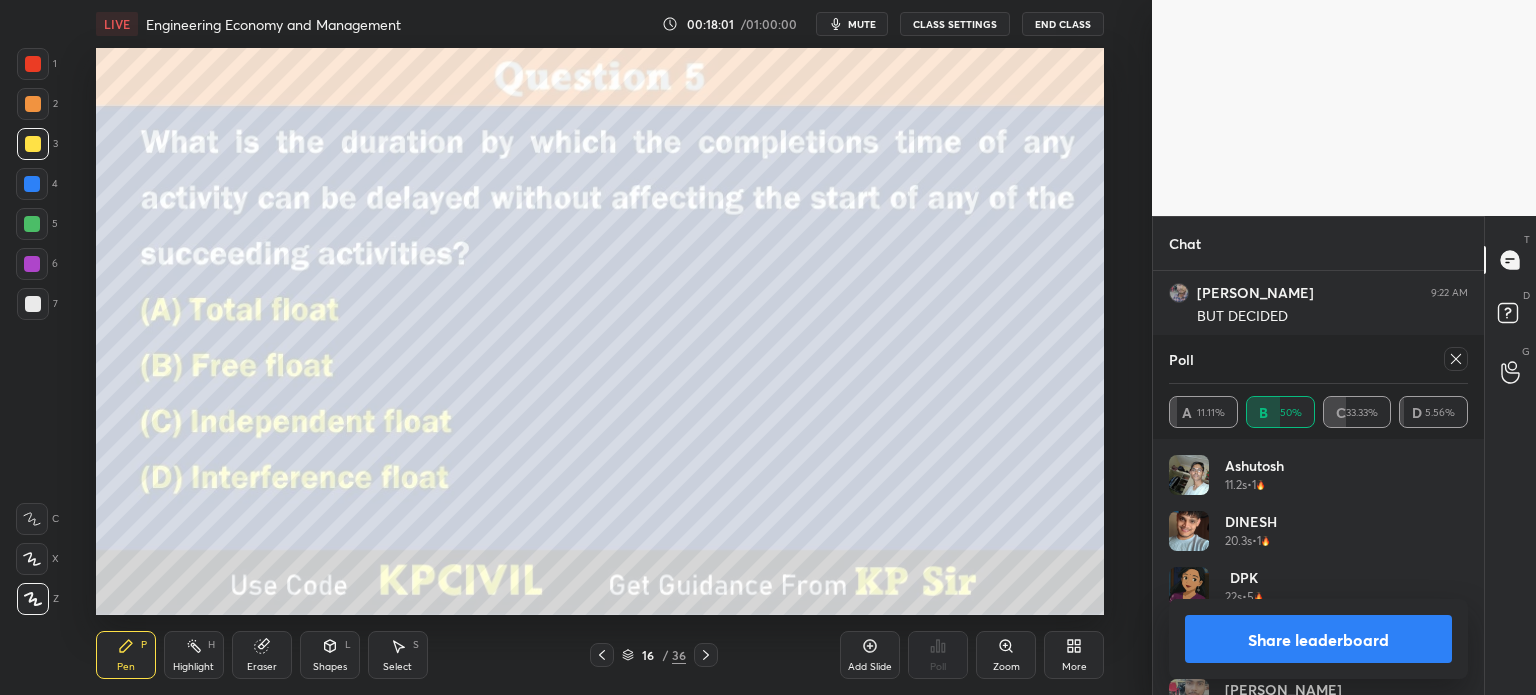 click 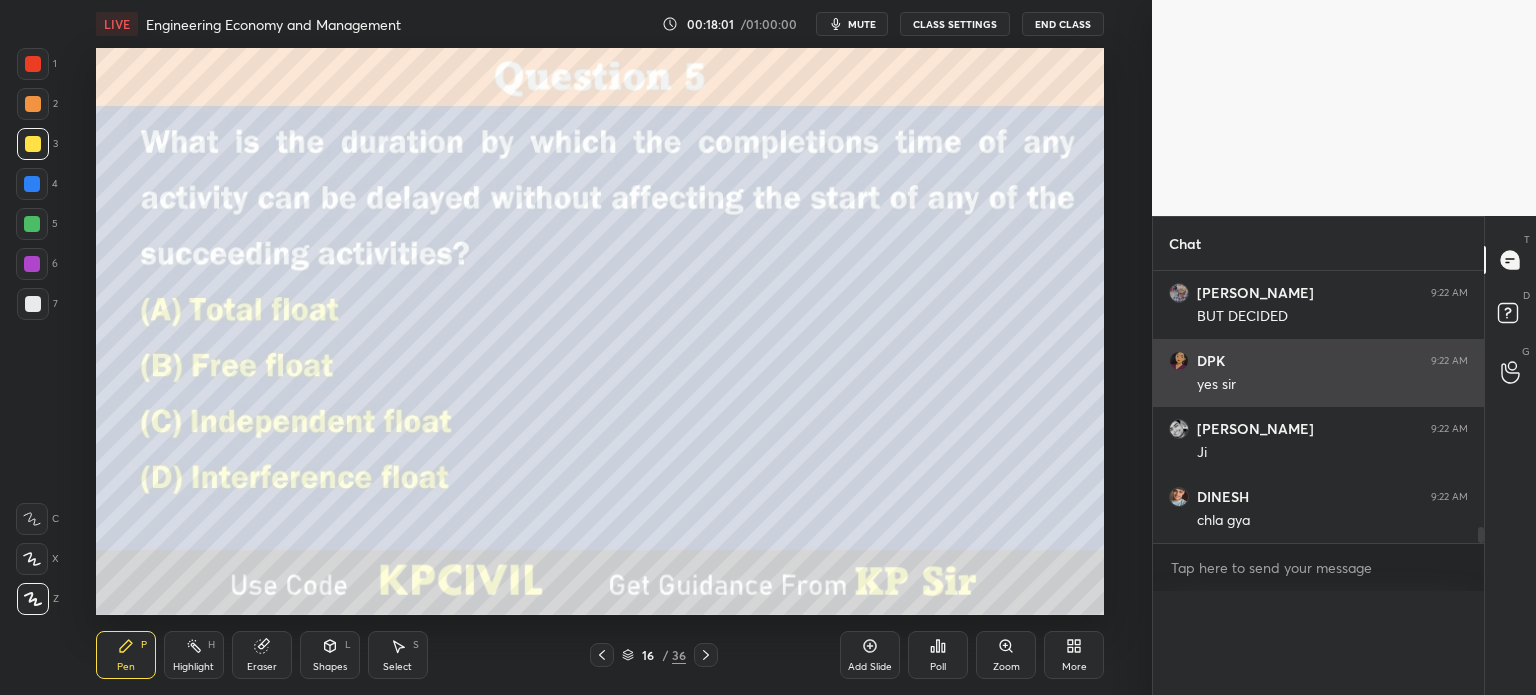 scroll, scrollTop: 88, scrollLeft: 293, axis: both 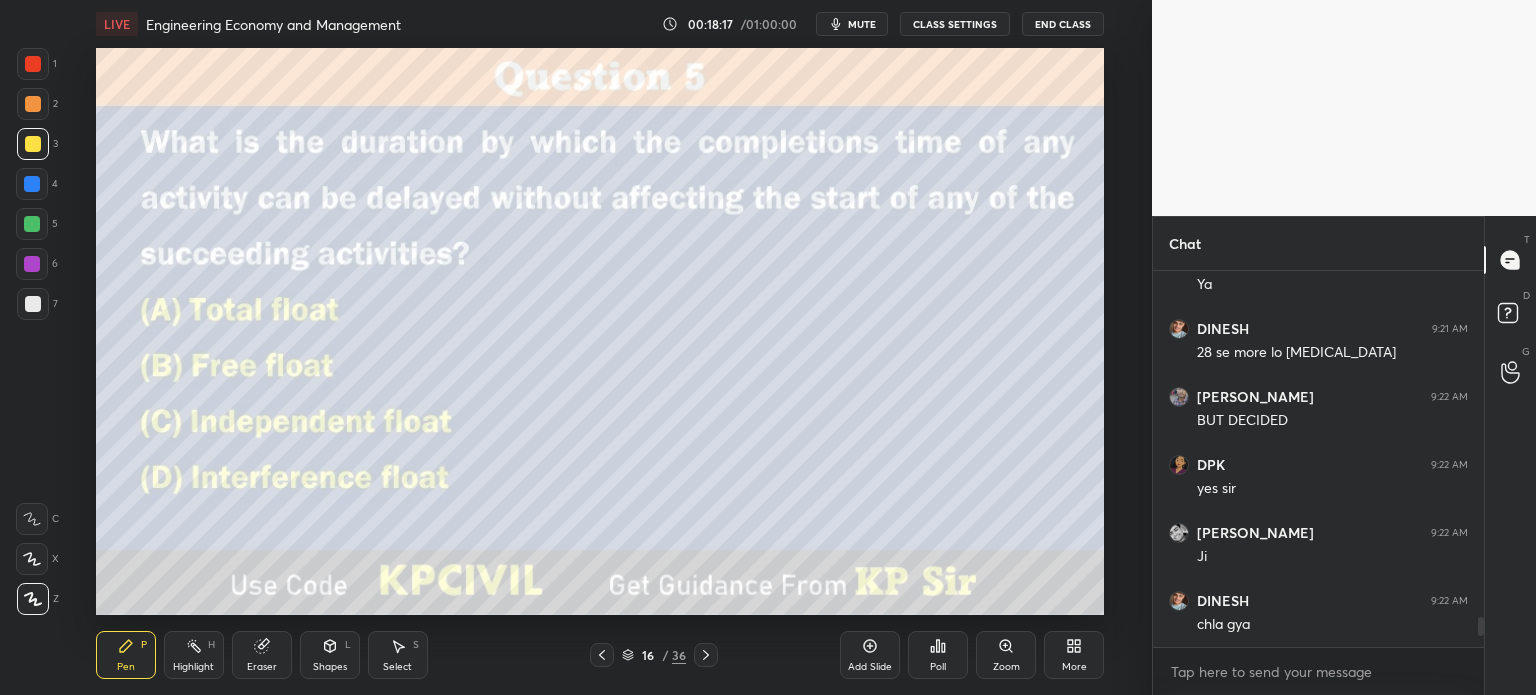 click at bounding box center (33, 304) 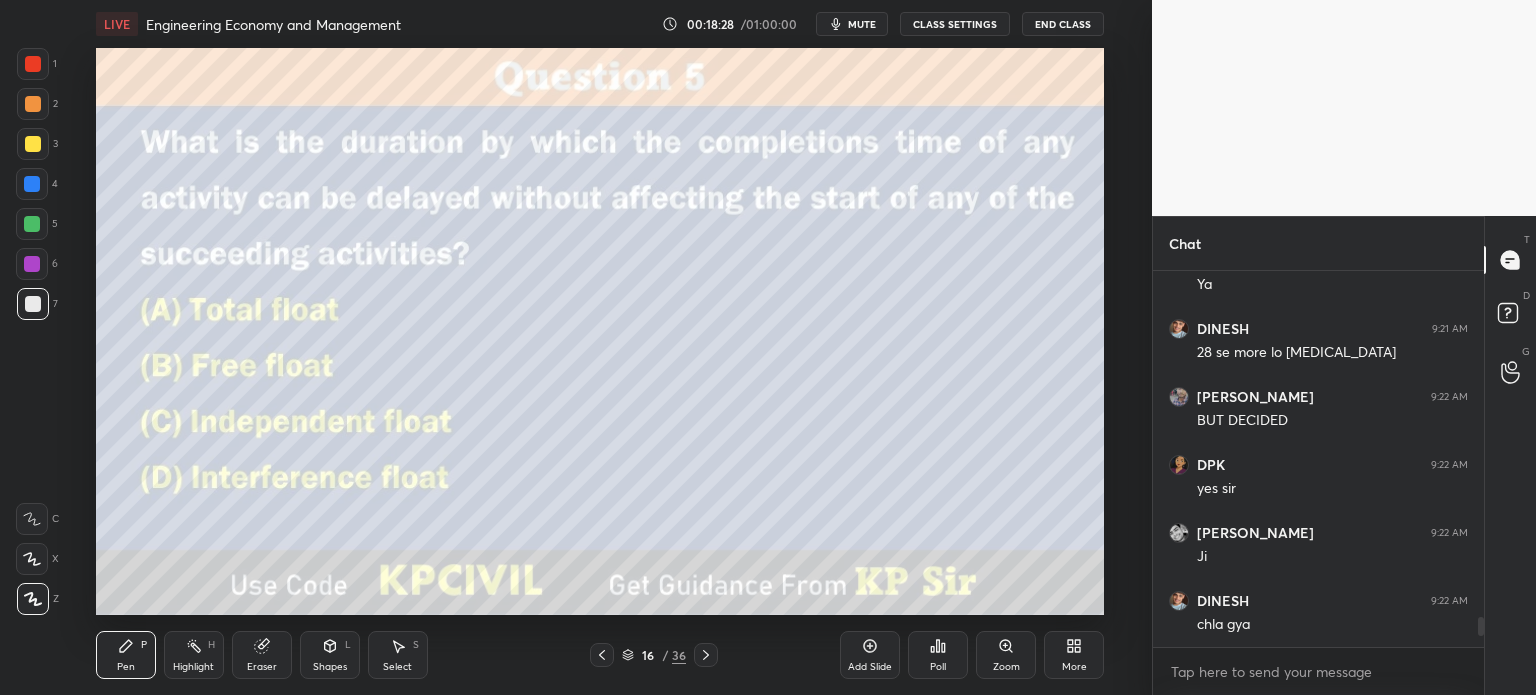 click on "Eraser" at bounding box center (262, 667) 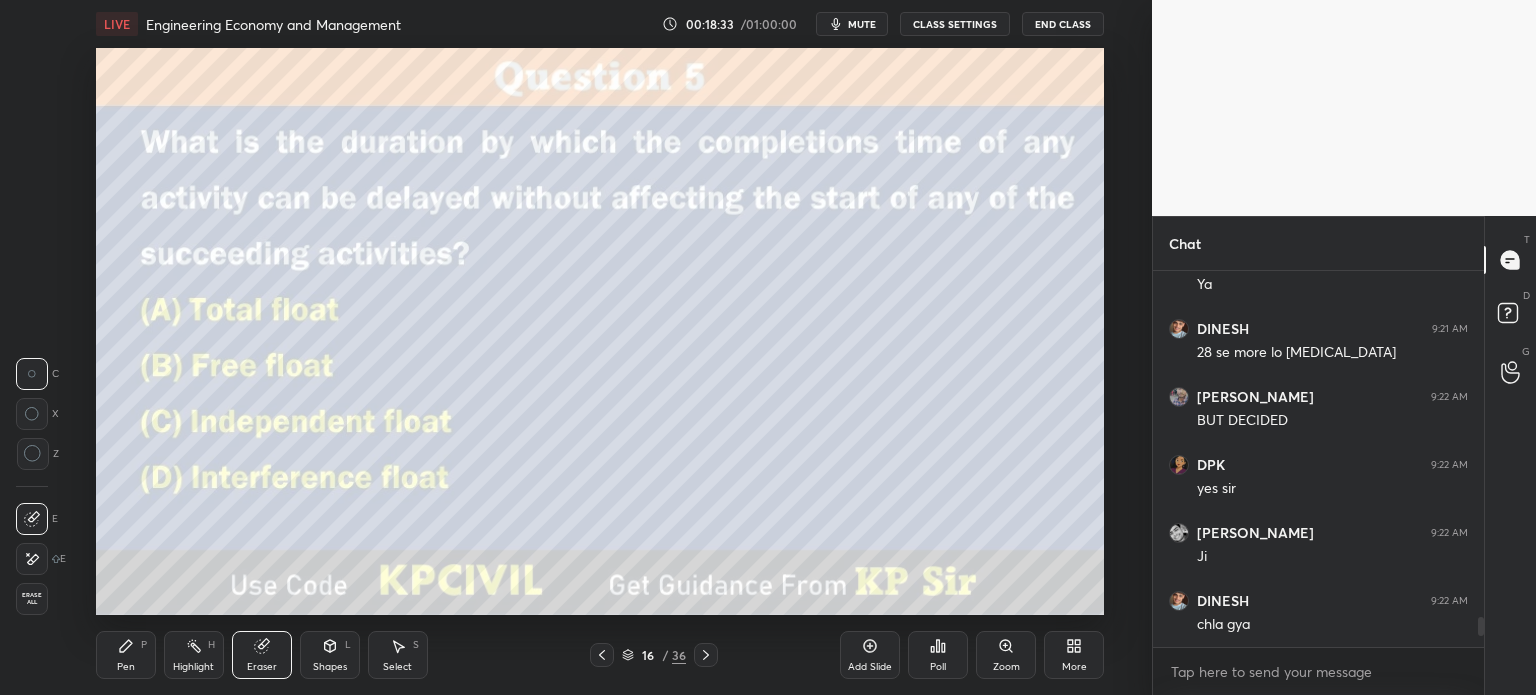 click on "Pen" at bounding box center [126, 667] 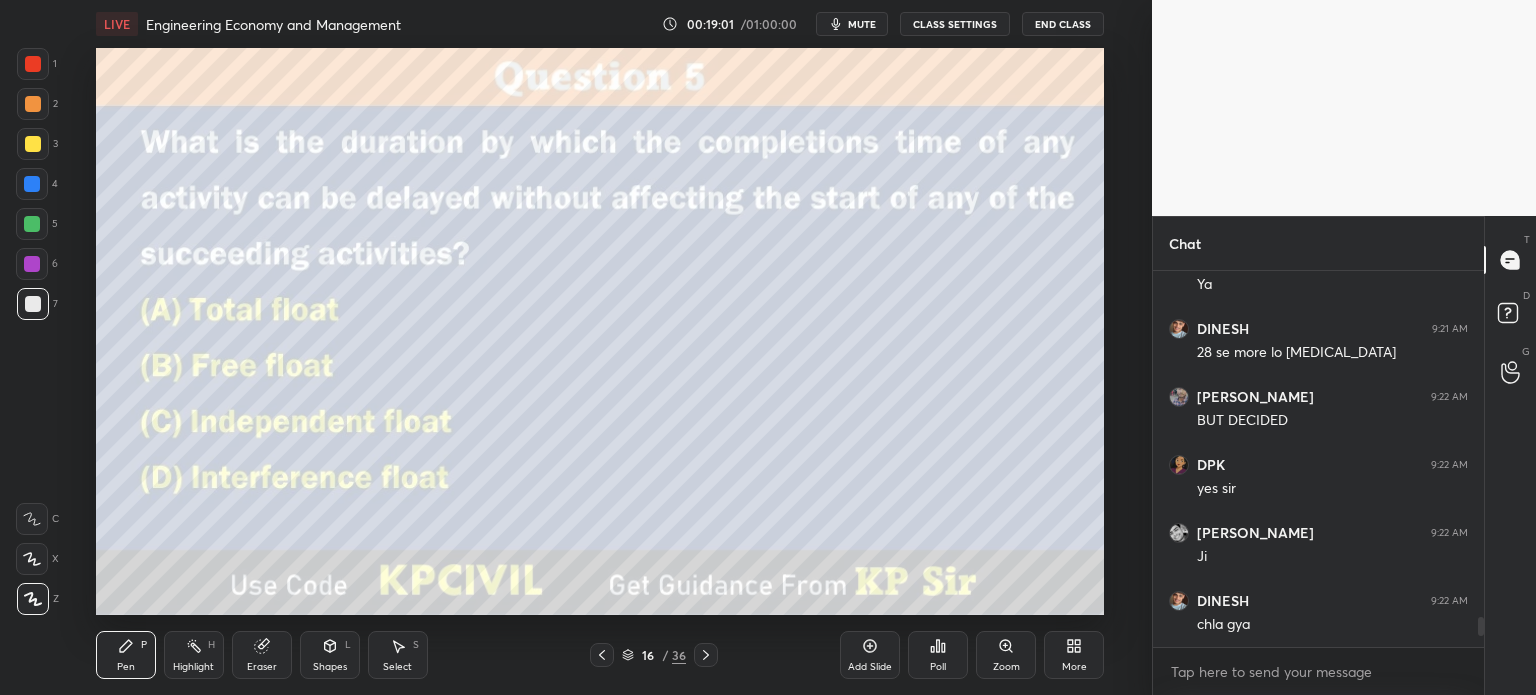click 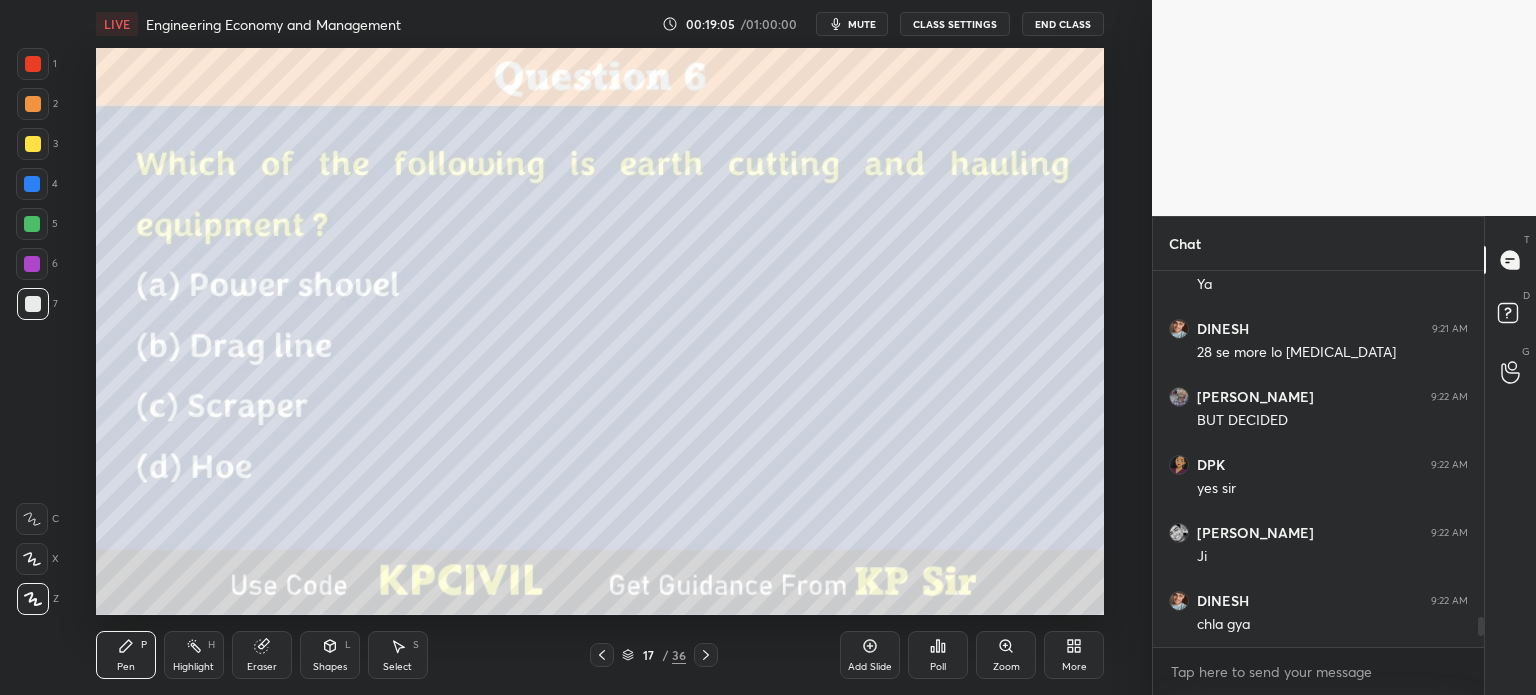 click 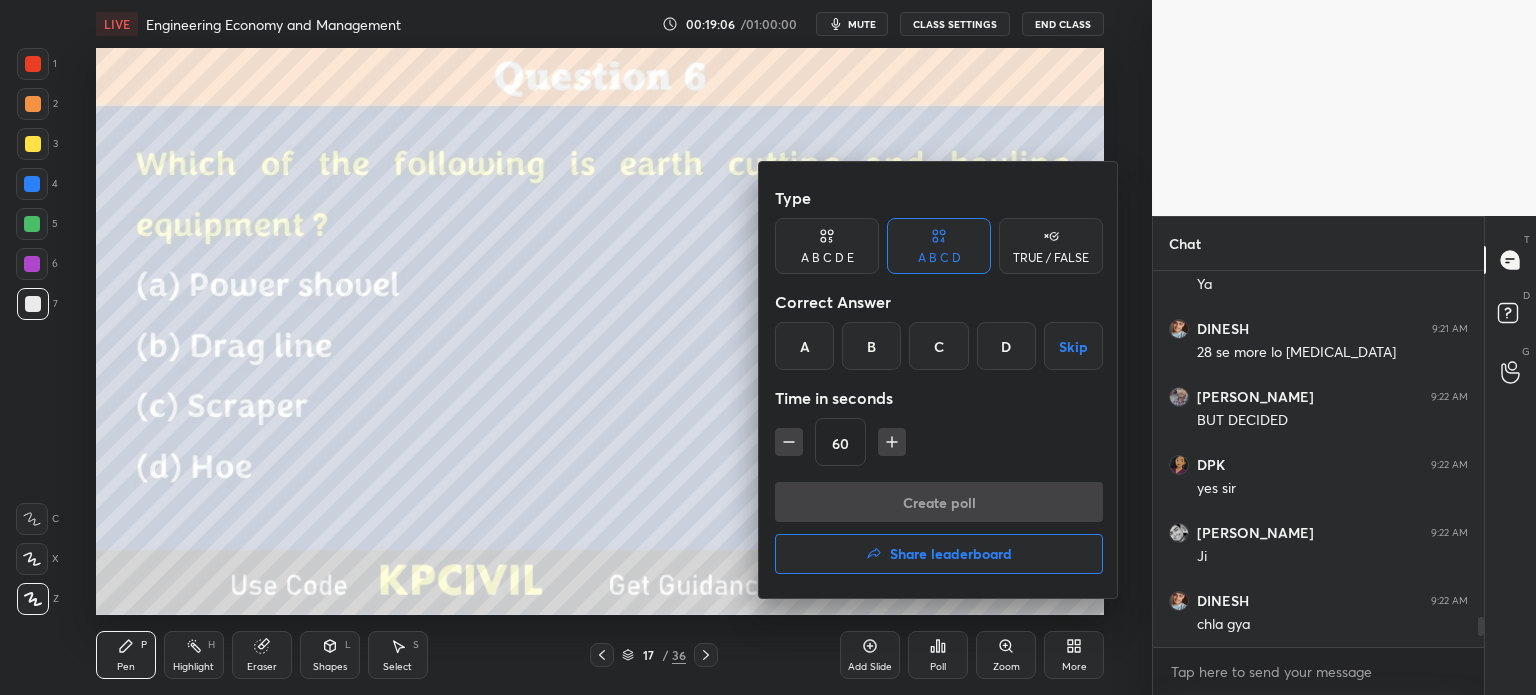 click on "C" at bounding box center [938, 346] 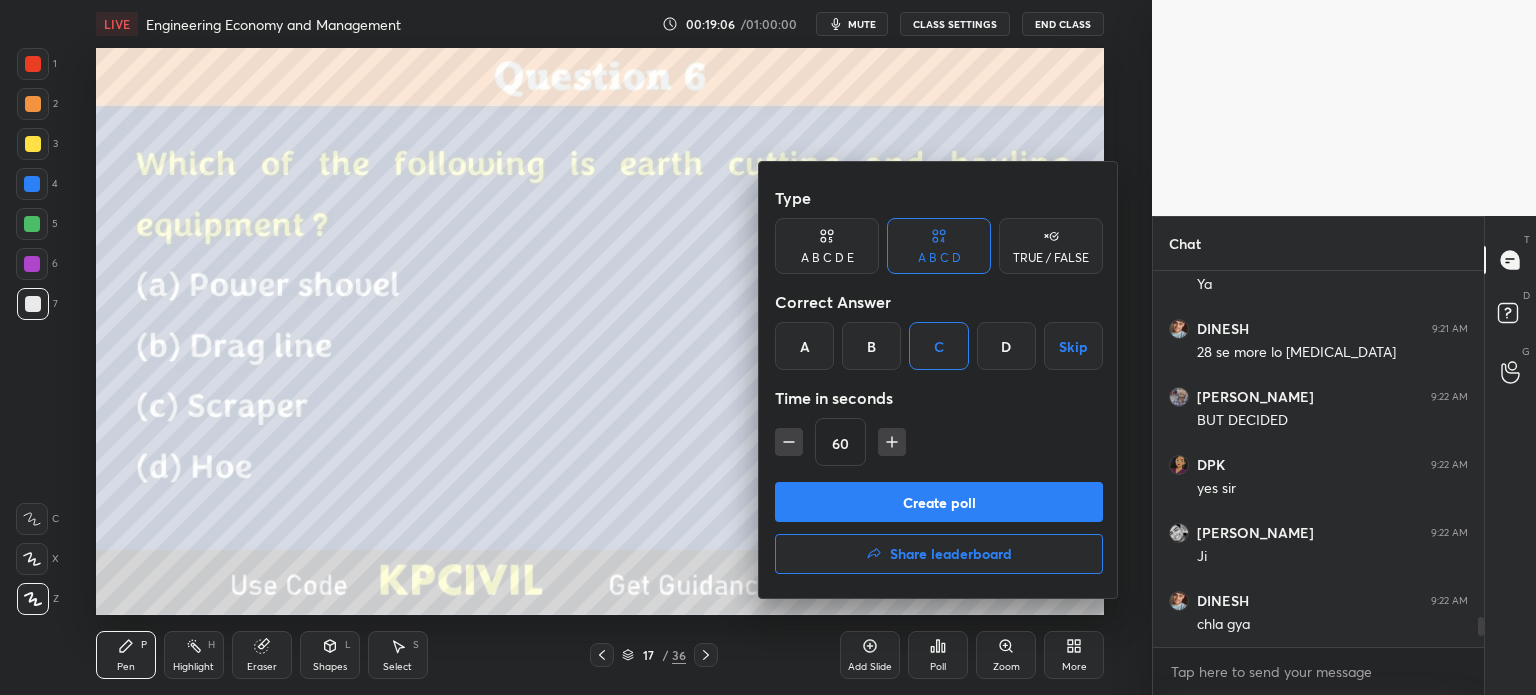click on "Create poll" at bounding box center (939, 502) 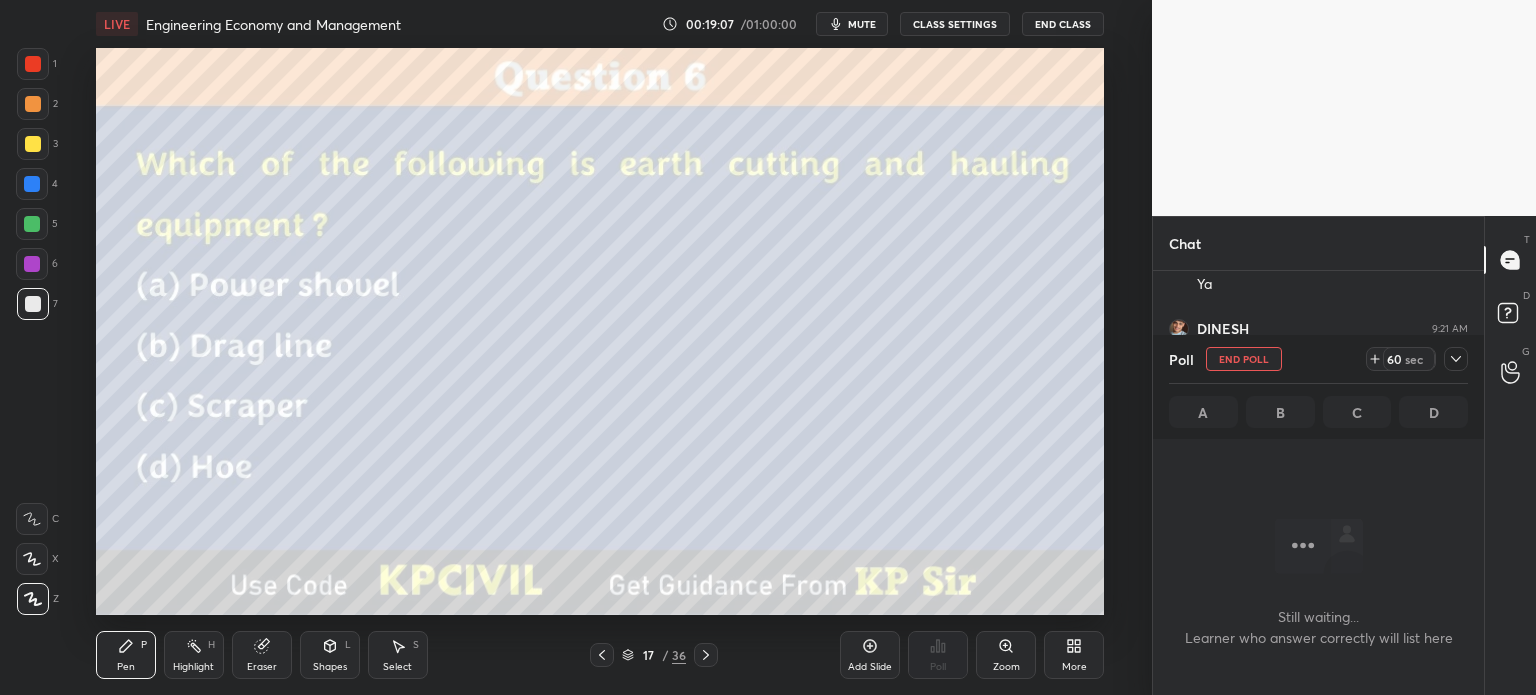 scroll, scrollTop: 290, scrollLeft: 325, axis: both 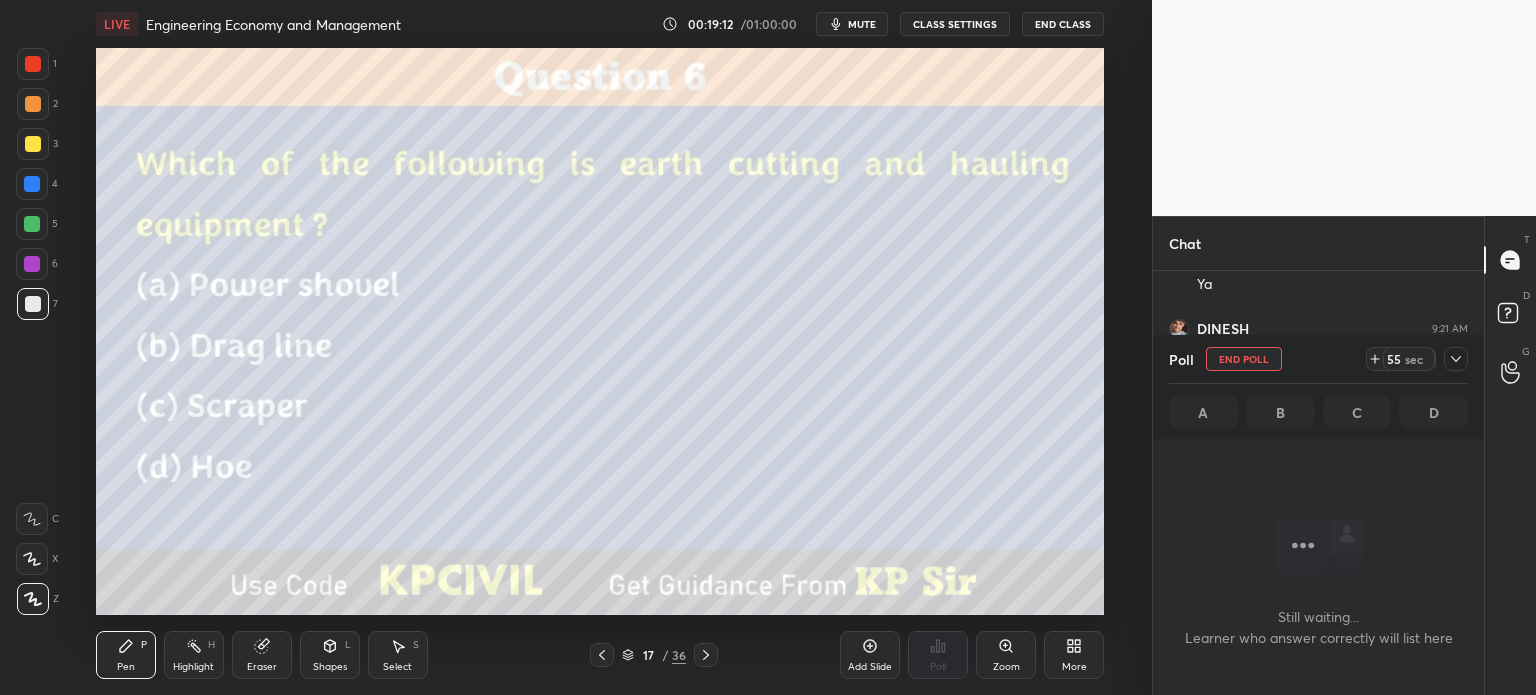 click 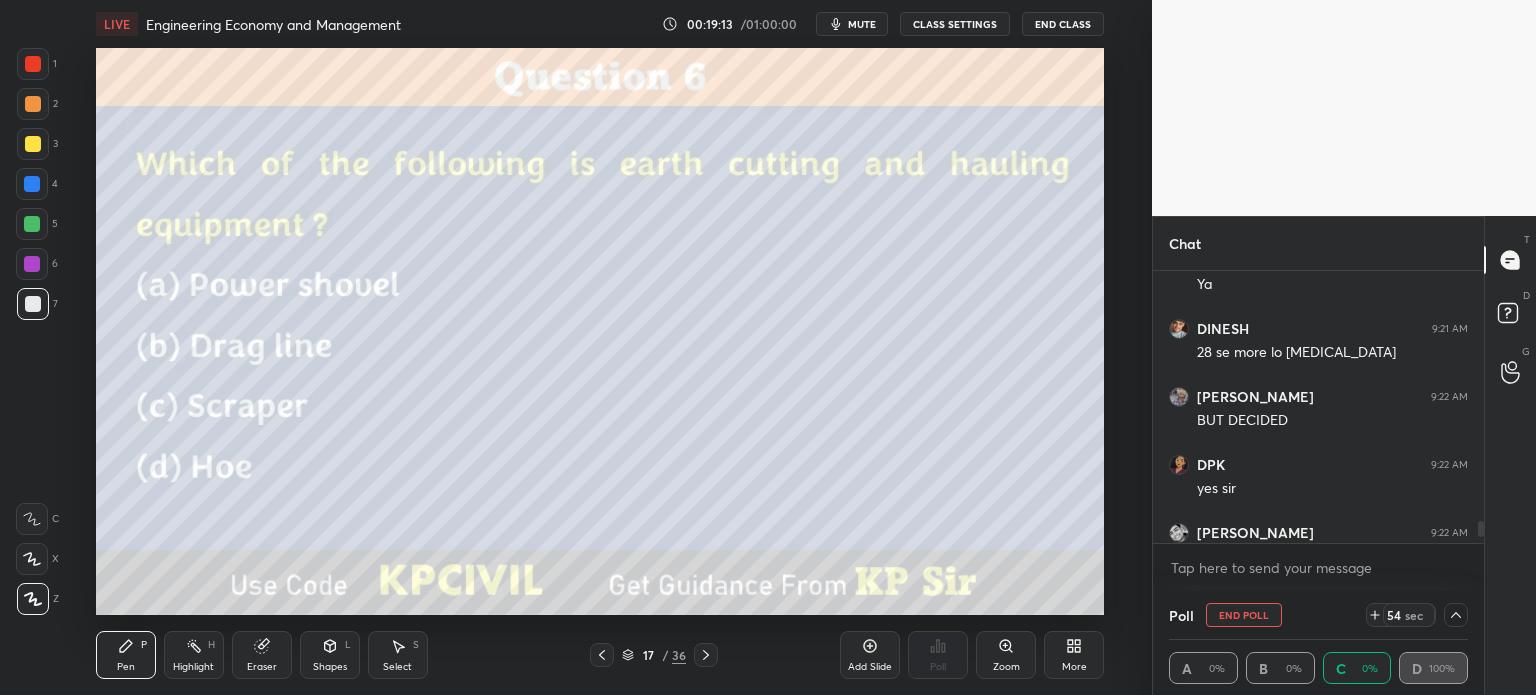 scroll, scrollTop: 4370, scrollLeft: 0, axis: vertical 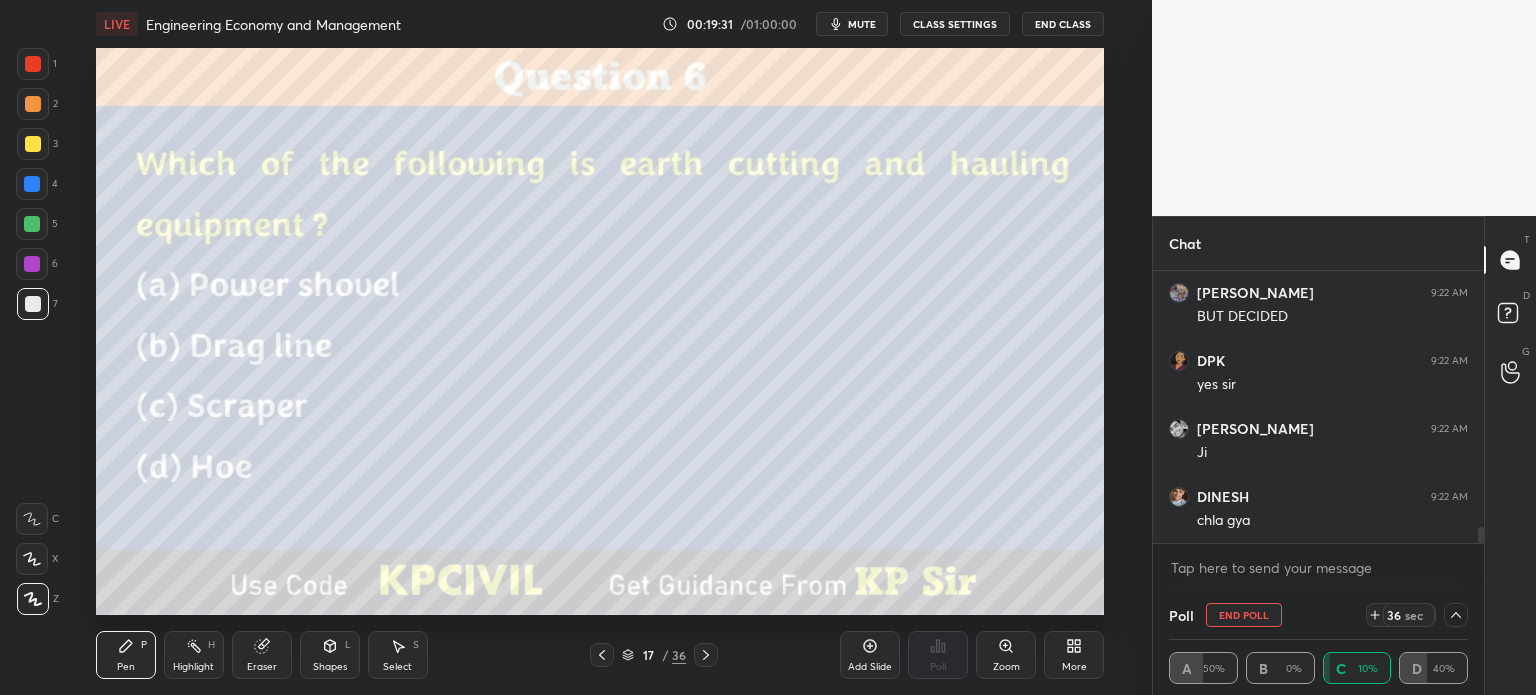 click 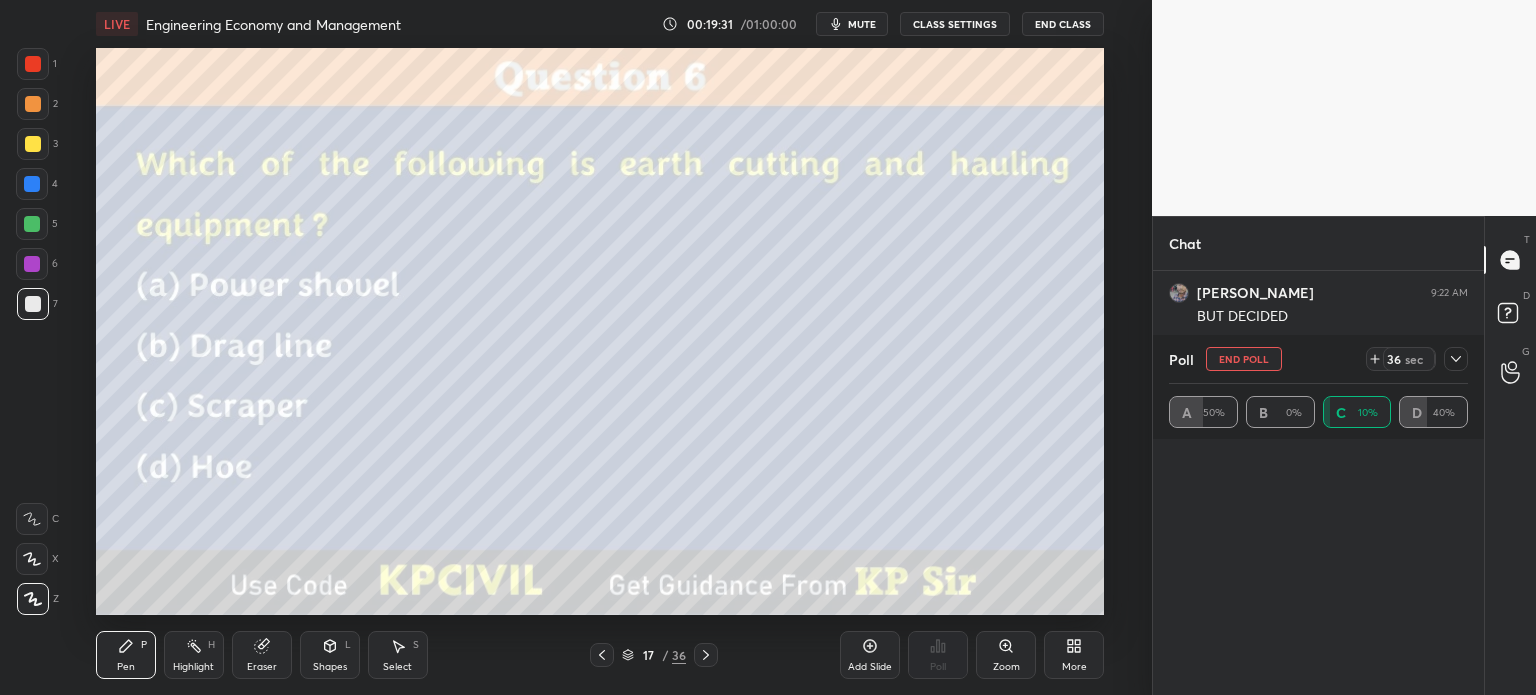 scroll, scrollTop: 6, scrollLeft: 6, axis: both 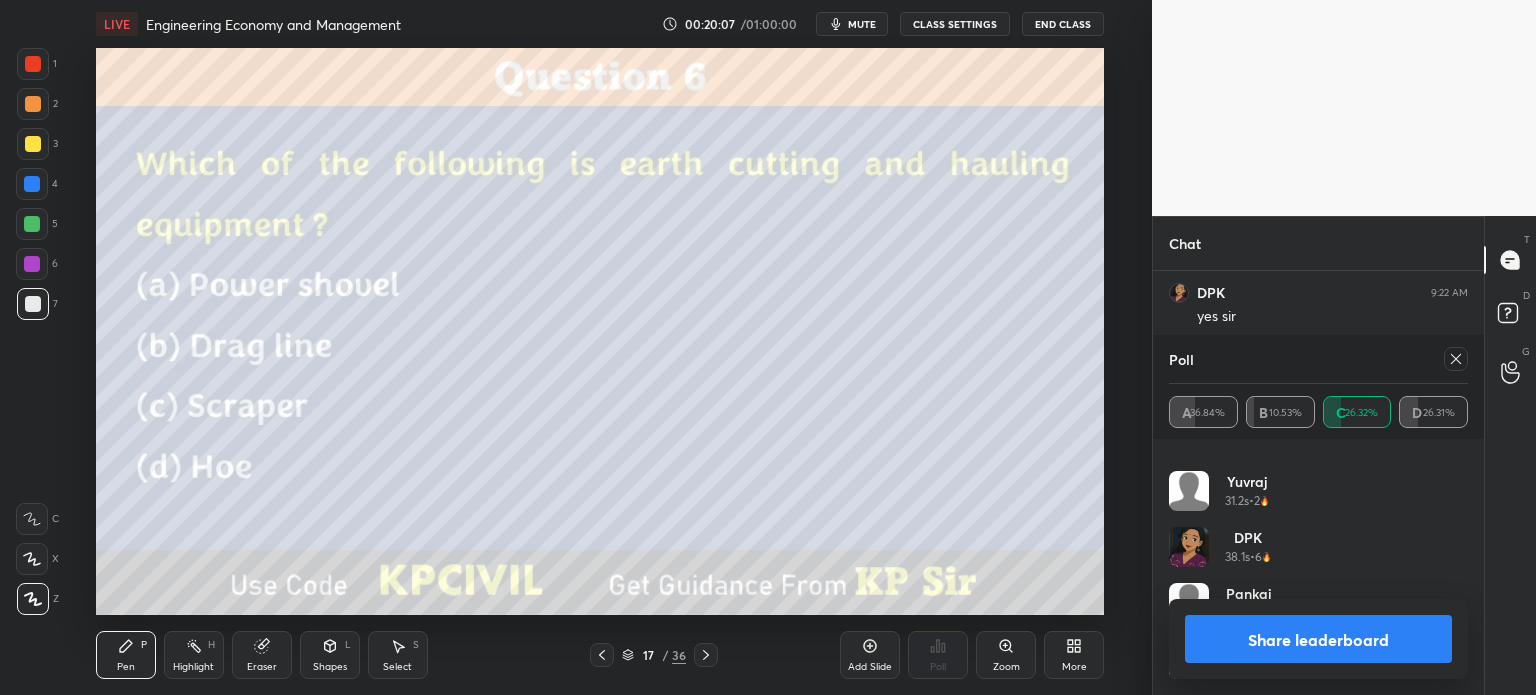 click 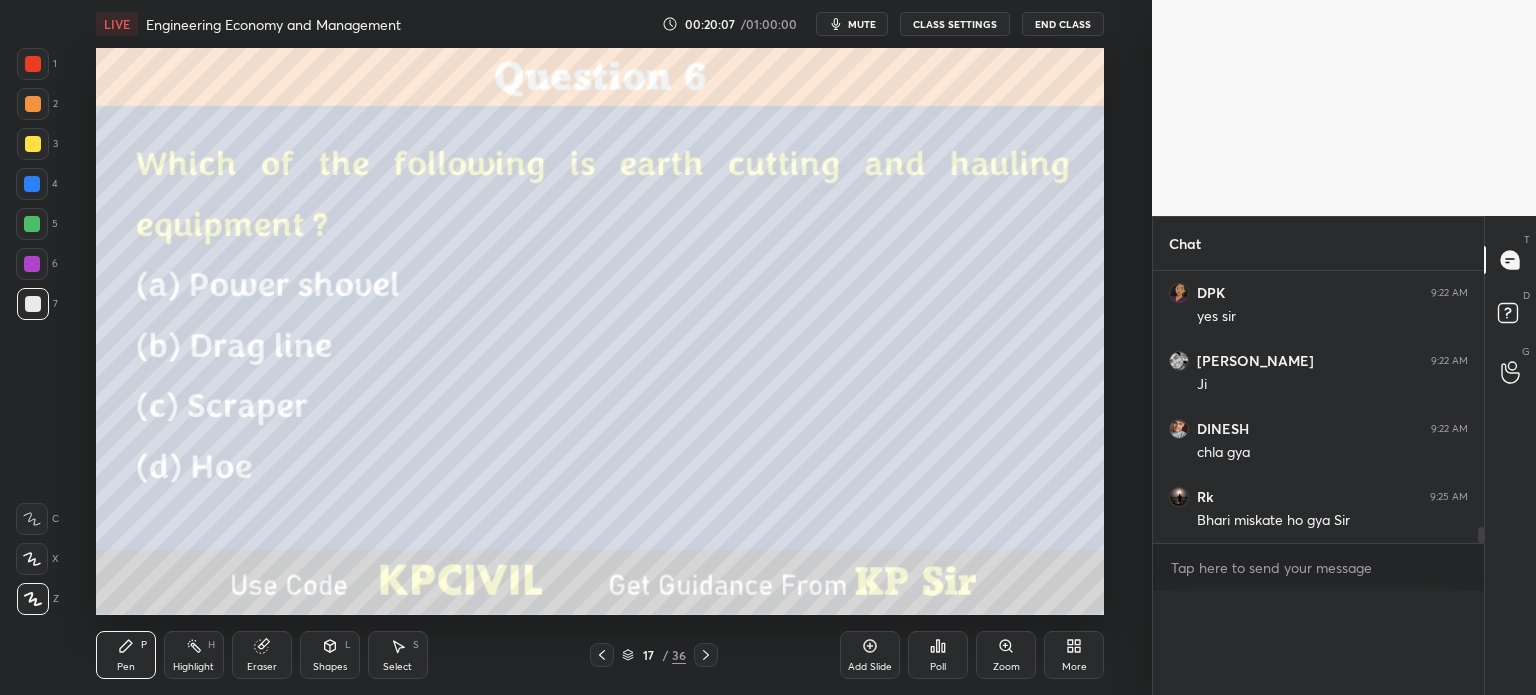 scroll, scrollTop: 150, scrollLeft: 293, axis: both 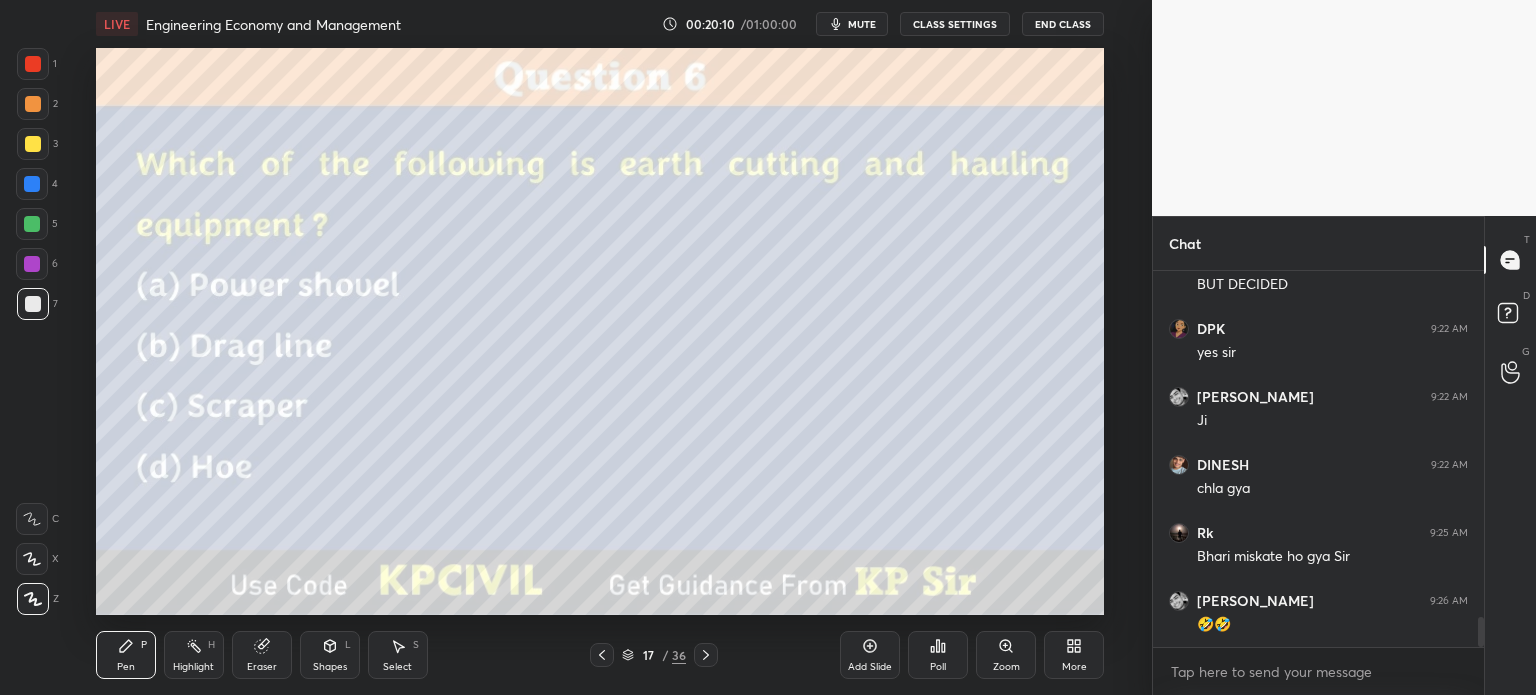click on "Shapes L" at bounding box center [330, 655] 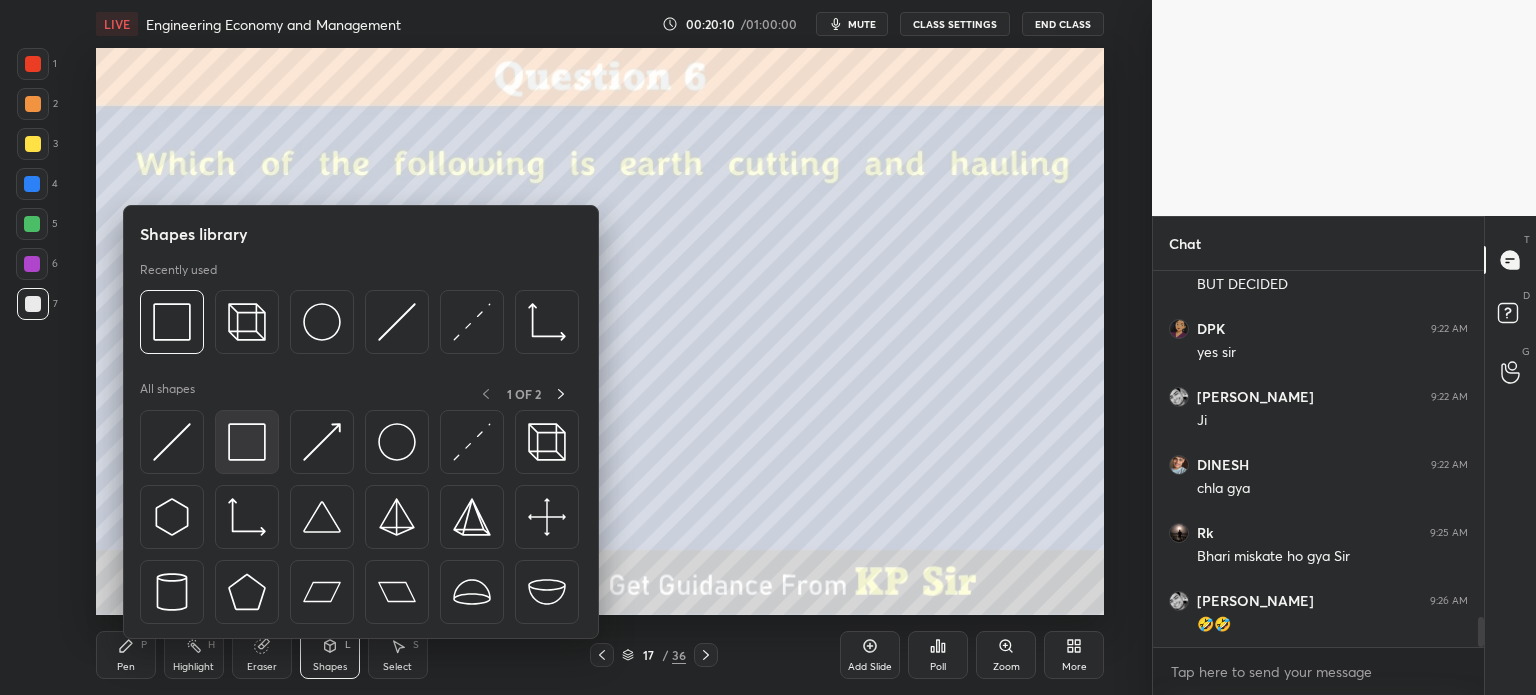 click at bounding box center (247, 442) 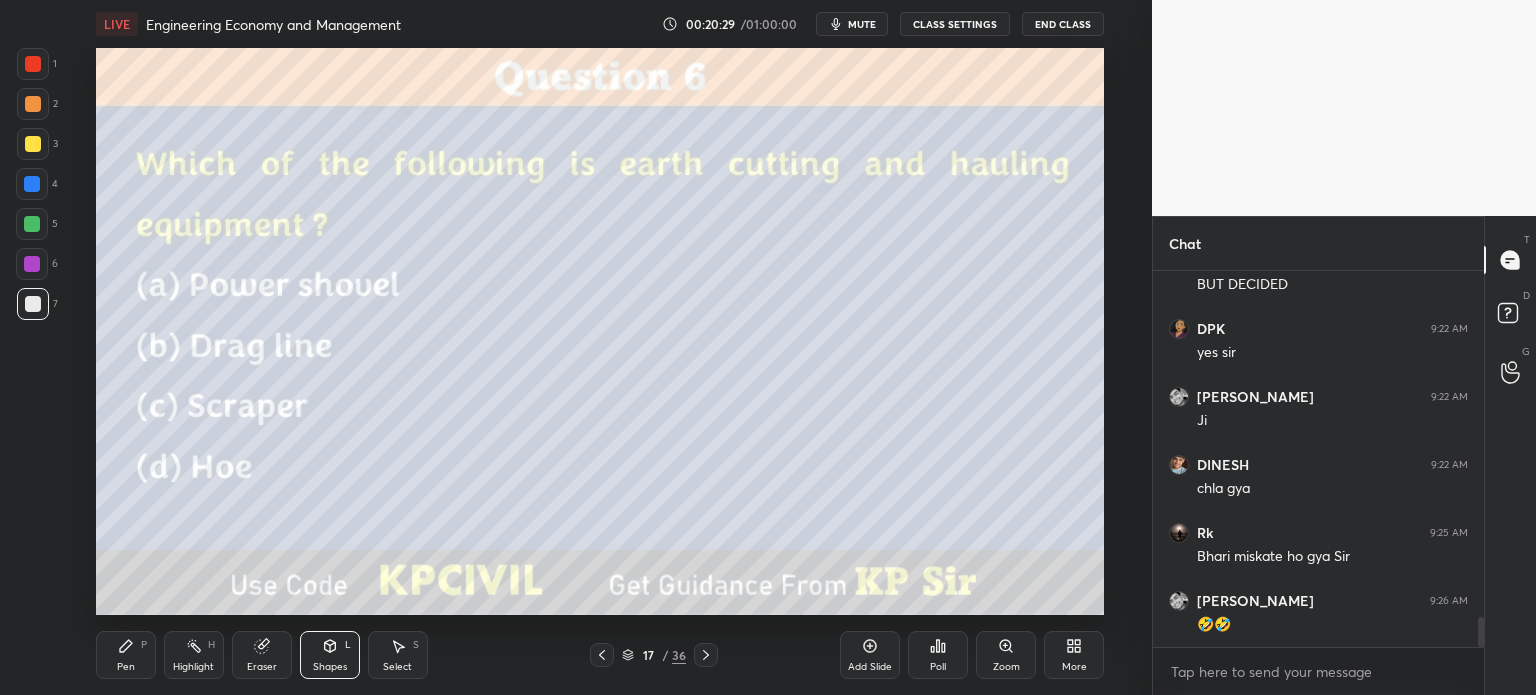 click at bounding box center (33, 104) 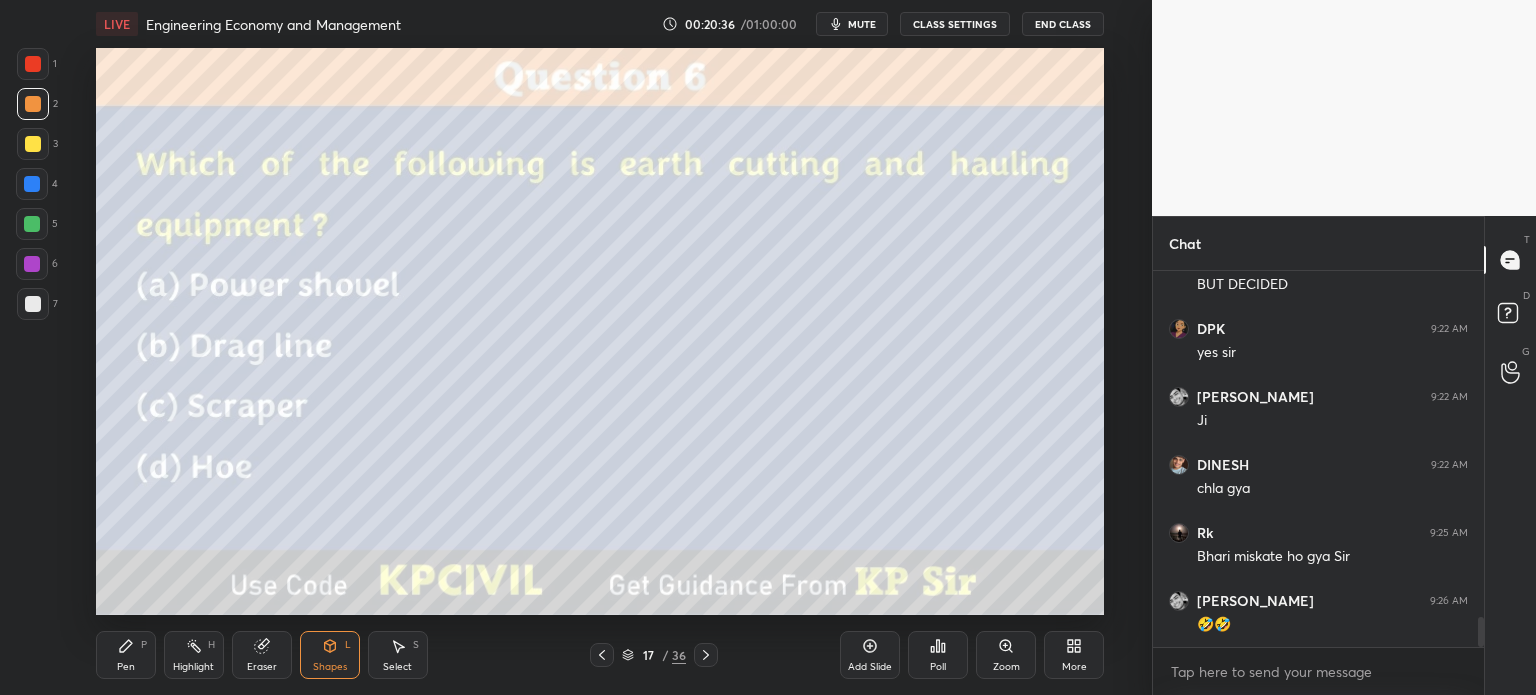 click 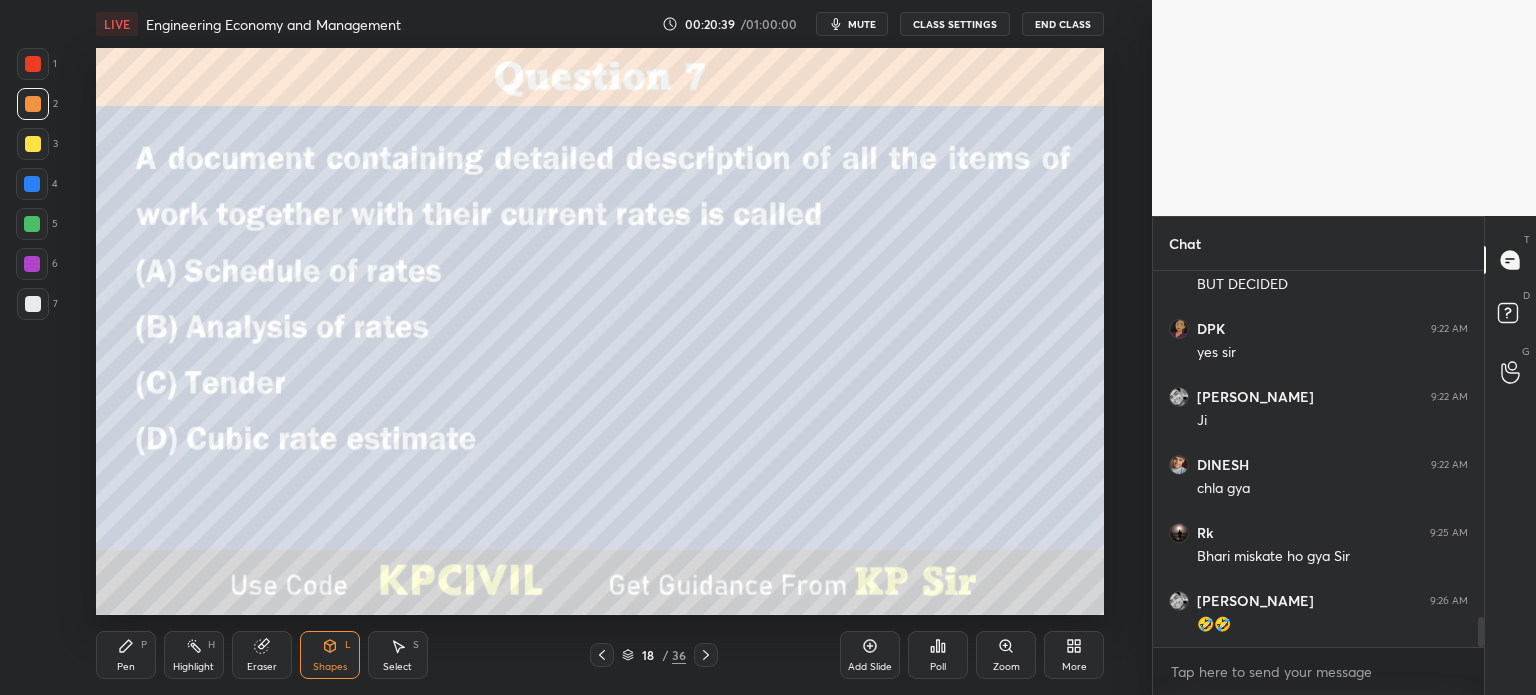 click 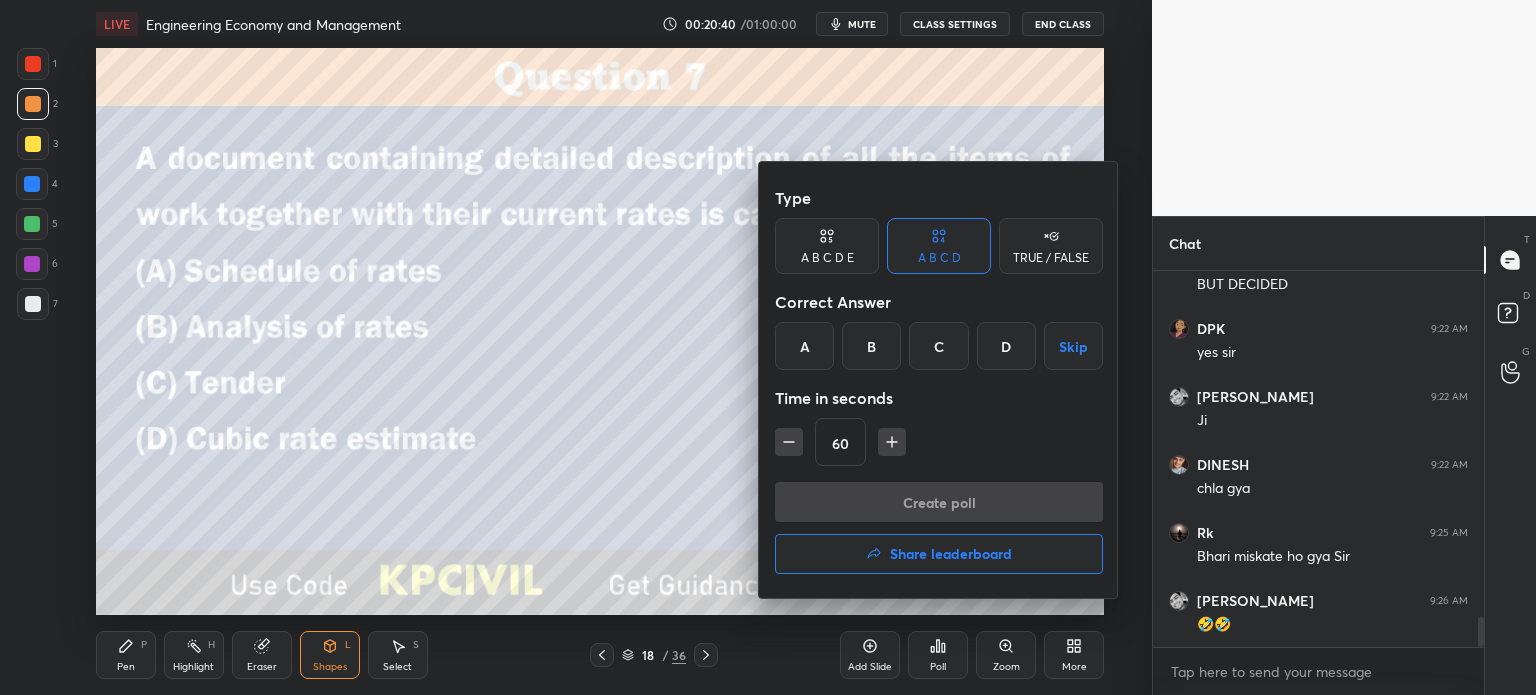 click on "A" at bounding box center [804, 346] 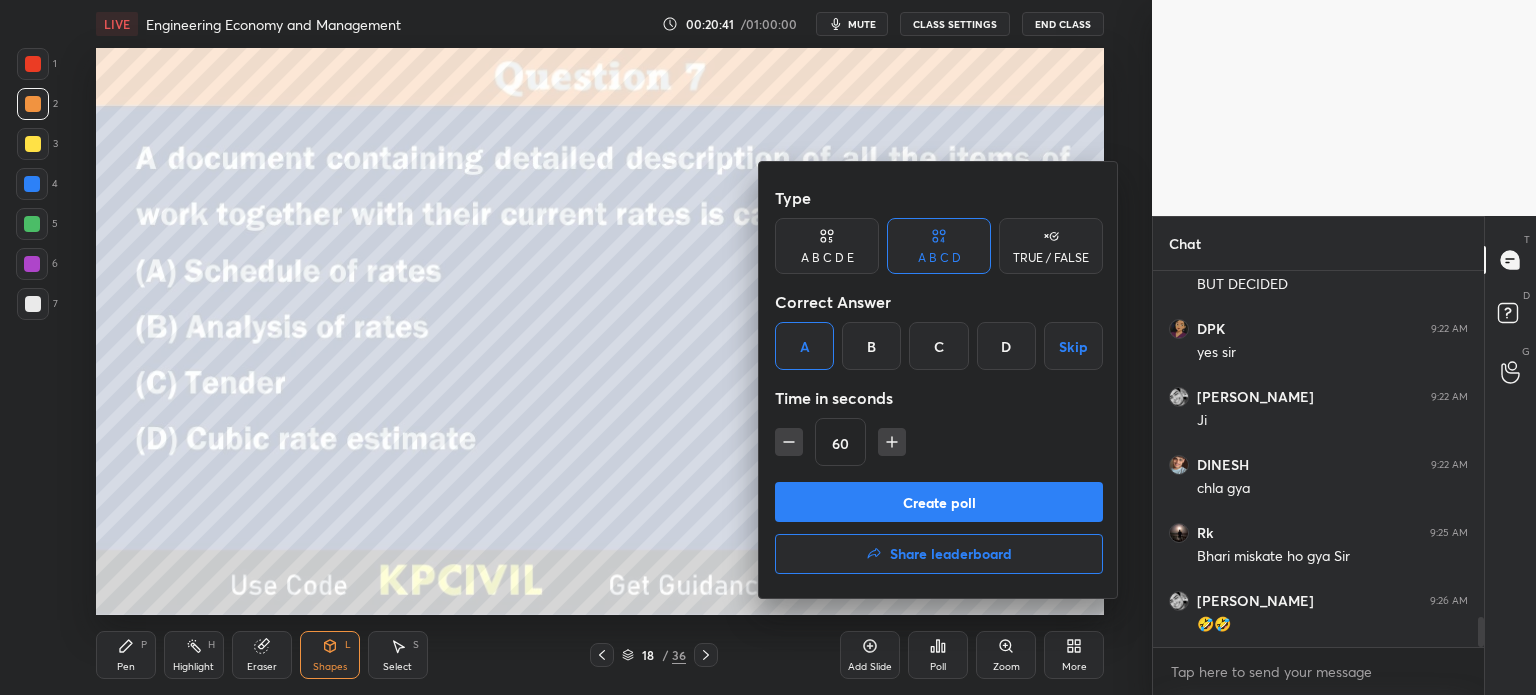 click on "Create poll" at bounding box center (939, 502) 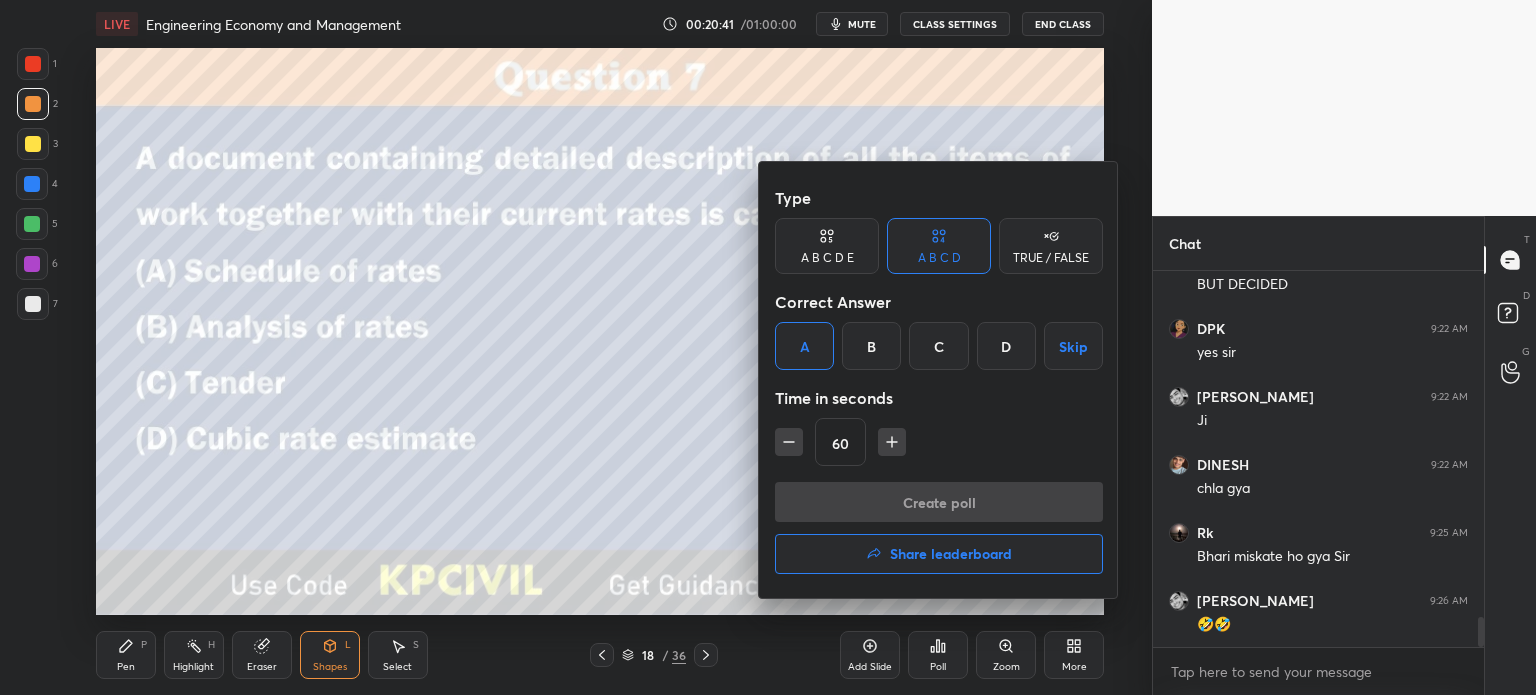 scroll, scrollTop: 328, scrollLeft: 325, axis: both 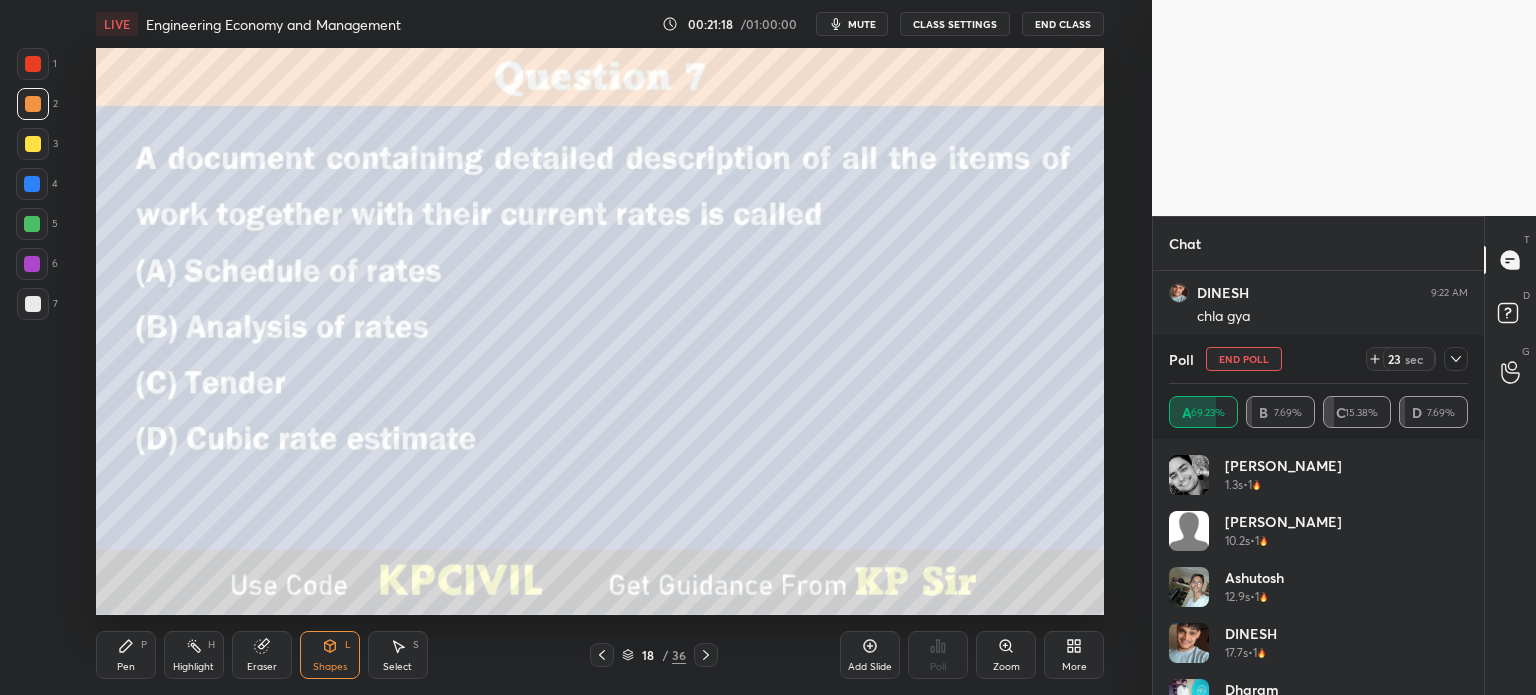 click 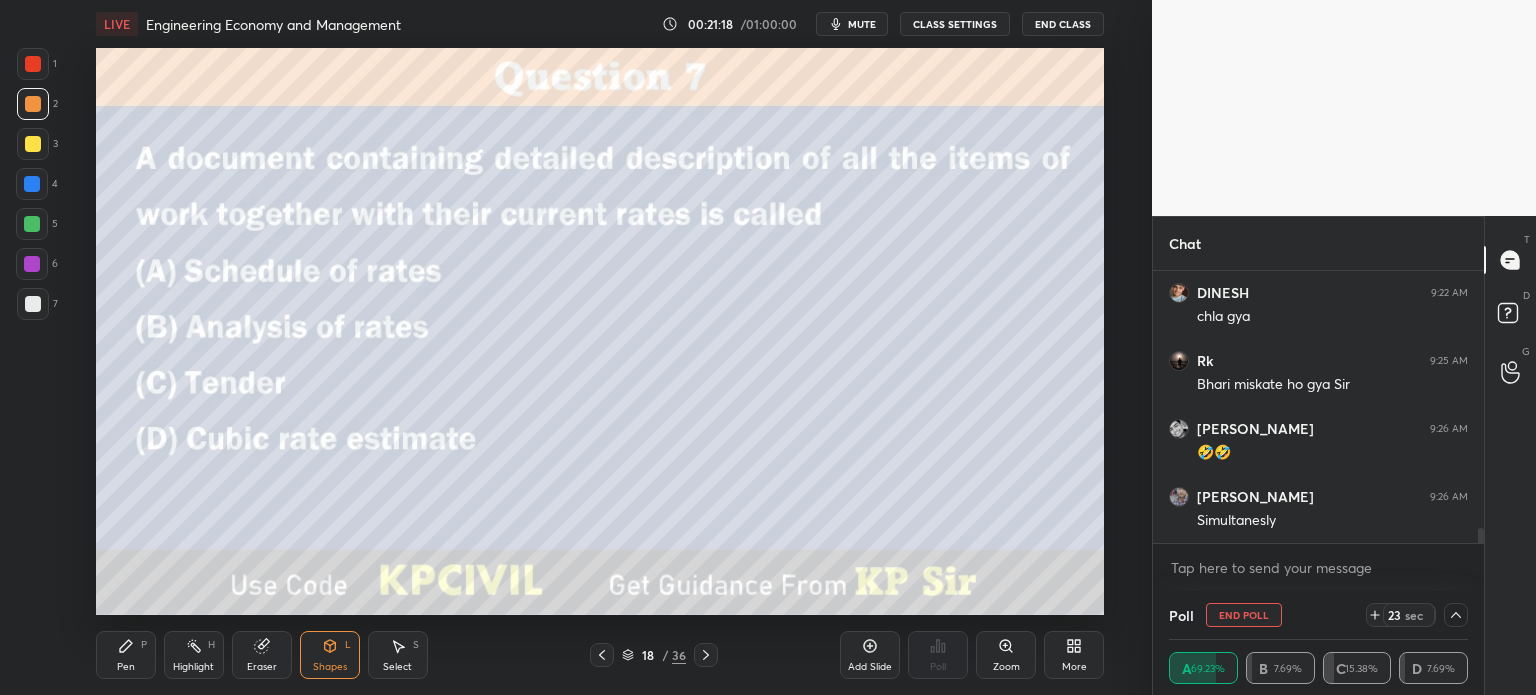 scroll, scrollTop: 153, scrollLeft: 293, axis: both 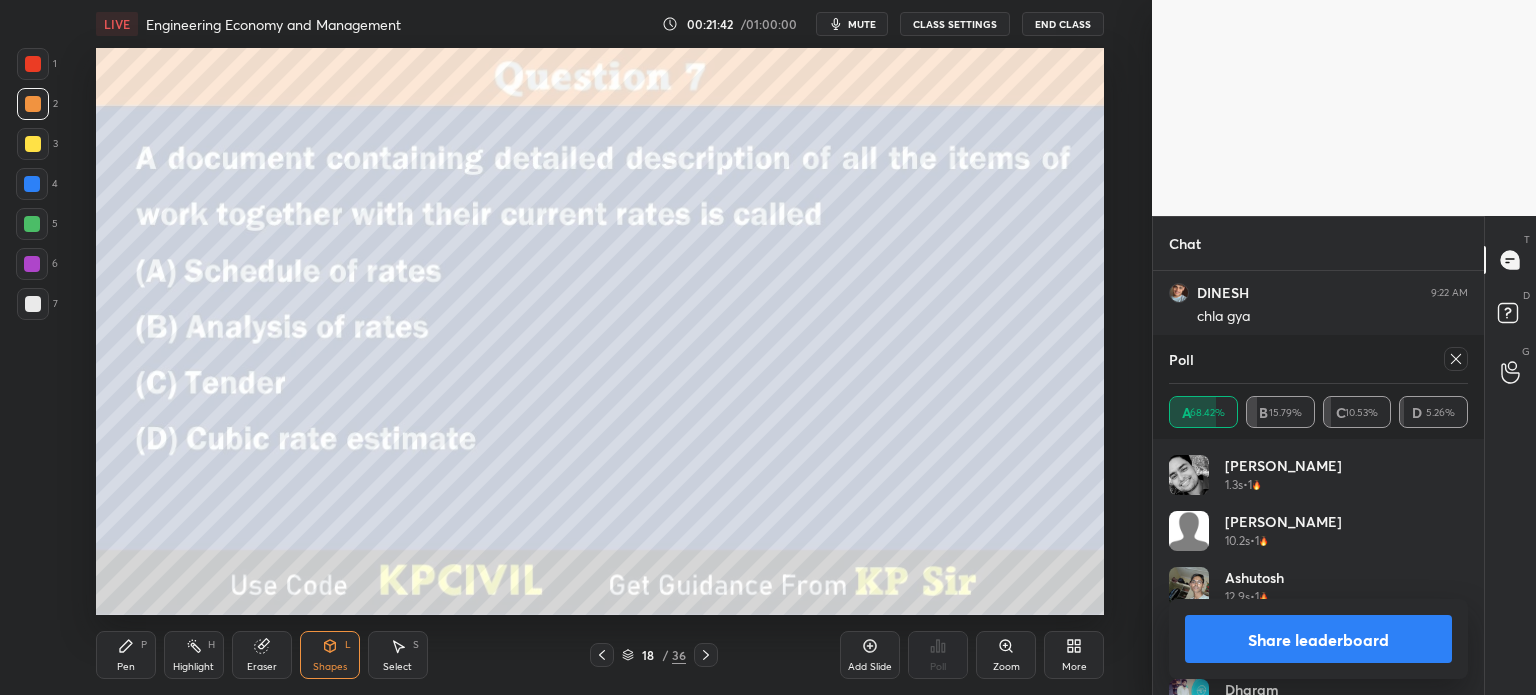 click 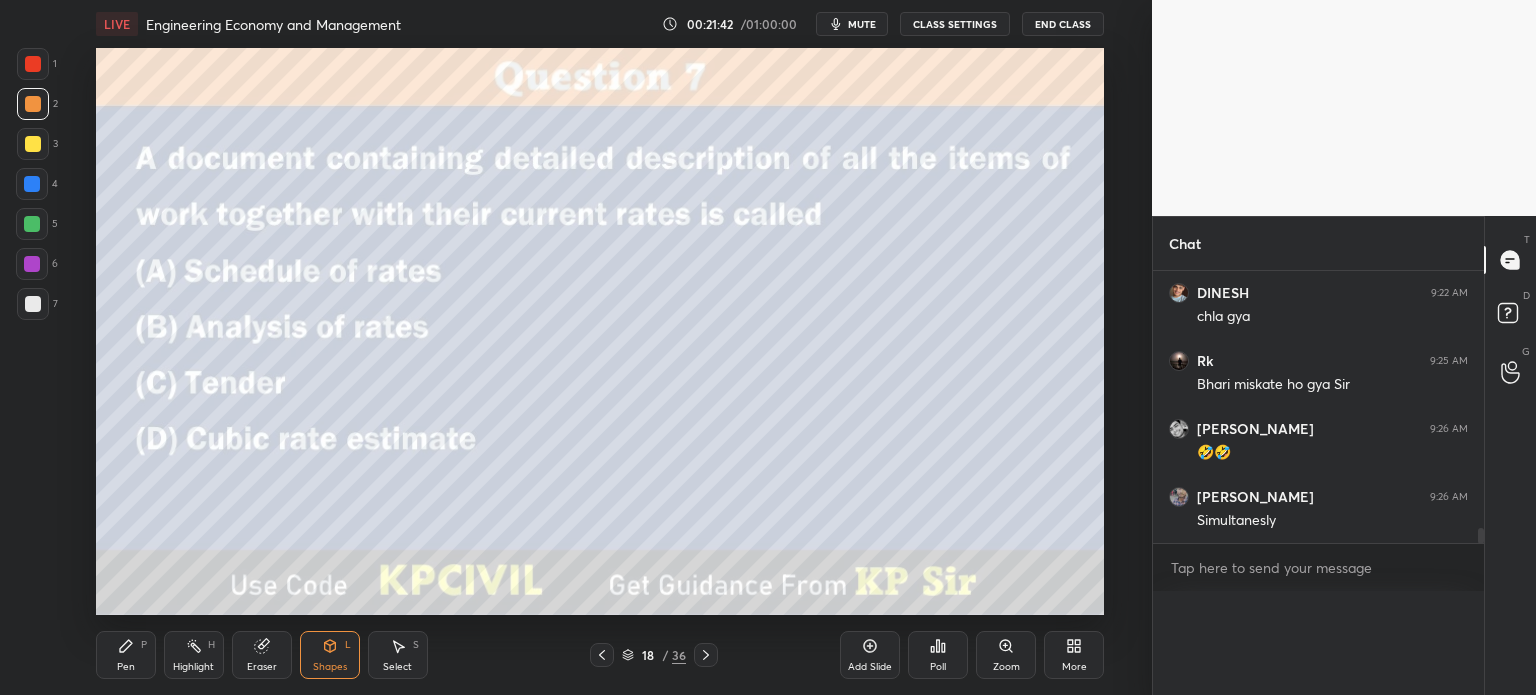 scroll, scrollTop: 121, scrollLeft: 293, axis: both 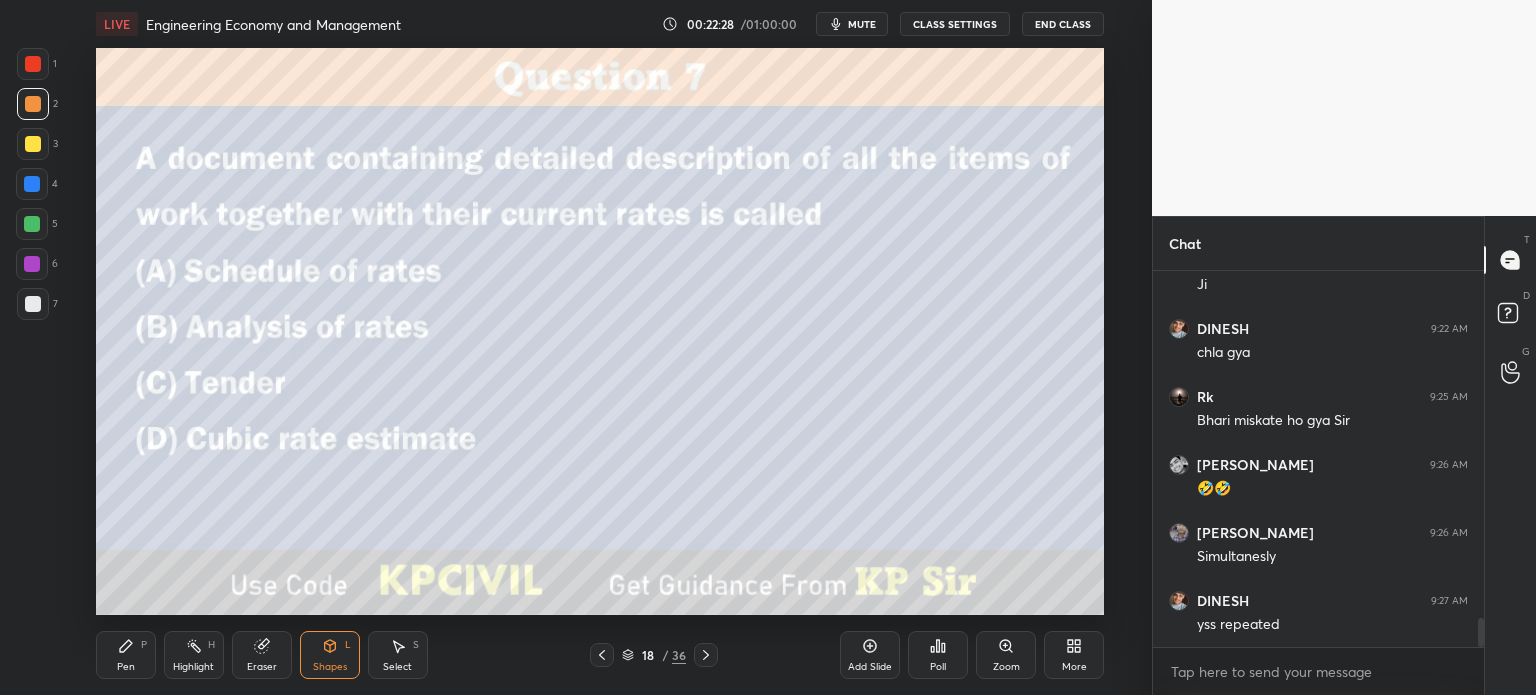 click on "Pen P" at bounding box center [126, 655] 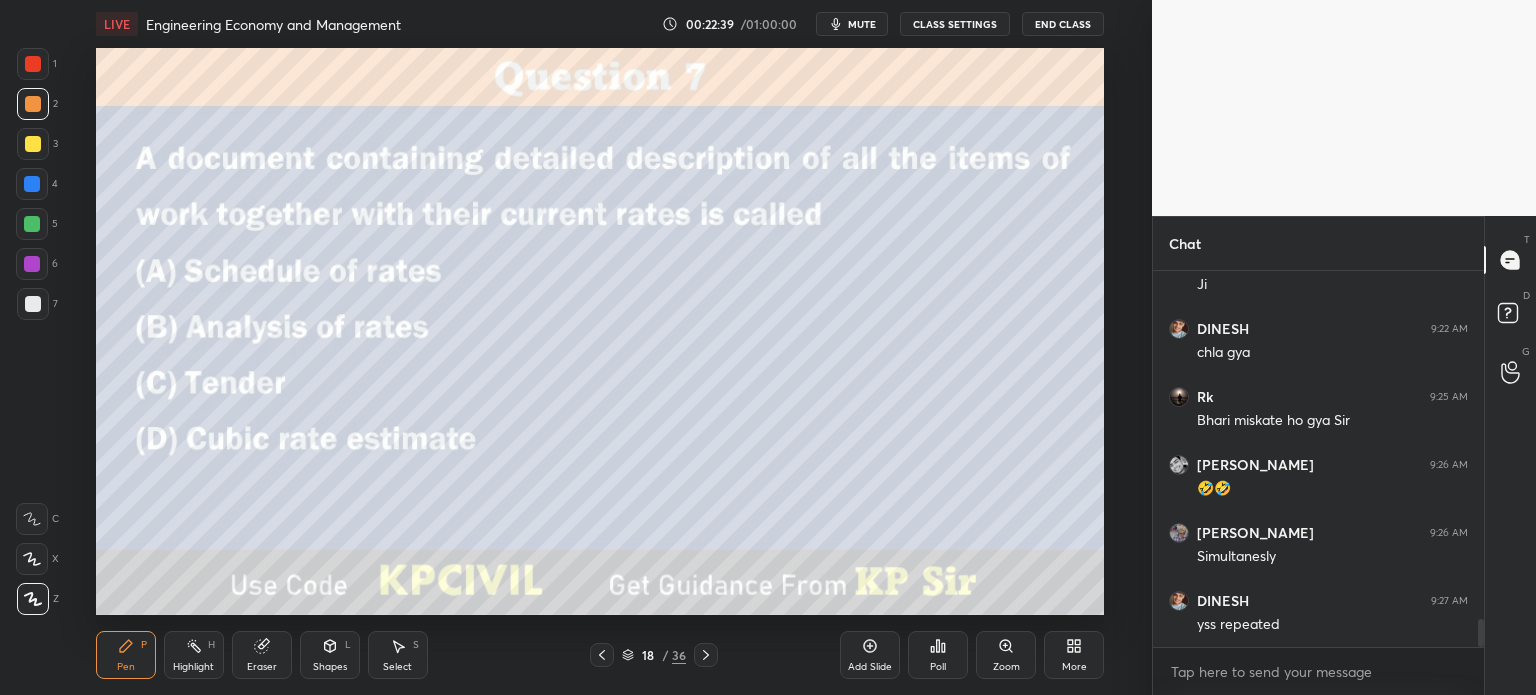 scroll, scrollTop: 4606, scrollLeft: 0, axis: vertical 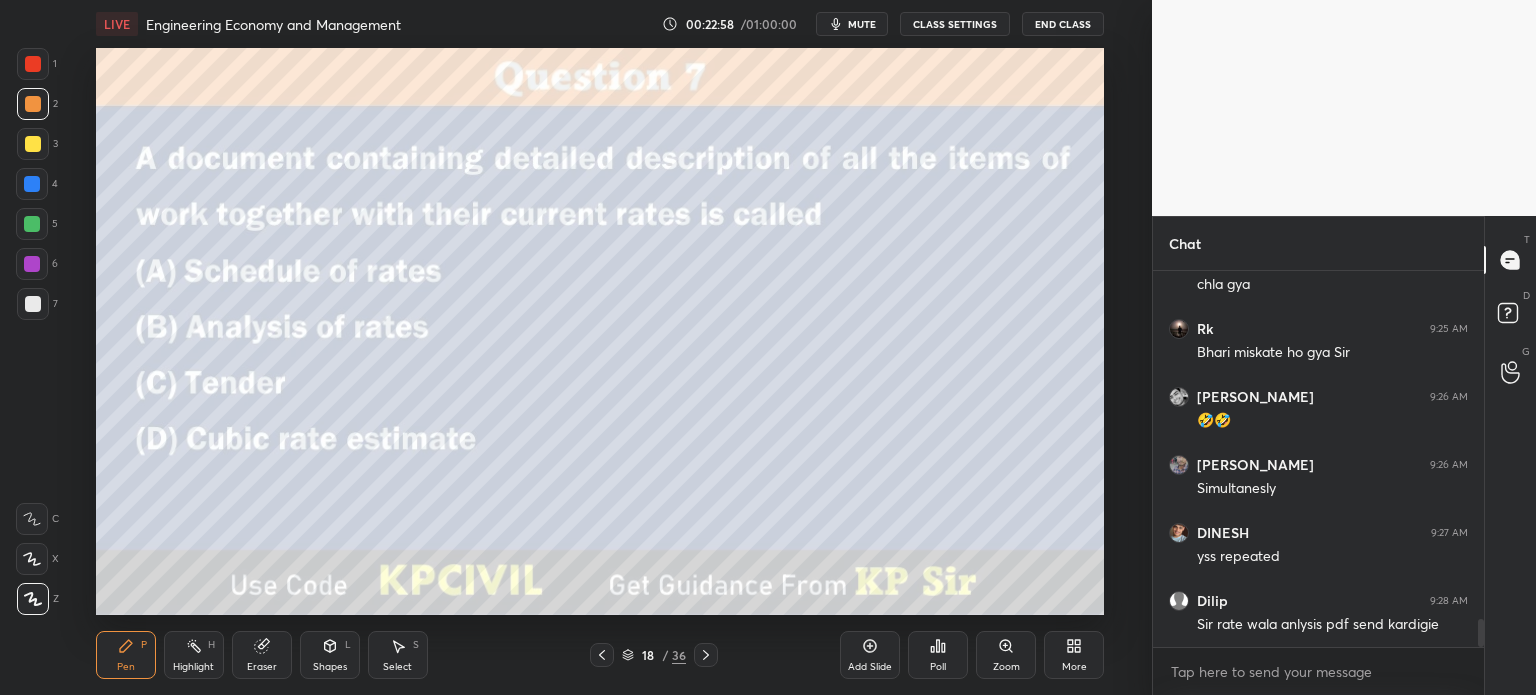 click 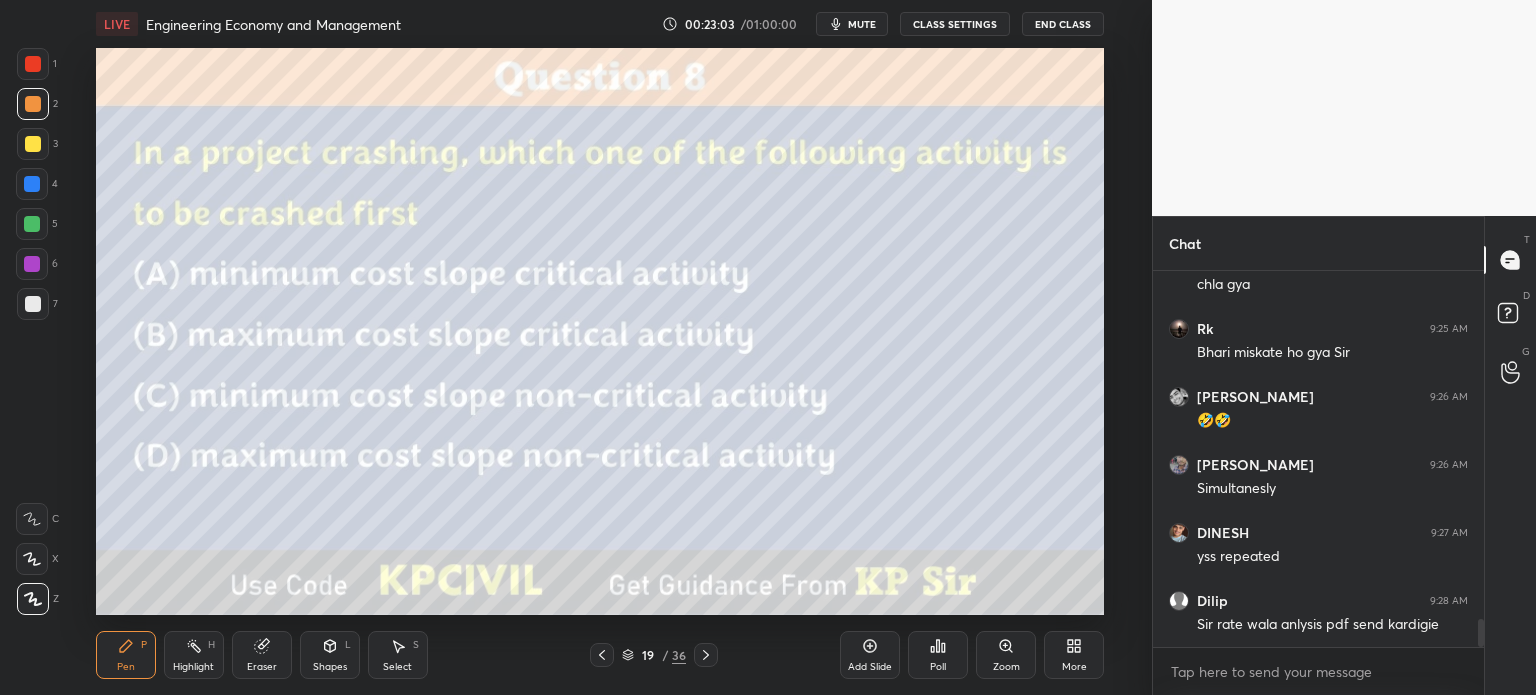 click on "Poll" at bounding box center [938, 667] 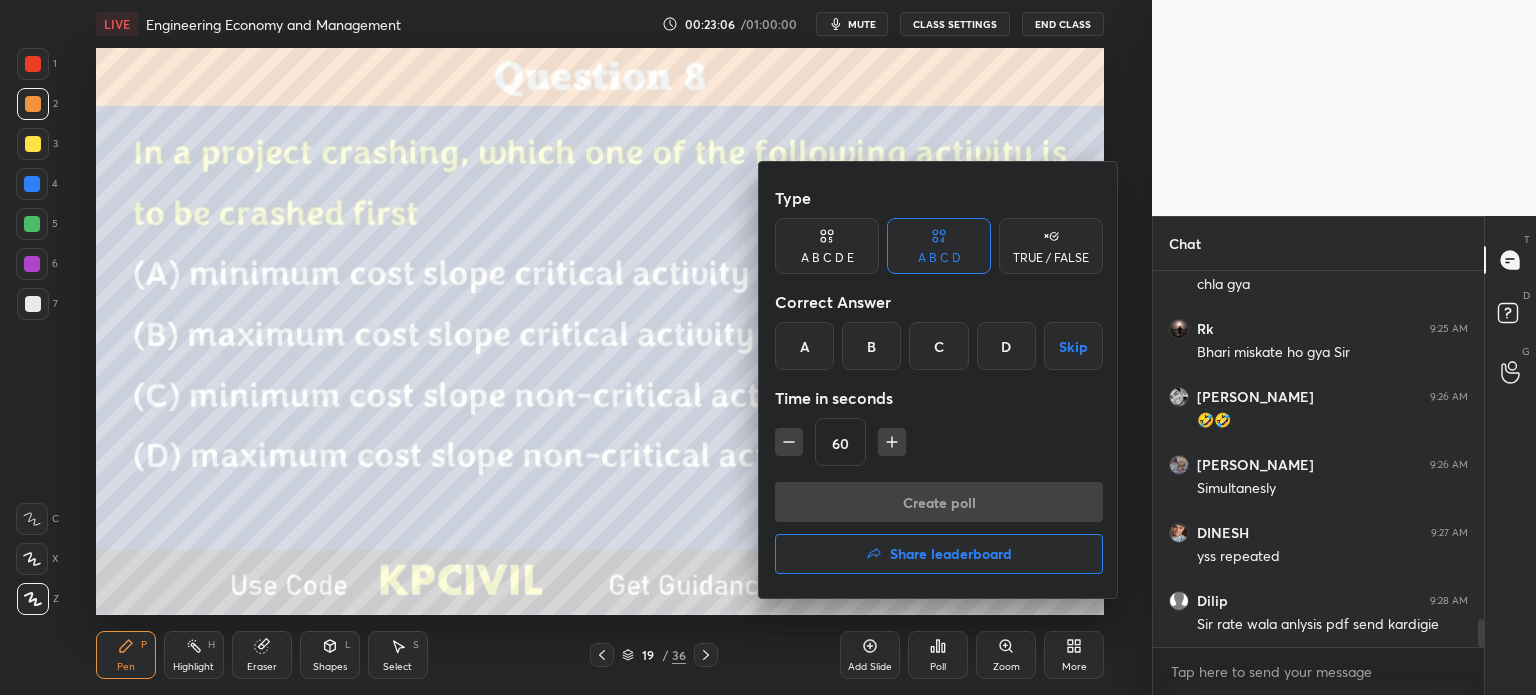 click on "A" at bounding box center [804, 346] 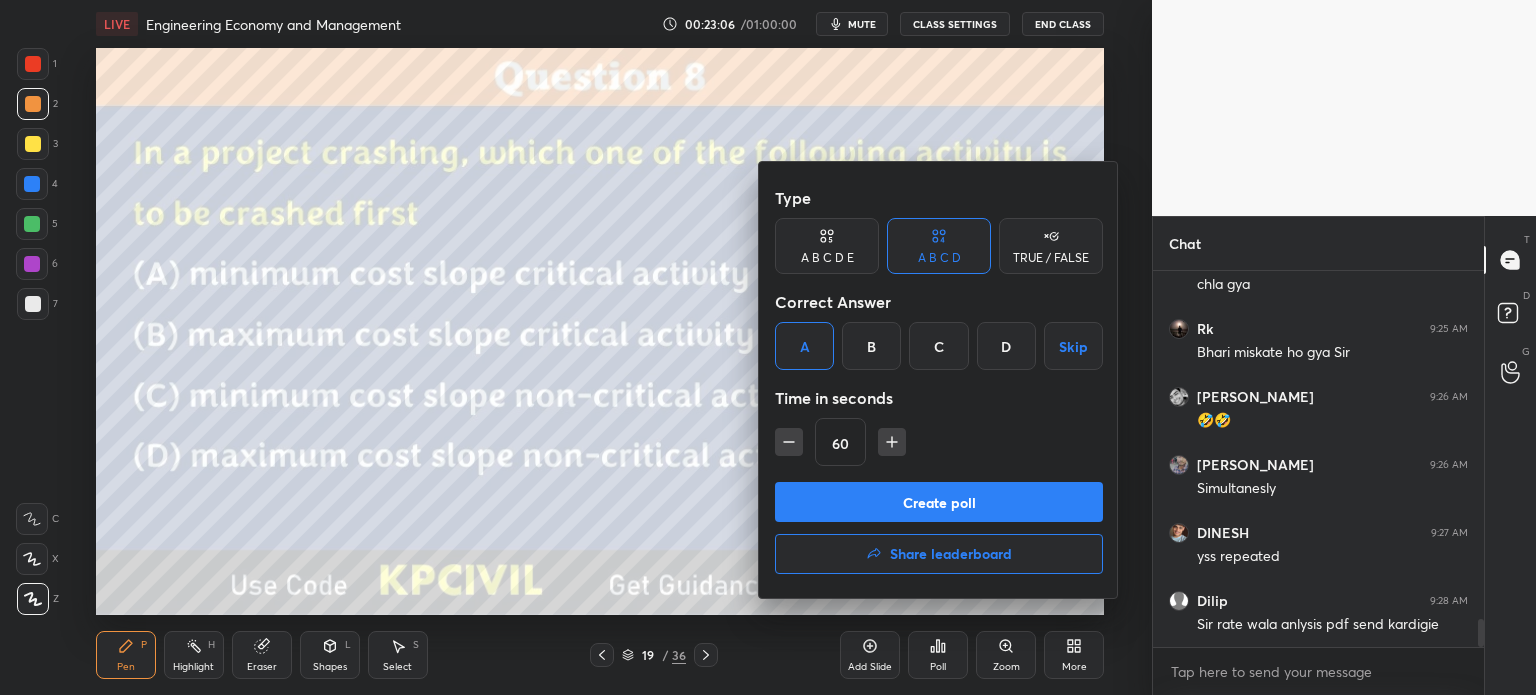click on "Create poll" at bounding box center (939, 502) 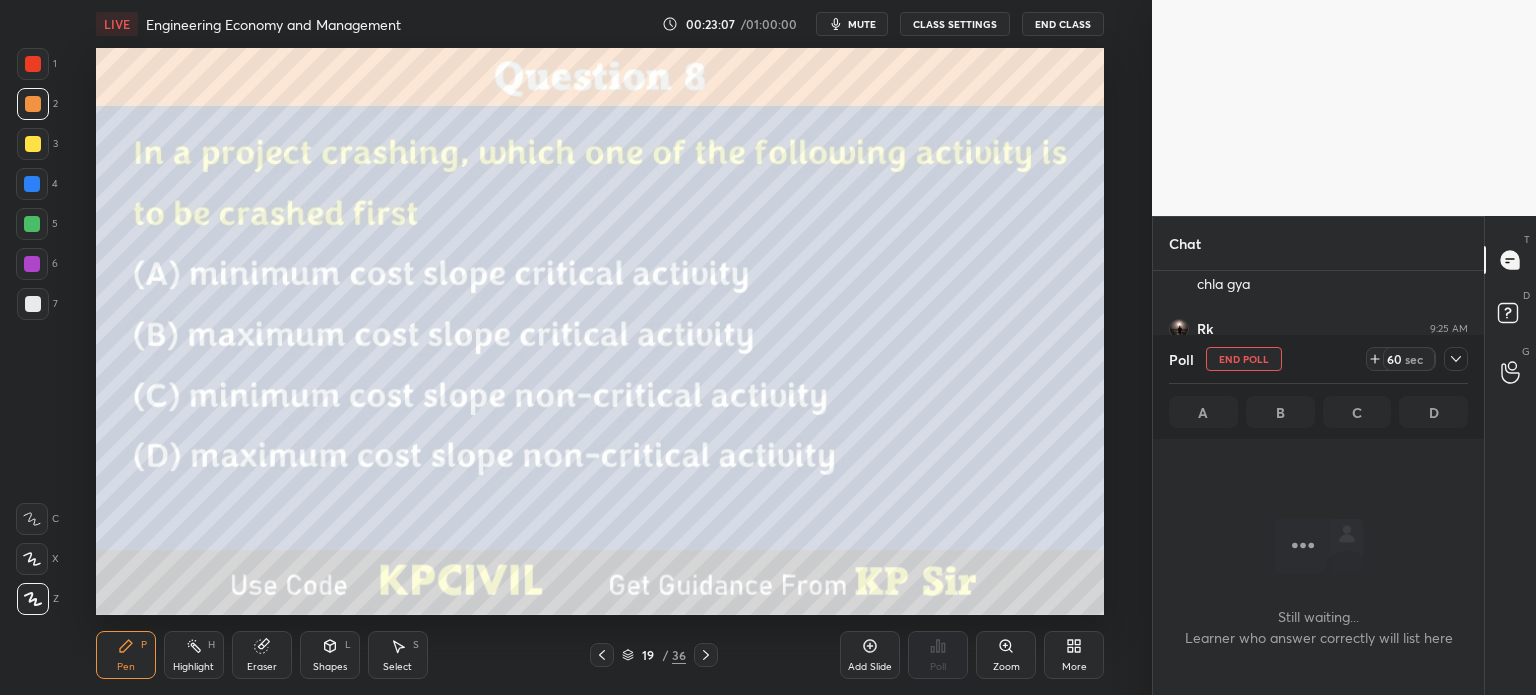scroll, scrollTop: 284, scrollLeft: 325, axis: both 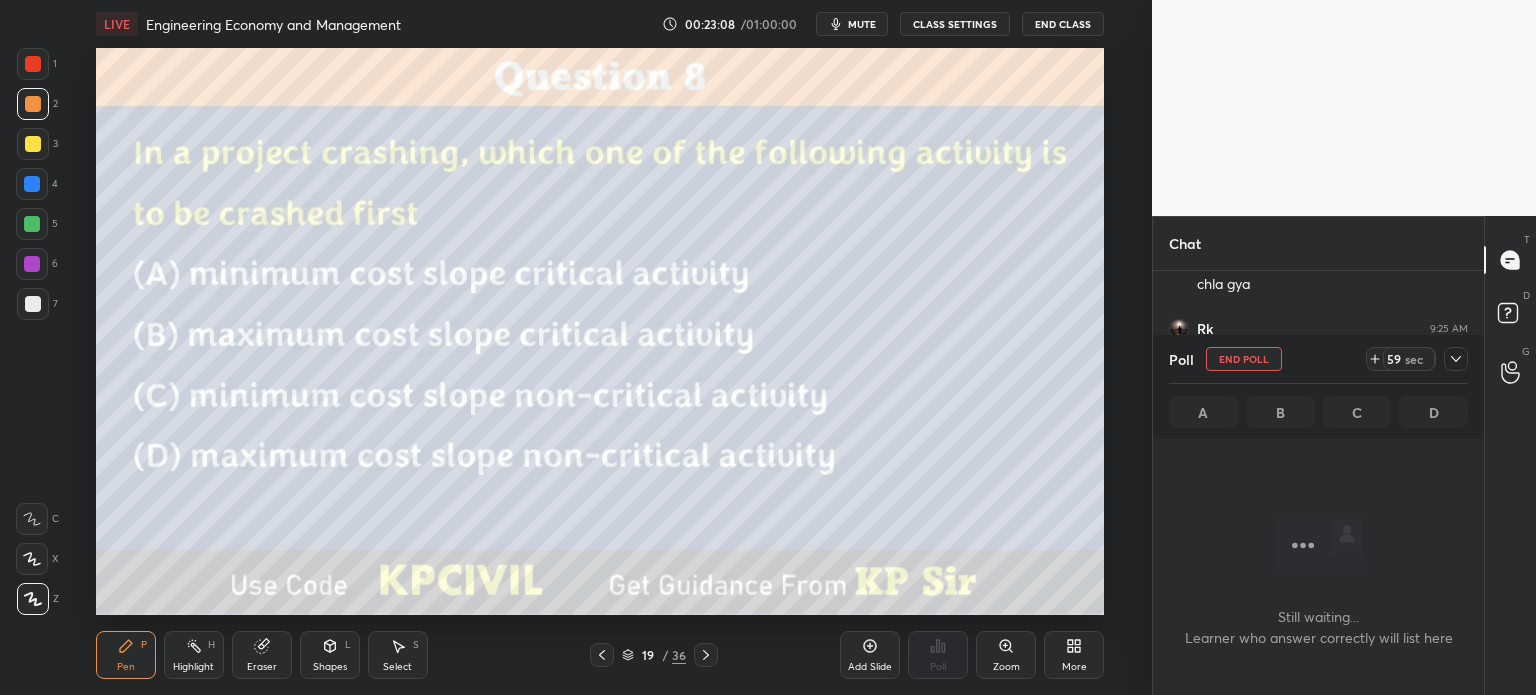 click 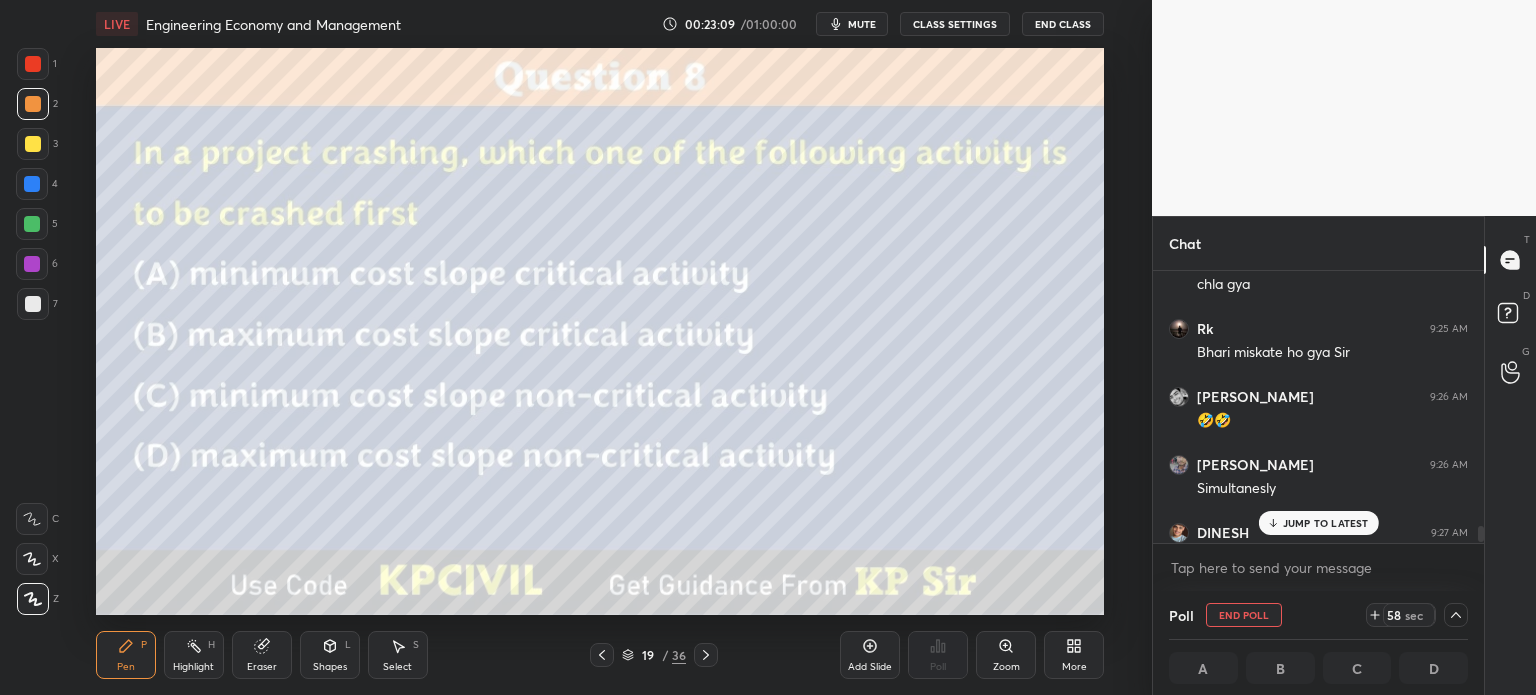 scroll, scrollTop: 4710, scrollLeft: 0, axis: vertical 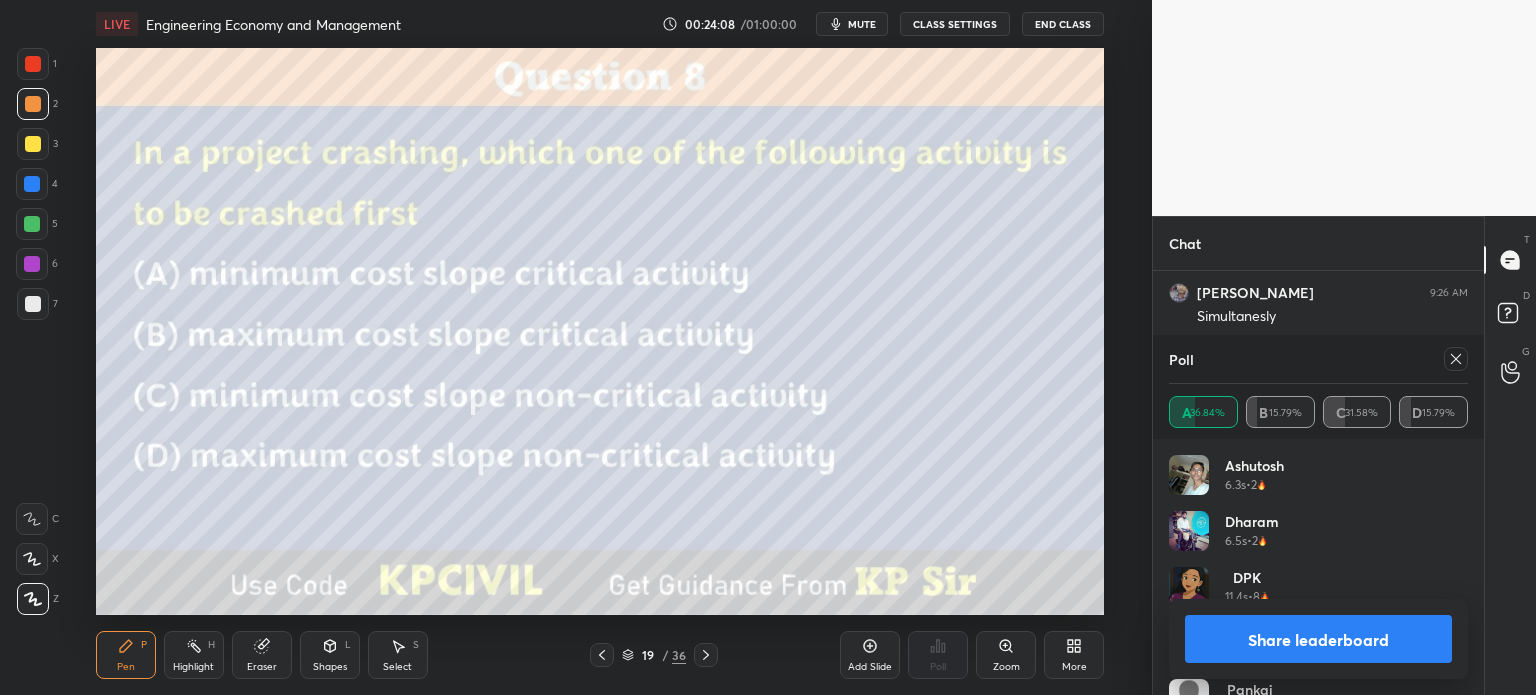 click 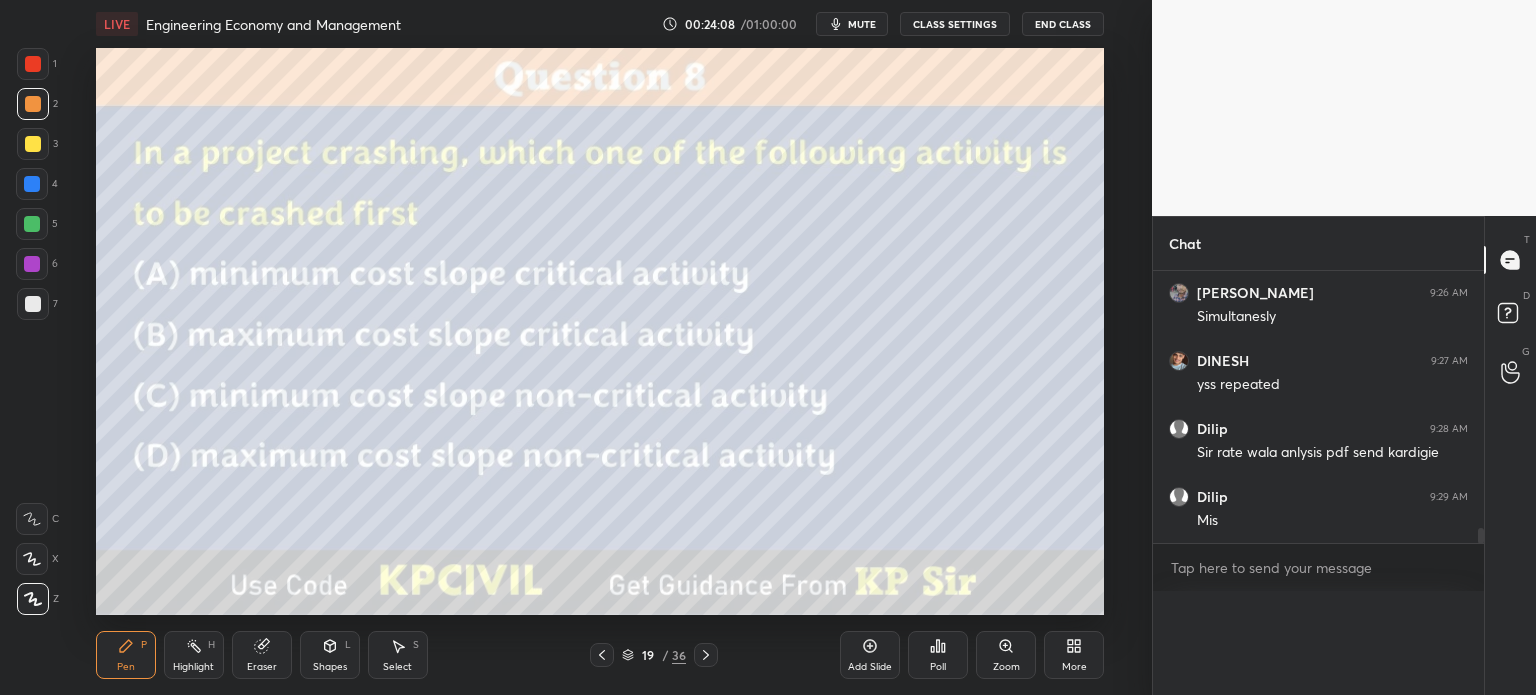 scroll, scrollTop: 0, scrollLeft: 0, axis: both 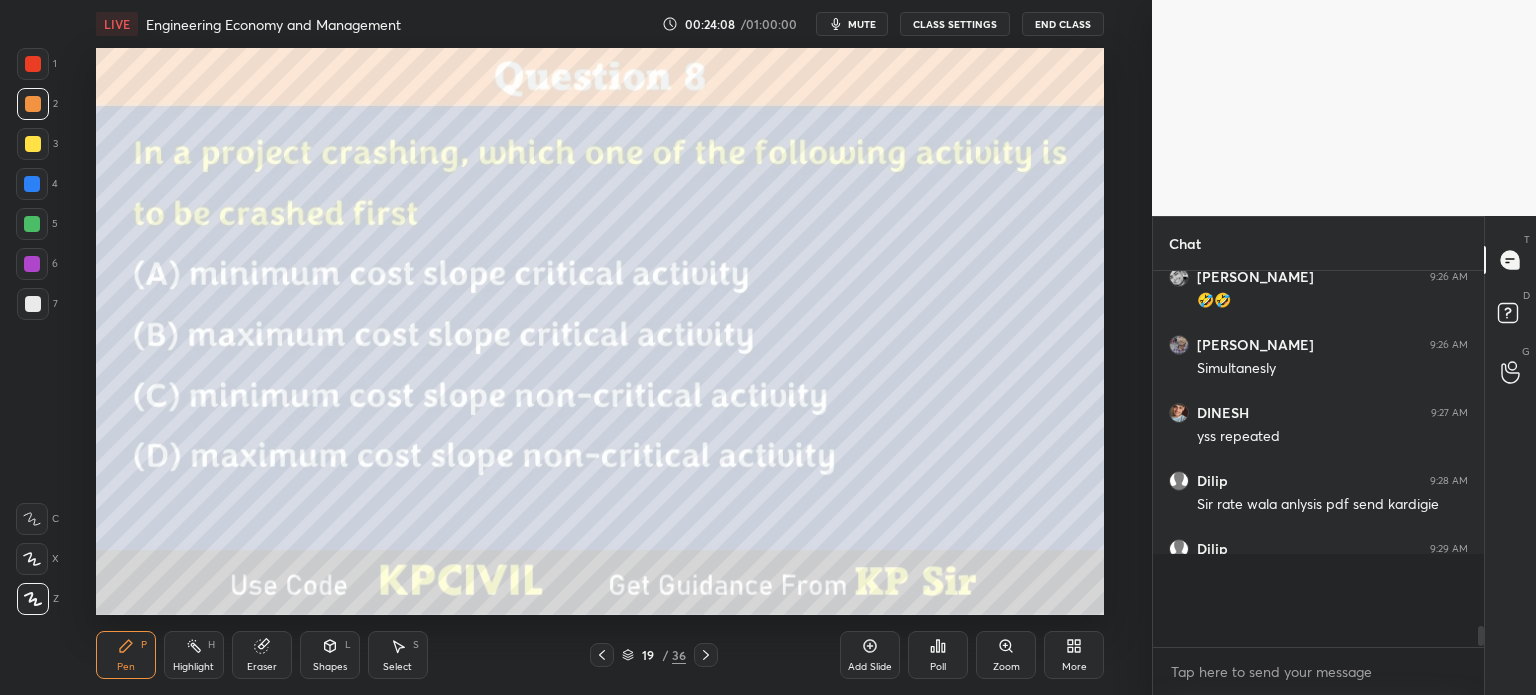 click on "Add Slide" at bounding box center (870, 655) 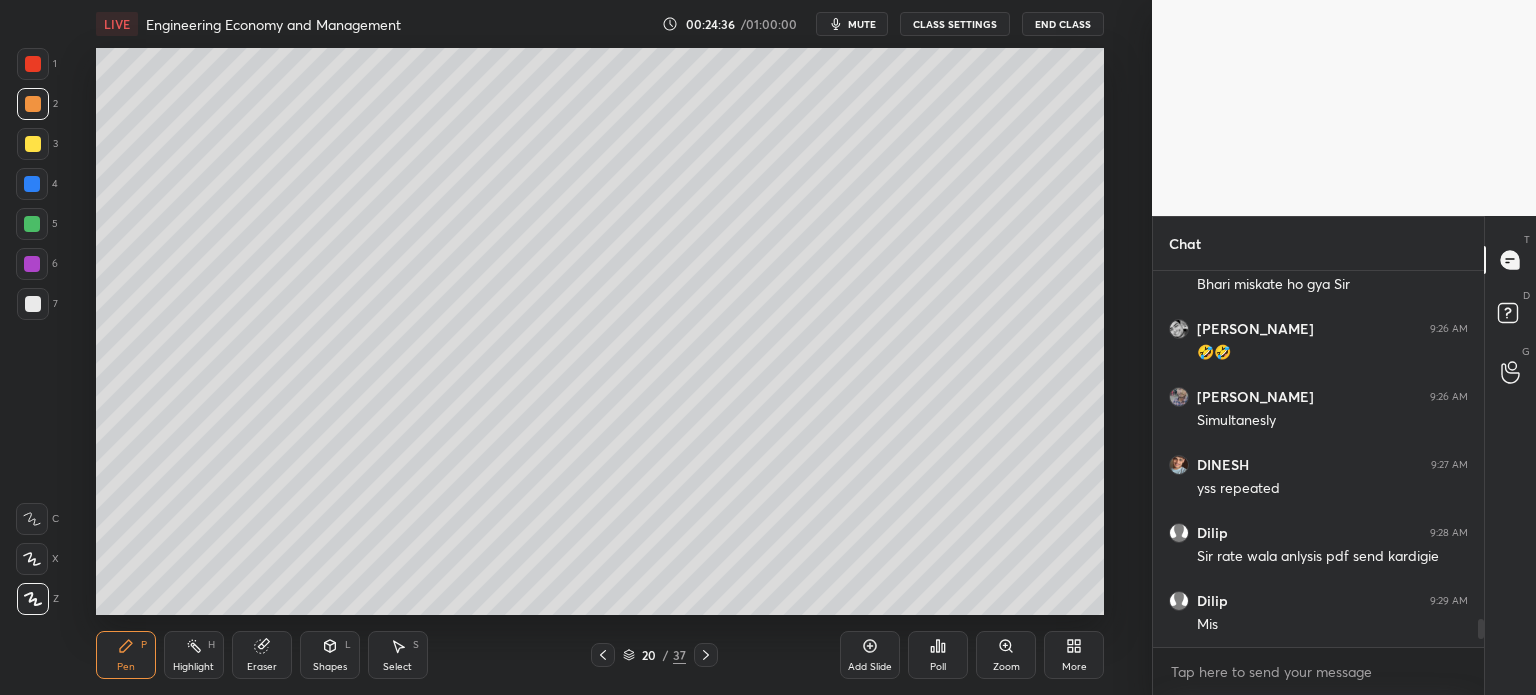 click at bounding box center (33, 304) 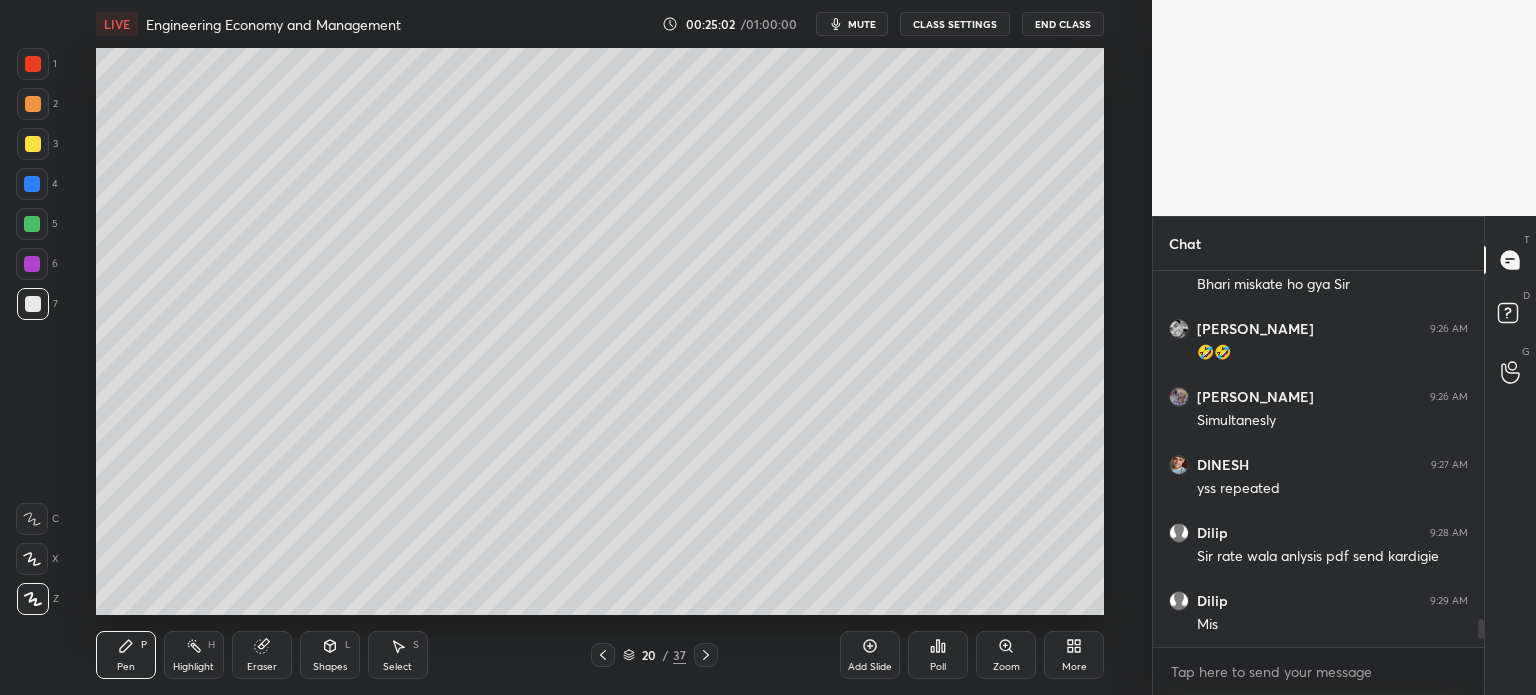 click on "Eraser" at bounding box center [262, 667] 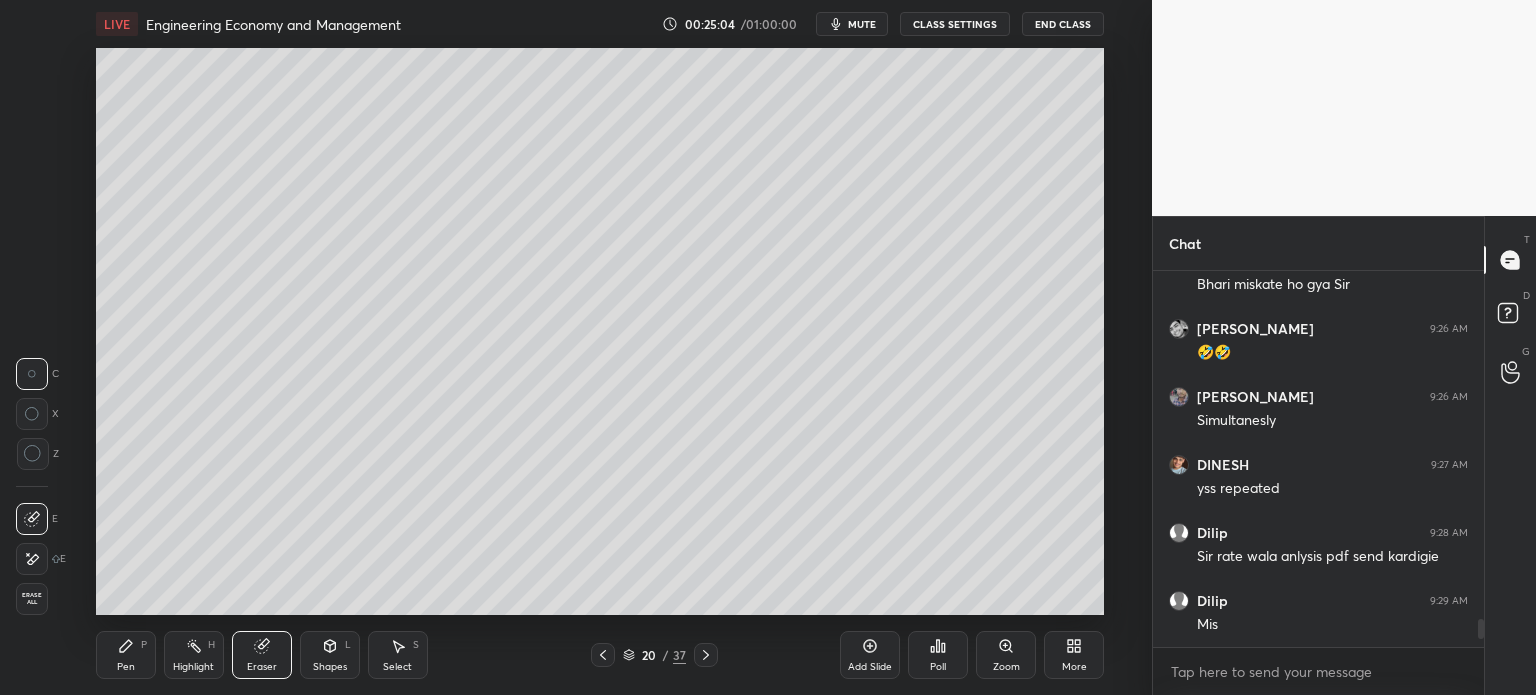 click on "Pen P" at bounding box center [126, 655] 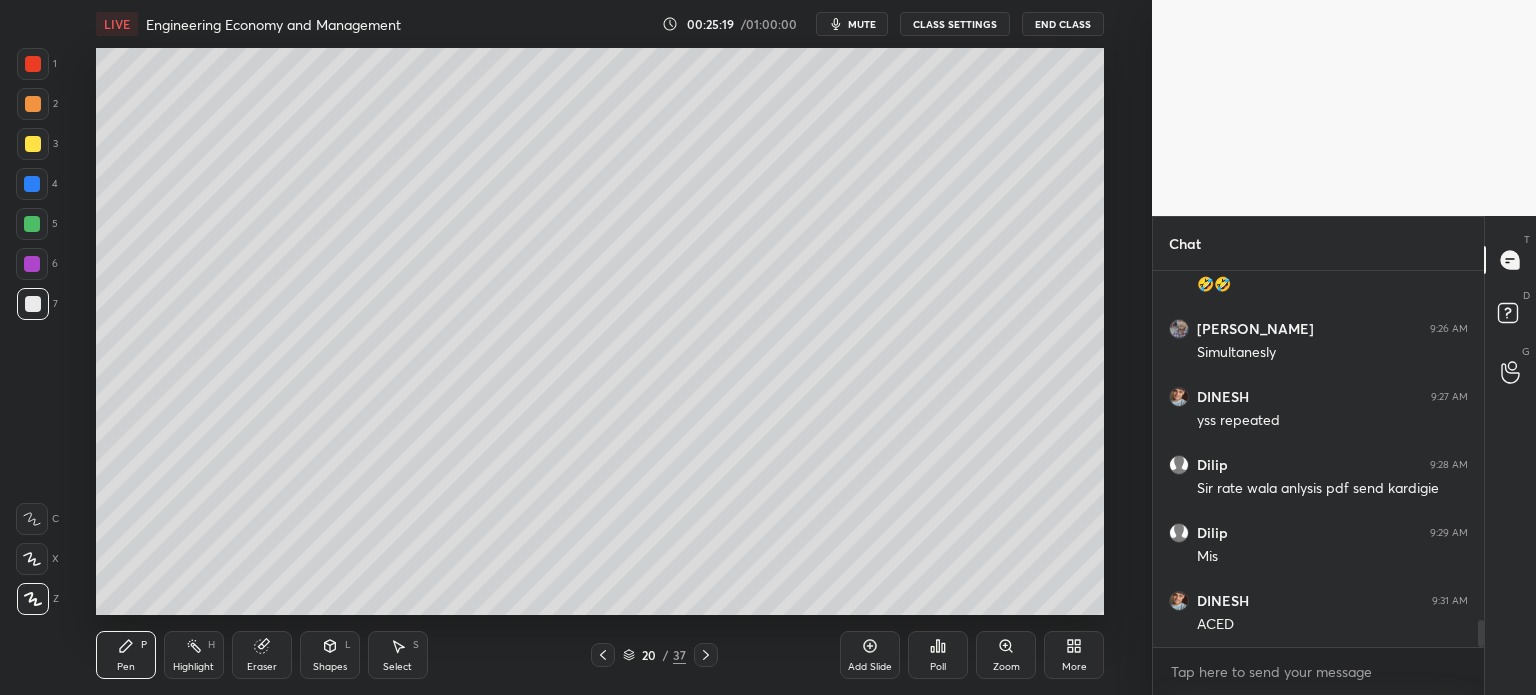 scroll, scrollTop: 4810, scrollLeft: 0, axis: vertical 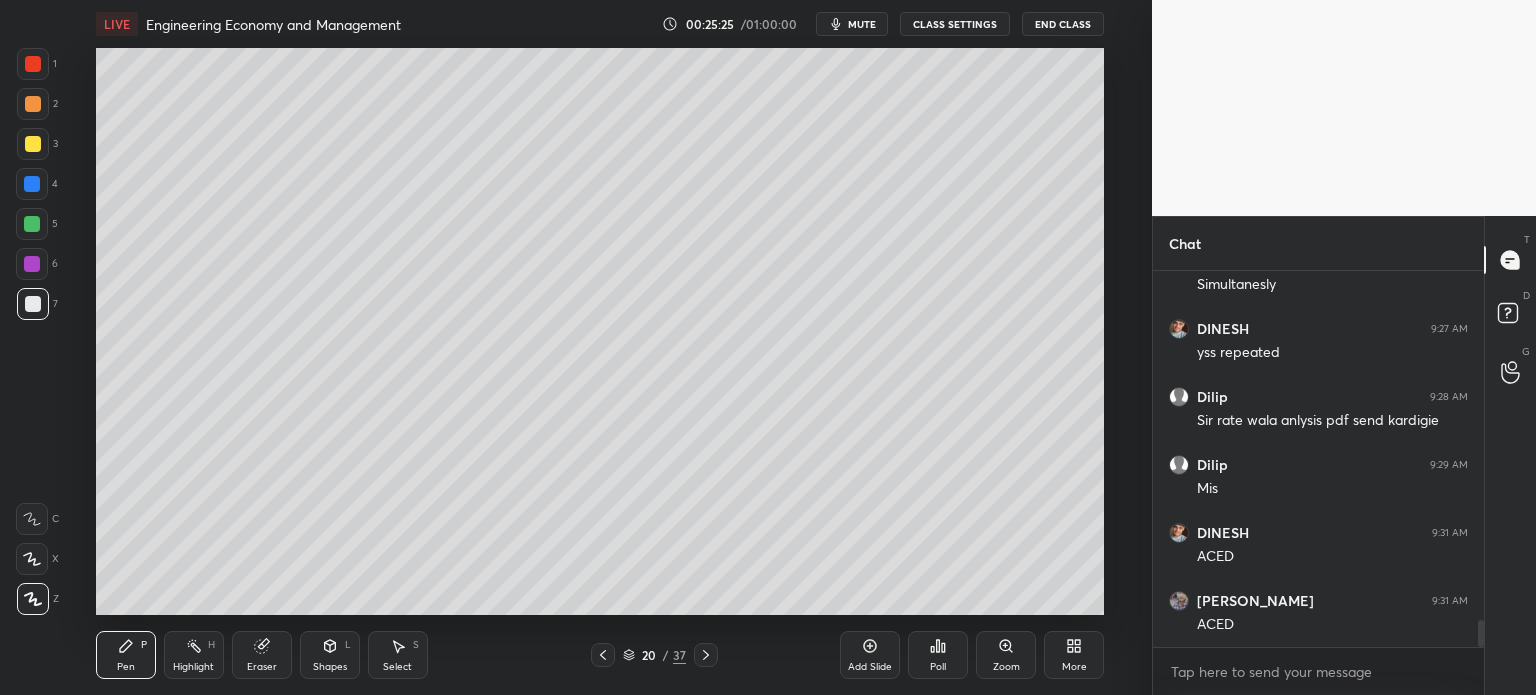 click on "Eraser" at bounding box center [262, 655] 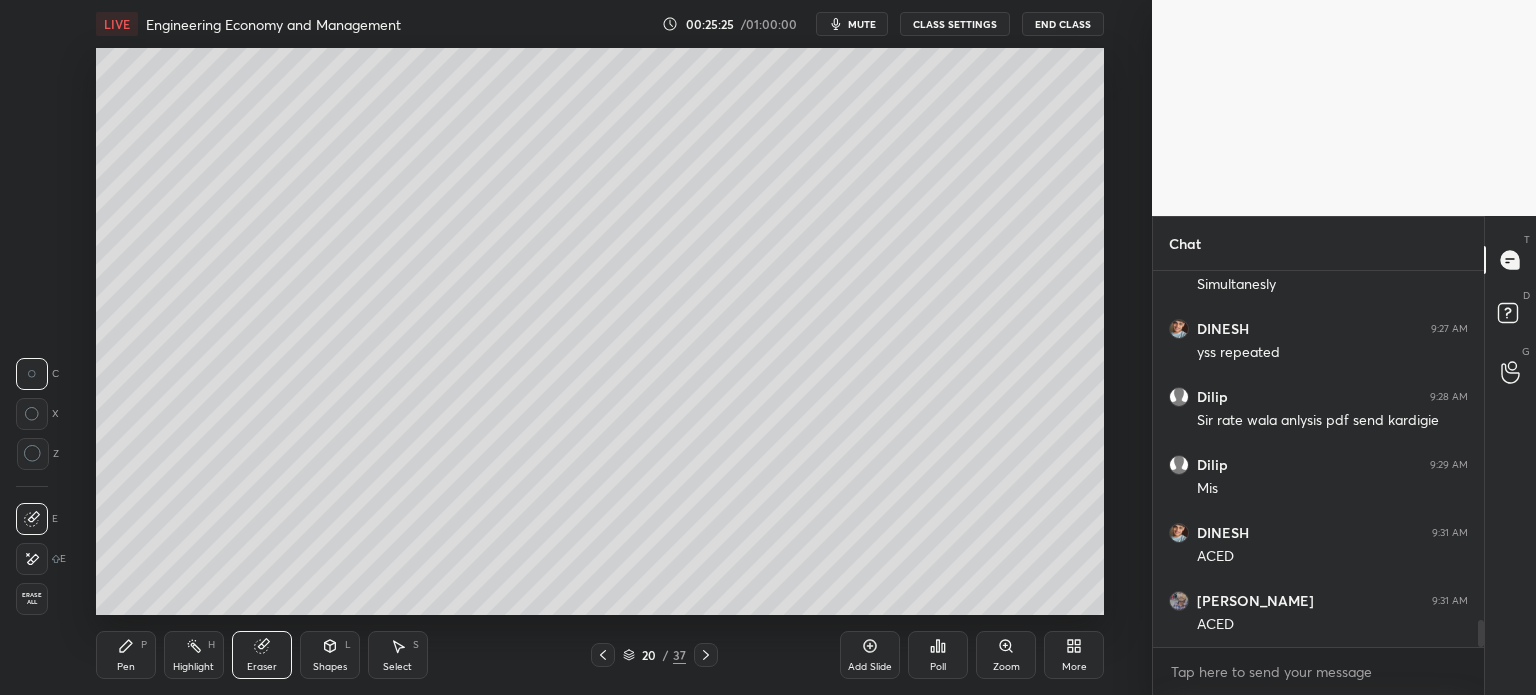 scroll, scrollTop: 4878, scrollLeft: 0, axis: vertical 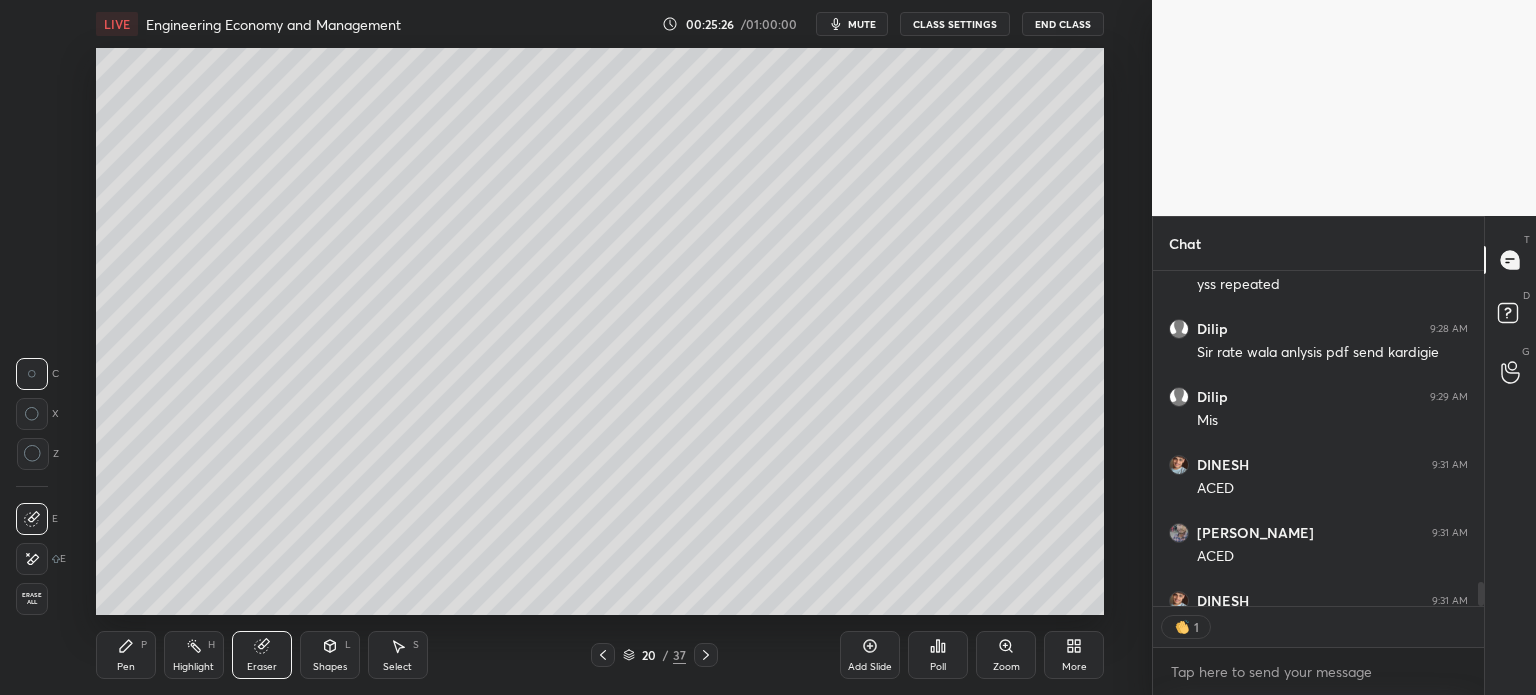 click on "Pen P" at bounding box center [126, 655] 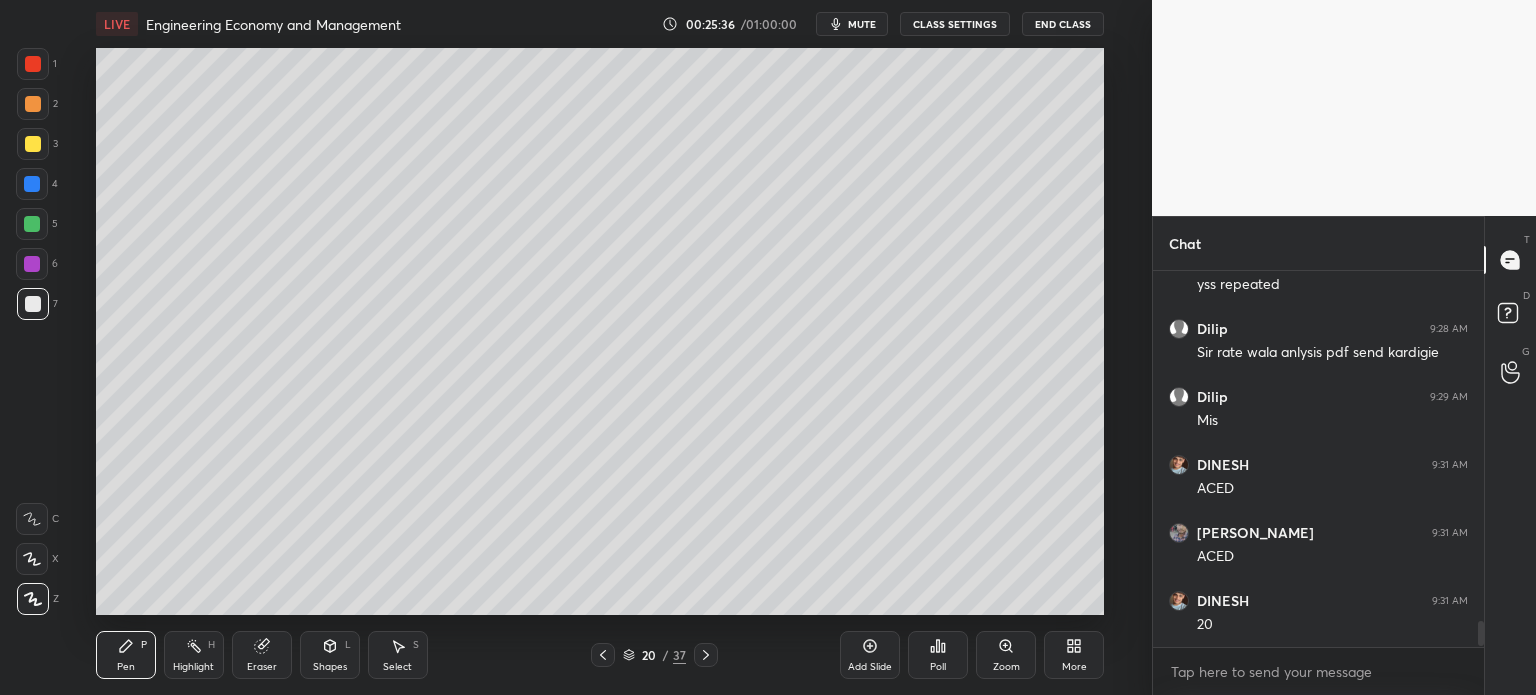 scroll, scrollTop: 5, scrollLeft: 6, axis: both 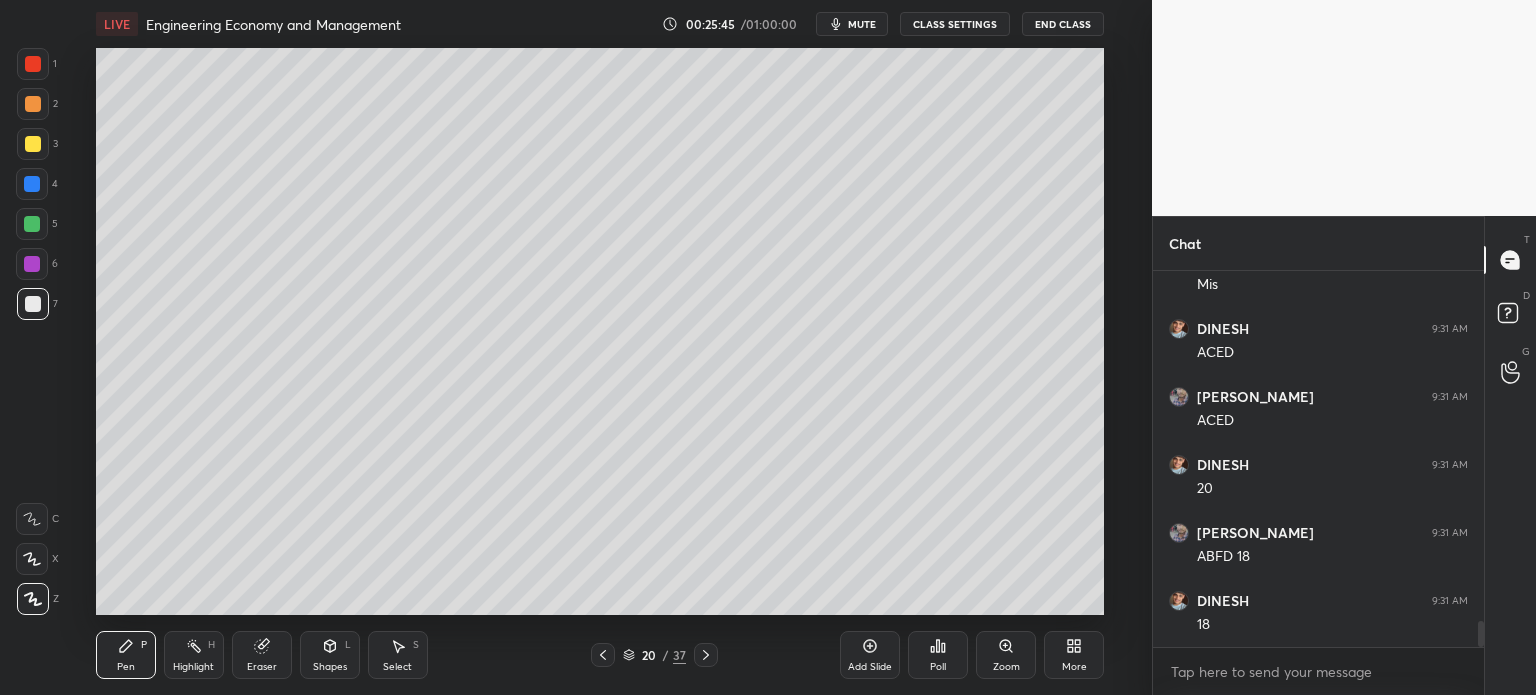 click at bounding box center (32, 224) 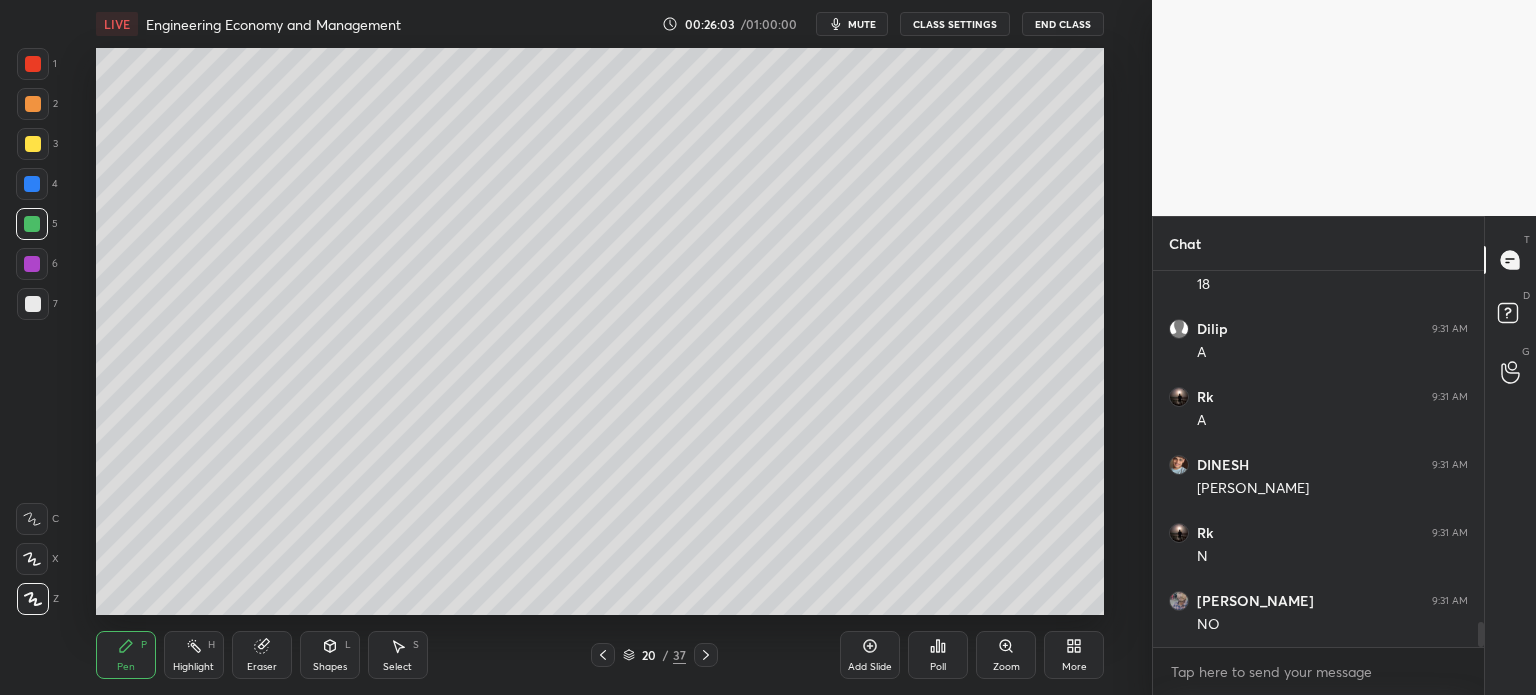 scroll, scrollTop: 5422, scrollLeft: 0, axis: vertical 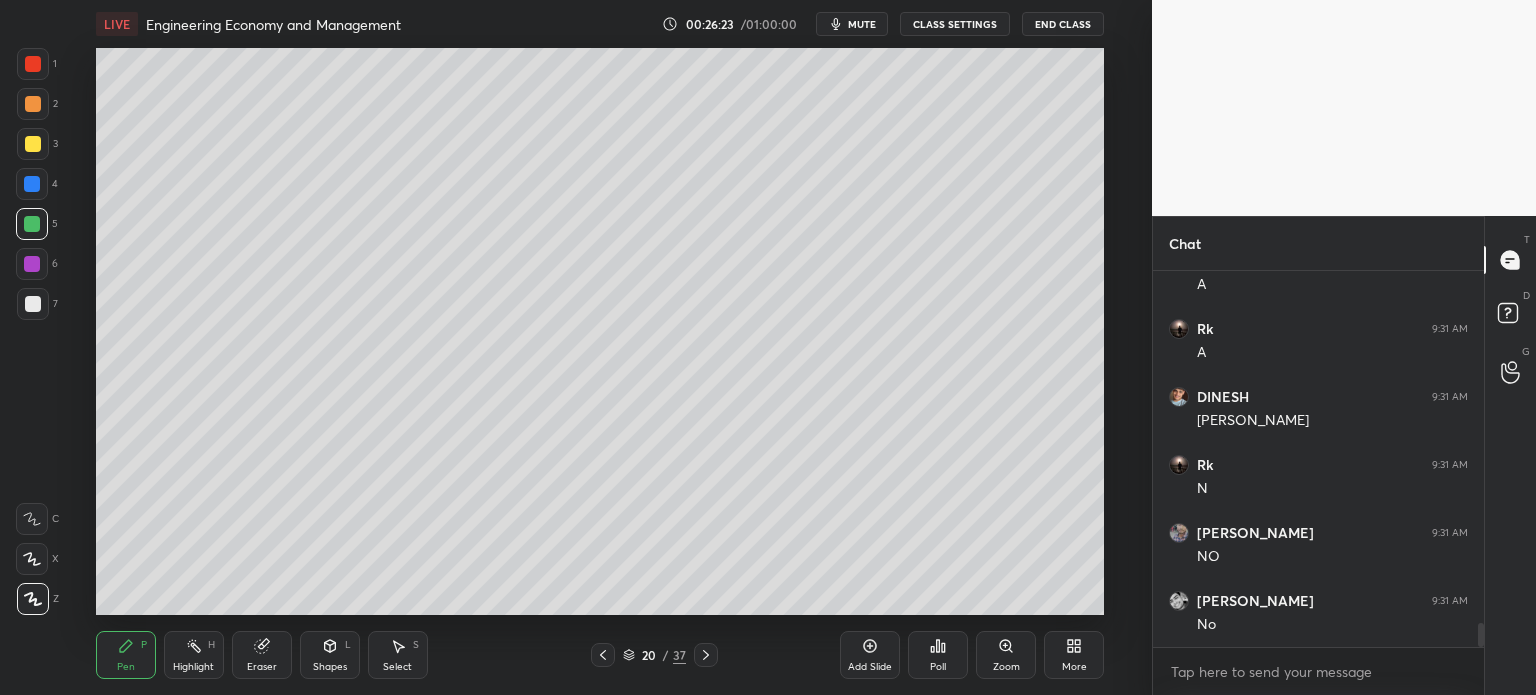 click on "Eraser" at bounding box center (262, 667) 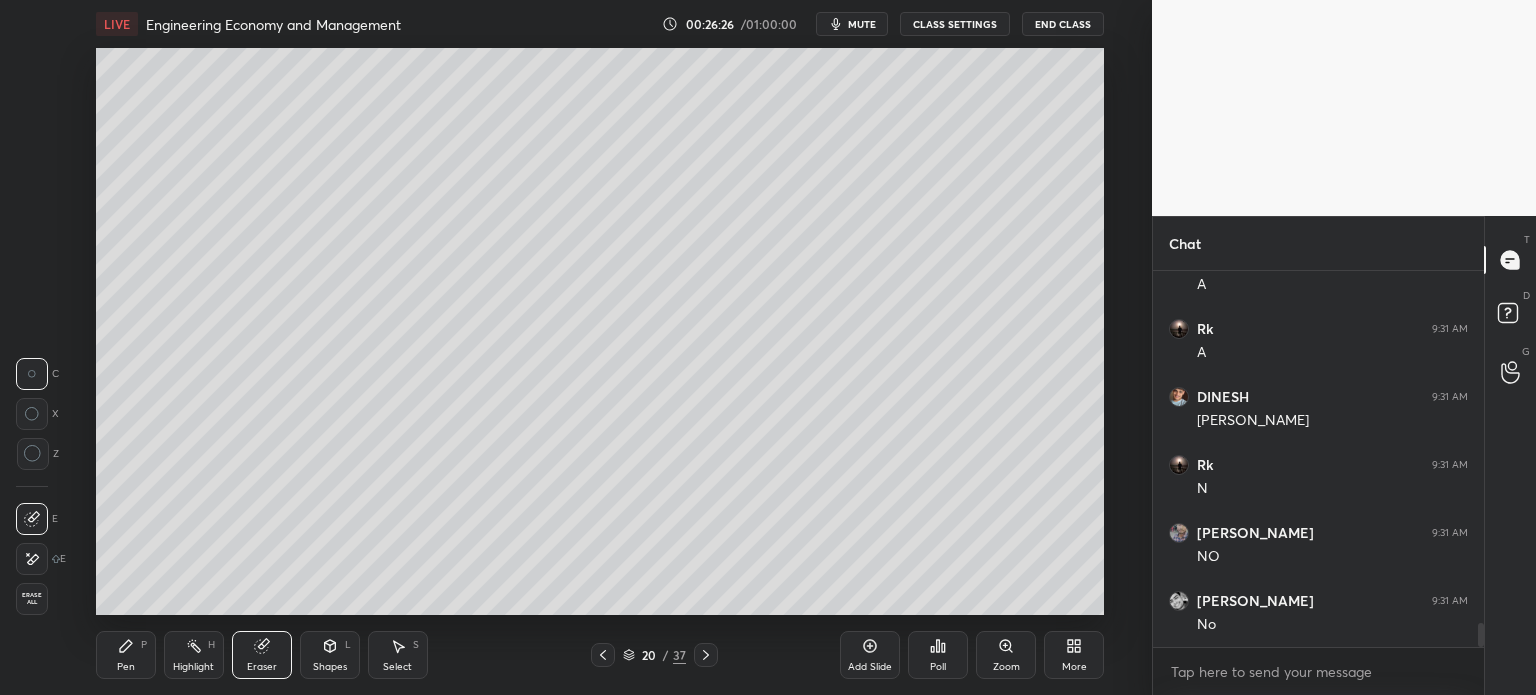 click on "Pen P" at bounding box center (126, 655) 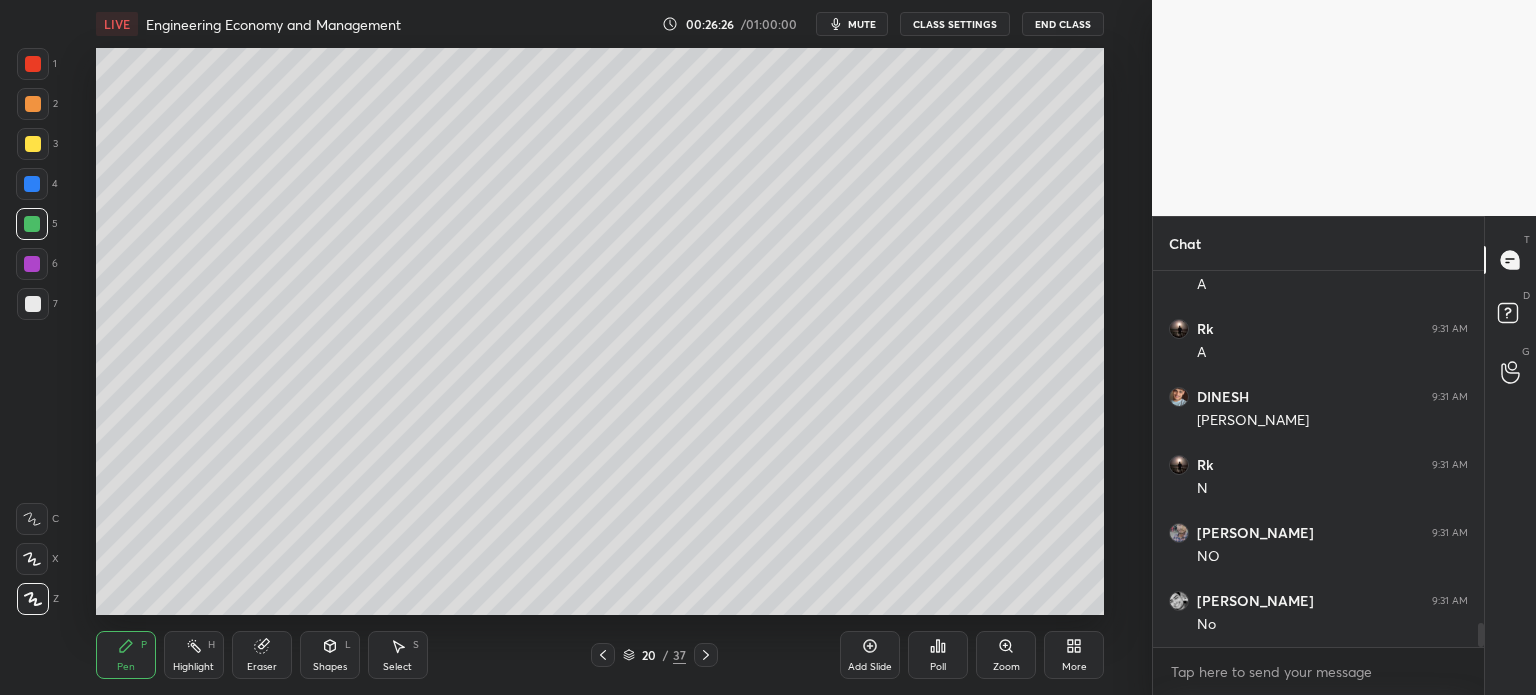 click on "Pen P" at bounding box center [126, 655] 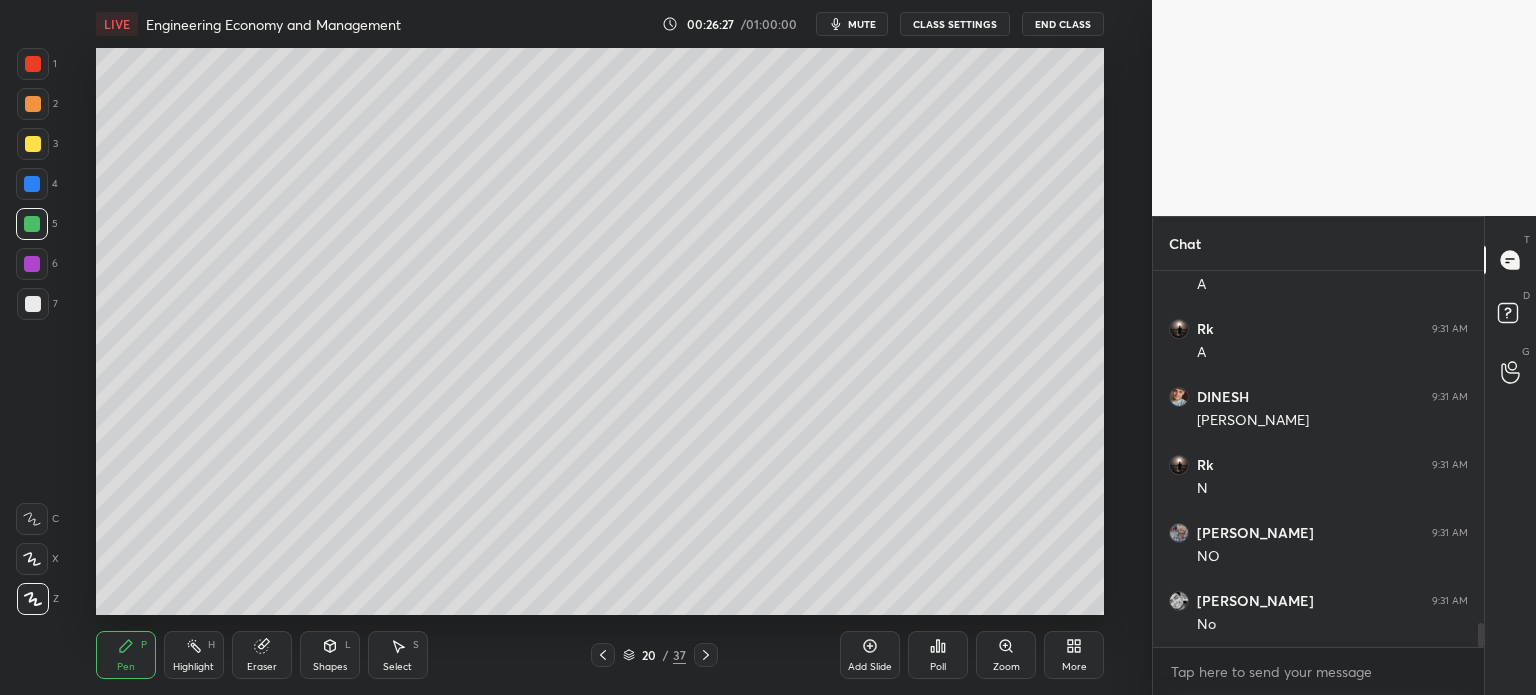 click at bounding box center (33, 304) 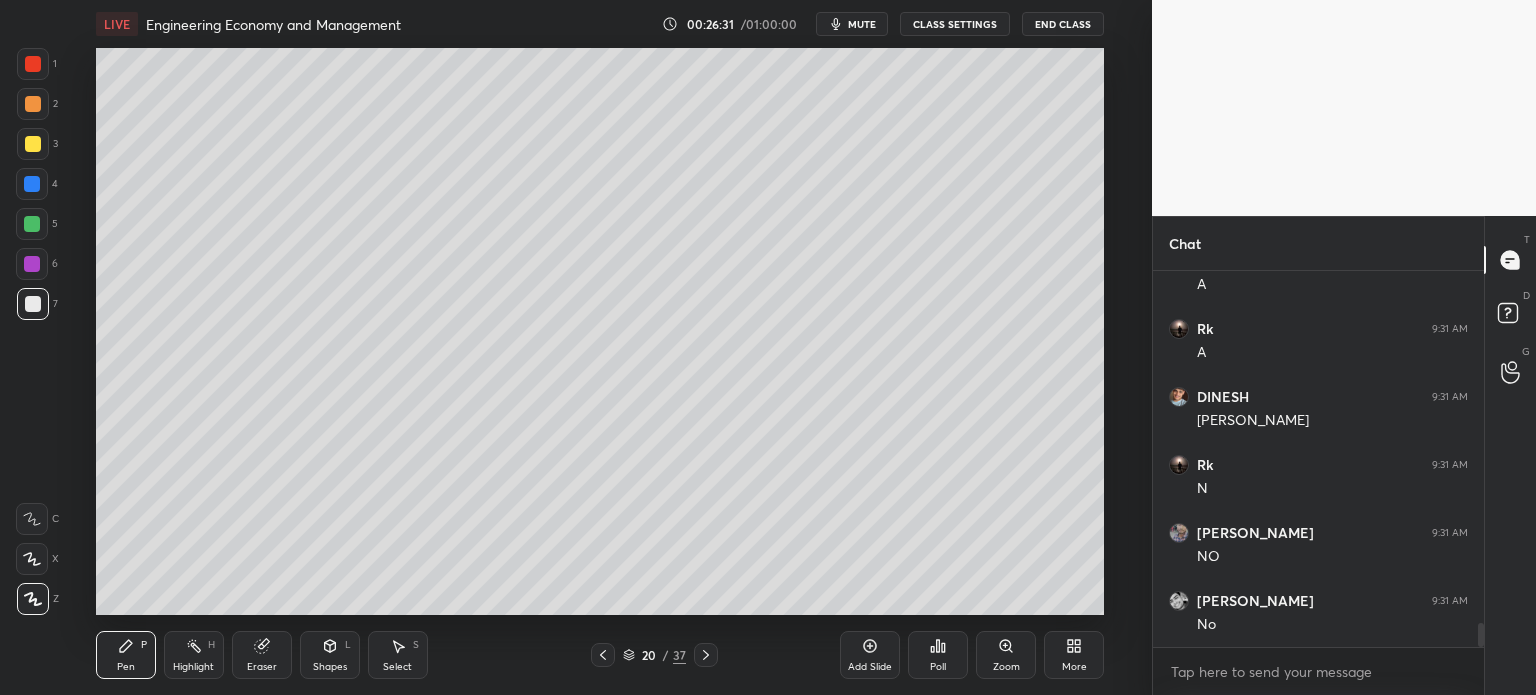 click at bounding box center [33, 144] 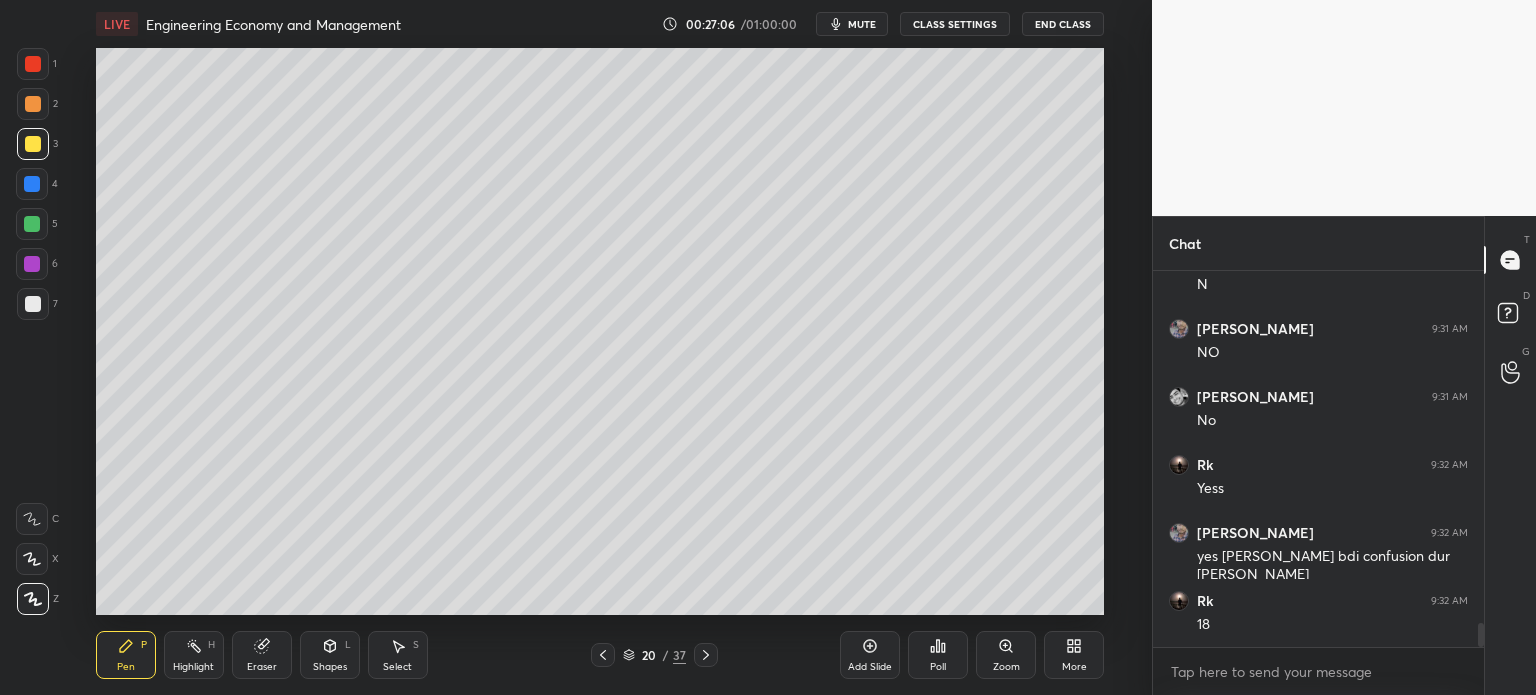 scroll, scrollTop: 5694, scrollLeft: 0, axis: vertical 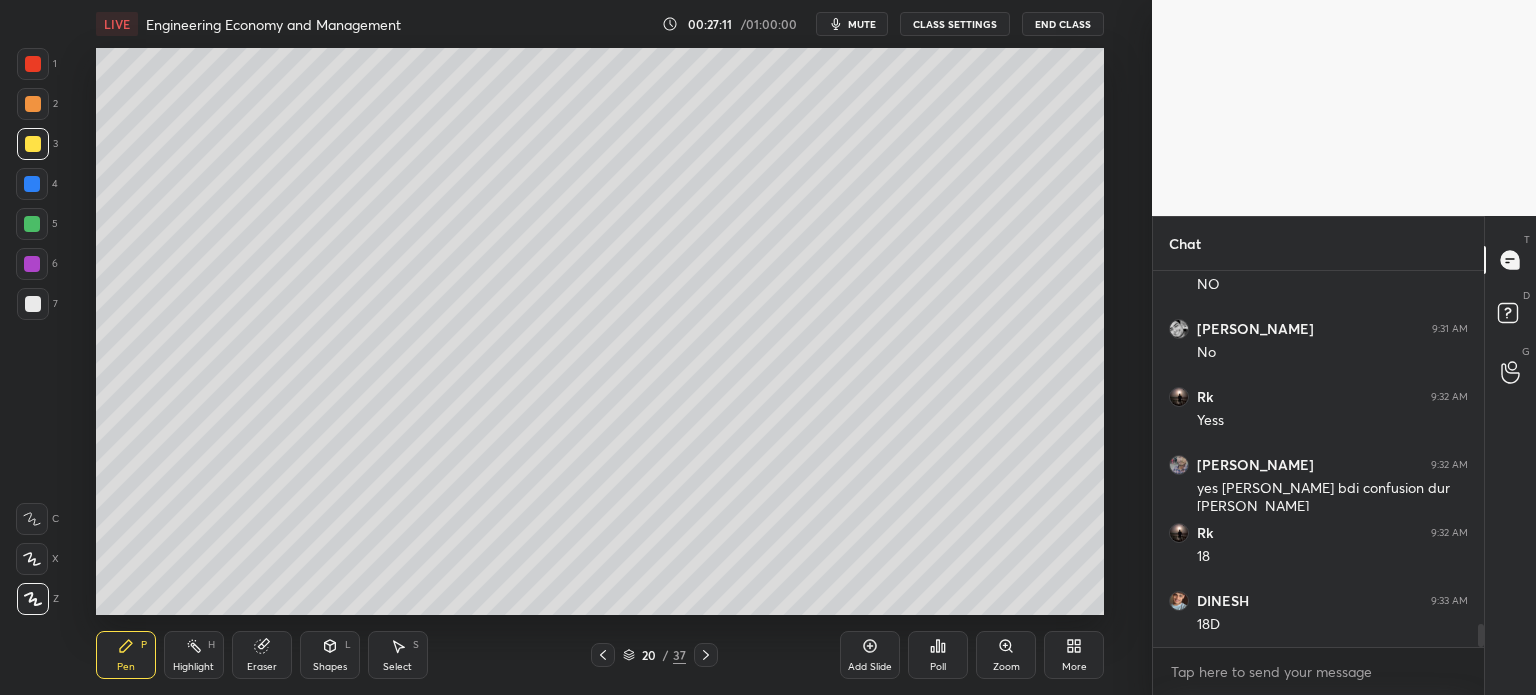 click on "Highlight H" at bounding box center (194, 655) 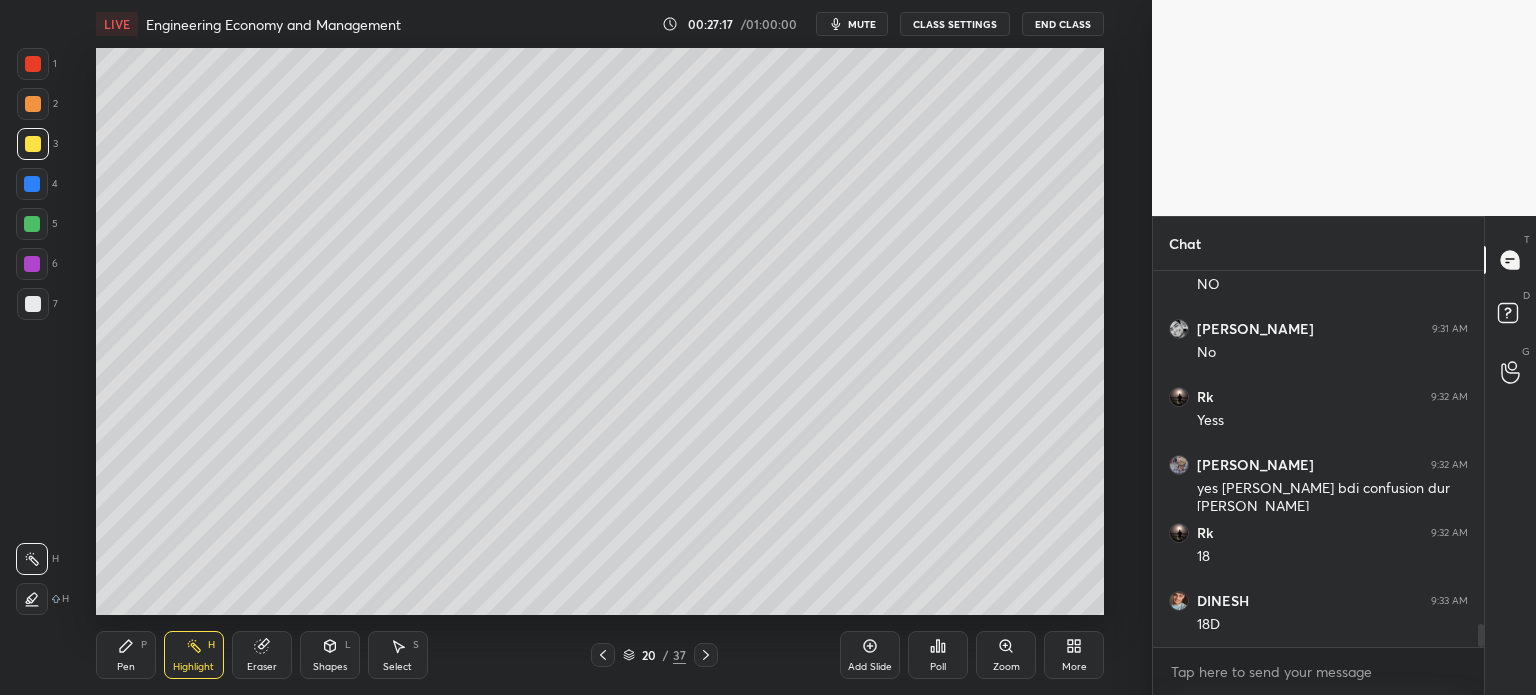 click 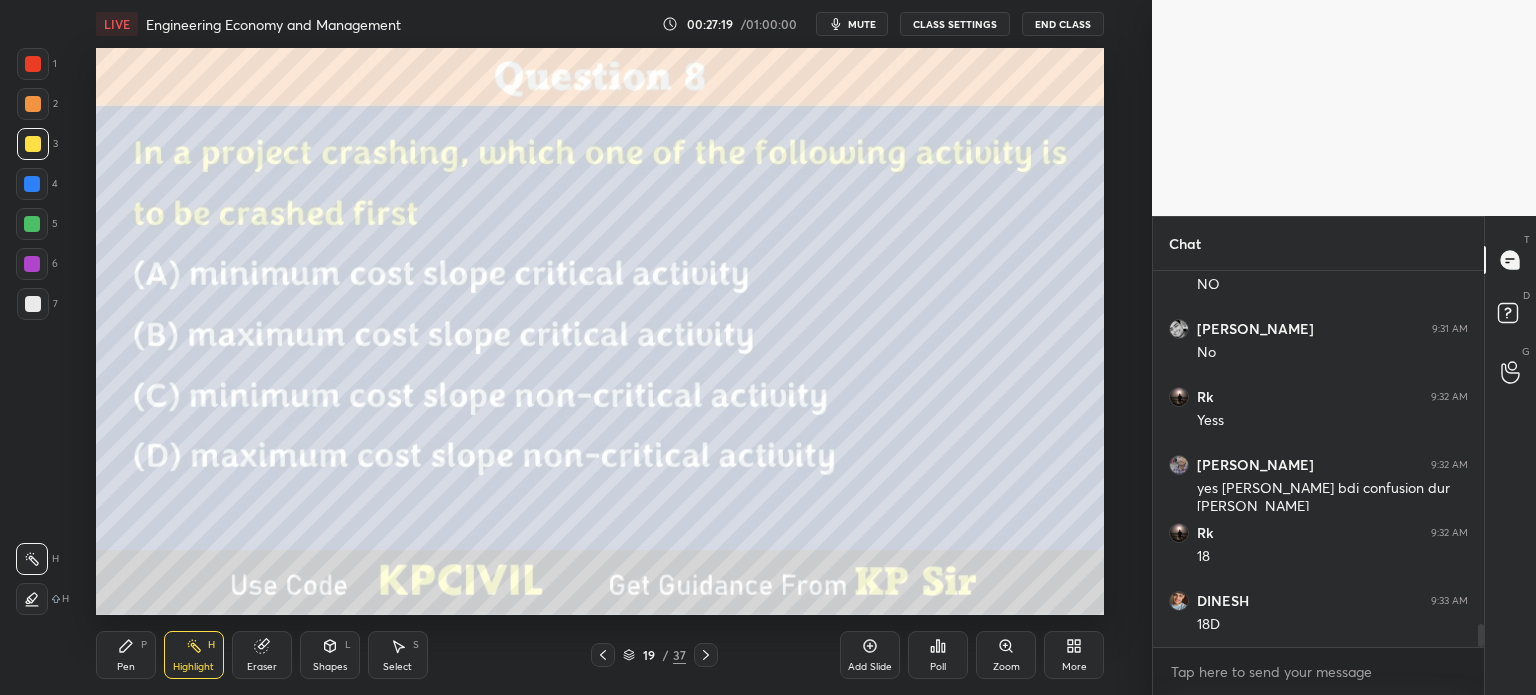 click on "Pen P" at bounding box center (126, 655) 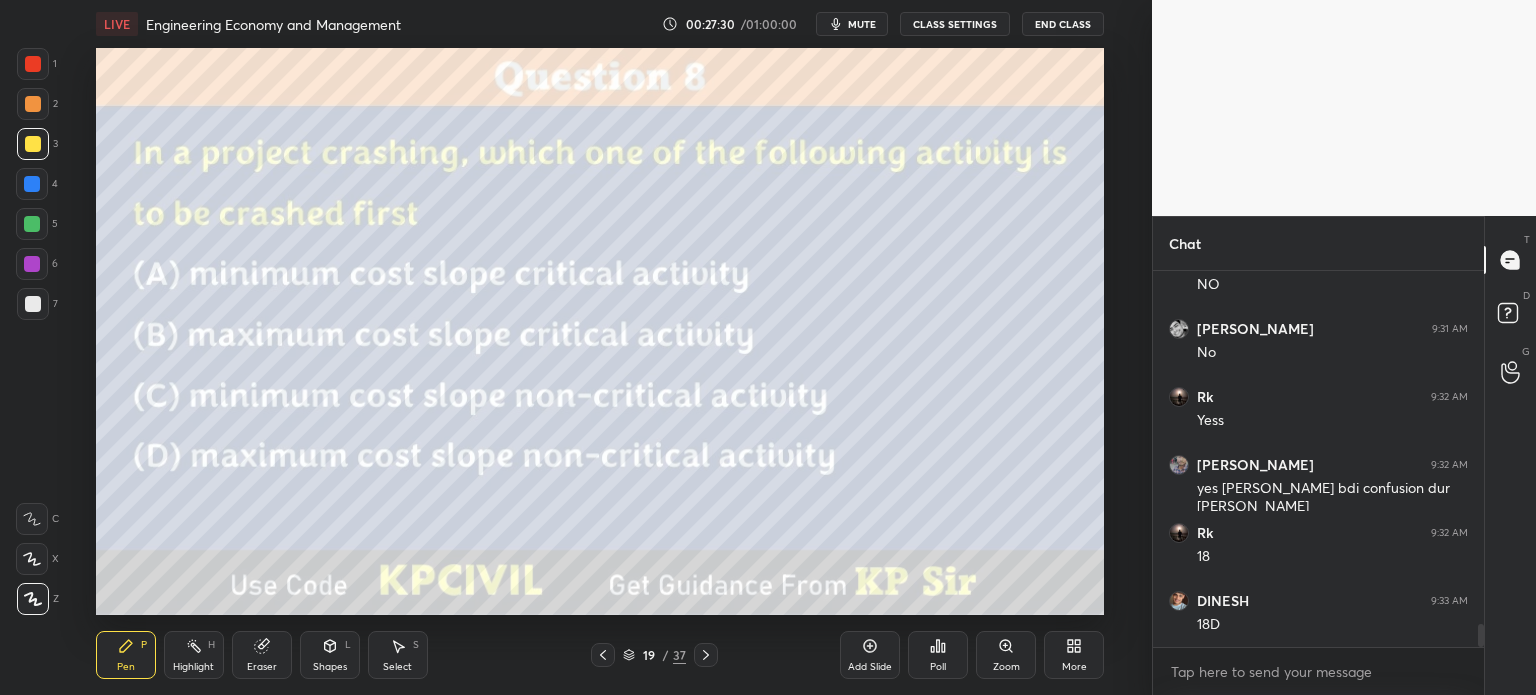 click on "Pen P Highlight H Eraser Shapes L Select S 19 / 37 Add Slide Poll Zoom More" at bounding box center (600, 655) 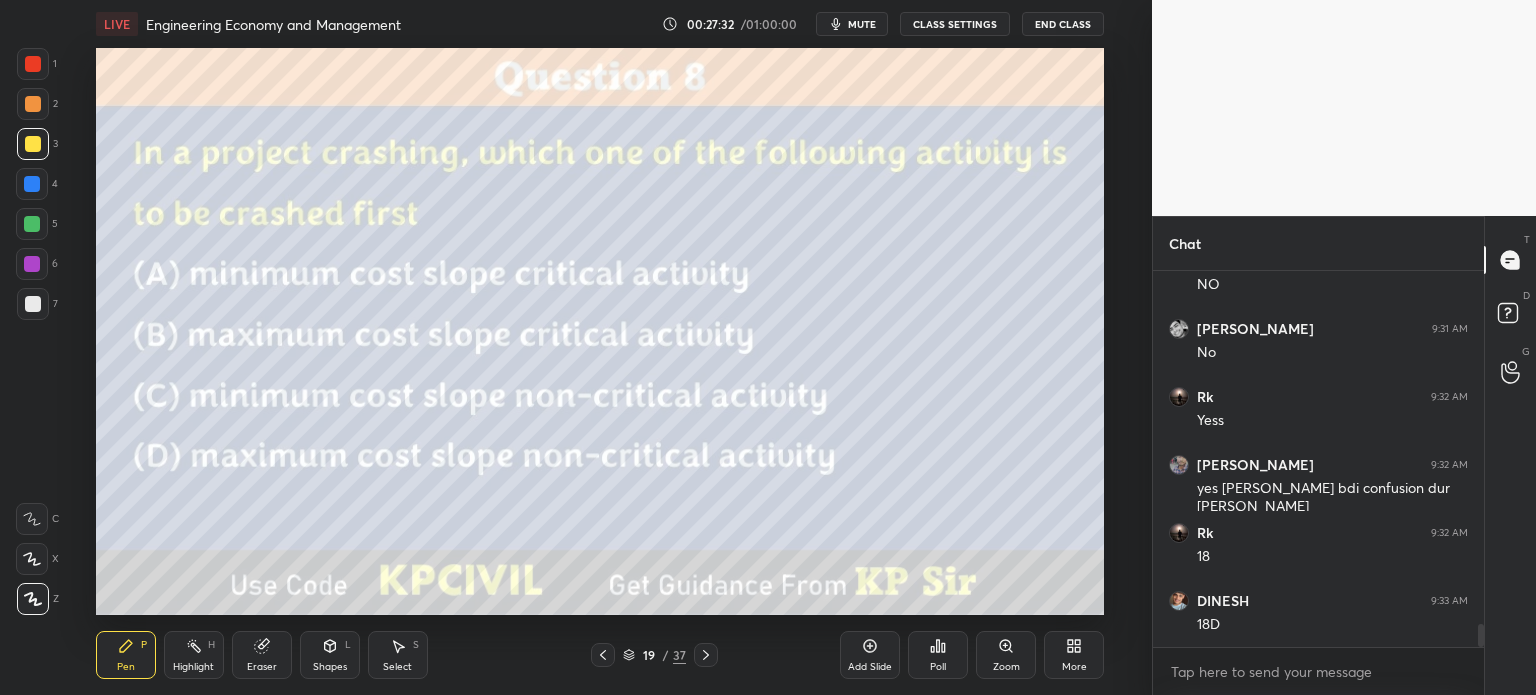 click 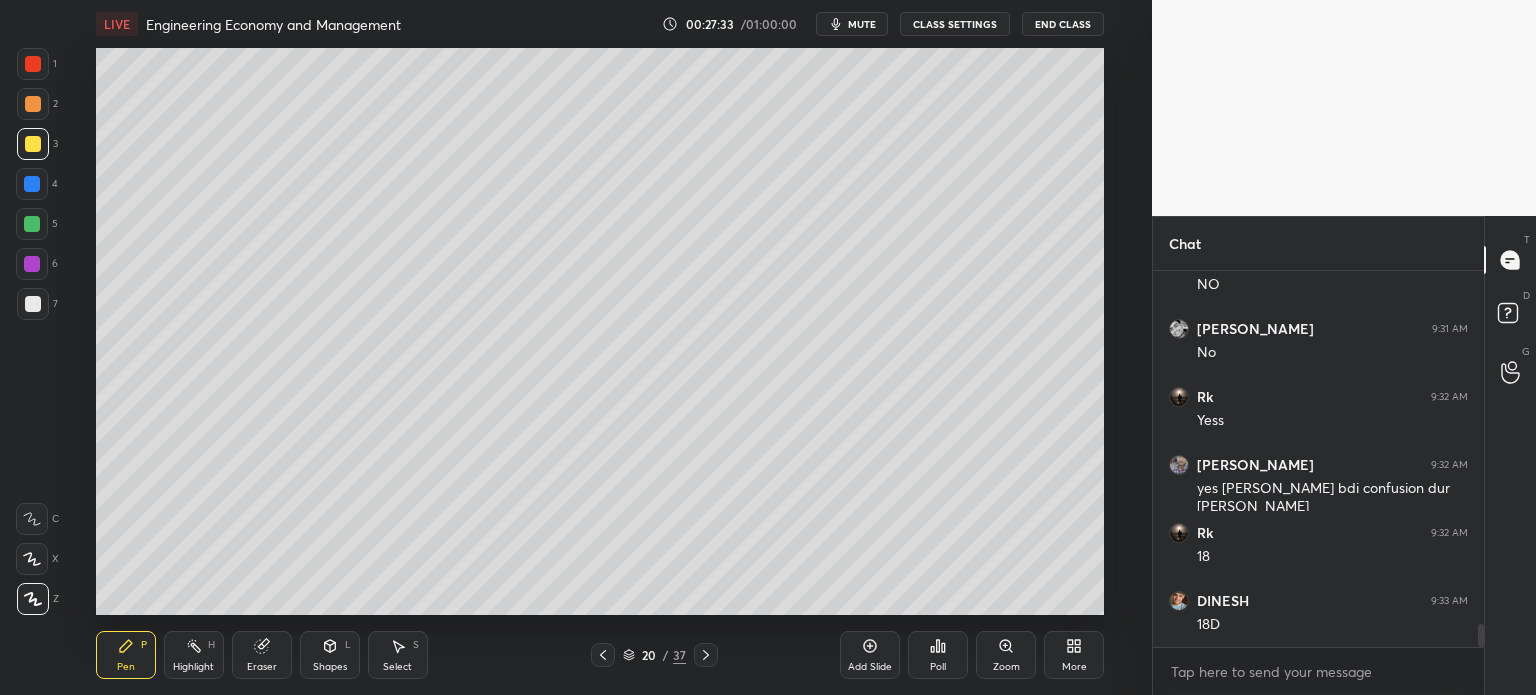 click on "Eraser" at bounding box center [262, 667] 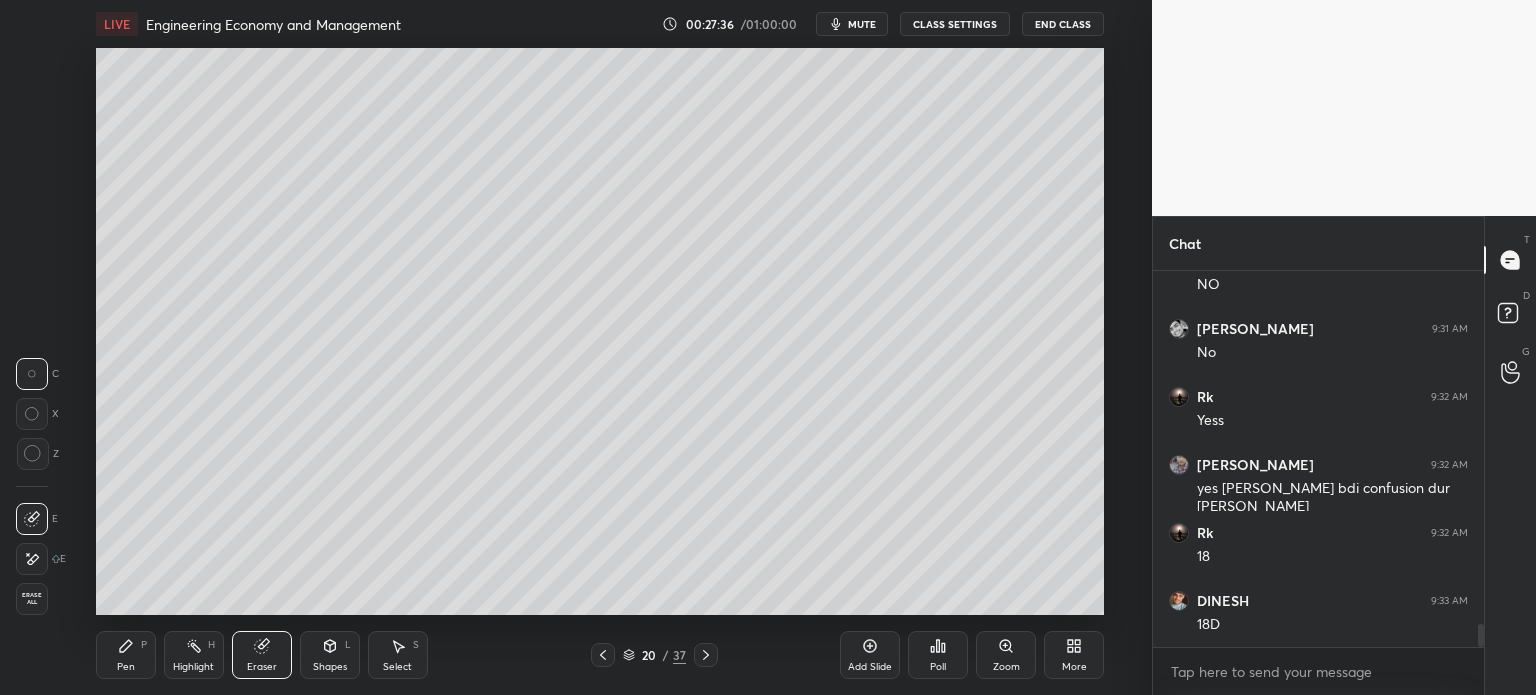 click on "Pen P" at bounding box center (126, 655) 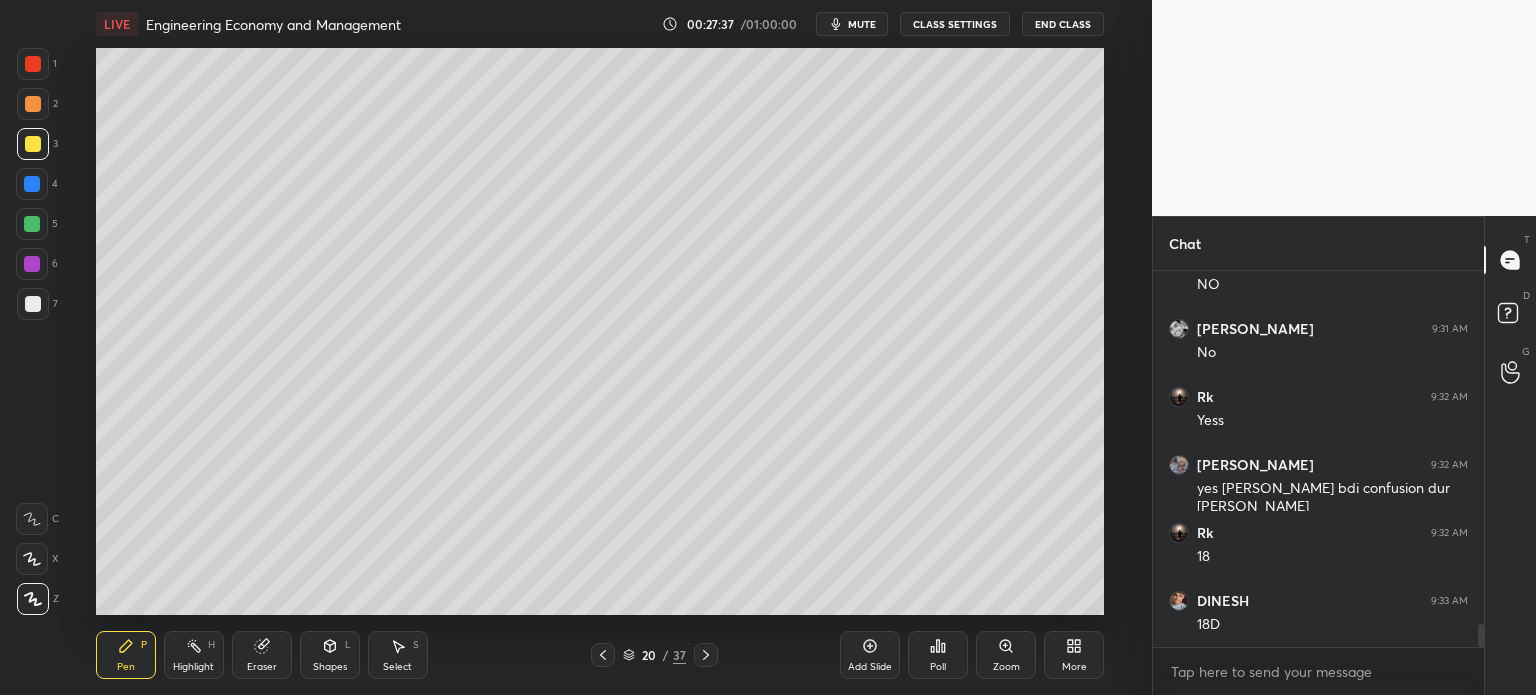 click at bounding box center [33, 304] 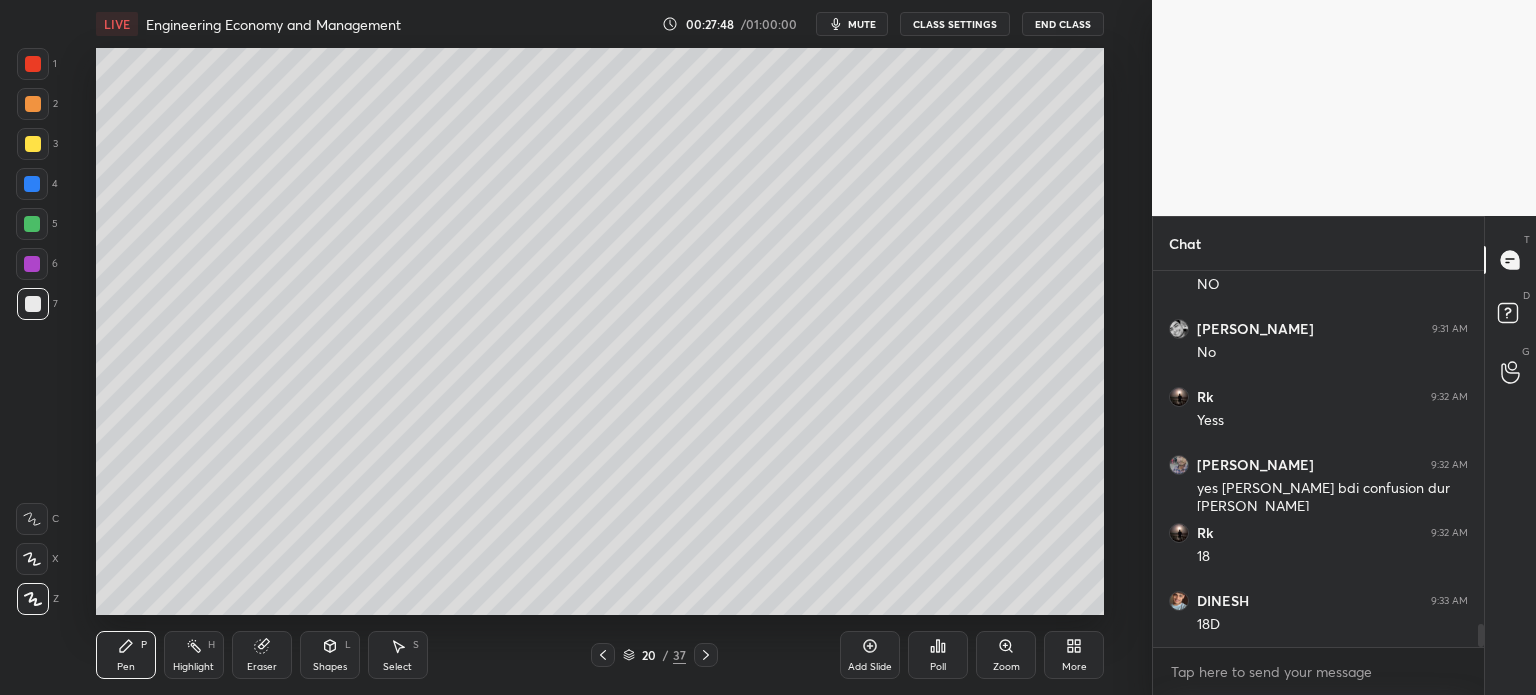 click at bounding box center [33, 144] 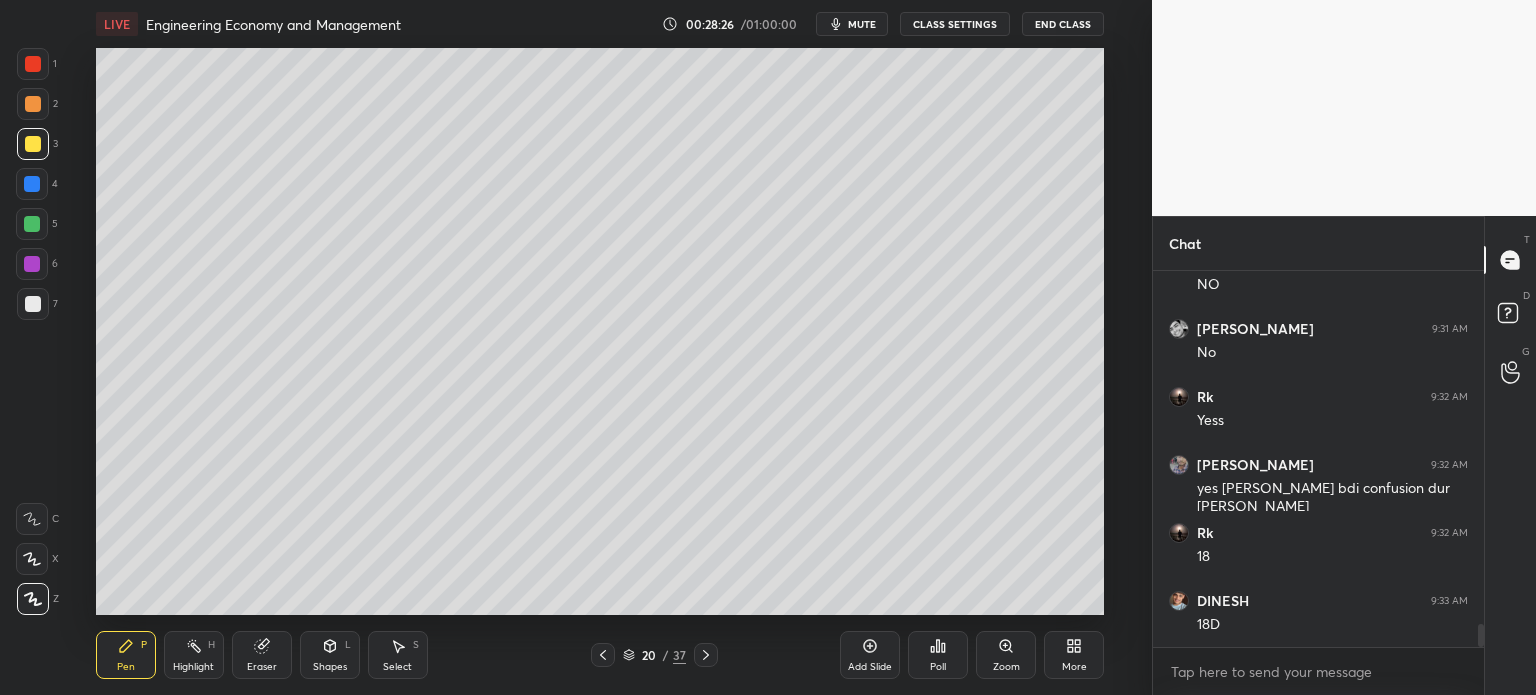 scroll, scrollTop: 5762, scrollLeft: 0, axis: vertical 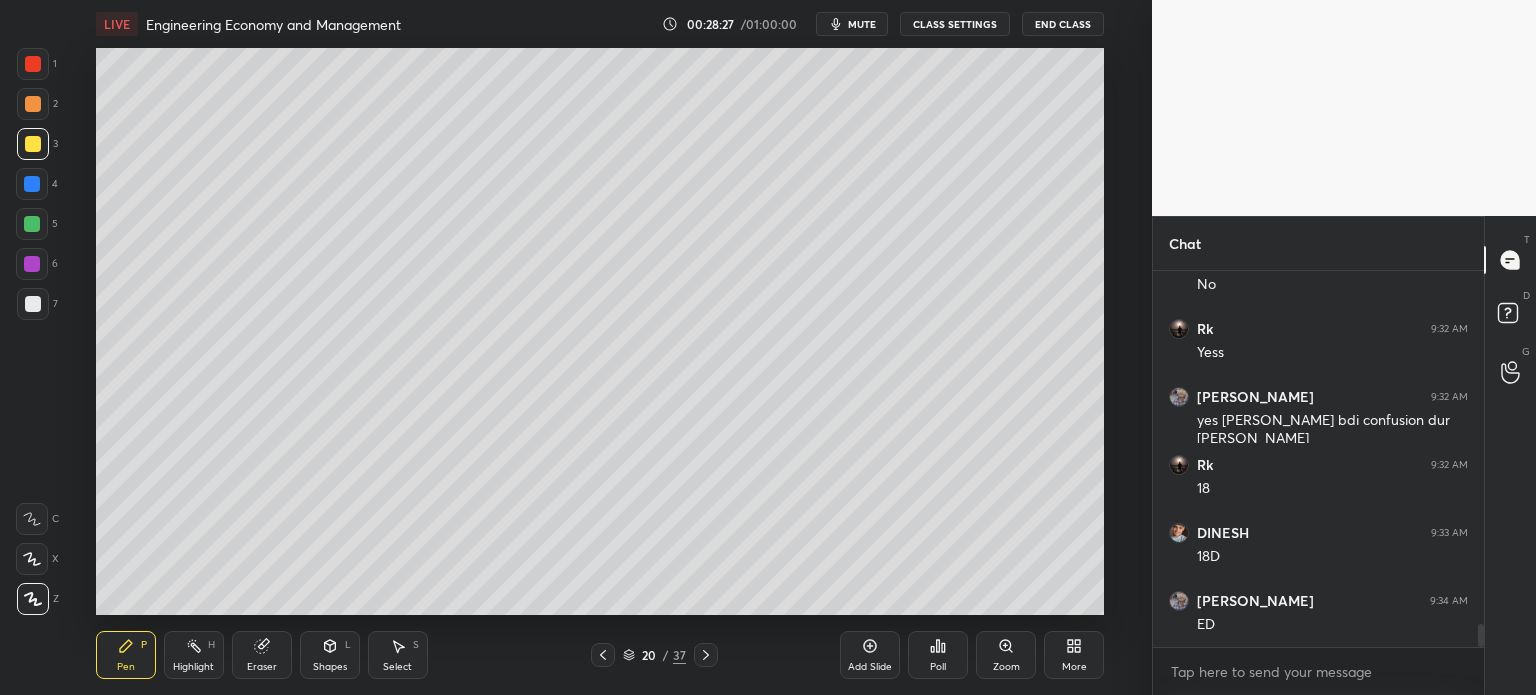 click 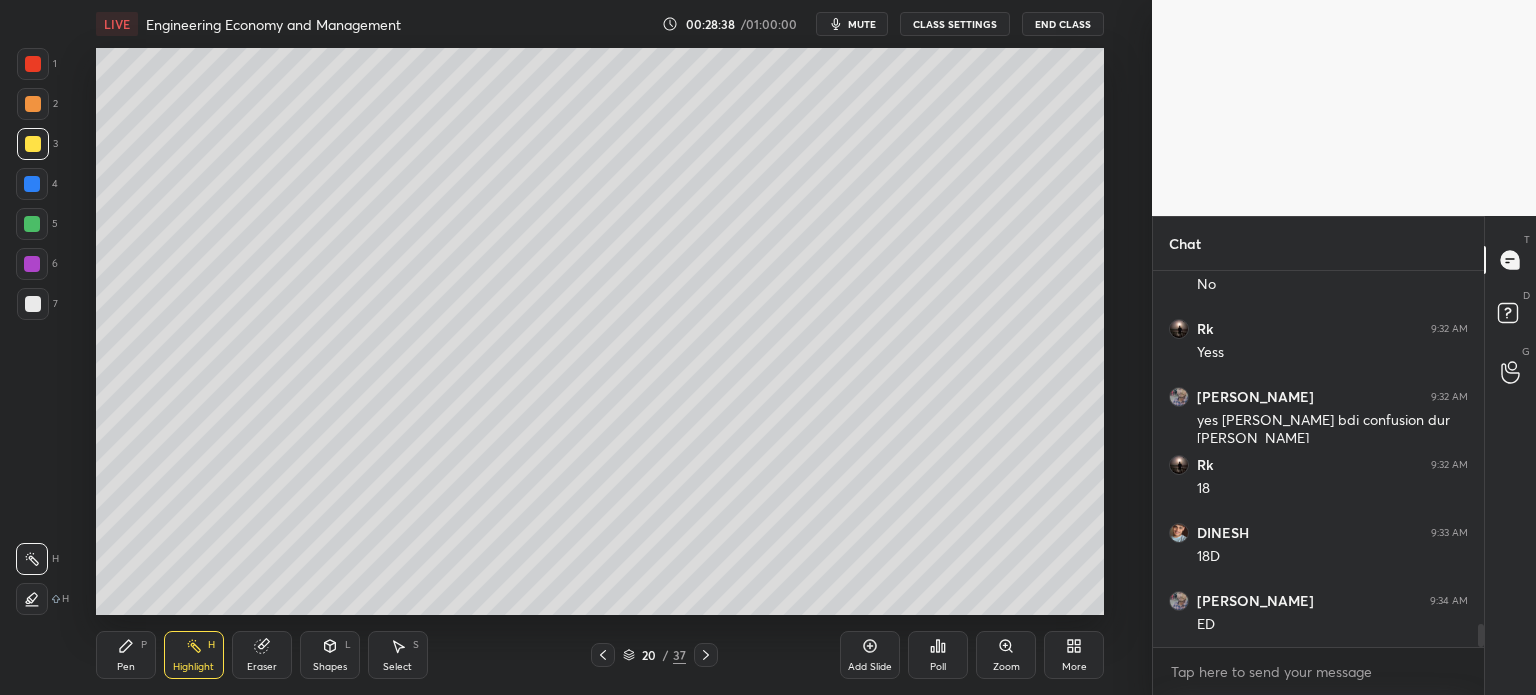 click on "Pen P" at bounding box center (126, 655) 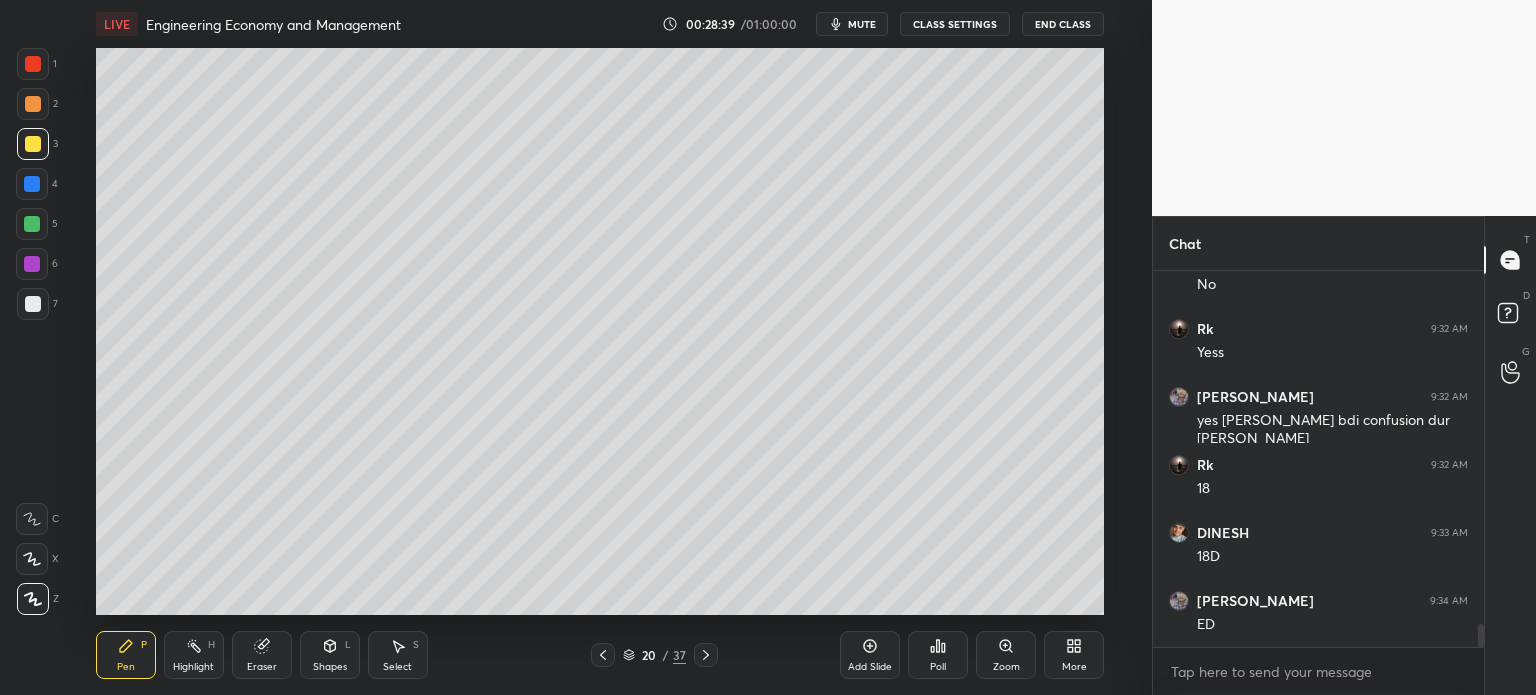 click at bounding box center (32, 184) 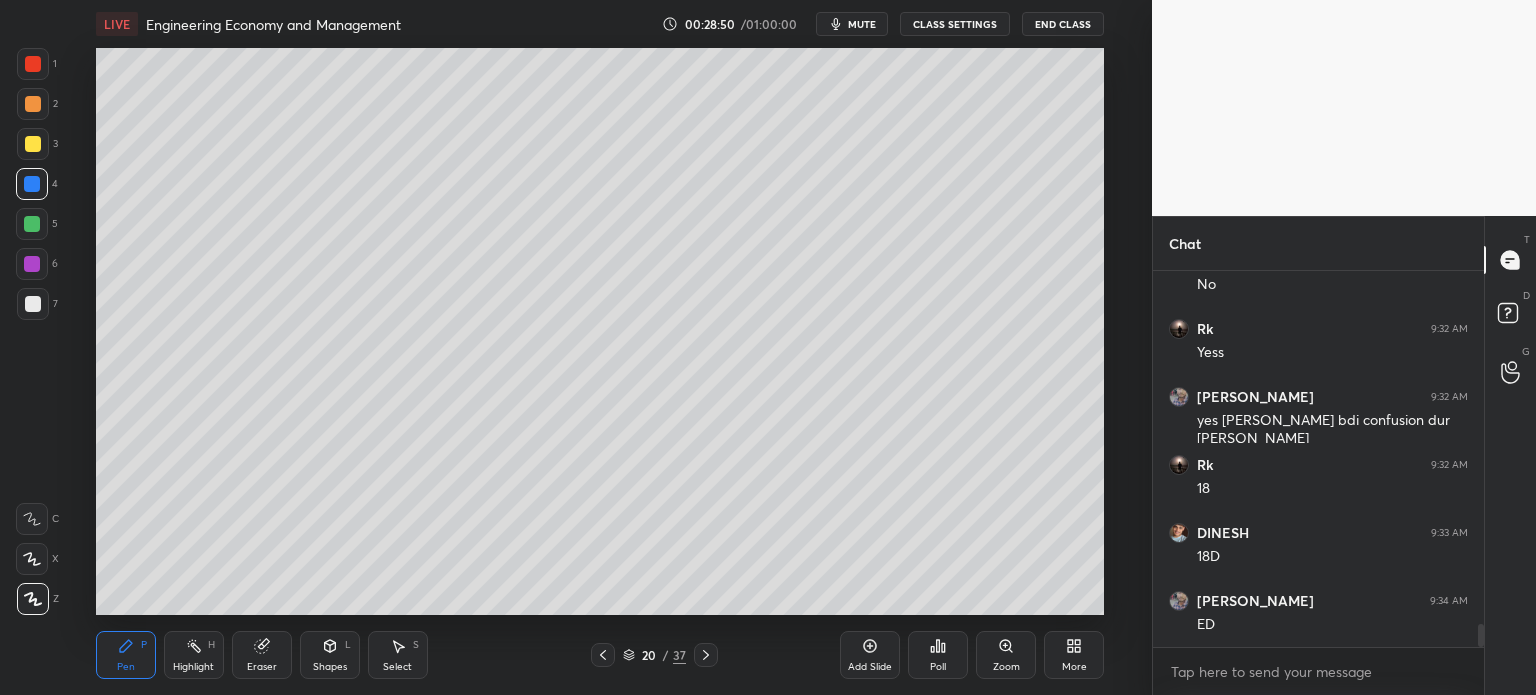 click on "Highlight H" at bounding box center [194, 655] 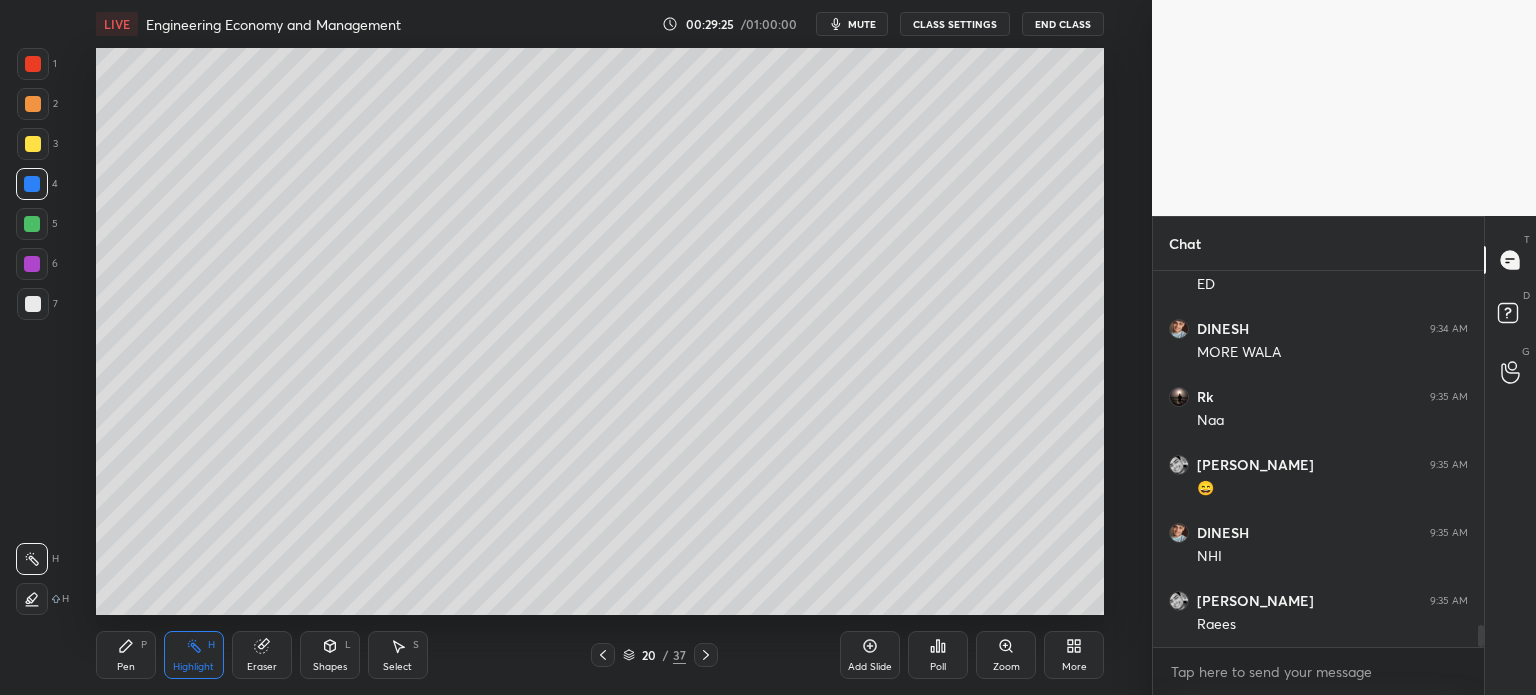 scroll, scrollTop: 6170, scrollLeft: 0, axis: vertical 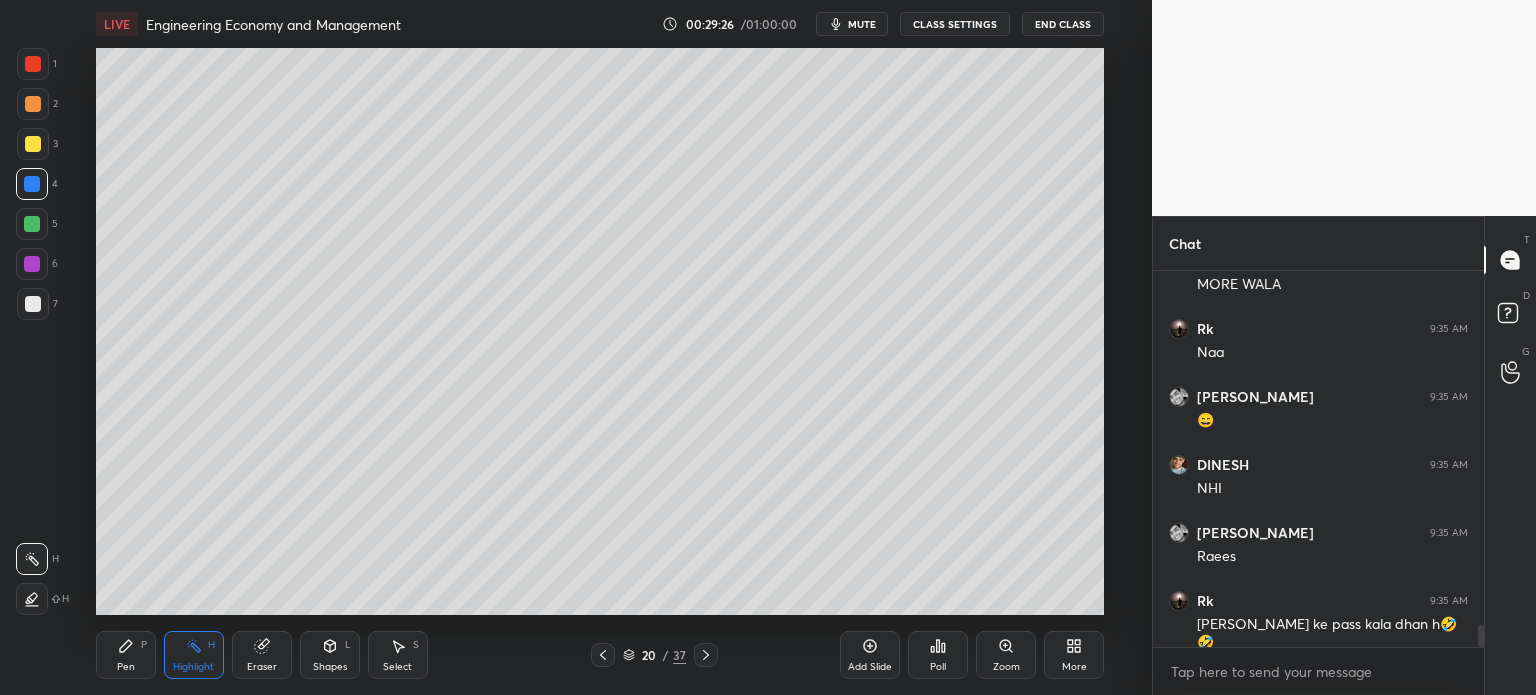click 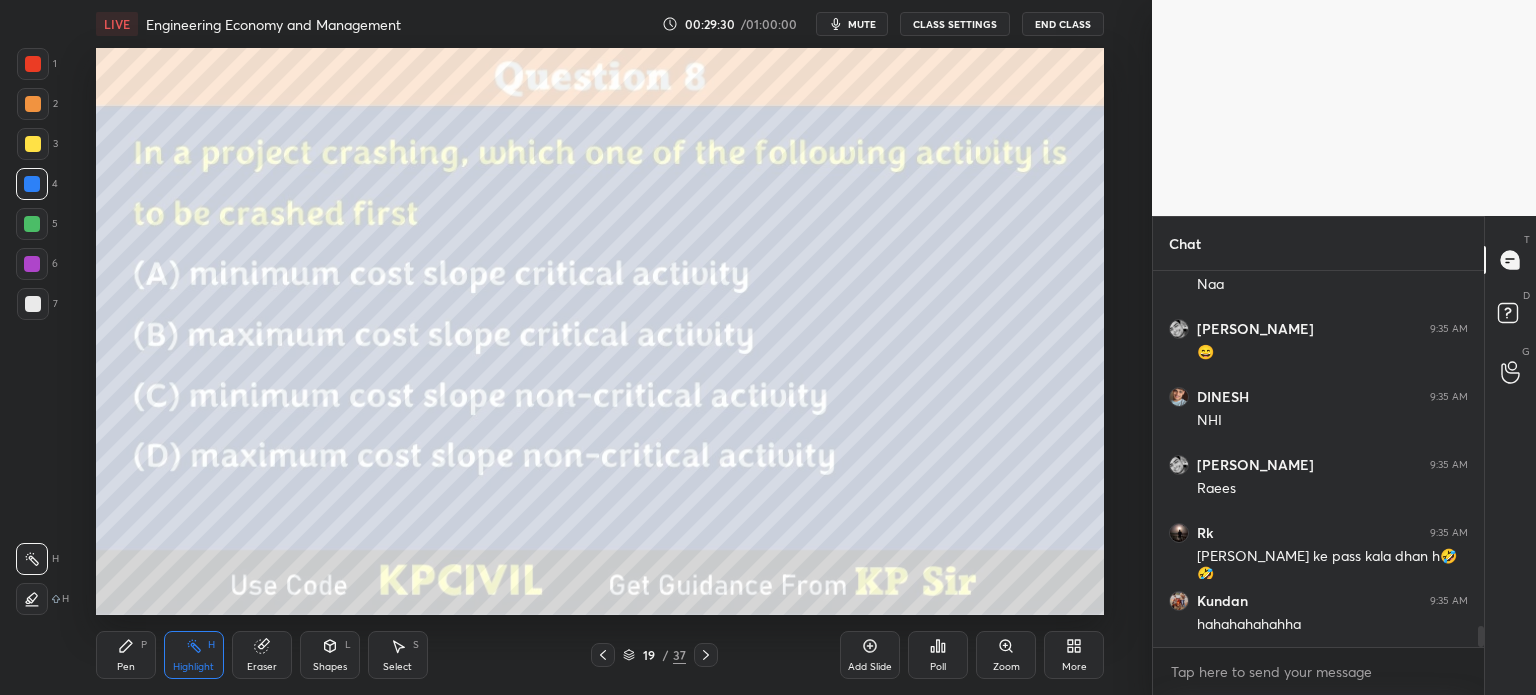 scroll, scrollTop: 6306, scrollLeft: 0, axis: vertical 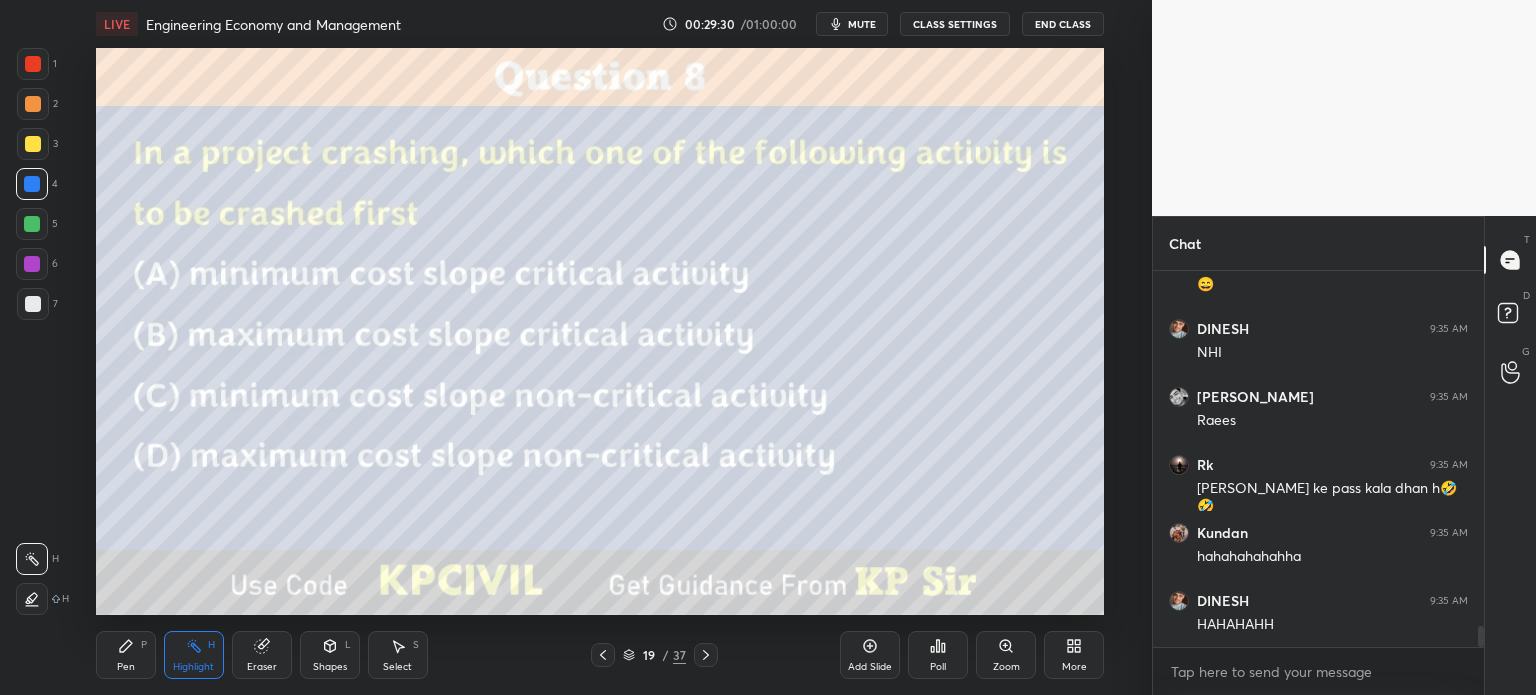 click at bounding box center [33, 104] 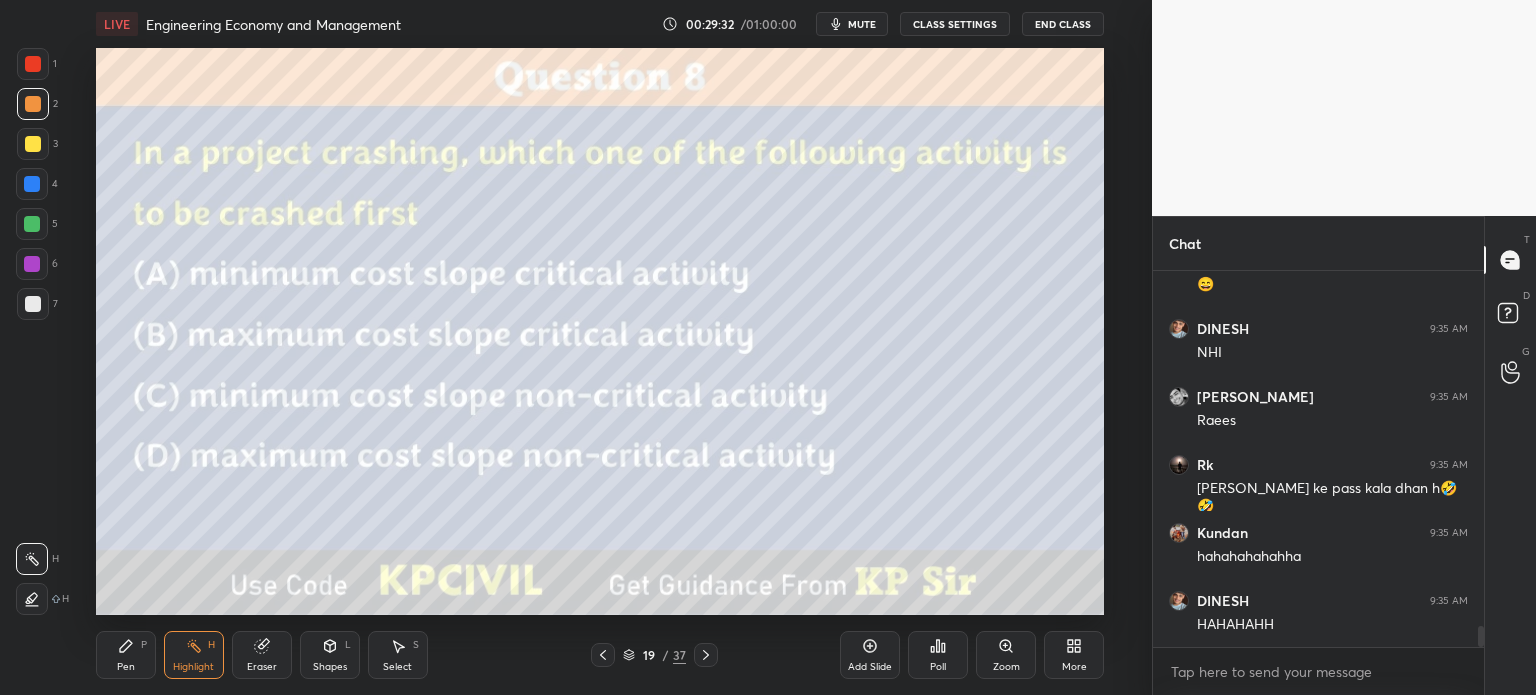 scroll, scrollTop: 6374, scrollLeft: 0, axis: vertical 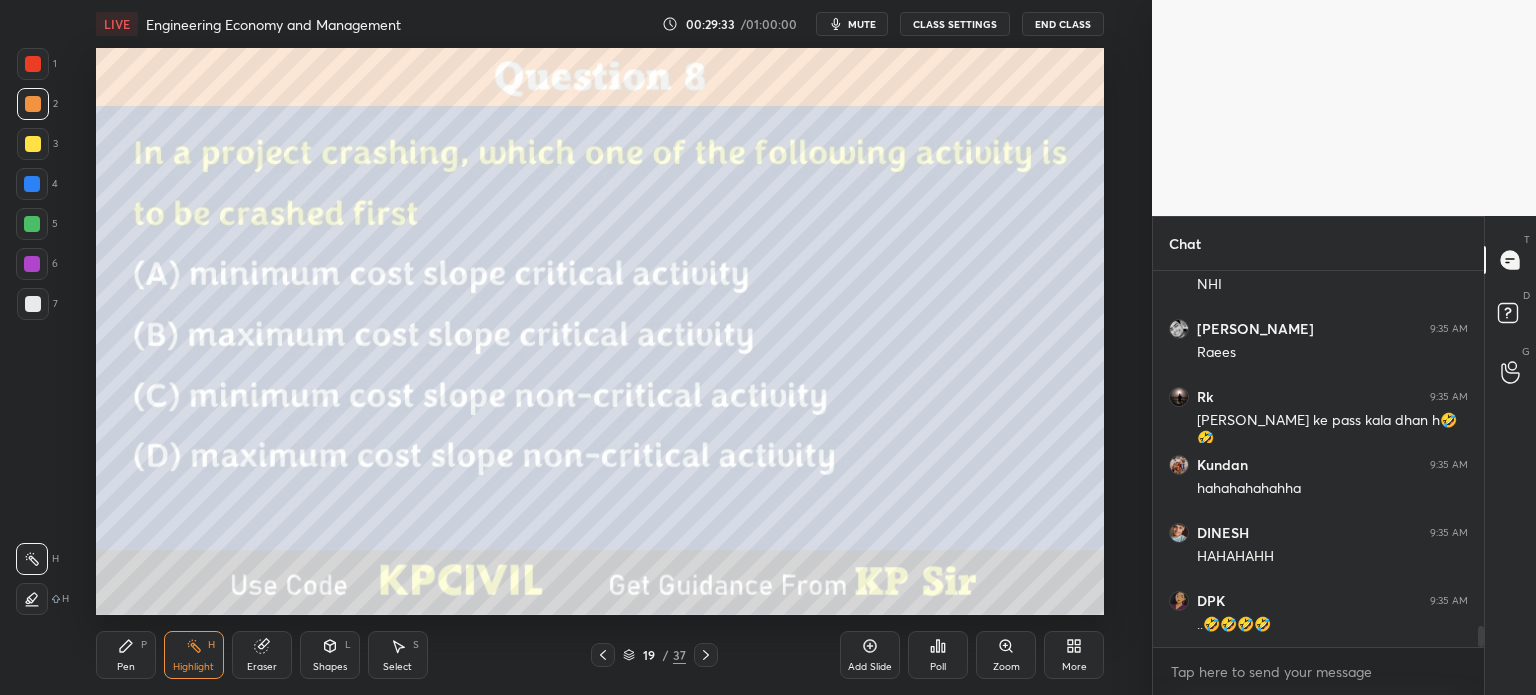 click at bounding box center (32, 599) 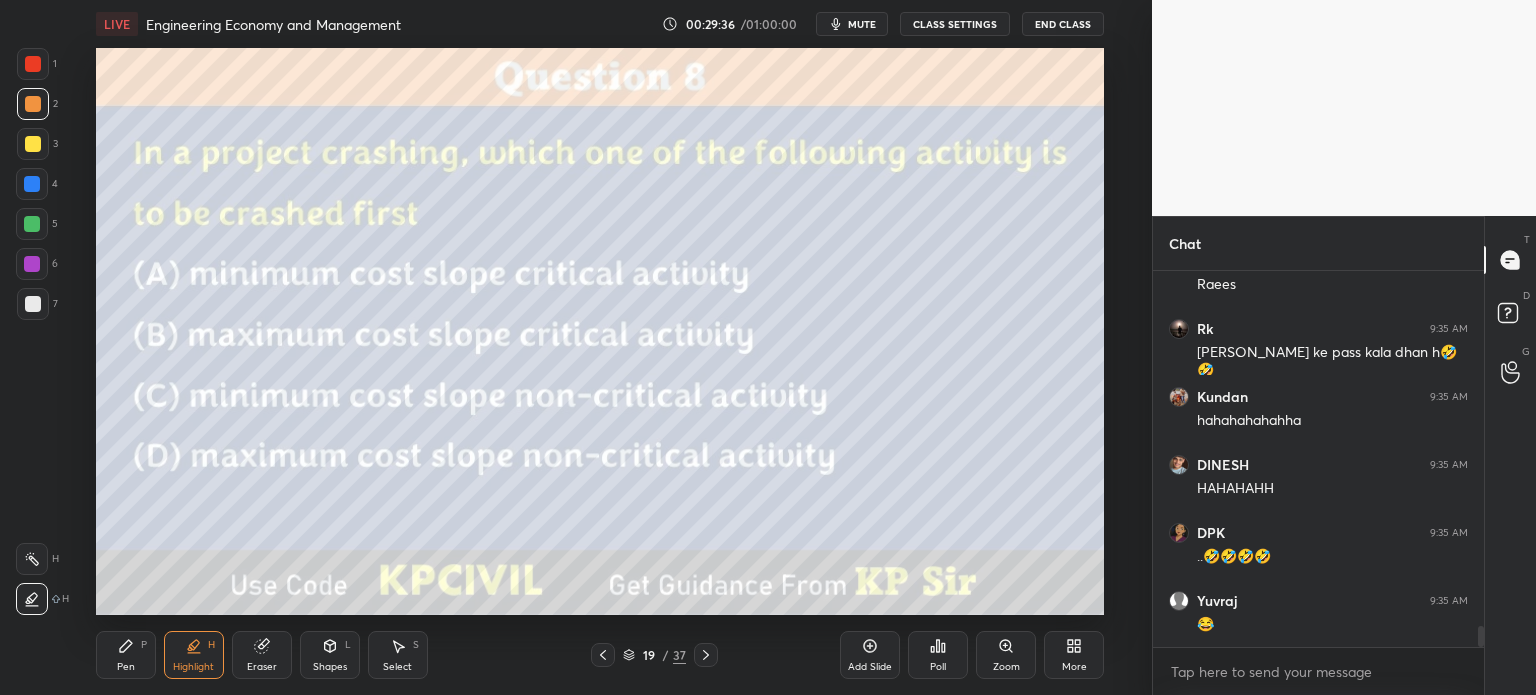 scroll, scrollTop: 6510, scrollLeft: 0, axis: vertical 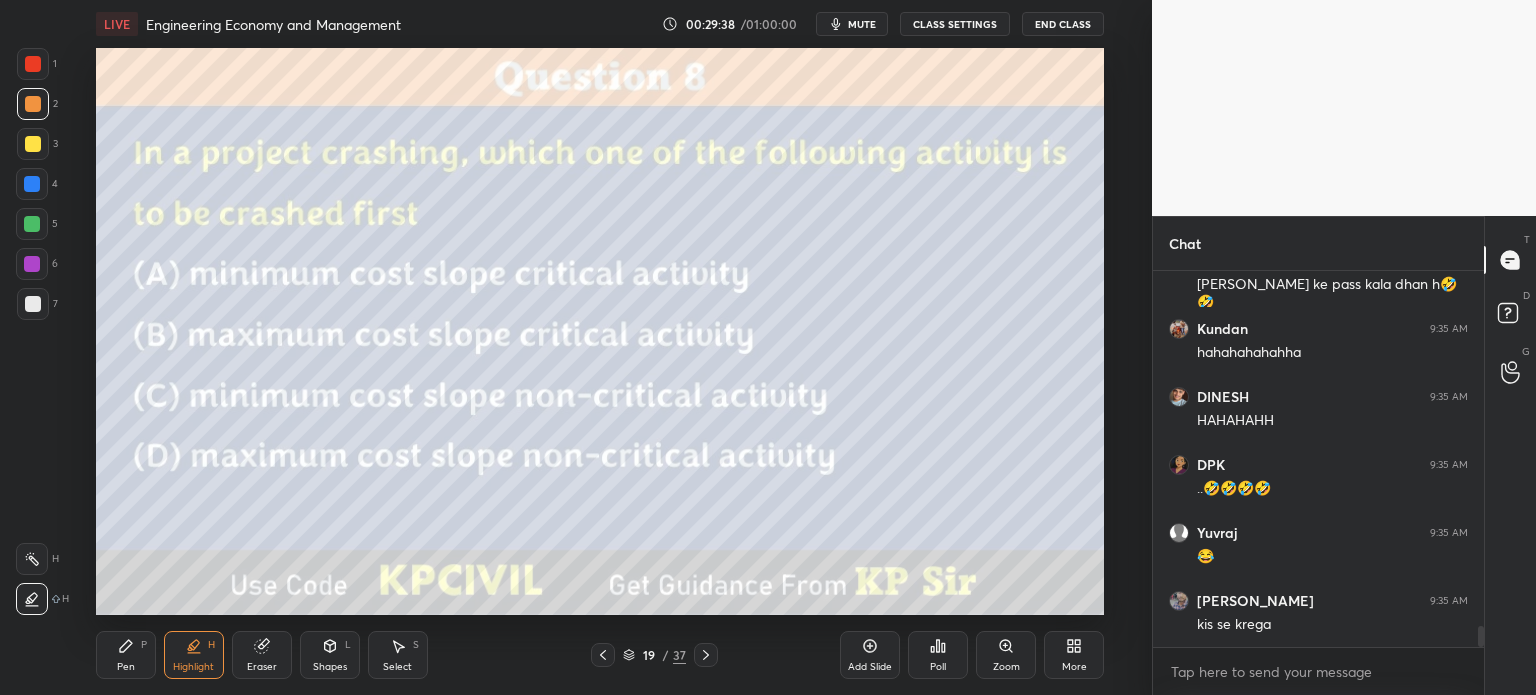 click on "Pen P" at bounding box center [126, 655] 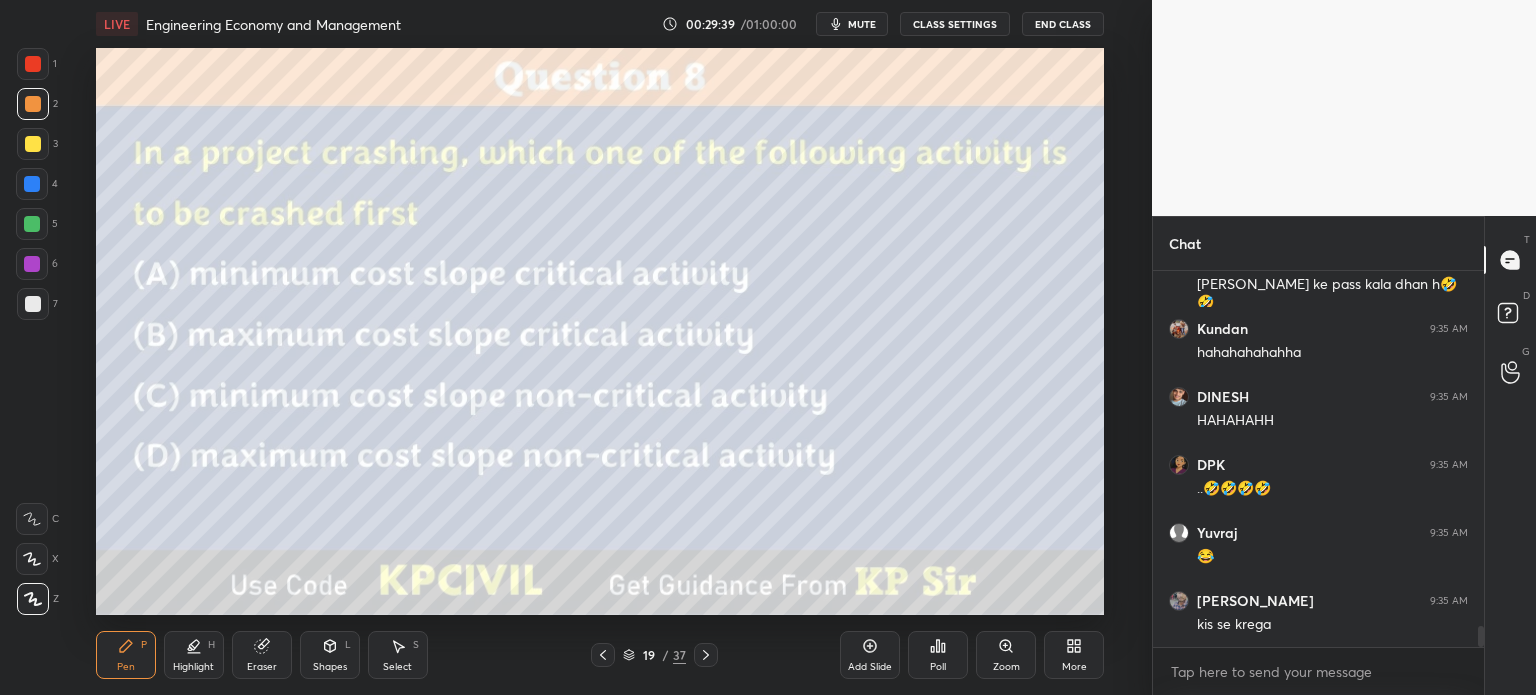 click at bounding box center (33, 144) 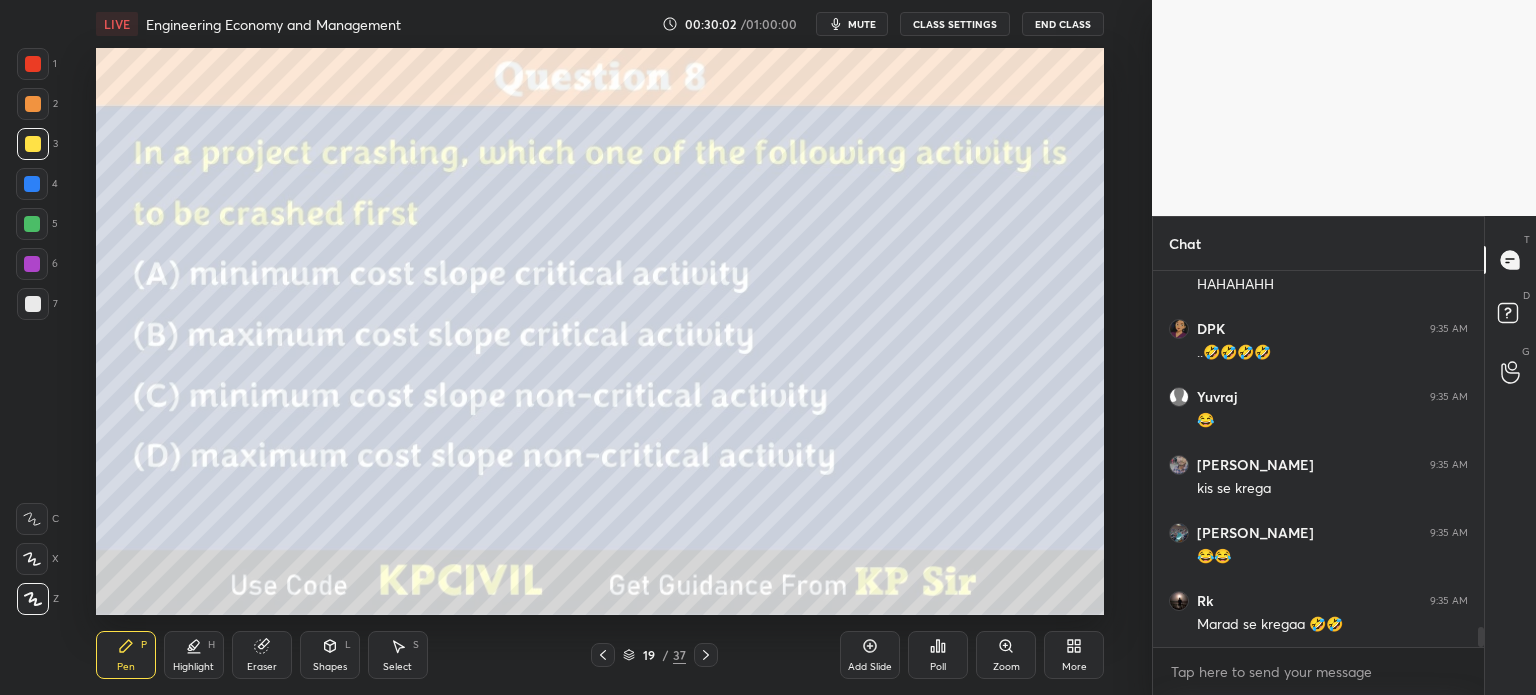 scroll, scrollTop: 6714, scrollLeft: 0, axis: vertical 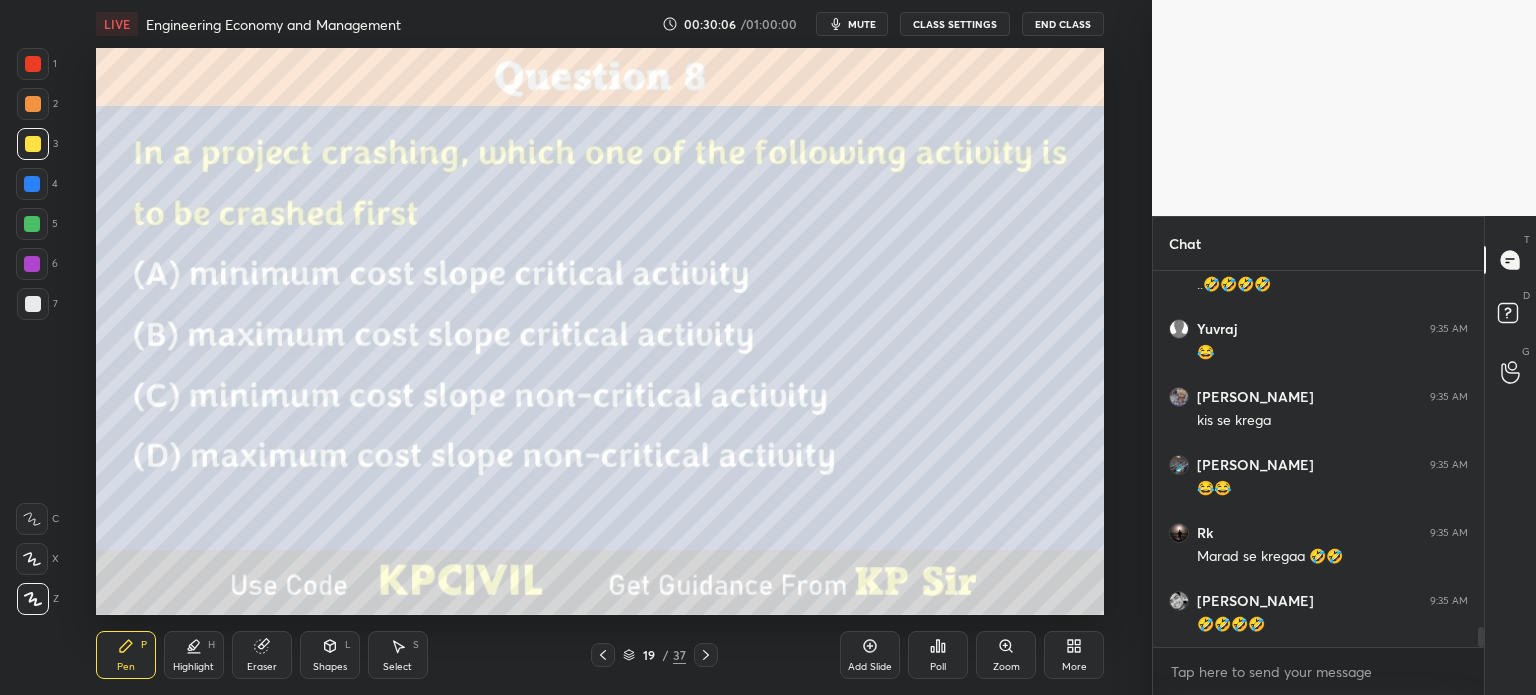 click 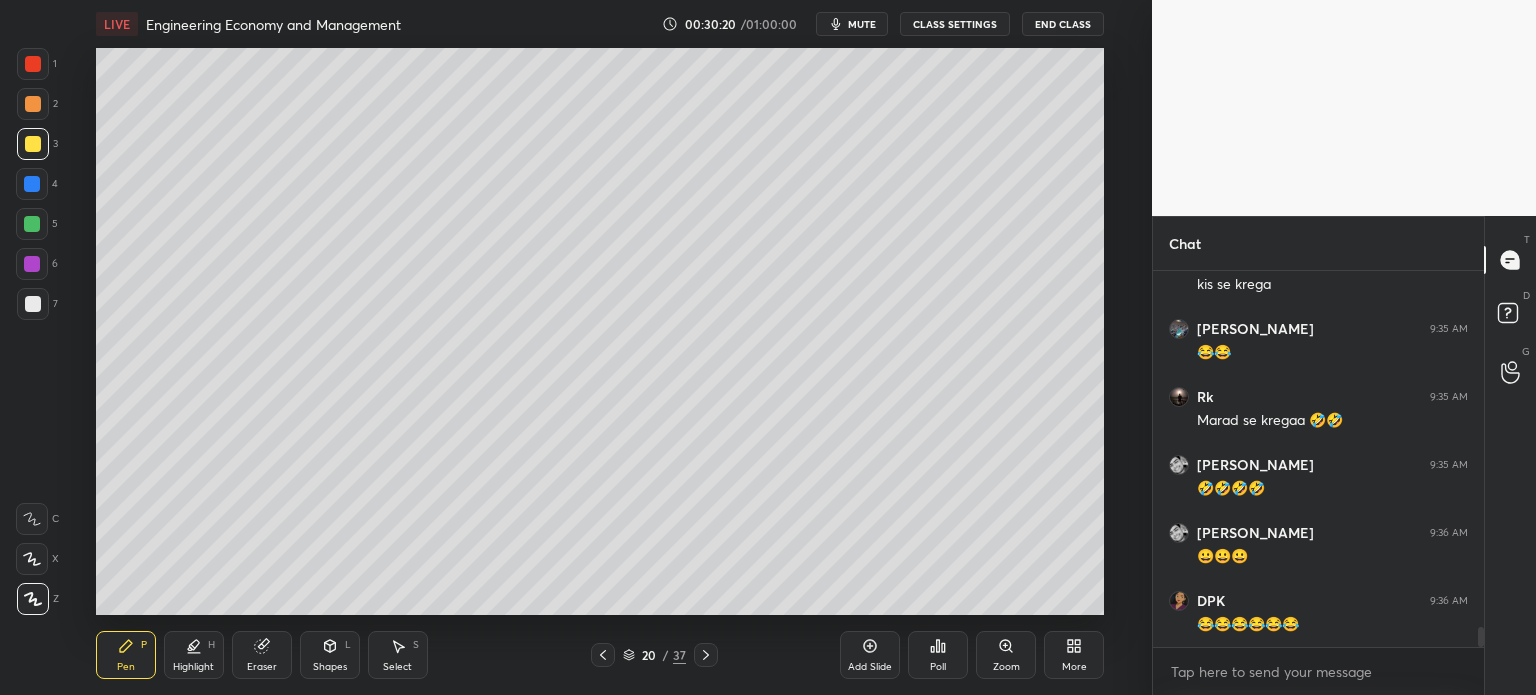 scroll, scrollTop: 6918, scrollLeft: 0, axis: vertical 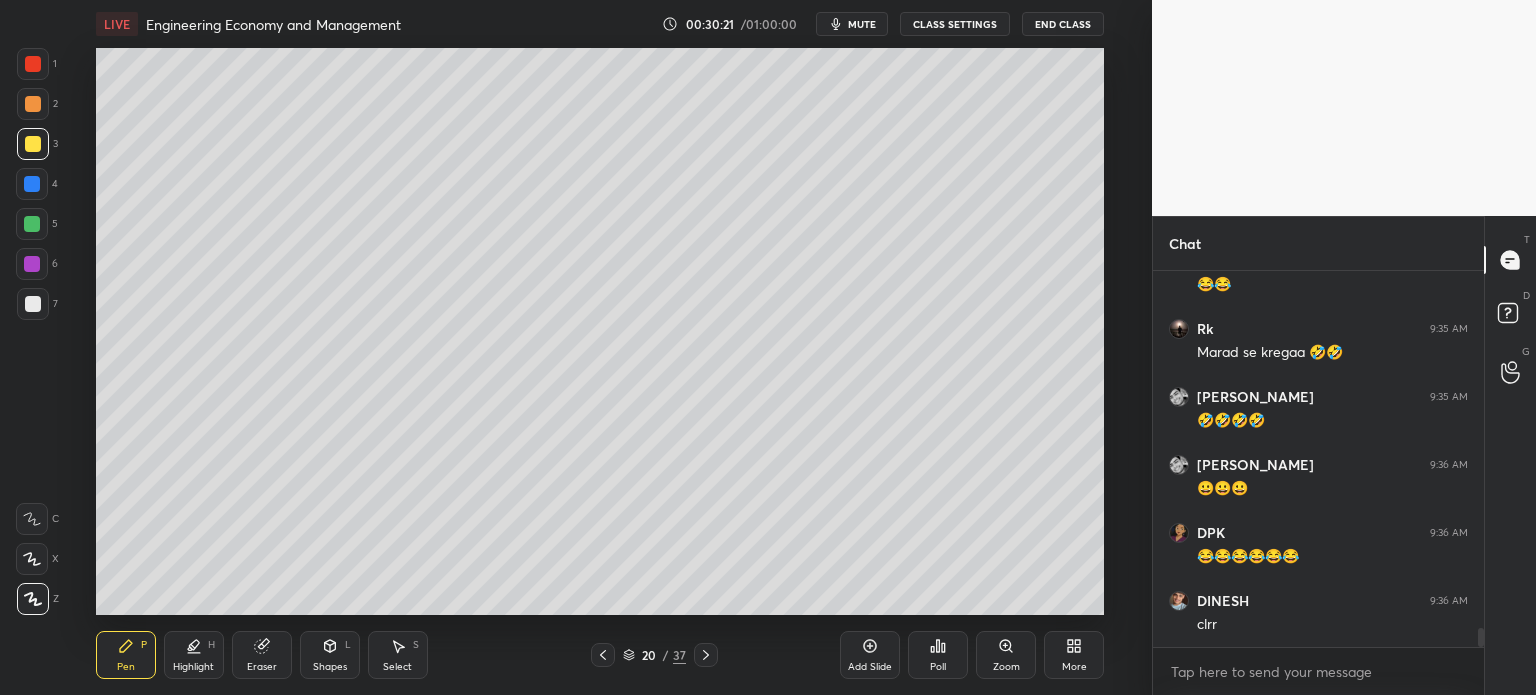 click 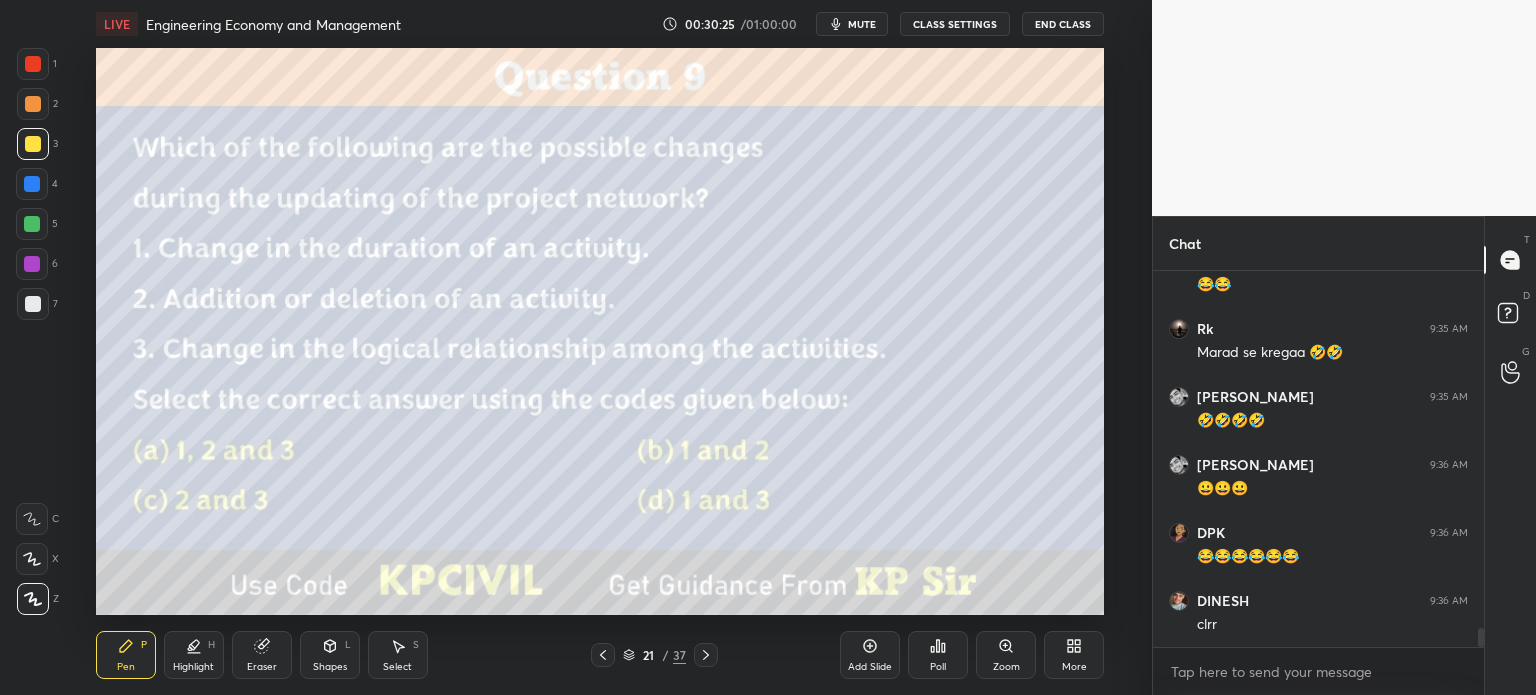 scroll, scrollTop: 6986, scrollLeft: 0, axis: vertical 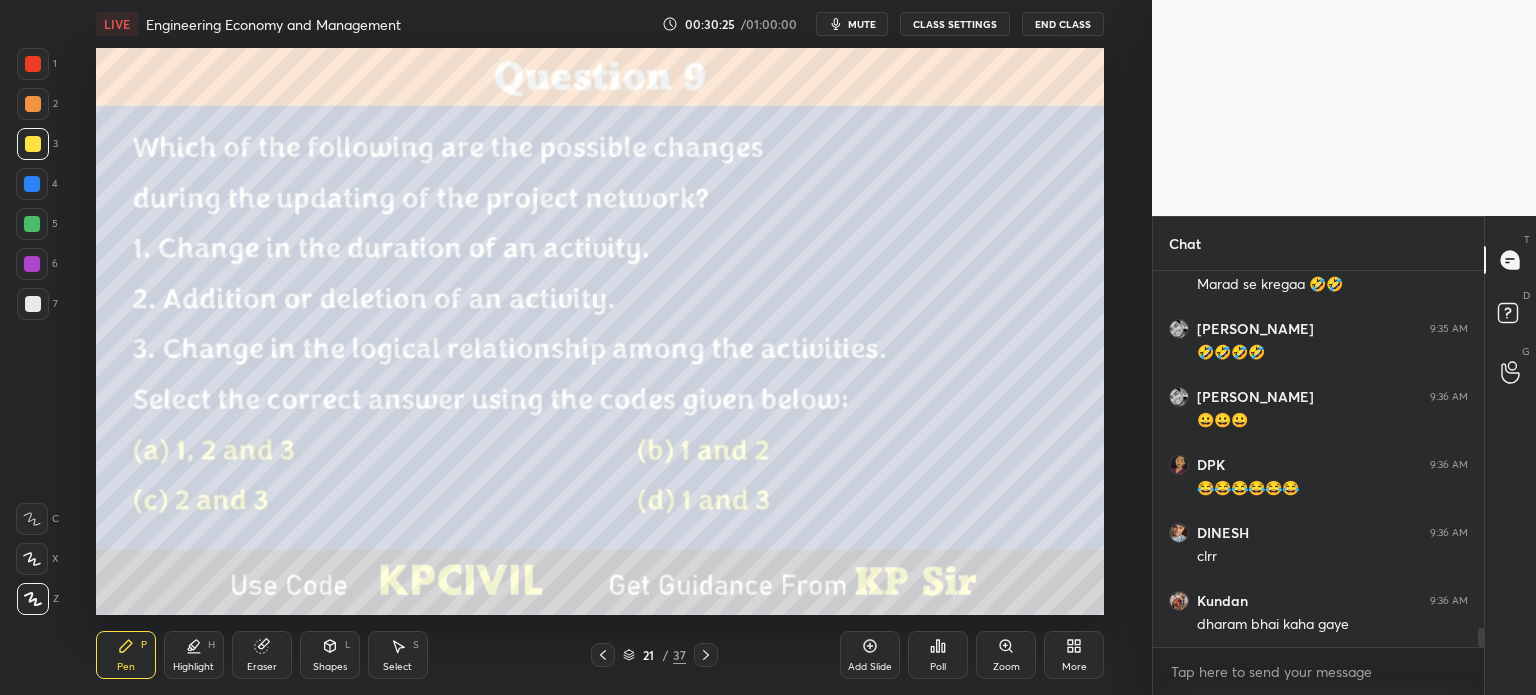 click on "Poll" at bounding box center (938, 655) 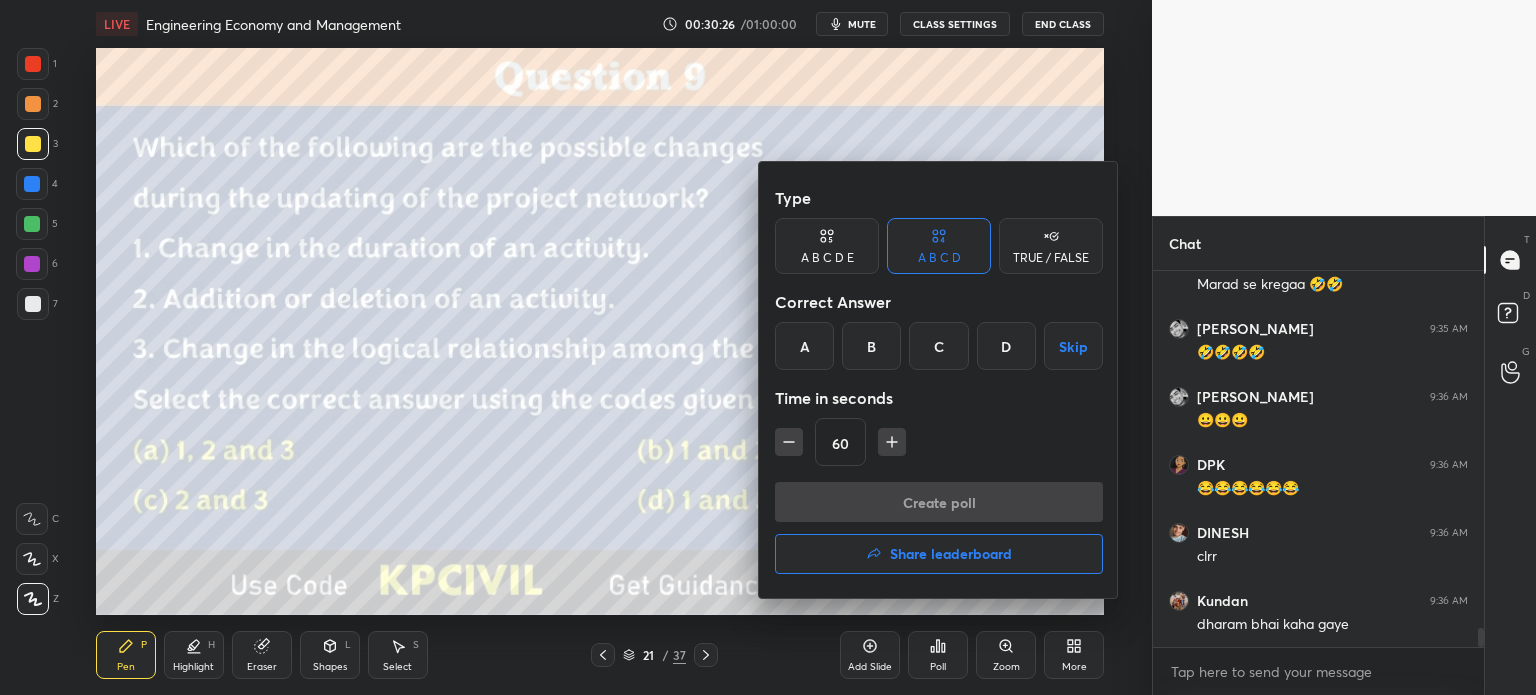 click on "A" at bounding box center [804, 346] 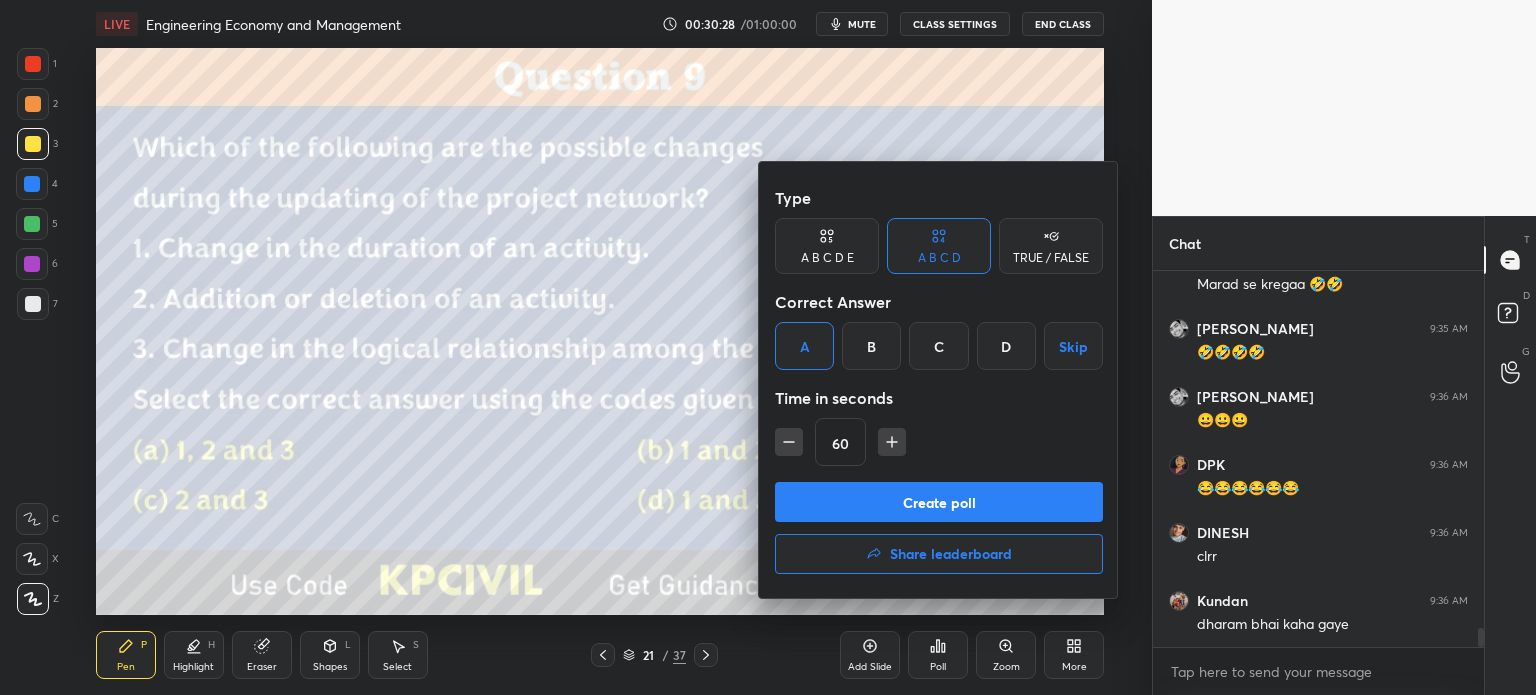 click on "Create poll" at bounding box center (939, 502) 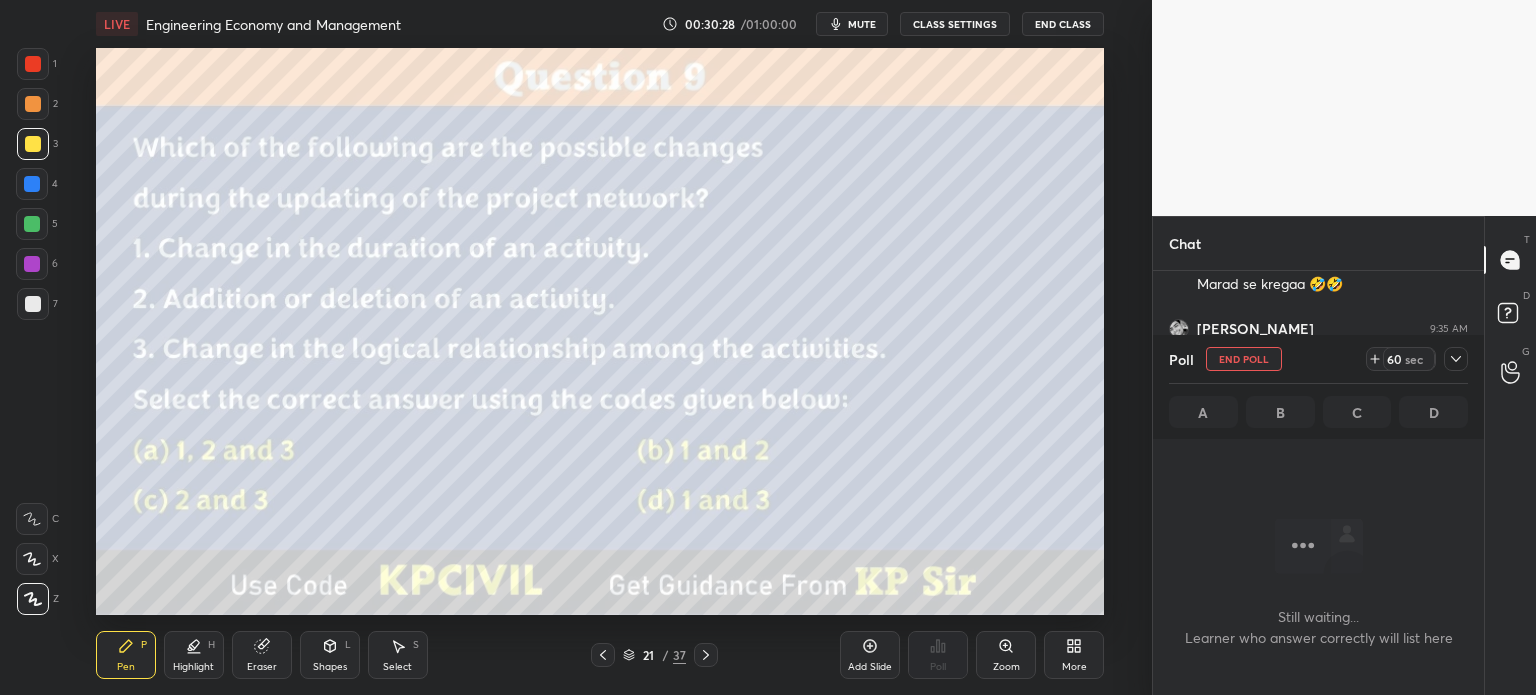 scroll, scrollTop: 284, scrollLeft: 325, axis: both 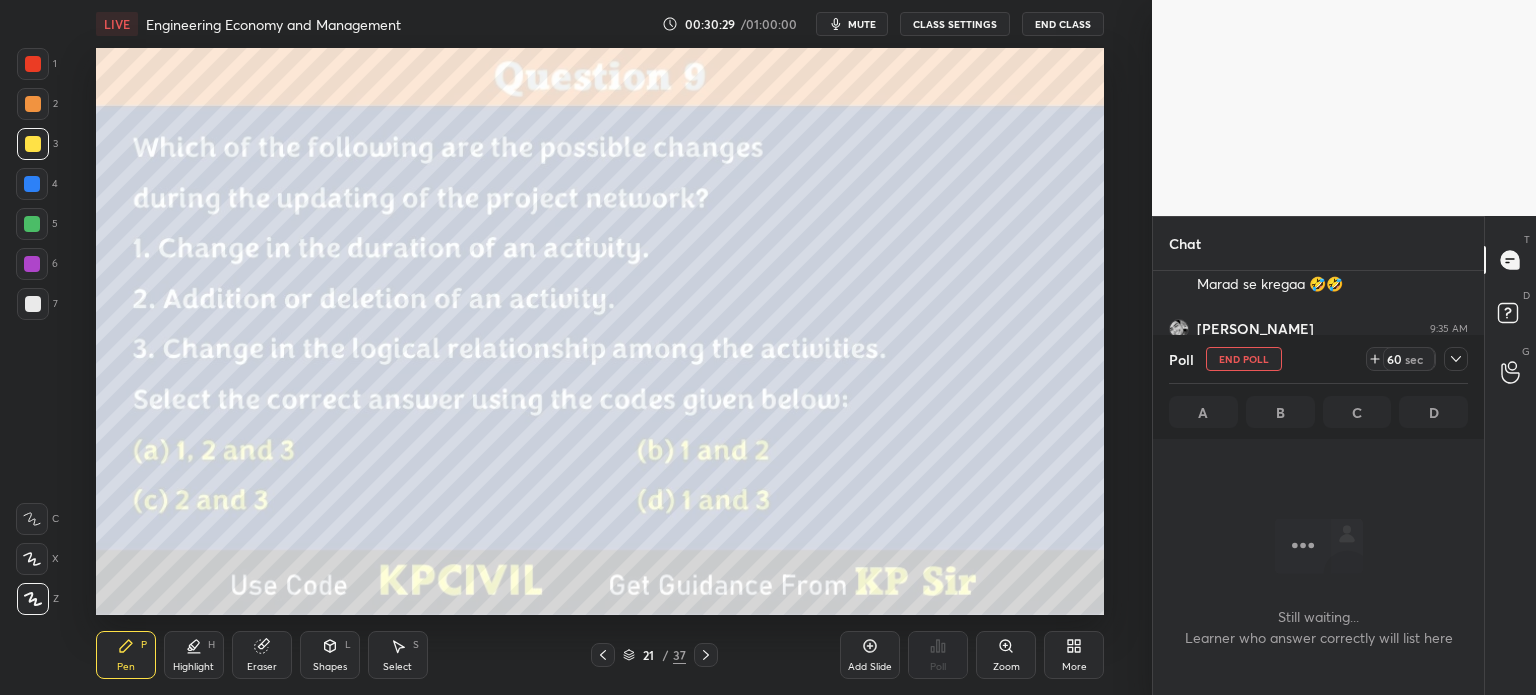 click 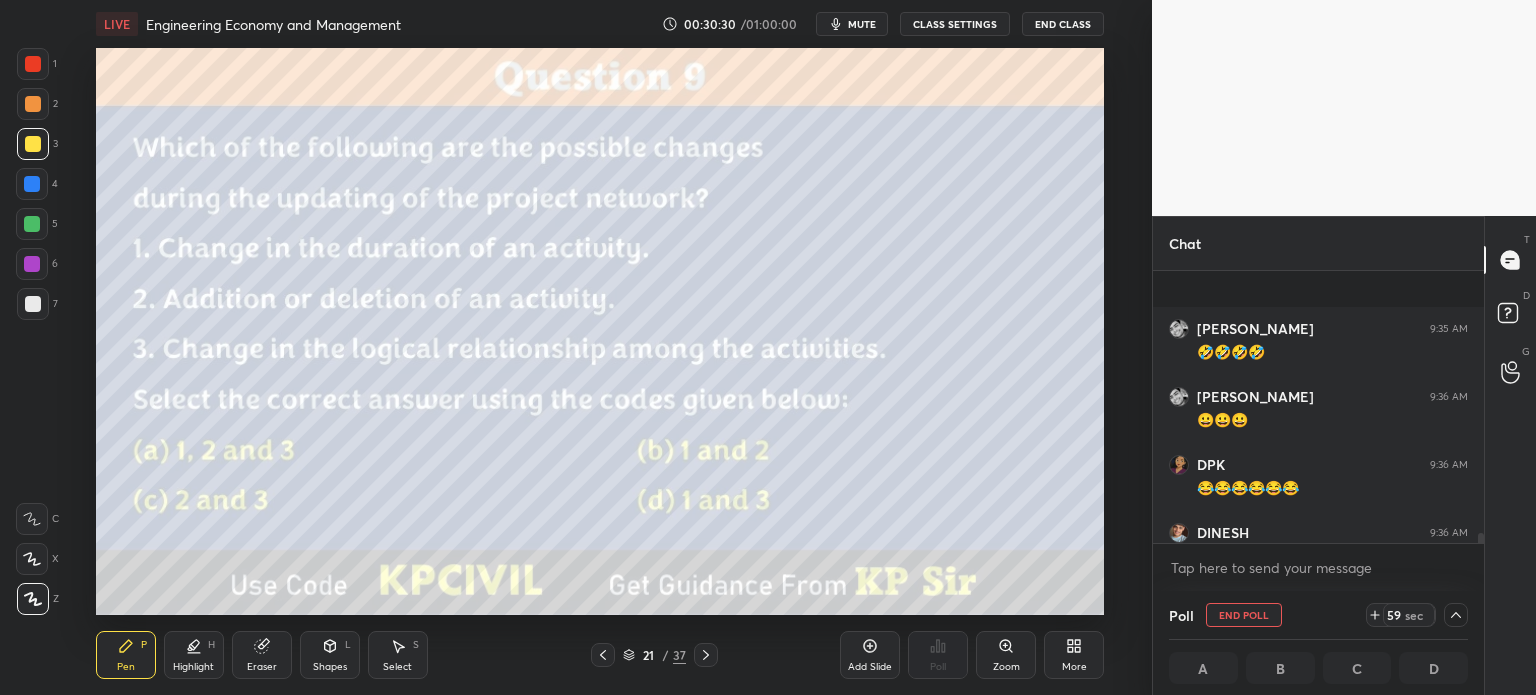 scroll, scrollTop: 7090, scrollLeft: 0, axis: vertical 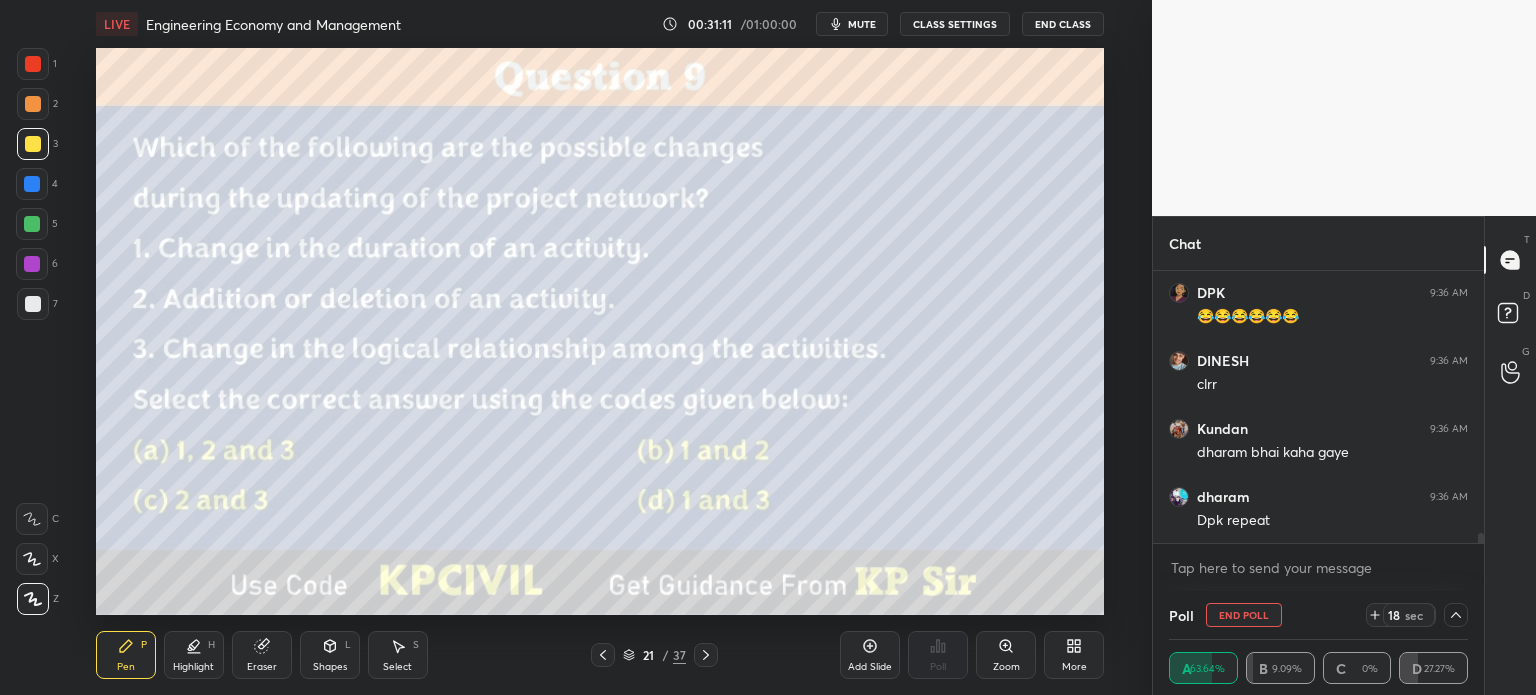 click on "Shapes" at bounding box center (330, 667) 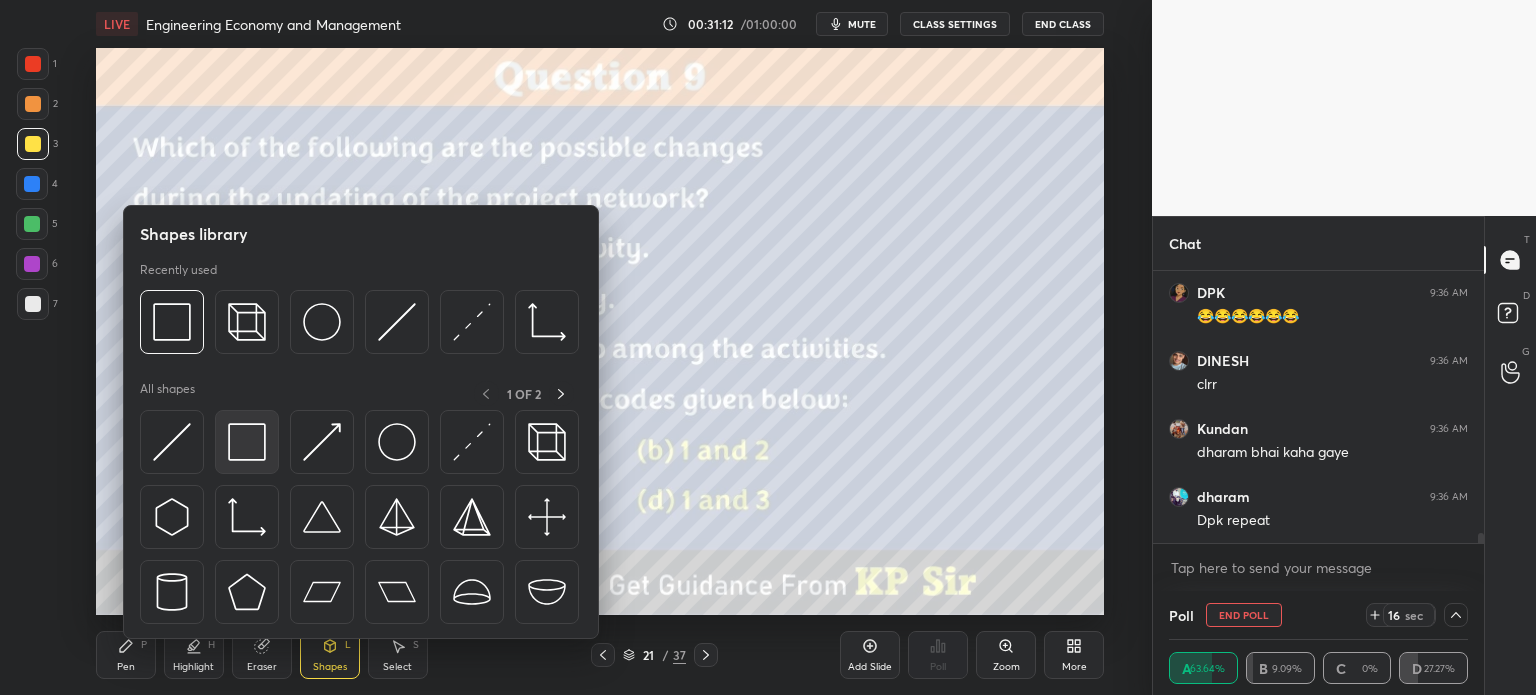 click at bounding box center (247, 442) 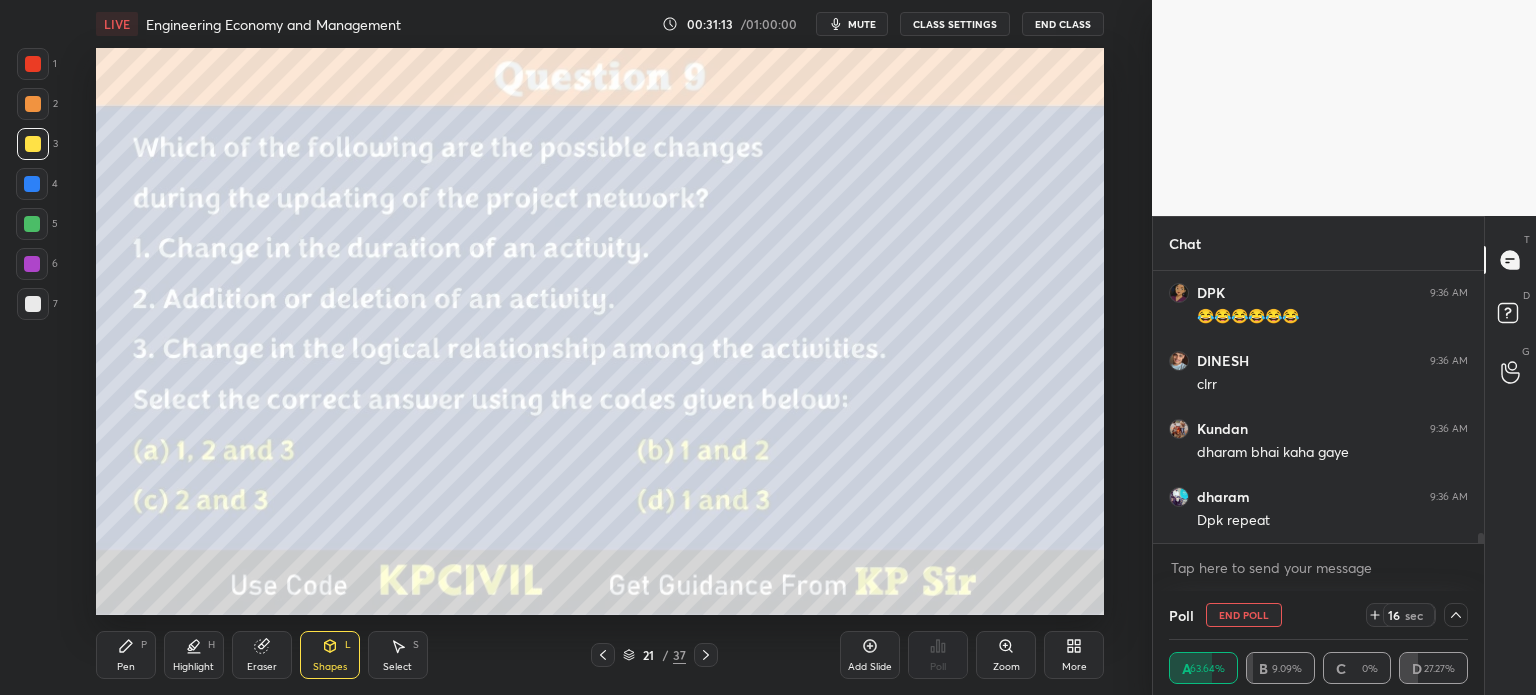 click at bounding box center (33, 104) 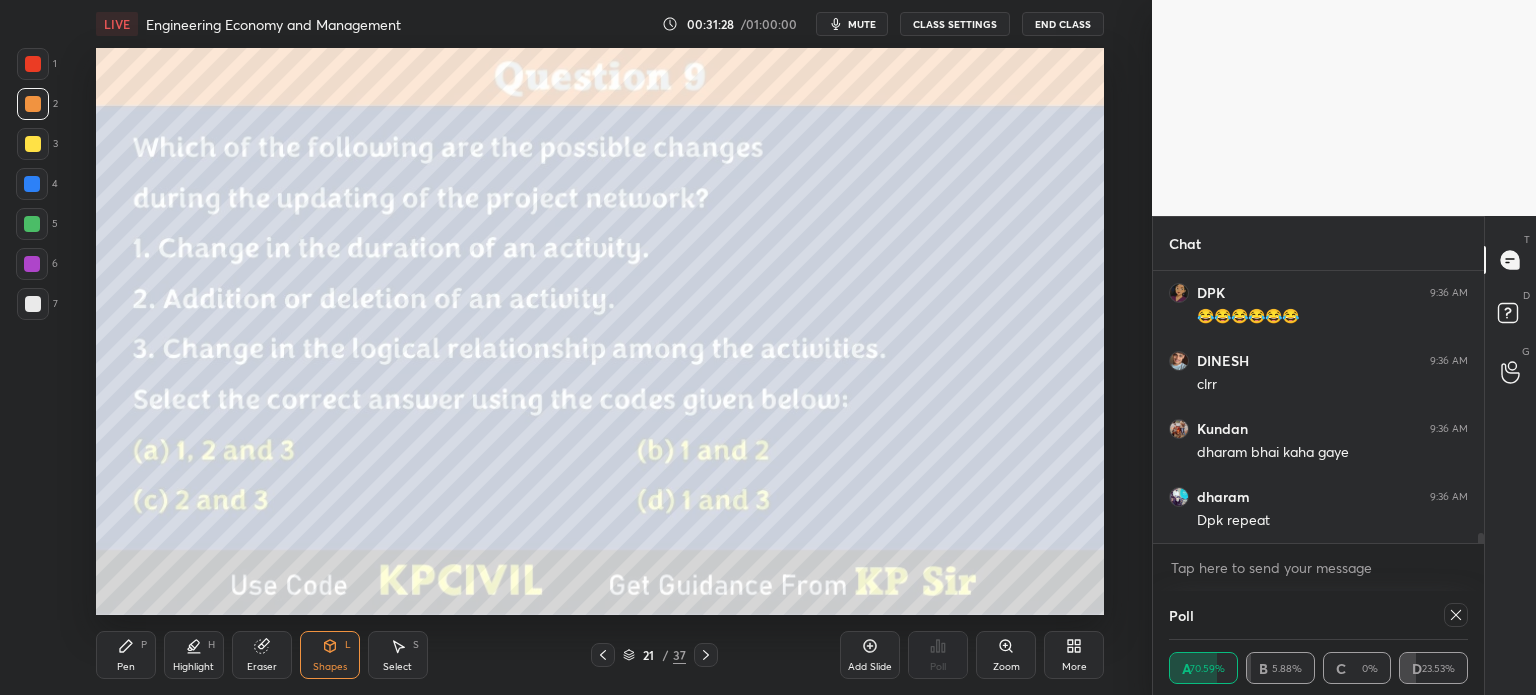 scroll, scrollTop: 6, scrollLeft: 6, axis: both 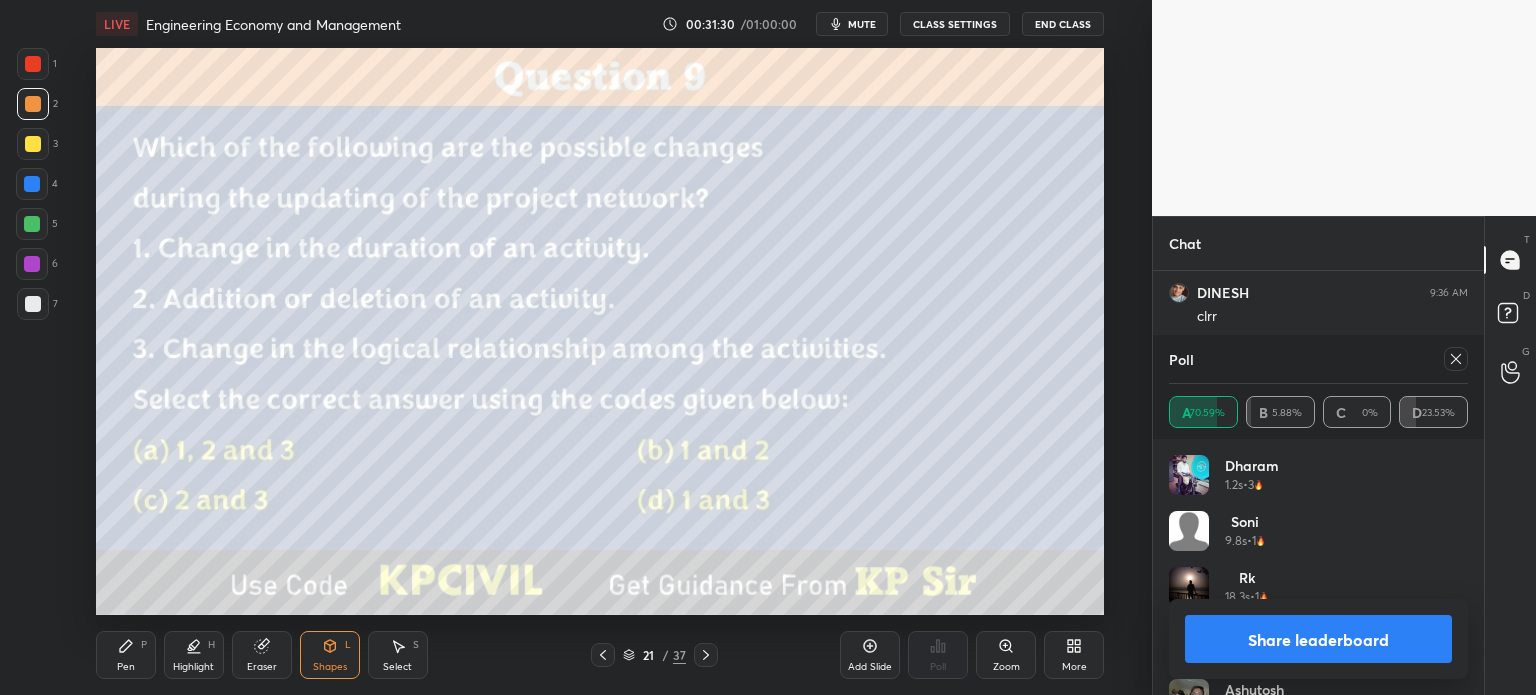 click 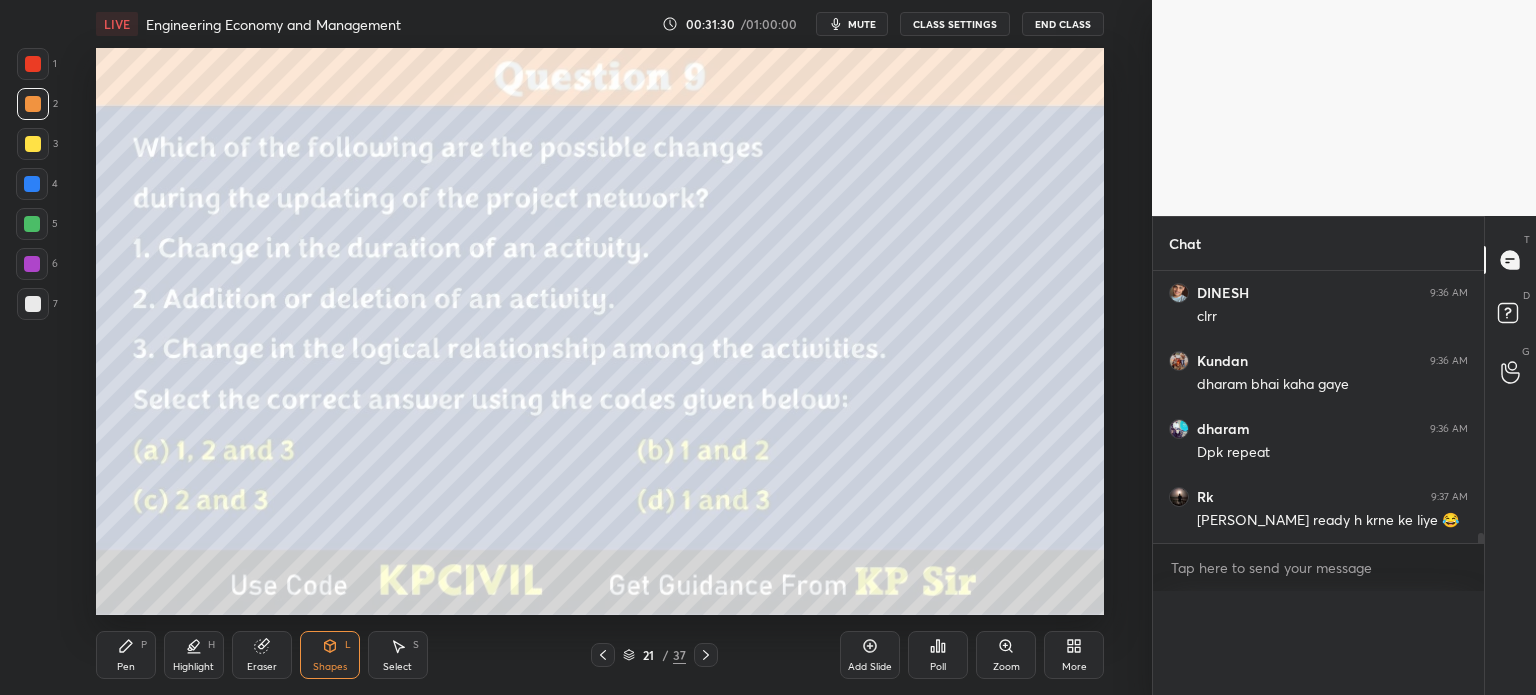 scroll, scrollTop: 0, scrollLeft: 6, axis: horizontal 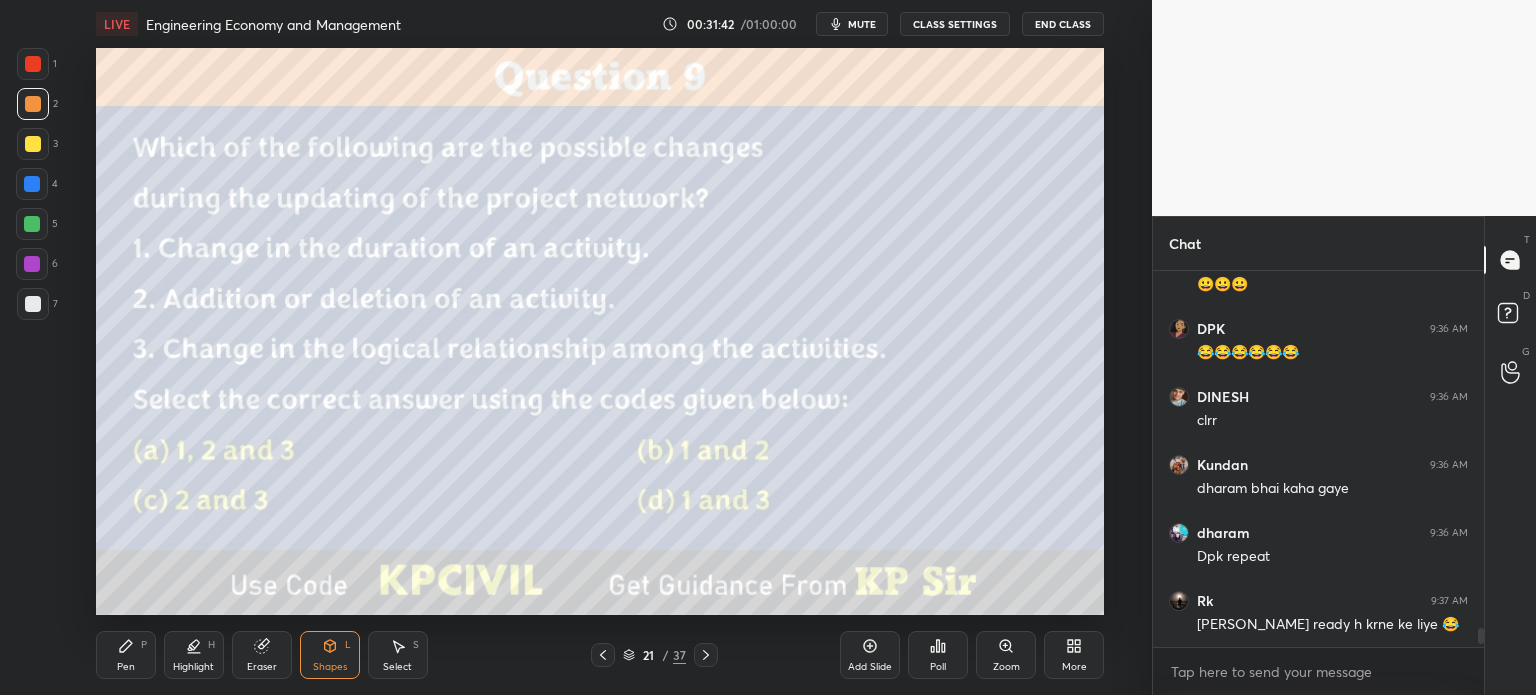 click on "Pen P" at bounding box center [126, 655] 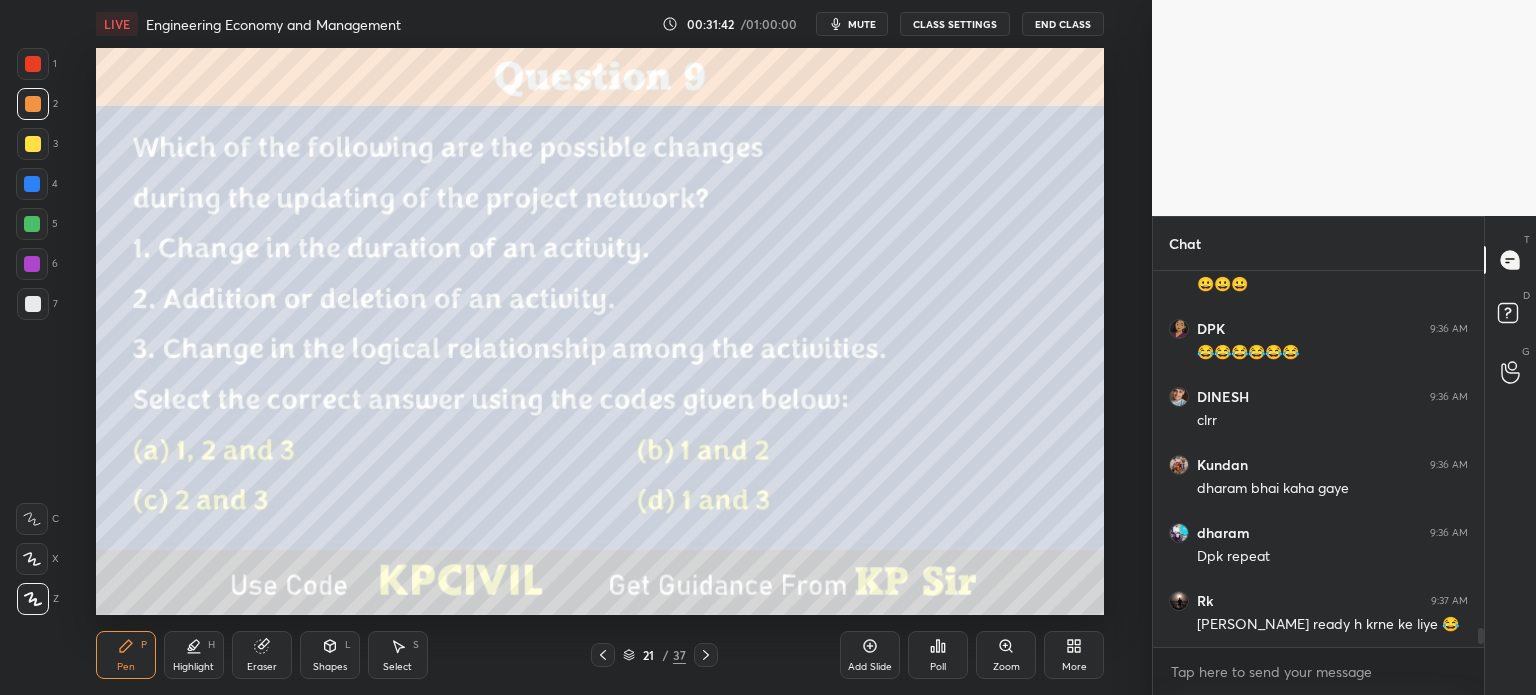 click at bounding box center [32, 184] 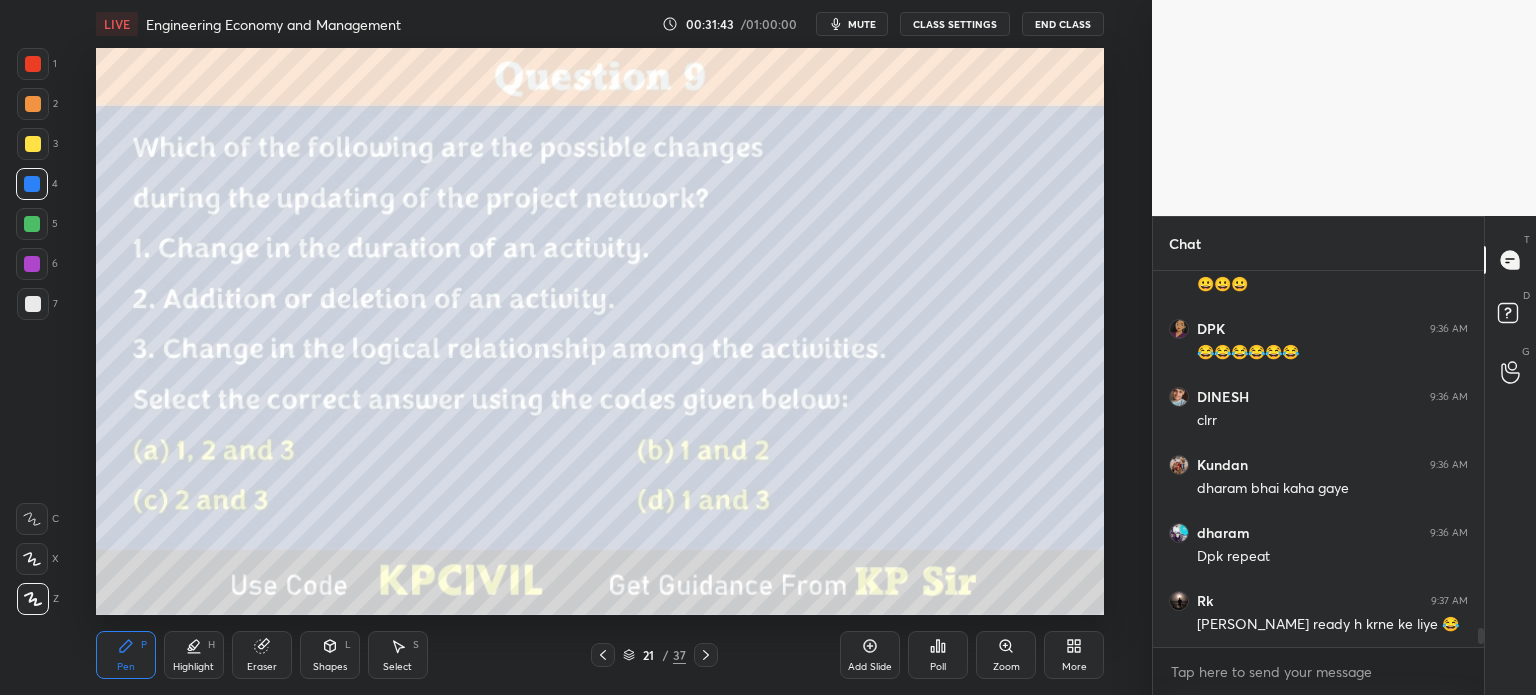 click at bounding box center (33, 304) 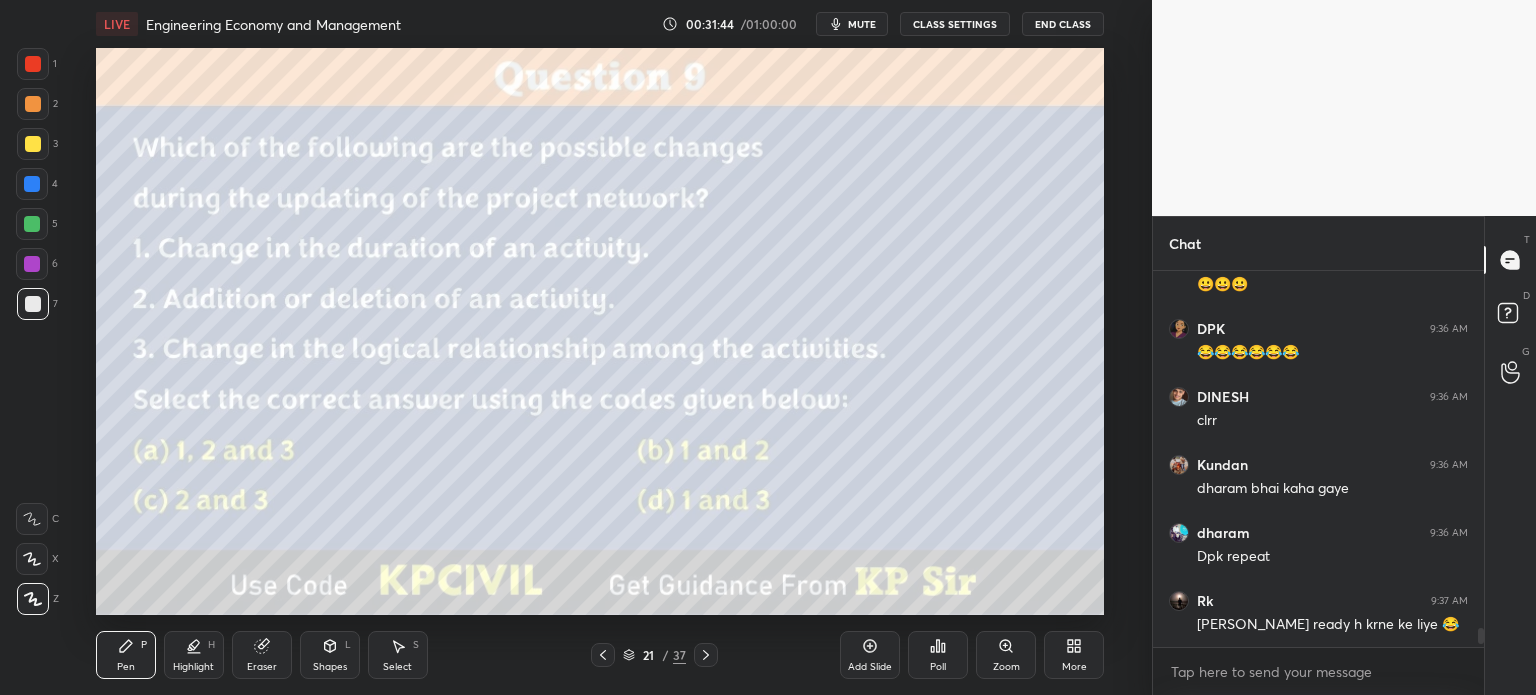 click at bounding box center [33, 144] 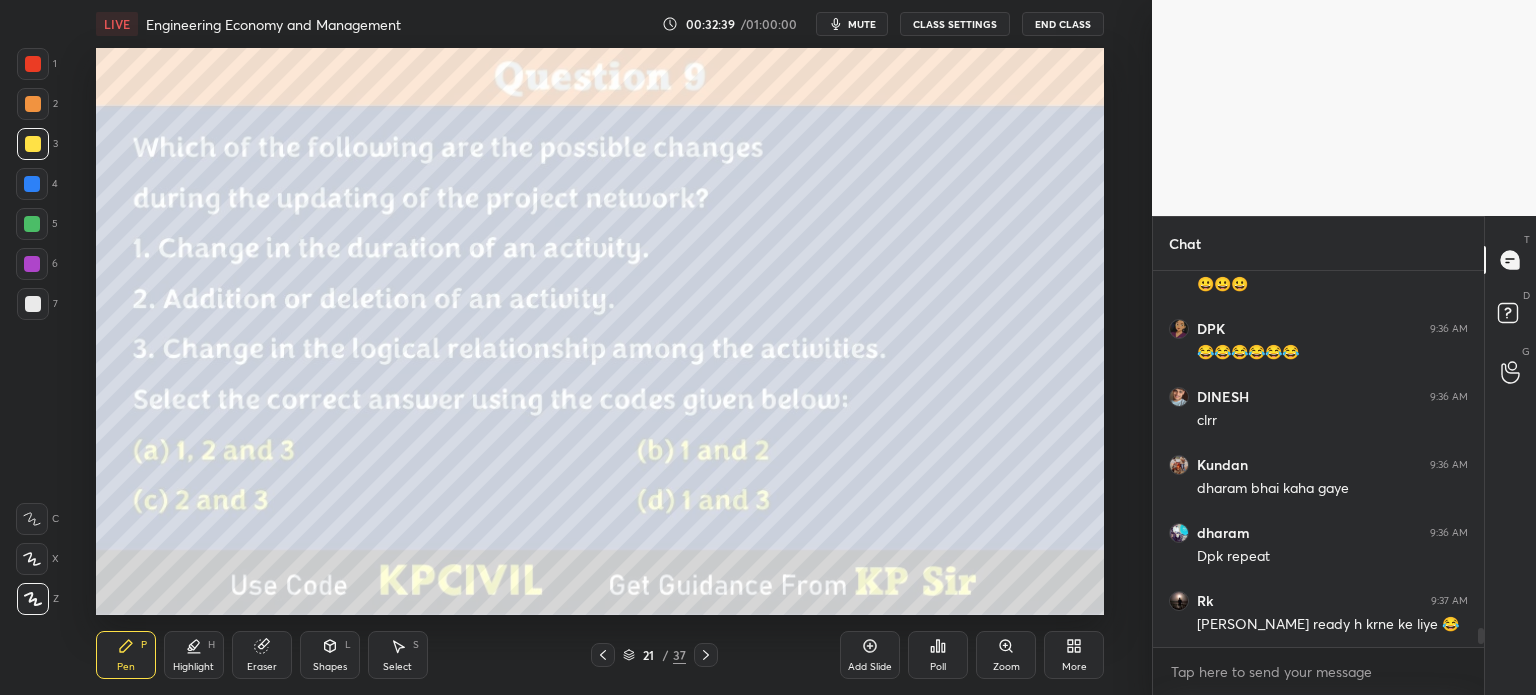 click at bounding box center [33, 304] 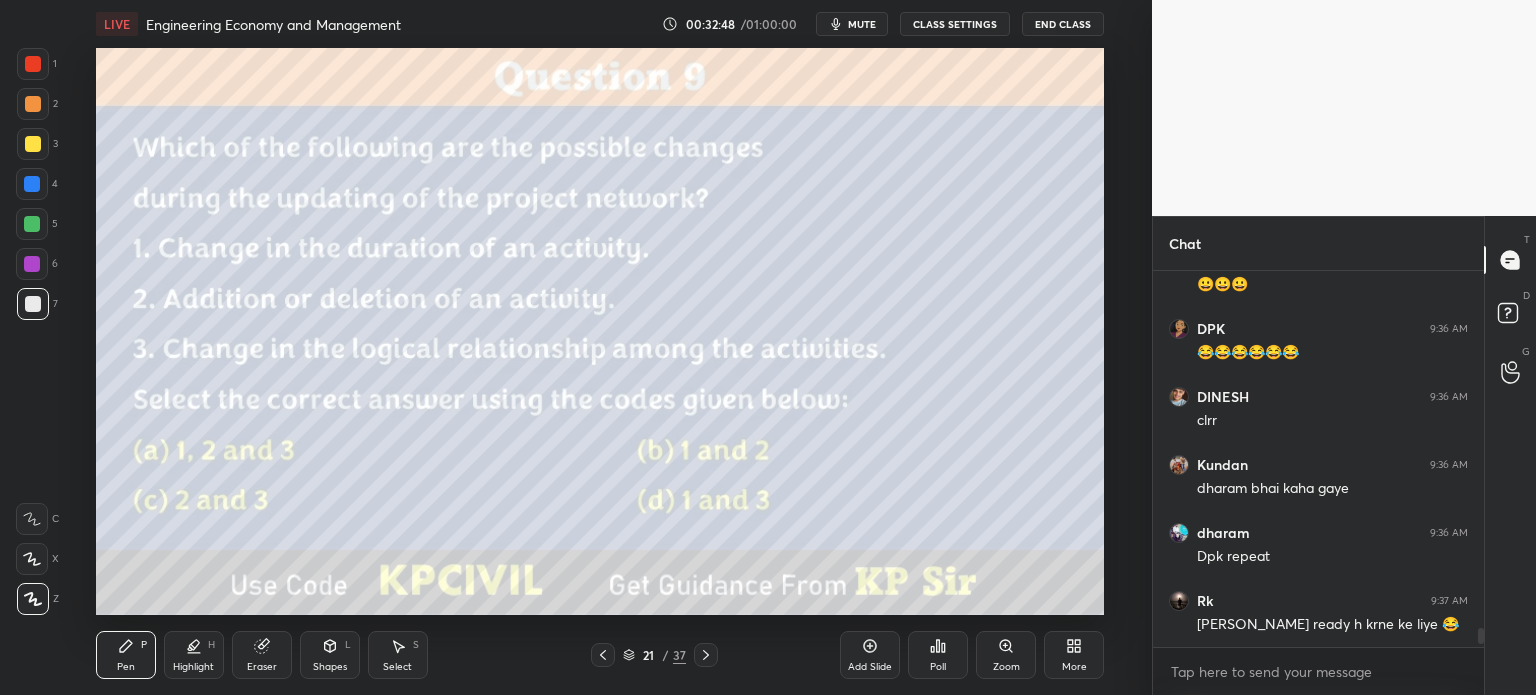 click 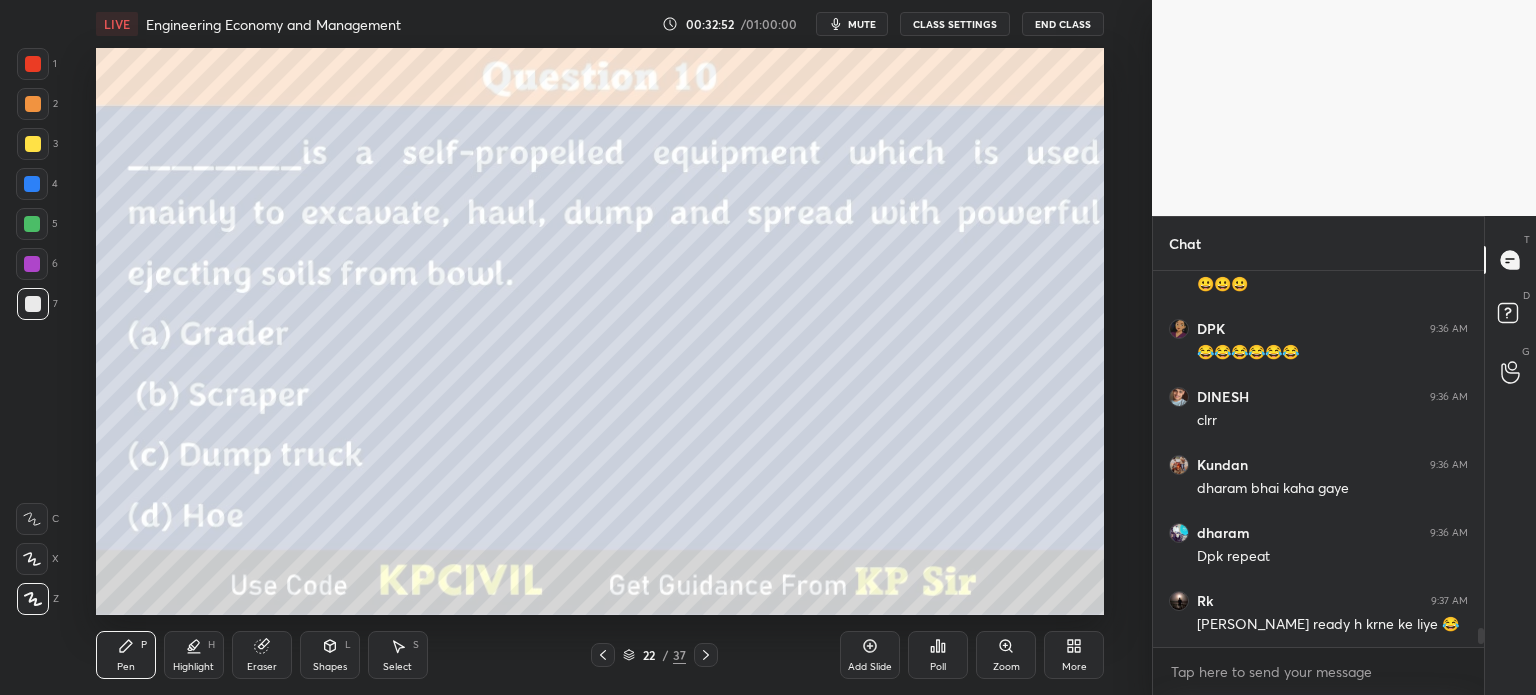 click on "Poll" at bounding box center (938, 655) 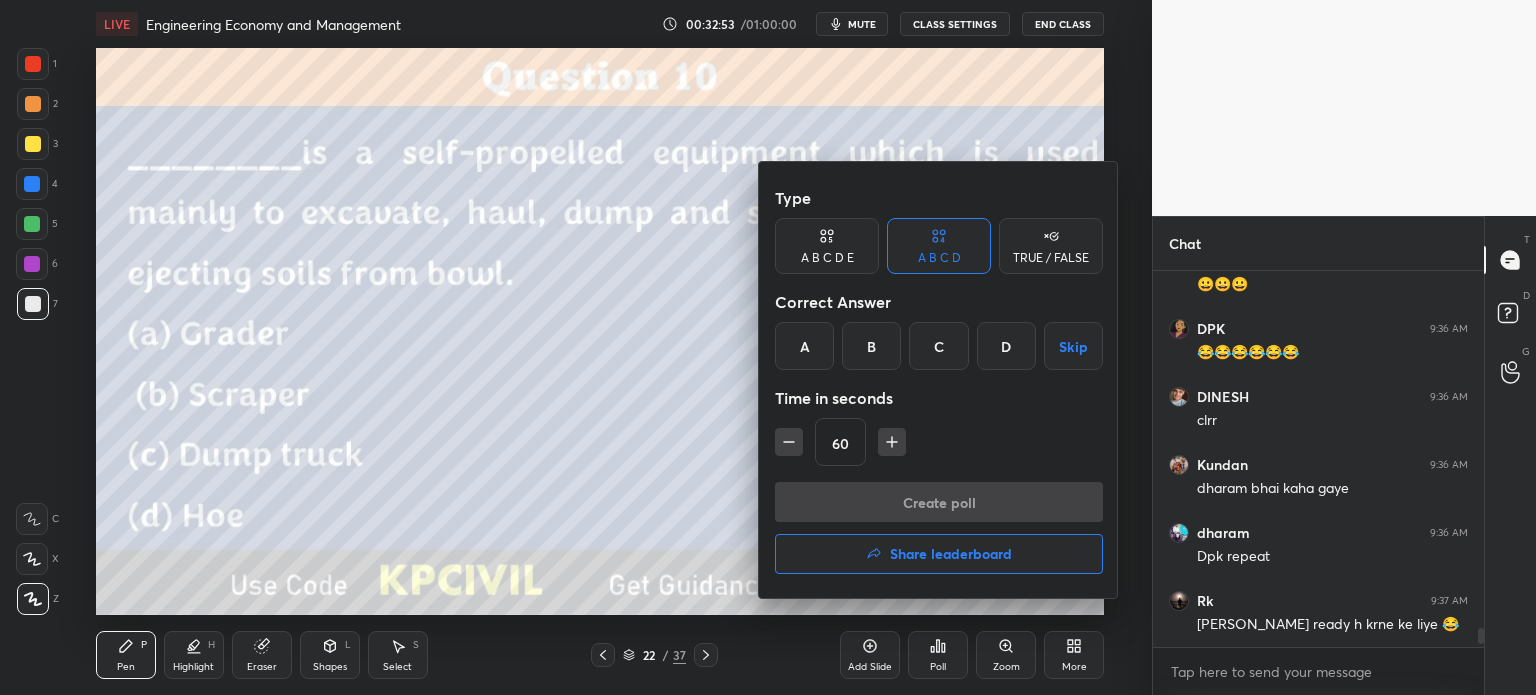 click on "B" at bounding box center (871, 346) 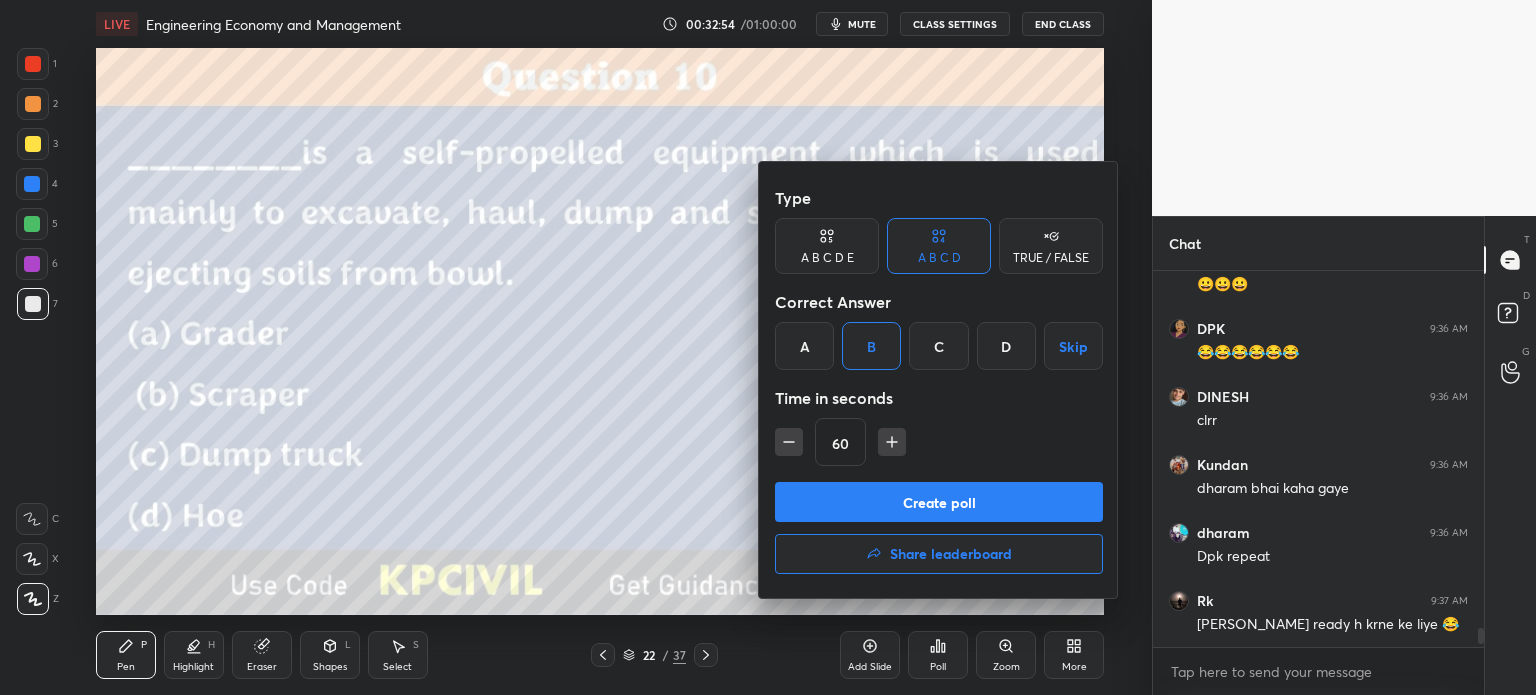 click 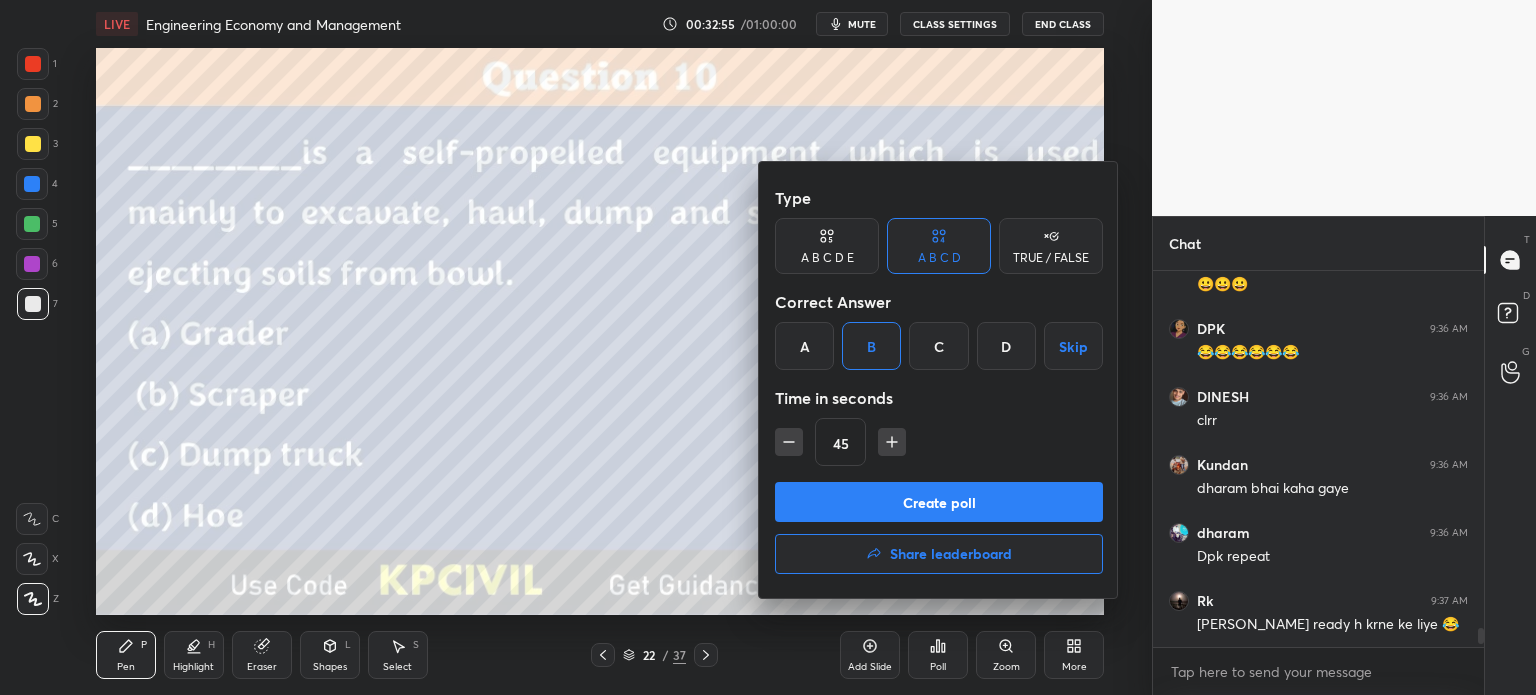 click on "Create poll" at bounding box center (939, 502) 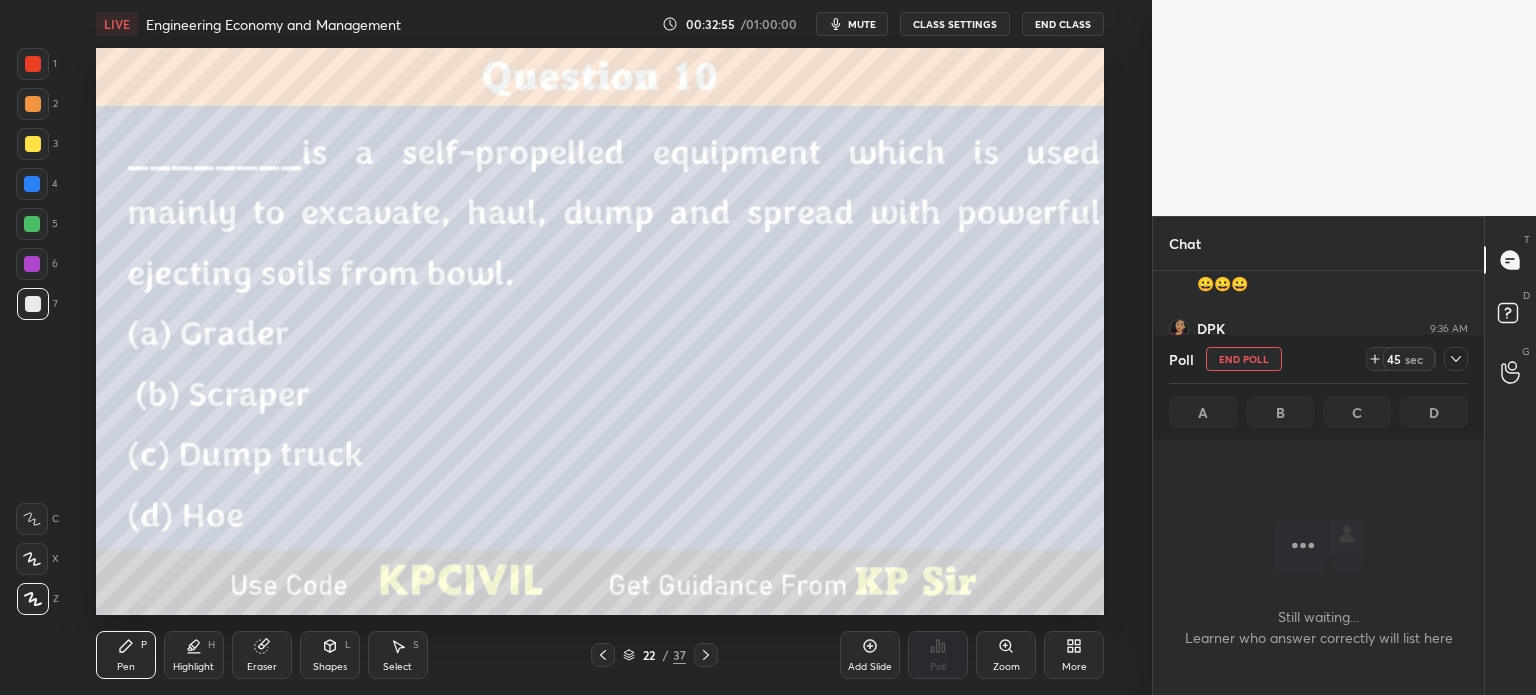 scroll, scrollTop: 284, scrollLeft: 325, axis: both 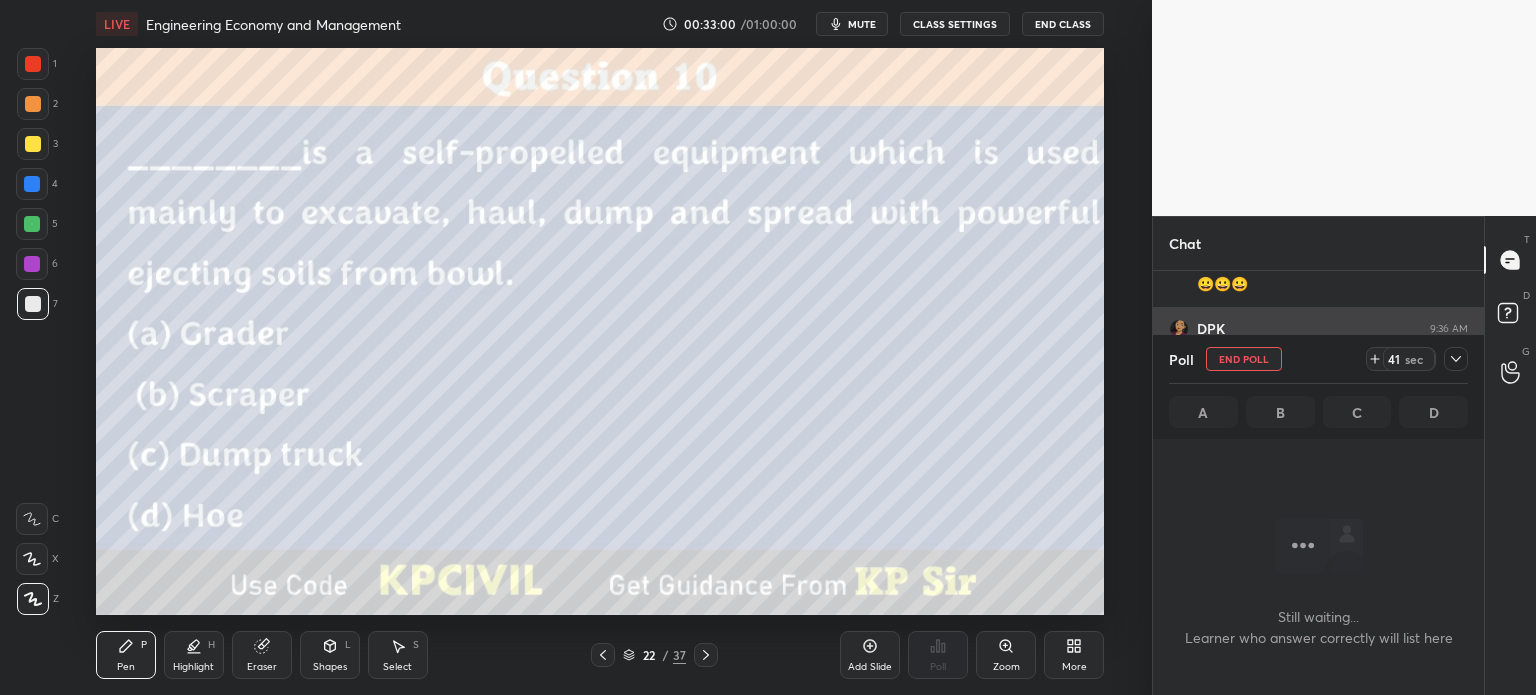 click 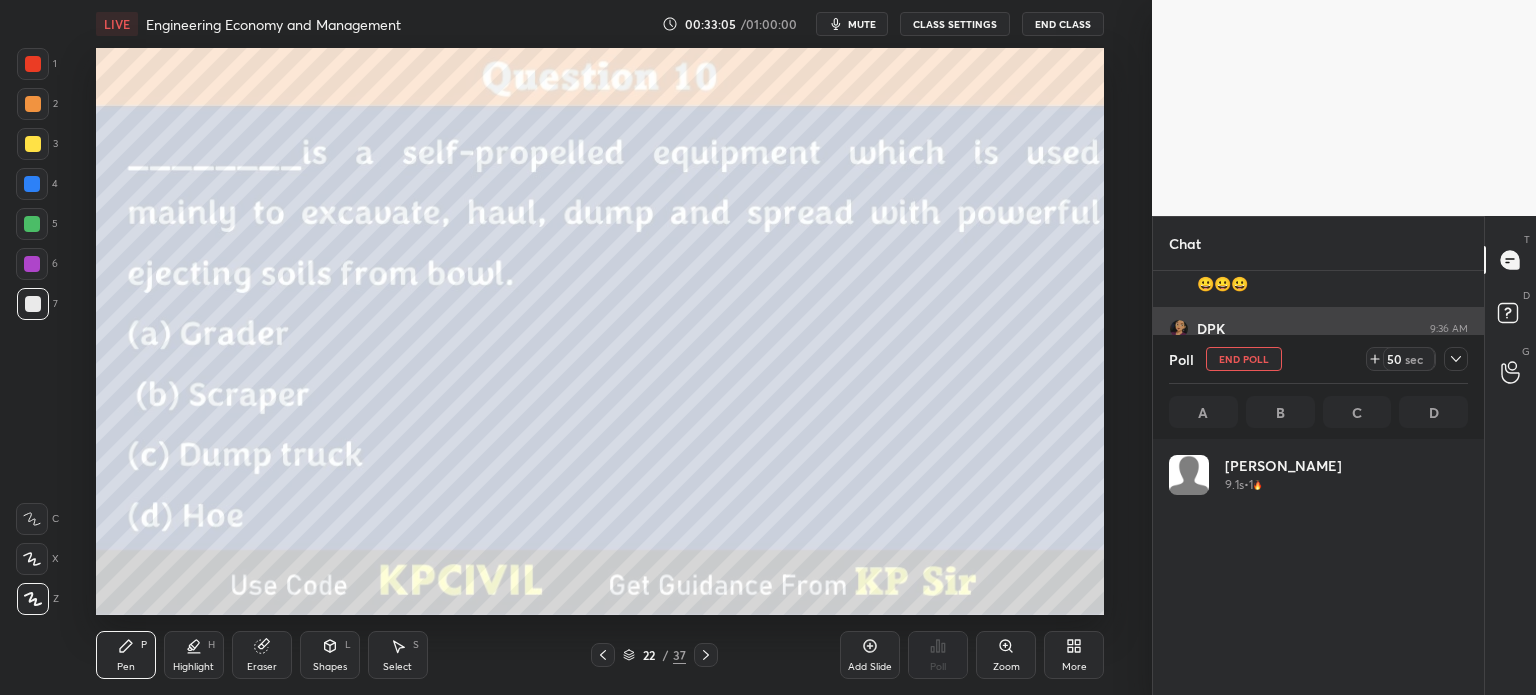 scroll, scrollTop: 6, scrollLeft: 6, axis: both 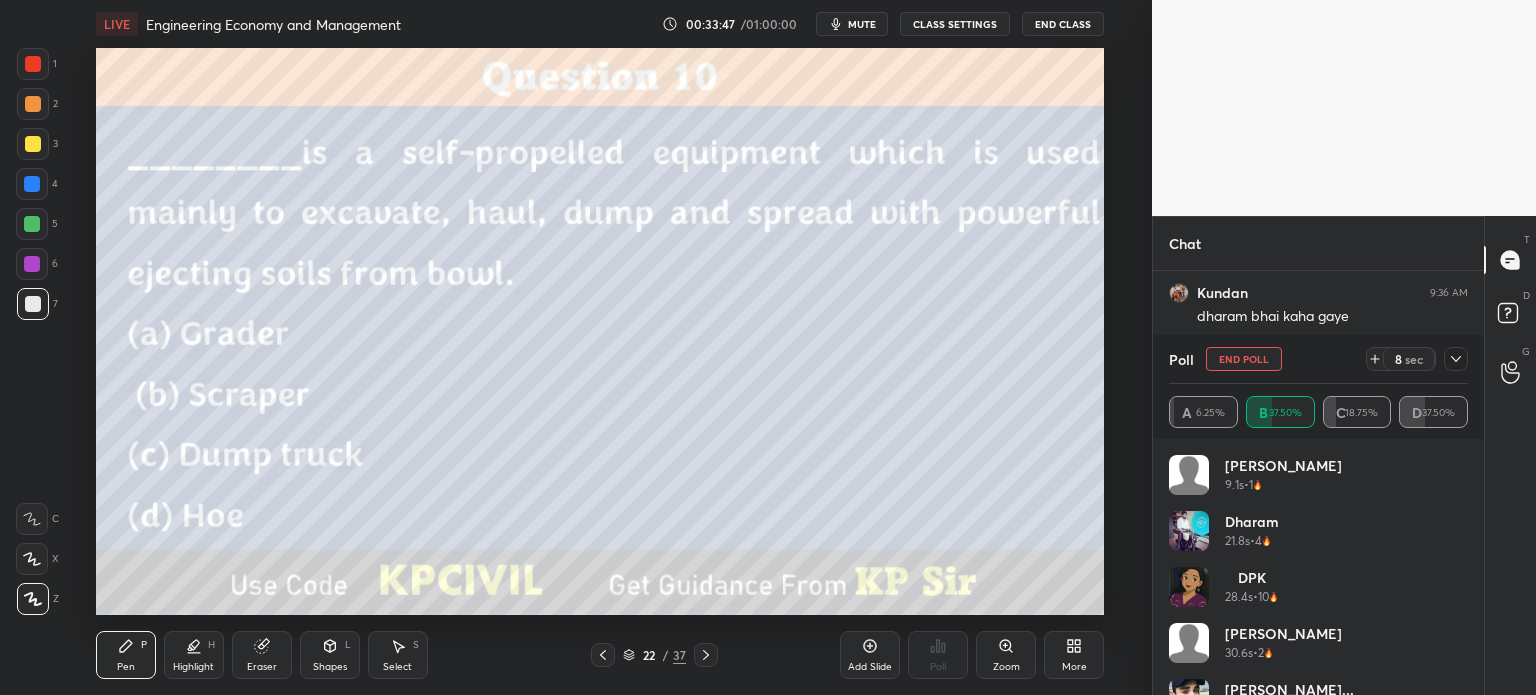 click 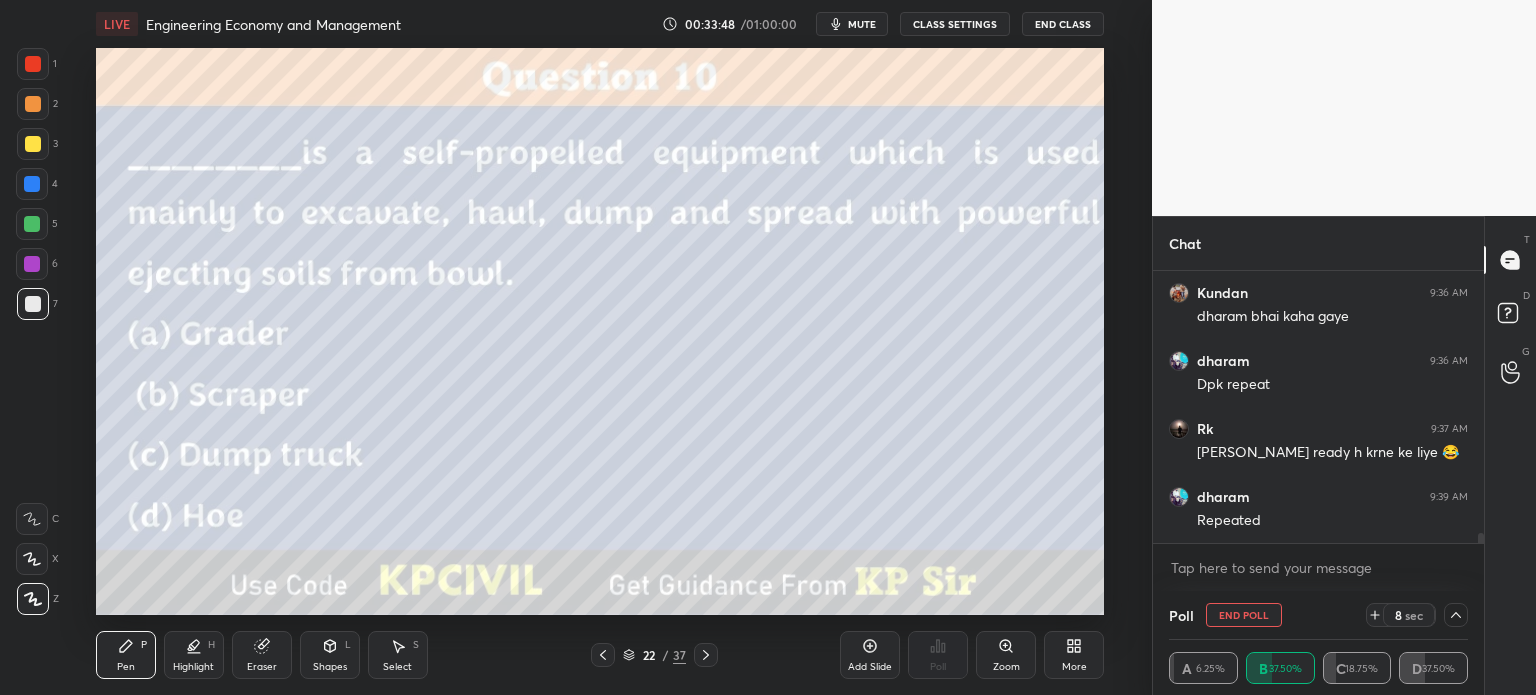 scroll, scrollTop: 0, scrollLeft: 0, axis: both 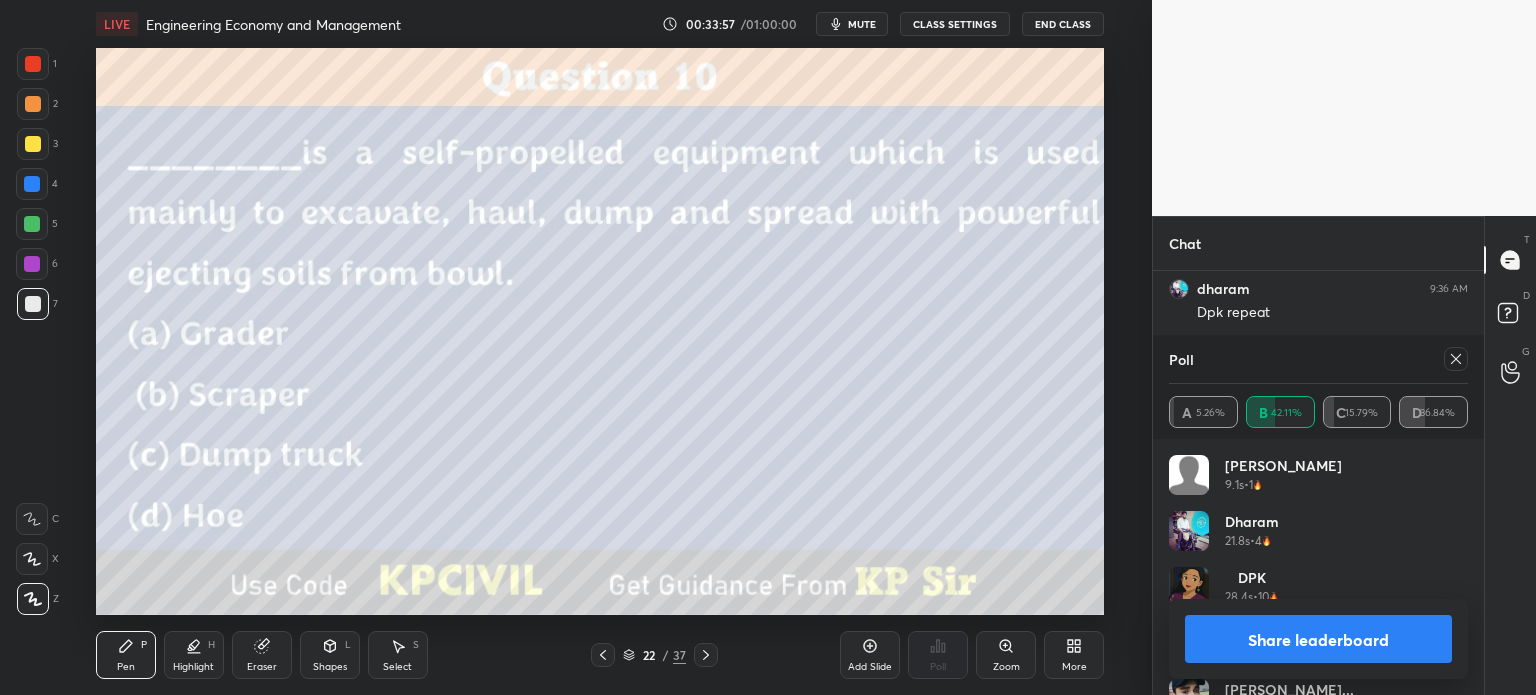 click 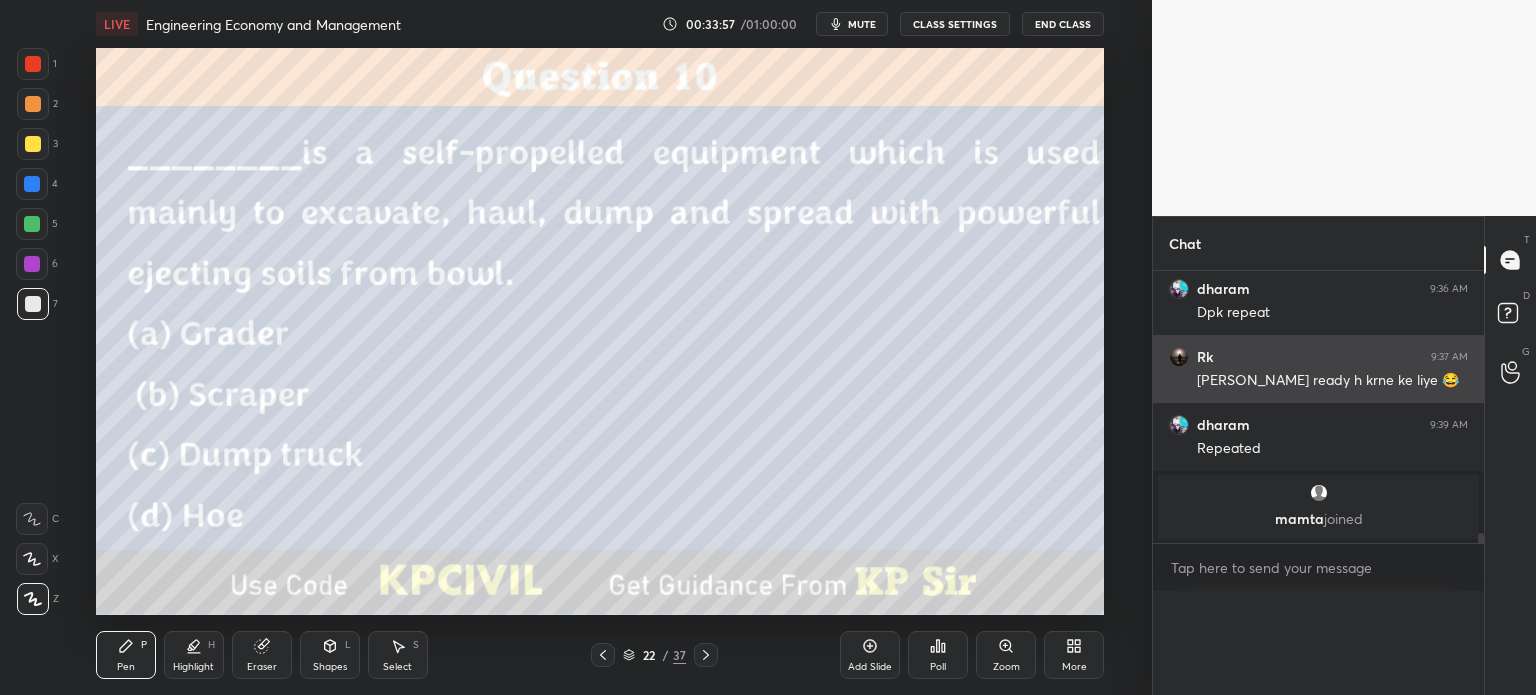 scroll, scrollTop: 0, scrollLeft: 0, axis: both 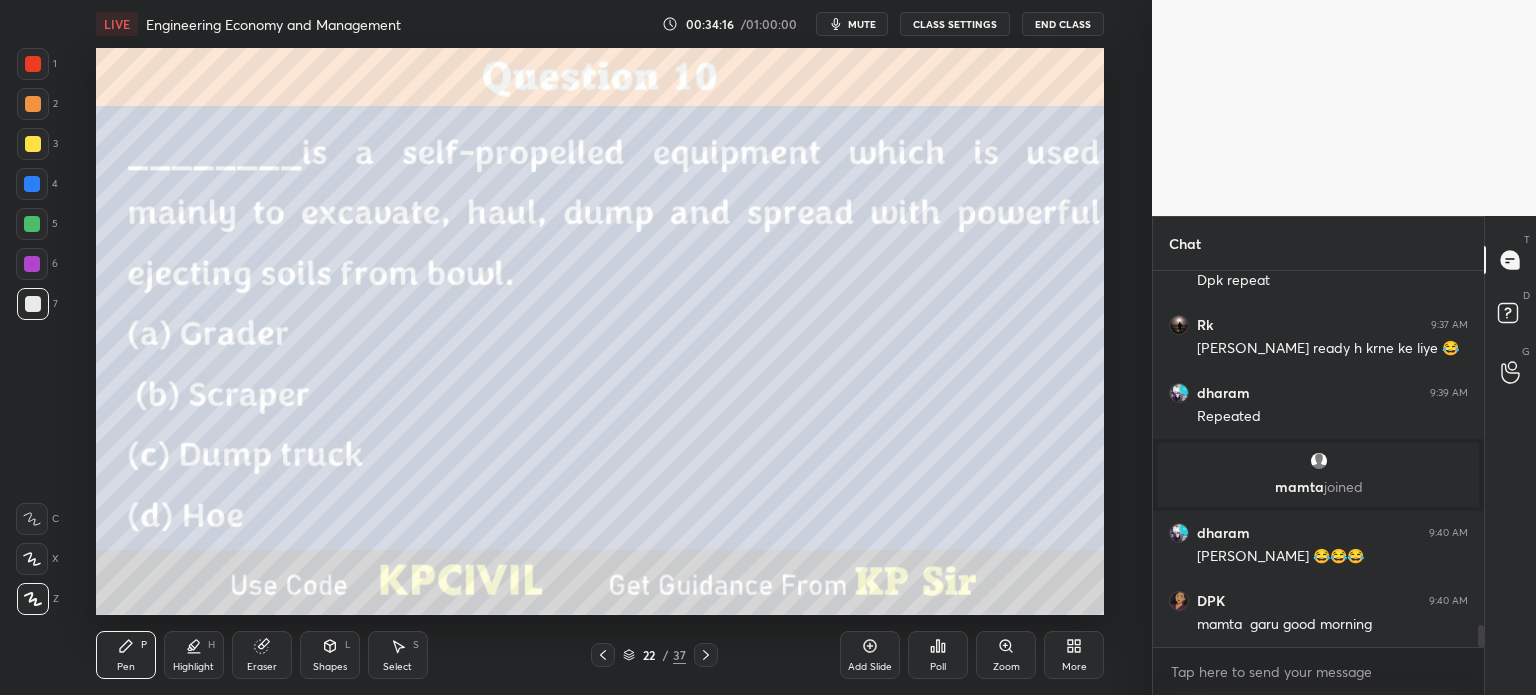click on "Shapes" at bounding box center [330, 667] 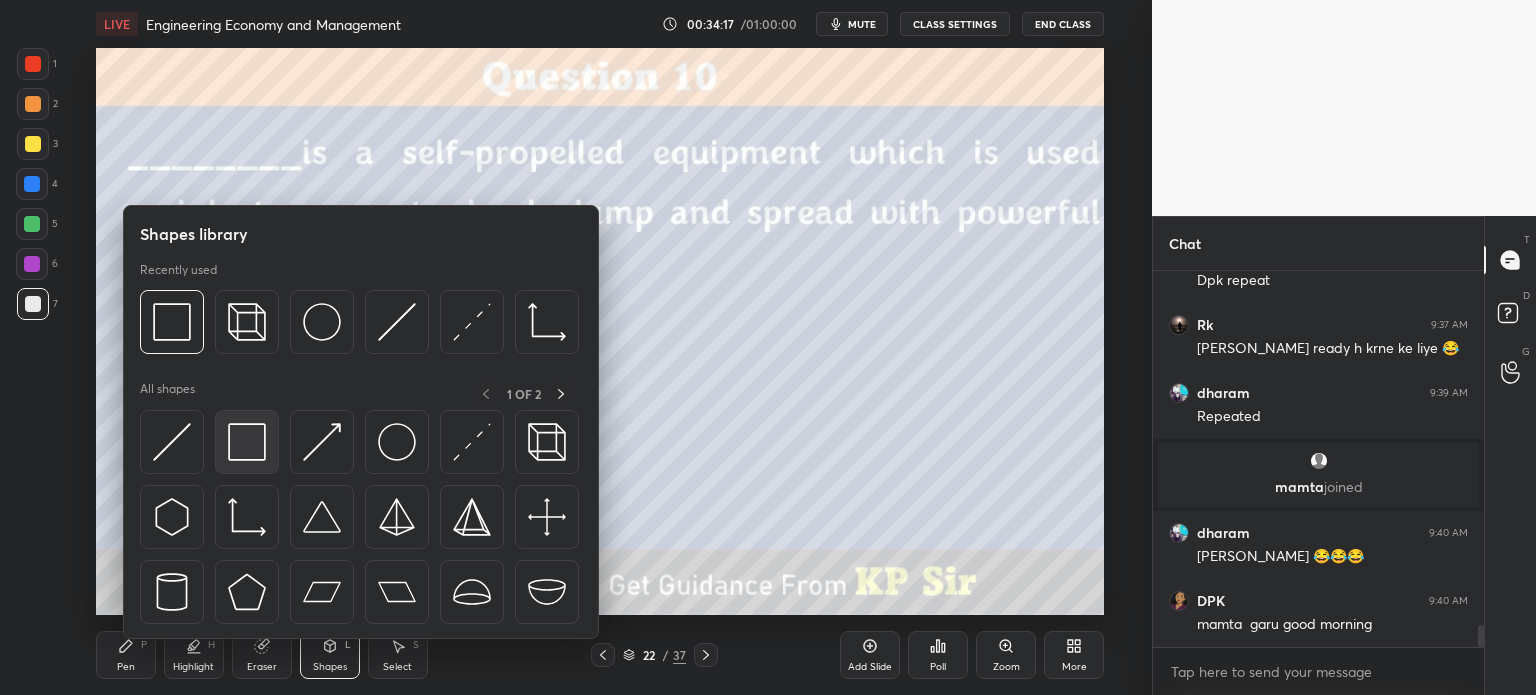 scroll, scrollTop: 5970, scrollLeft: 0, axis: vertical 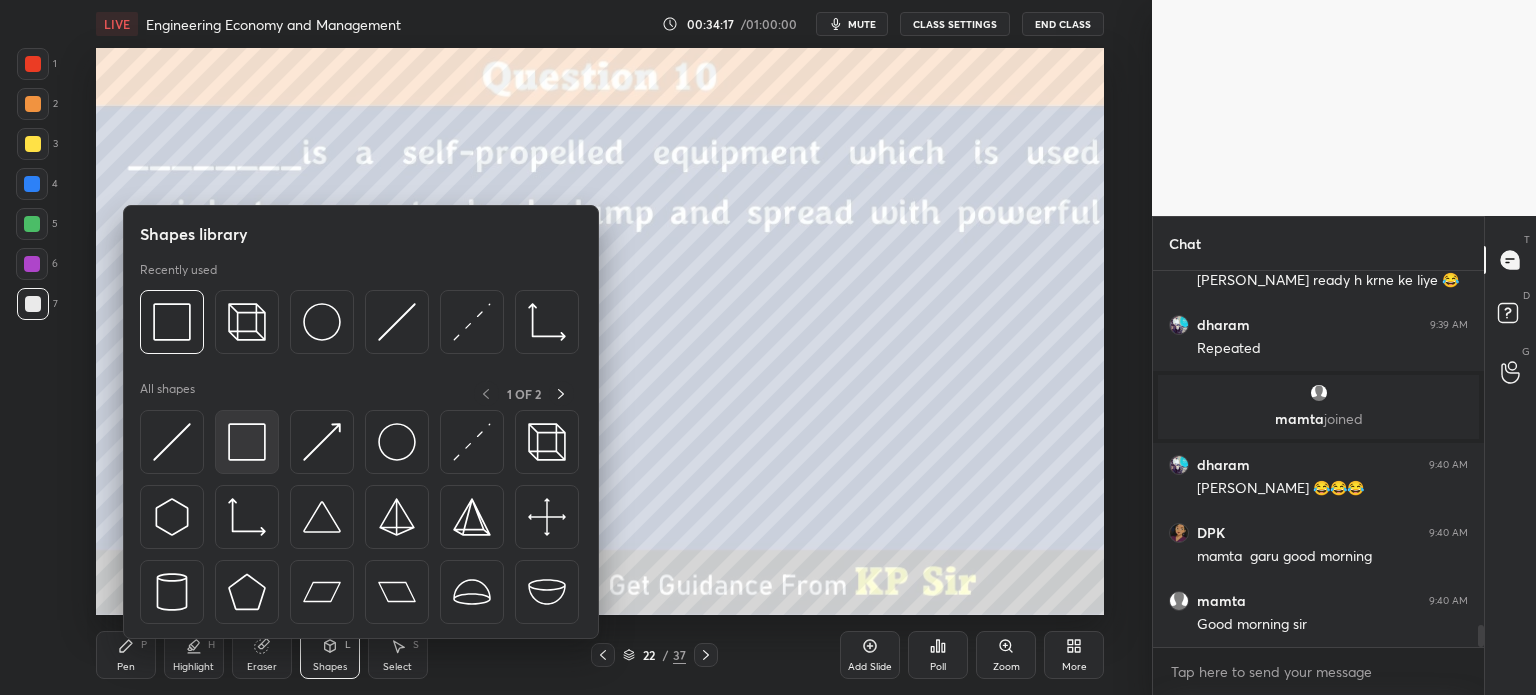 click at bounding box center [247, 442] 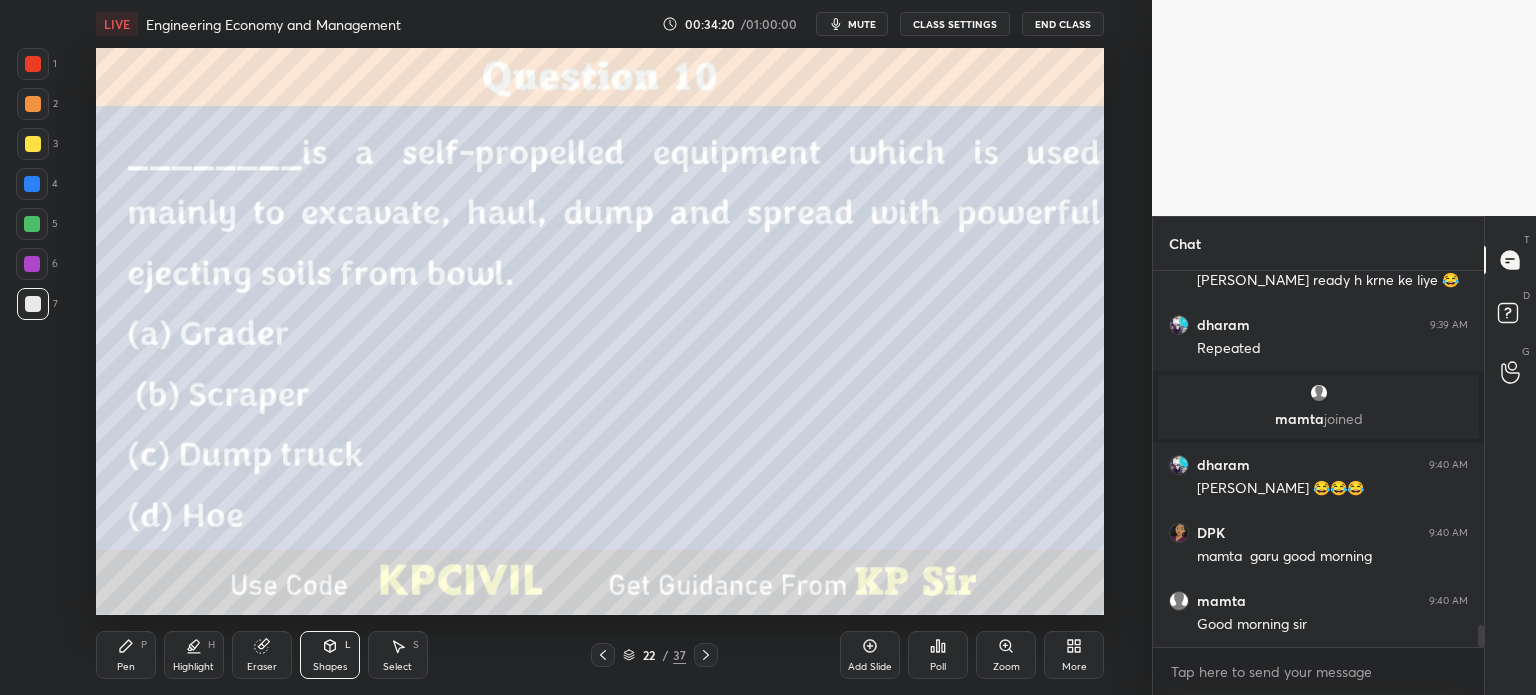 click at bounding box center [33, 144] 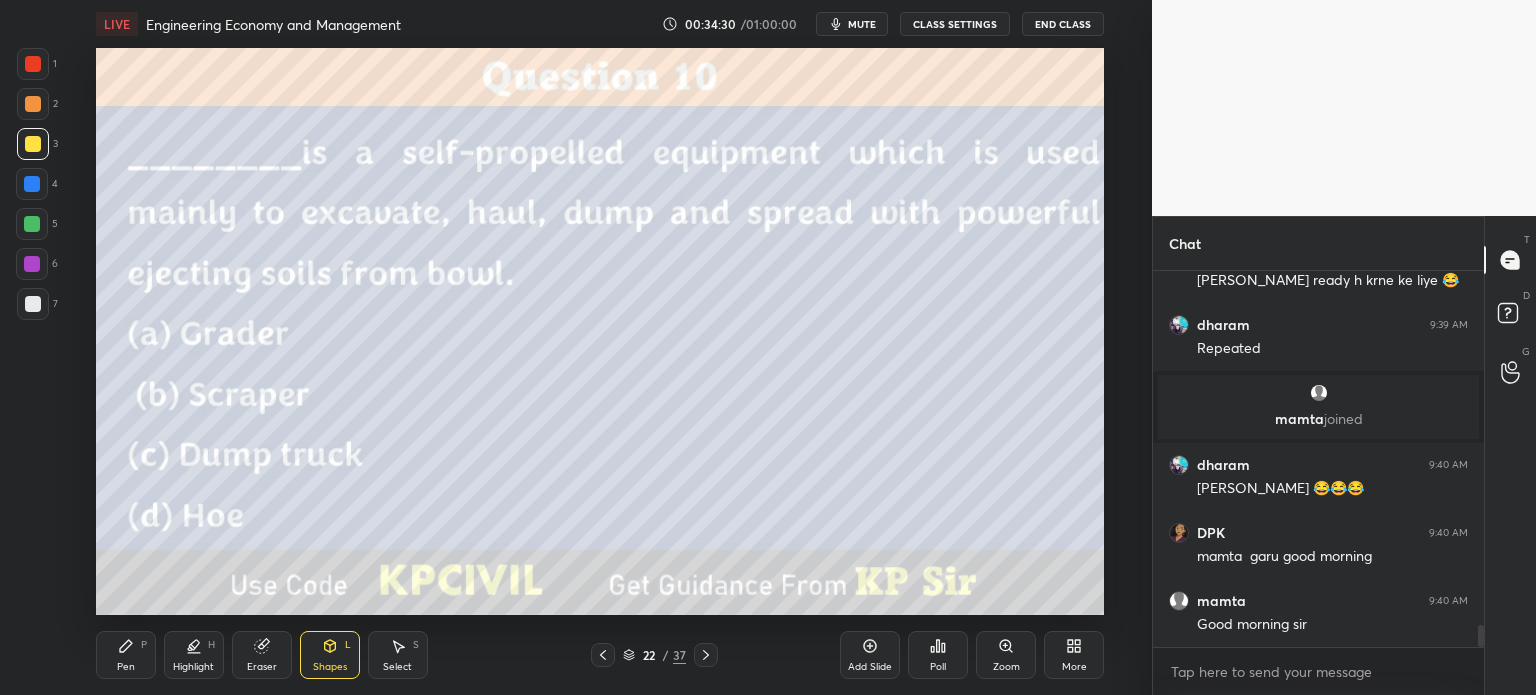 scroll, scrollTop: 6038, scrollLeft: 0, axis: vertical 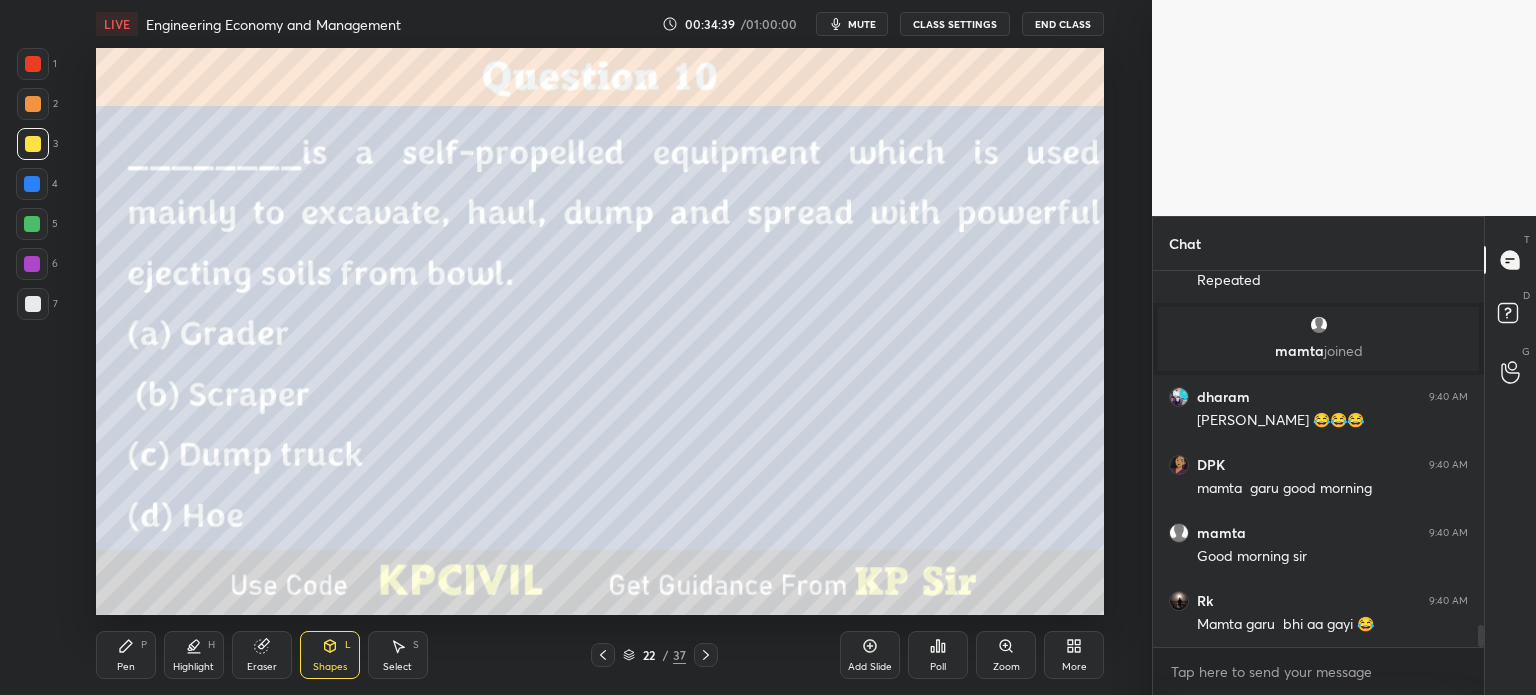 click at bounding box center [33, 104] 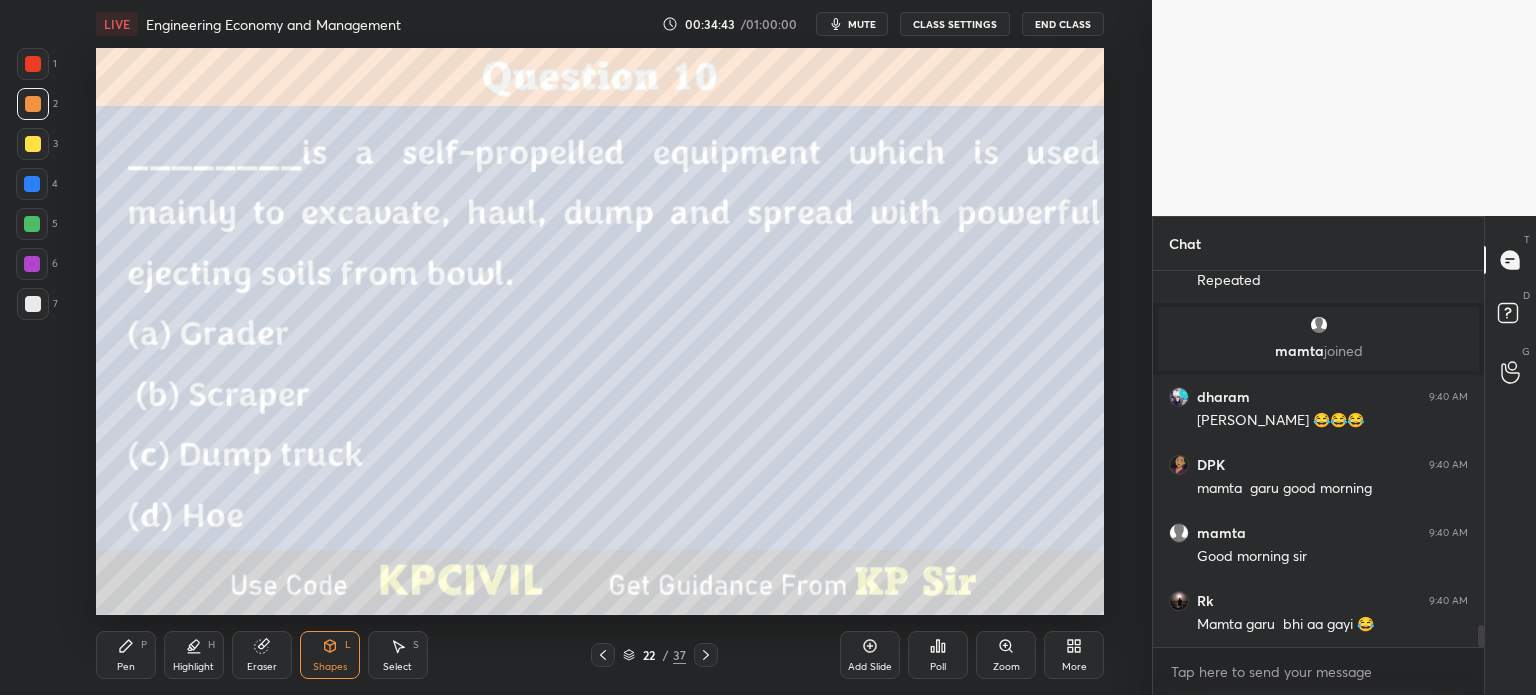 scroll, scrollTop: 6106, scrollLeft: 0, axis: vertical 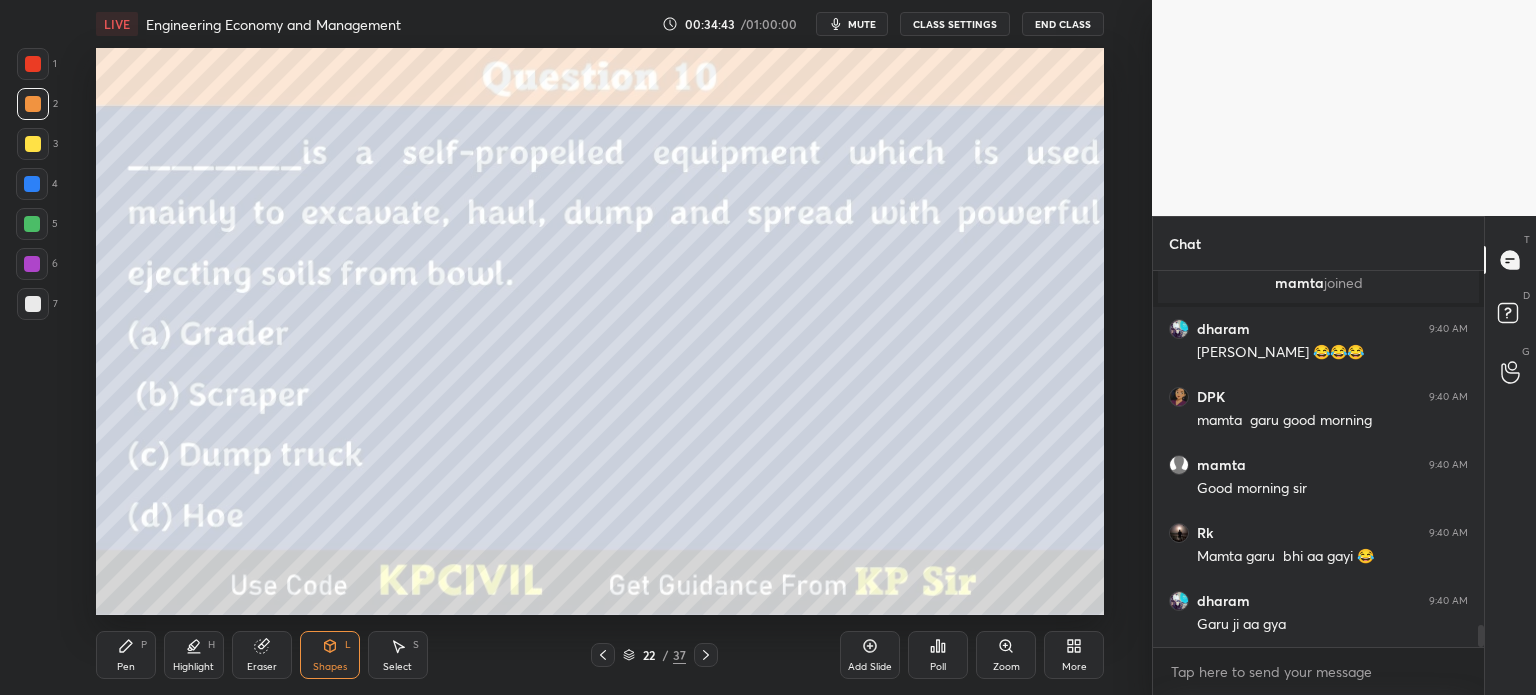 click 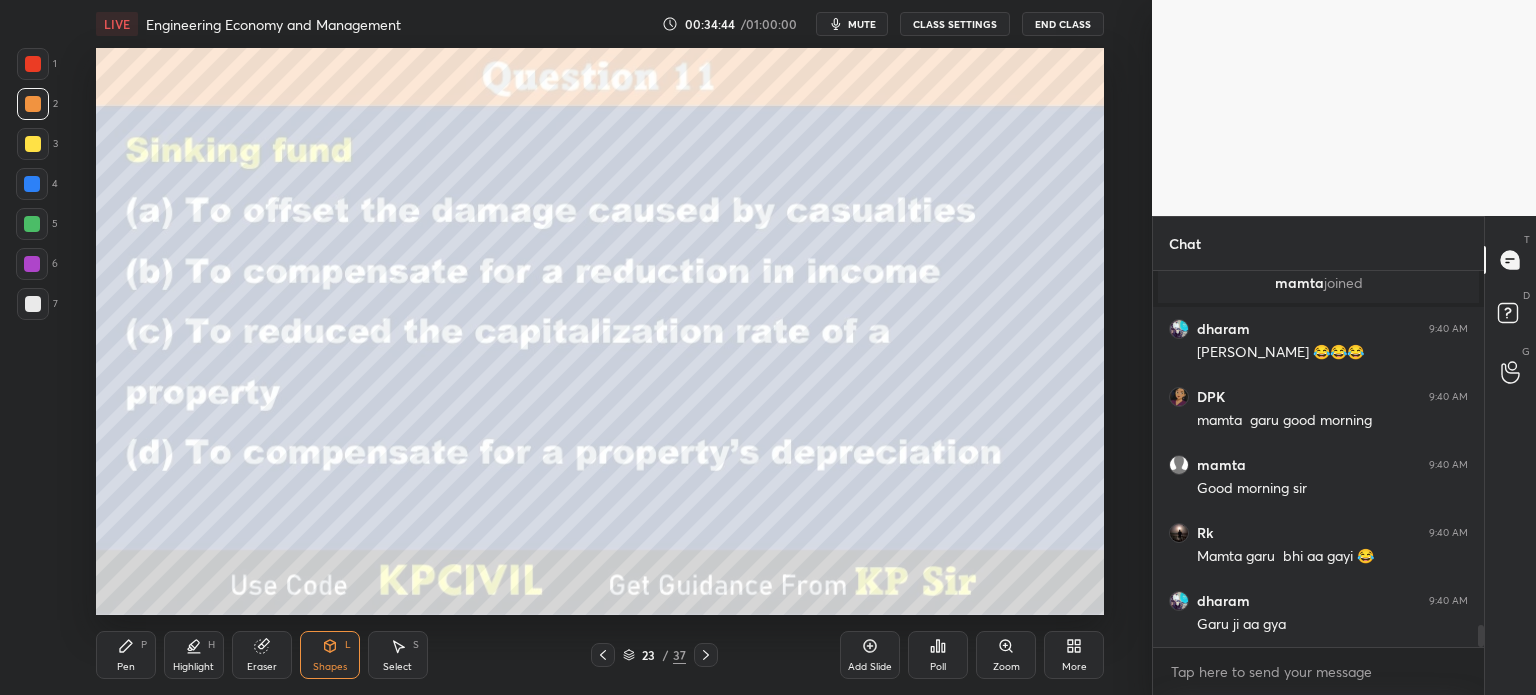 scroll, scrollTop: 6174, scrollLeft: 0, axis: vertical 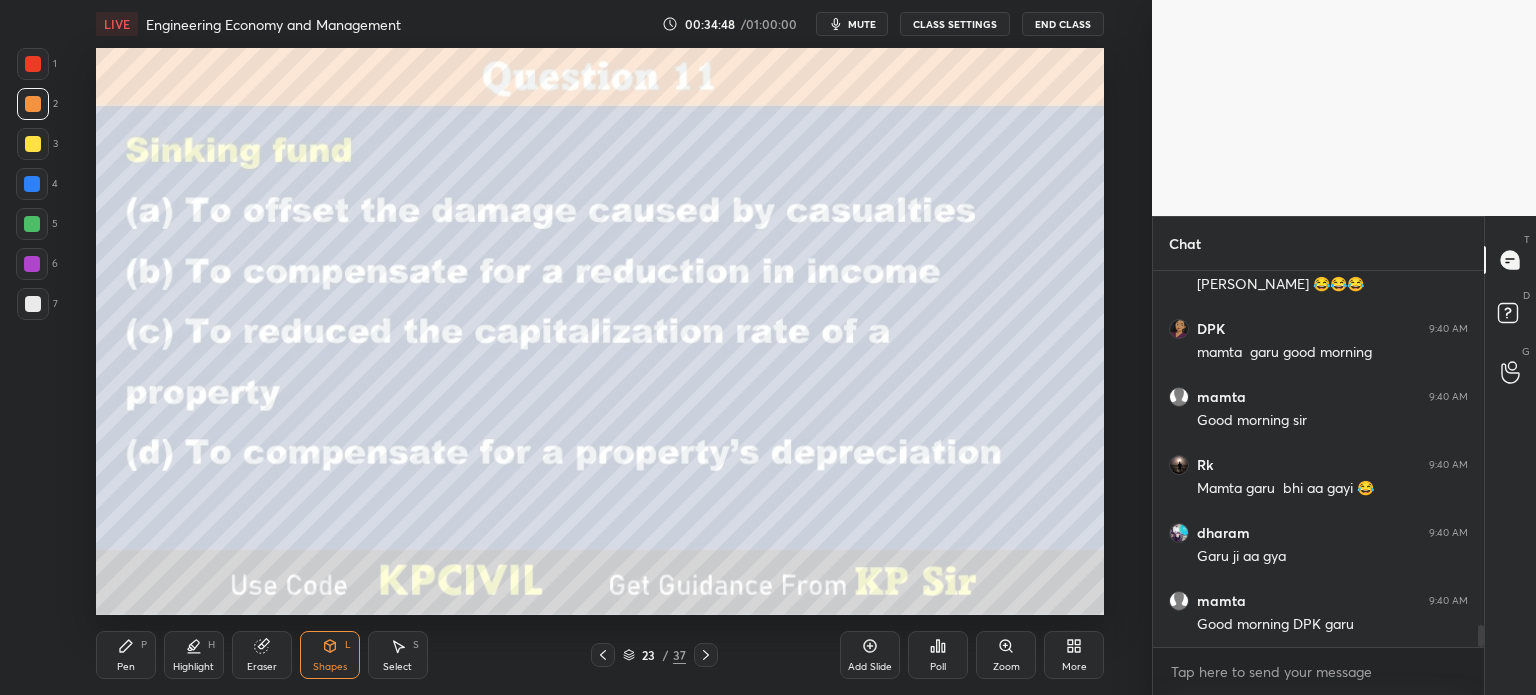 click on "Poll" at bounding box center [938, 655] 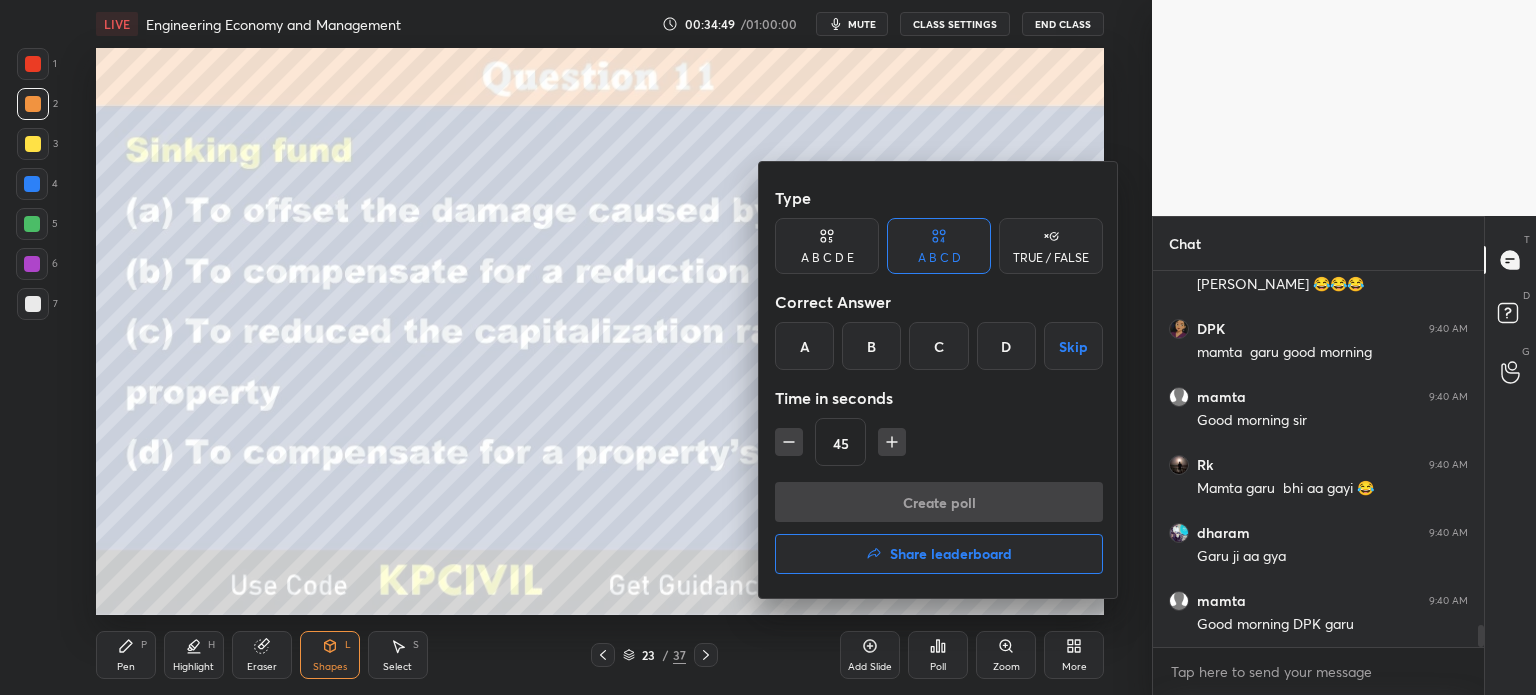 click on "D" at bounding box center (1006, 346) 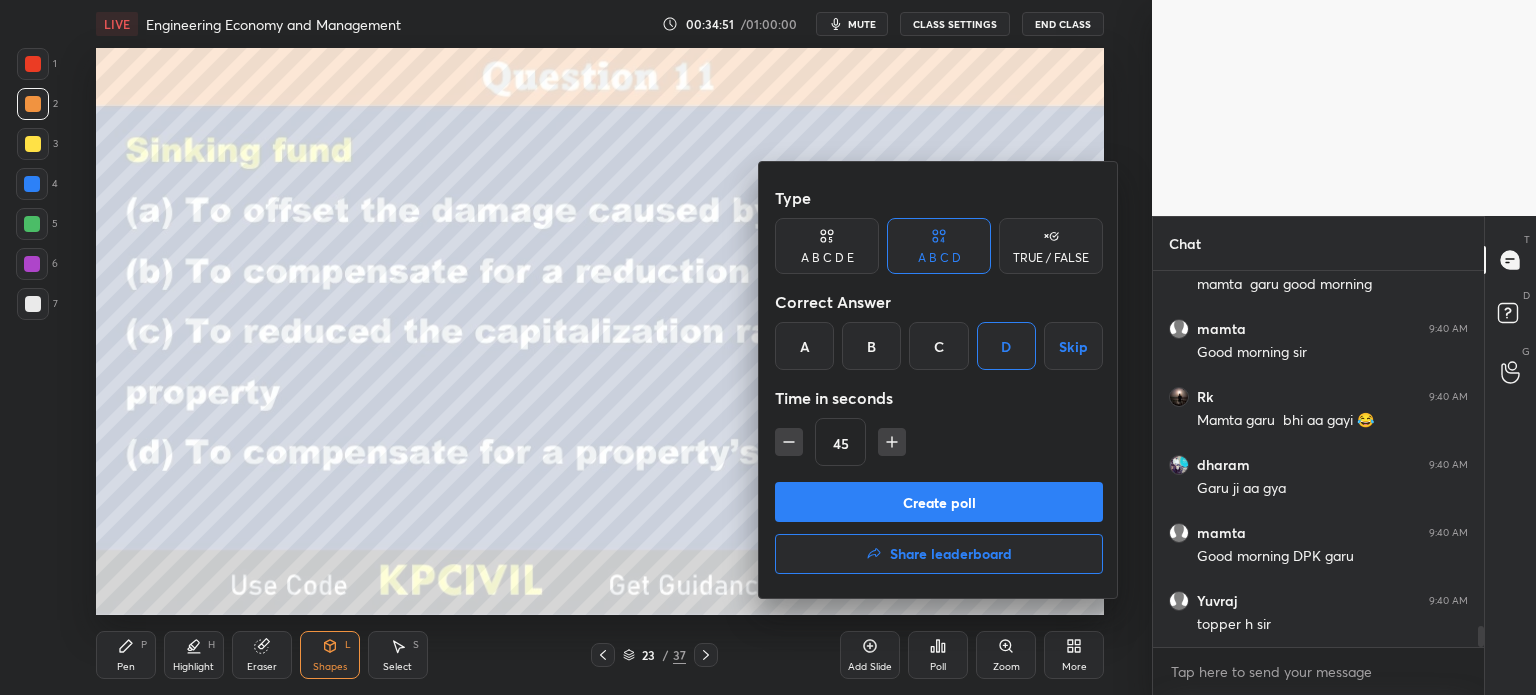 click 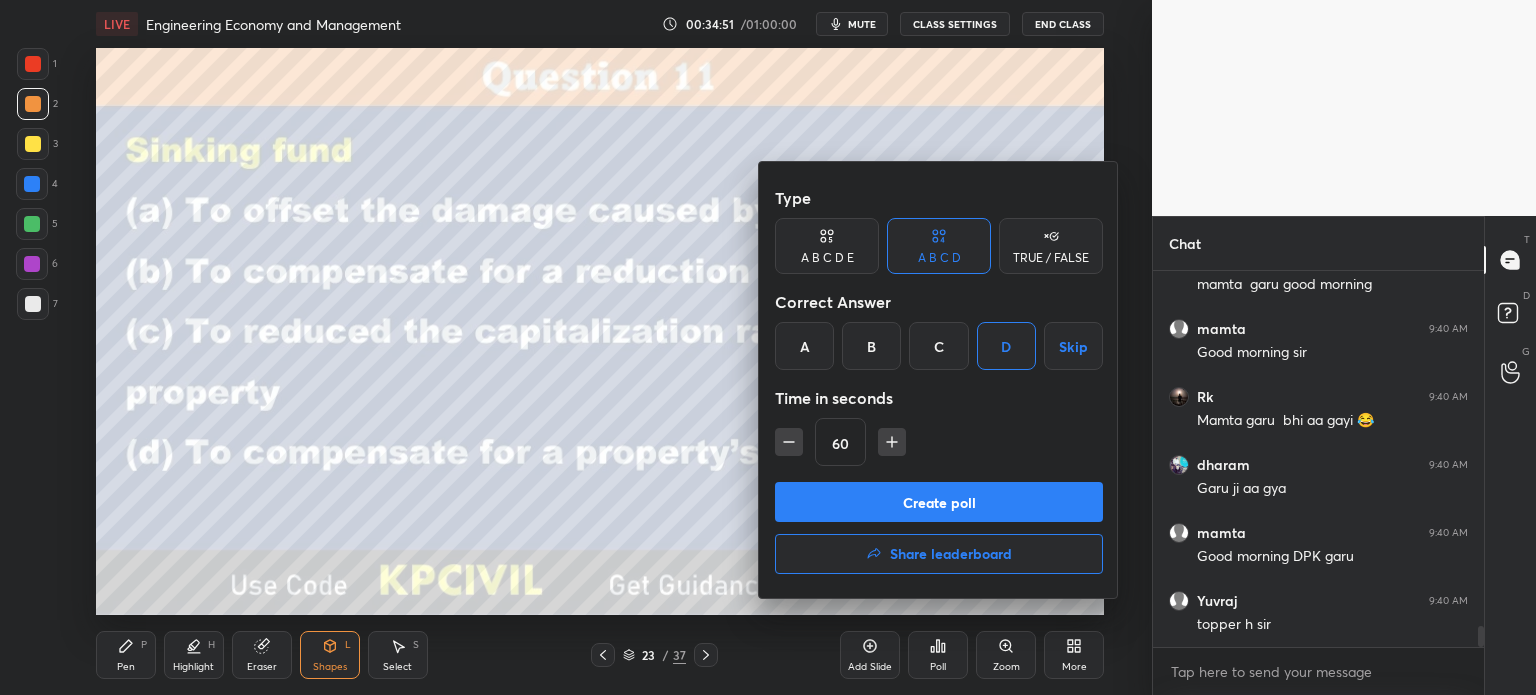 click on "Create poll" at bounding box center [939, 502] 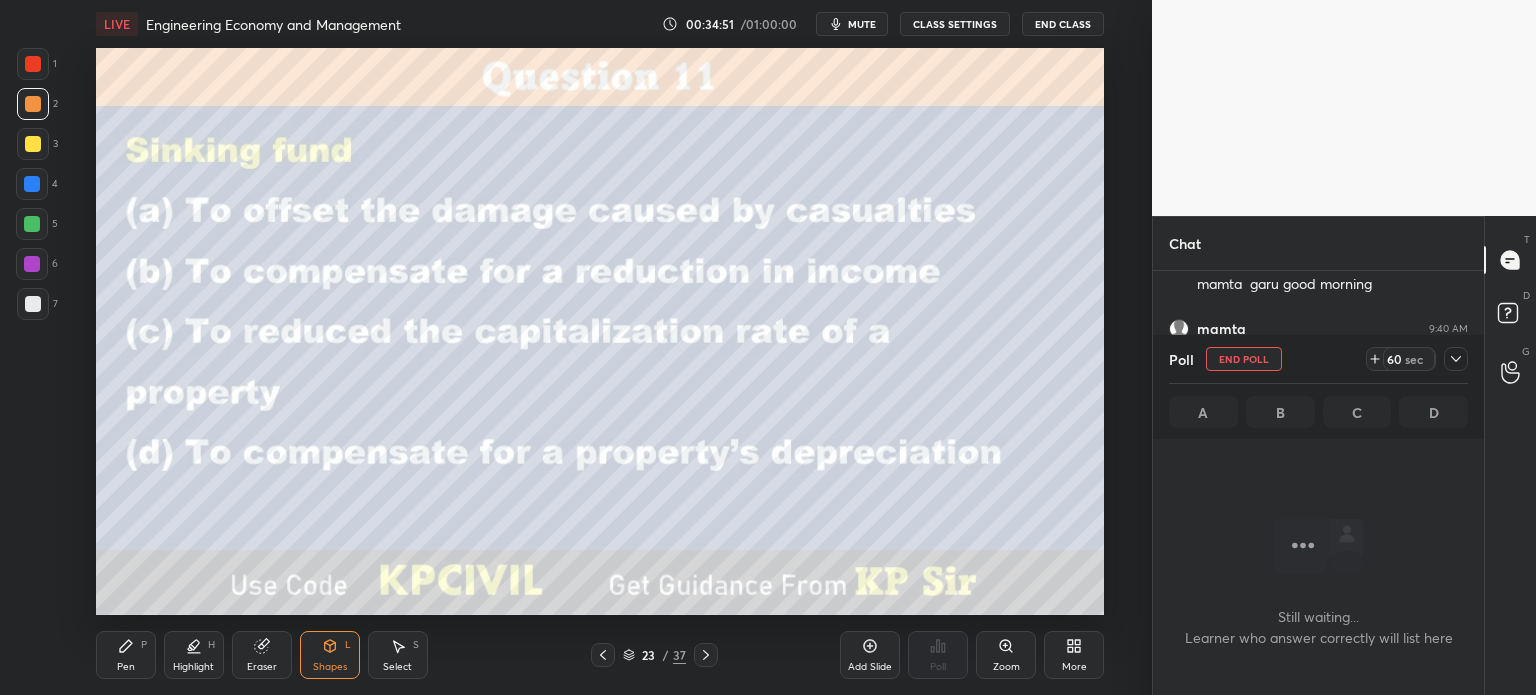 scroll, scrollTop: 328, scrollLeft: 325, axis: both 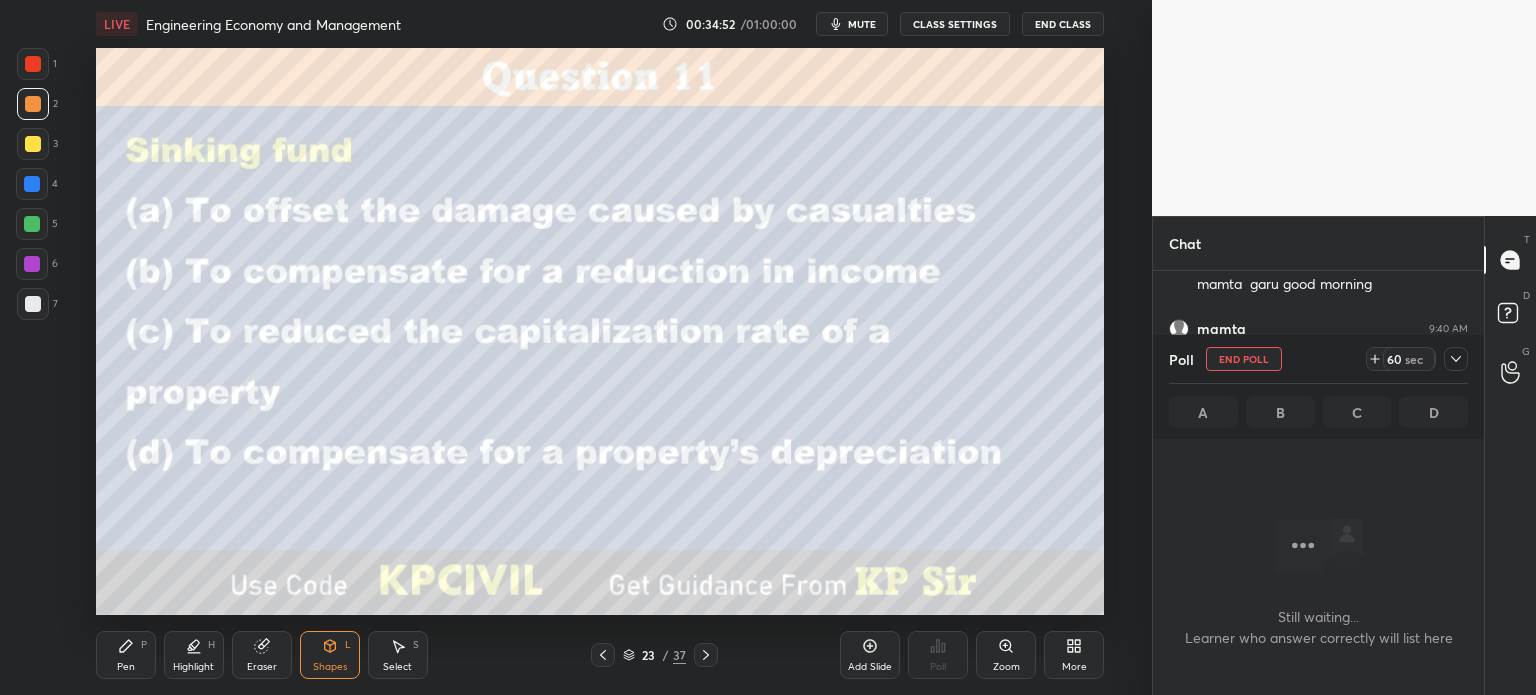 click 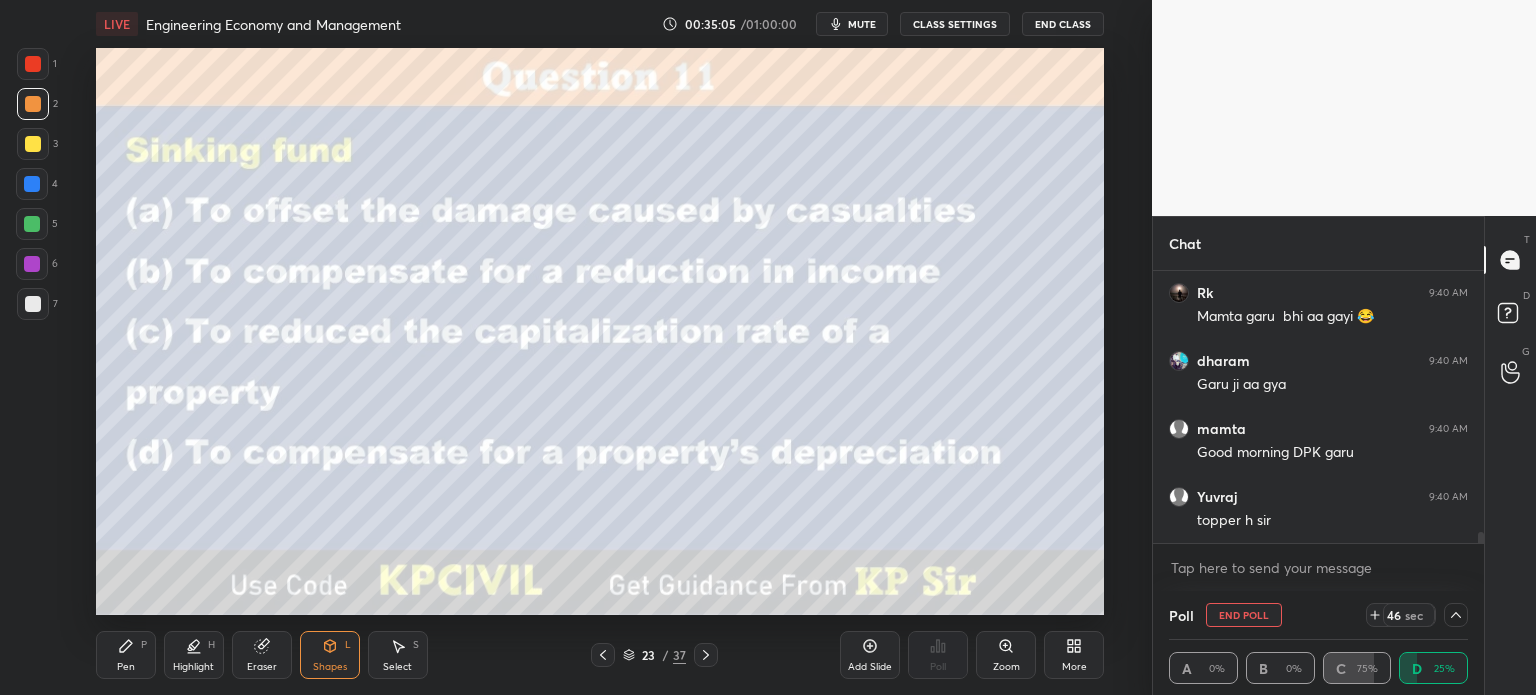 scroll, scrollTop: 0, scrollLeft: 6, axis: horizontal 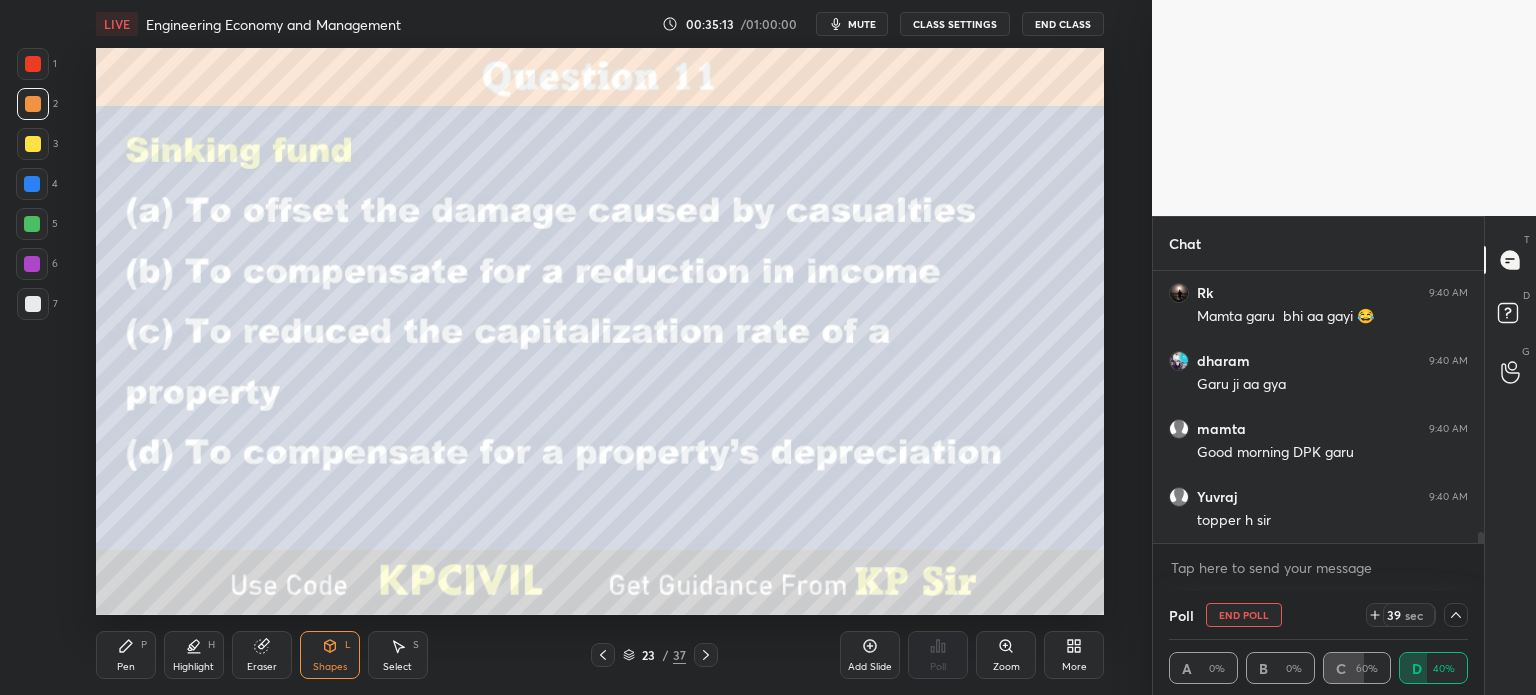 click 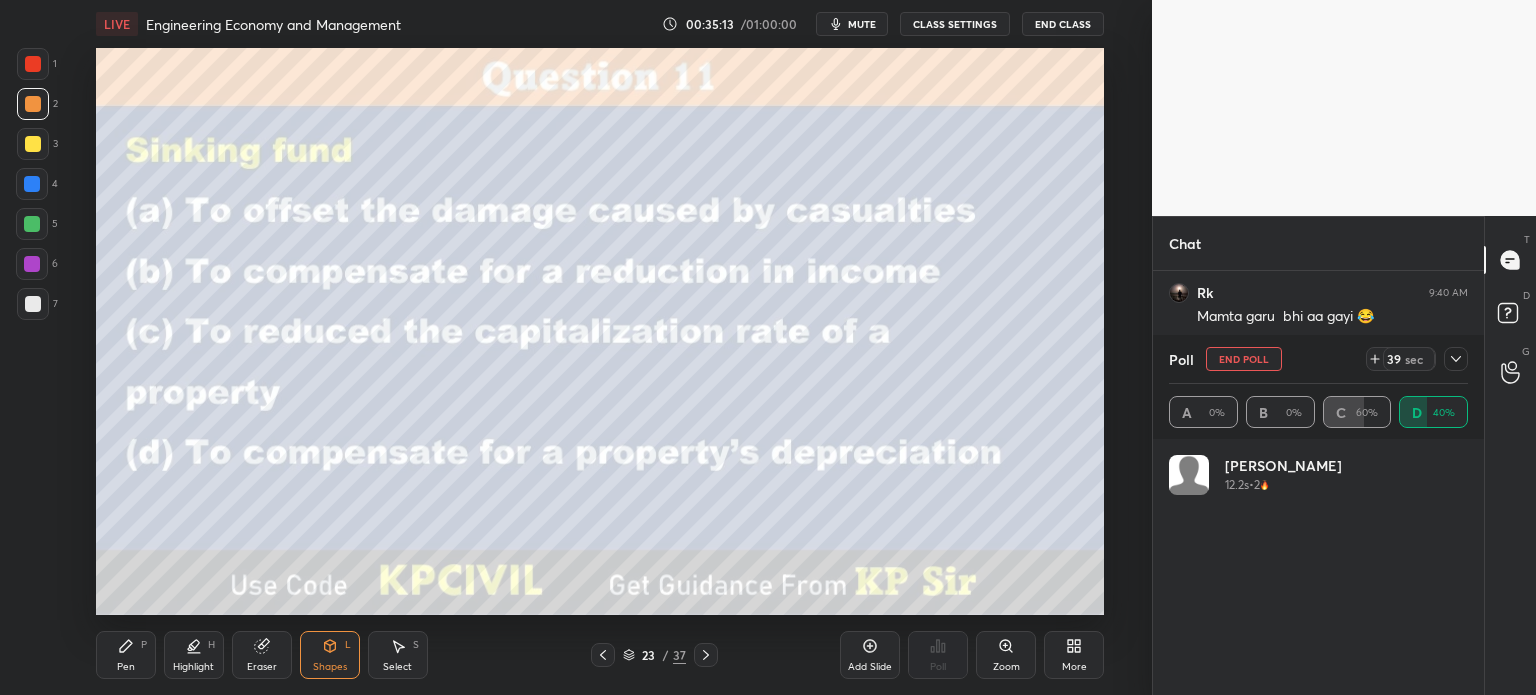 scroll, scrollTop: 6, scrollLeft: 6, axis: both 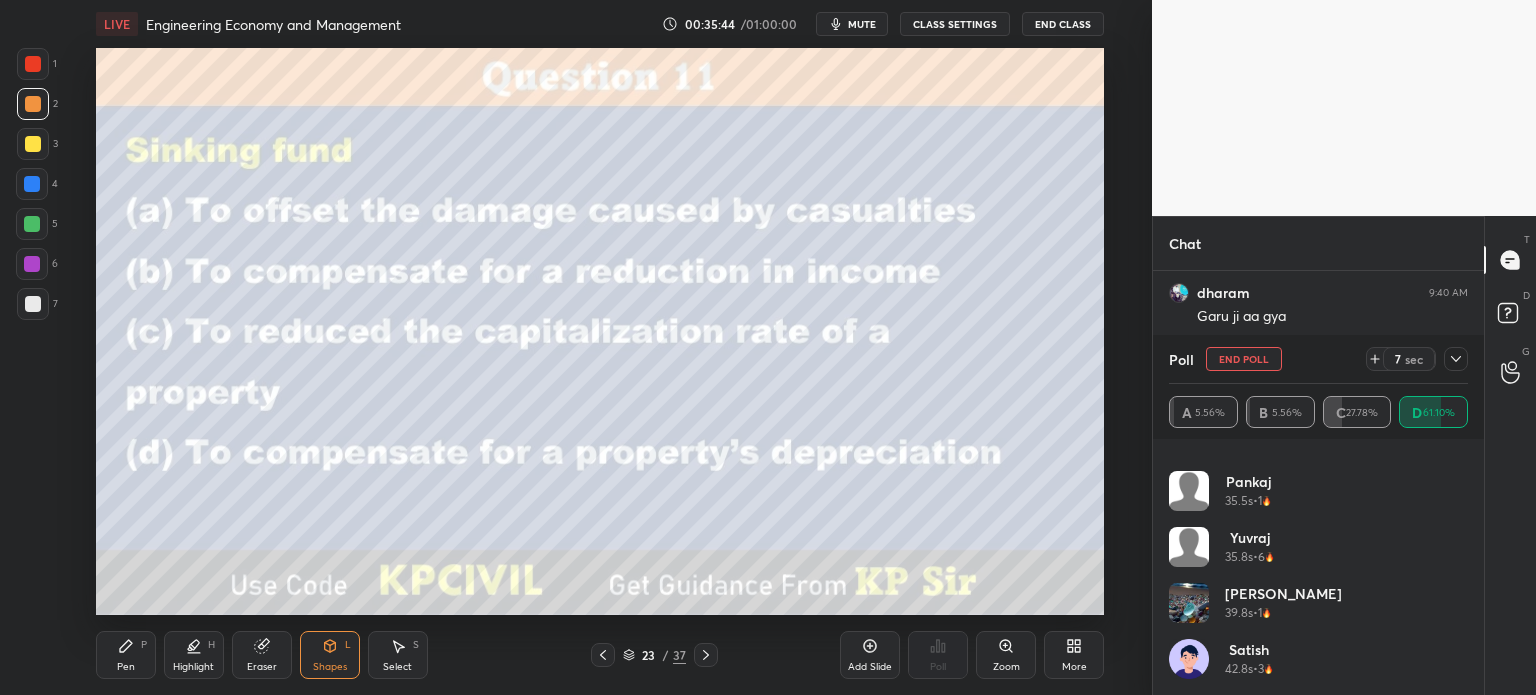 click 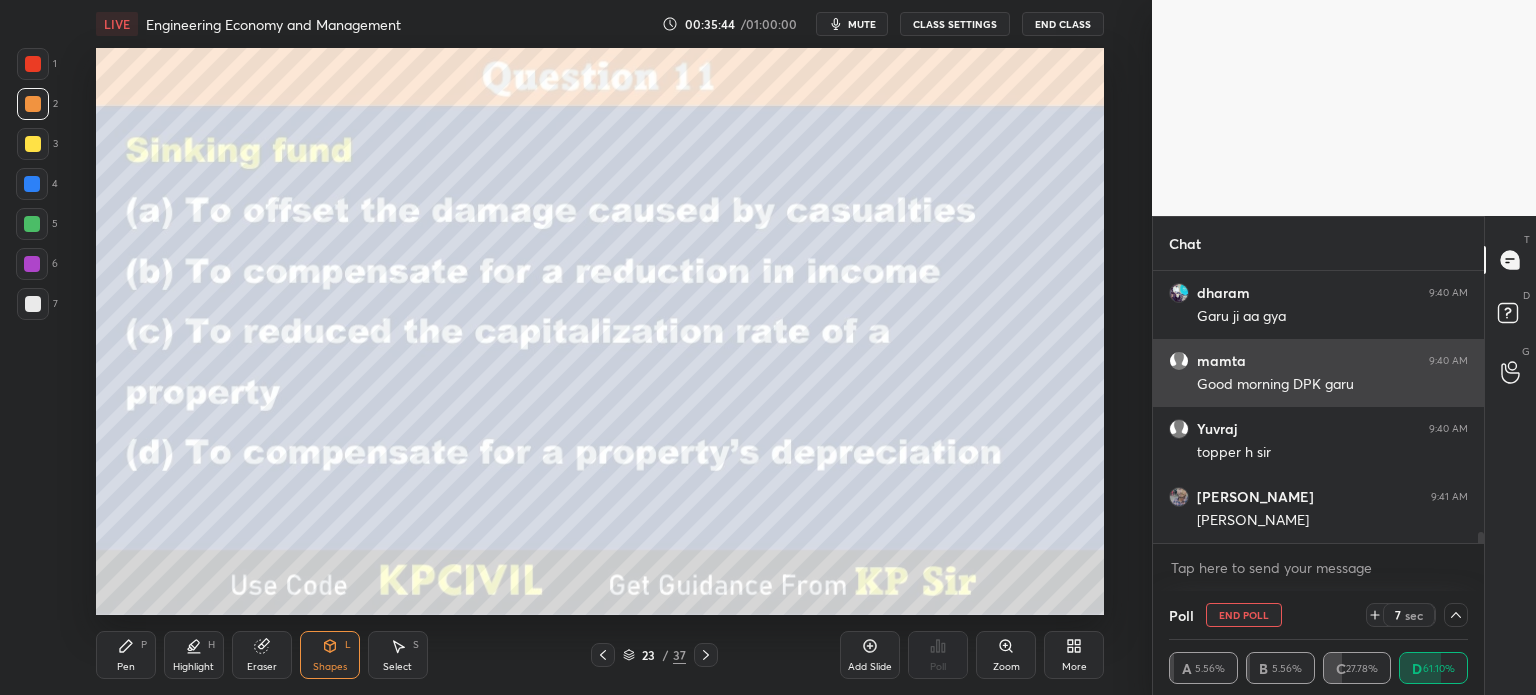 scroll, scrollTop: 0, scrollLeft: 0, axis: both 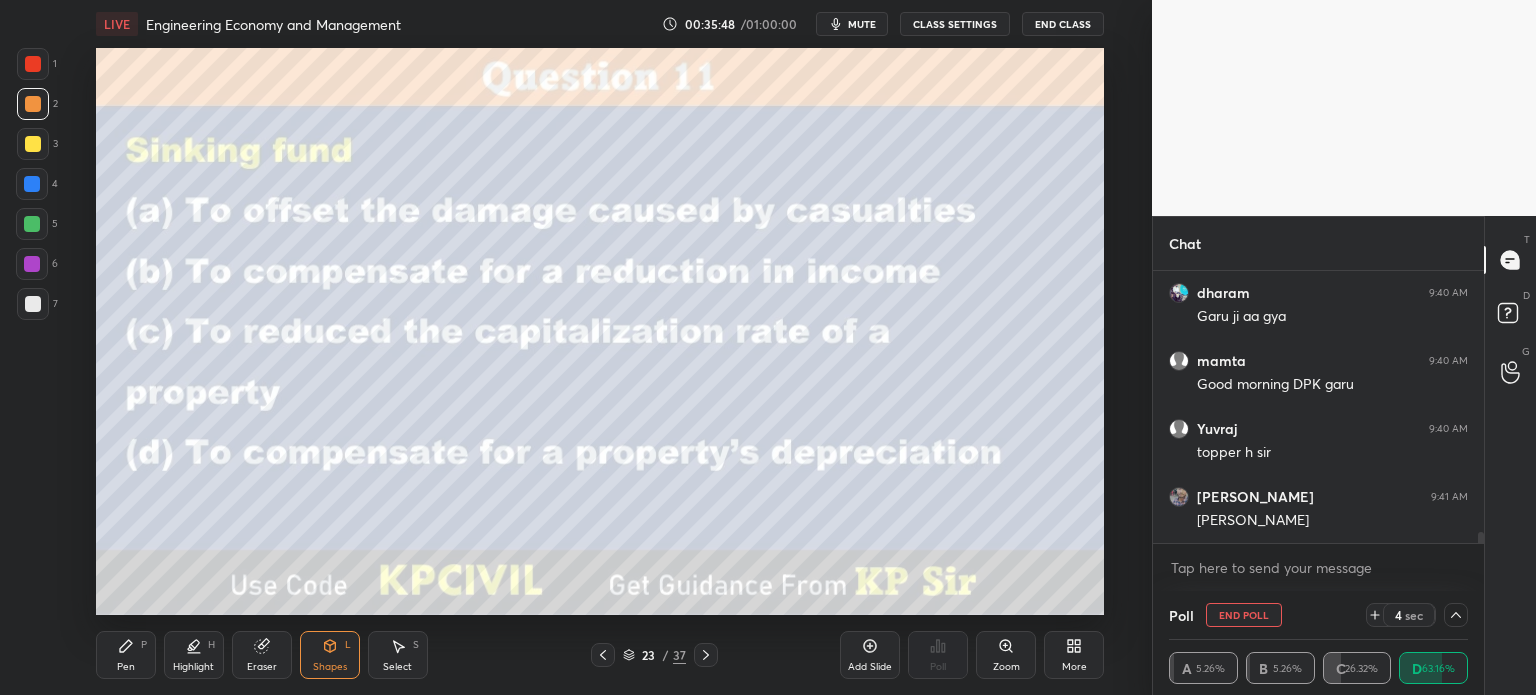 click at bounding box center (1456, 615) 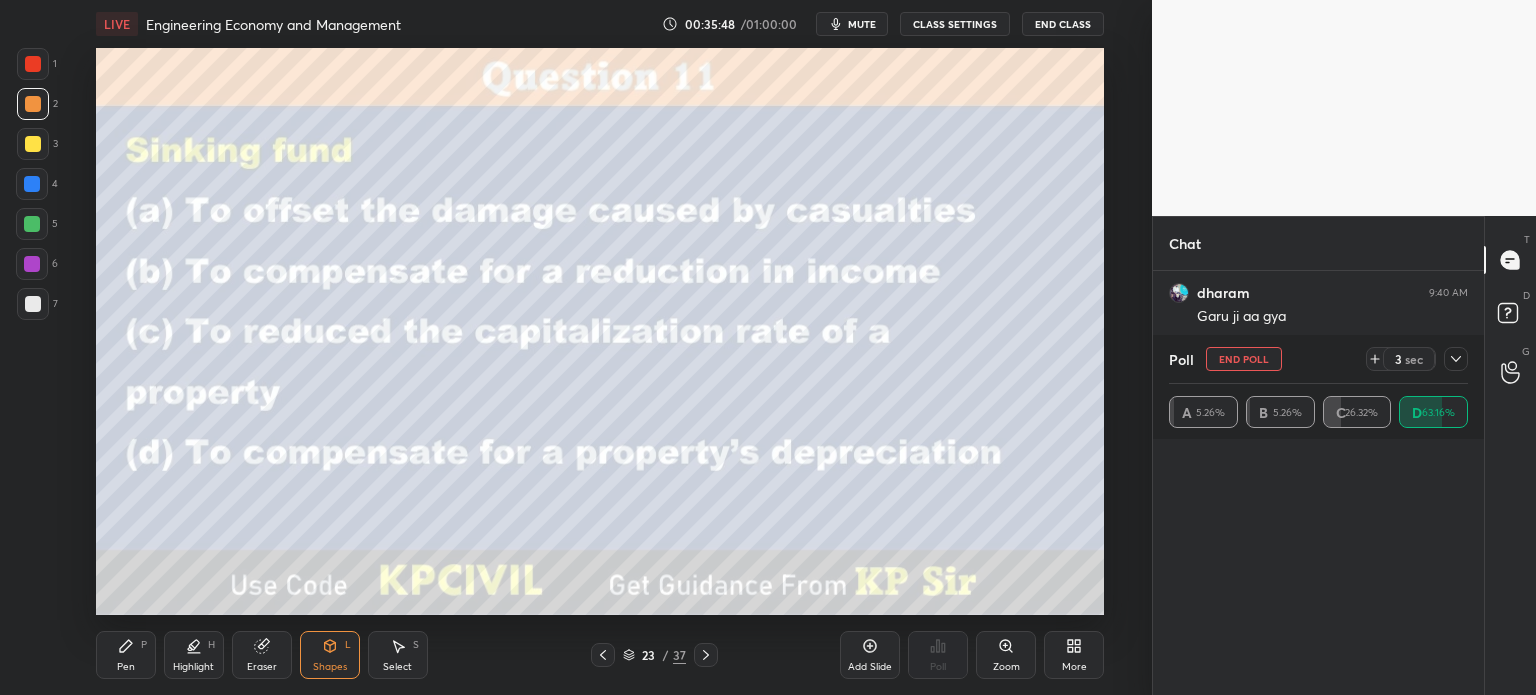 scroll, scrollTop: 6, scrollLeft: 6, axis: both 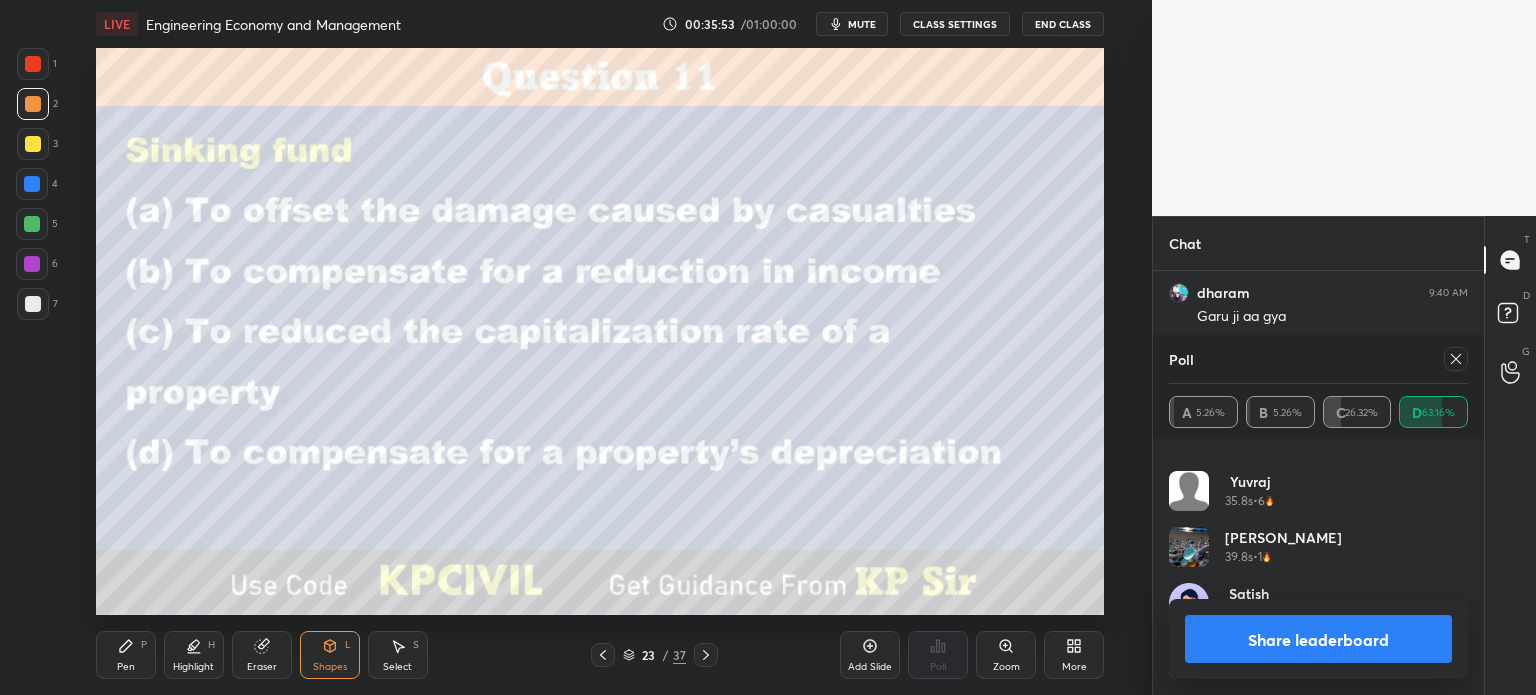 click 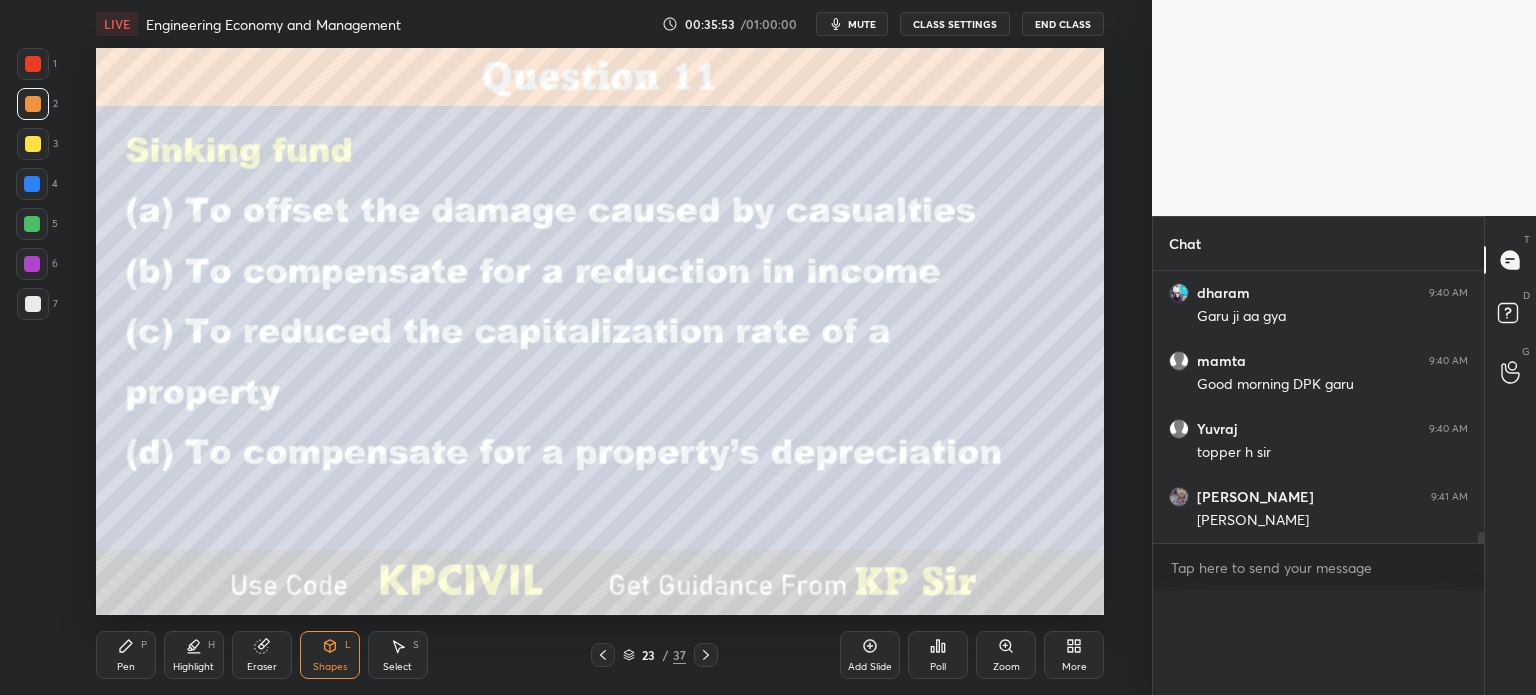 scroll, scrollTop: 0, scrollLeft: 0, axis: both 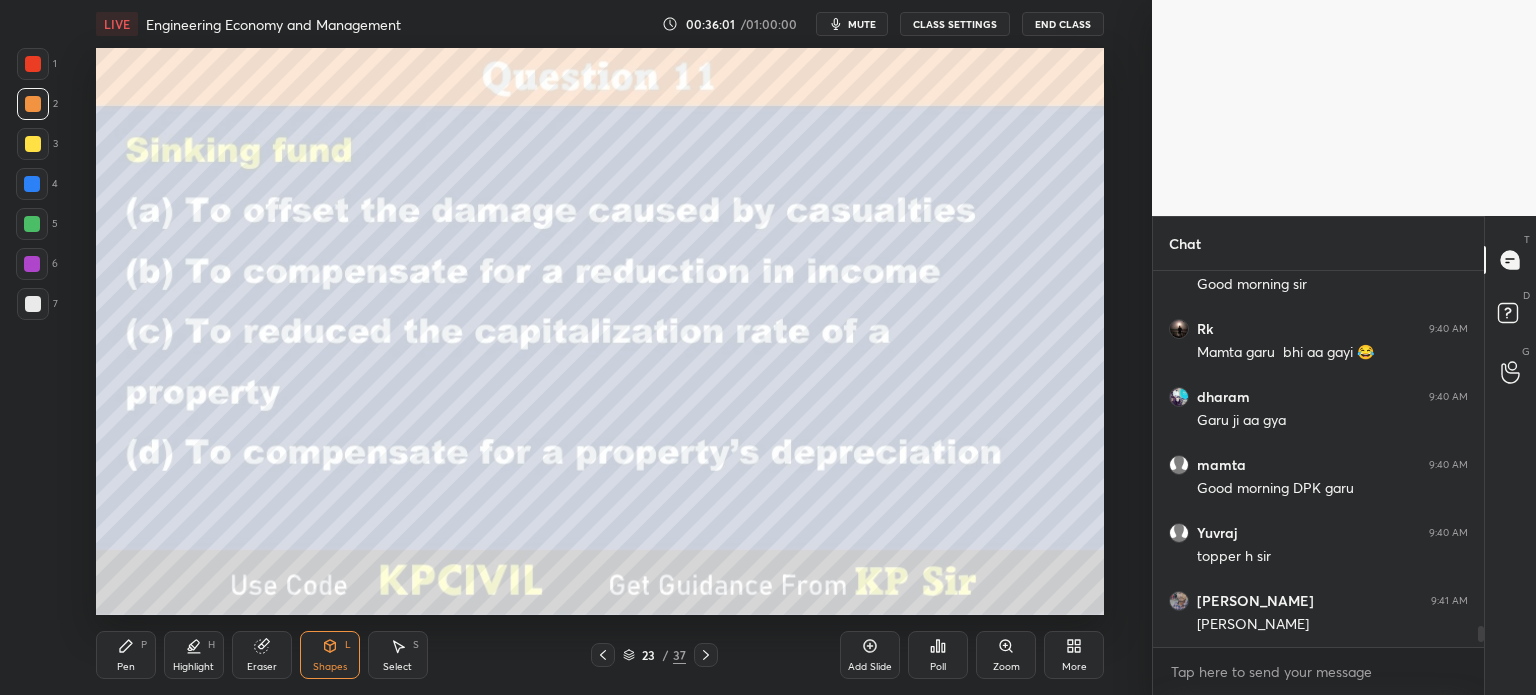click on "Add Slide" at bounding box center (870, 655) 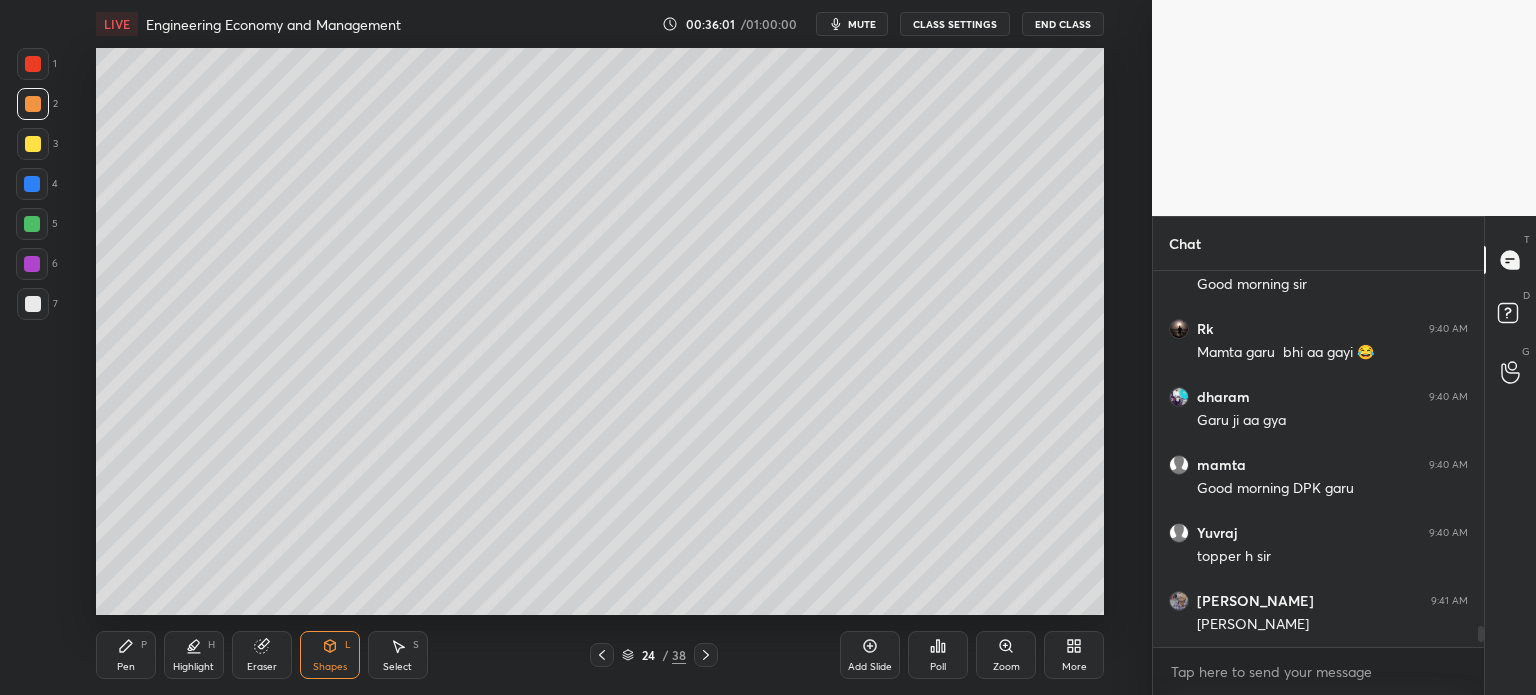 click on "Pen" at bounding box center (126, 667) 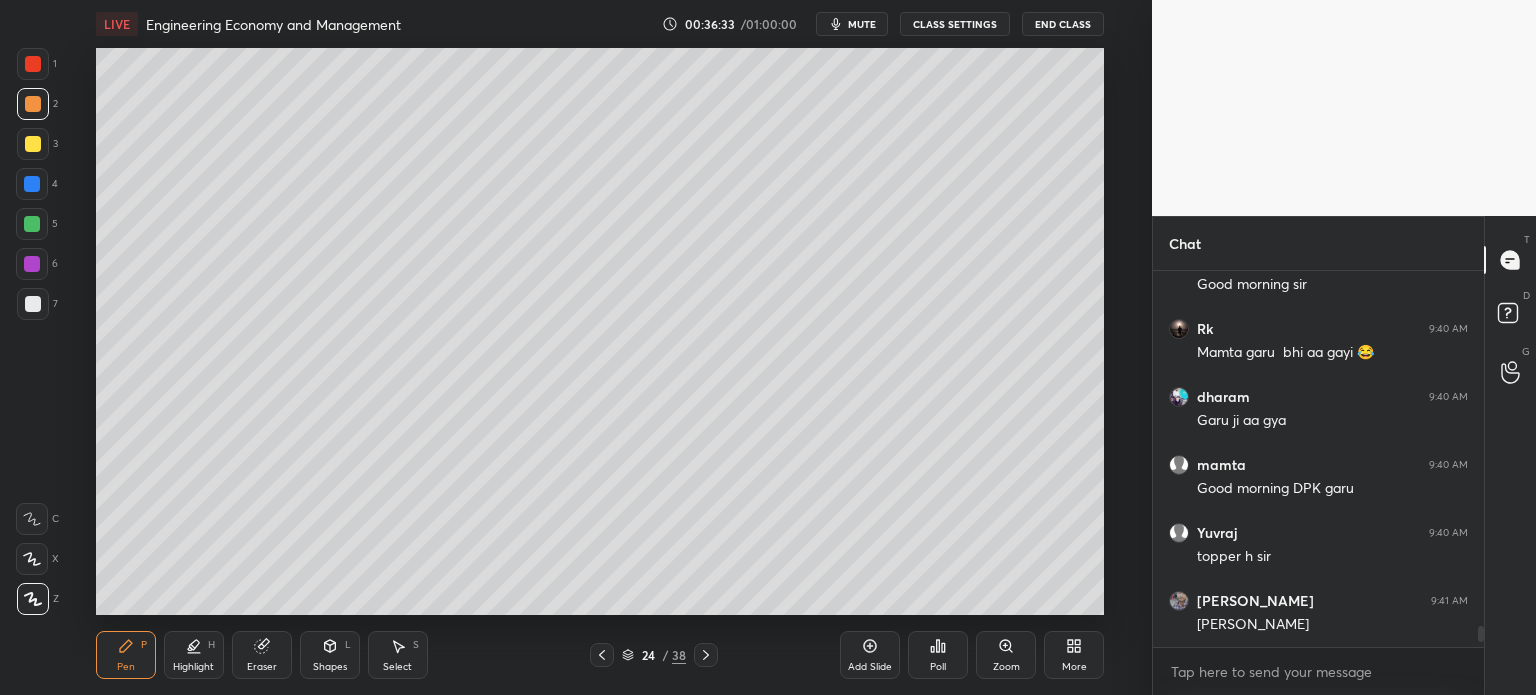 click at bounding box center (33, 304) 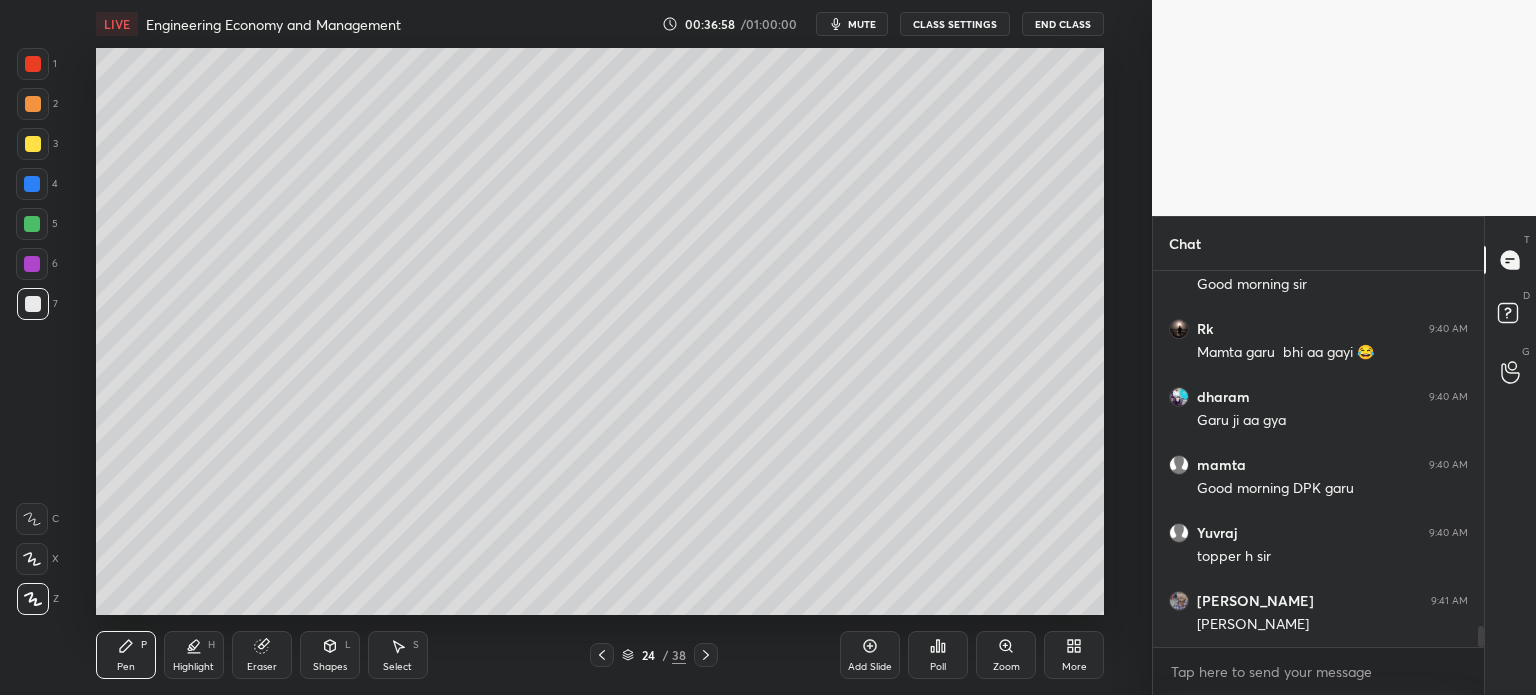 scroll, scrollTop: 6378, scrollLeft: 0, axis: vertical 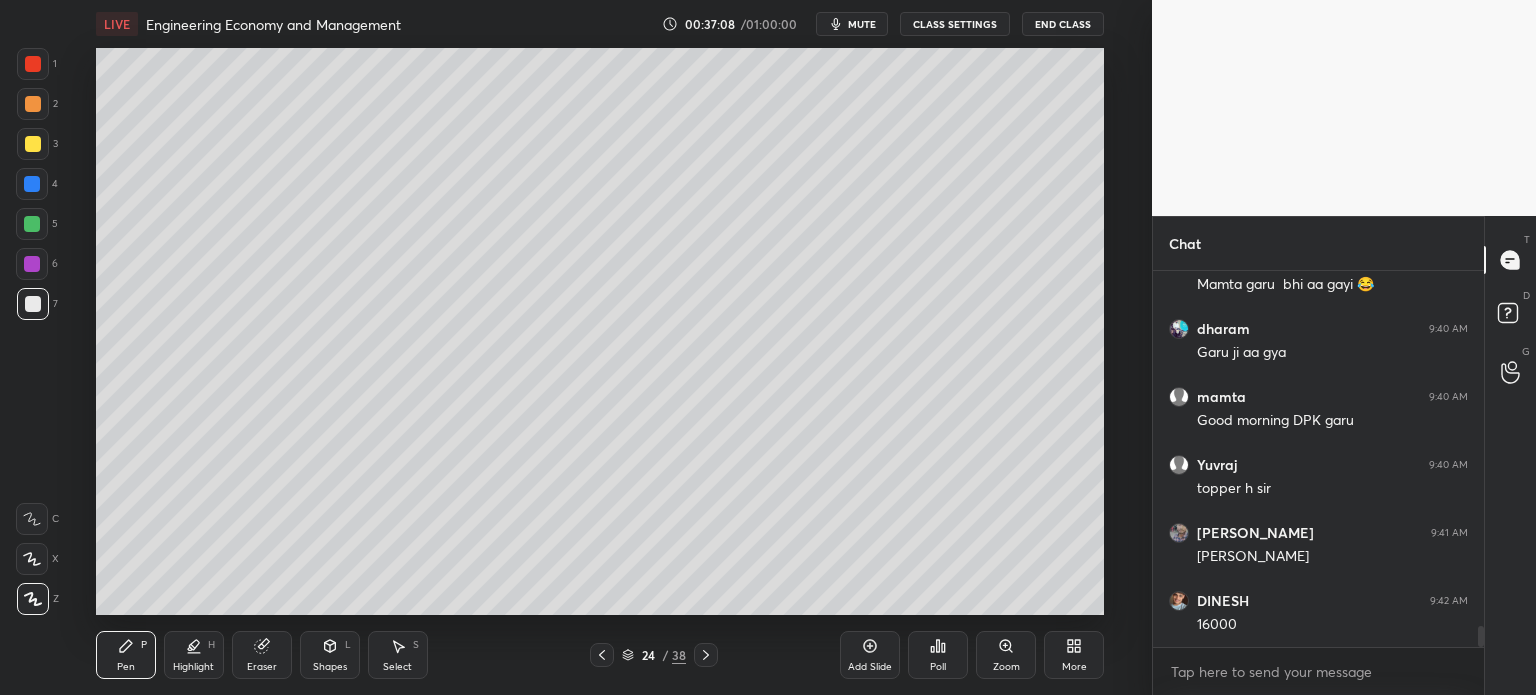 click on "Select" at bounding box center [397, 667] 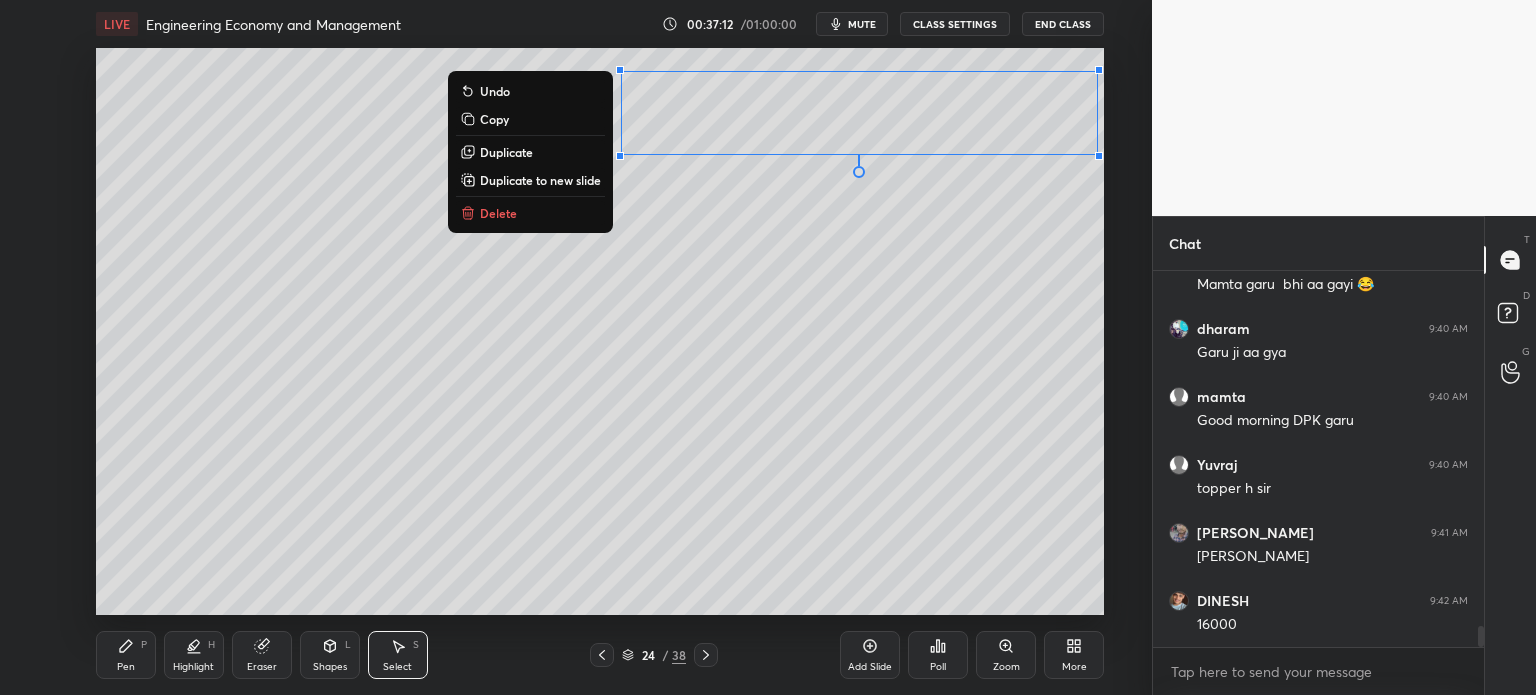 click on "Pen P" at bounding box center (126, 655) 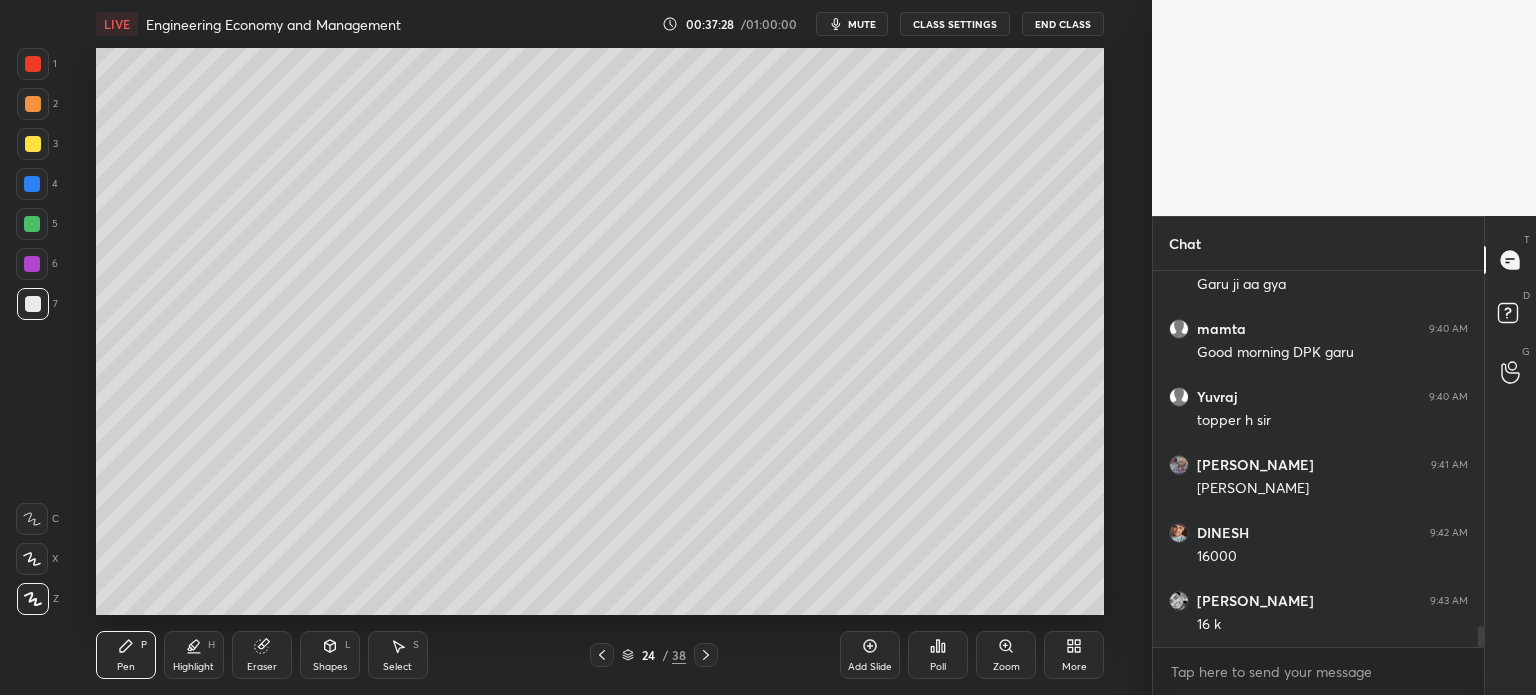 scroll, scrollTop: 6514, scrollLeft: 0, axis: vertical 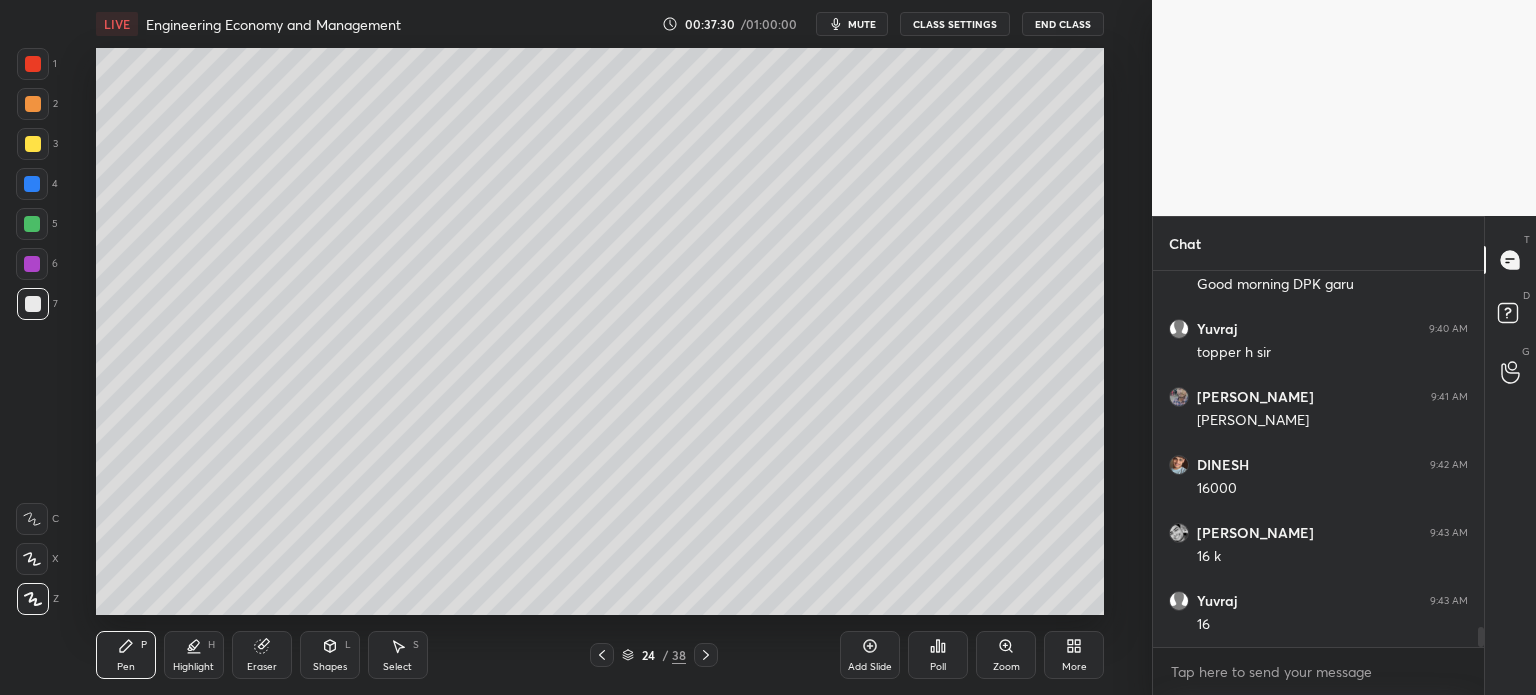 click at bounding box center (33, 144) 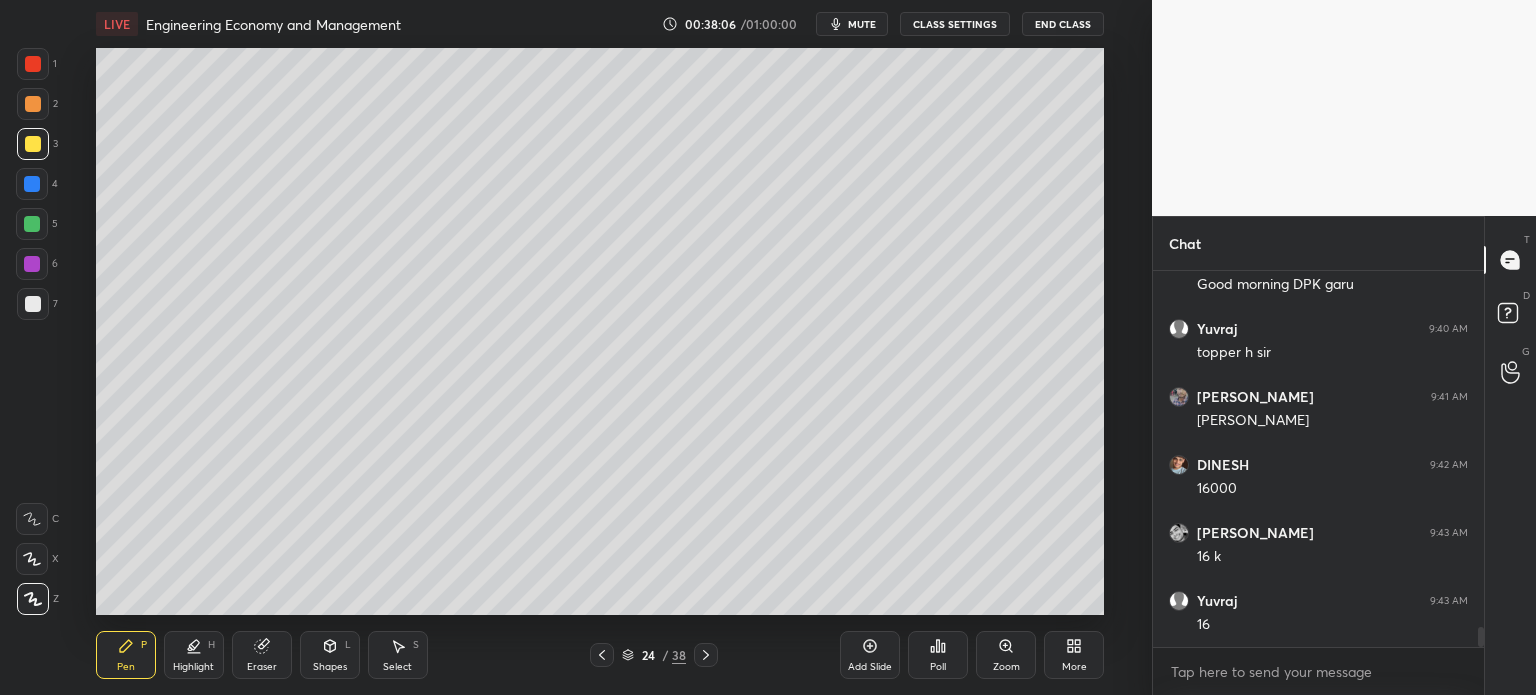 click at bounding box center (32, 184) 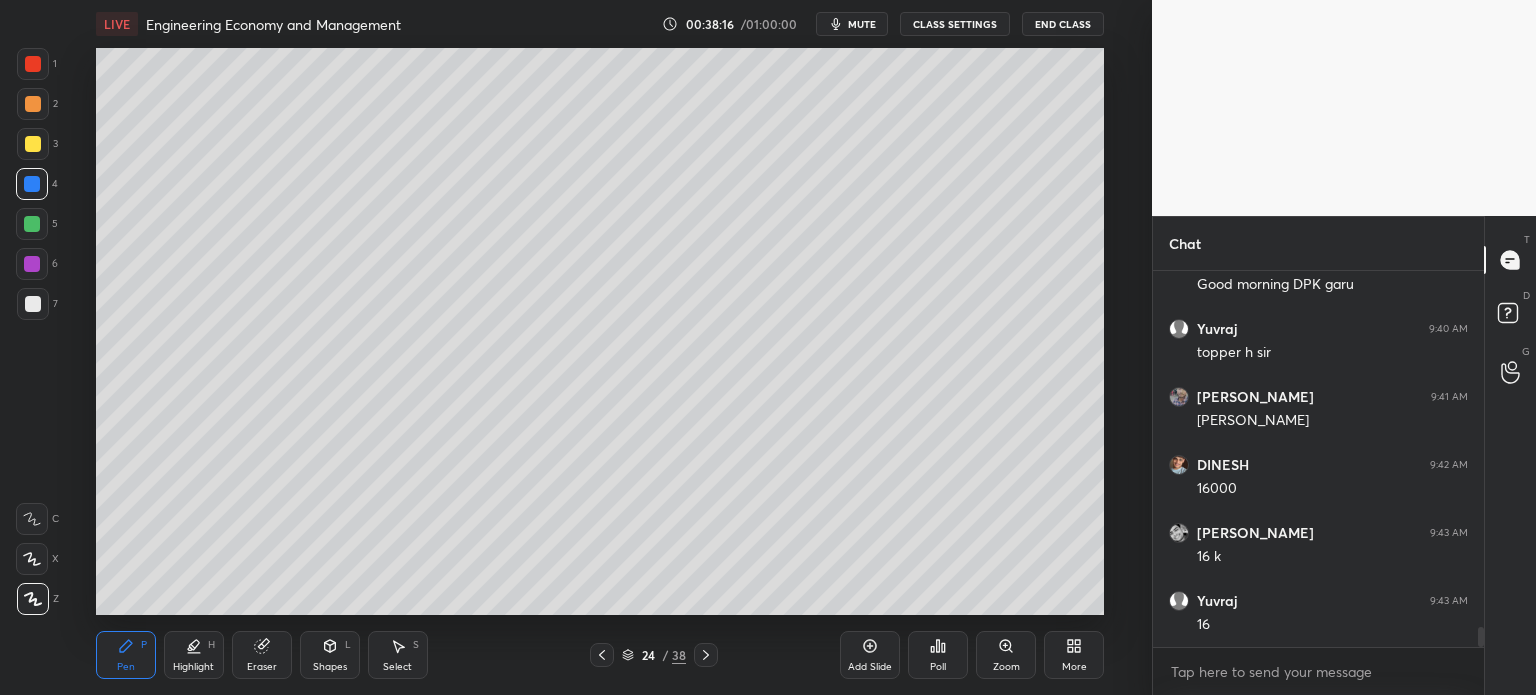click 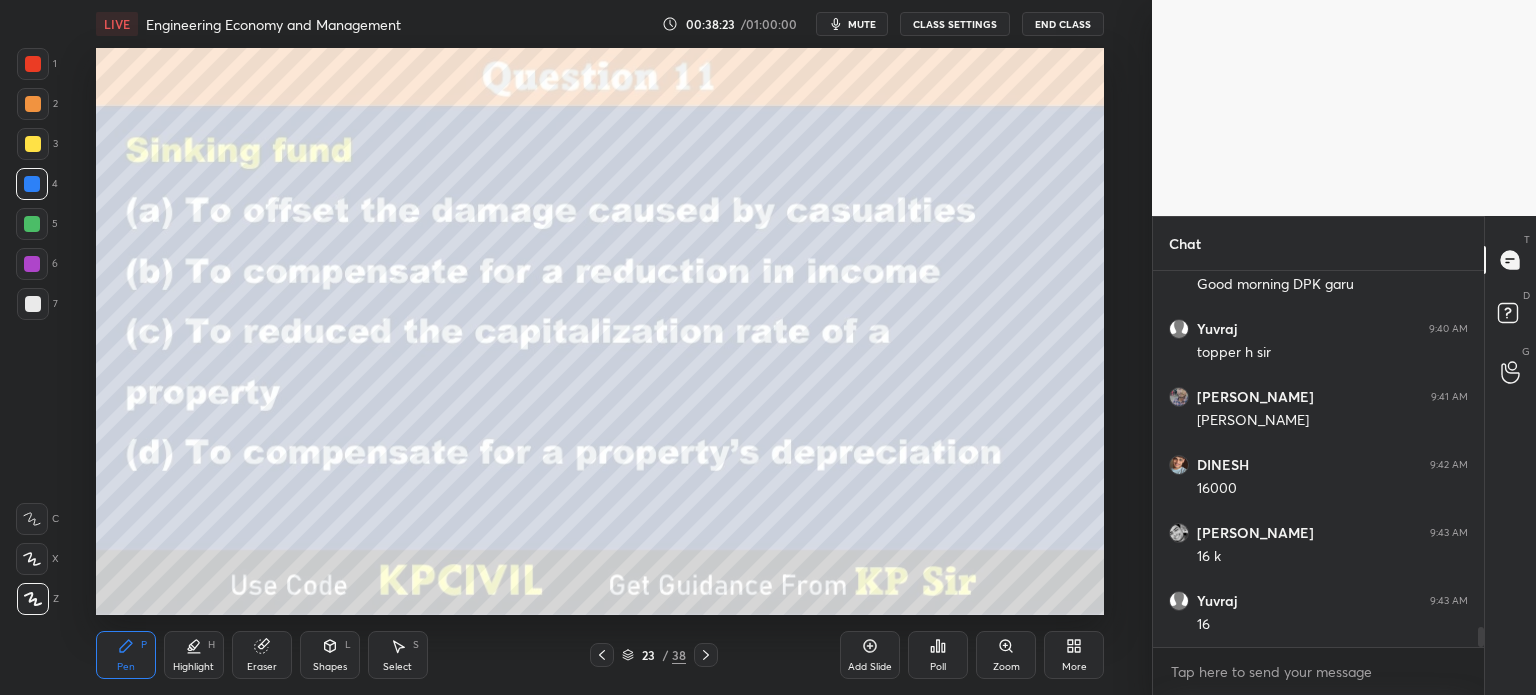 click at bounding box center [33, 104] 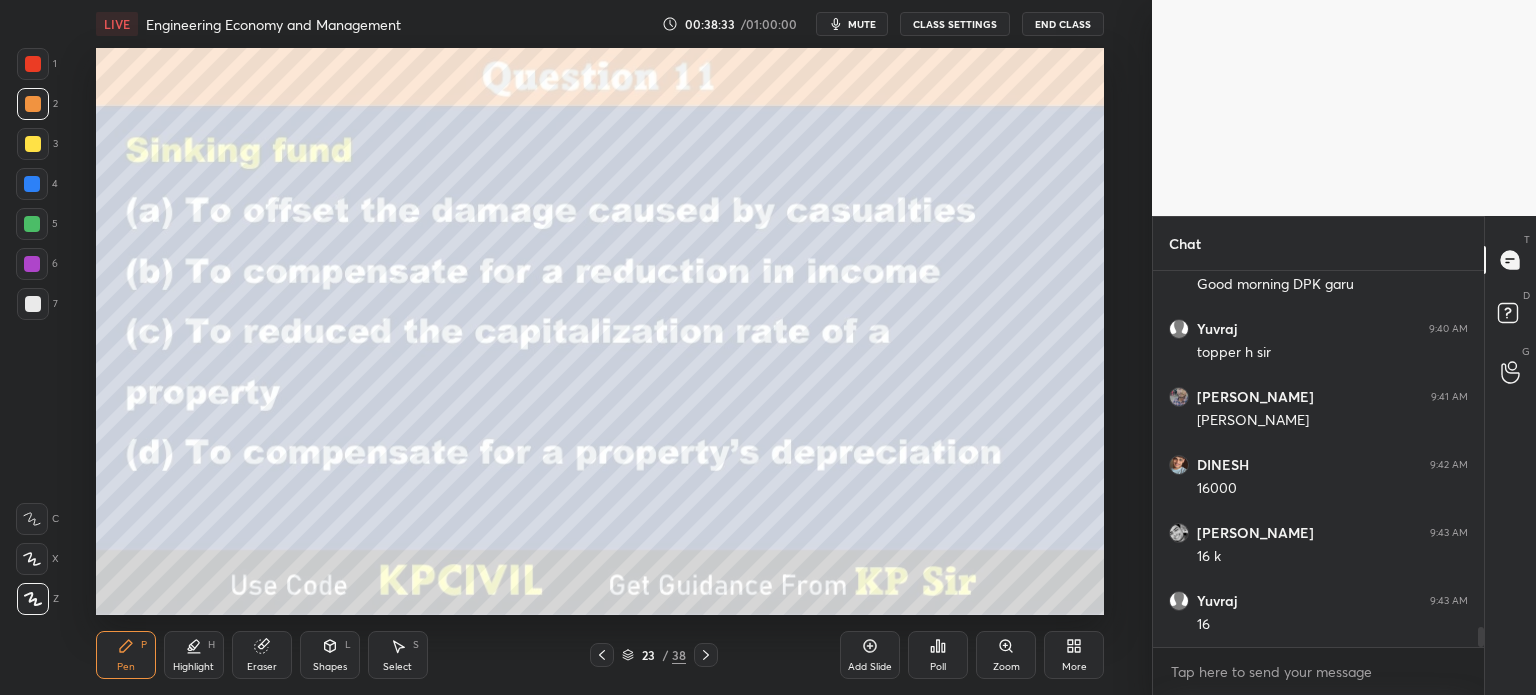 click on "Pen P Highlight H Eraser Shapes L Select S 23 / 38 Add Slide Poll Zoom More" at bounding box center [600, 655] 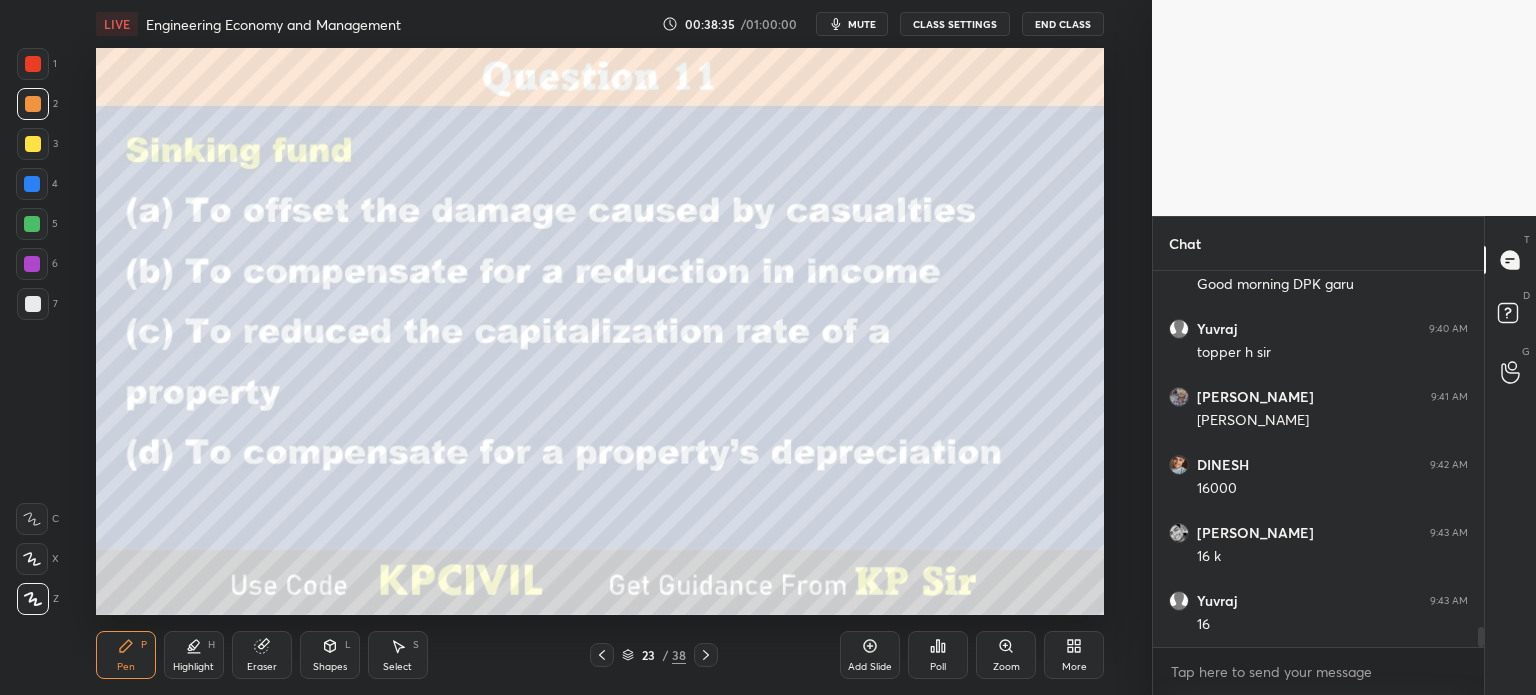 click 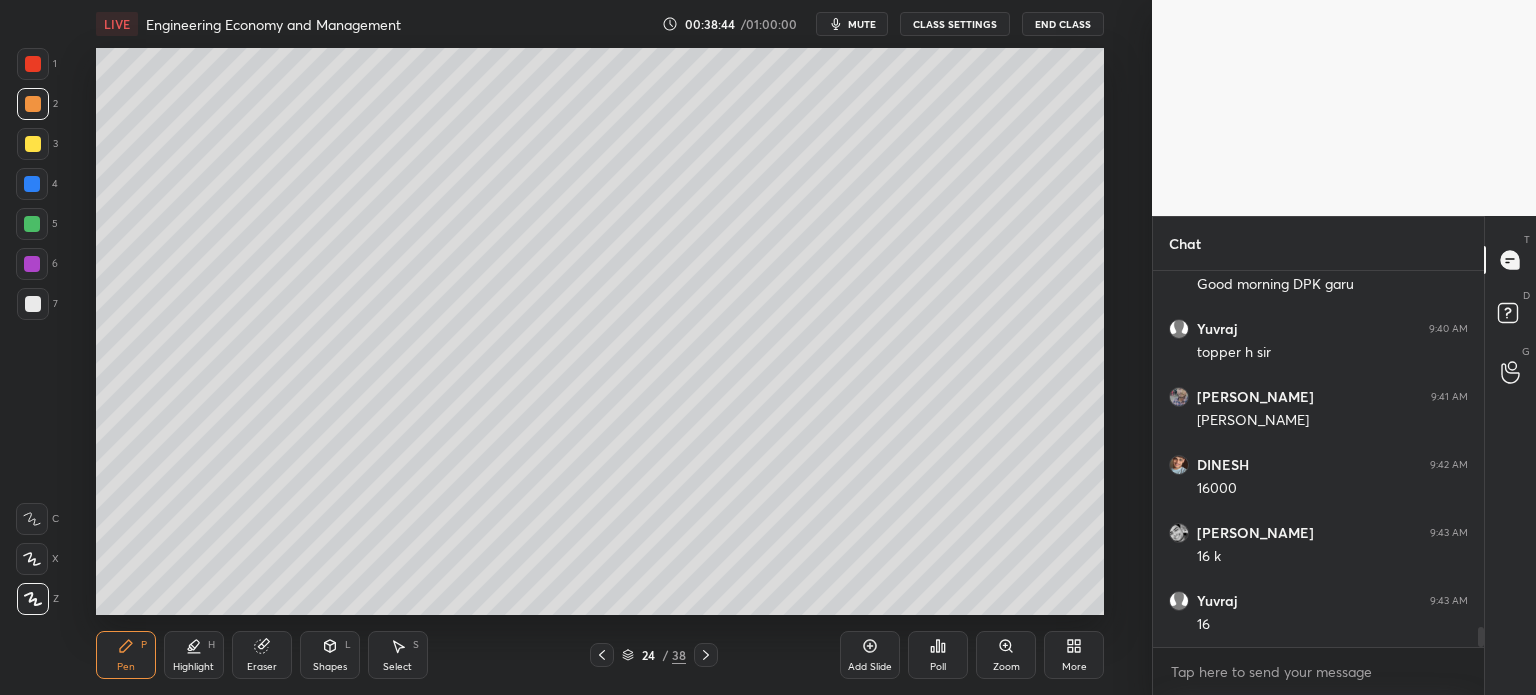 scroll, scrollTop: 6582, scrollLeft: 0, axis: vertical 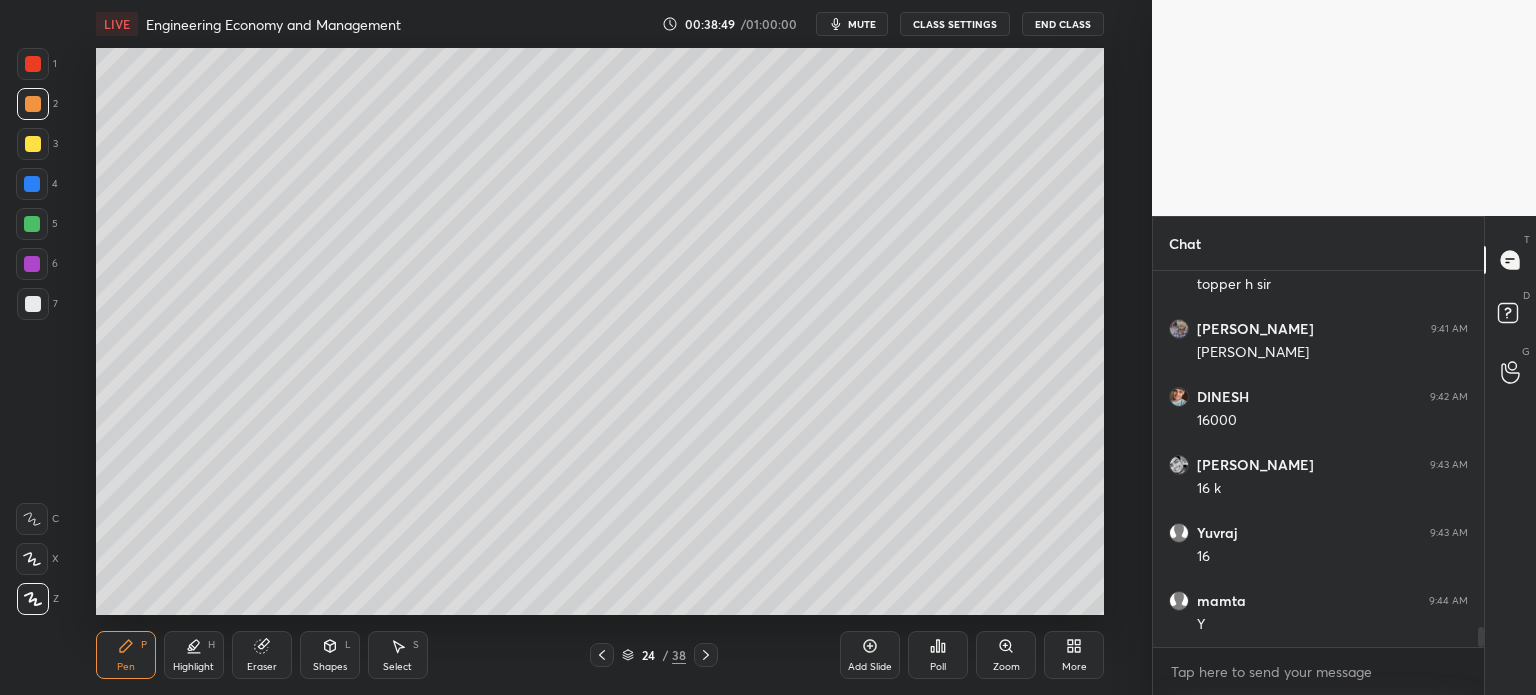 click 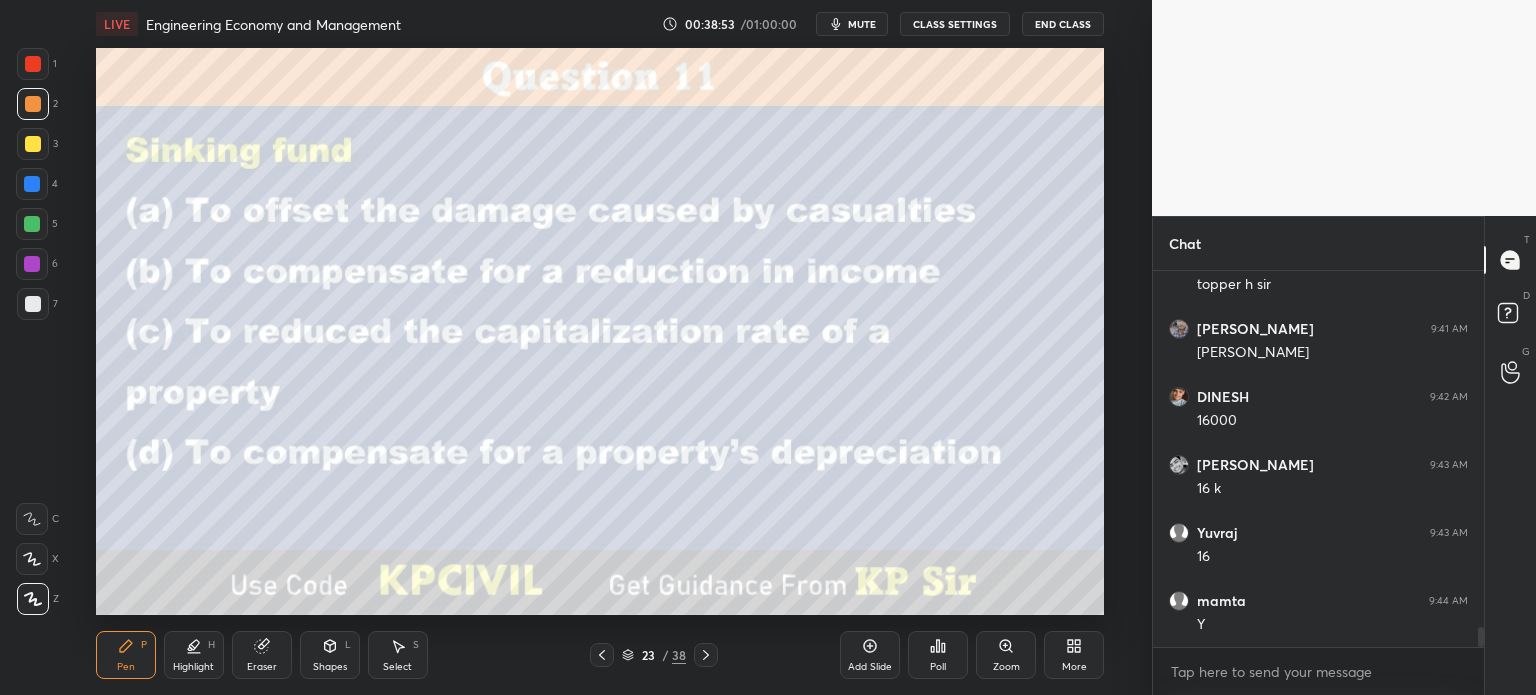 click 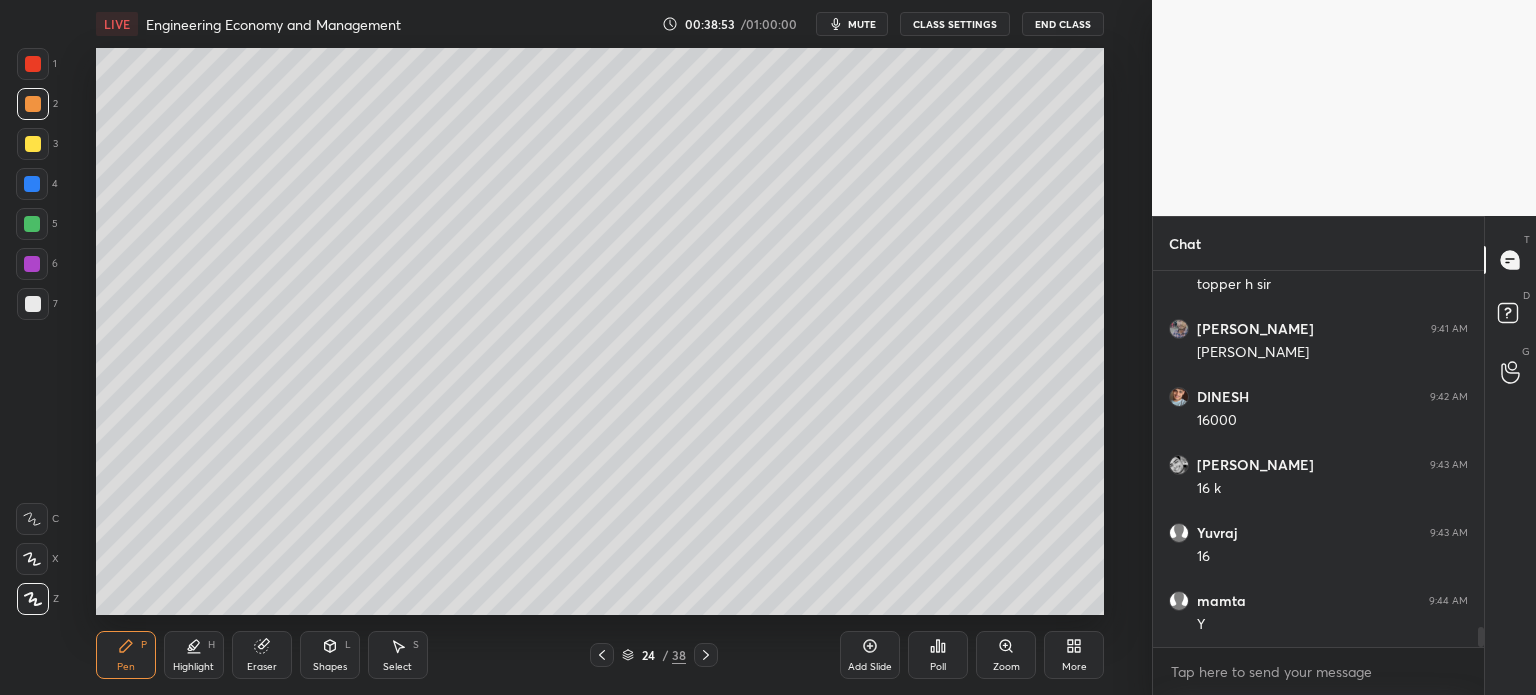click at bounding box center [706, 655] 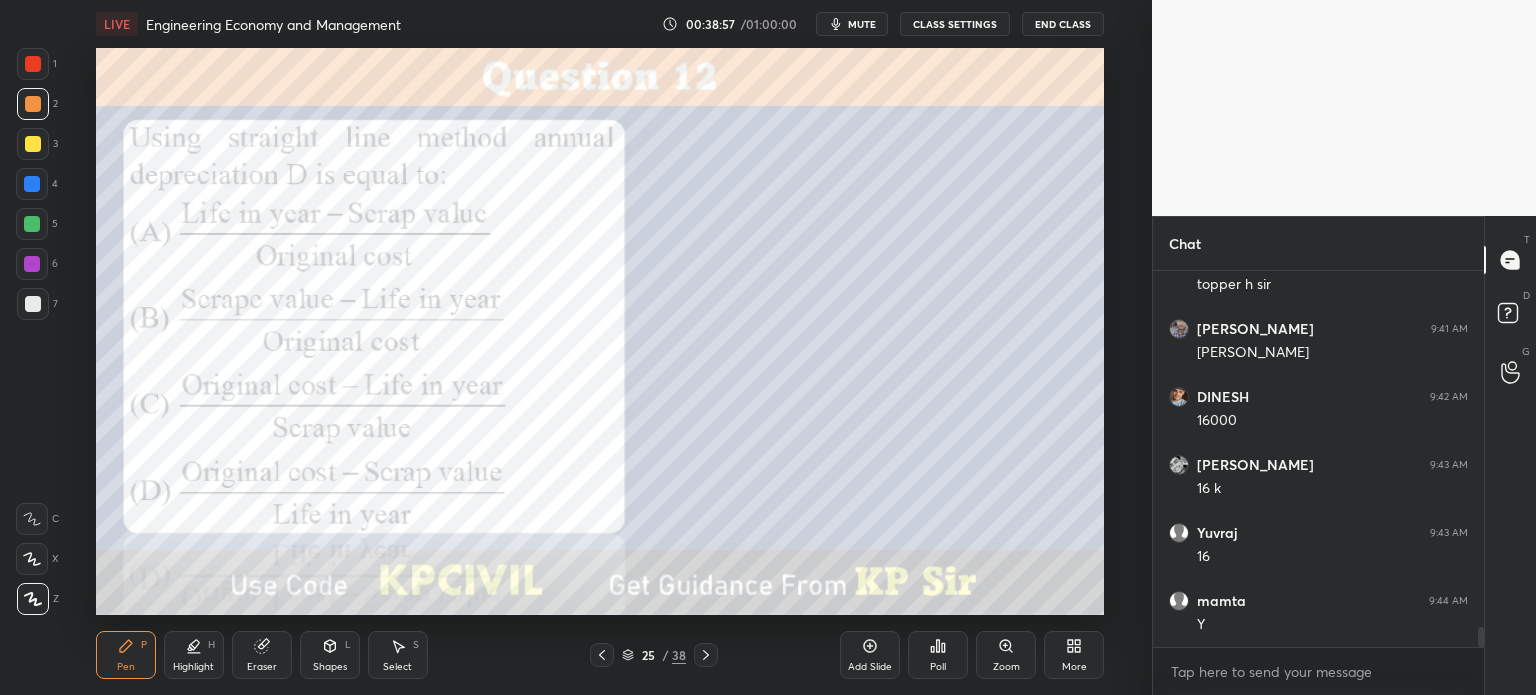 click 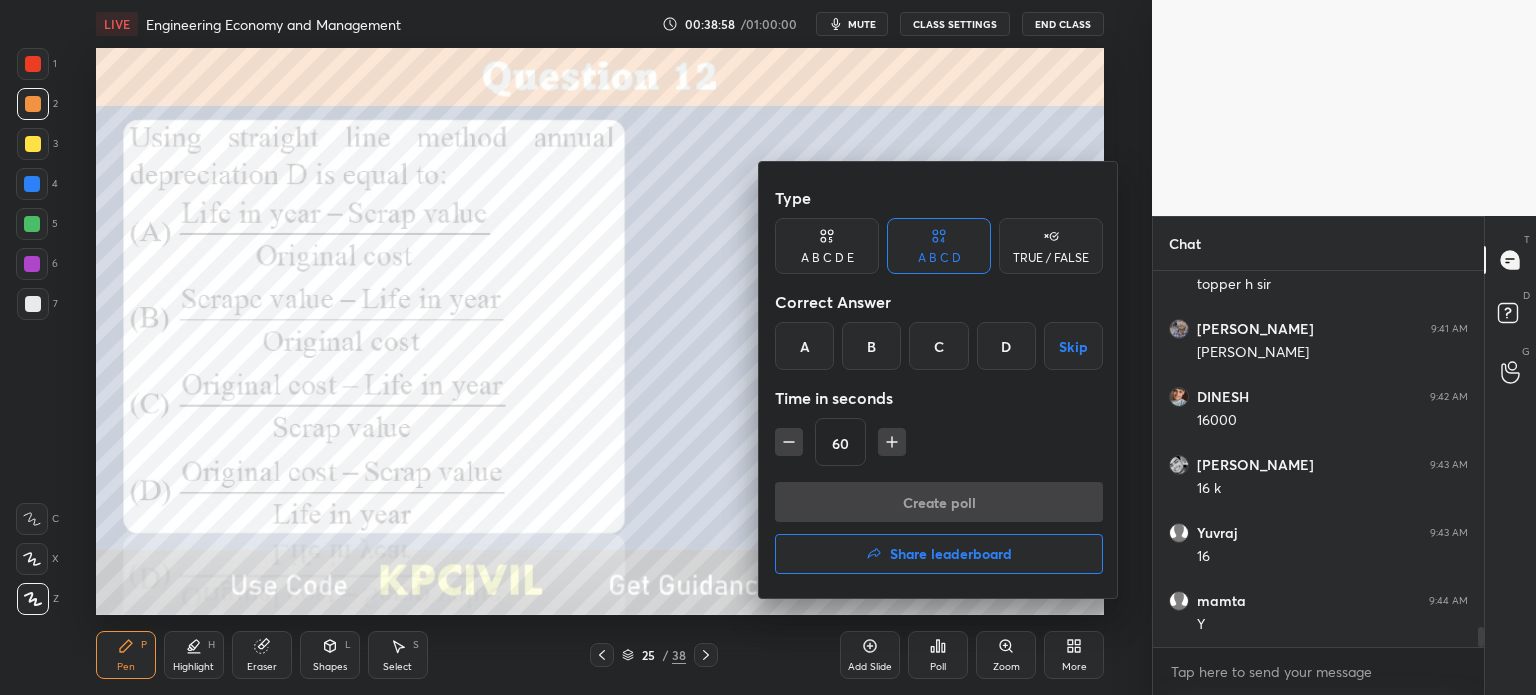 click on "D" at bounding box center [1006, 346] 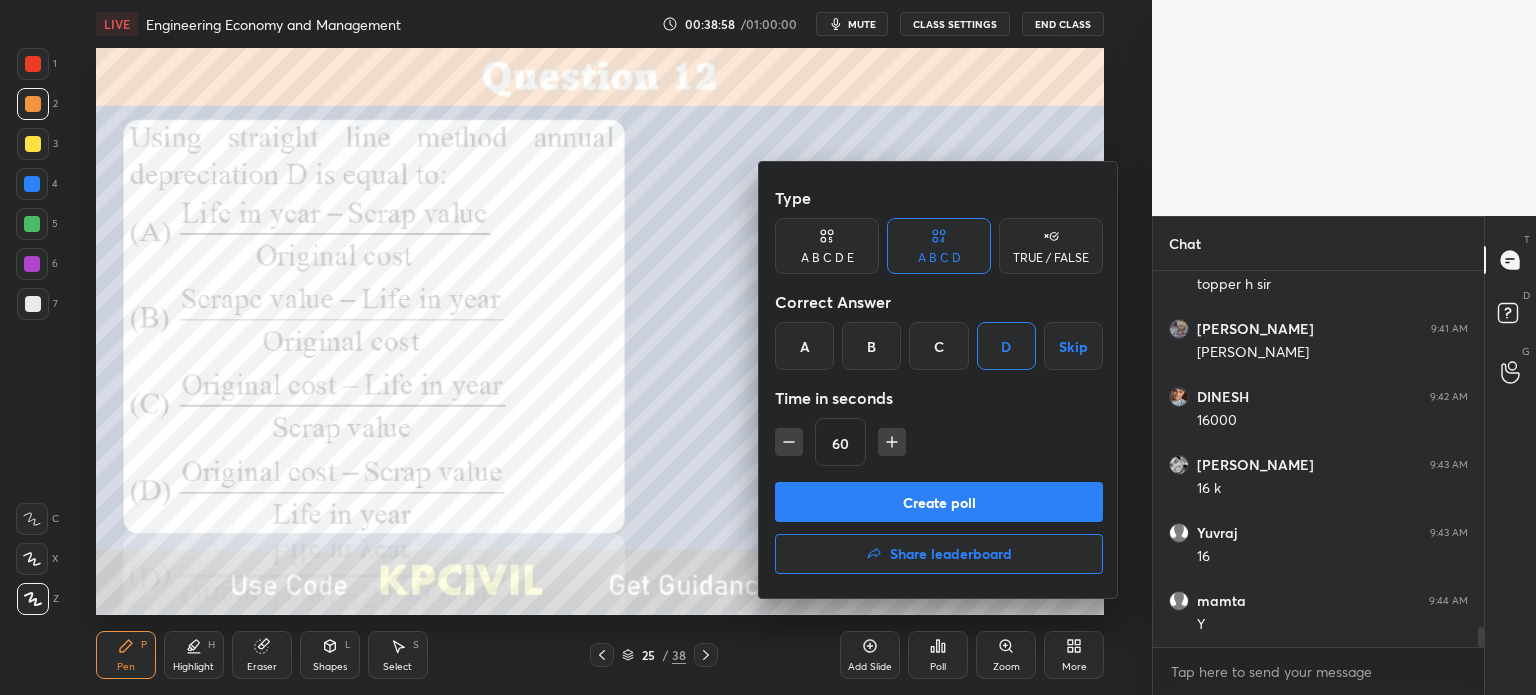click on "Create poll" at bounding box center [939, 502] 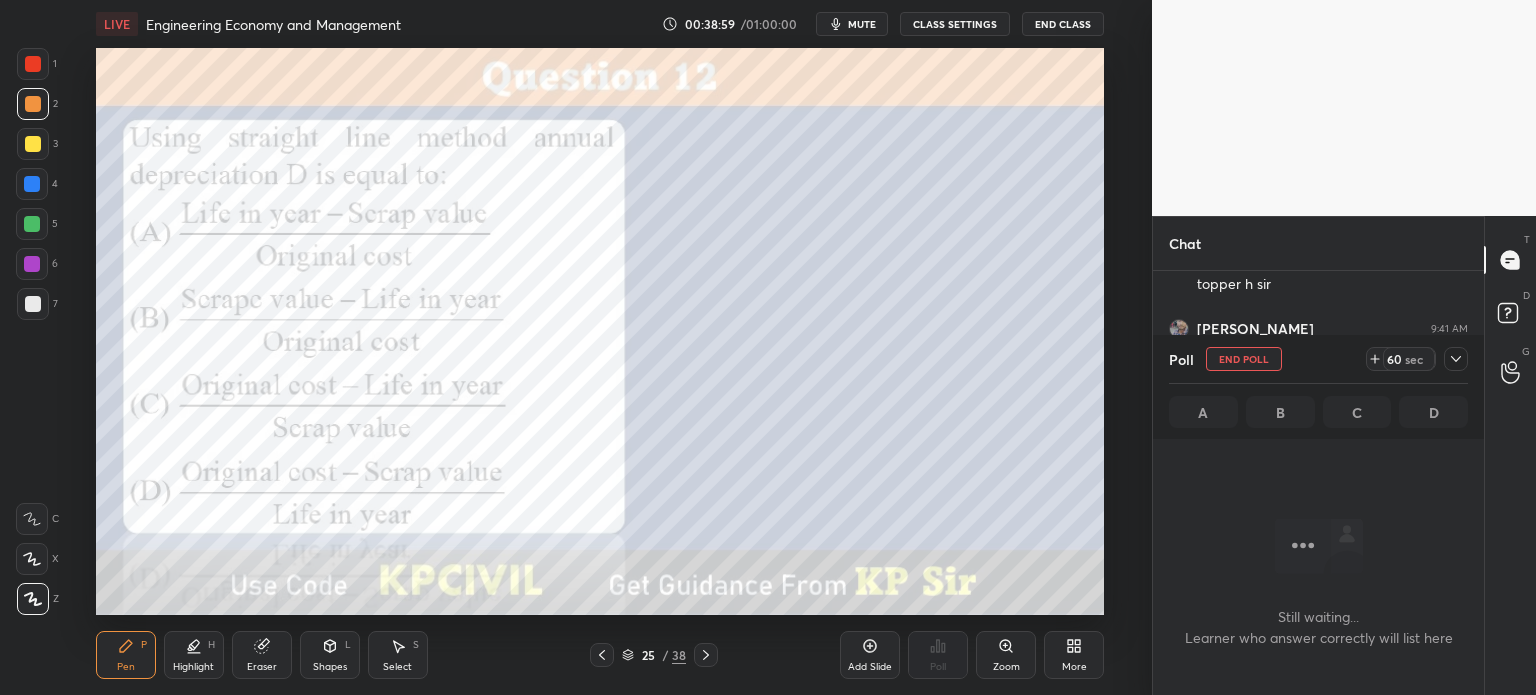 scroll, scrollTop: 337, scrollLeft: 325, axis: both 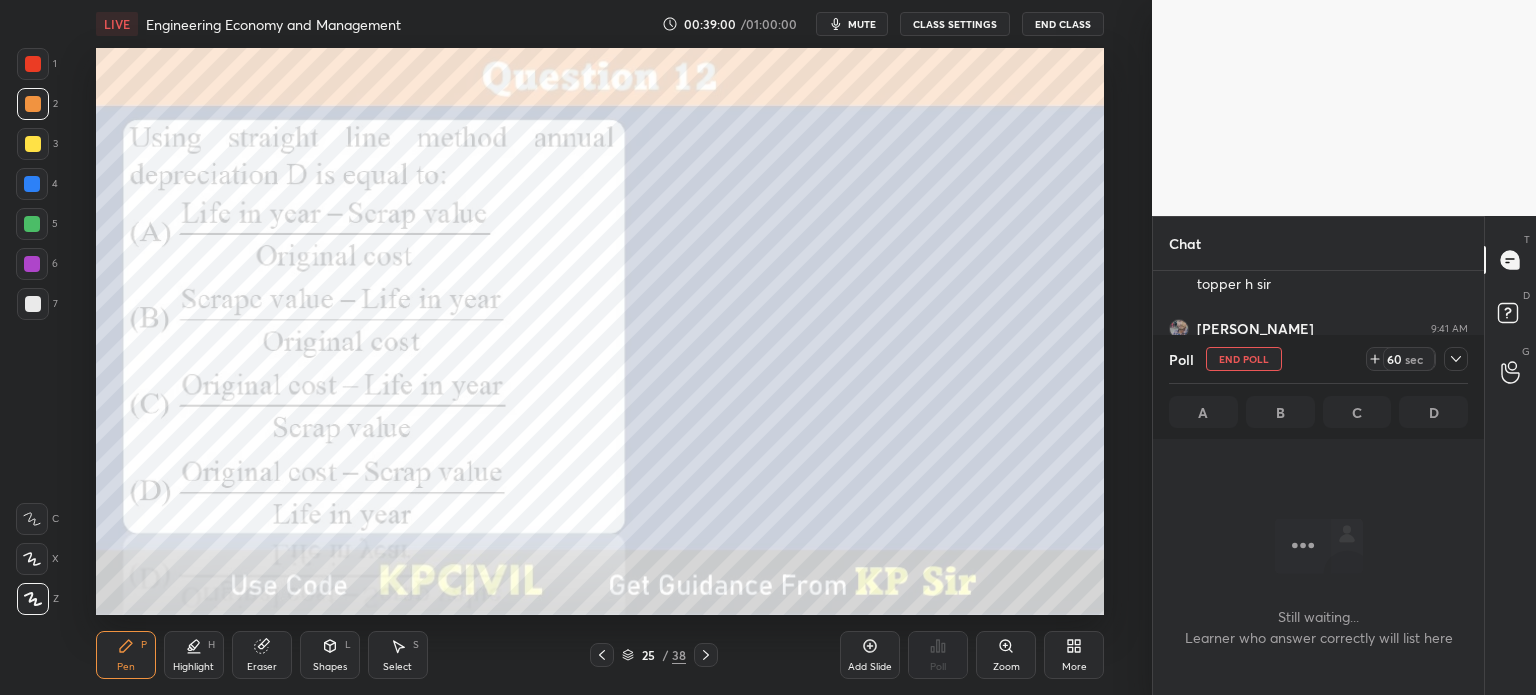 click 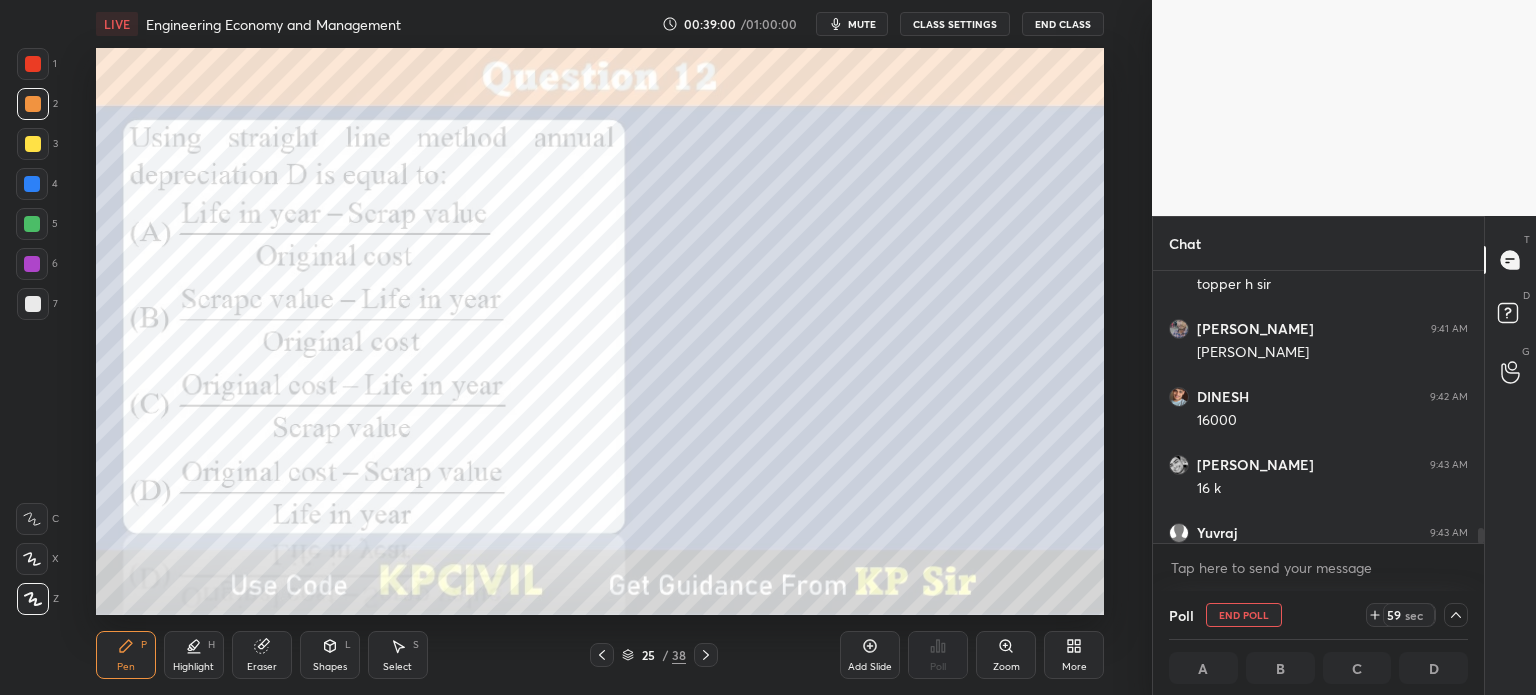 scroll, scrollTop: 6686, scrollLeft: 0, axis: vertical 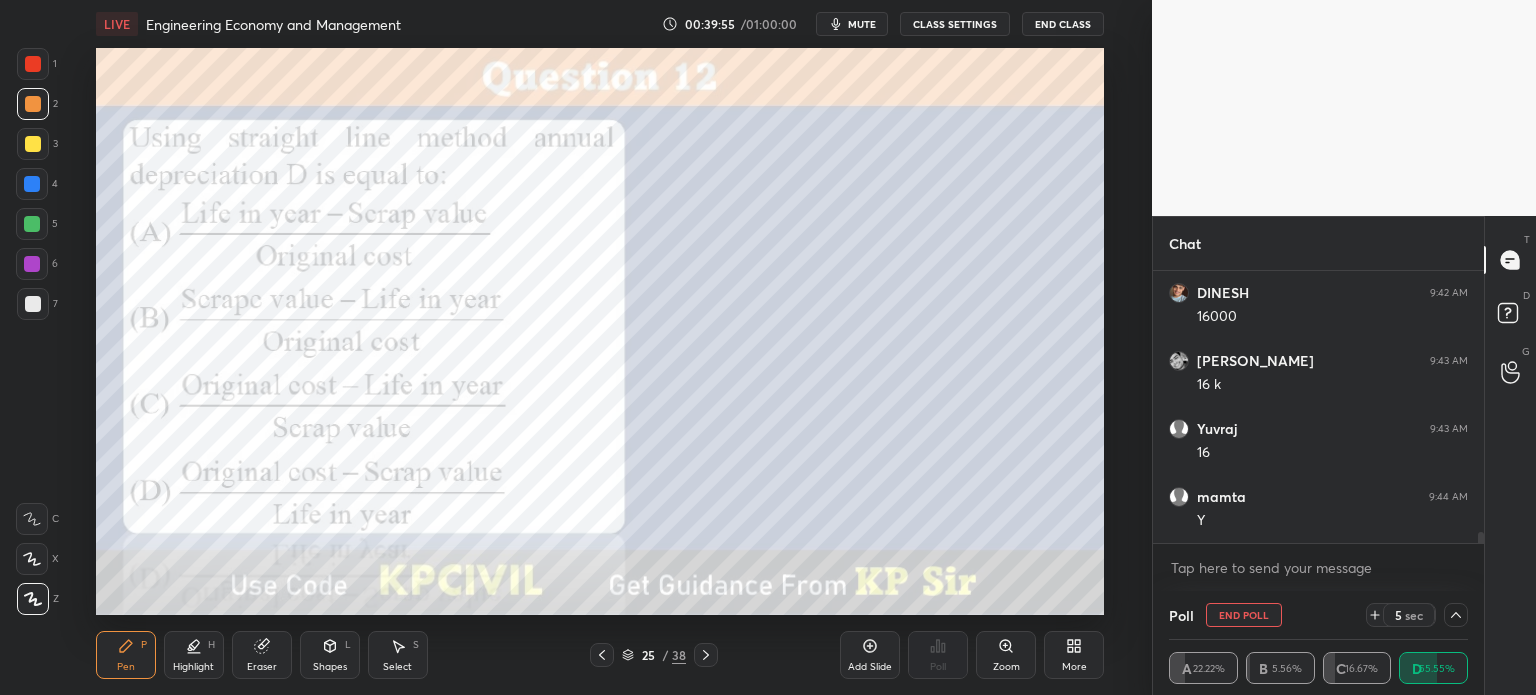 click 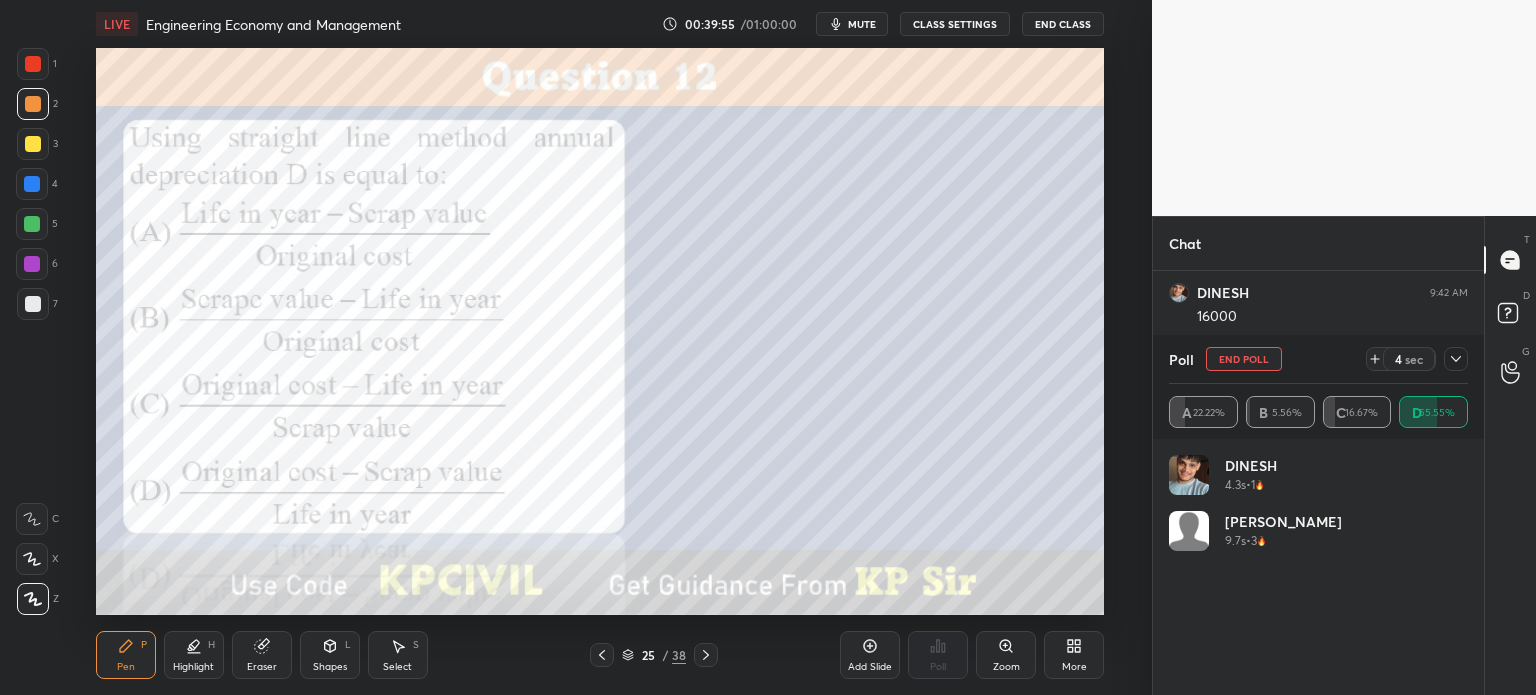 scroll, scrollTop: 6, scrollLeft: 6, axis: both 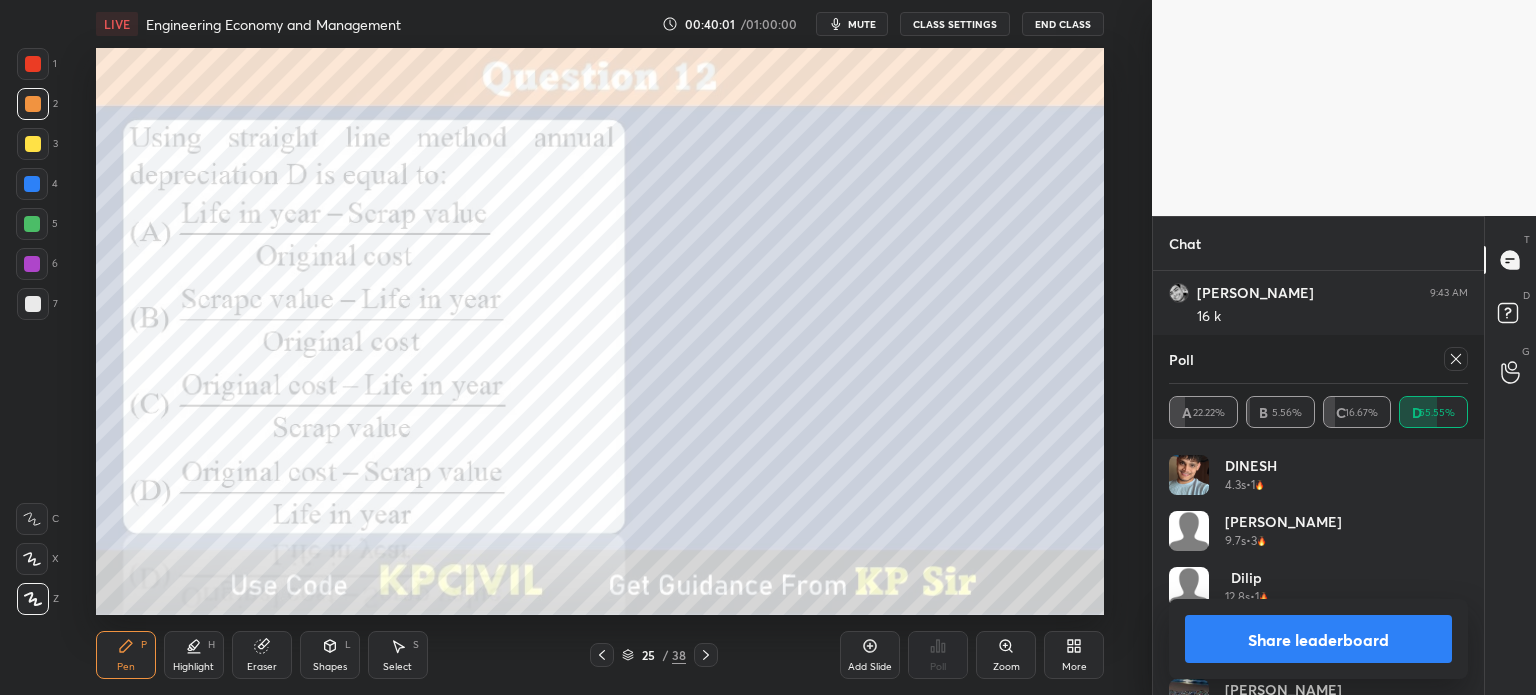 click 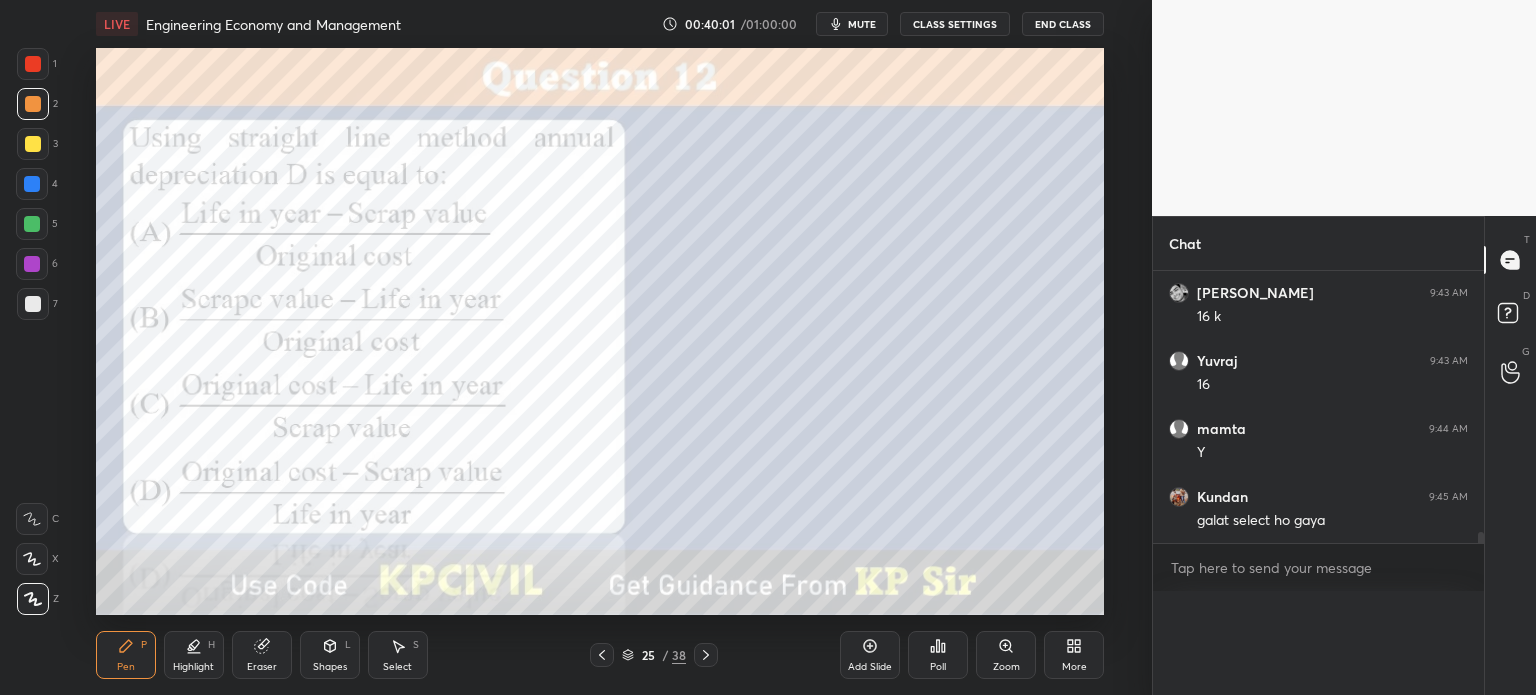 scroll, scrollTop: 151, scrollLeft: 293, axis: both 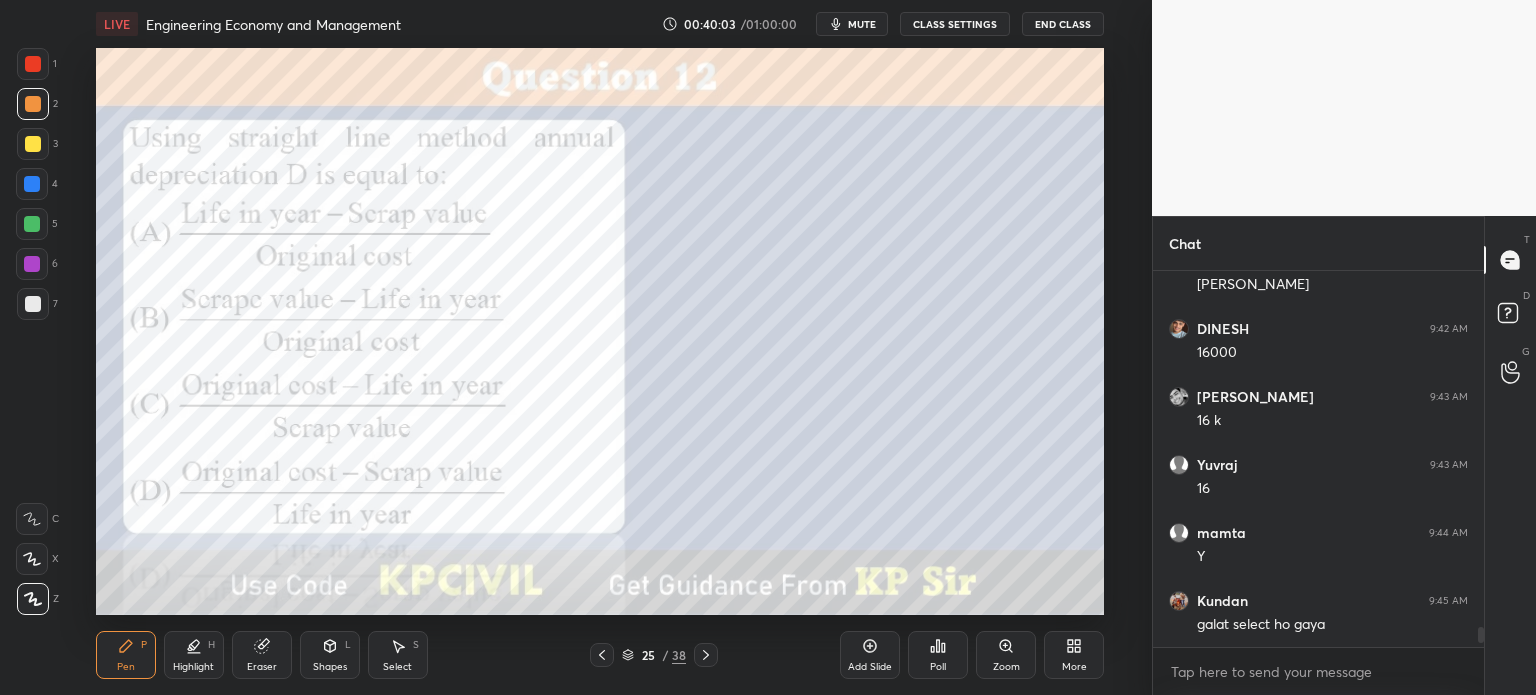 click 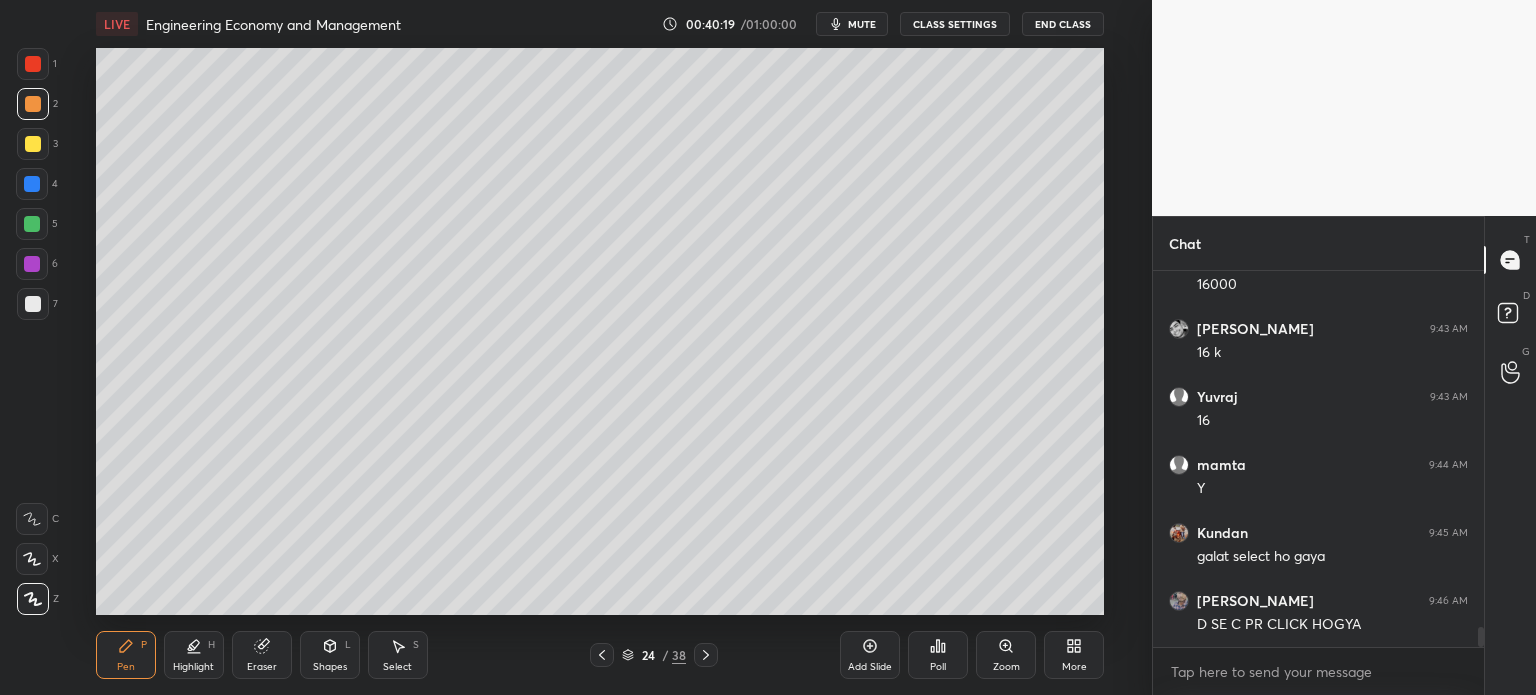 scroll, scrollTop: 6786, scrollLeft: 0, axis: vertical 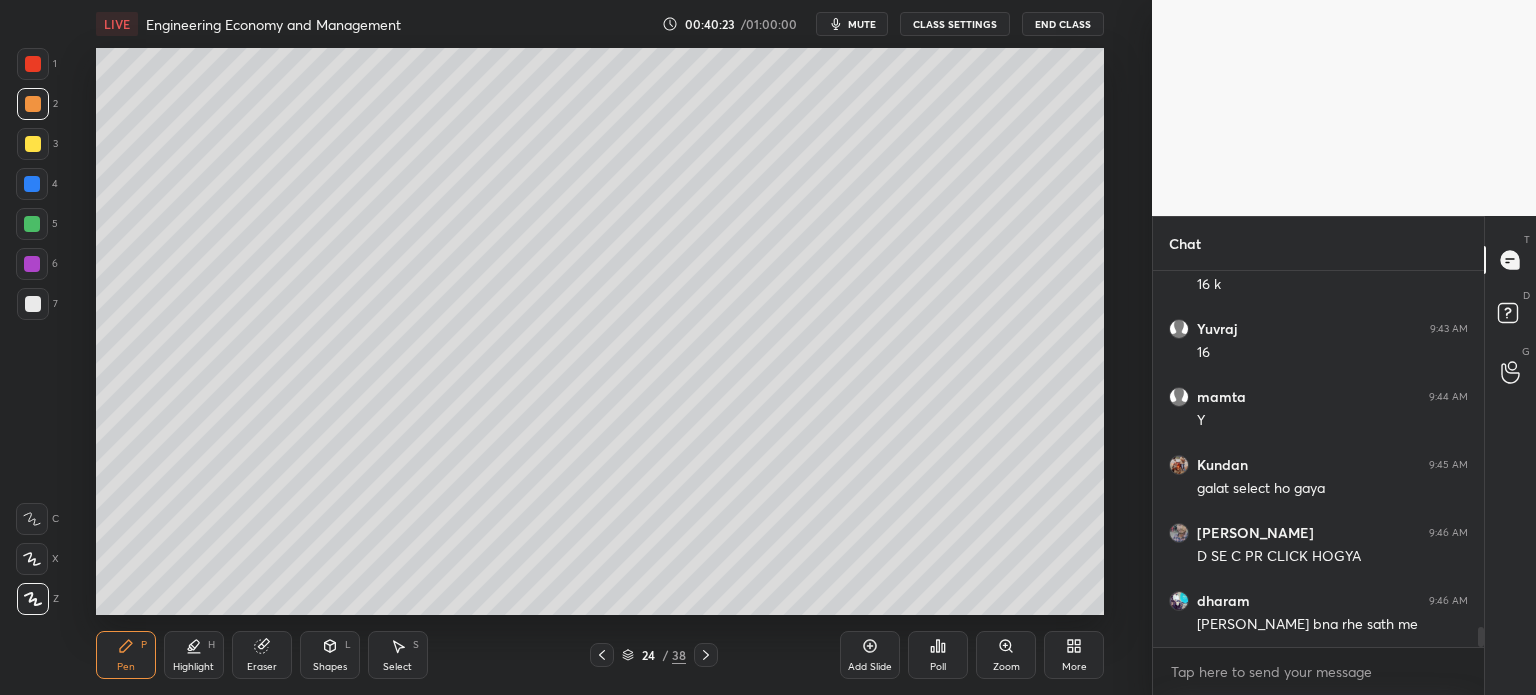 click on "7" at bounding box center (37, 308) 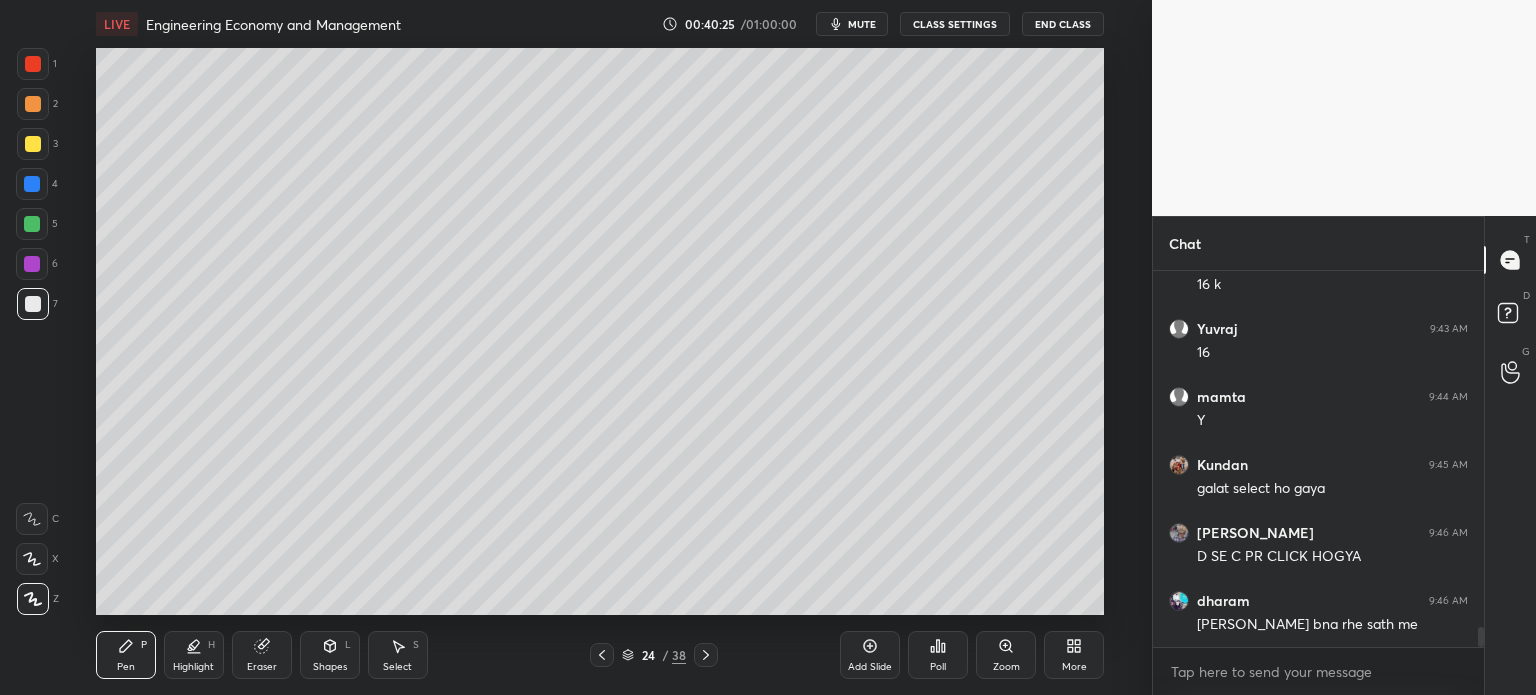 scroll, scrollTop: 6854, scrollLeft: 0, axis: vertical 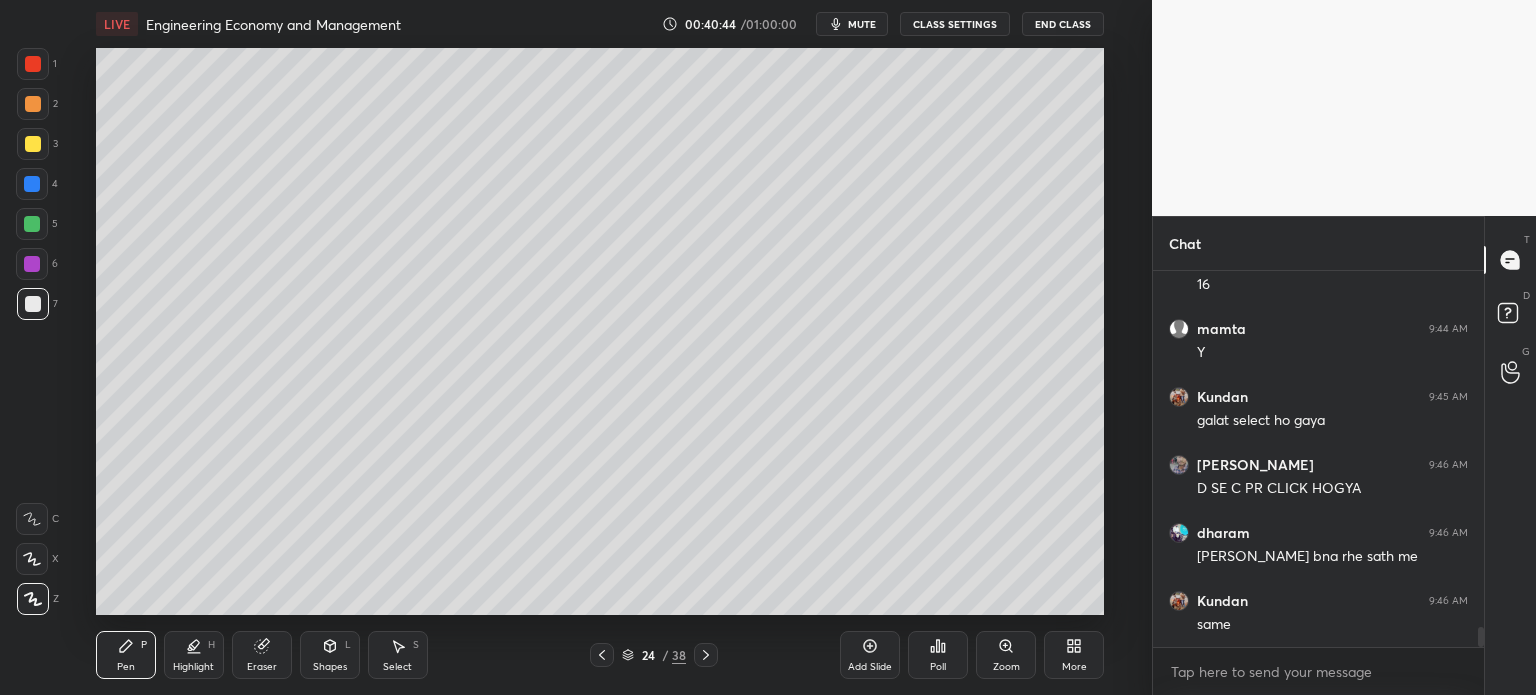 click at bounding box center (706, 655) 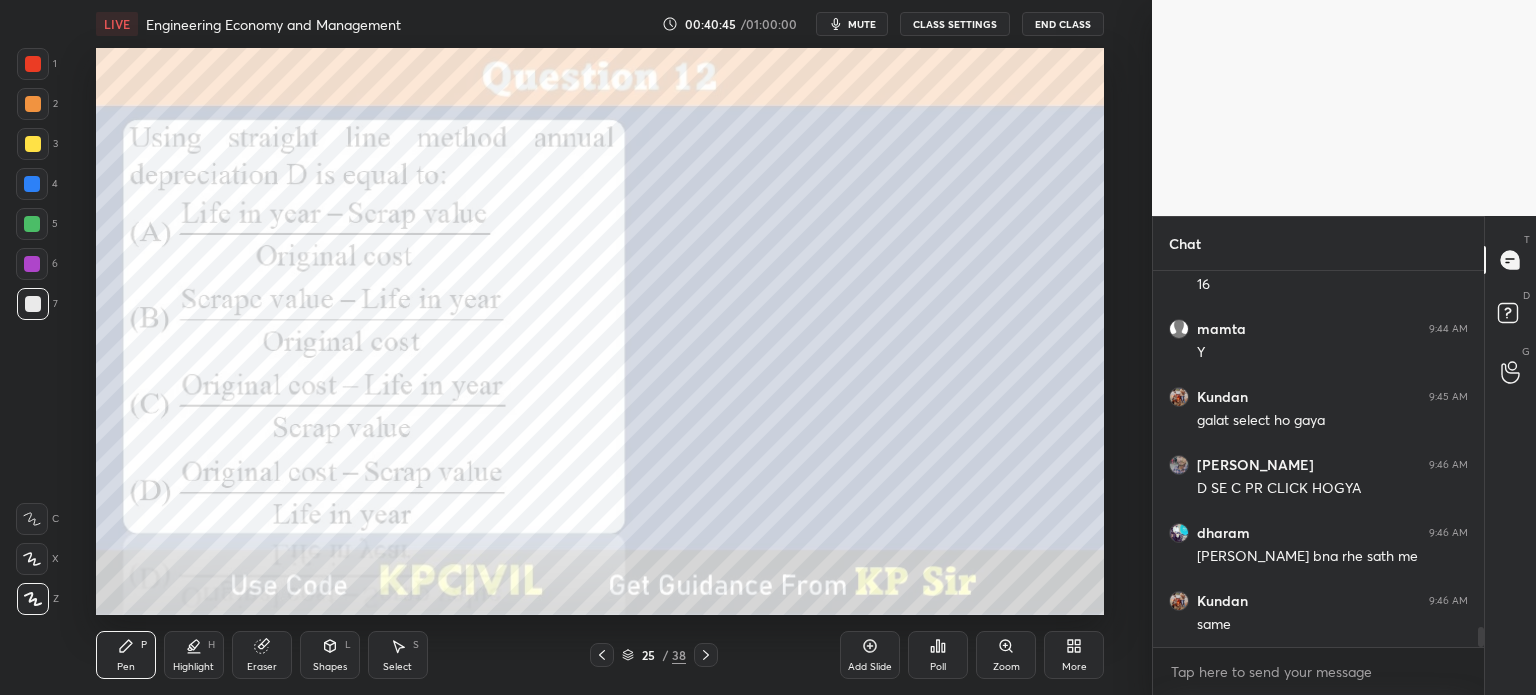 click 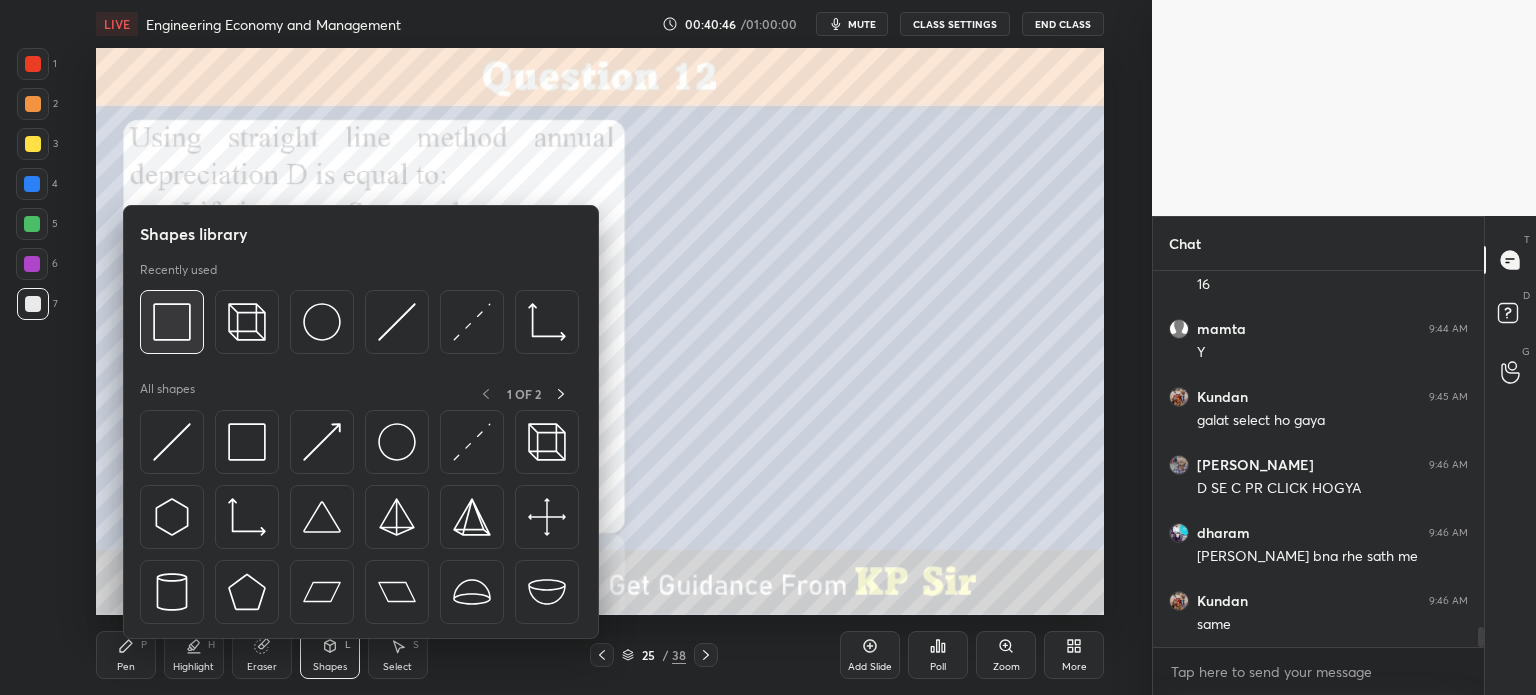 click at bounding box center (172, 322) 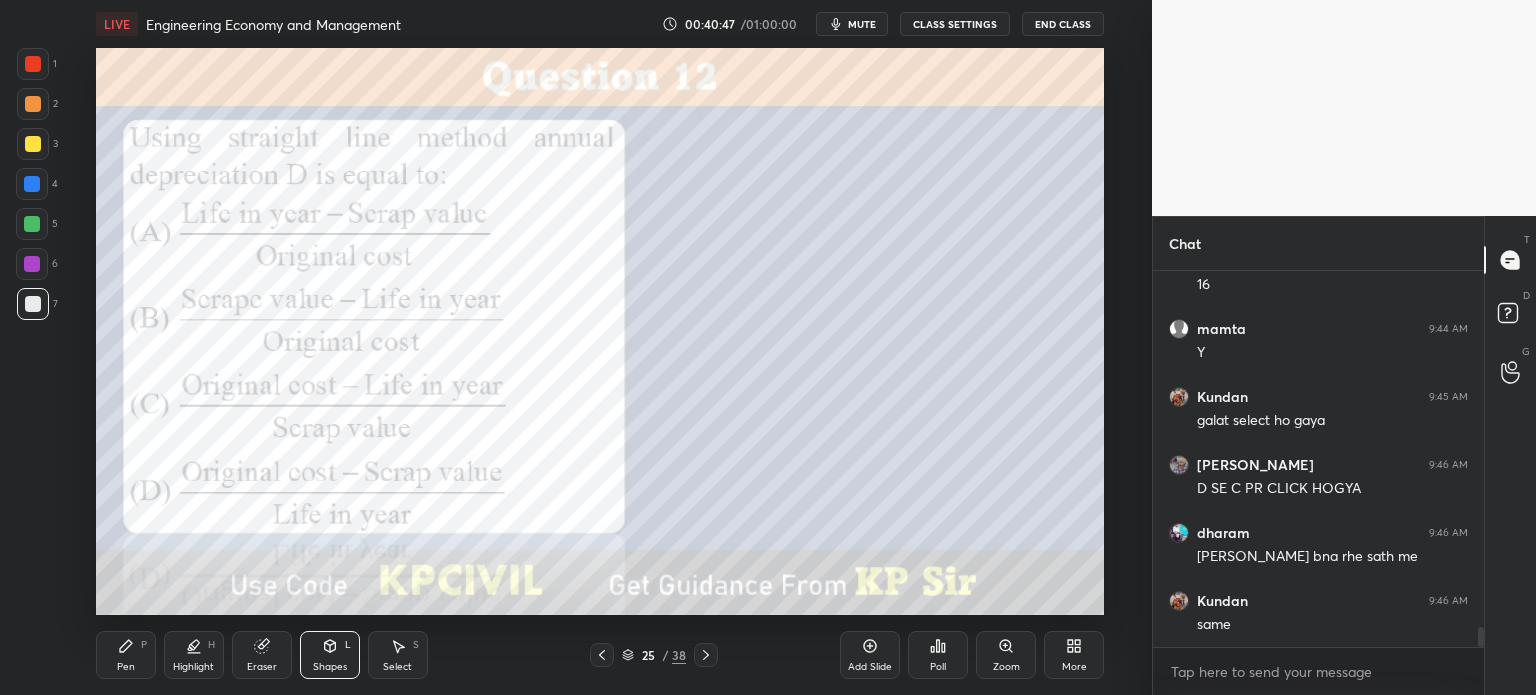 click at bounding box center [33, 104] 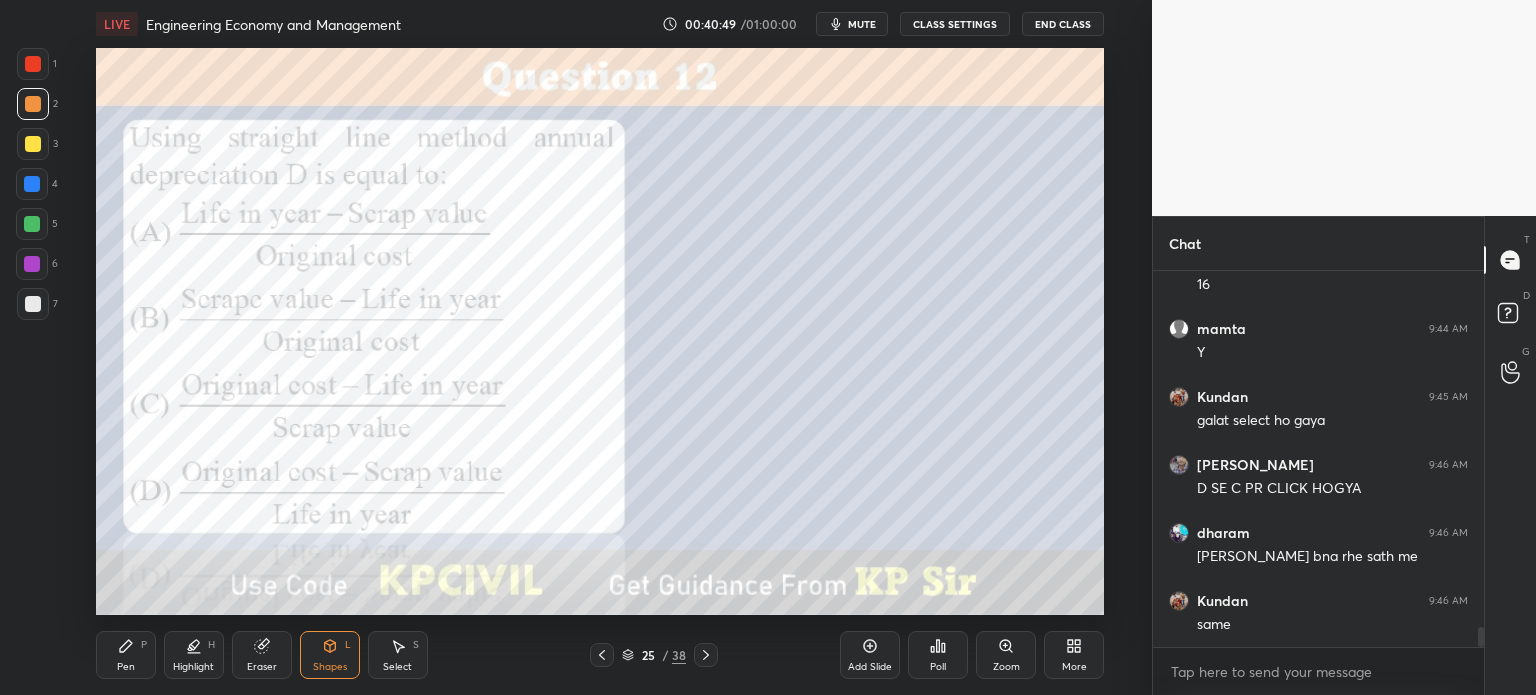 click at bounding box center (33, 64) 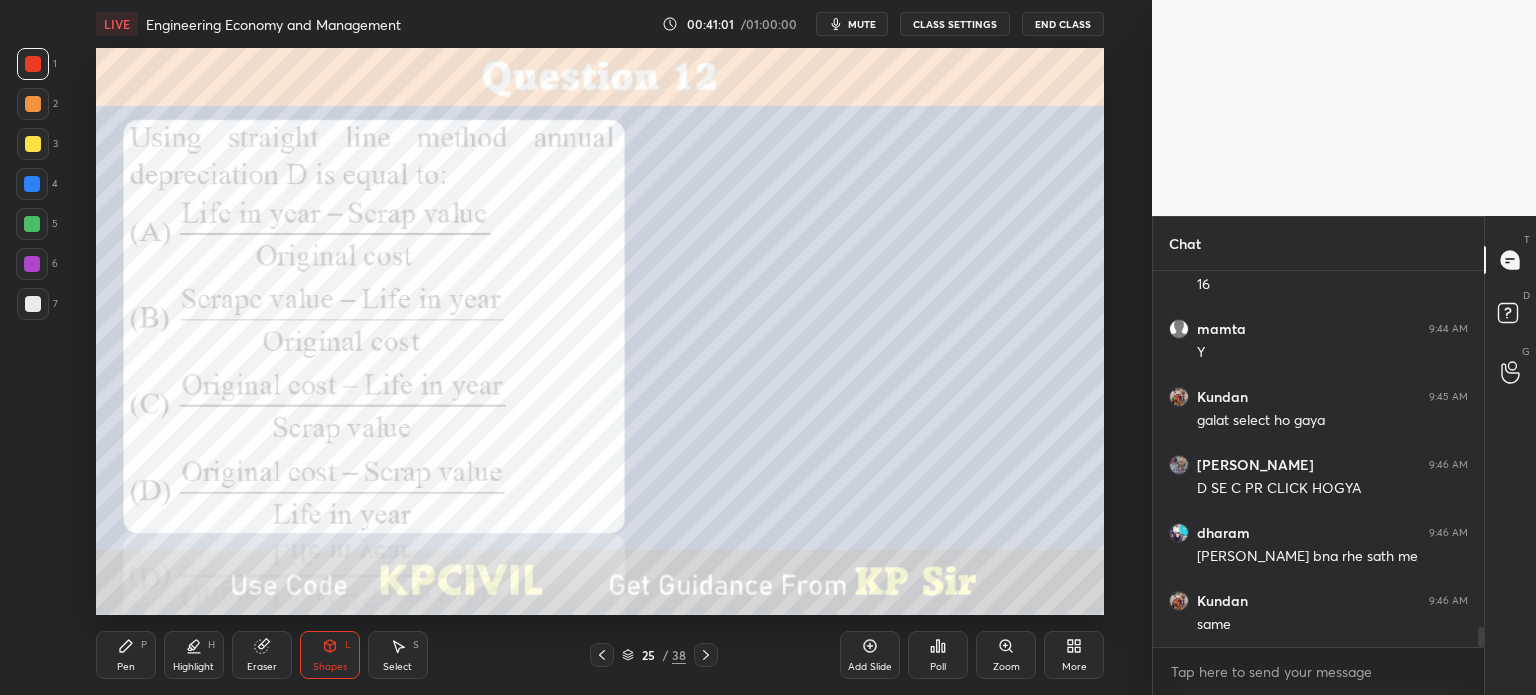 click on "Pen P" at bounding box center [126, 655] 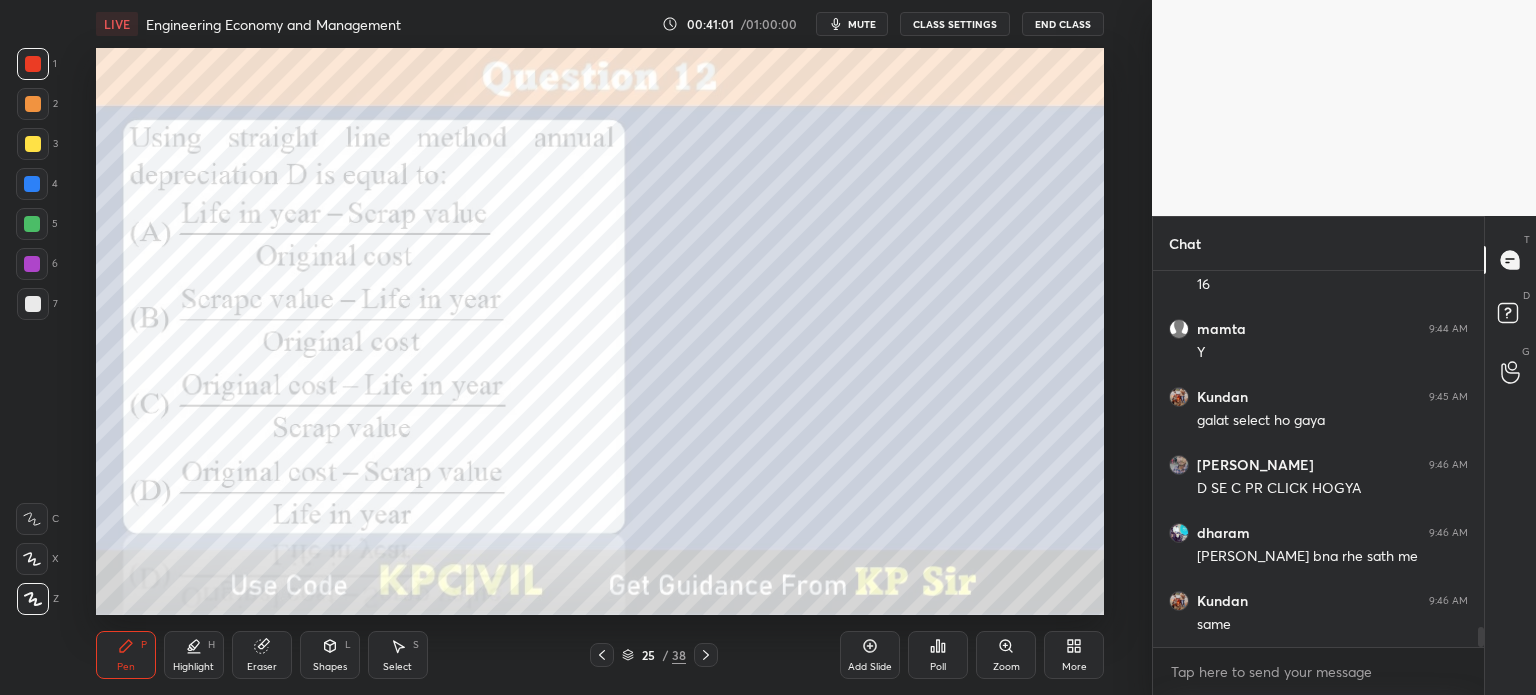 click on "Highlight H" at bounding box center (194, 655) 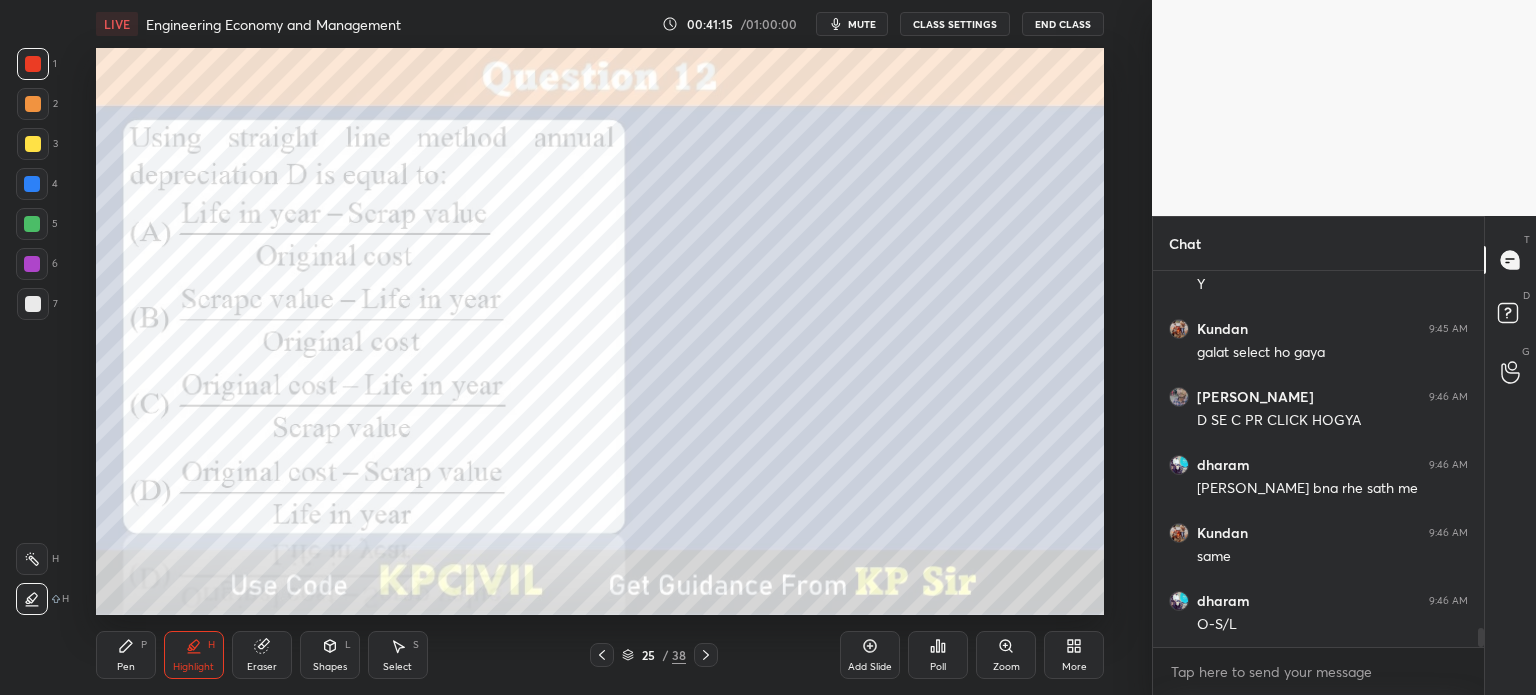 scroll, scrollTop: 6990, scrollLeft: 0, axis: vertical 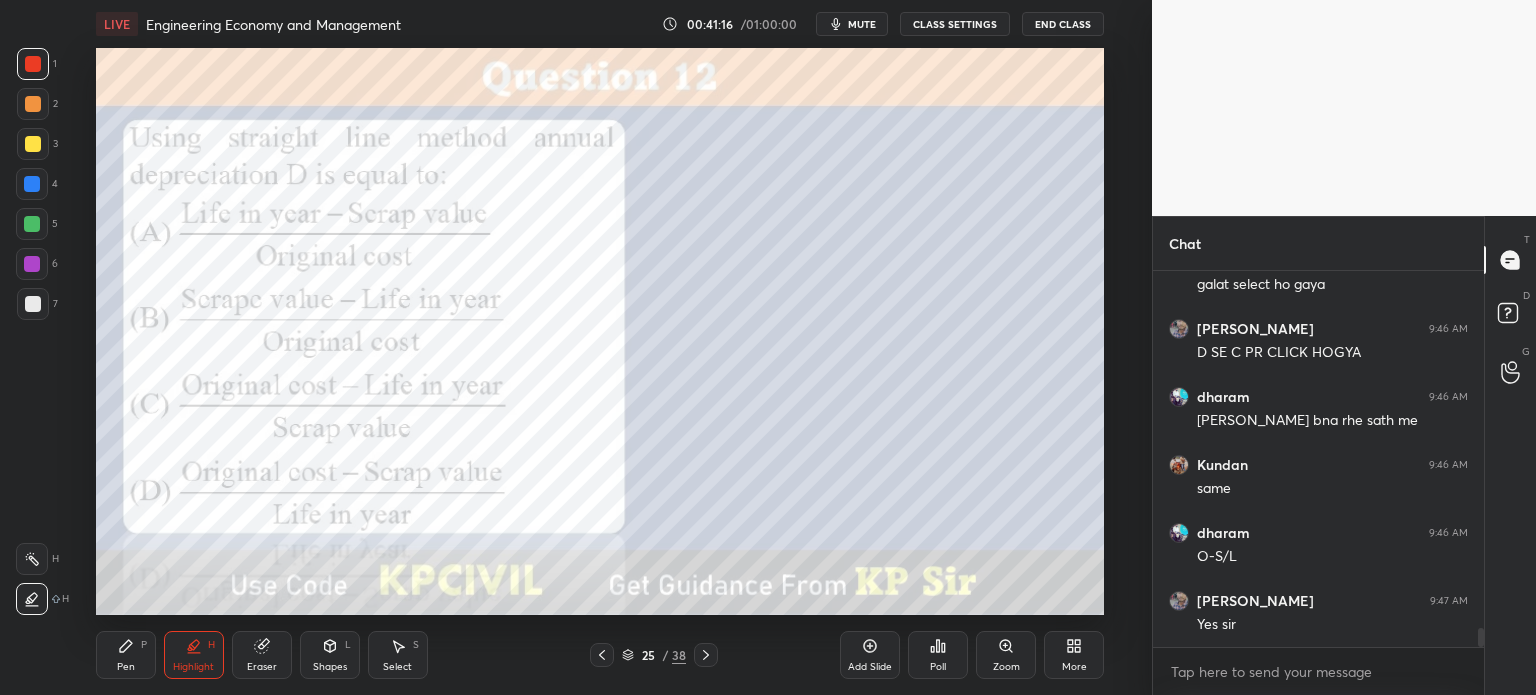 click on "Pen P" at bounding box center [126, 655] 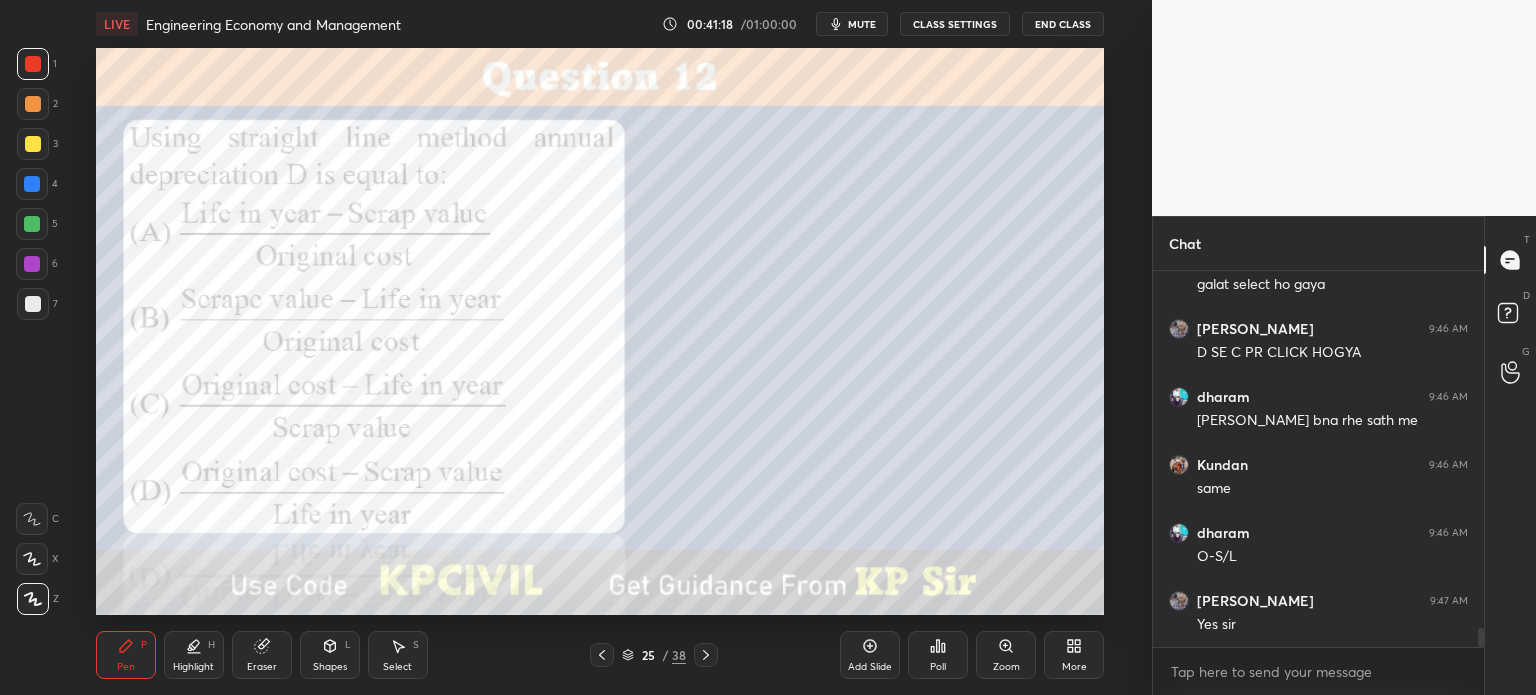 click at bounding box center (33, 144) 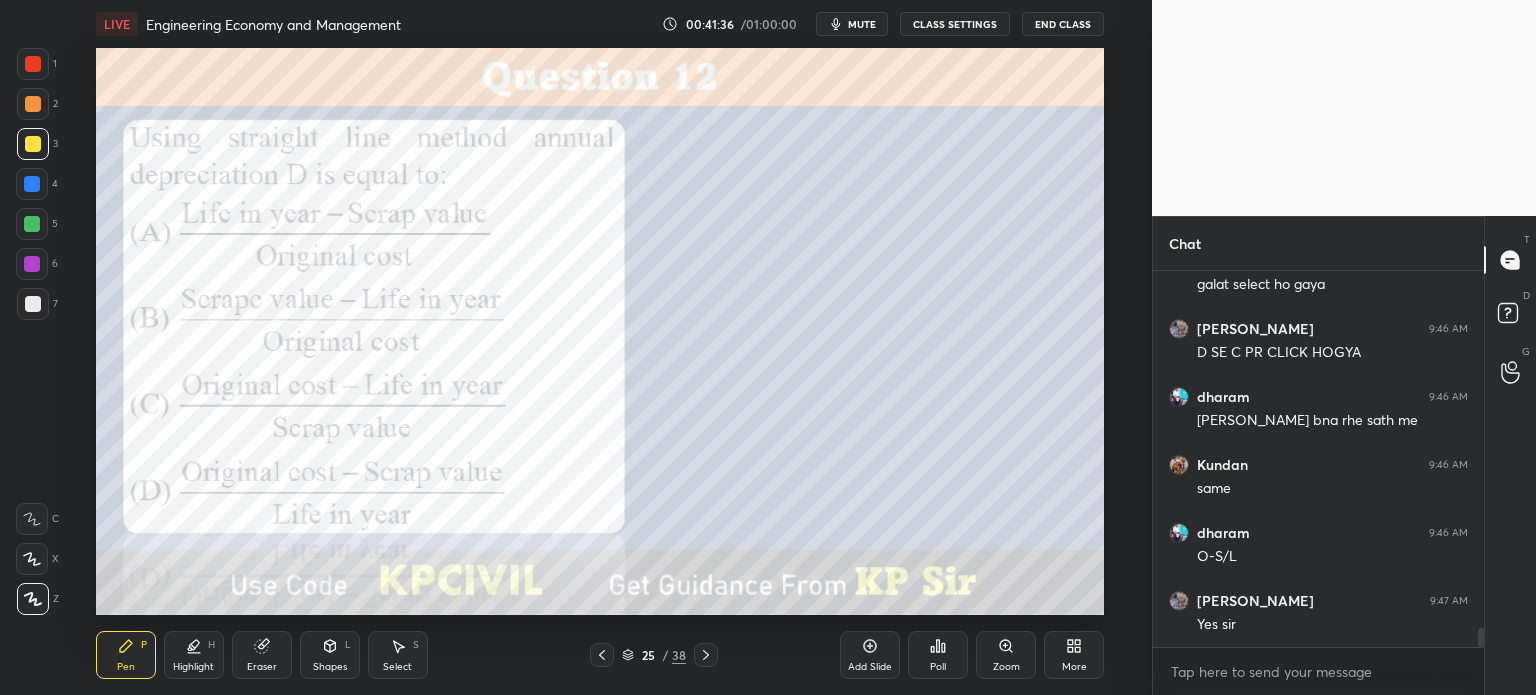 click 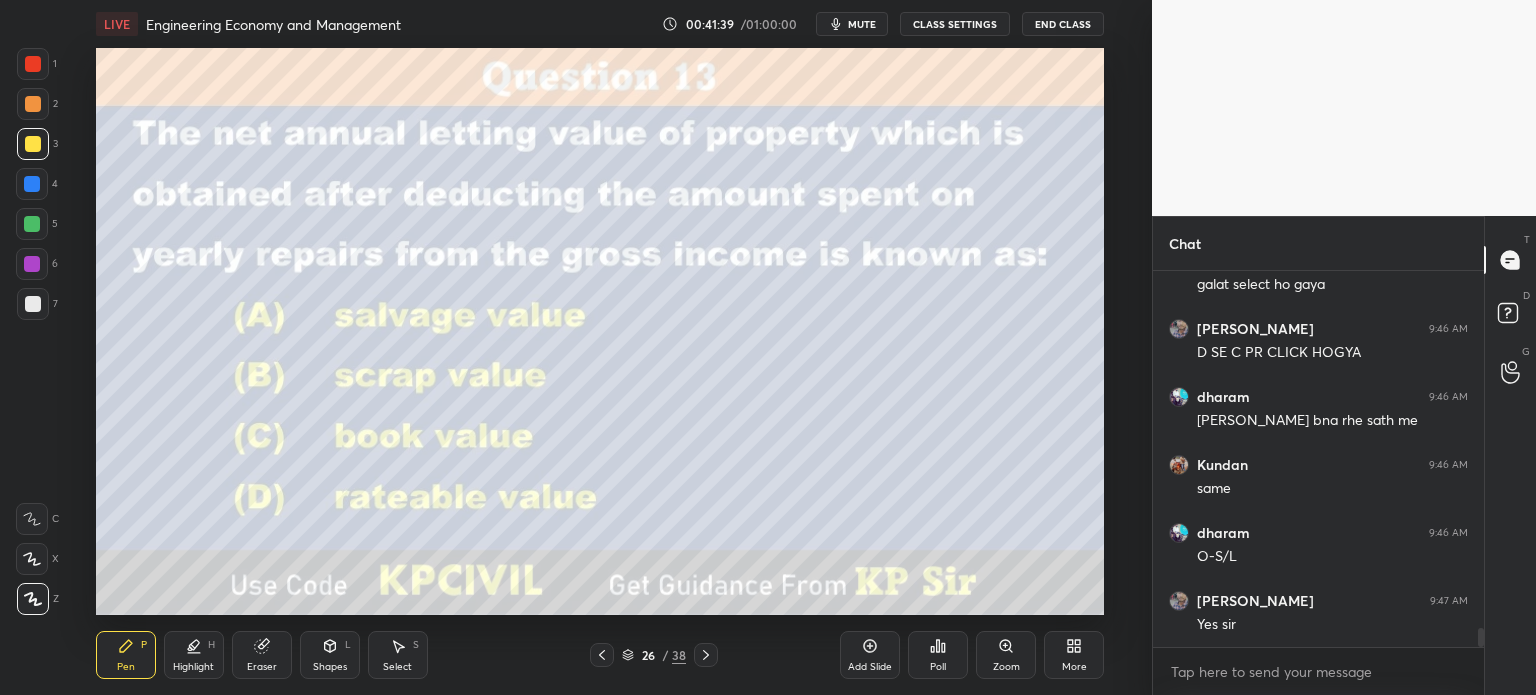 click on "Poll" at bounding box center (938, 655) 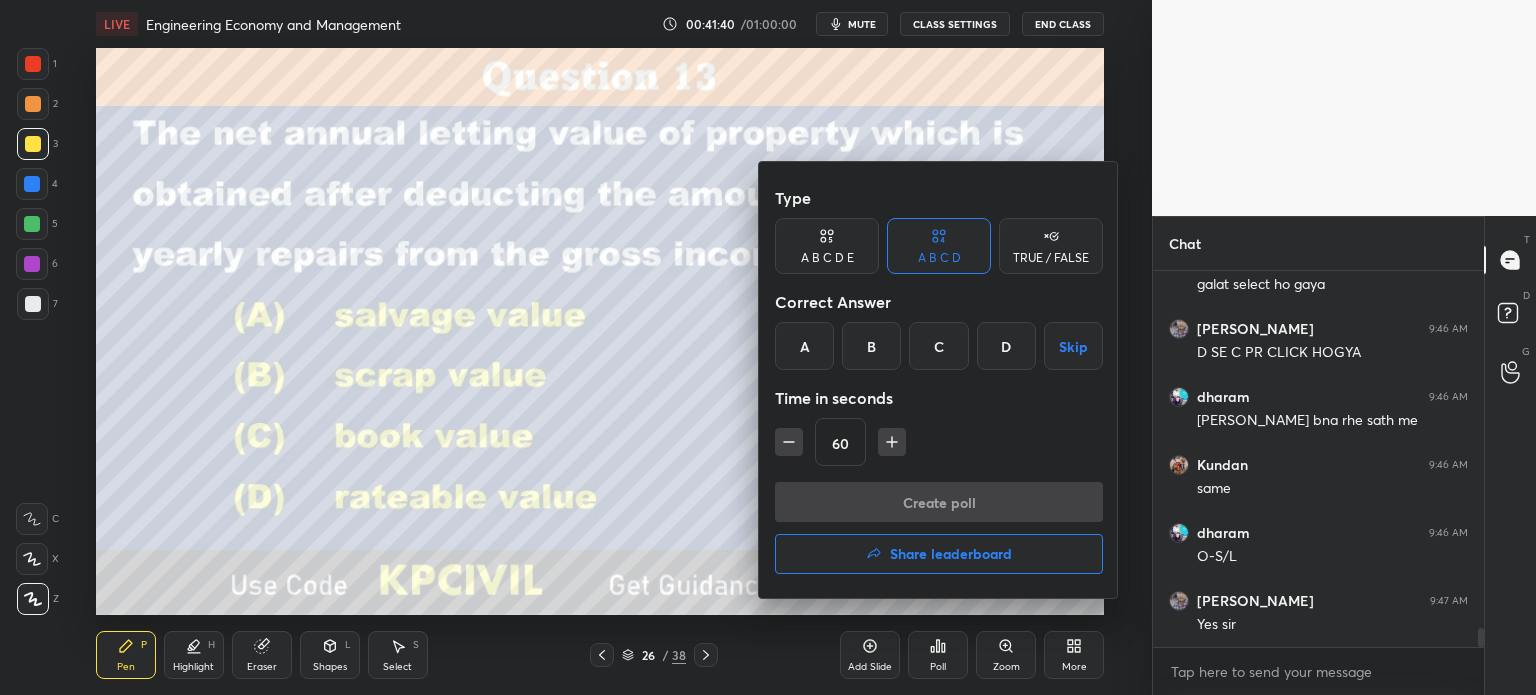 click on "D" at bounding box center [1006, 346] 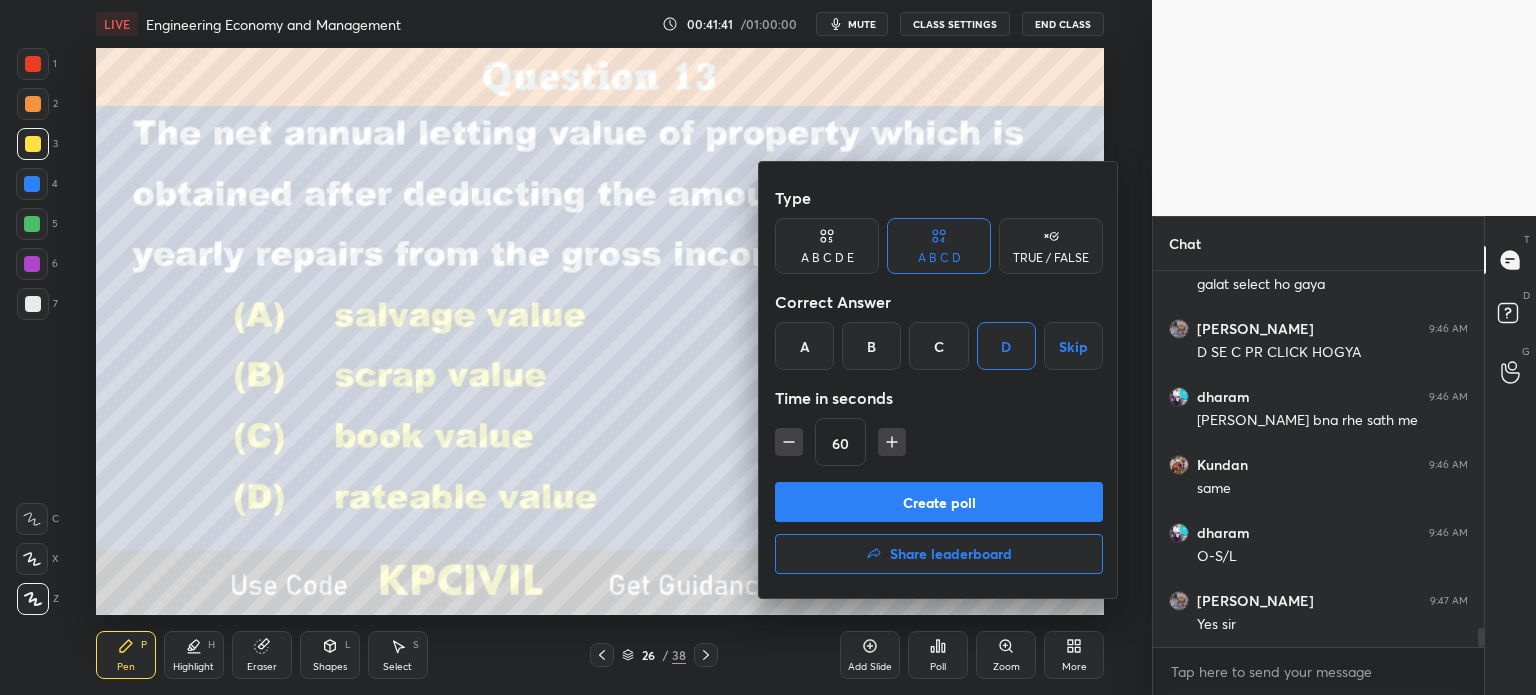 click on "Create poll" at bounding box center (939, 502) 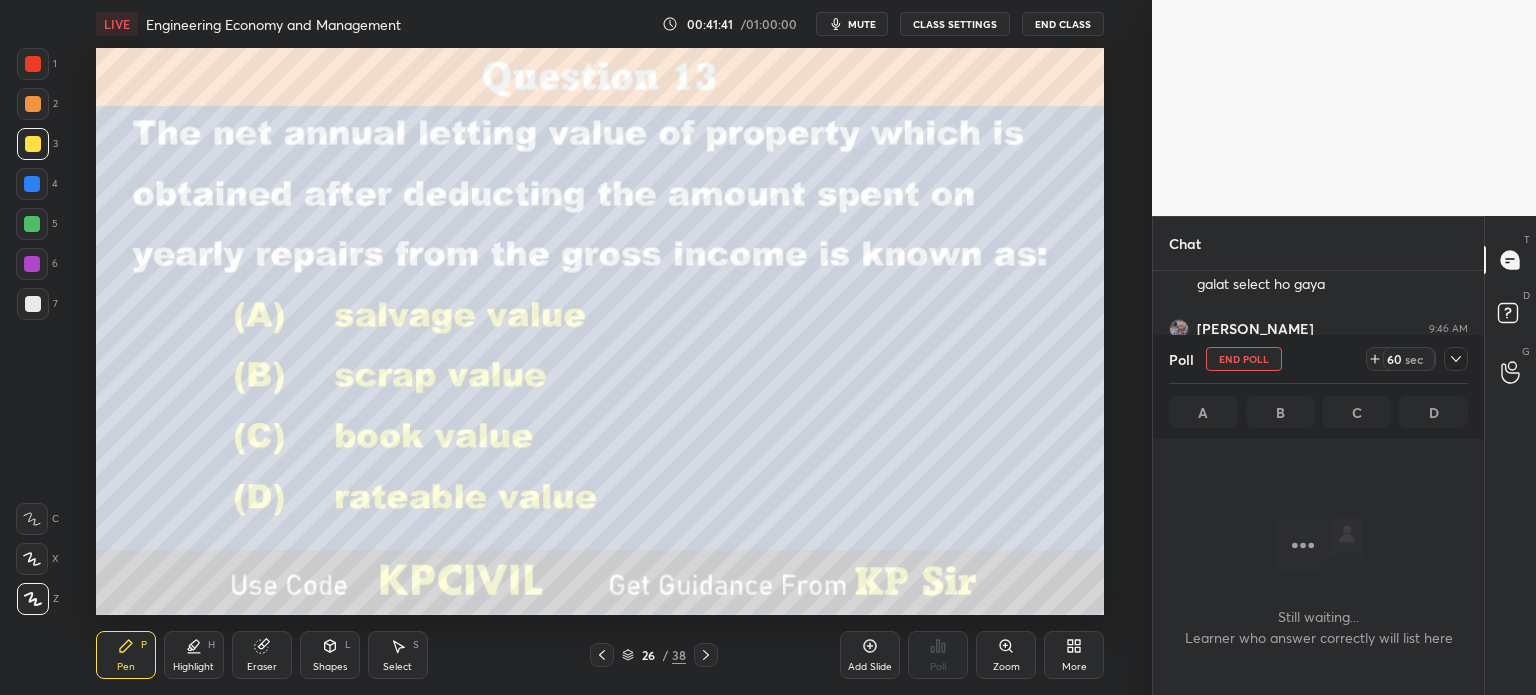scroll, scrollTop: 272, scrollLeft: 325, axis: both 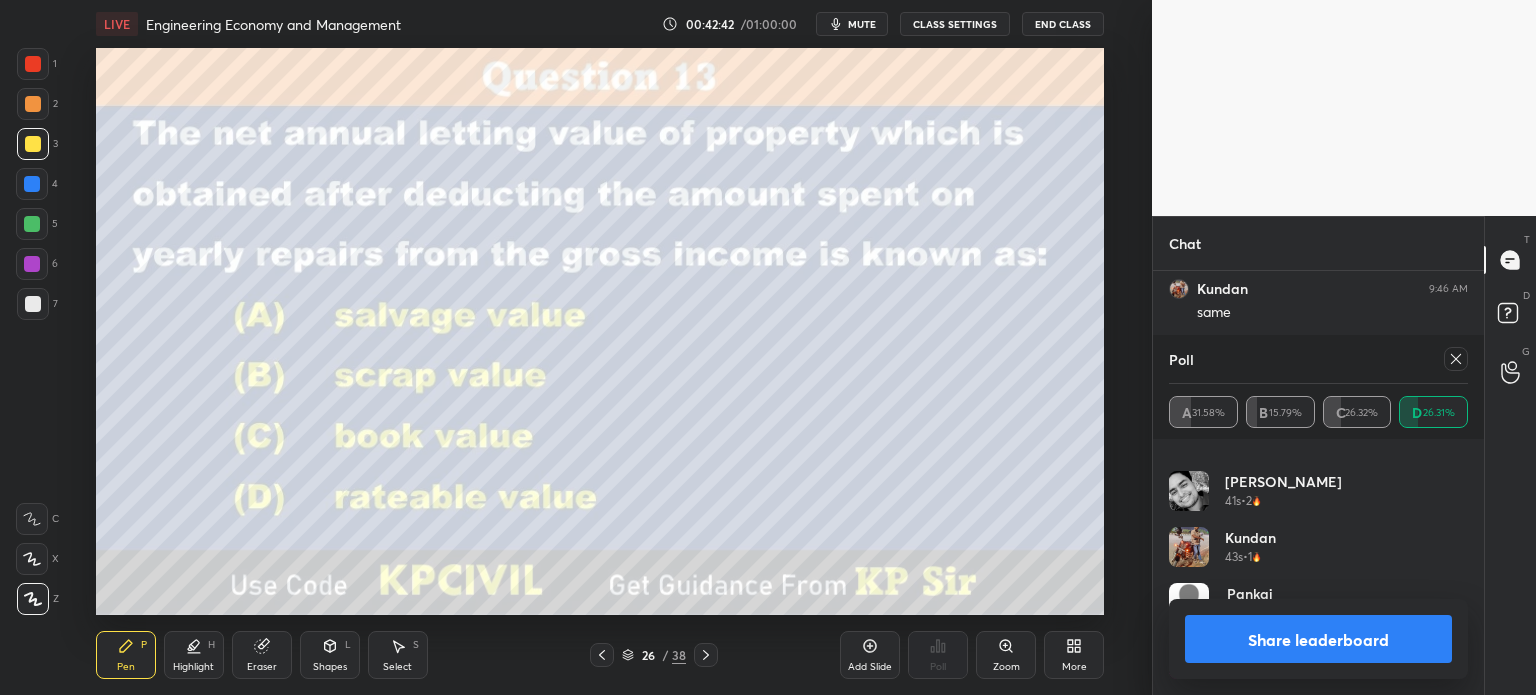 click 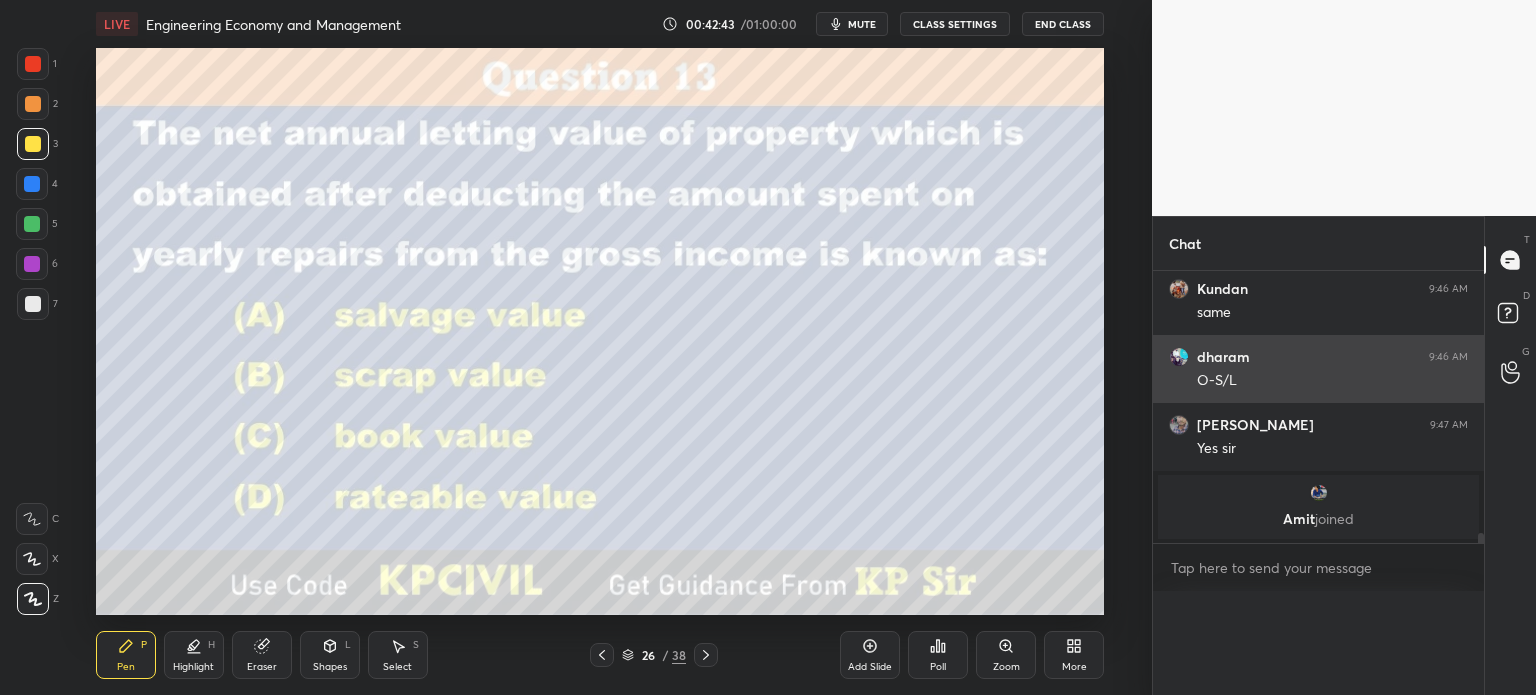 scroll, scrollTop: 151, scrollLeft: 293, axis: both 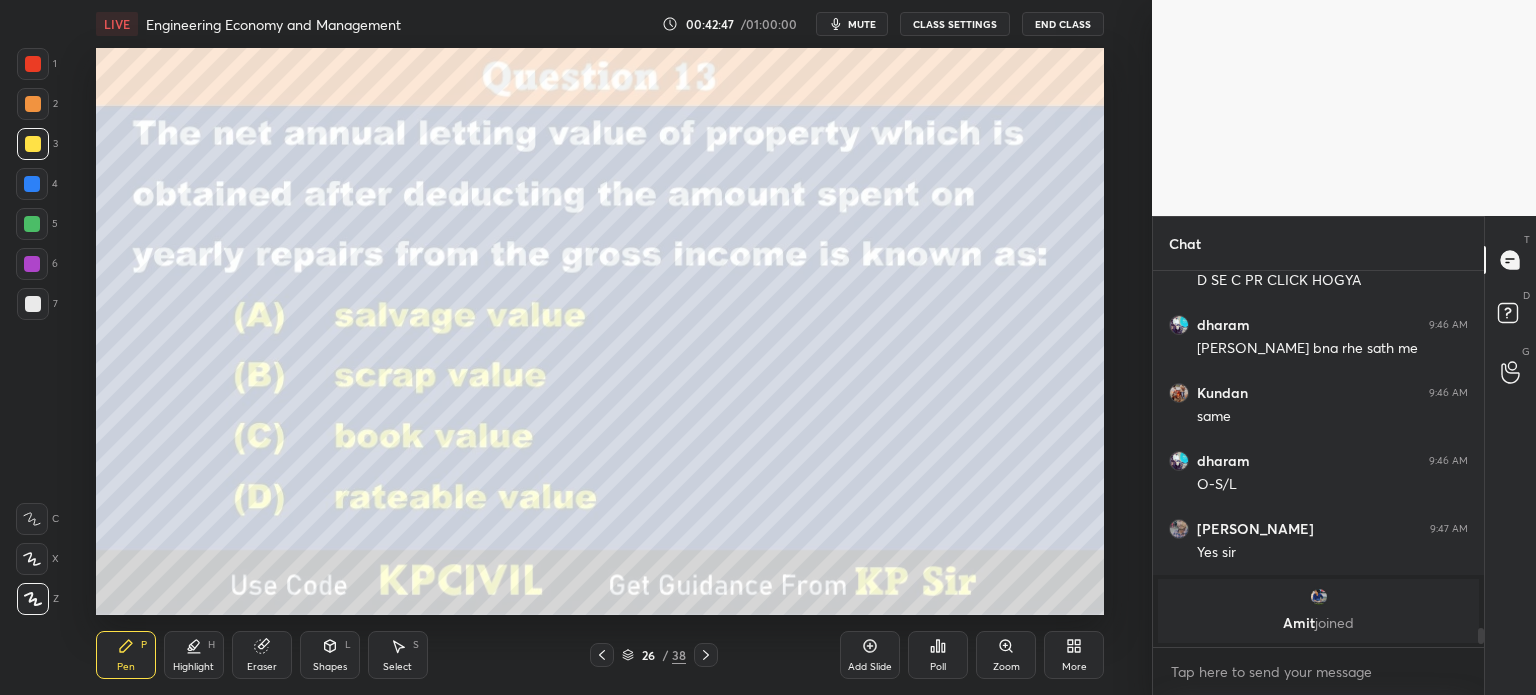click on "Shapes L" at bounding box center (330, 655) 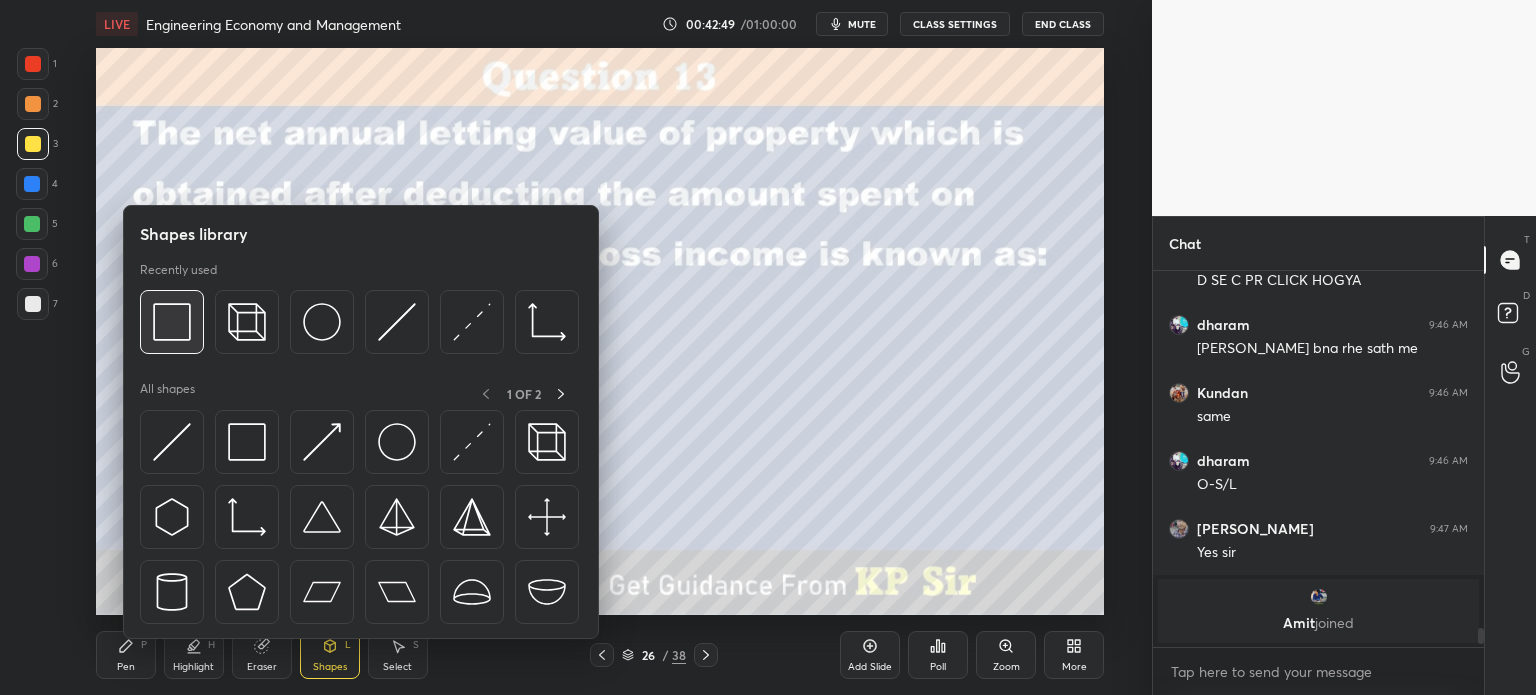 click at bounding box center (172, 322) 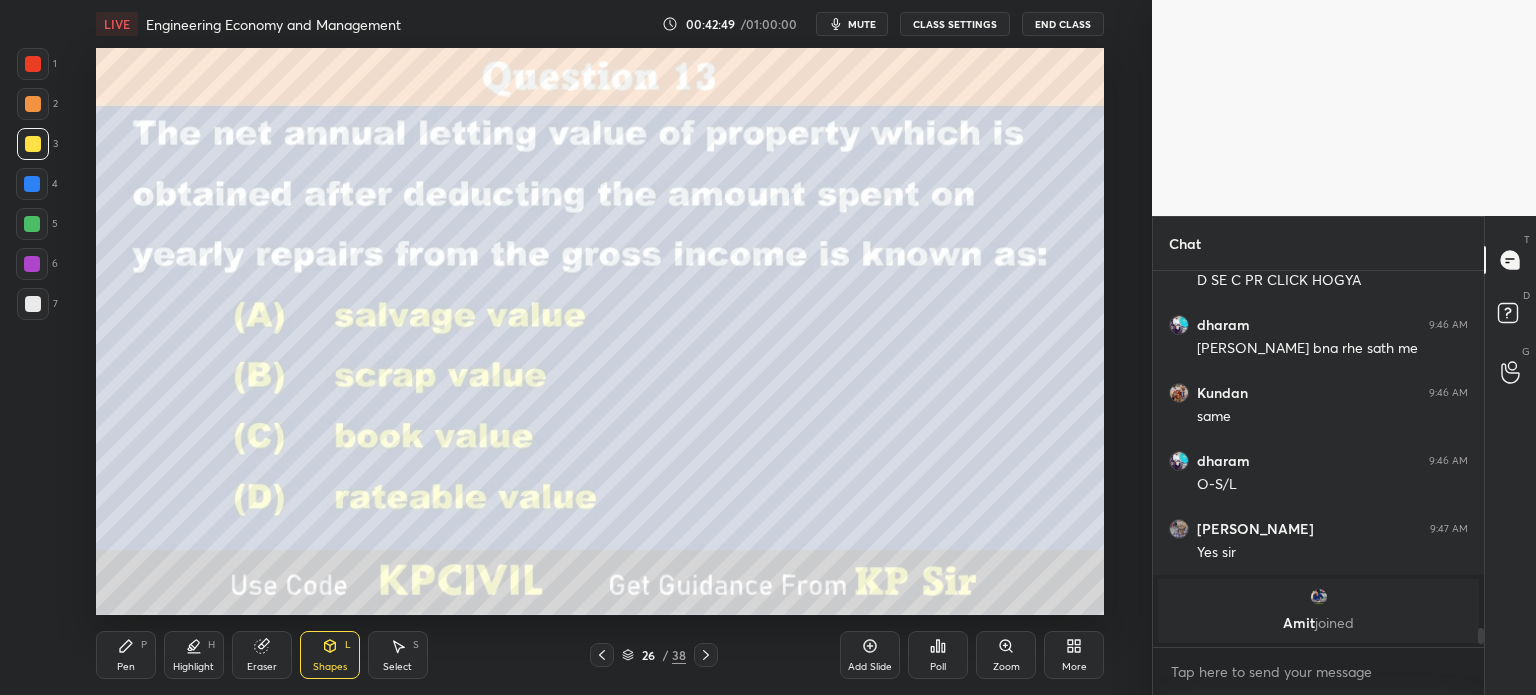 click at bounding box center [33, 104] 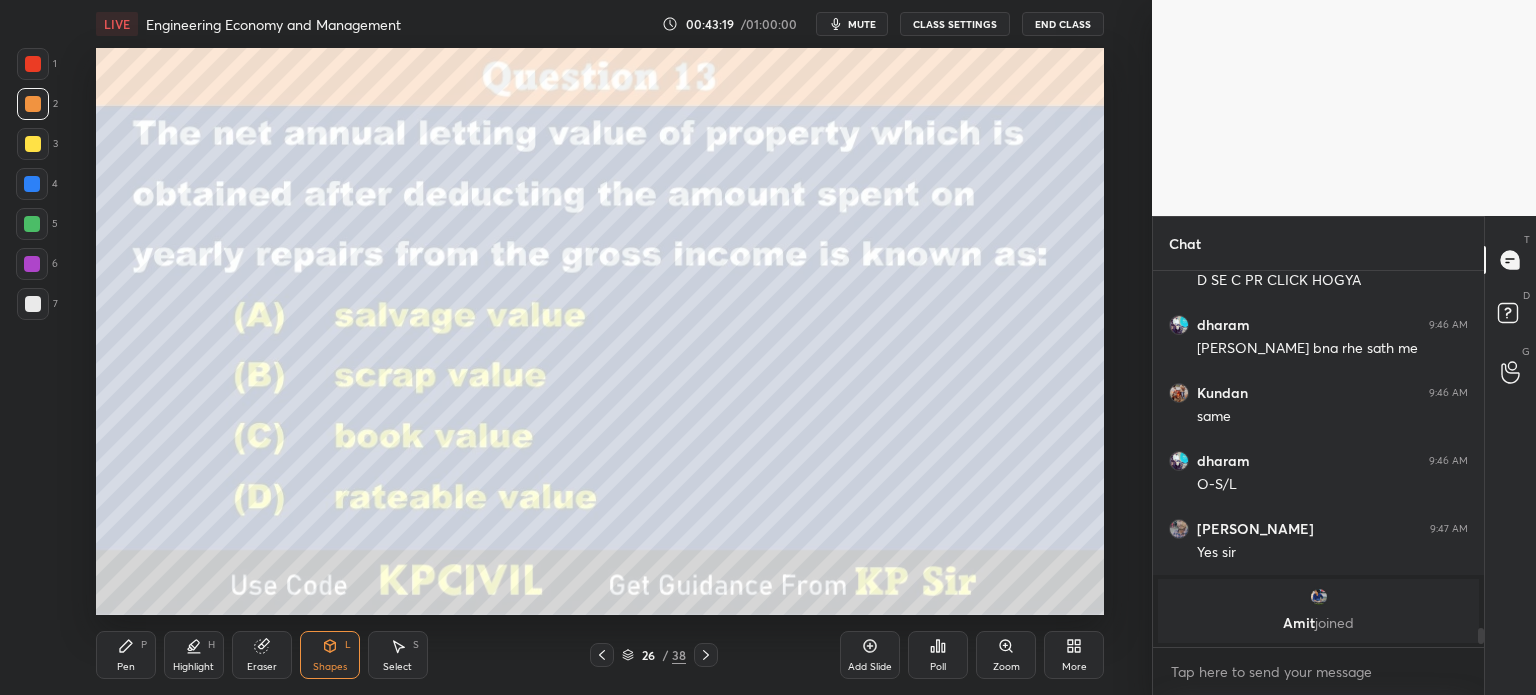 click on "Pen" at bounding box center (126, 667) 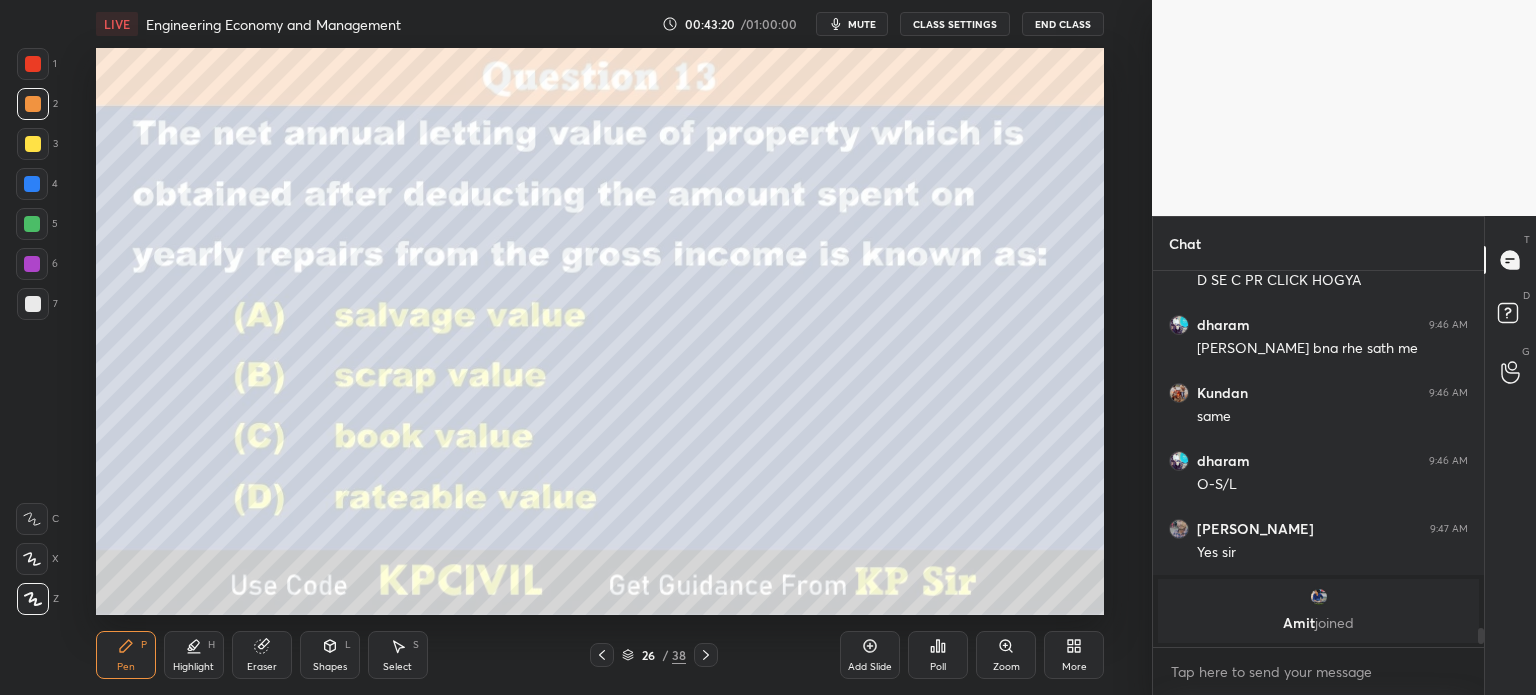 click at bounding box center [33, 144] 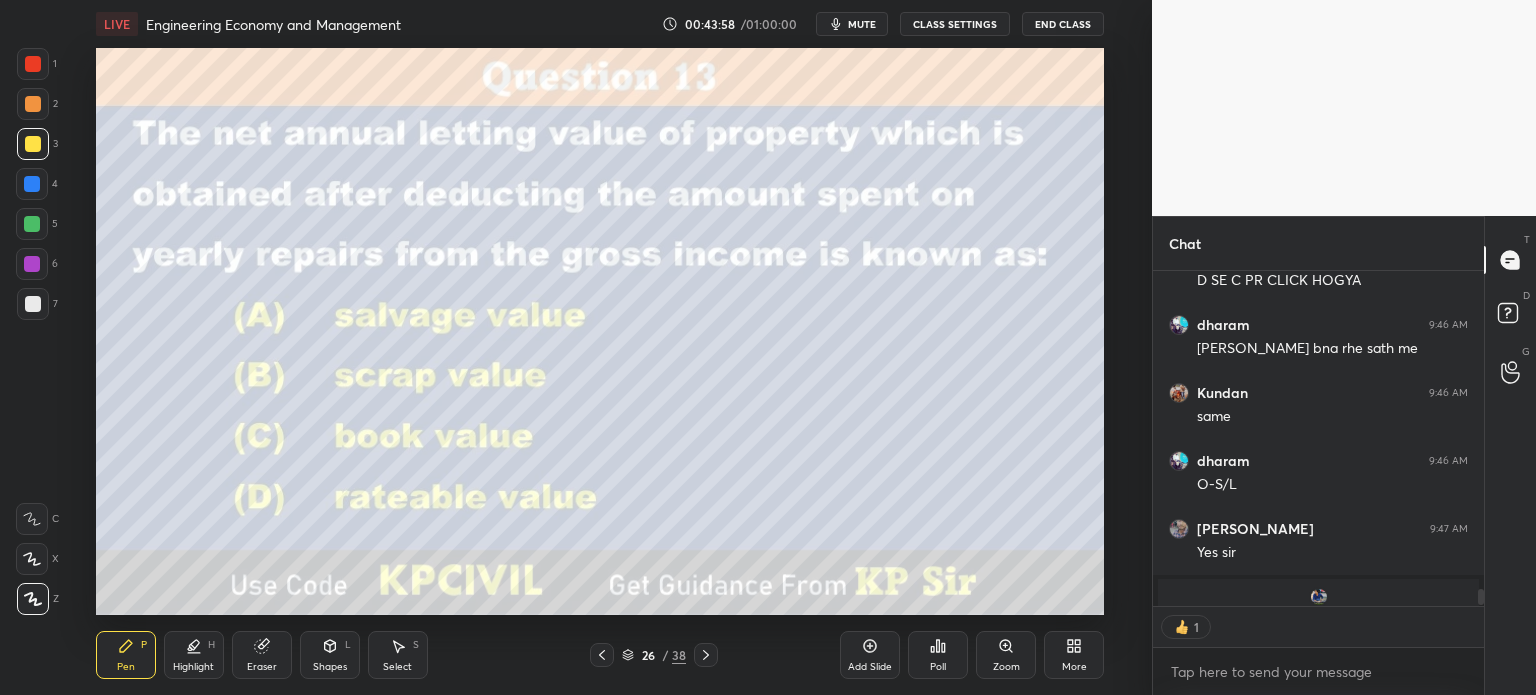 scroll, scrollTop: 6, scrollLeft: 6, axis: both 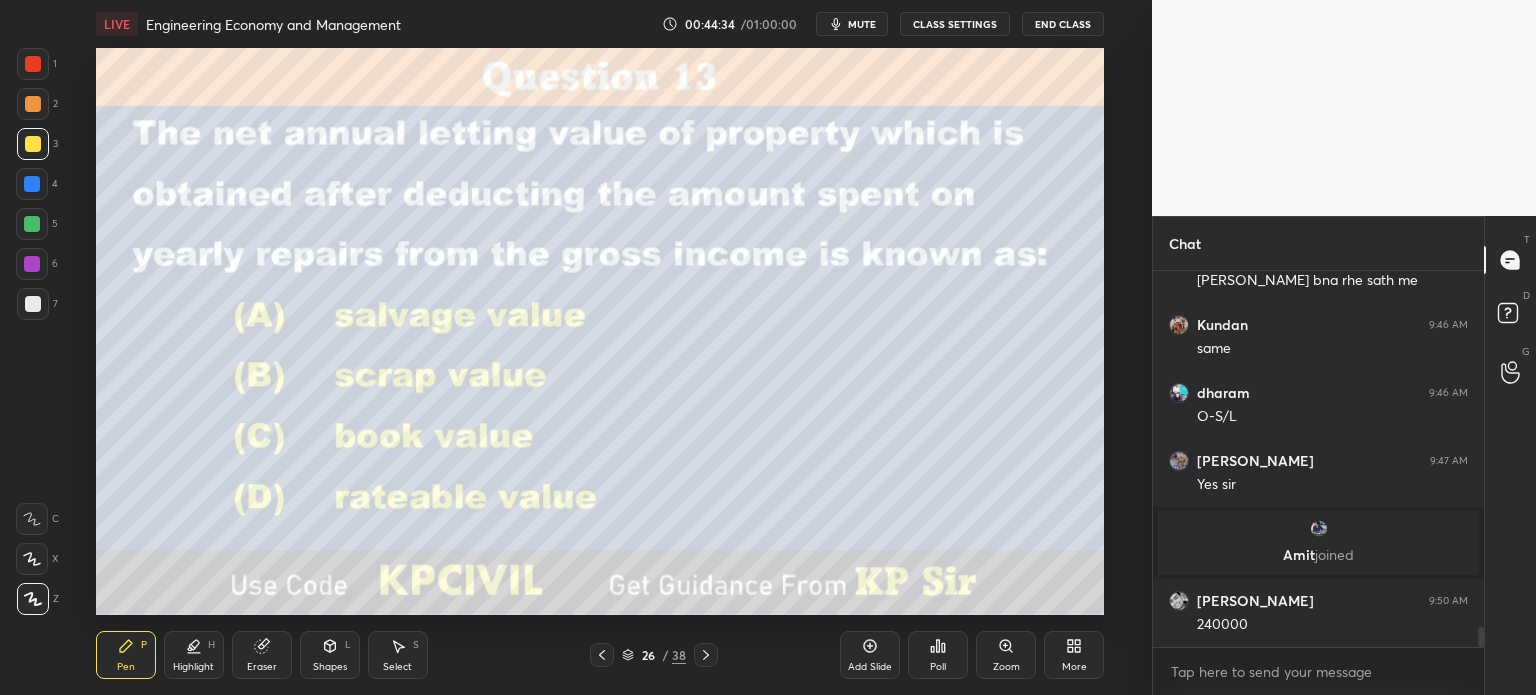 click at bounding box center (33, 304) 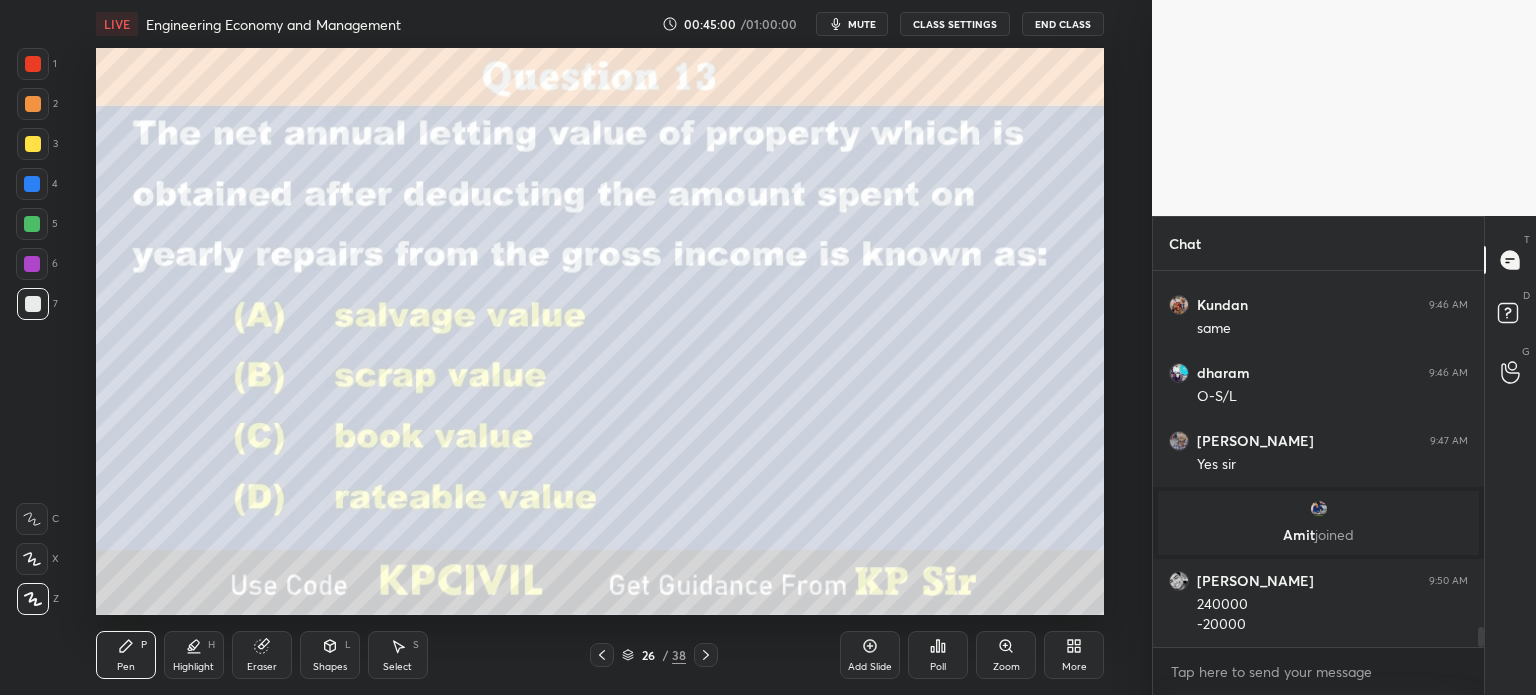 scroll, scrollTop: 6872, scrollLeft: 0, axis: vertical 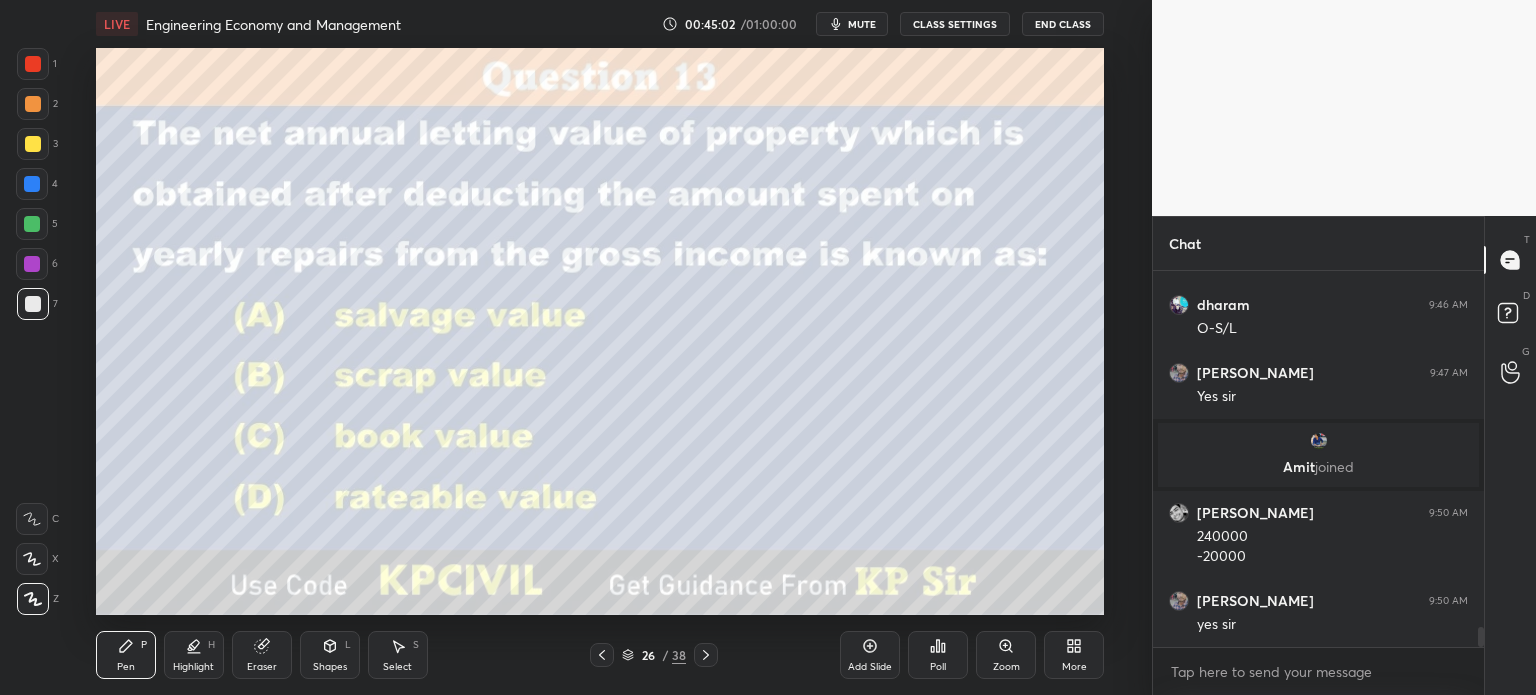 click on "Highlight" at bounding box center (193, 667) 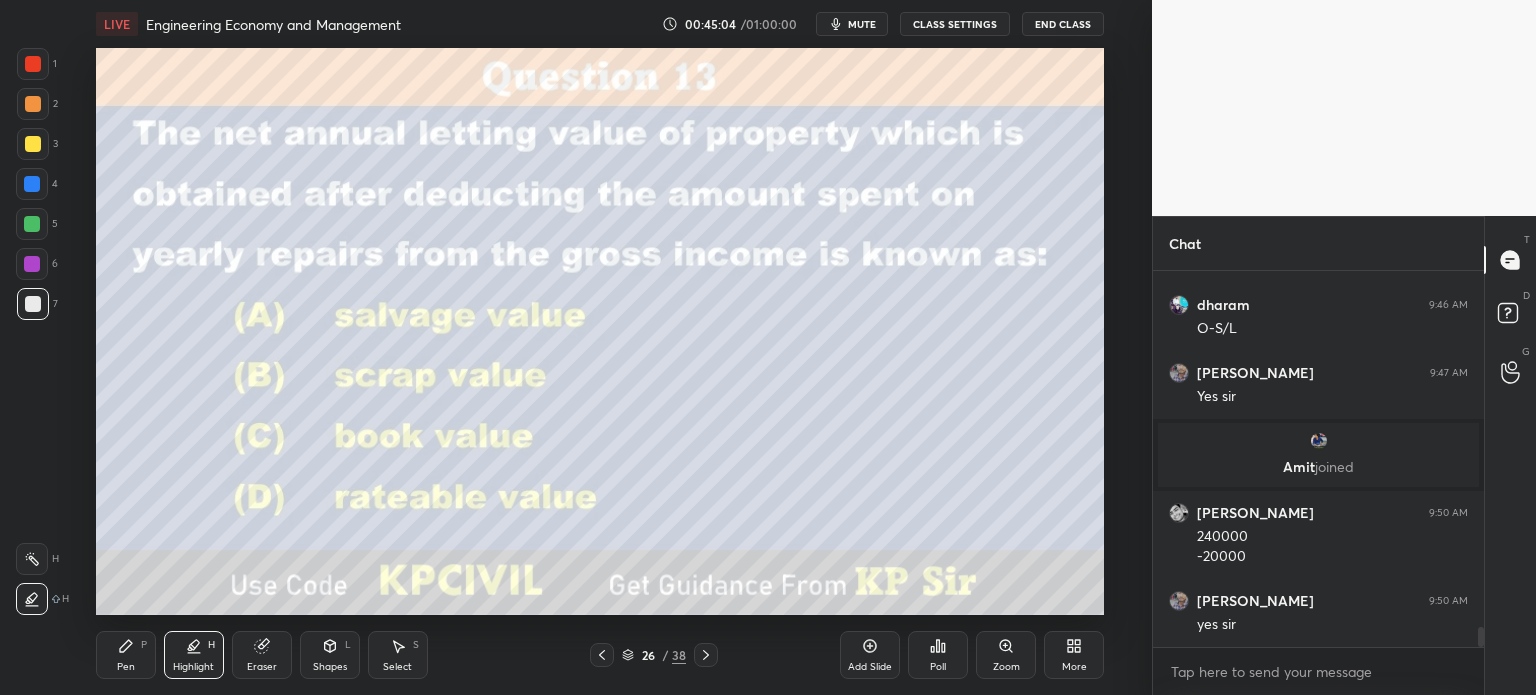 click at bounding box center [32, 559] 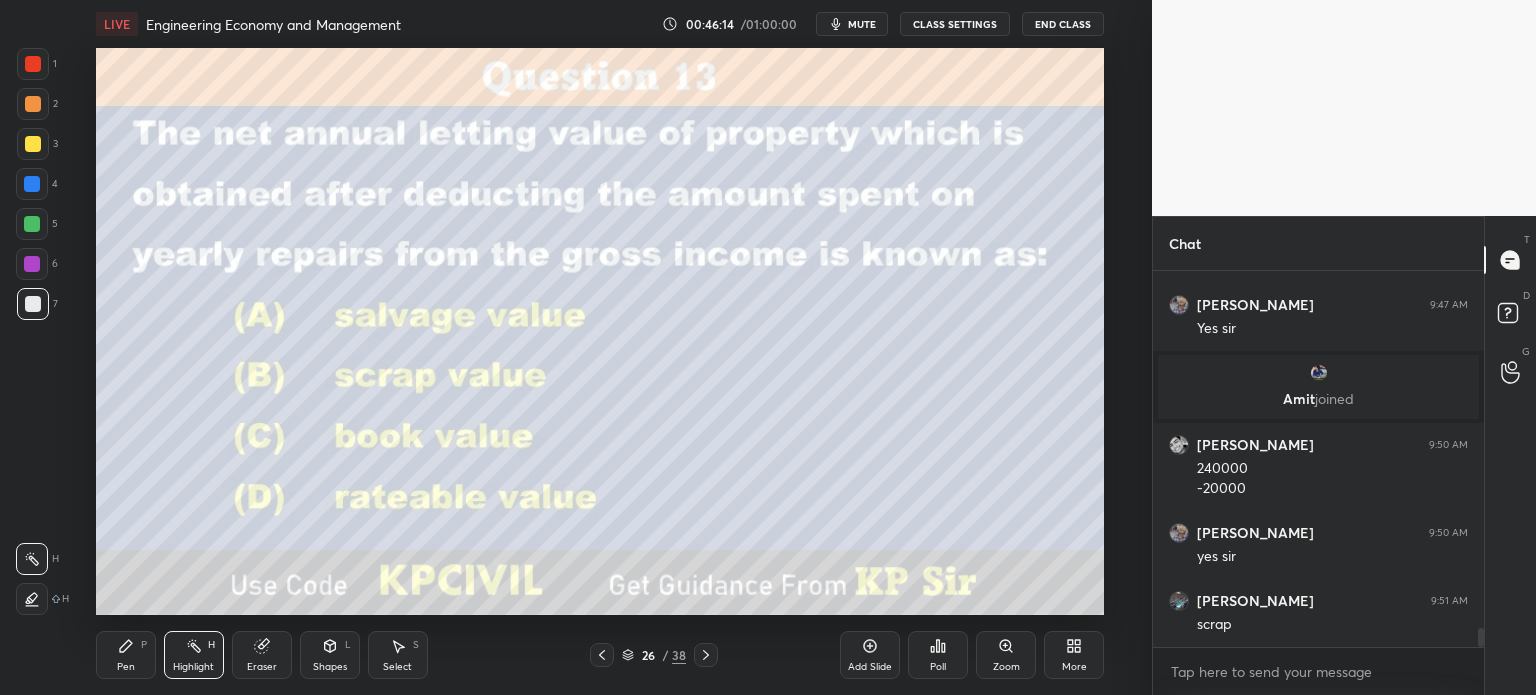 scroll, scrollTop: 7008, scrollLeft: 0, axis: vertical 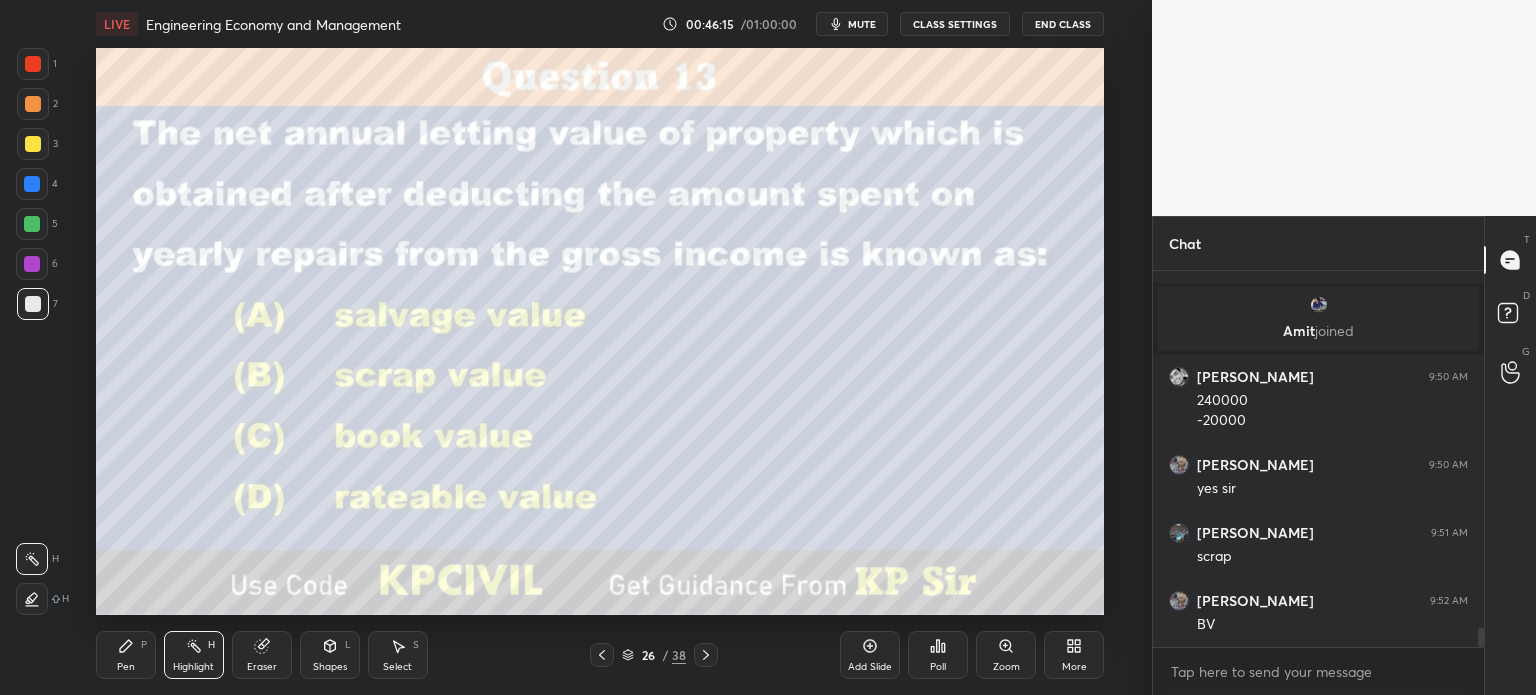 click 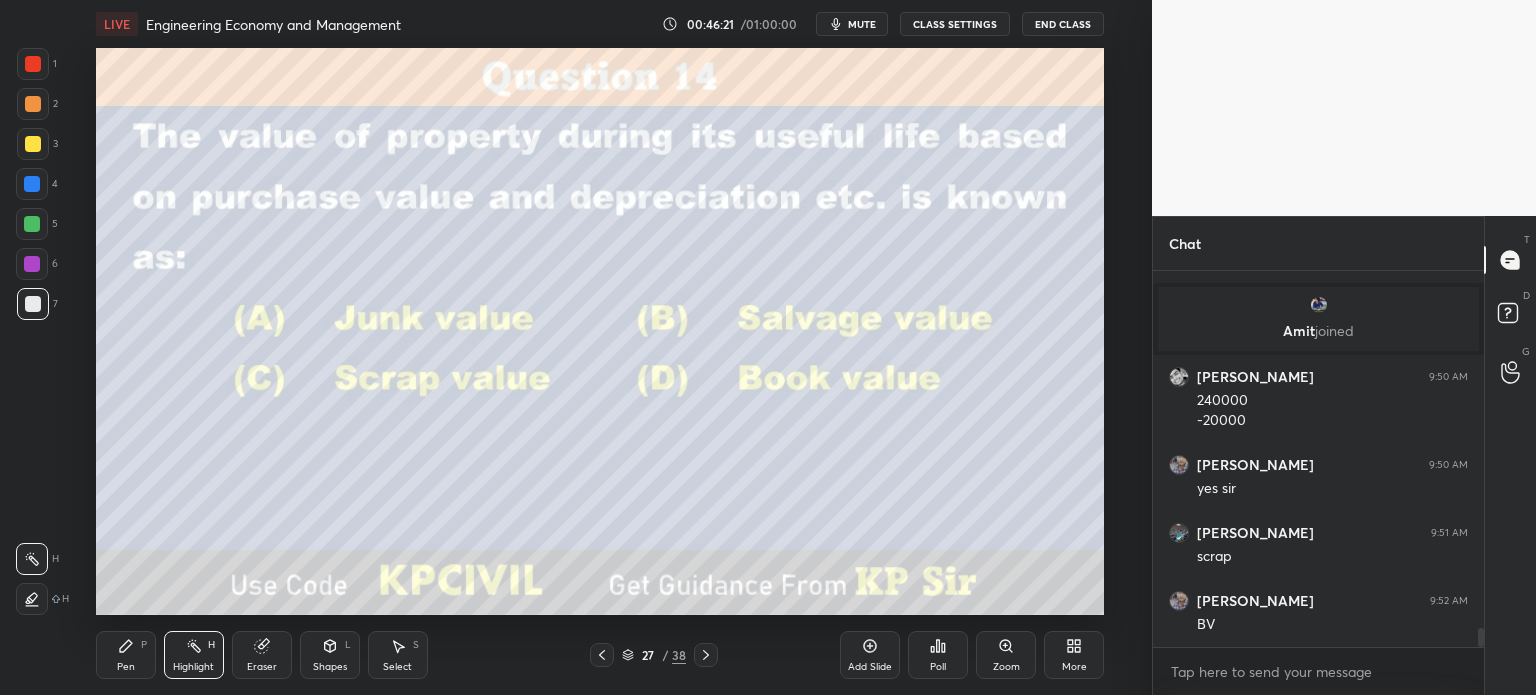 click on "Poll" at bounding box center [938, 655] 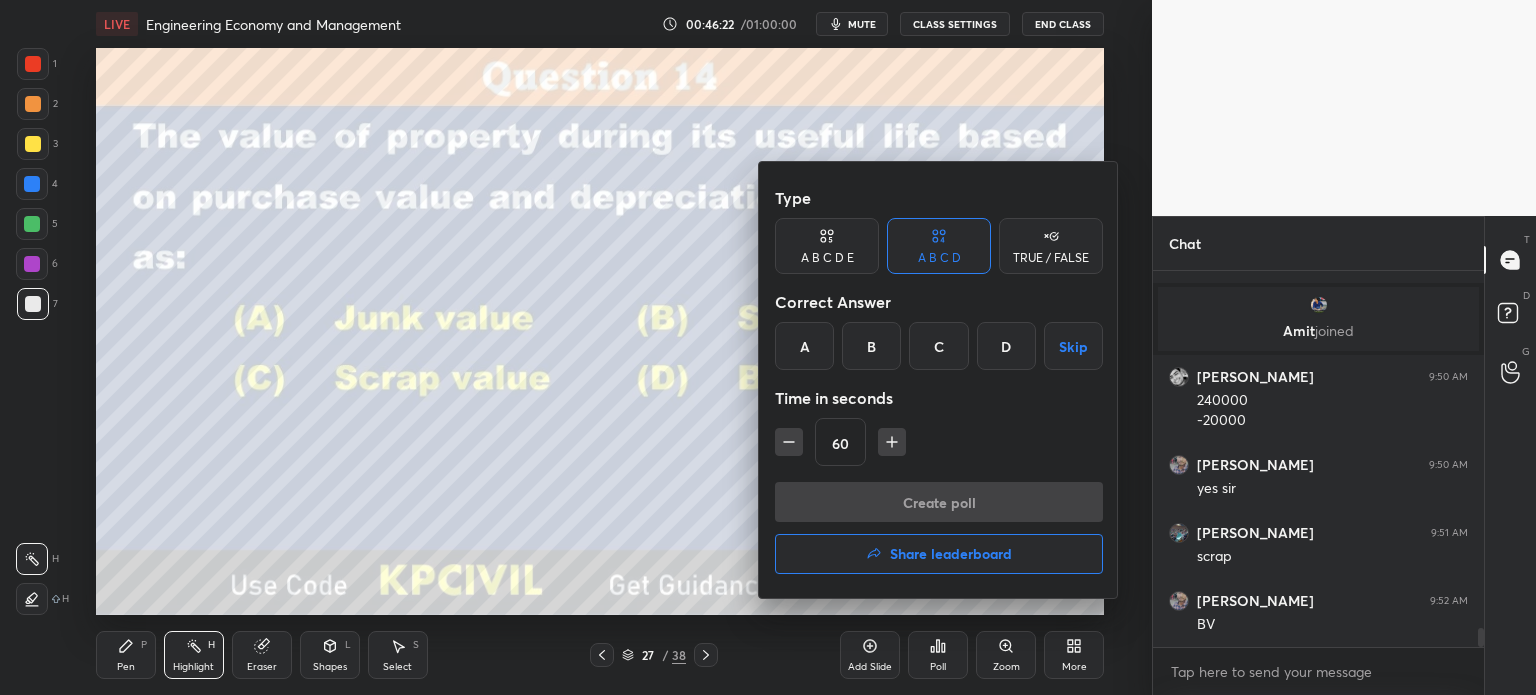 click on "D" at bounding box center [1006, 346] 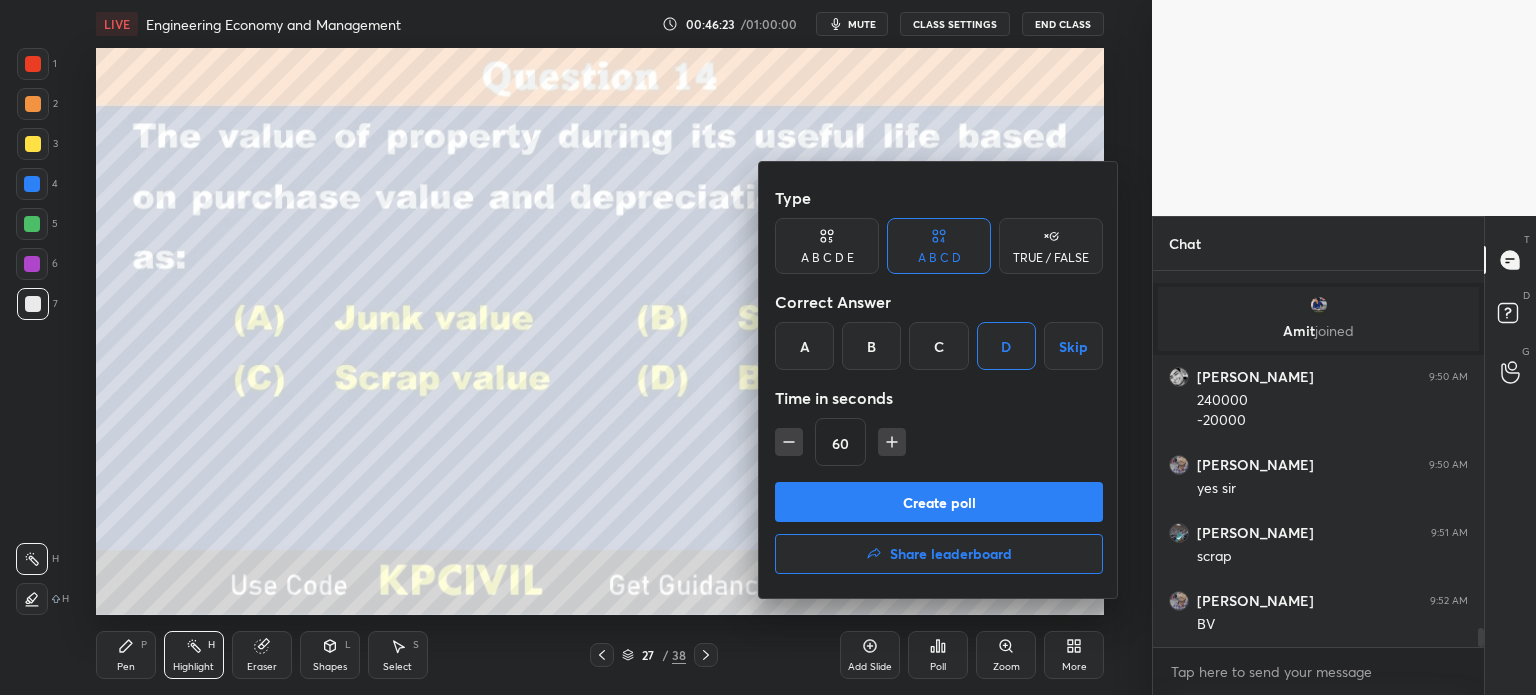 click on "Create poll" at bounding box center [939, 502] 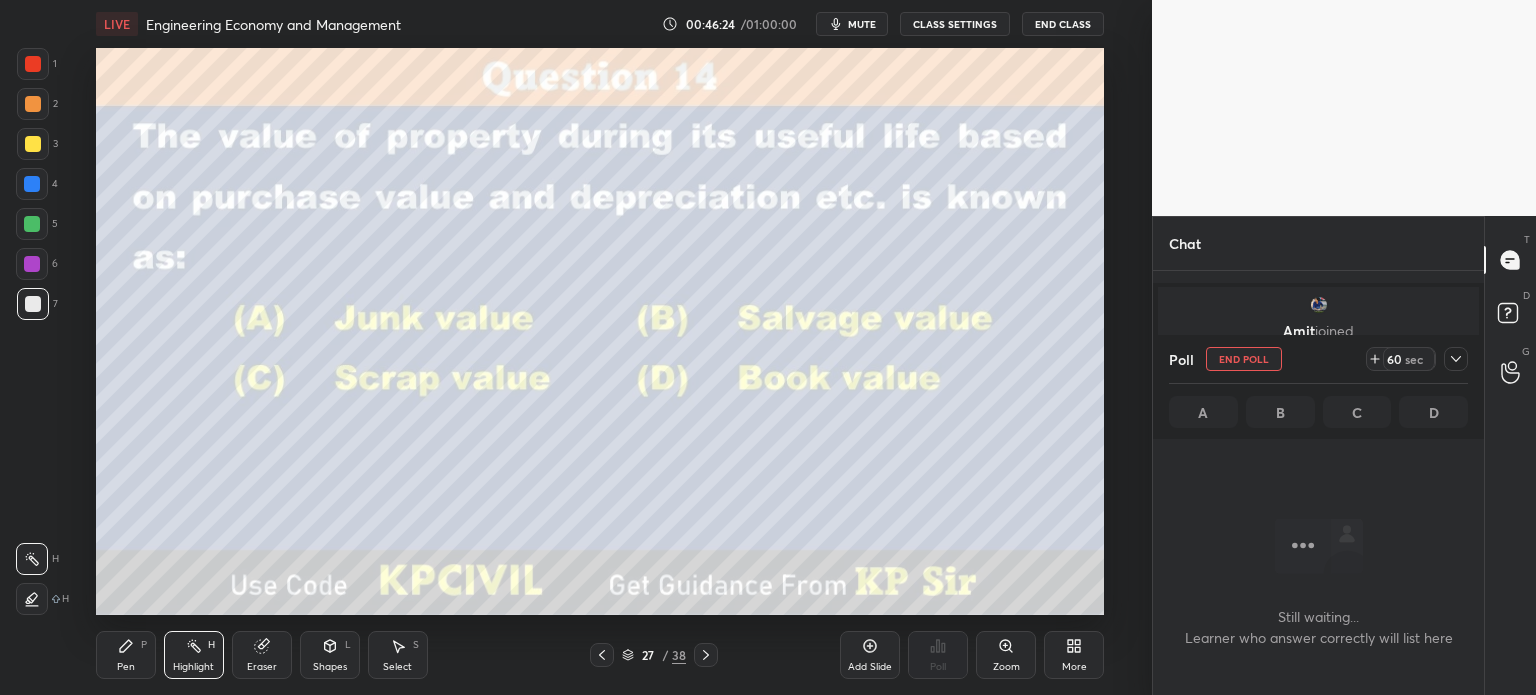 scroll, scrollTop: 272, scrollLeft: 325, axis: both 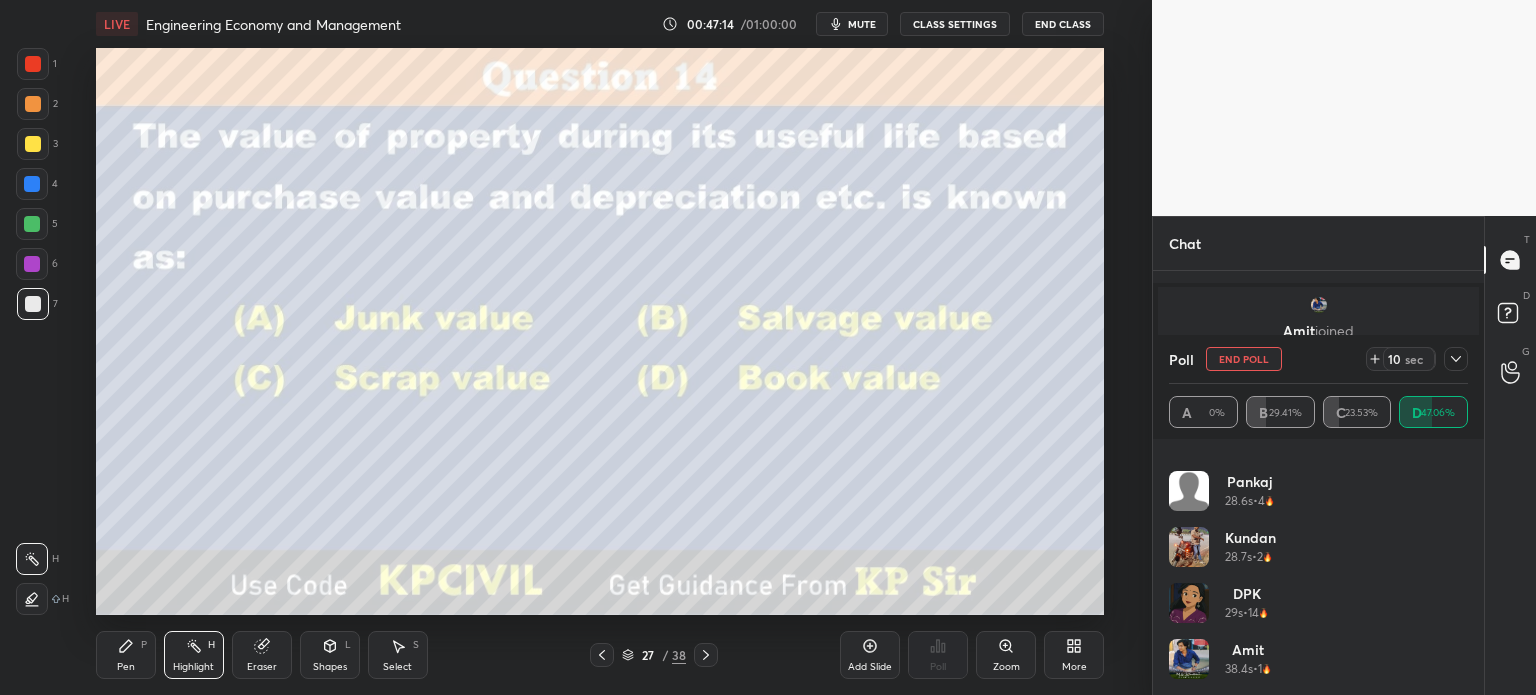 click on "Kundan 28.7s  •  2" at bounding box center [1318, 555] 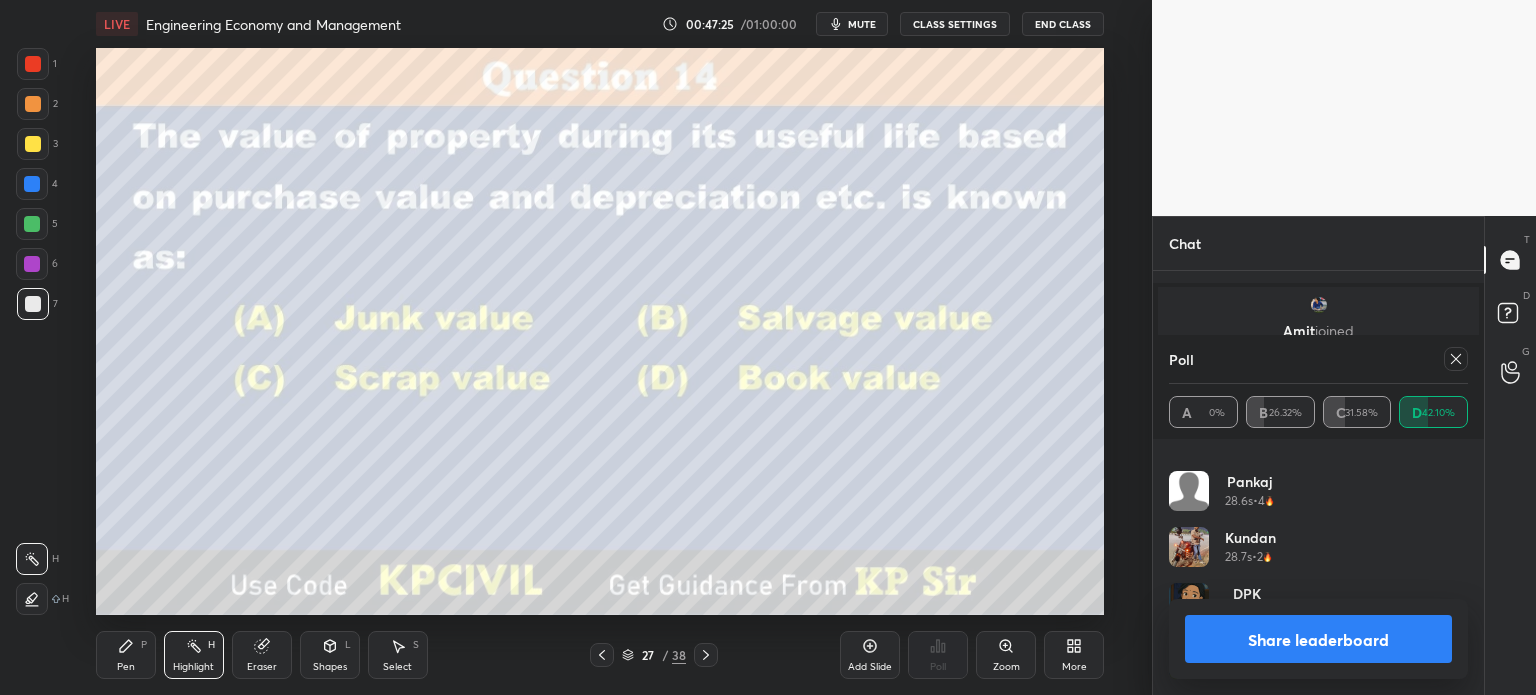 click 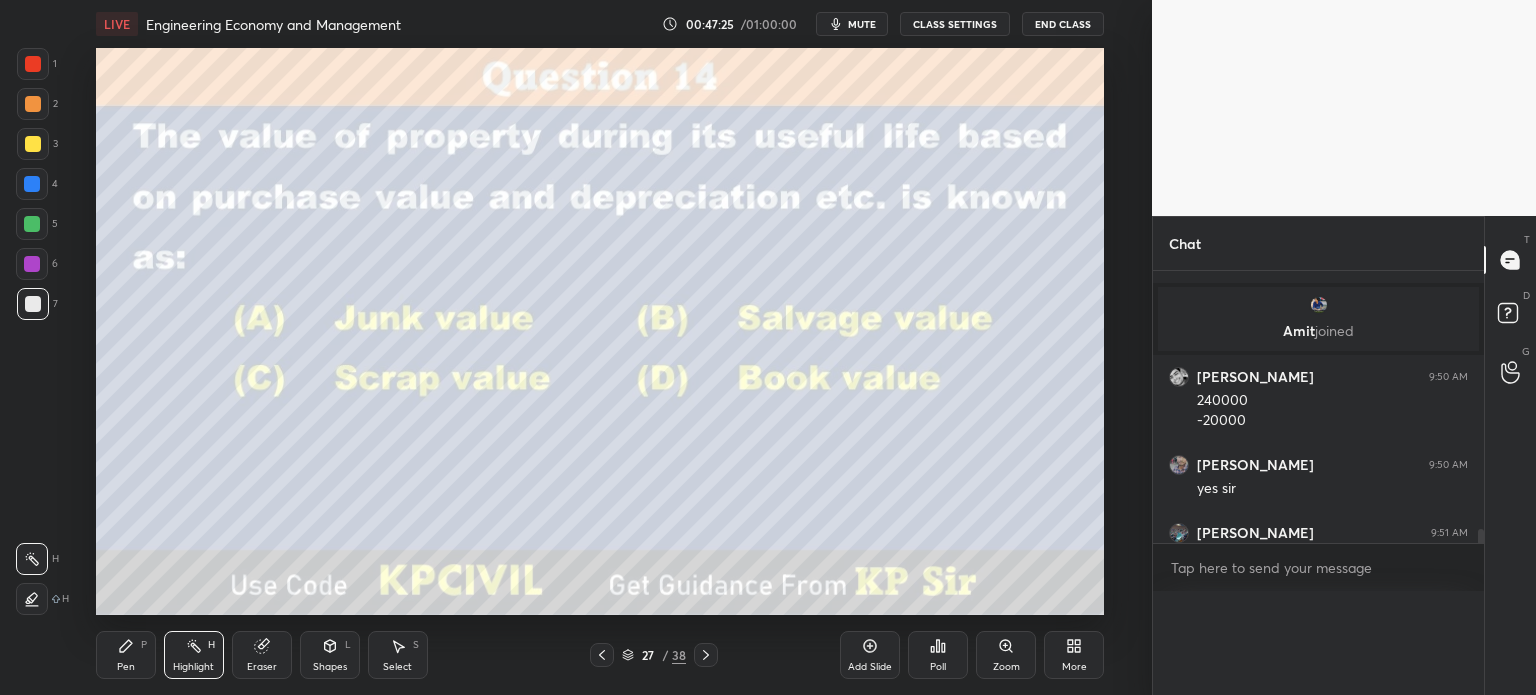 scroll, scrollTop: 0, scrollLeft: 0, axis: both 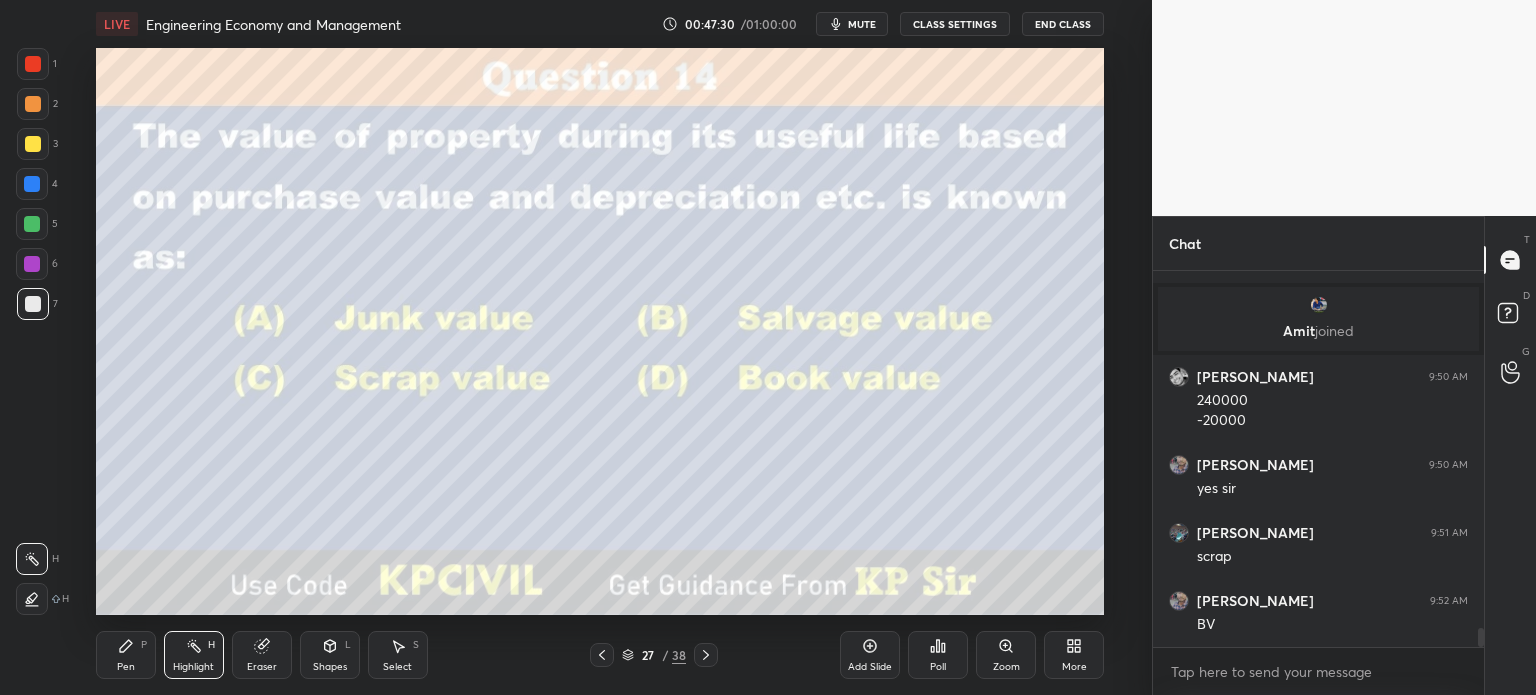 click at bounding box center [33, 104] 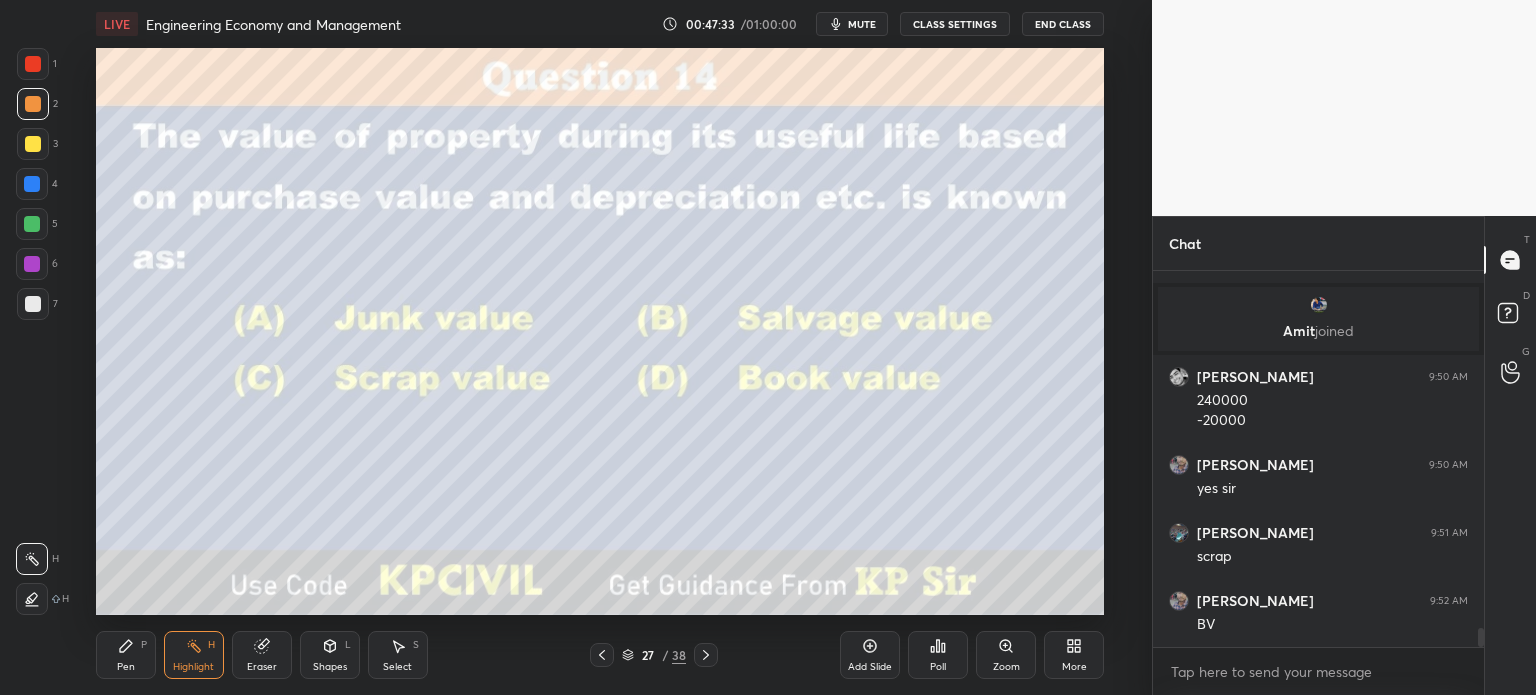click on "Pen P" at bounding box center (126, 655) 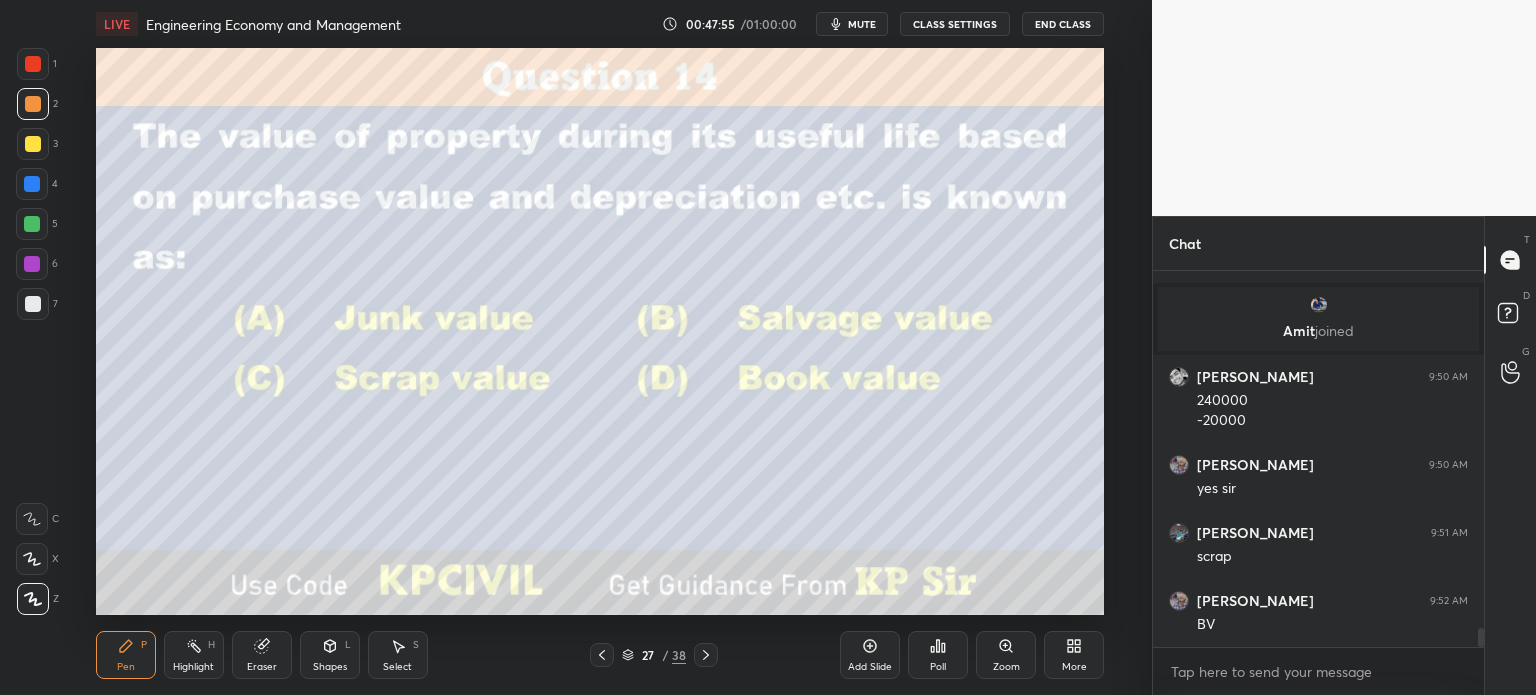 scroll, scrollTop: 7080, scrollLeft: 0, axis: vertical 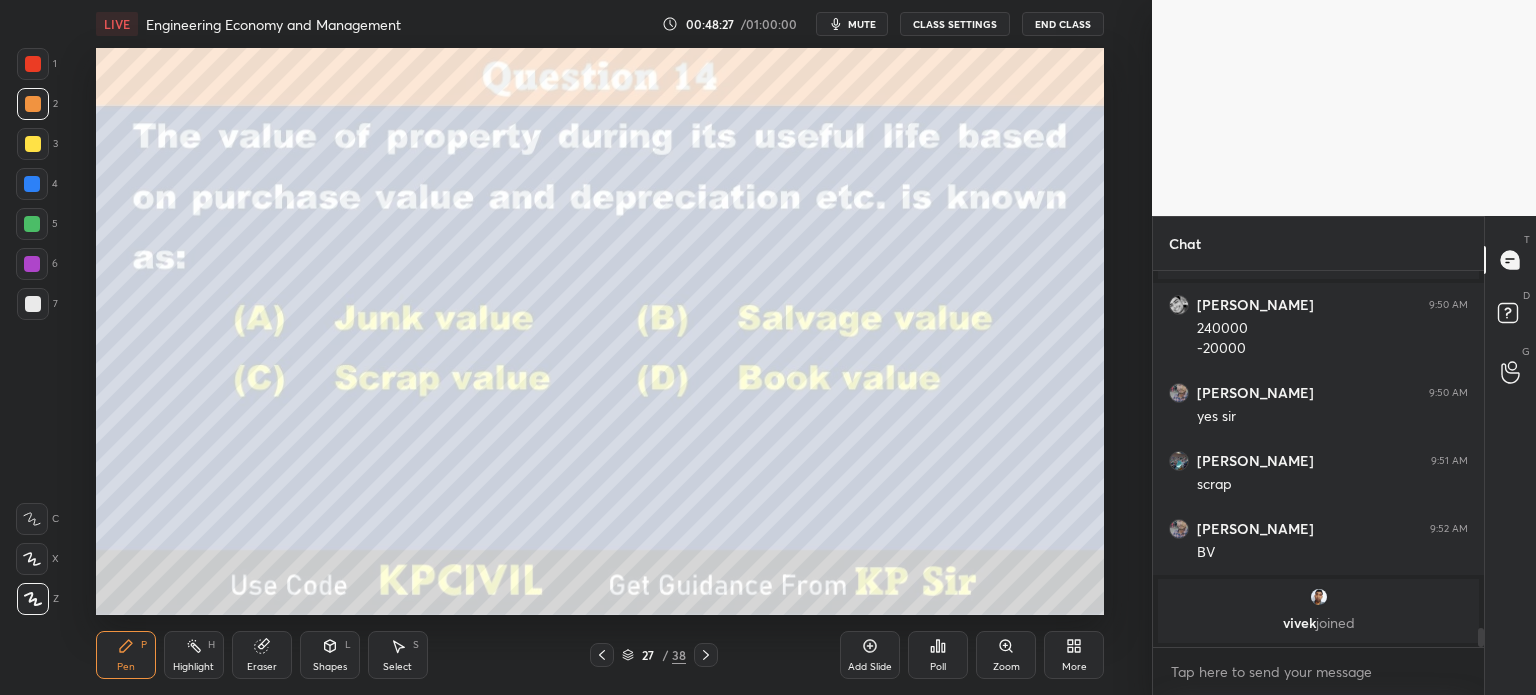 click 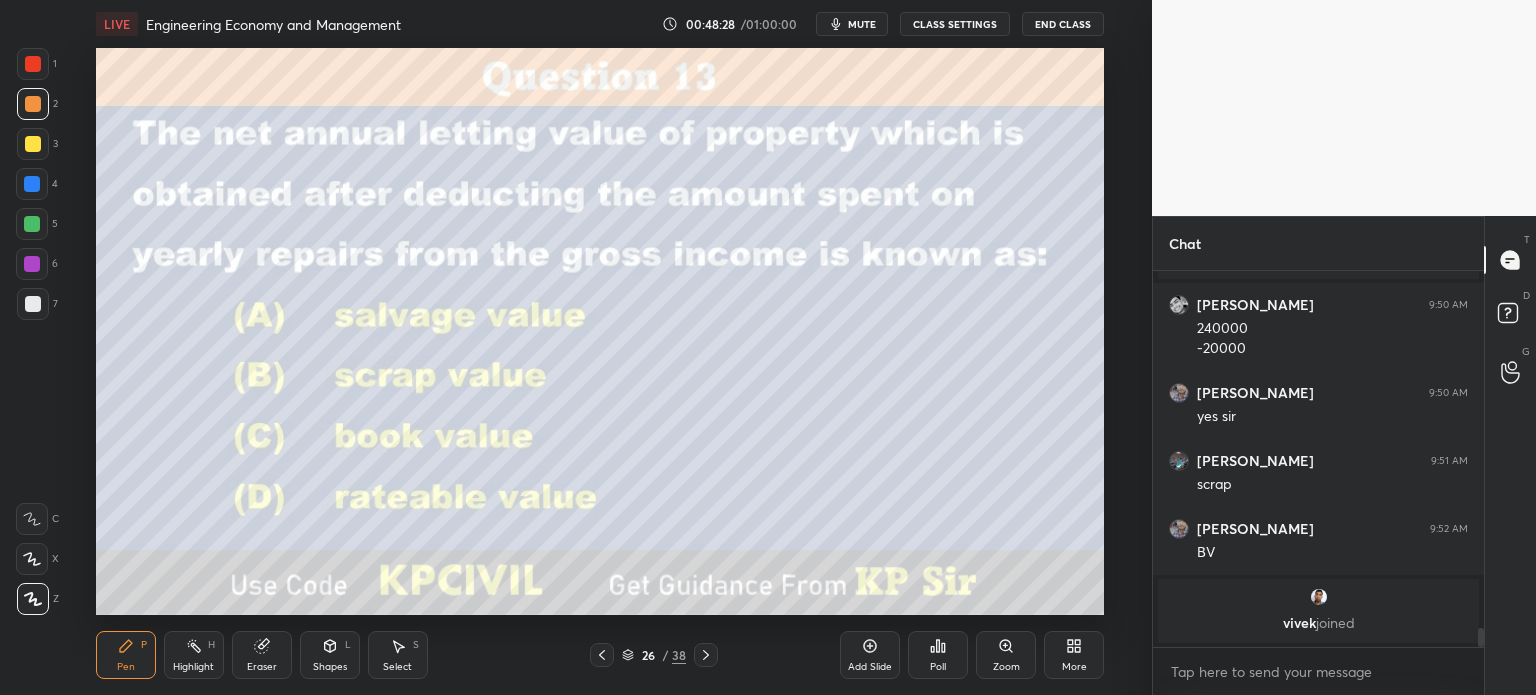 click 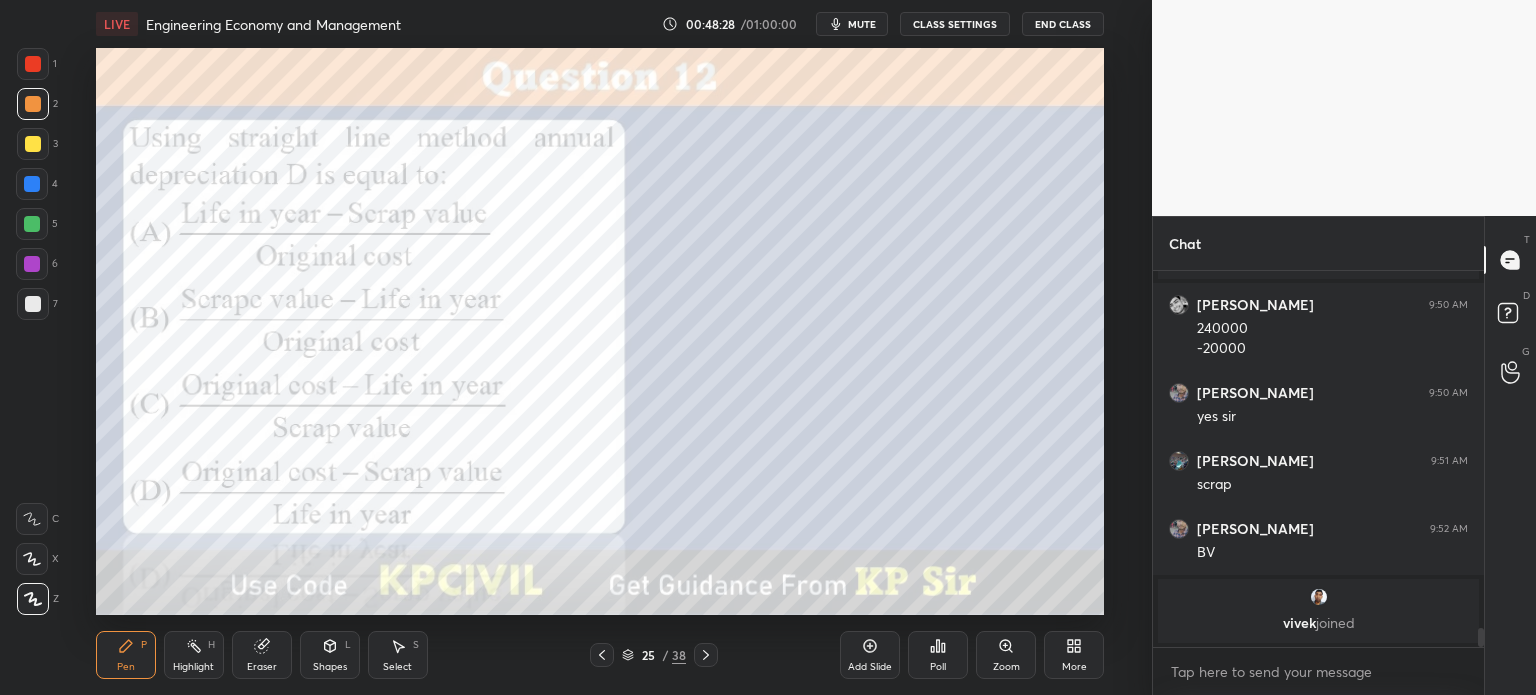 click 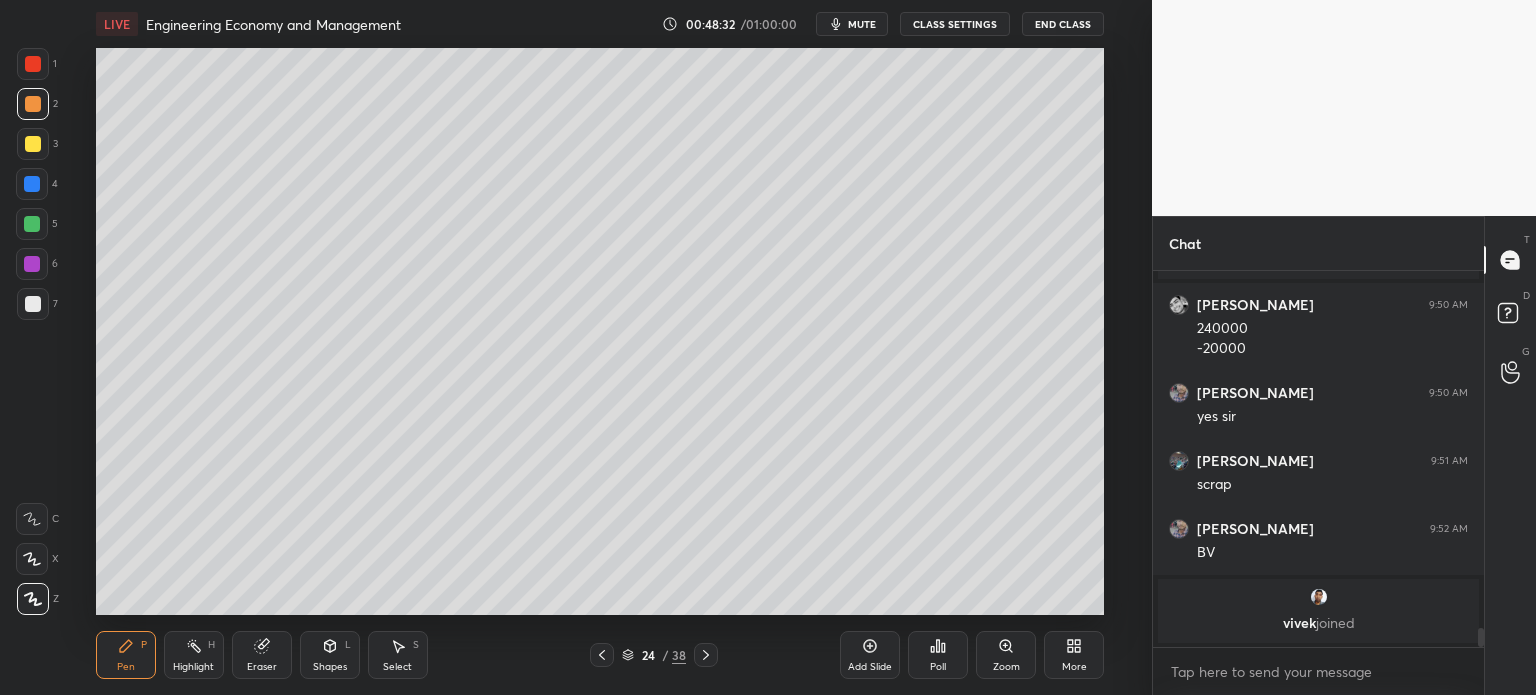 click on "Eraser" at bounding box center [262, 667] 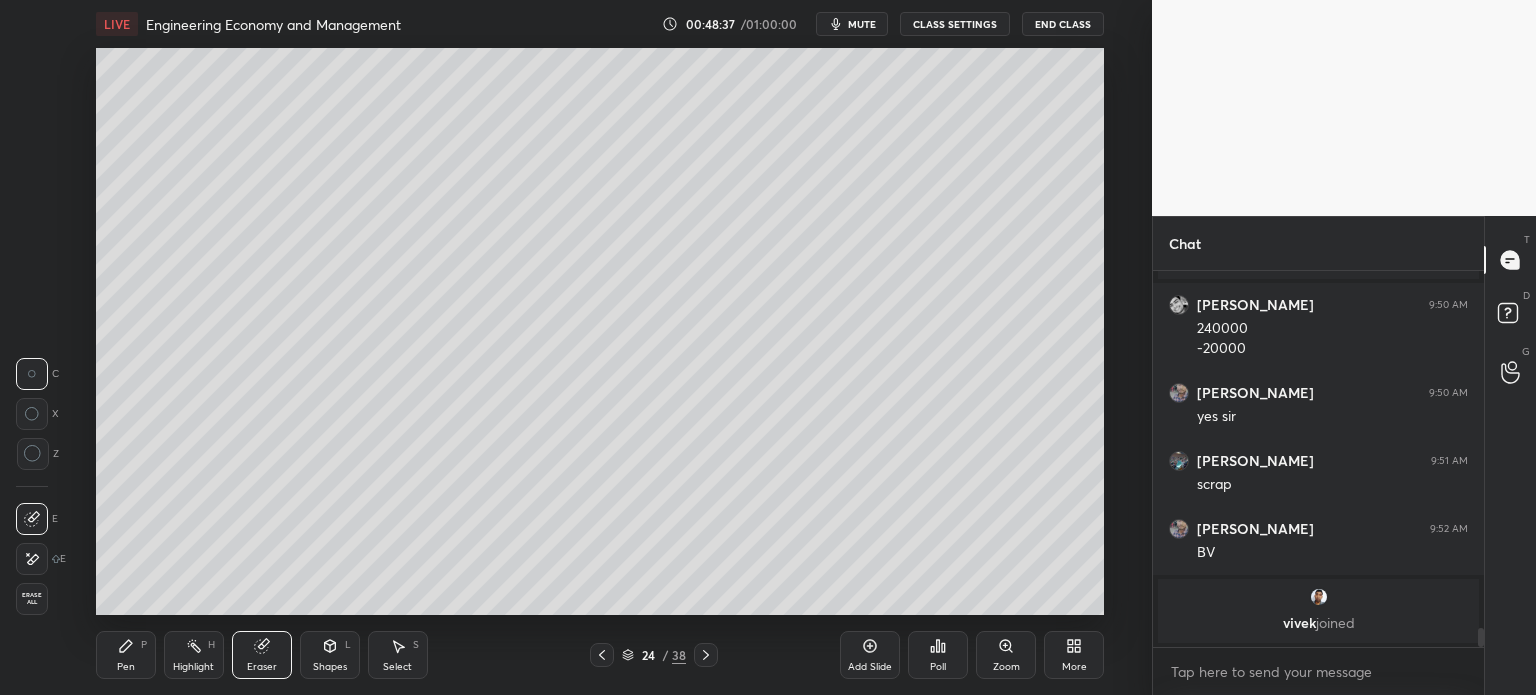 click on "Pen P" at bounding box center [126, 655] 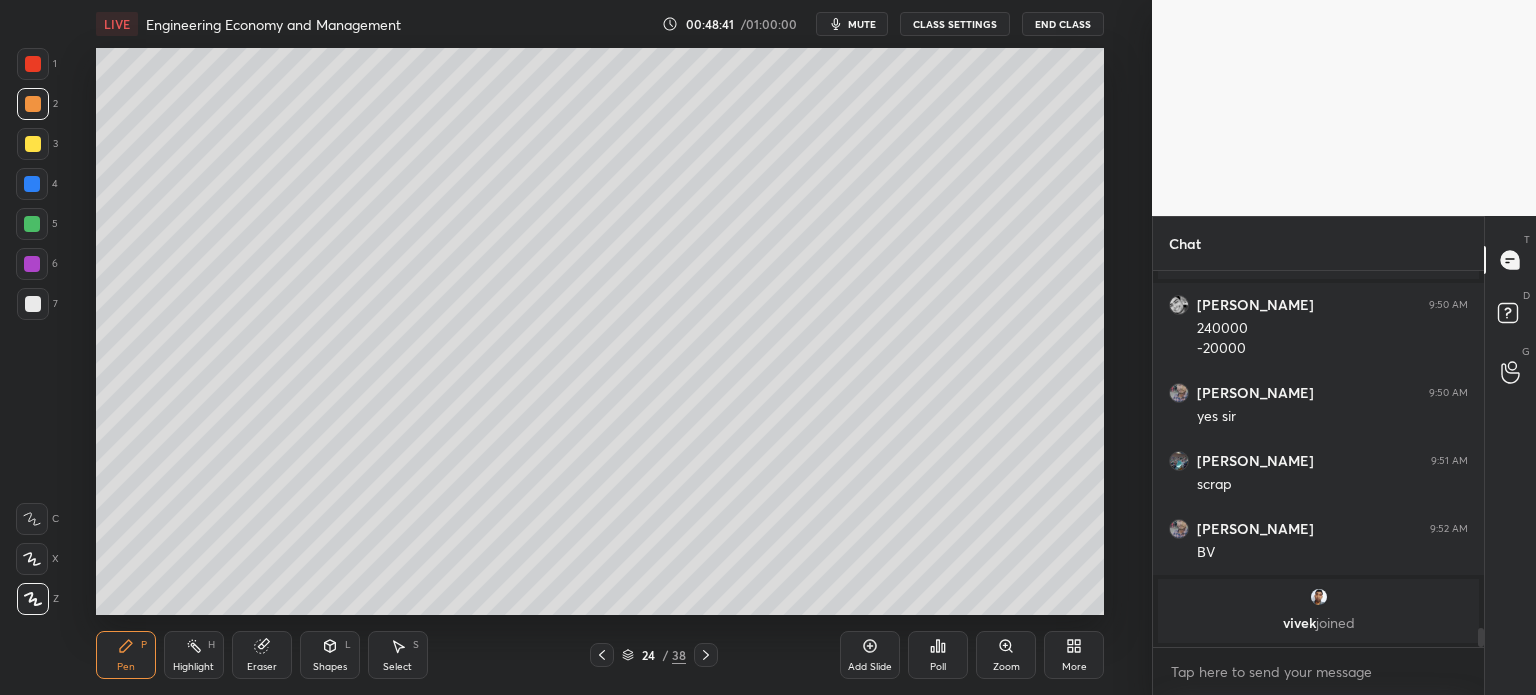 click at bounding box center (33, 304) 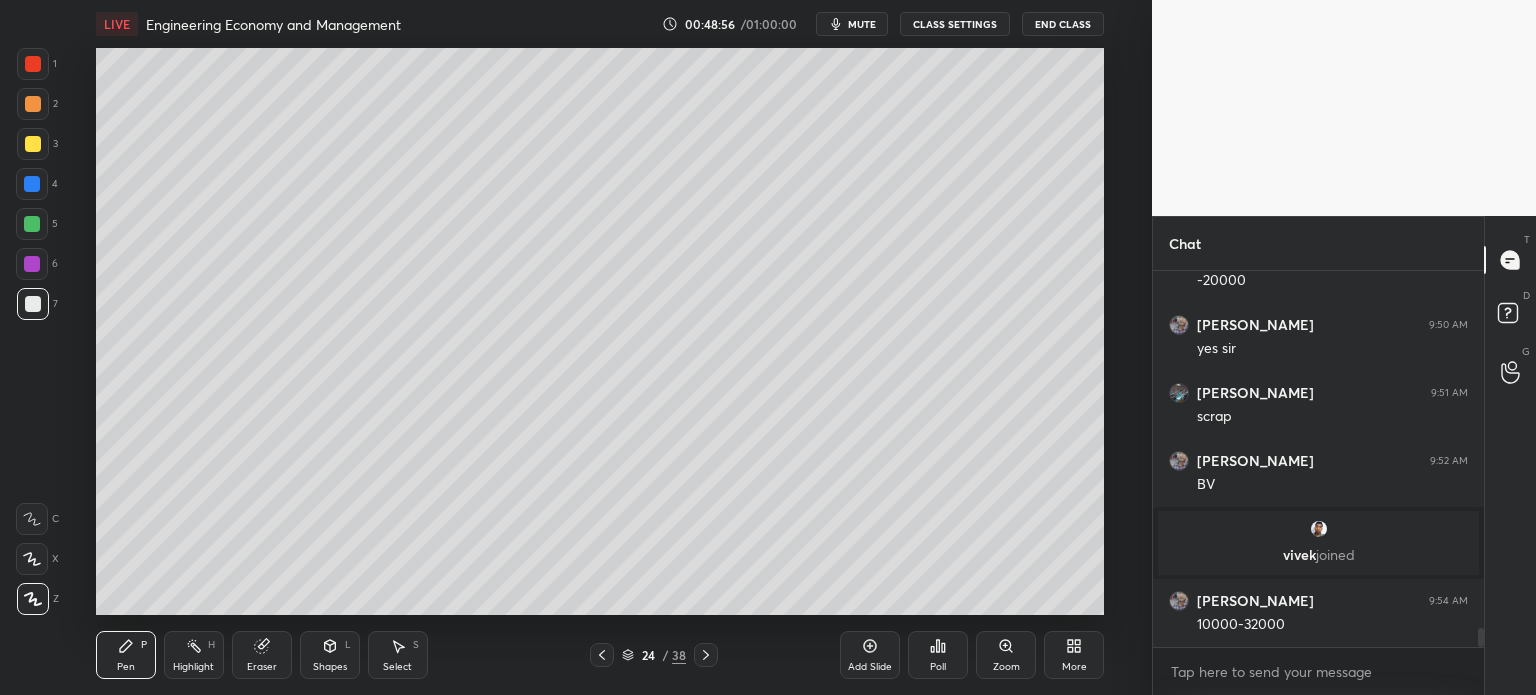 scroll, scrollTop: 7076, scrollLeft: 0, axis: vertical 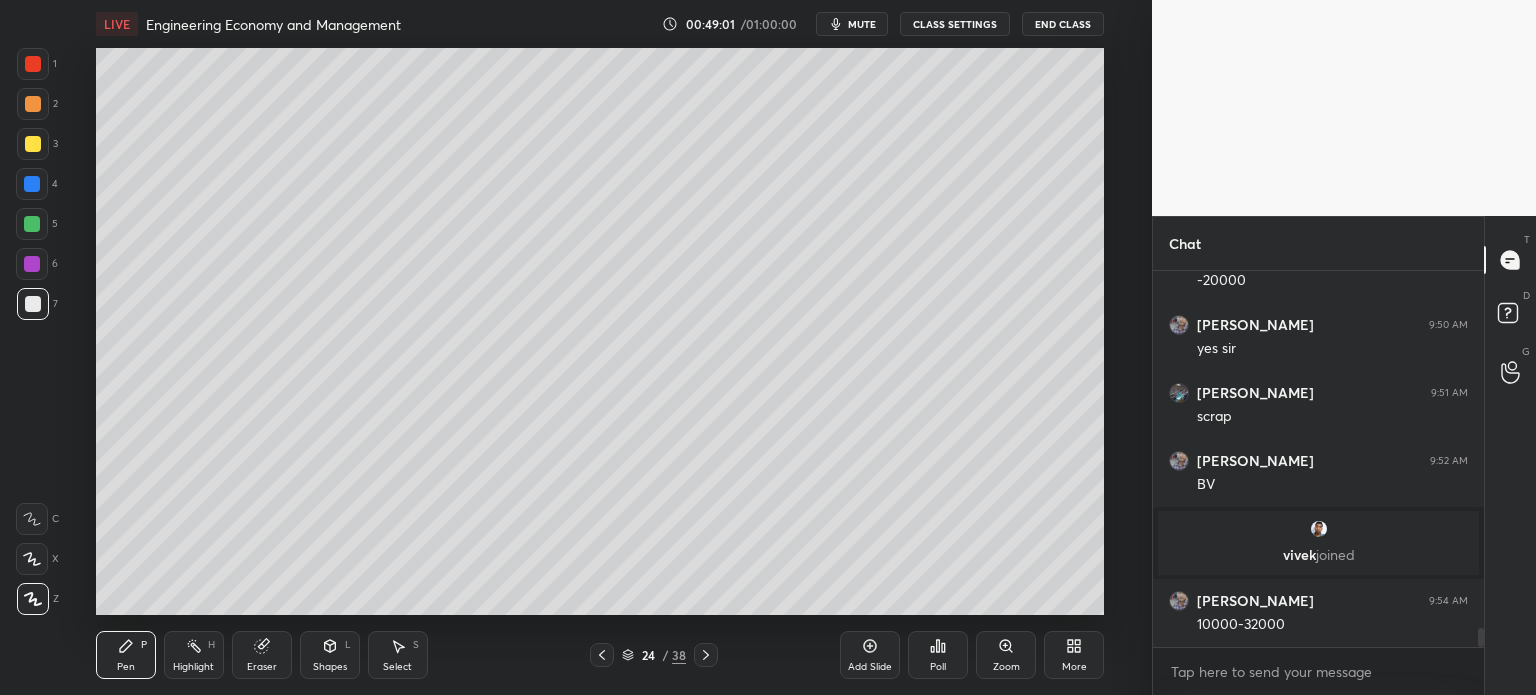 click at bounding box center [33, 144] 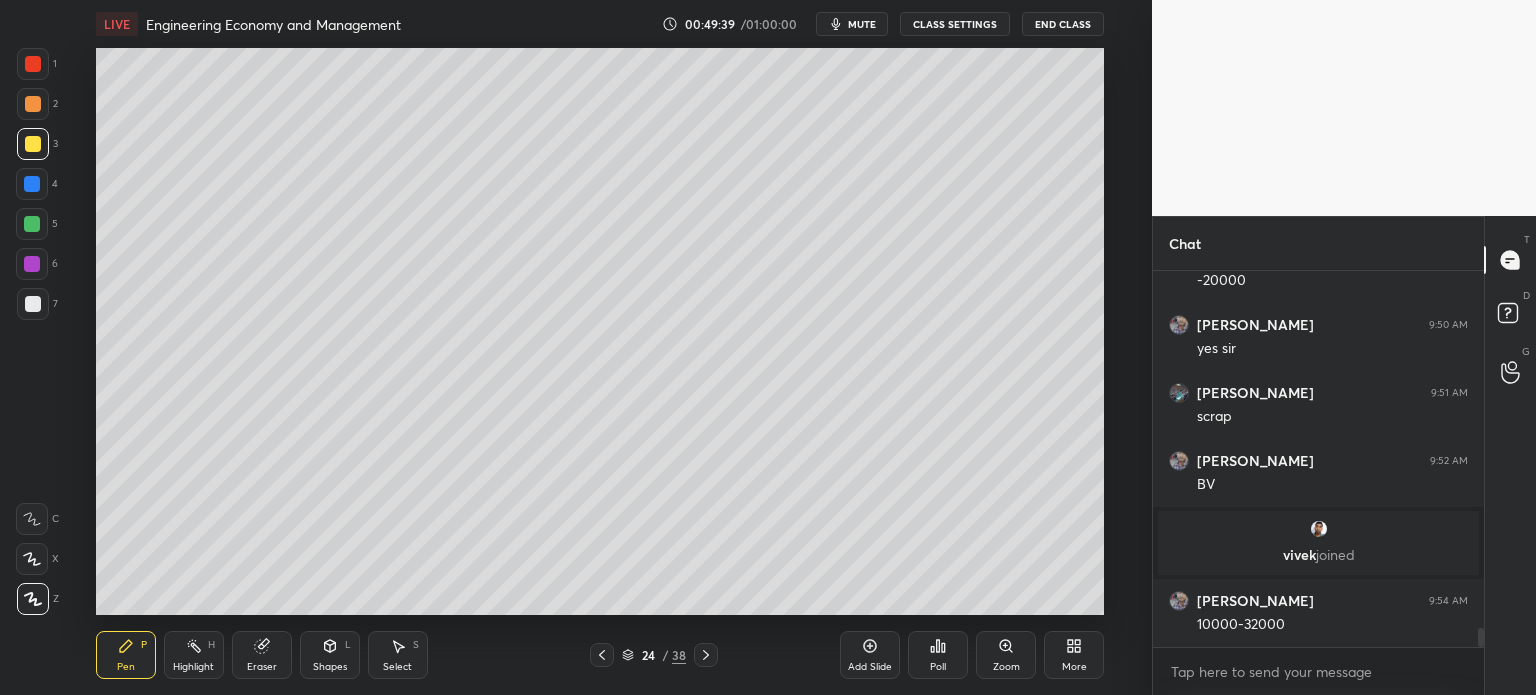 click 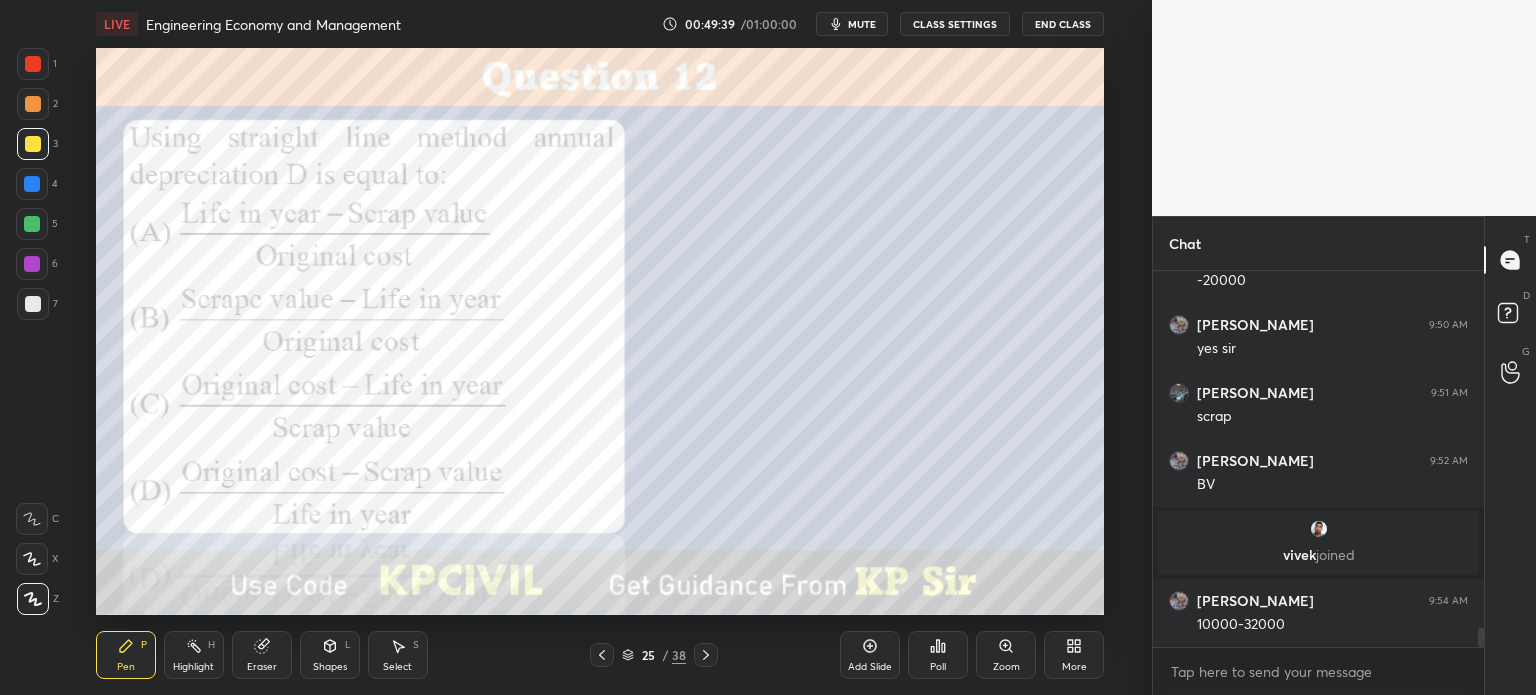click 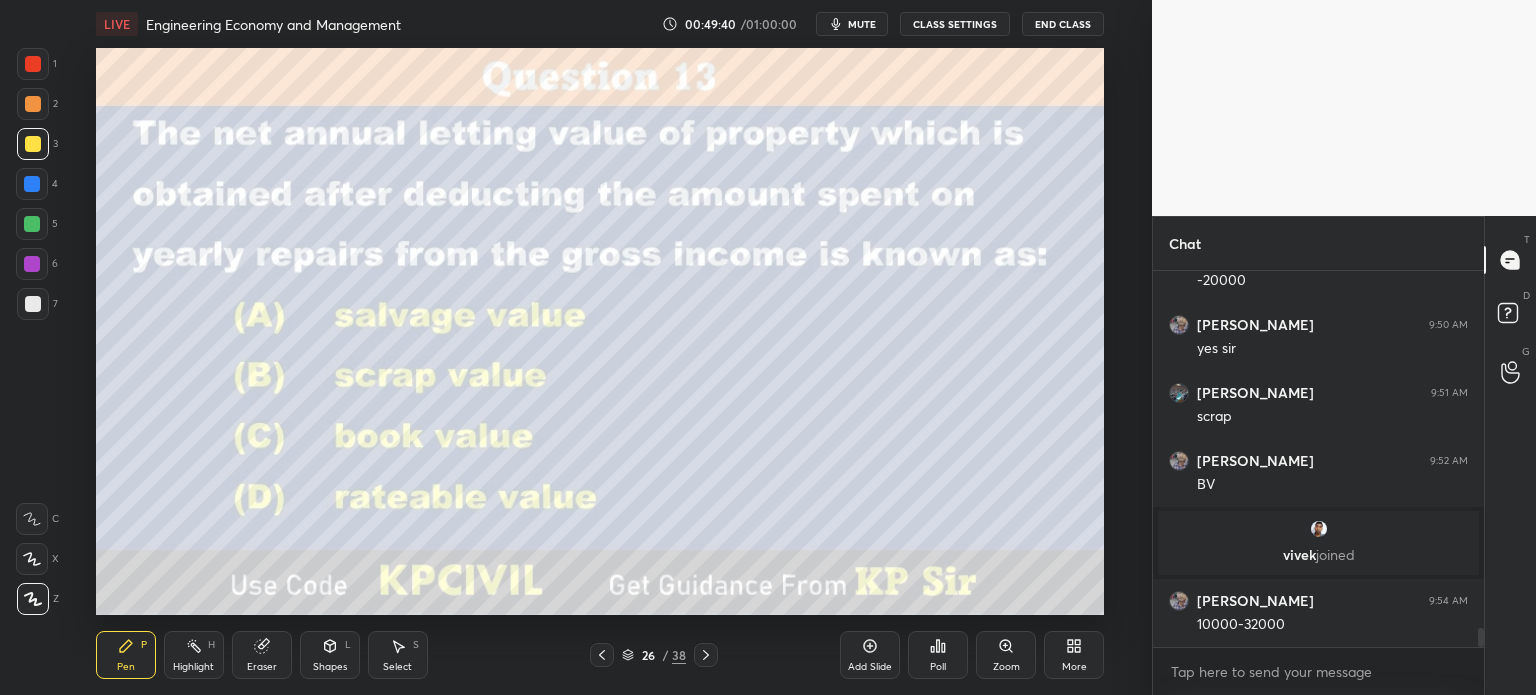 click 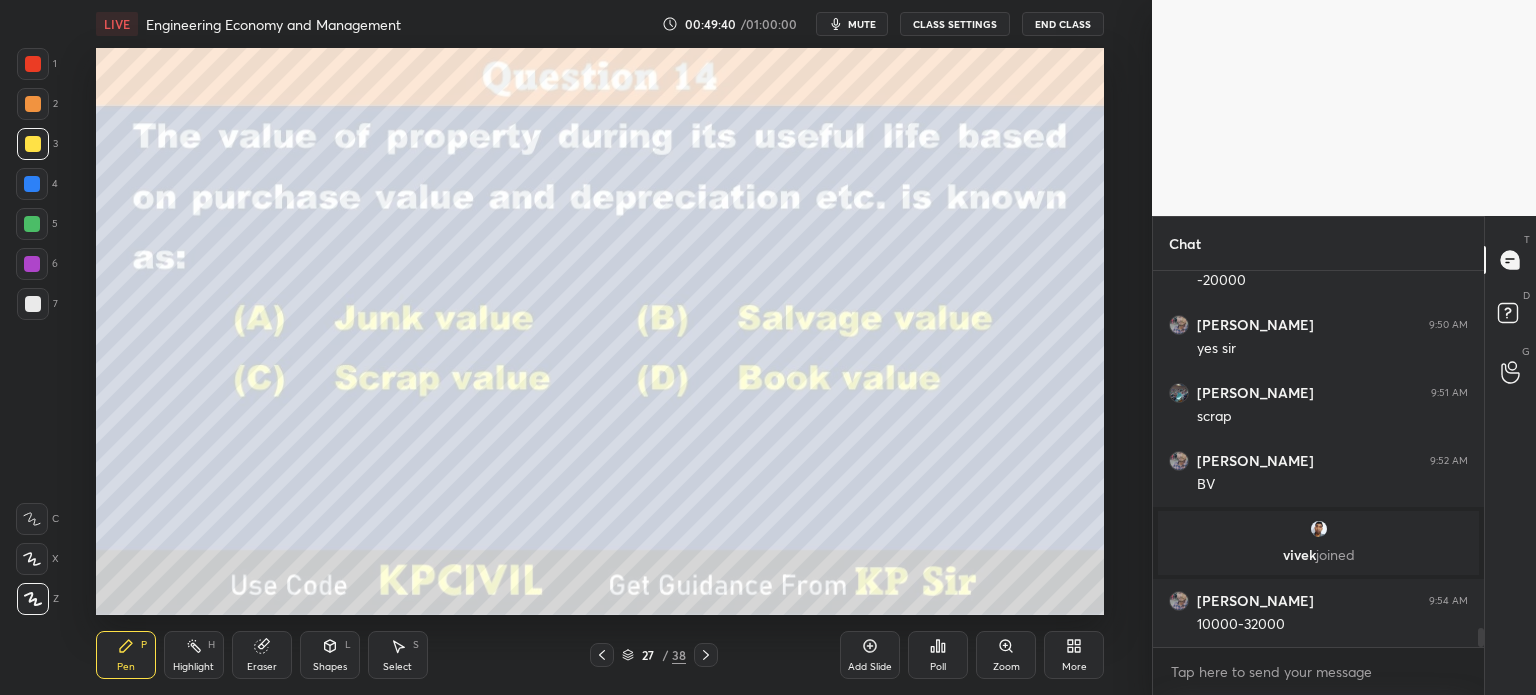 click 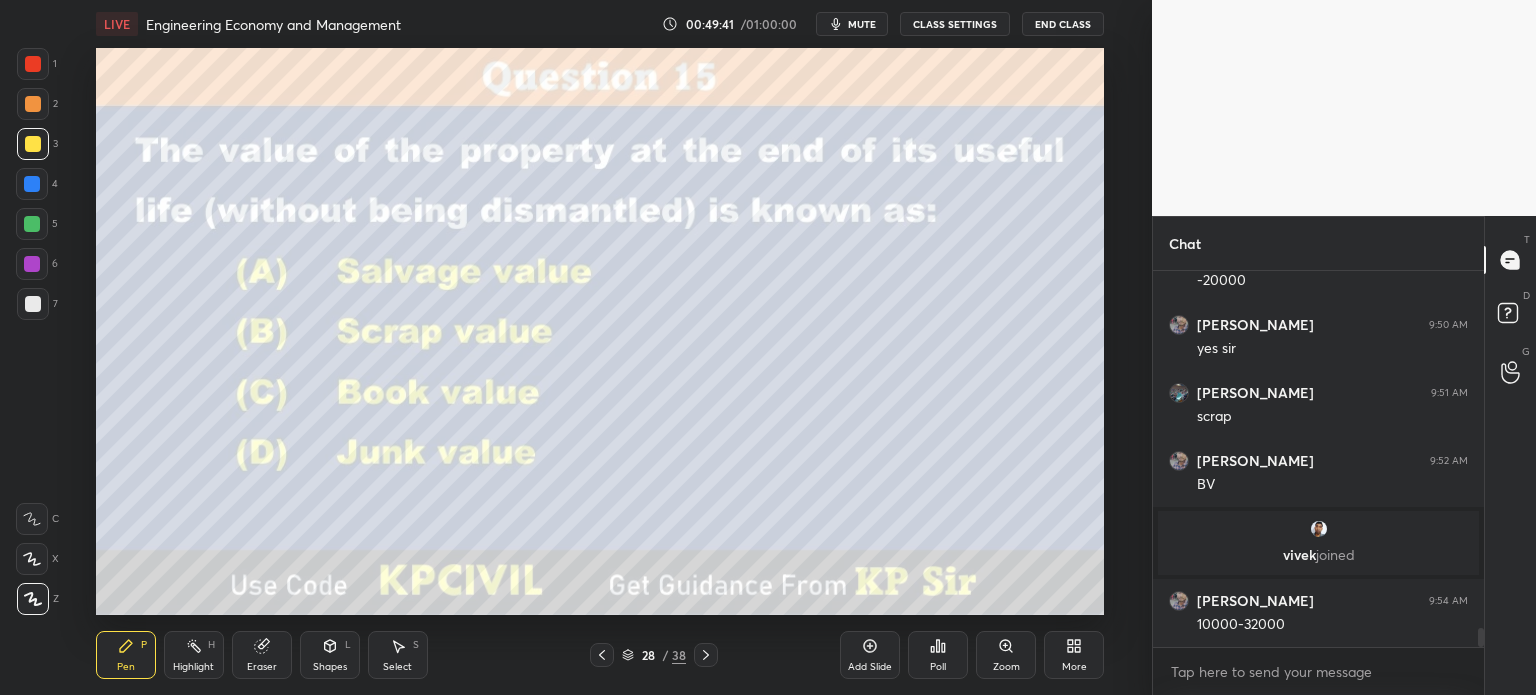 click 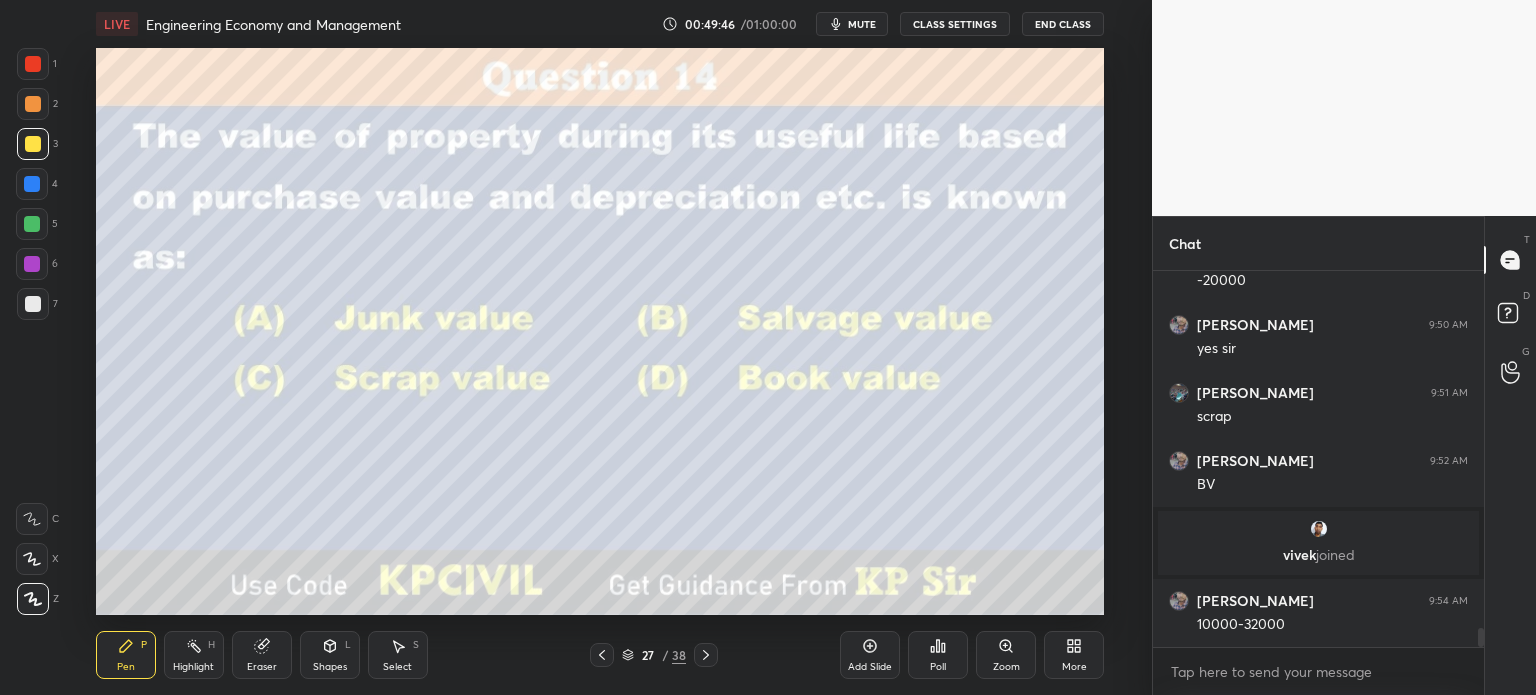 click 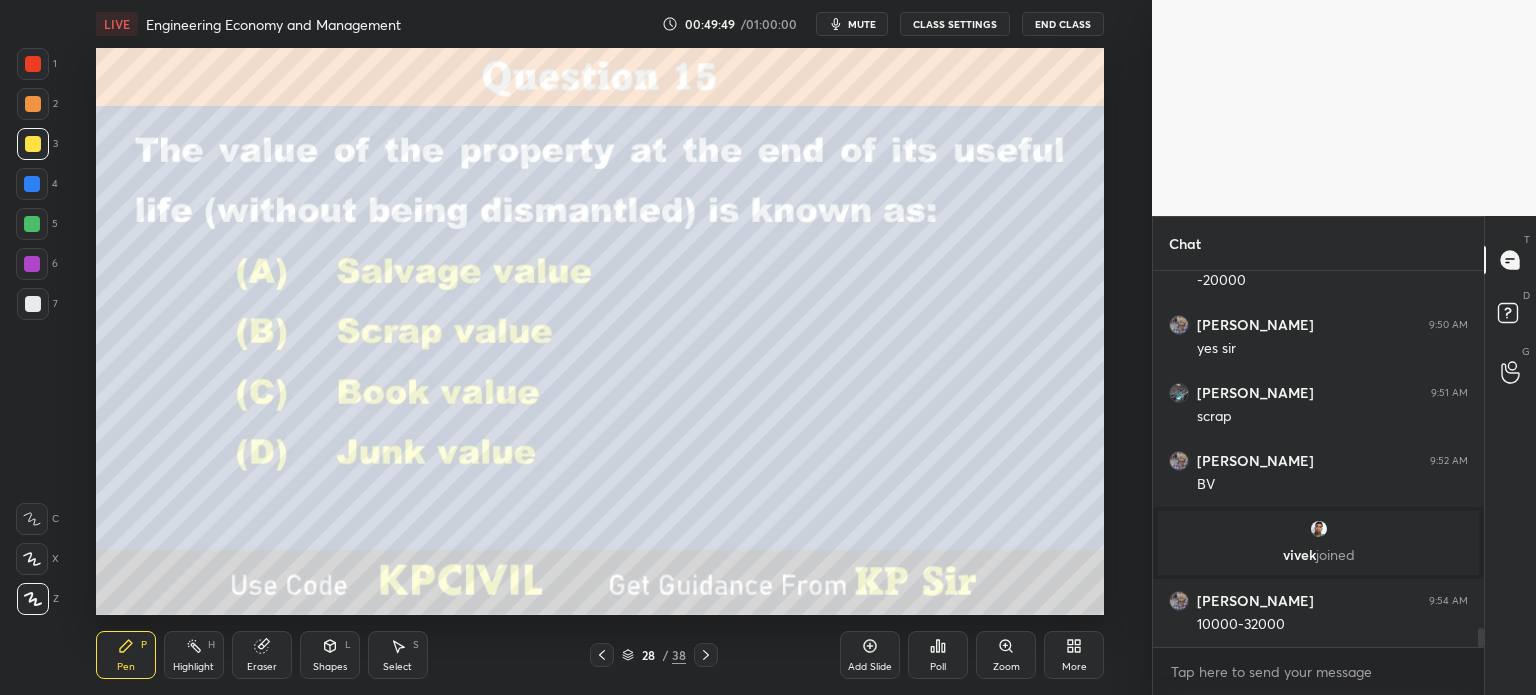 click on "Poll" at bounding box center [938, 655] 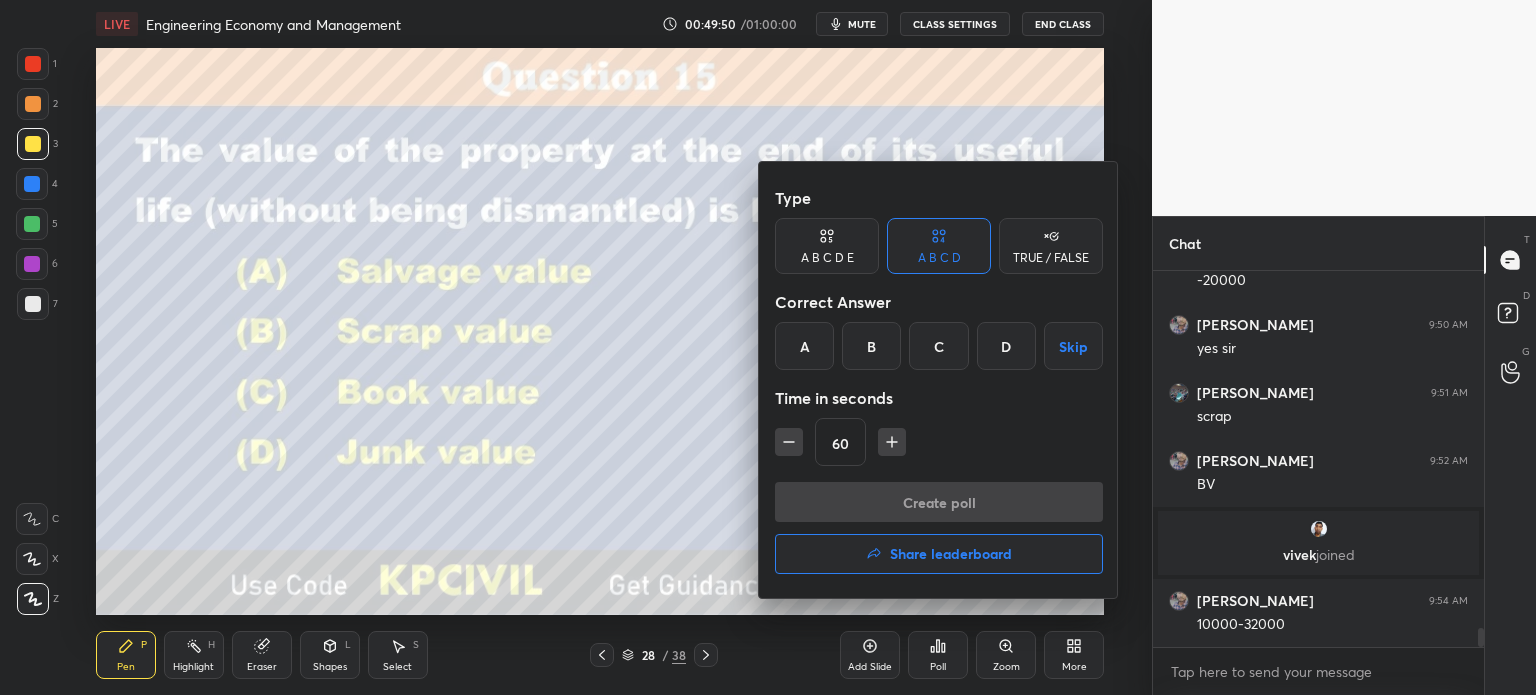 click on "A" at bounding box center [804, 346] 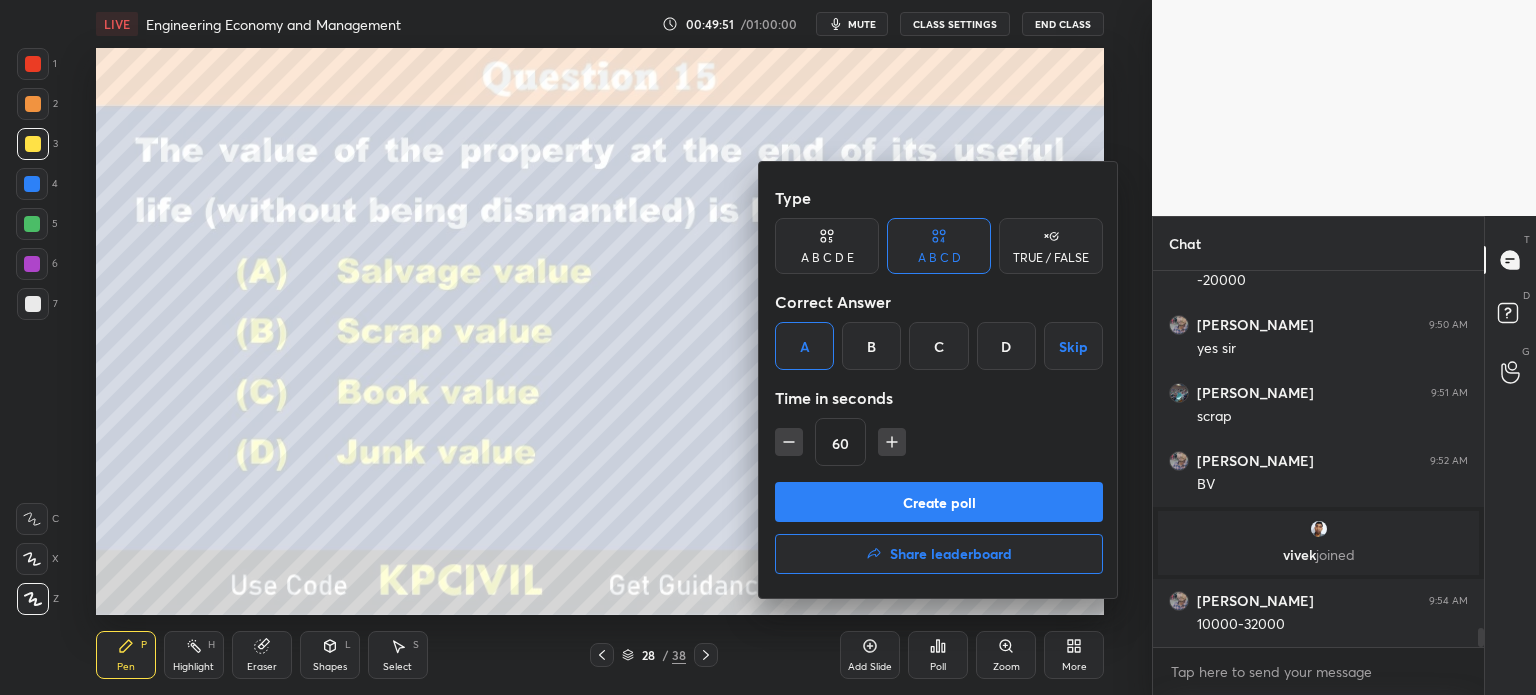 click on "Create poll" at bounding box center [939, 502] 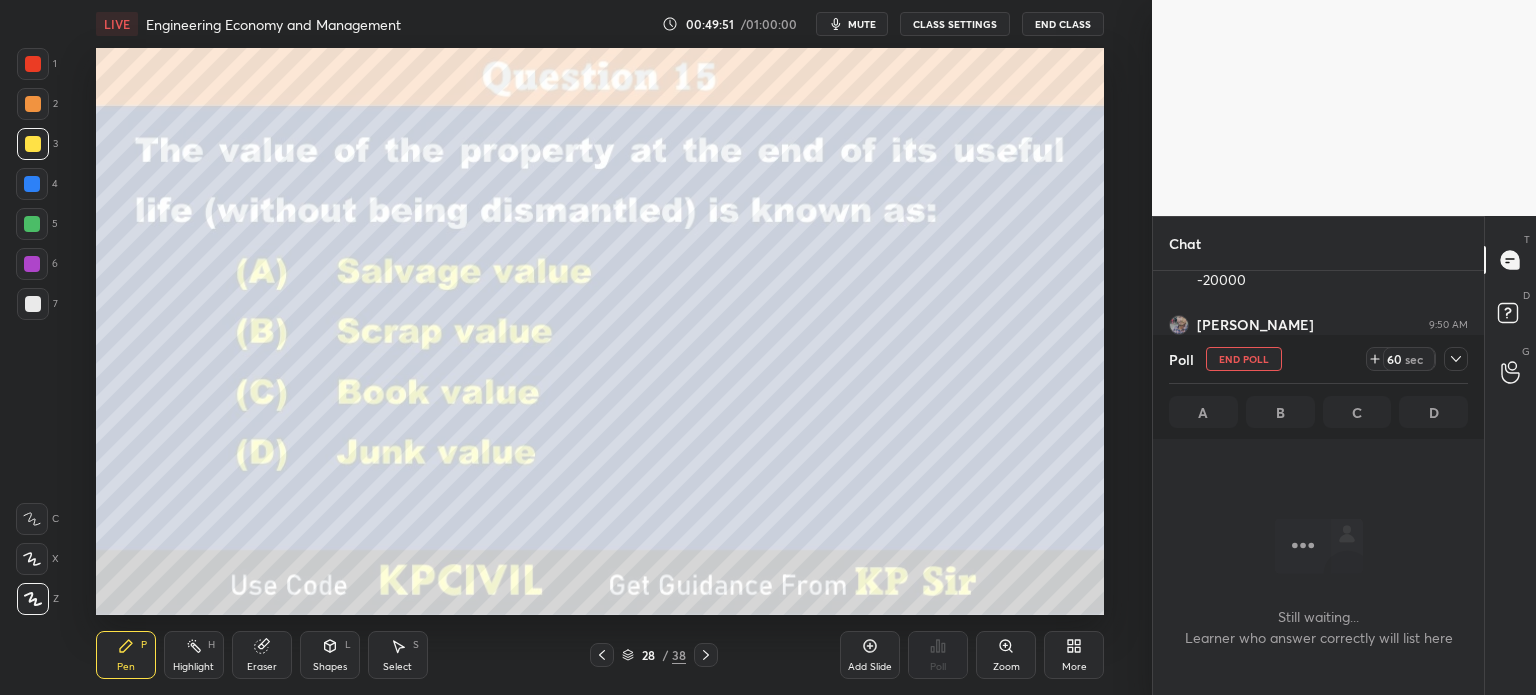 scroll, scrollTop: 328, scrollLeft: 325, axis: both 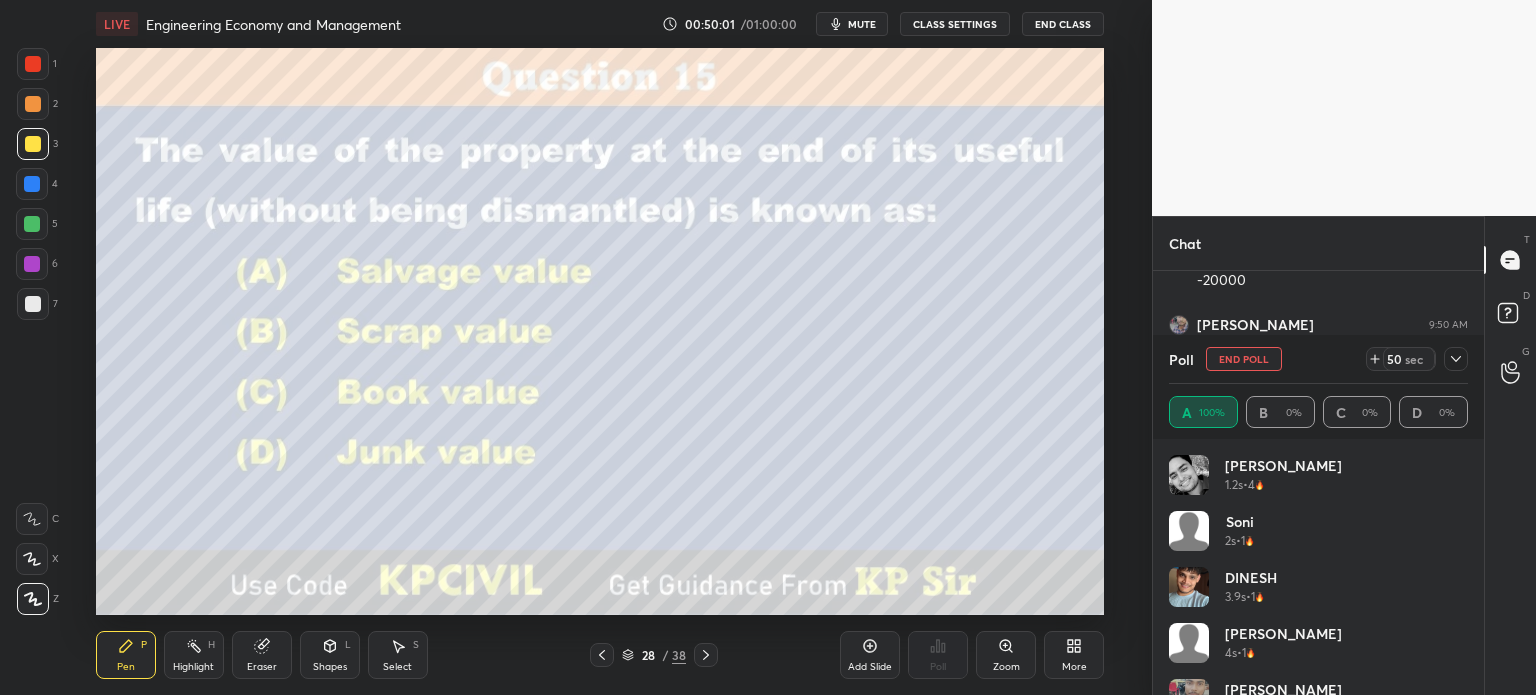 click on "Shapes" at bounding box center (330, 667) 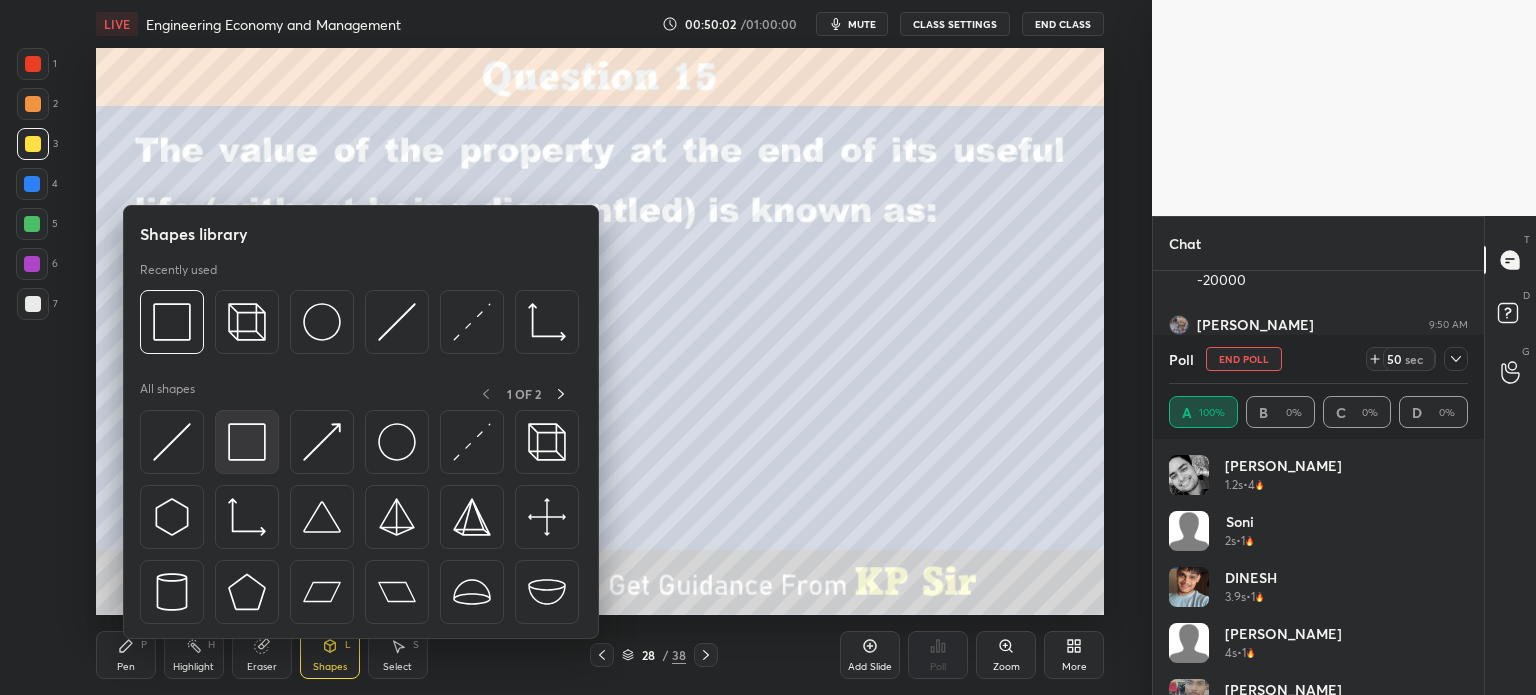 click at bounding box center (247, 442) 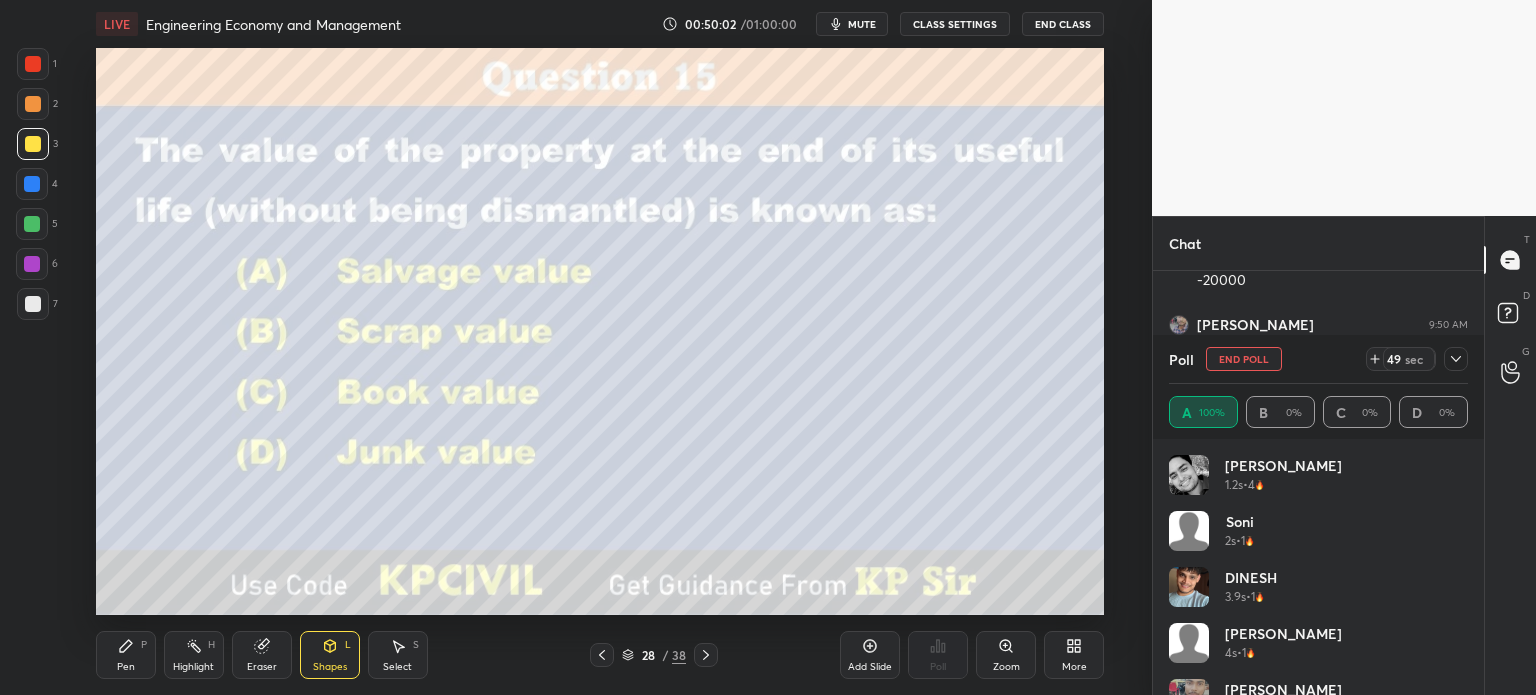 click at bounding box center (33, 104) 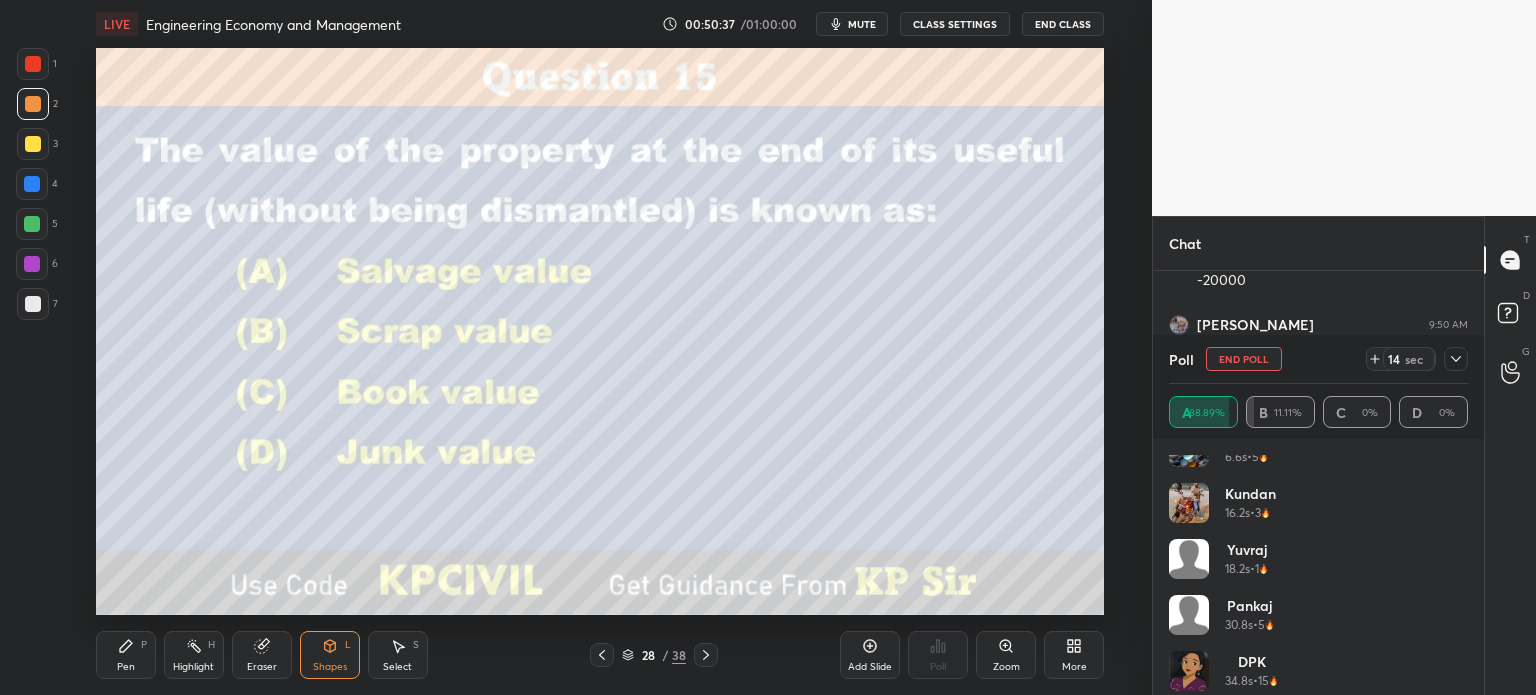 scroll, scrollTop: 656, scrollLeft: 0, axis: vertical 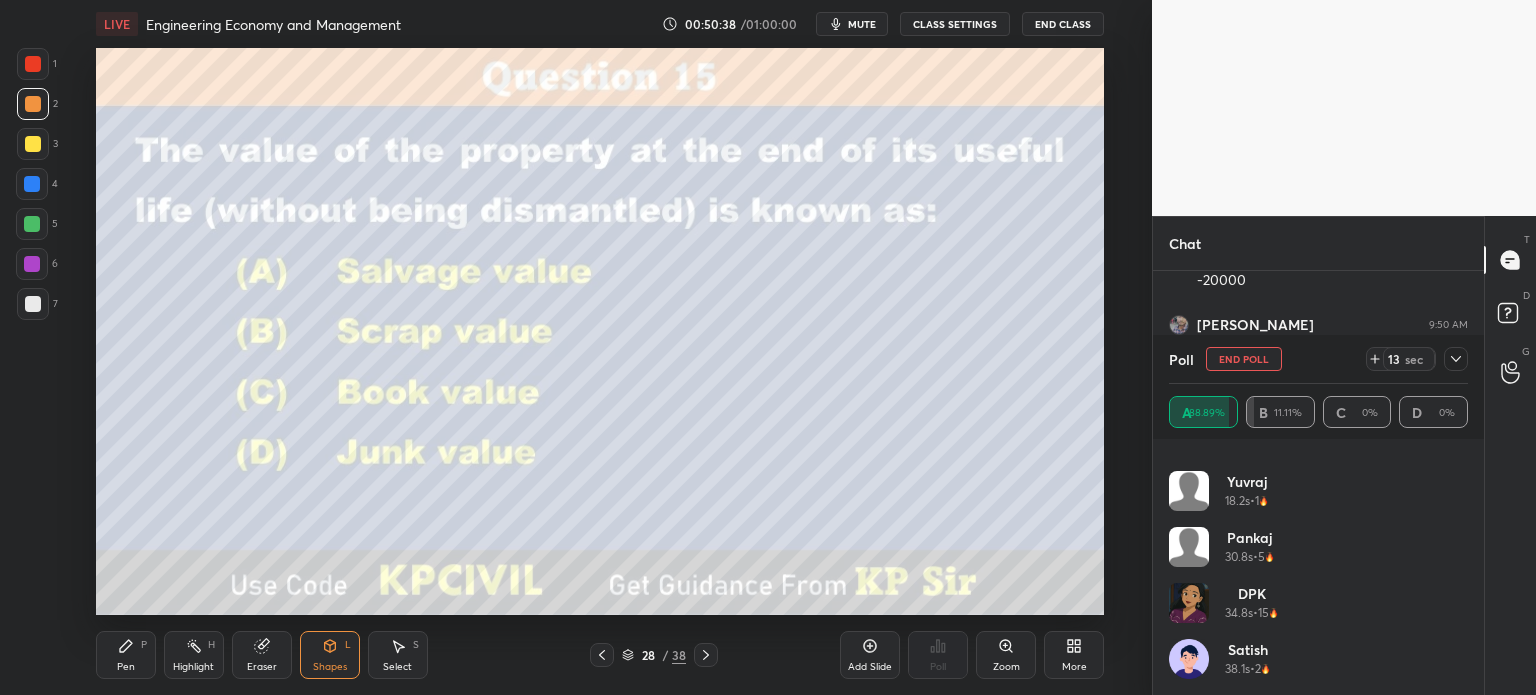 click at bounding box center (1456, 359) 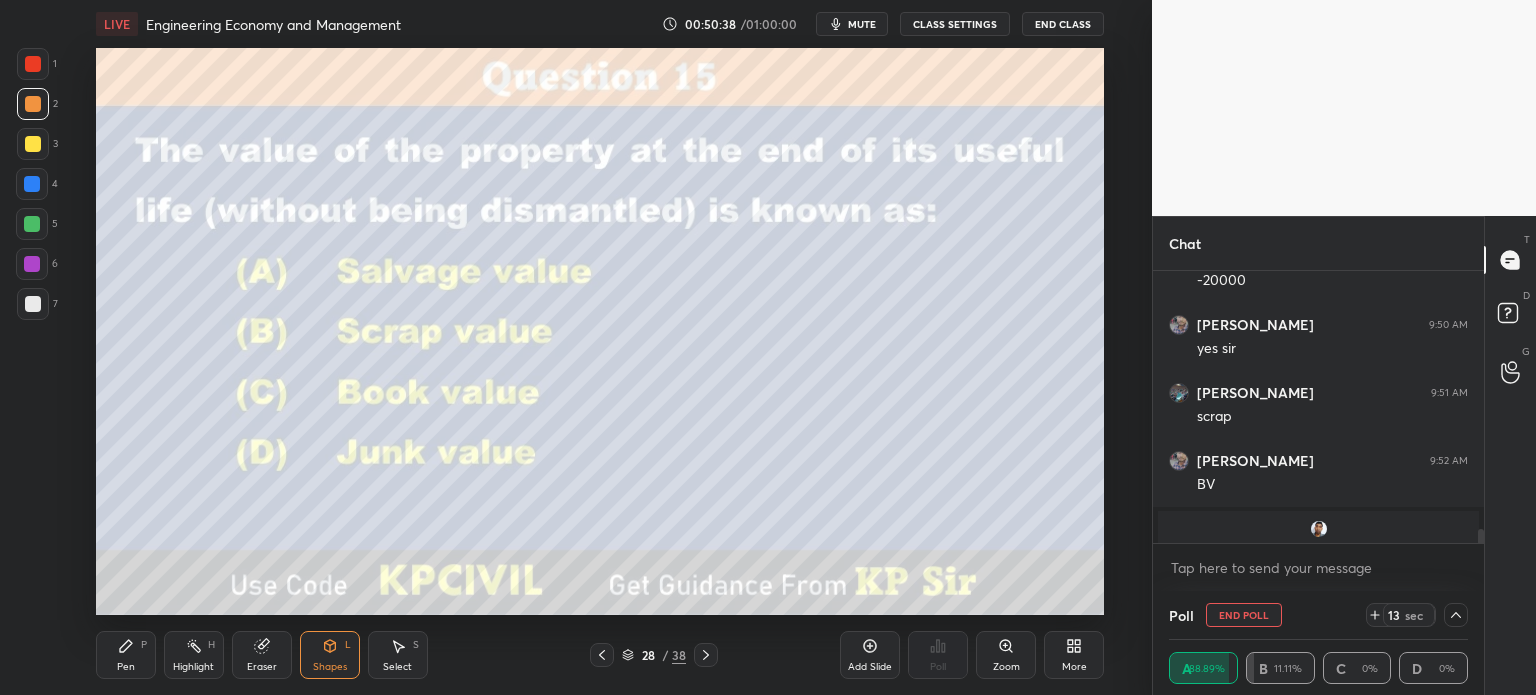 scroll, scrollTop: 0, scrollLeft: 0, axis: both 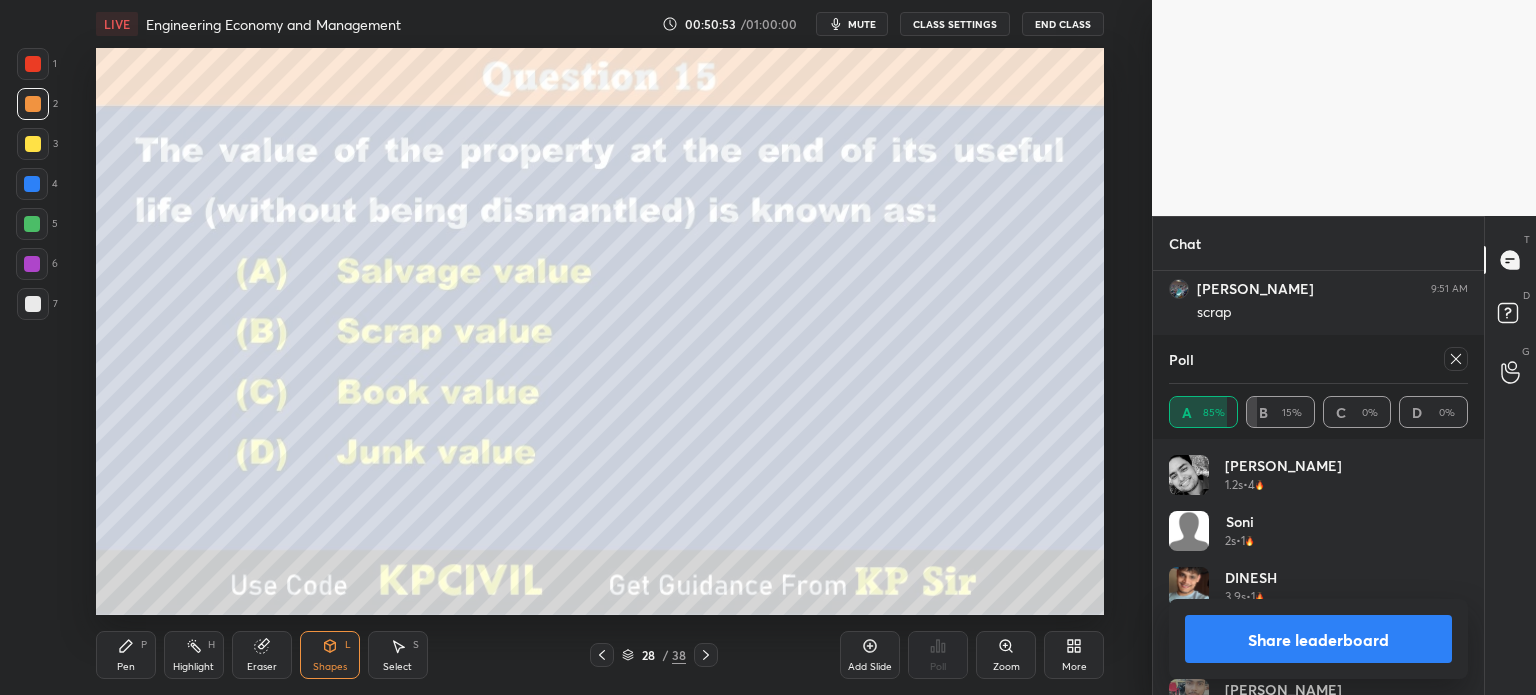 click 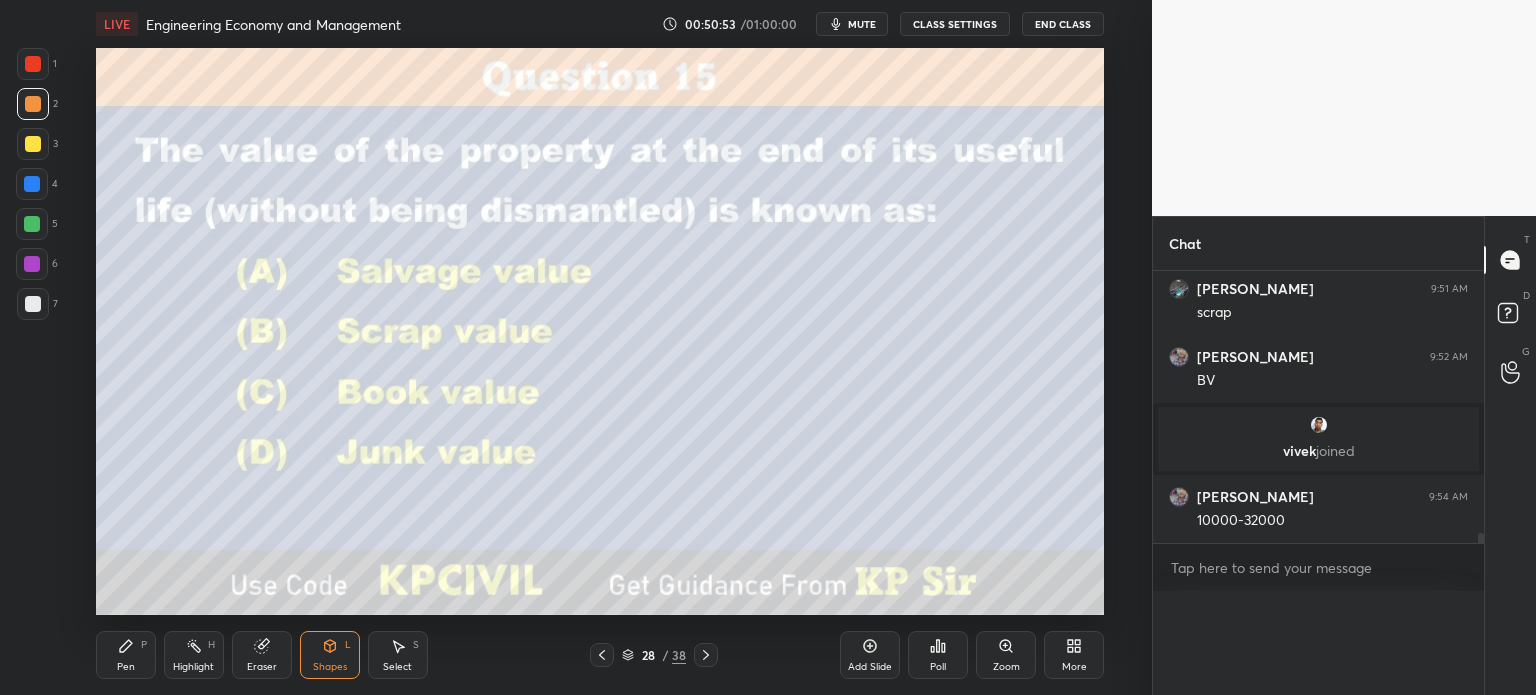 scroll, scrollTop: 88, scrollLeft: 293, axis: both 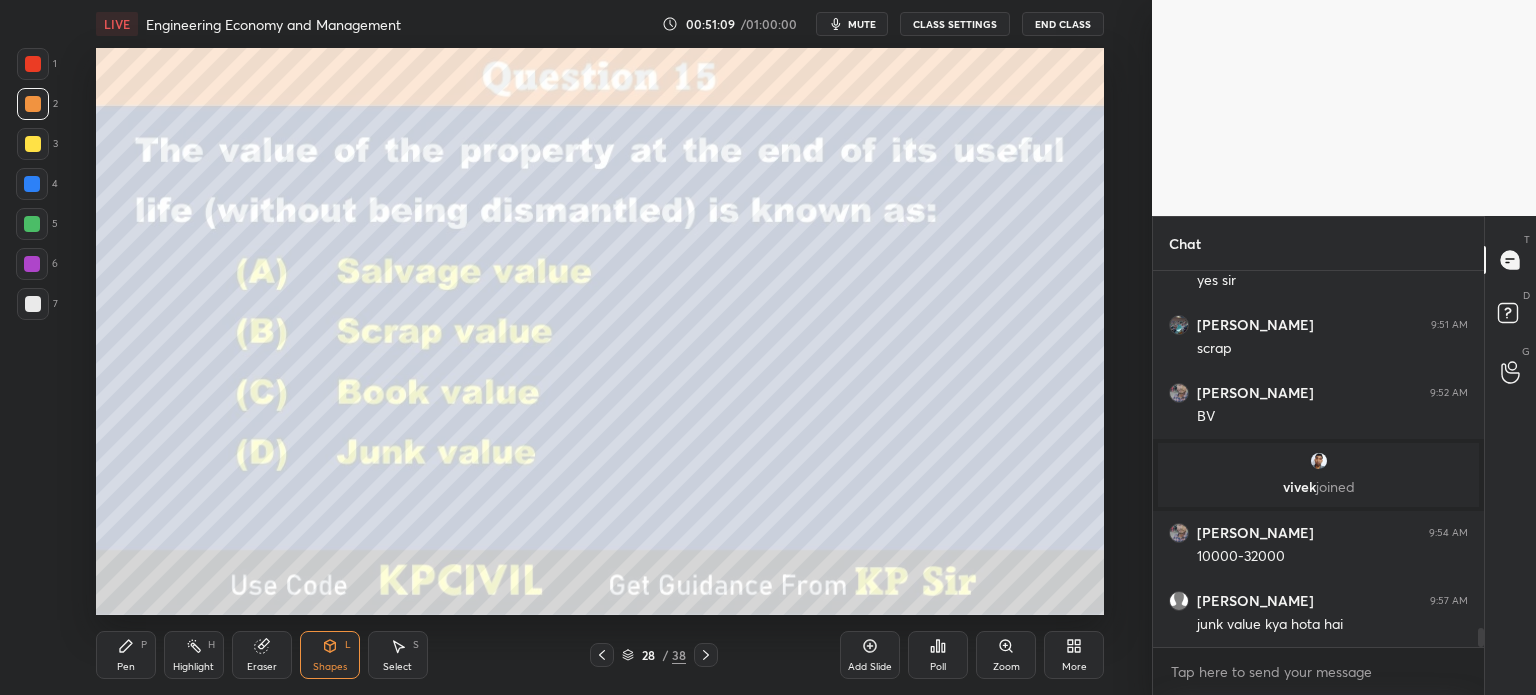 click at bounding box center [32, 184] 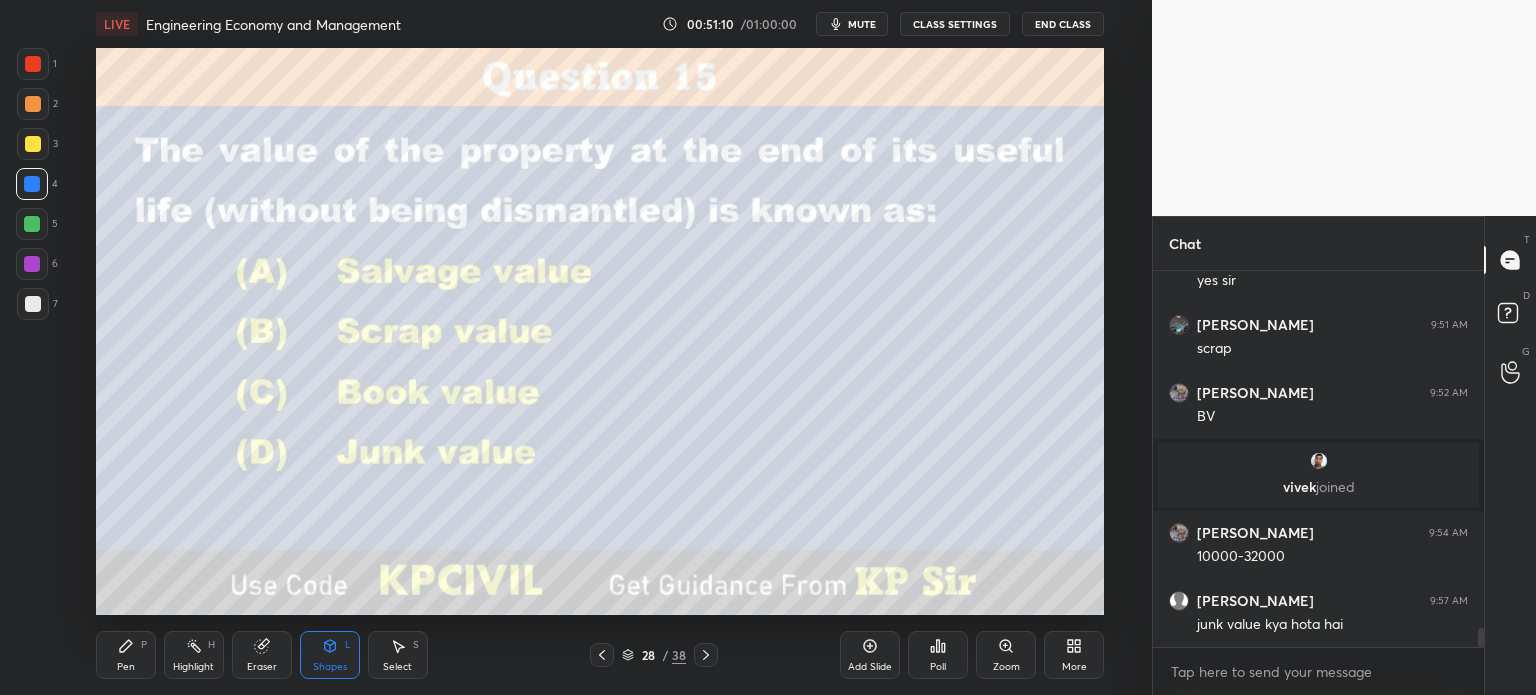 click at bounding box center (33, 304) 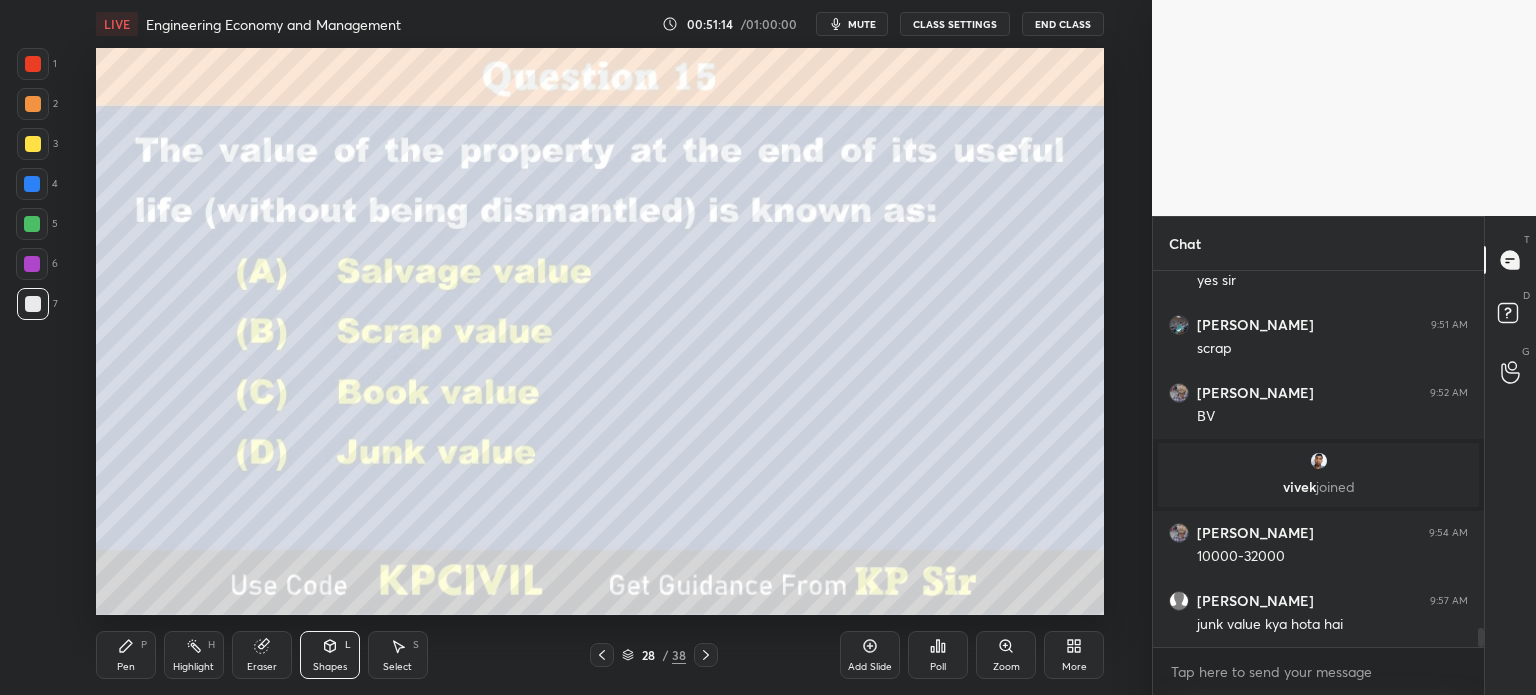 click on "Pen P" at bounding box center [126, 655] 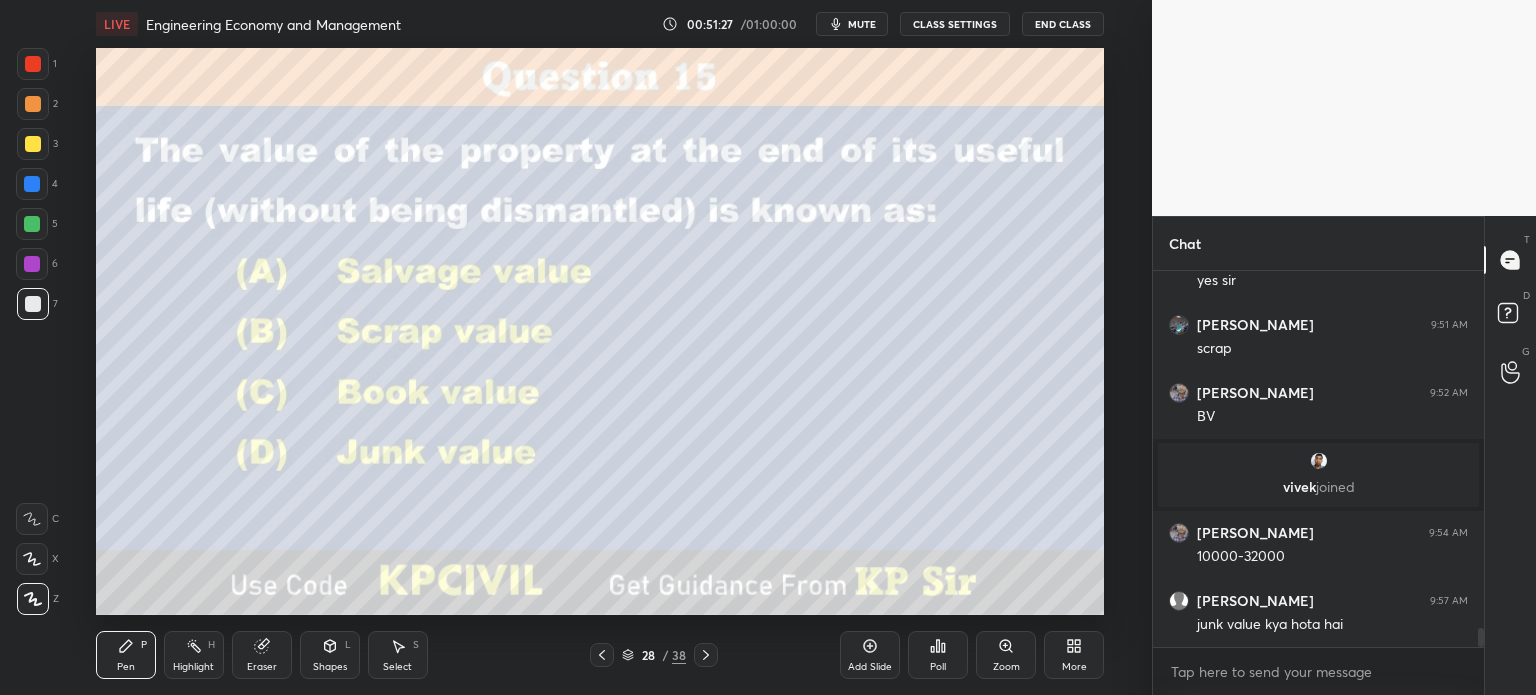 scroll, scrollTop: 7212, scrollLeft: 0, axis: vertical 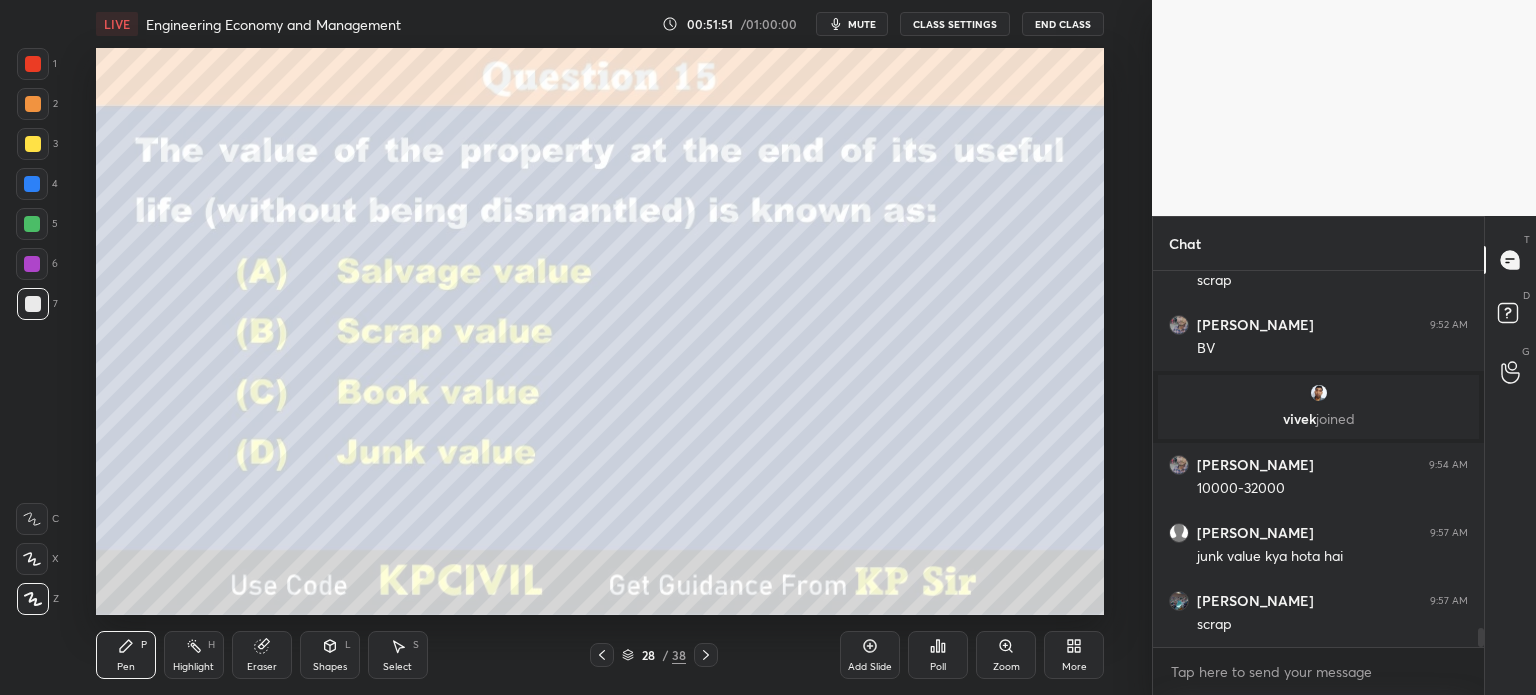 click 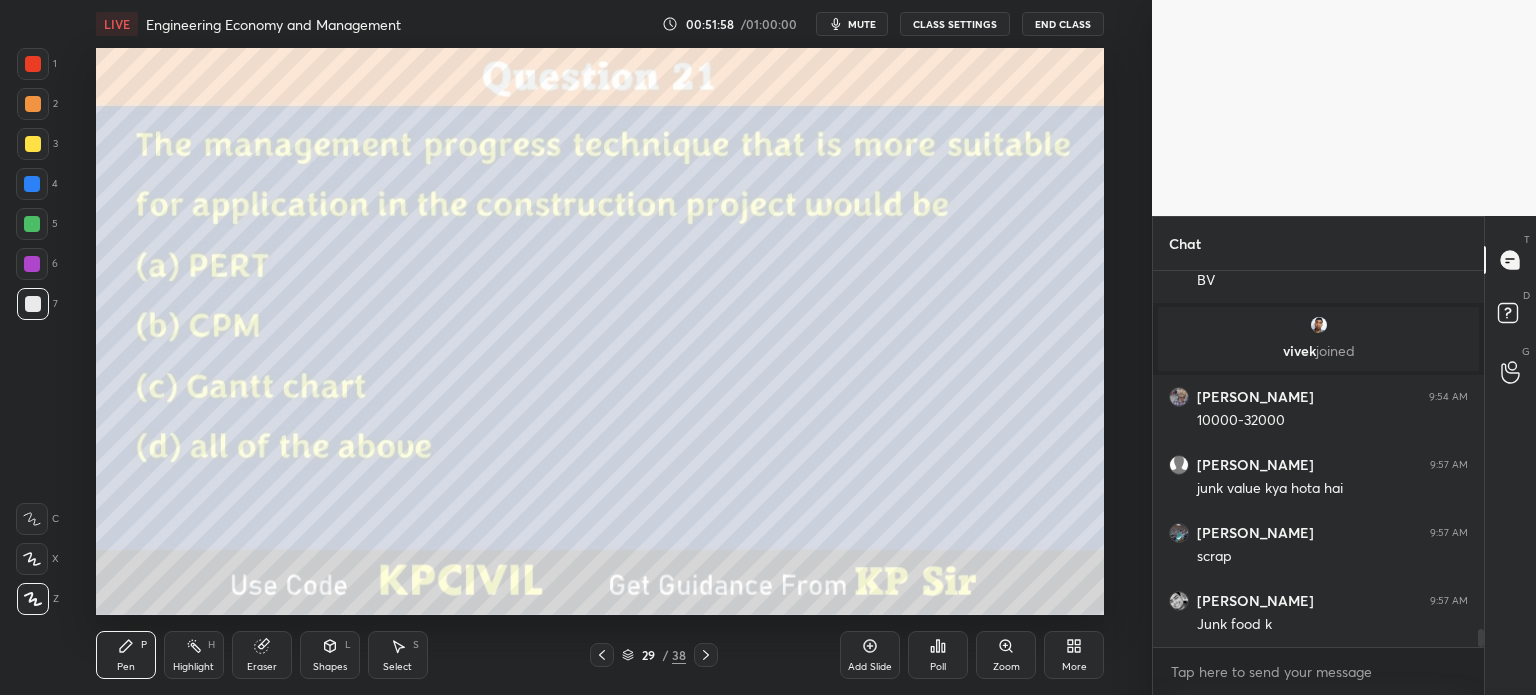 click on "Poll" at bounding box center [938, 655] 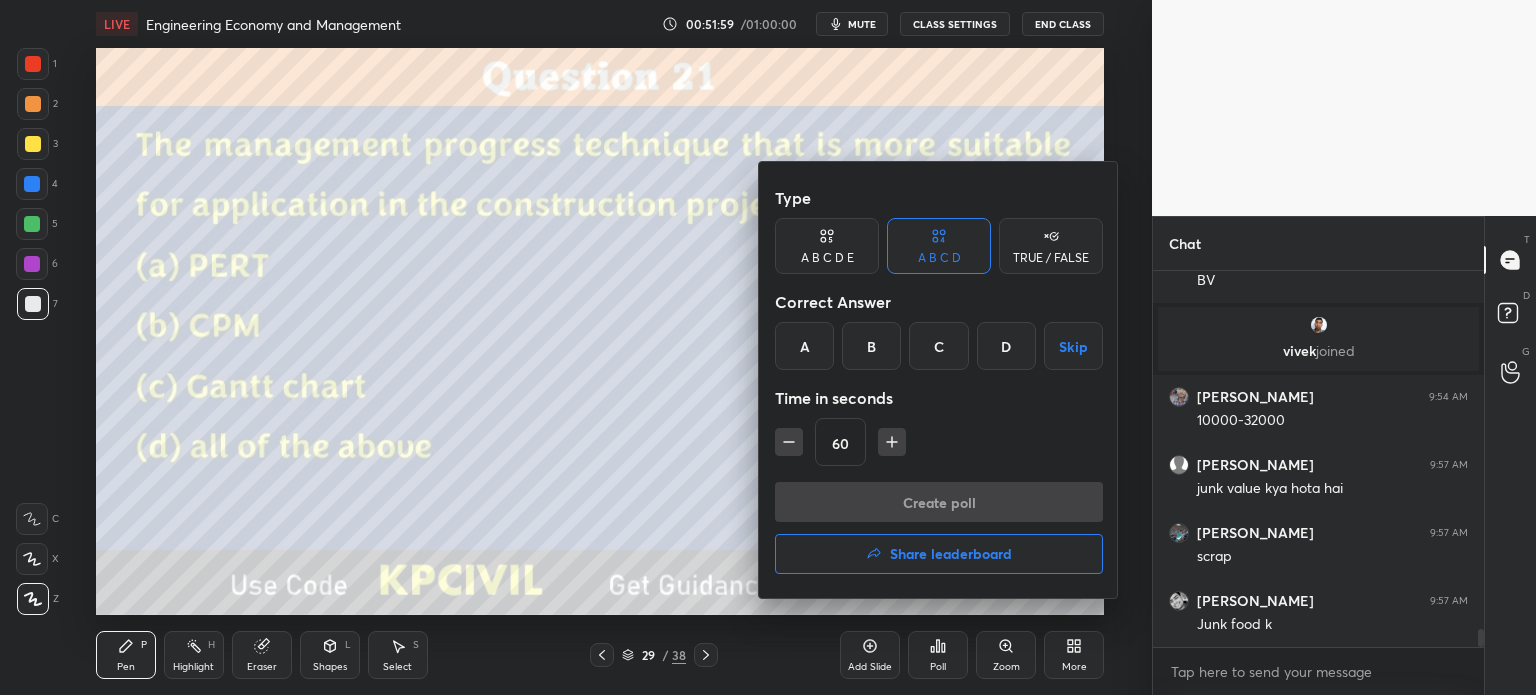 click on "B" at bounding box center (871, 346) 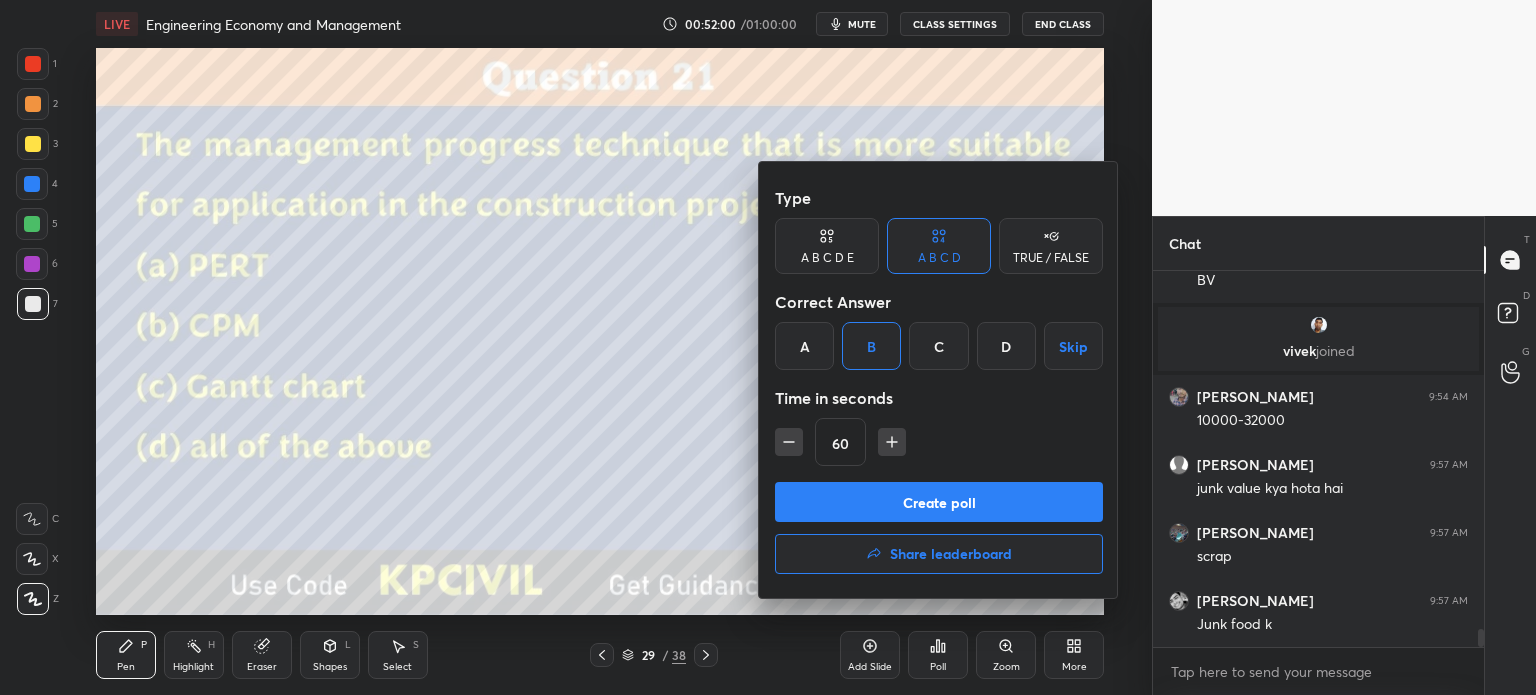 click on "Create poll" at bounding box center [939, 502] 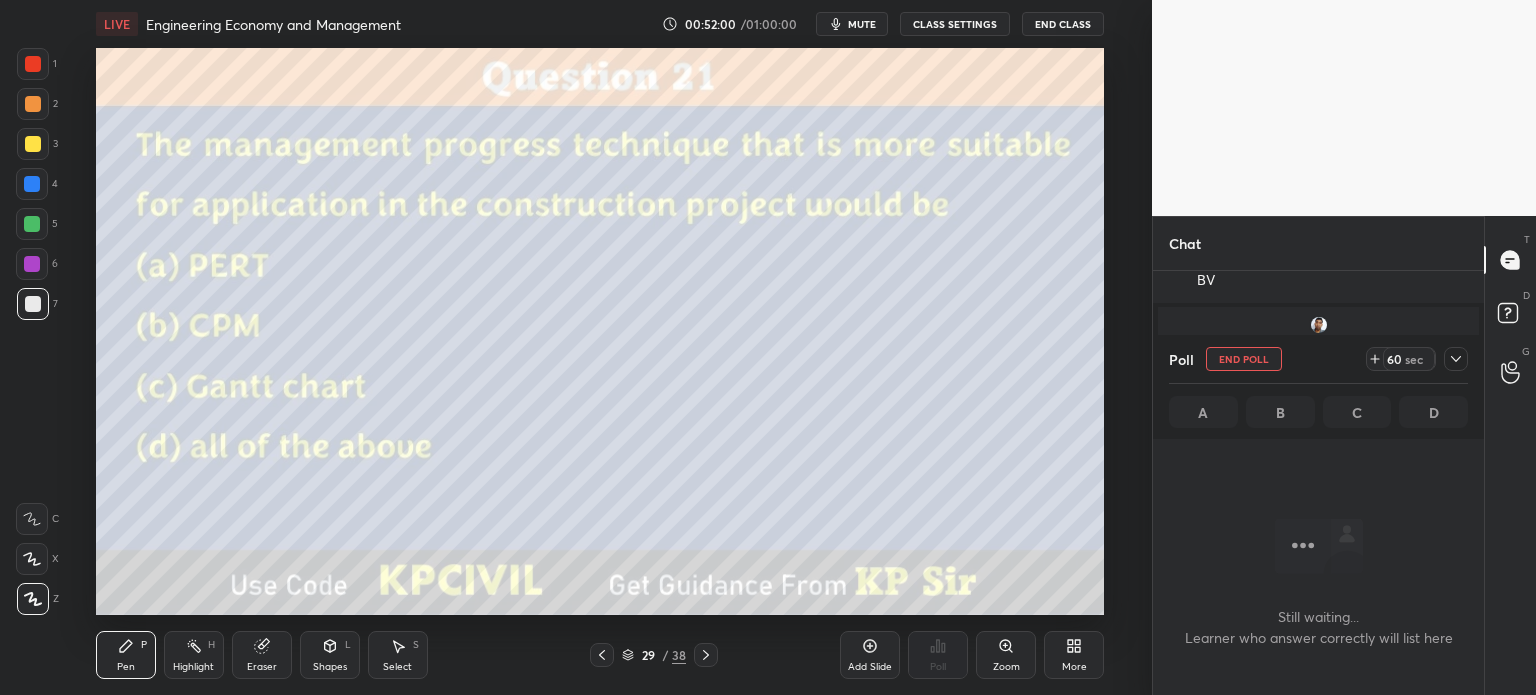 scroll, scrollTop: 272, scrollLeft: 325, axis: both 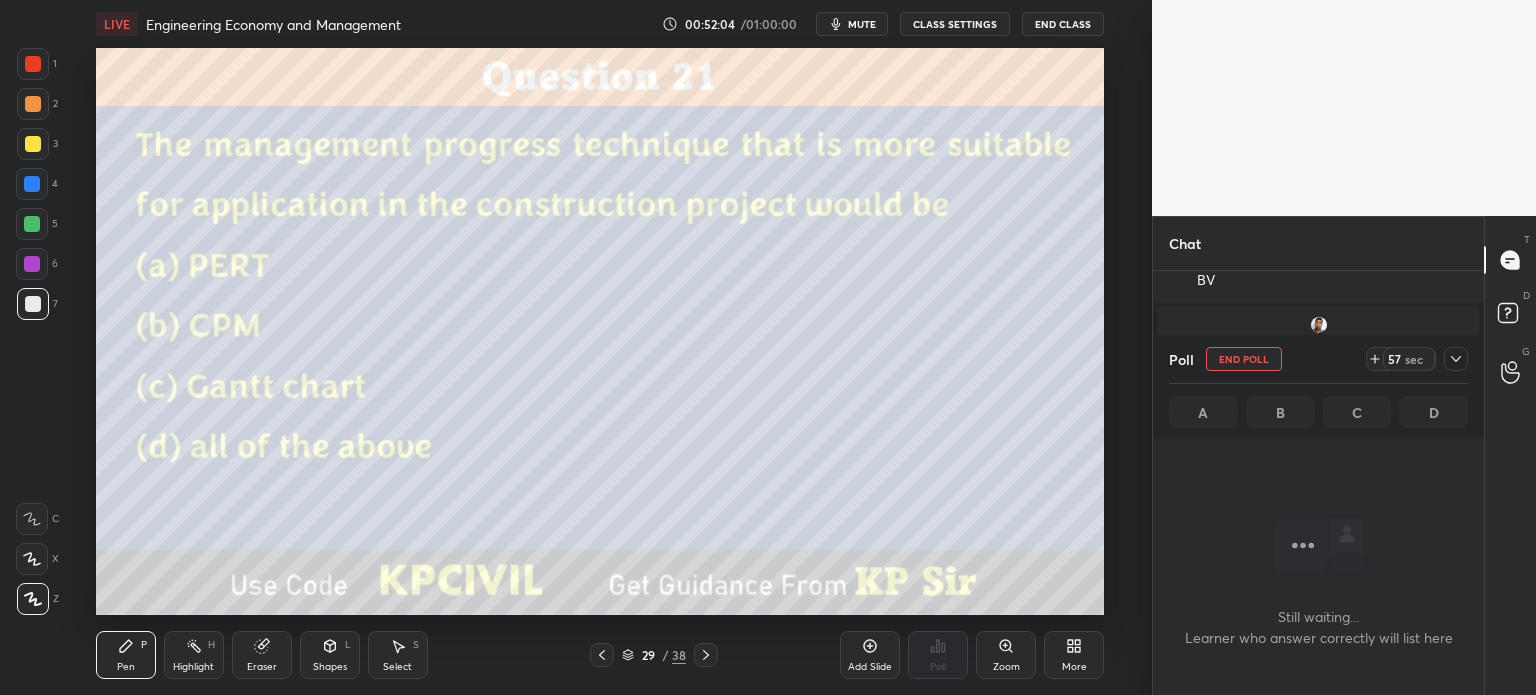 click 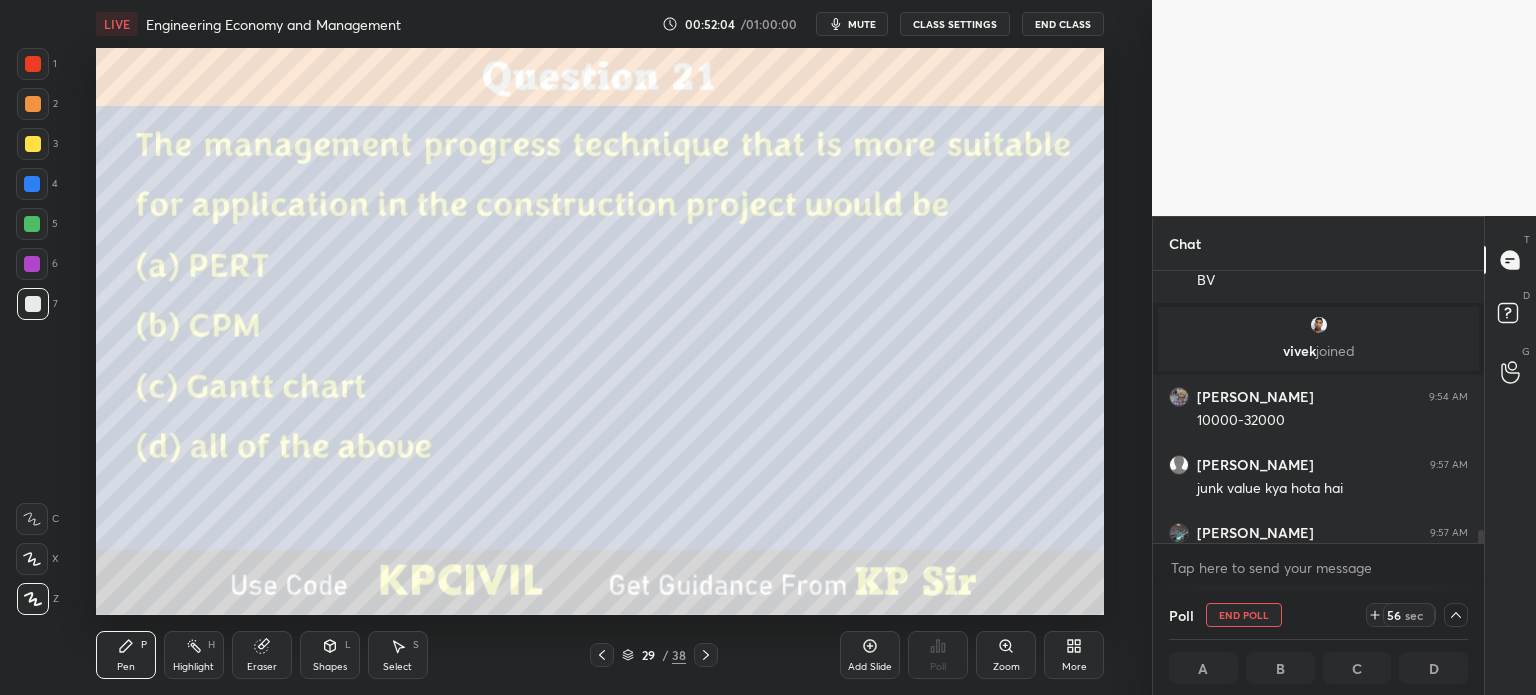 scroll, scrollTop: 7384, scrollLeft: 0, axis: vertical 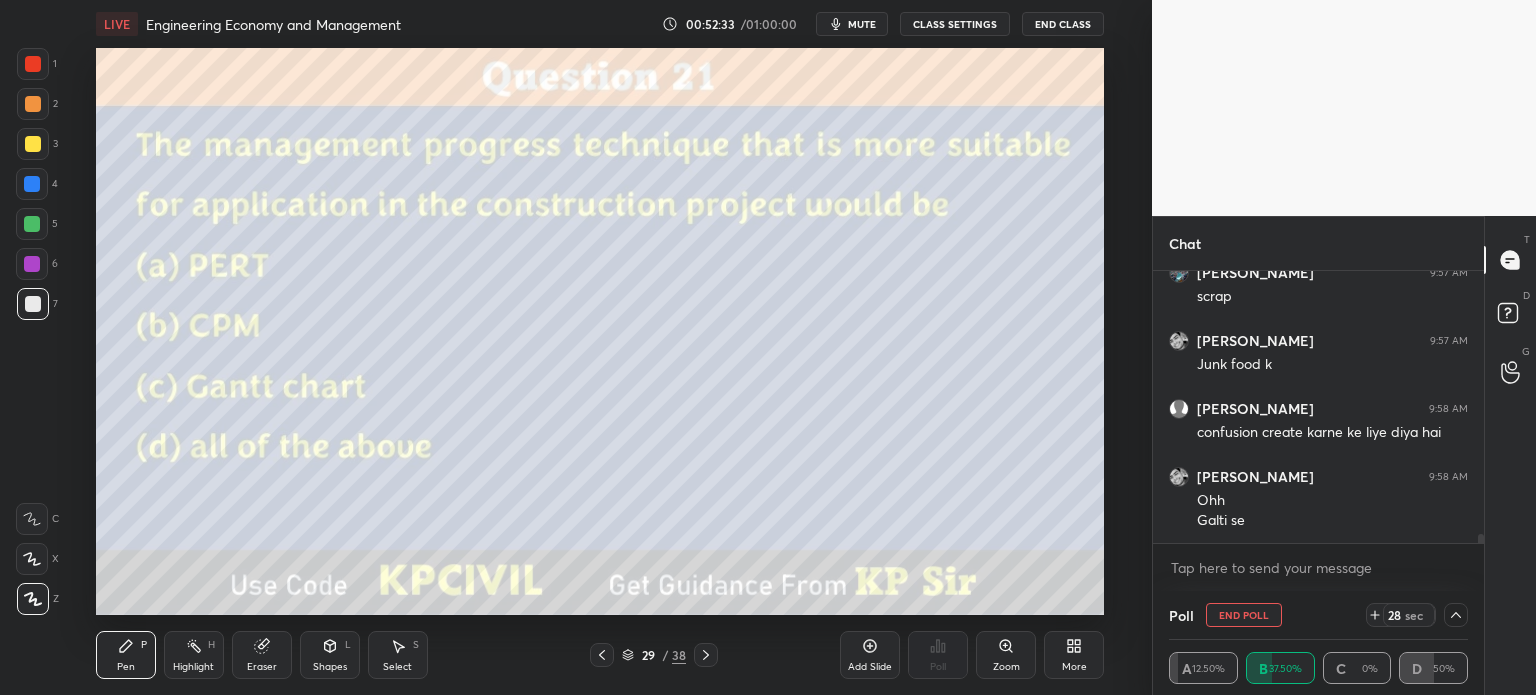 click 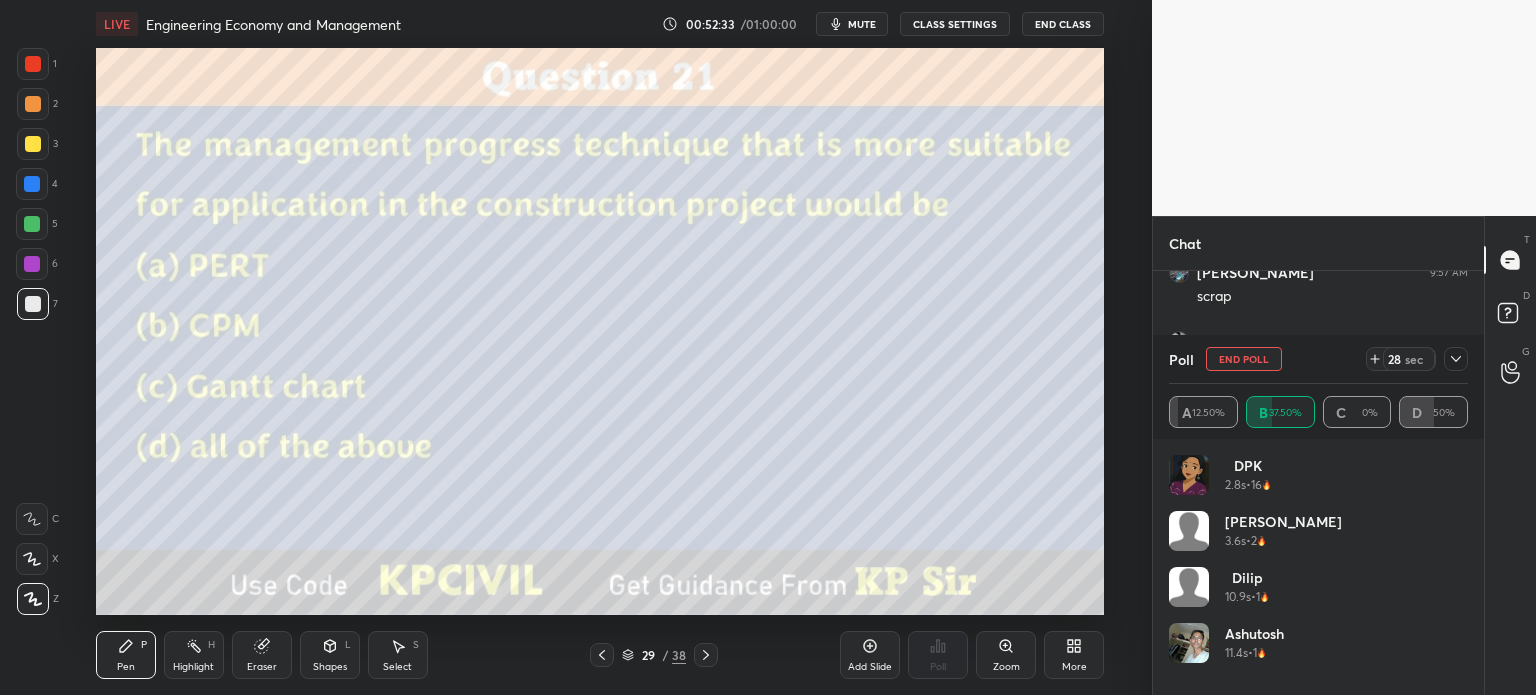scroll, scrollTop: 2, scrollLeft: 6, axis: both 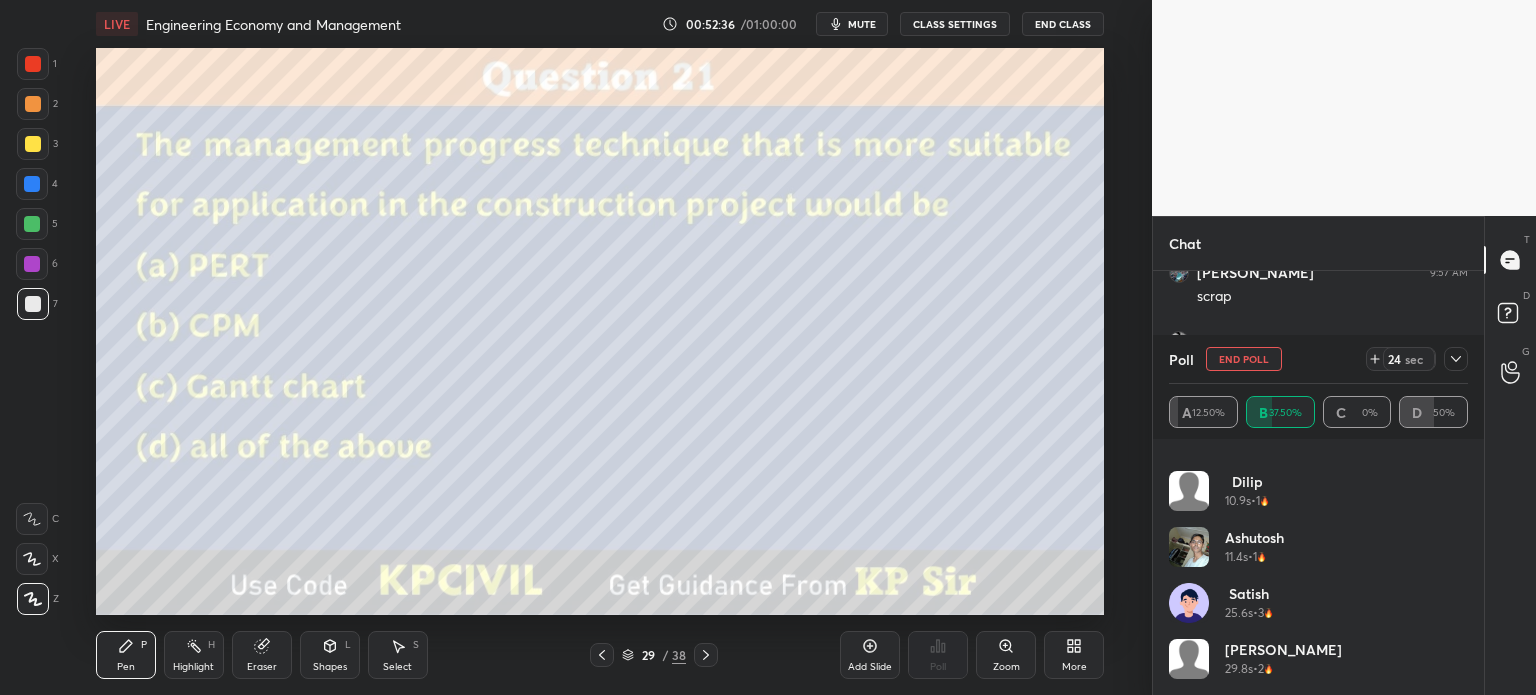 click 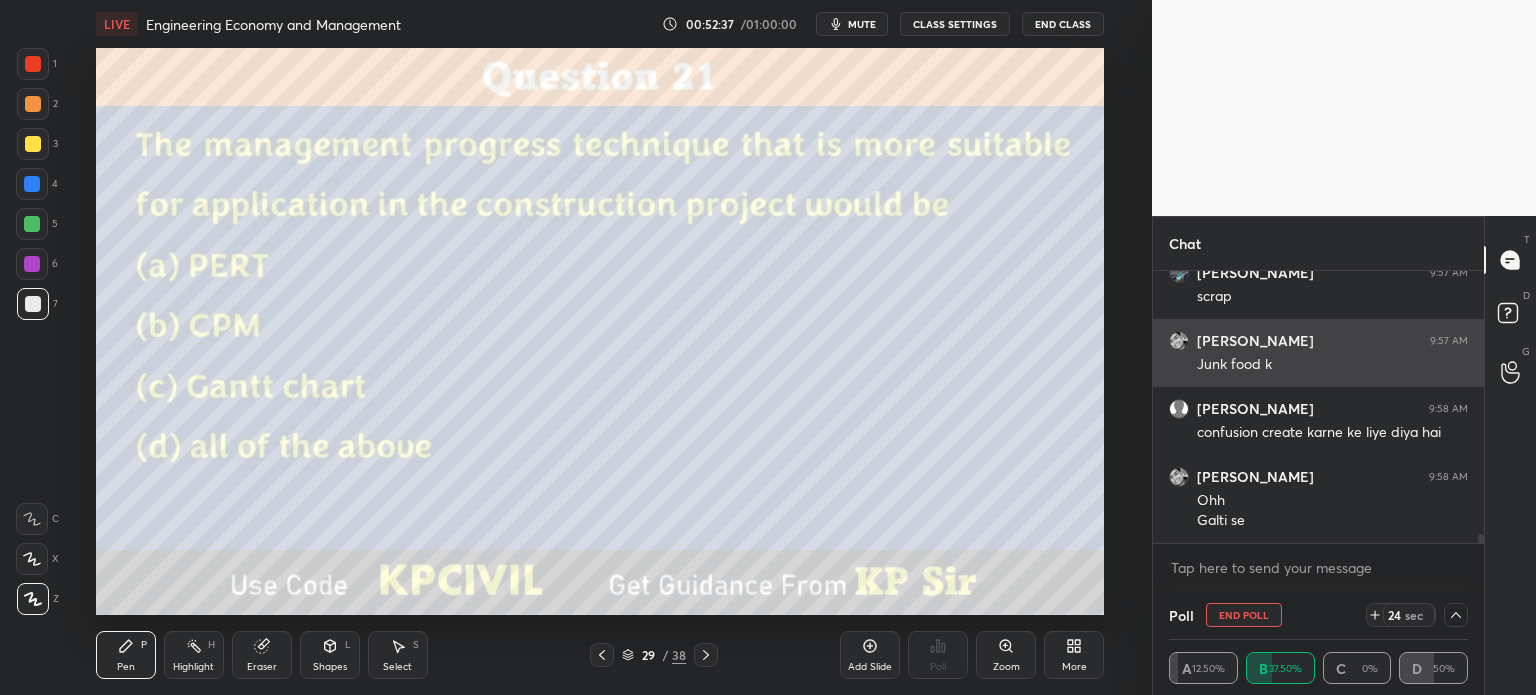 scroll, scrollTop: 0, scrollLeft: 0, axis: both 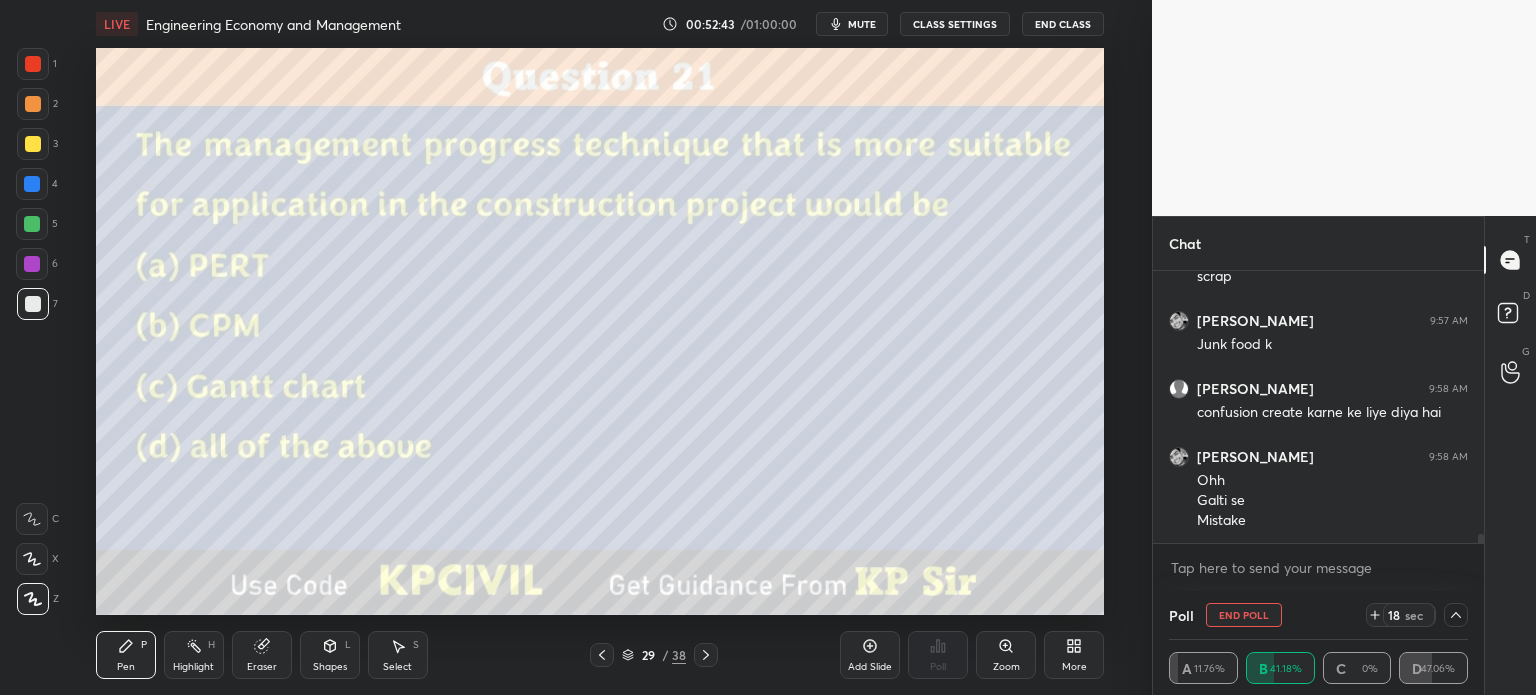 click on "Shapes L" at bounding box center (330, 655) 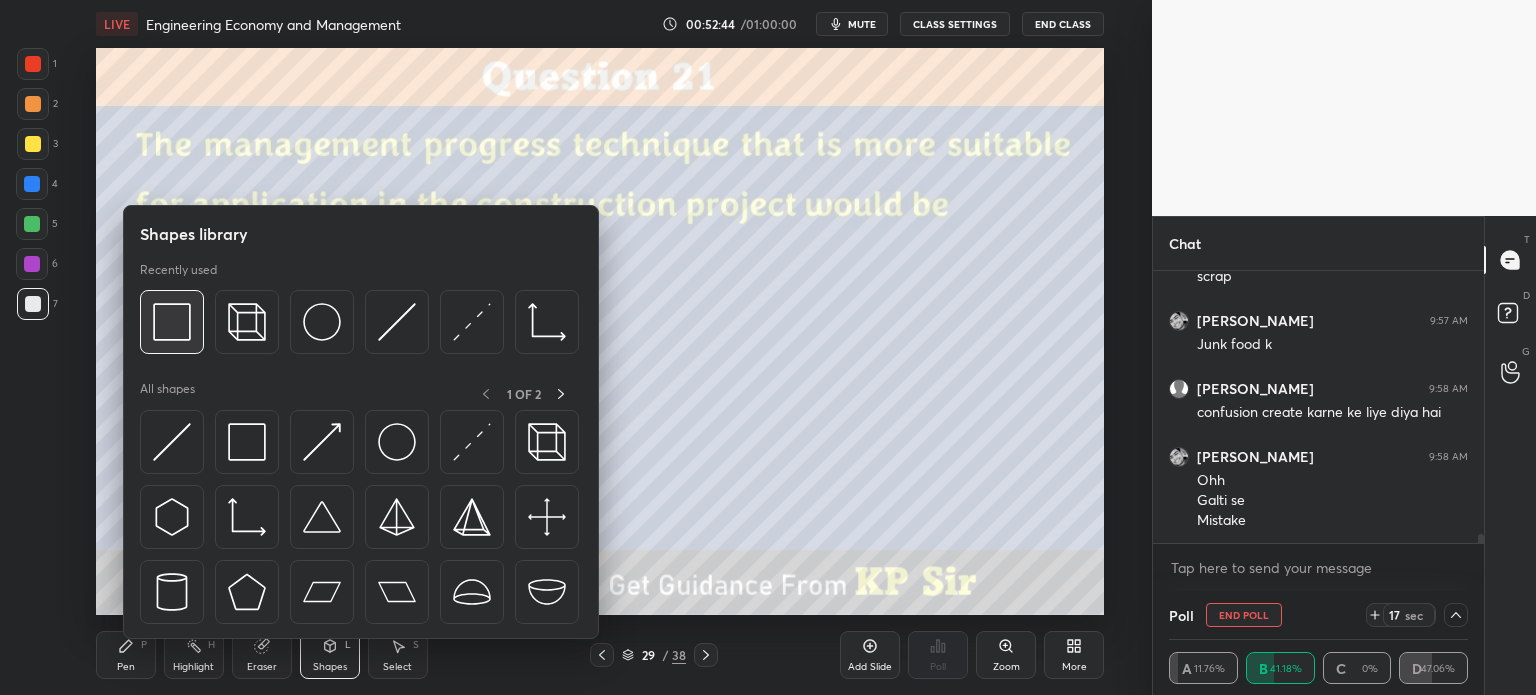 click at bounding box center [172, 322] 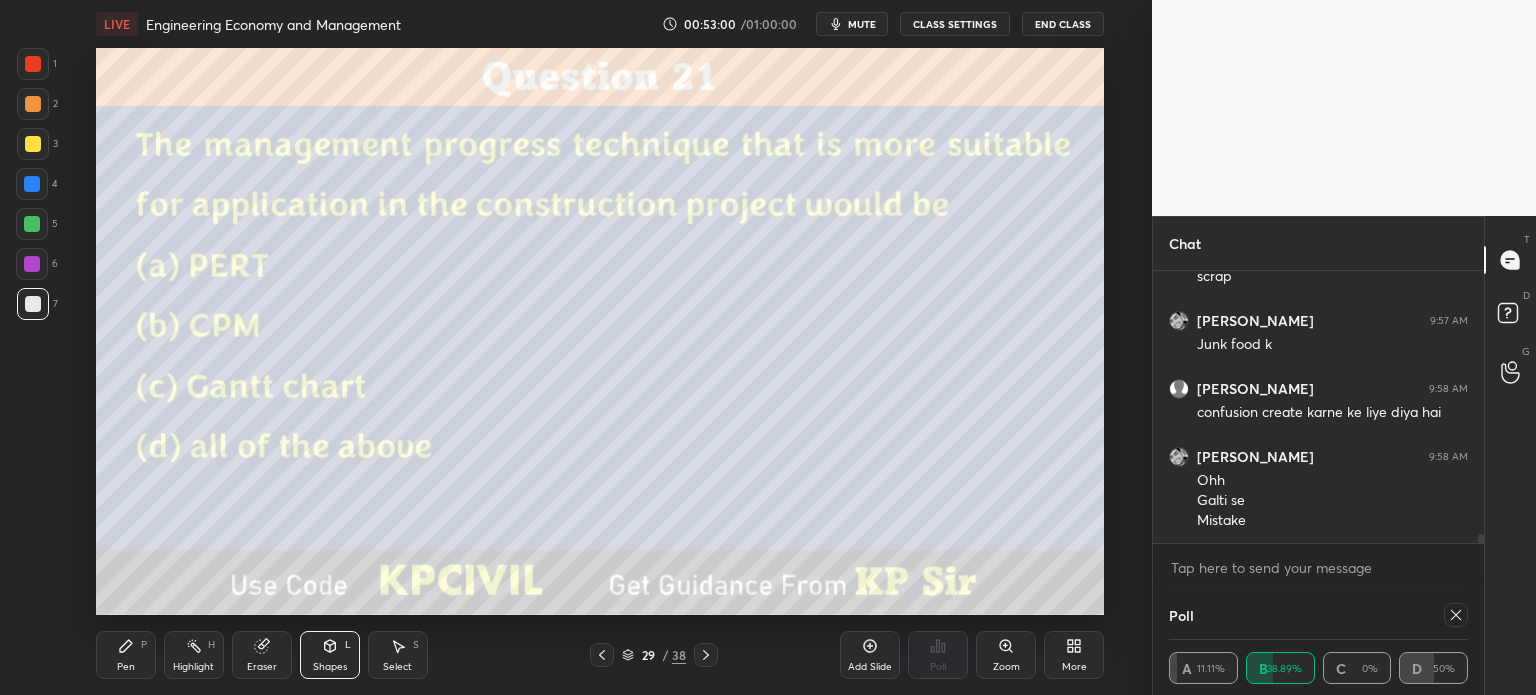 scroll, scrollTop: 6, scrollLeft: 6, axis: both 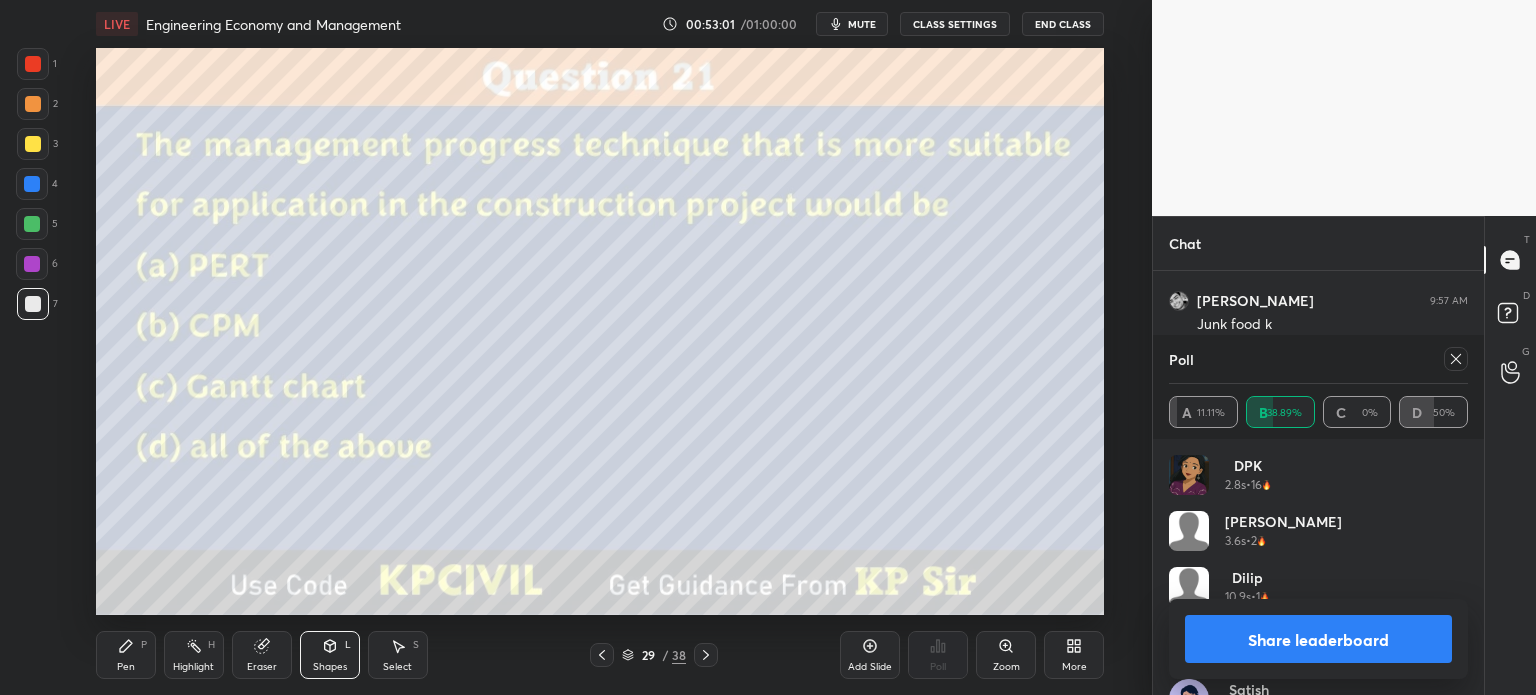 click 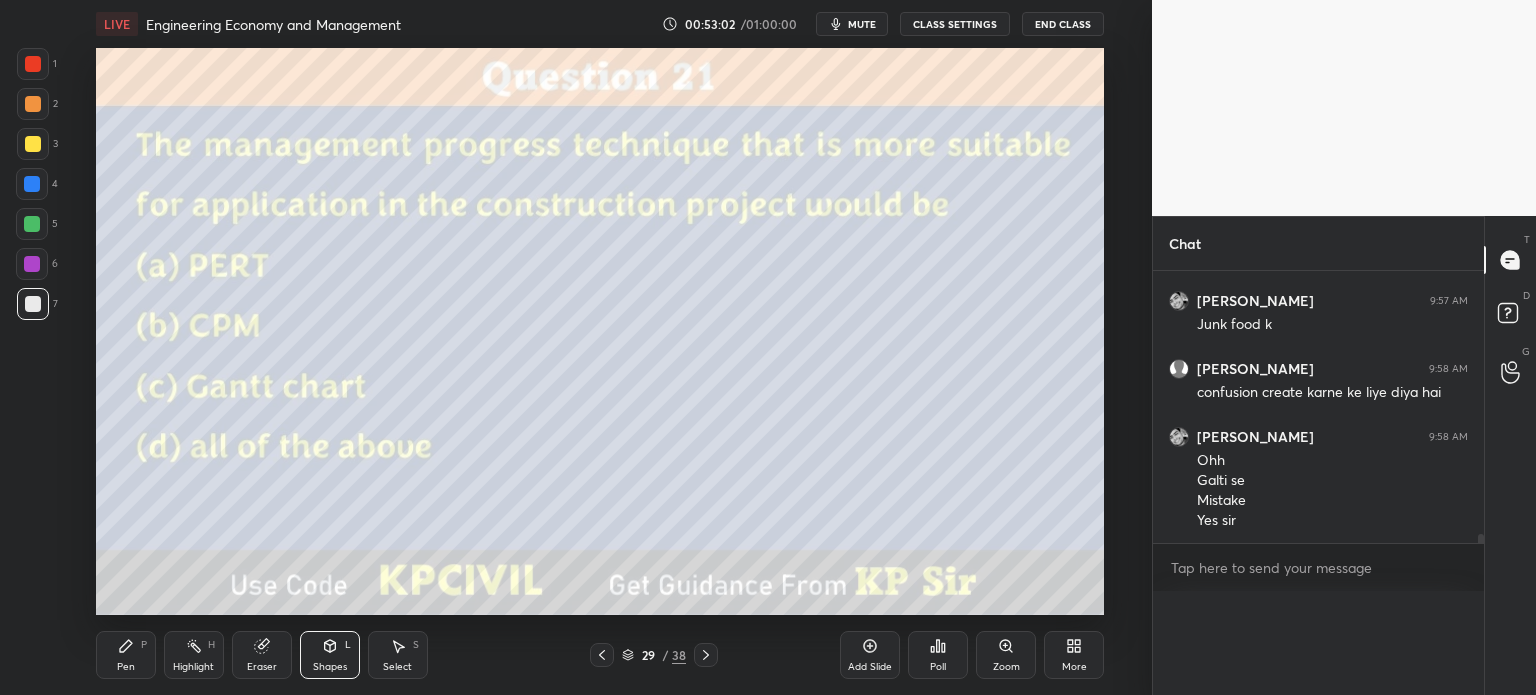 scroll, scrollTop: 0, scrollLeft: 0, axis: both 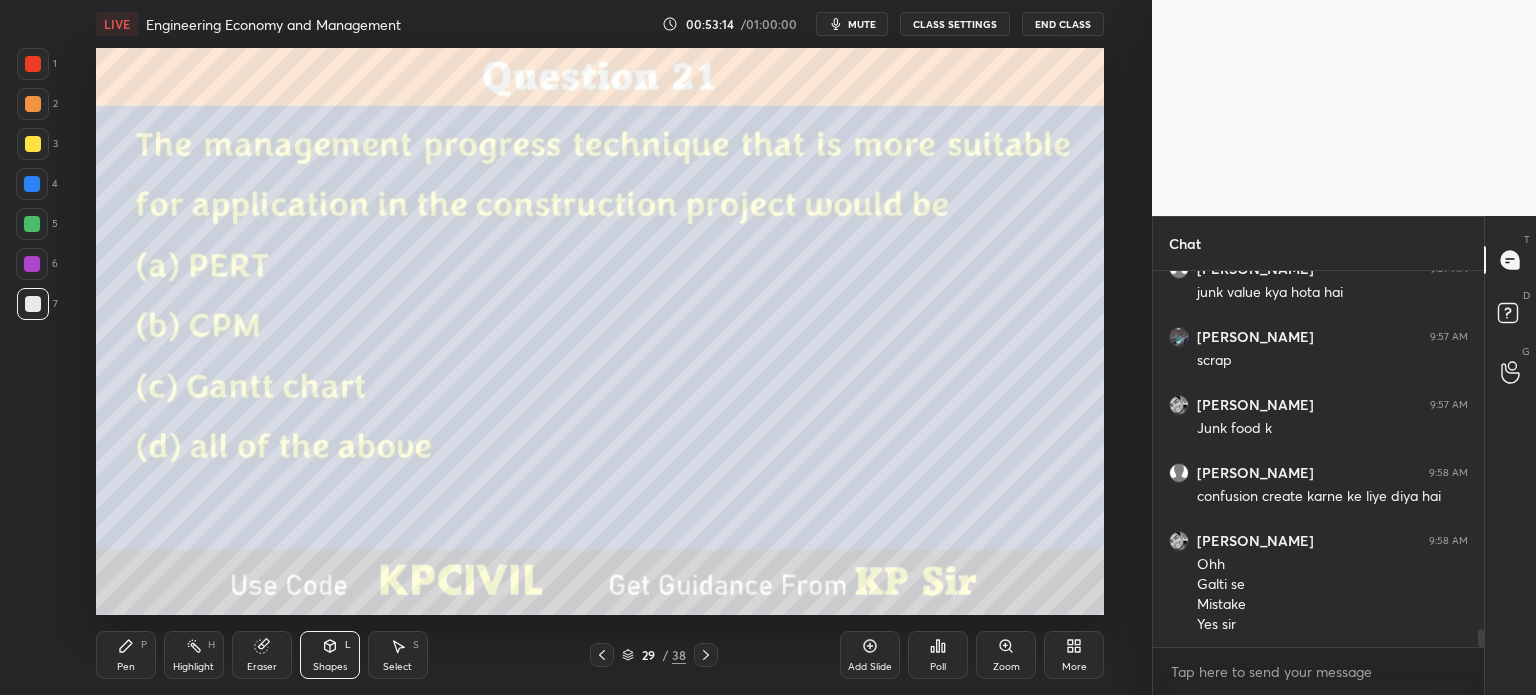 click 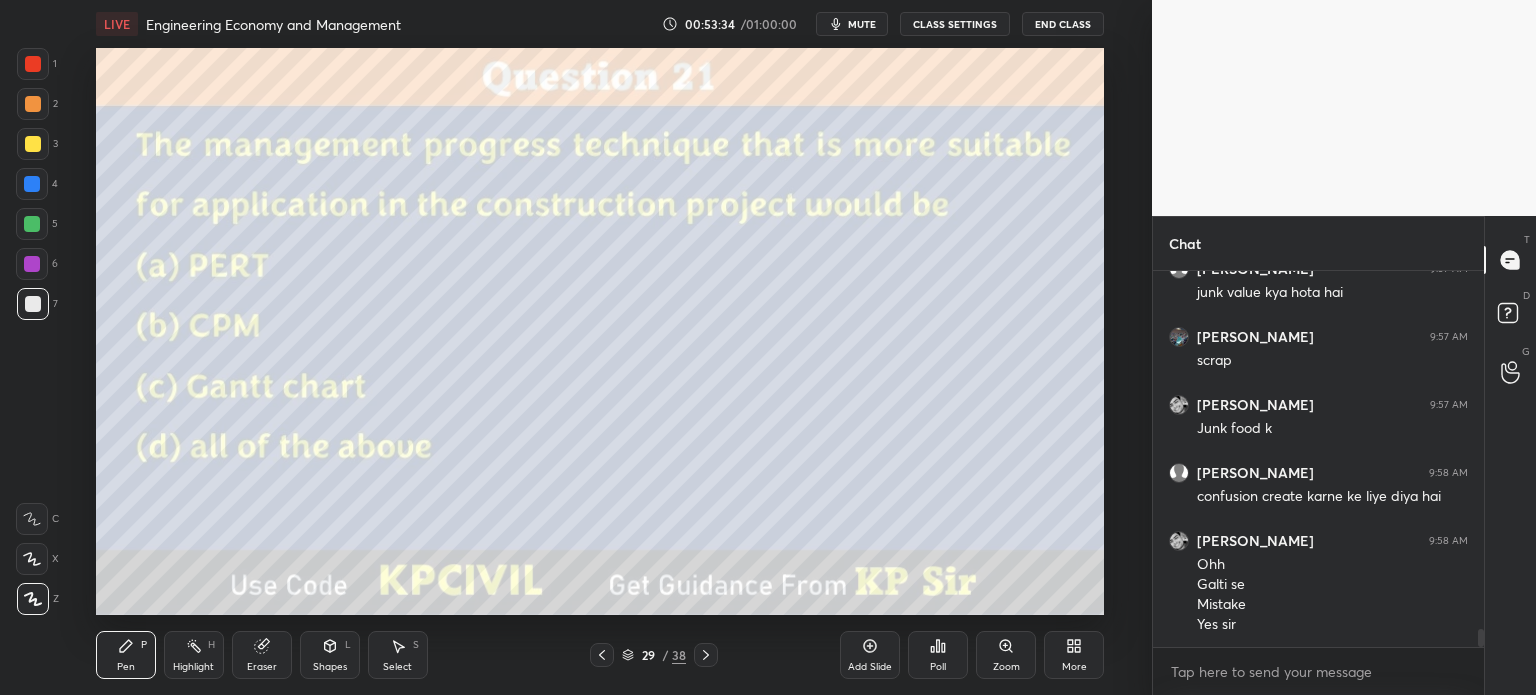 scroll, scrollTop: 7544, scrollLeft: 0, axis: vertical 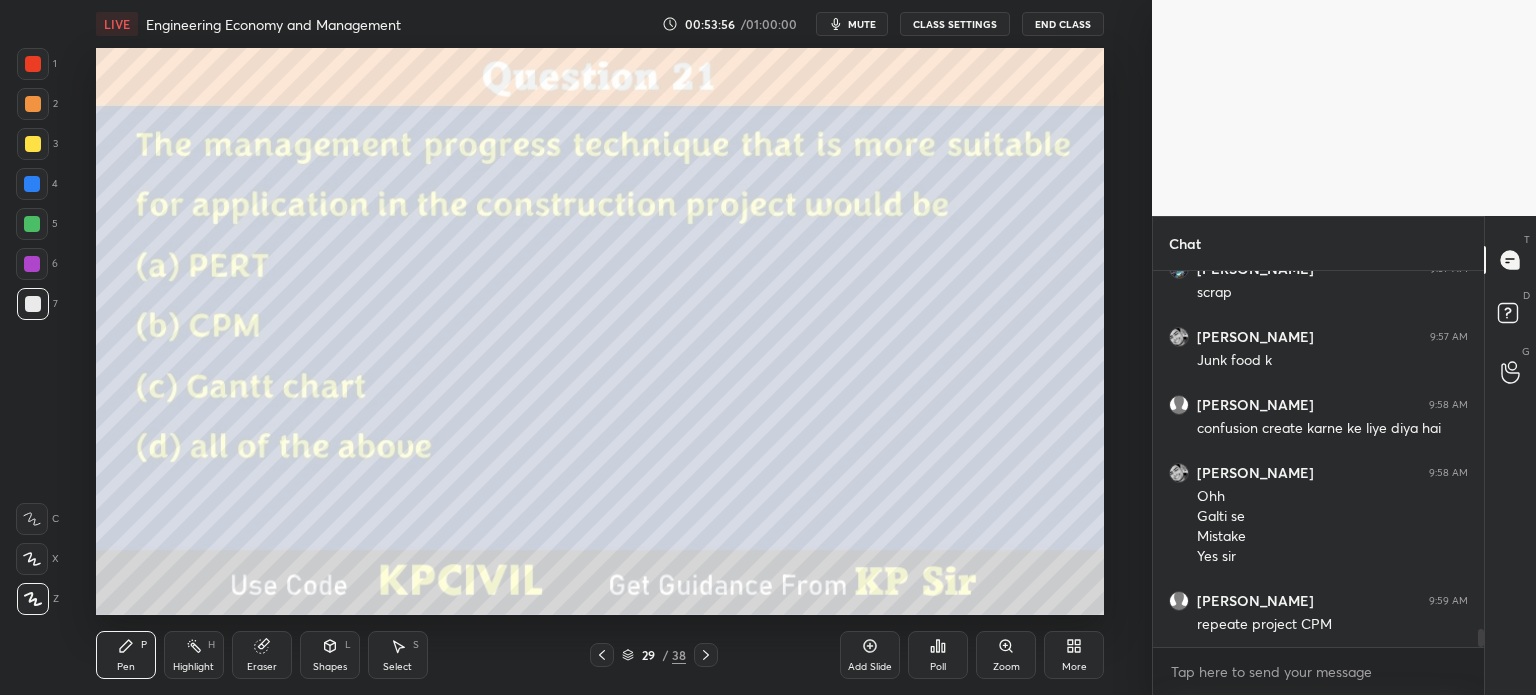 click at bounding box center (33, 104) 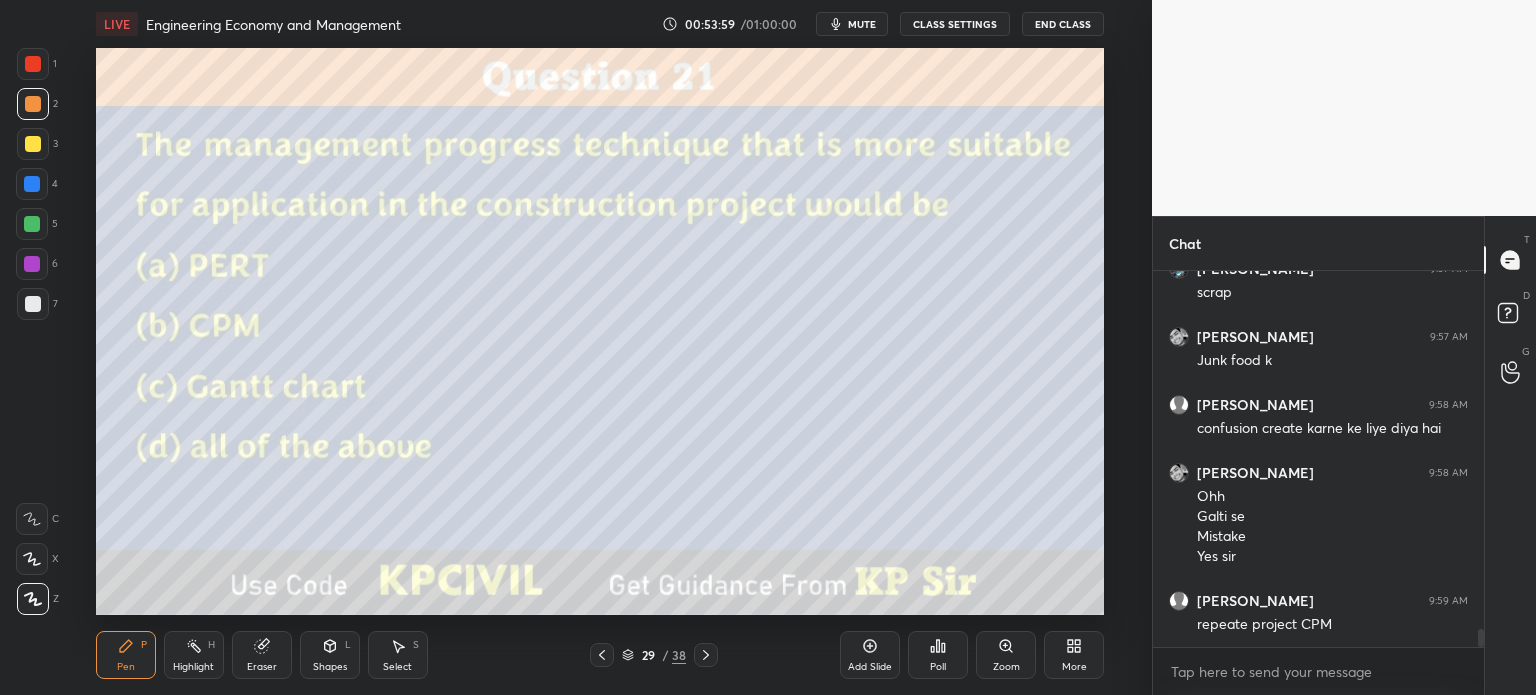 click 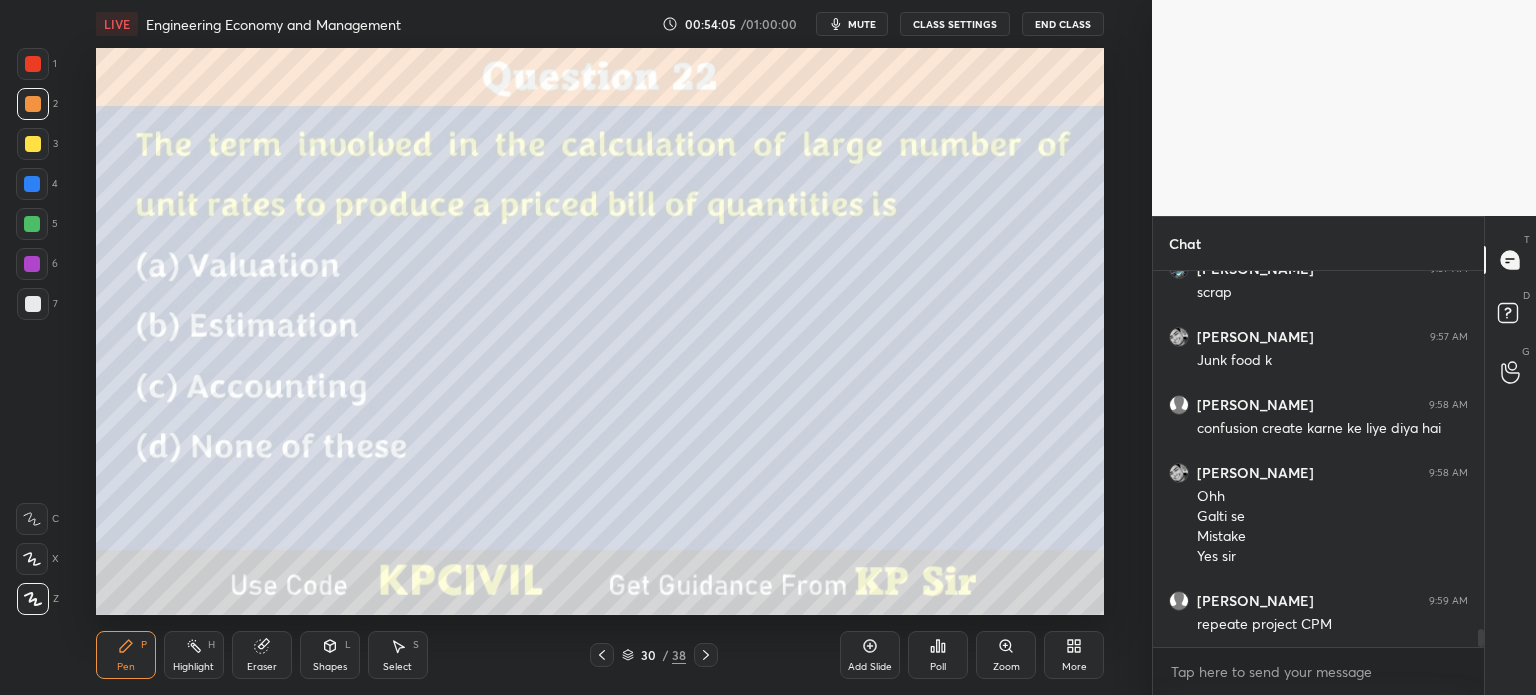 click 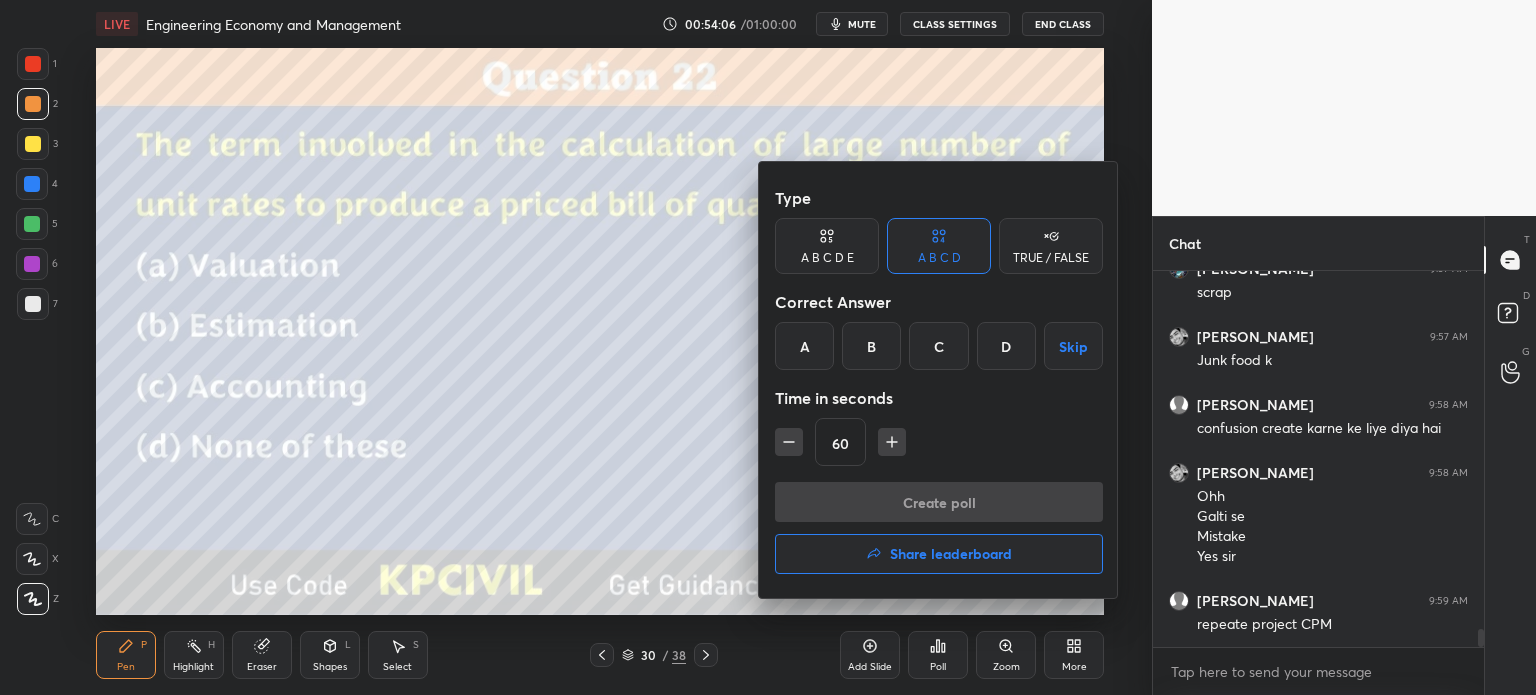click on "B" at bounding box center [871, 346] 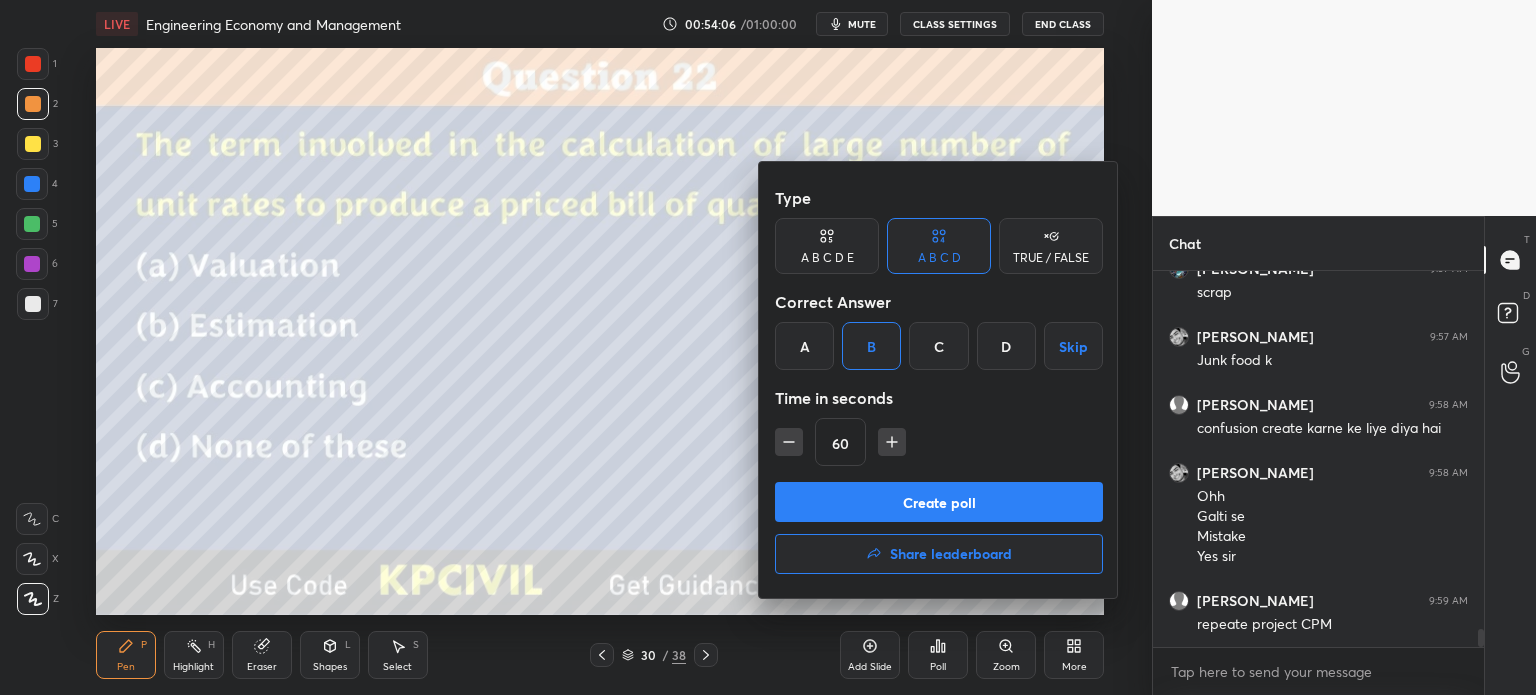 click on "Create poll" at bounding box center [939, 502] 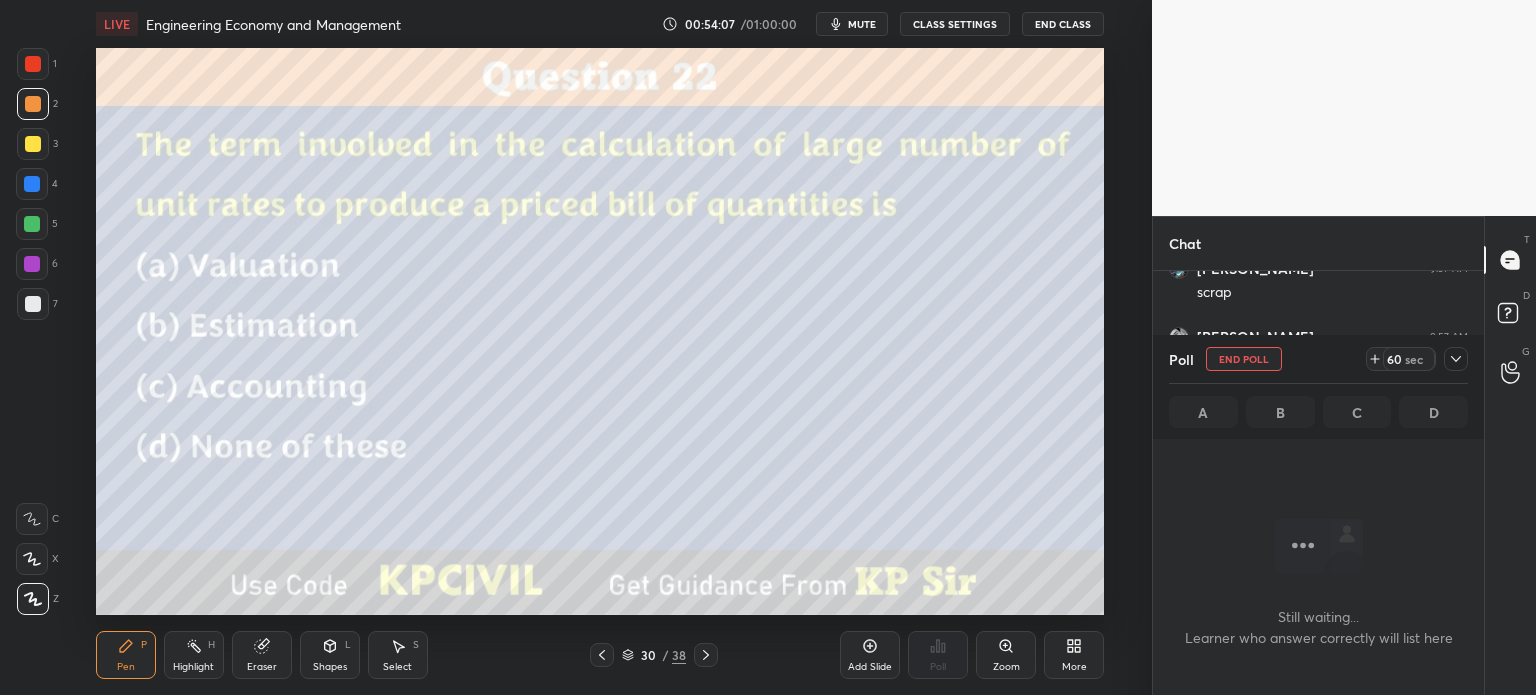 scroll, scrollTop: 328, scrollLeft: 325, axis: both 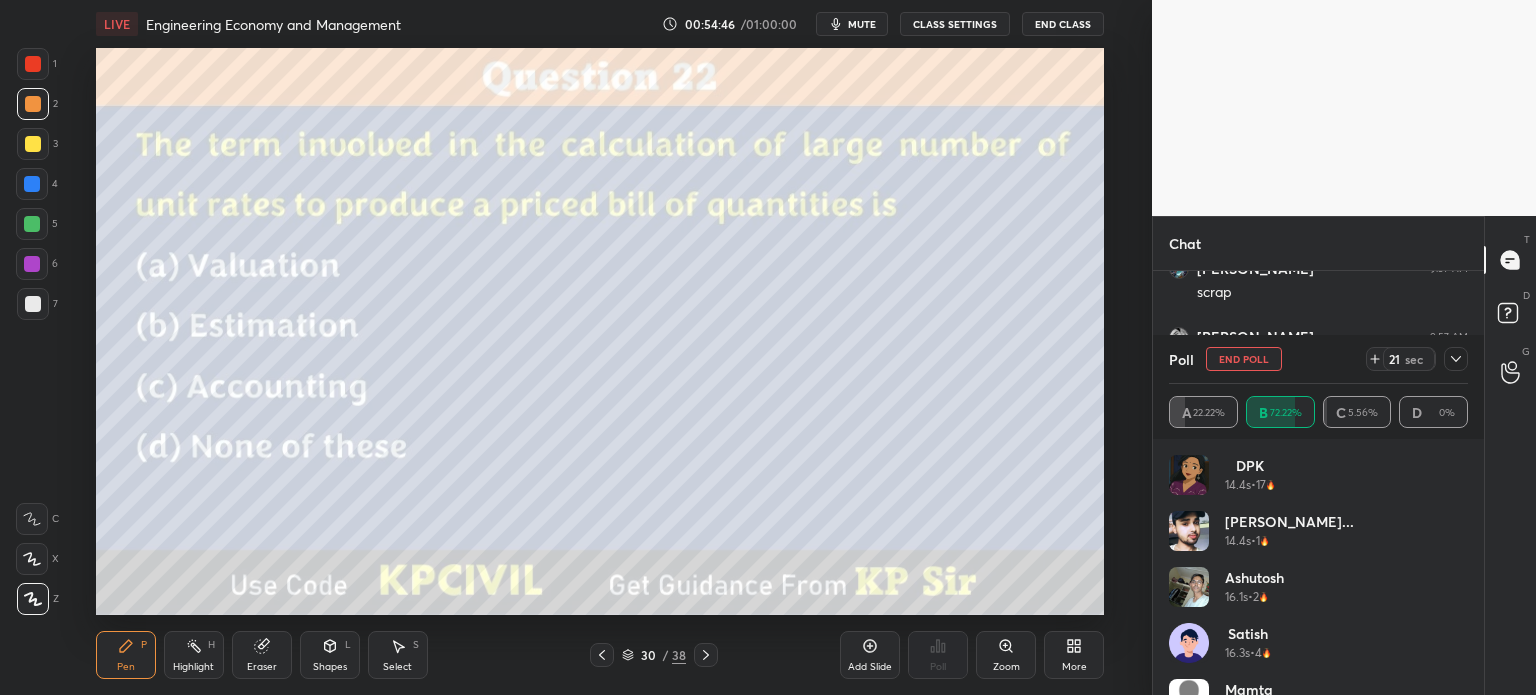 click 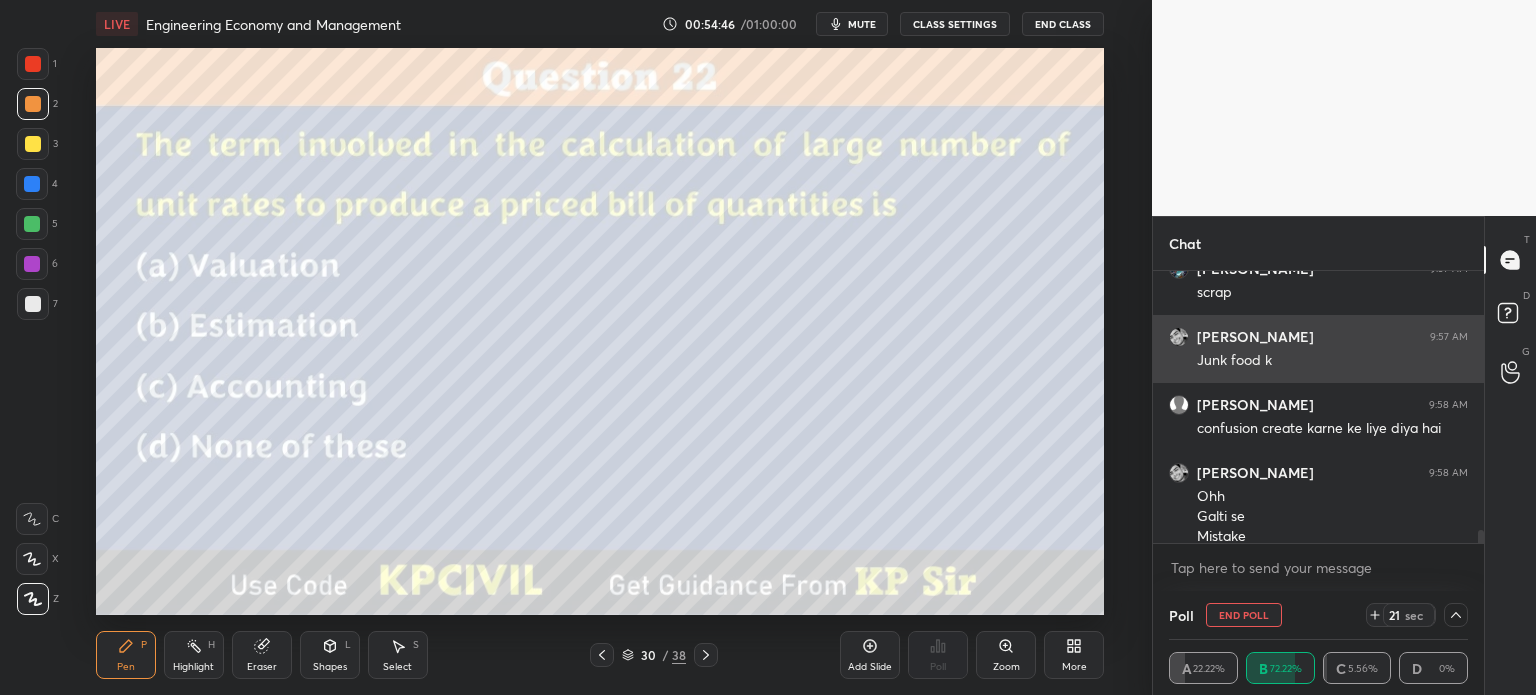 scroll, scrollTop: 131, scrollLeft: 293, axis: both 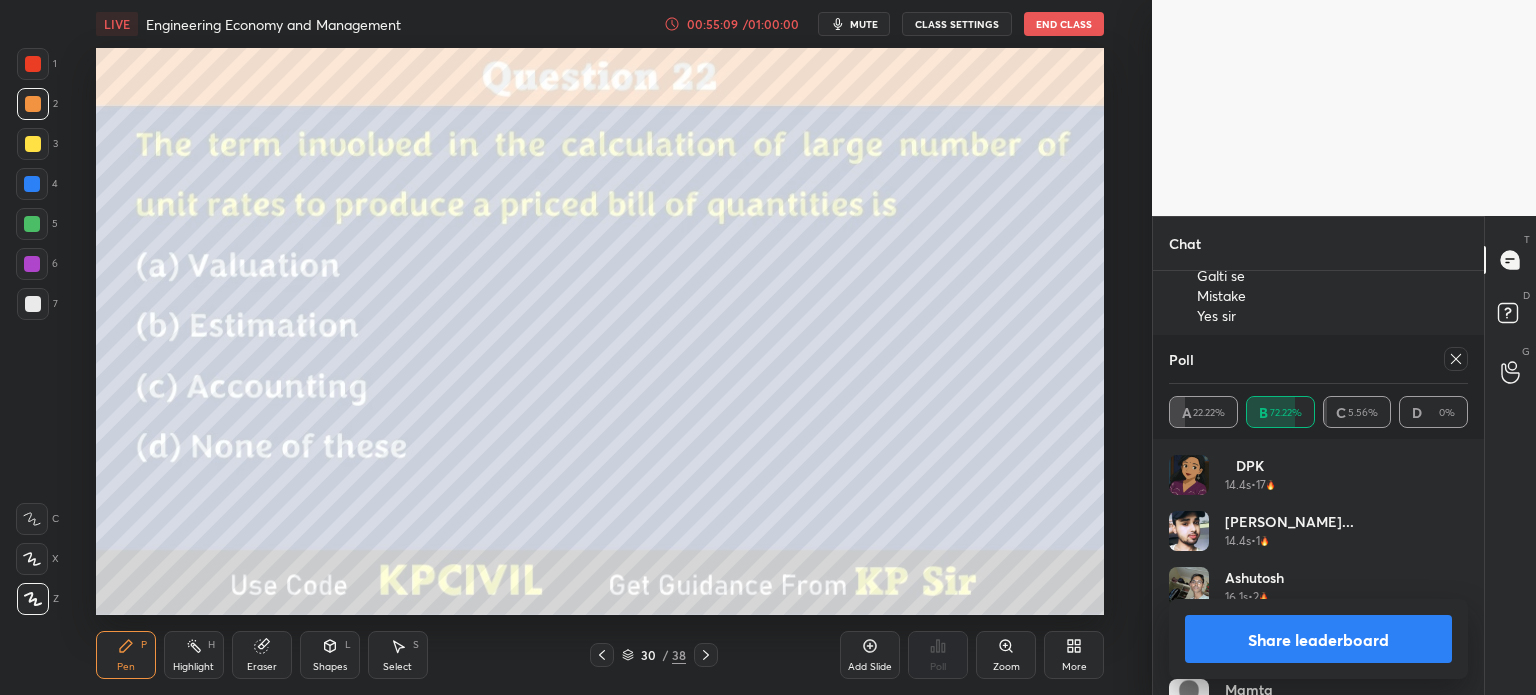 click 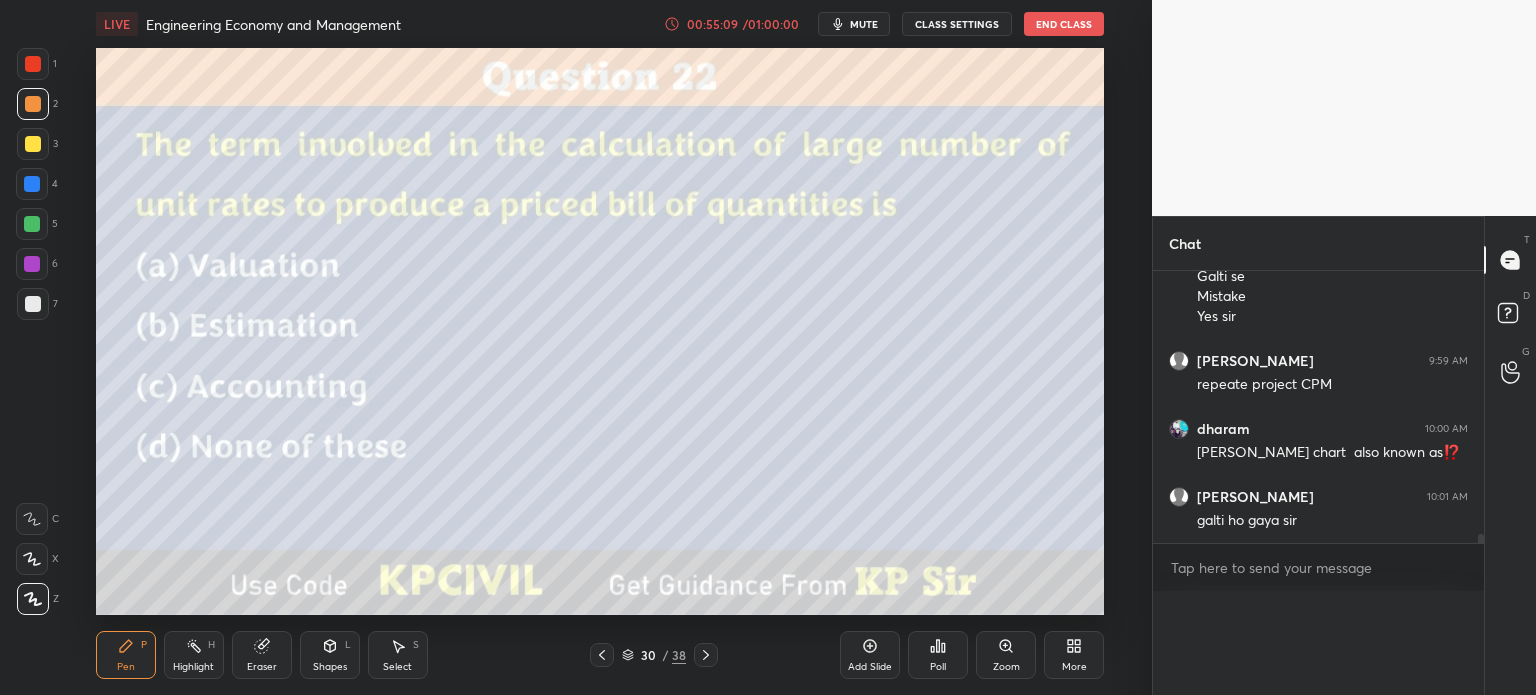scroll, scrollTop: 0, scrollLeft: 6, axis: horizontal 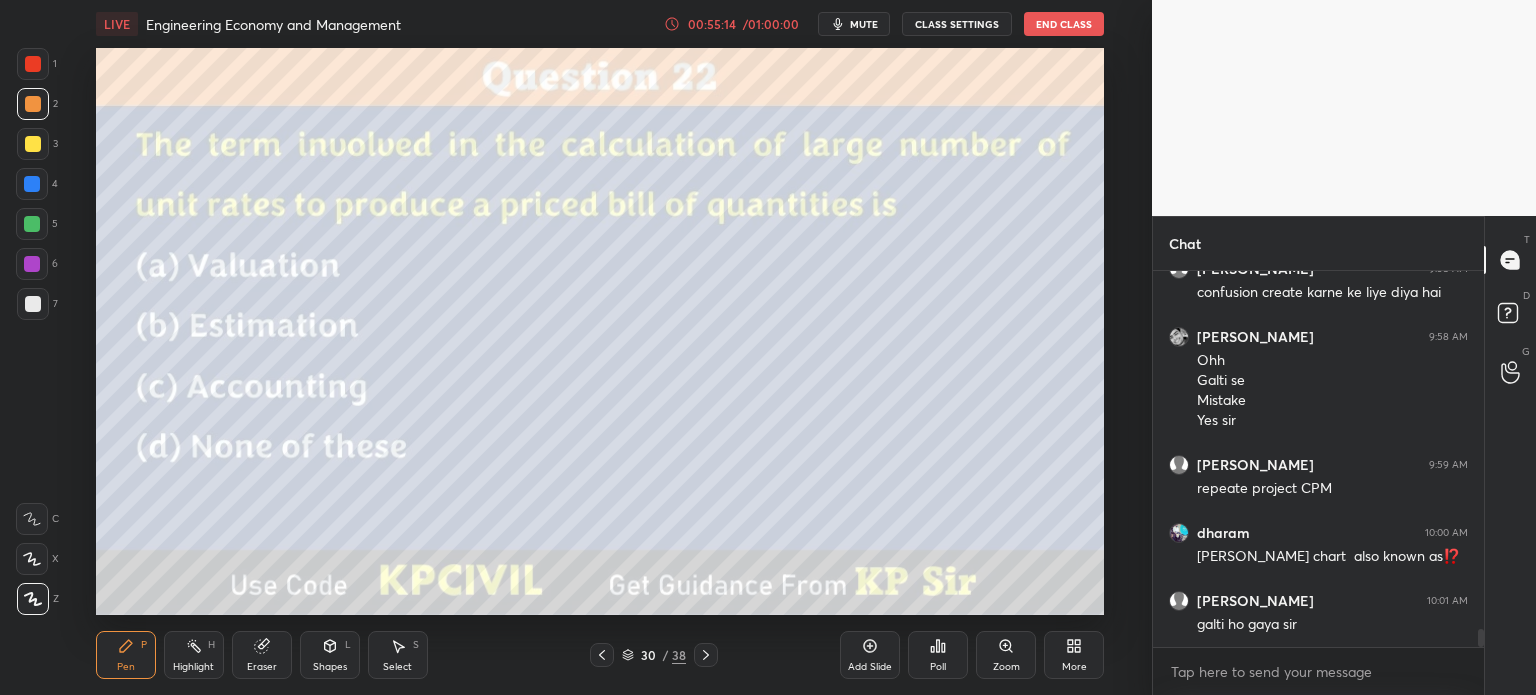 click on "Shapes" at bounding box center (330, 667) 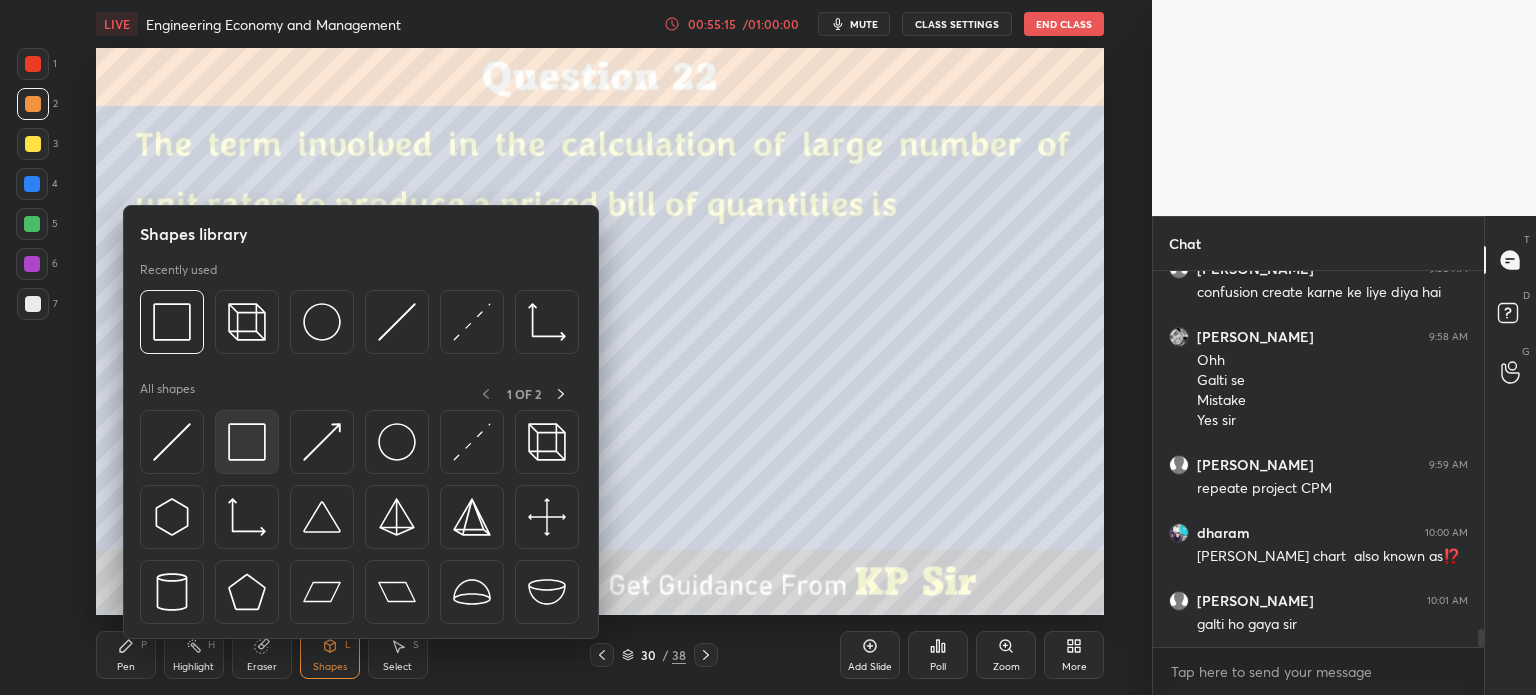 click at bounding box center [247, 442] 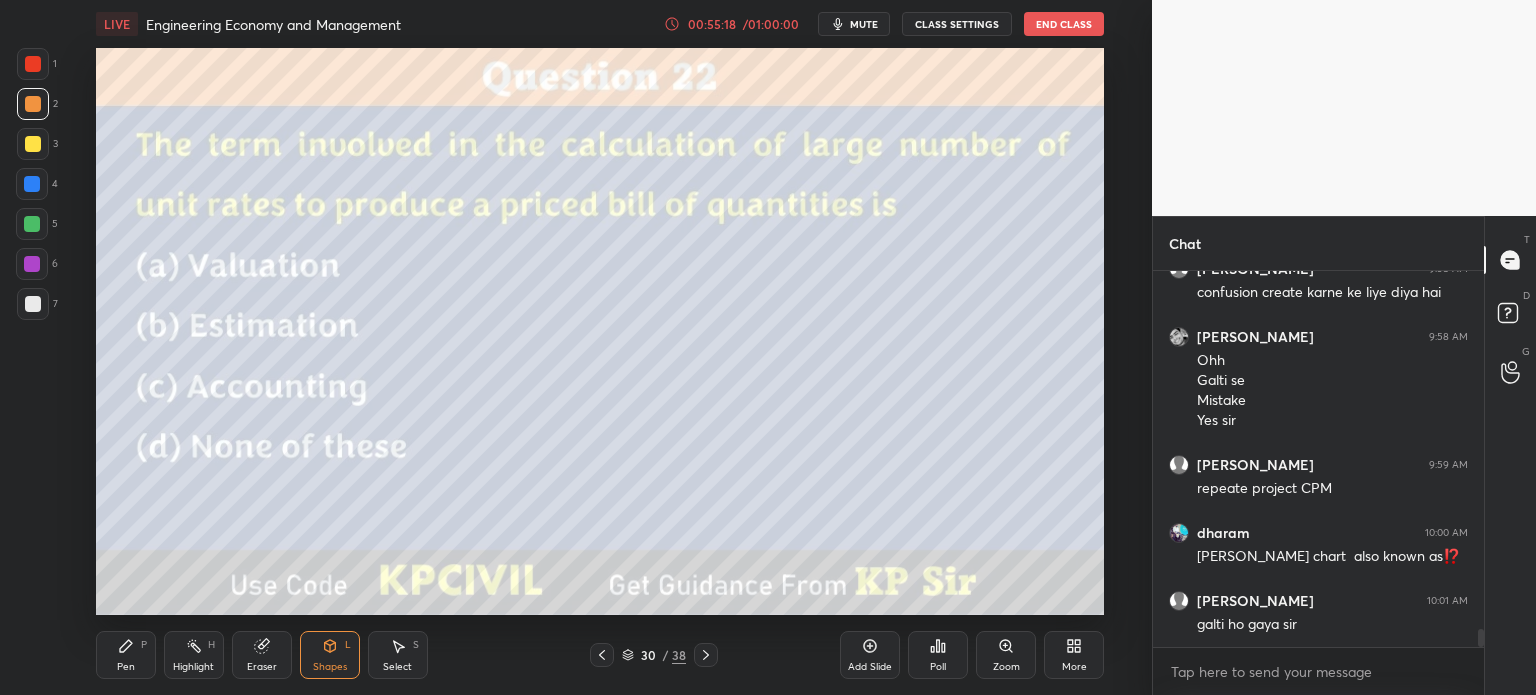 click at bounding box center (33, 304) 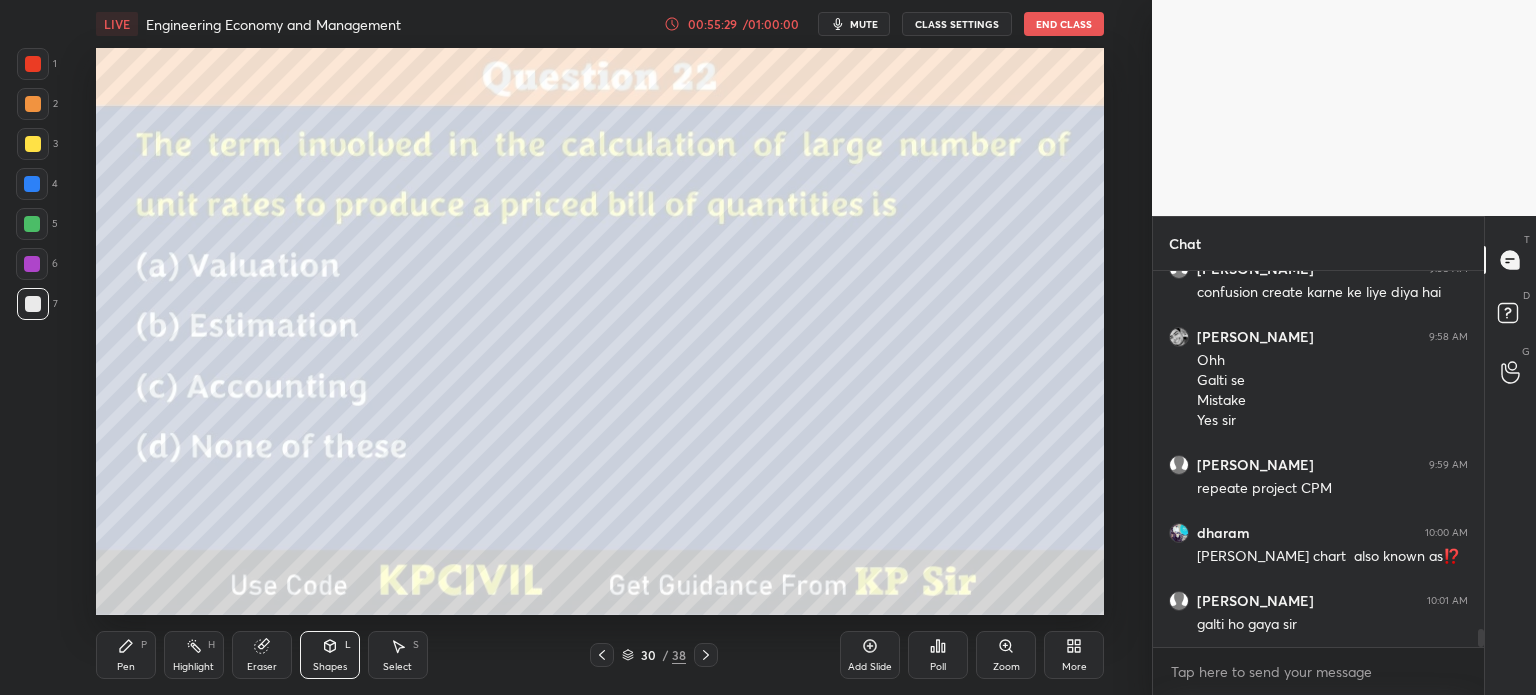 click on "Pen P" at bounding box center (126, 655) 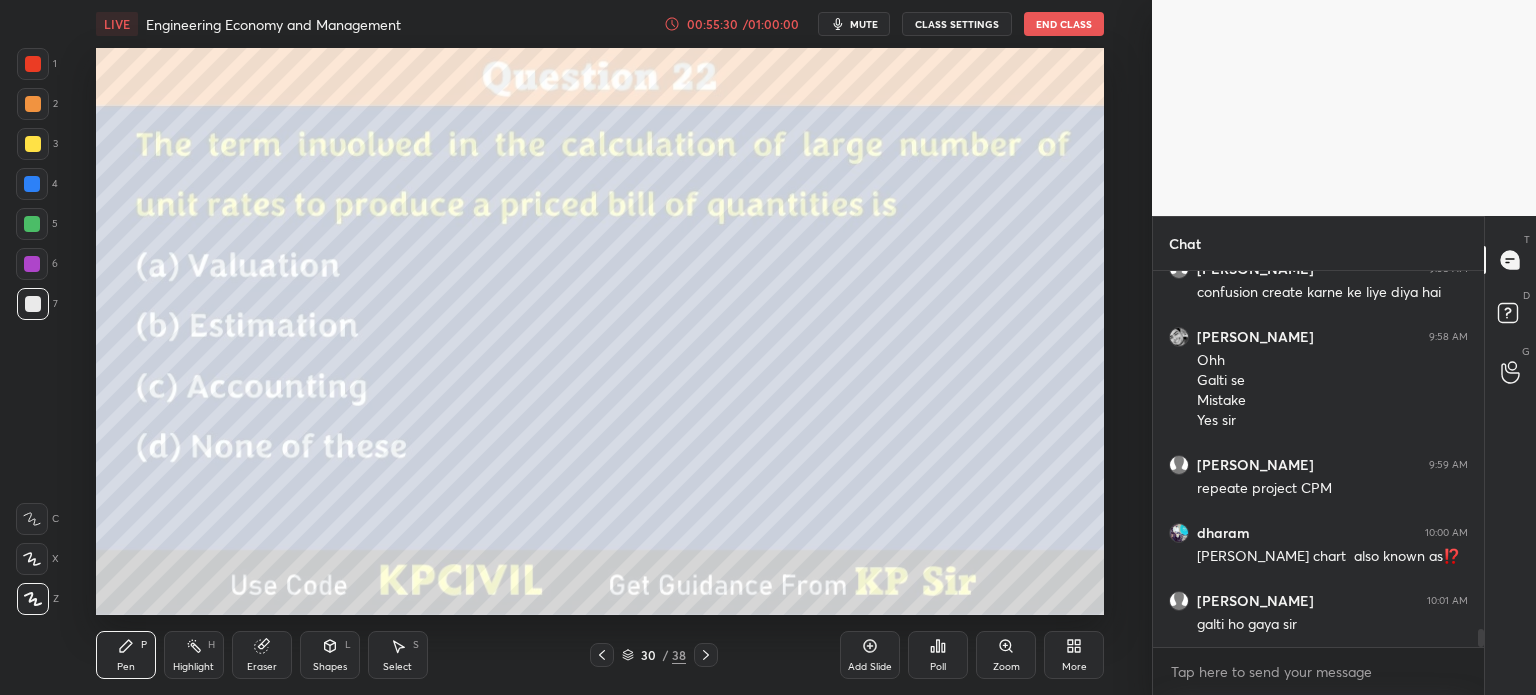 click at bounding box center [33, 144] 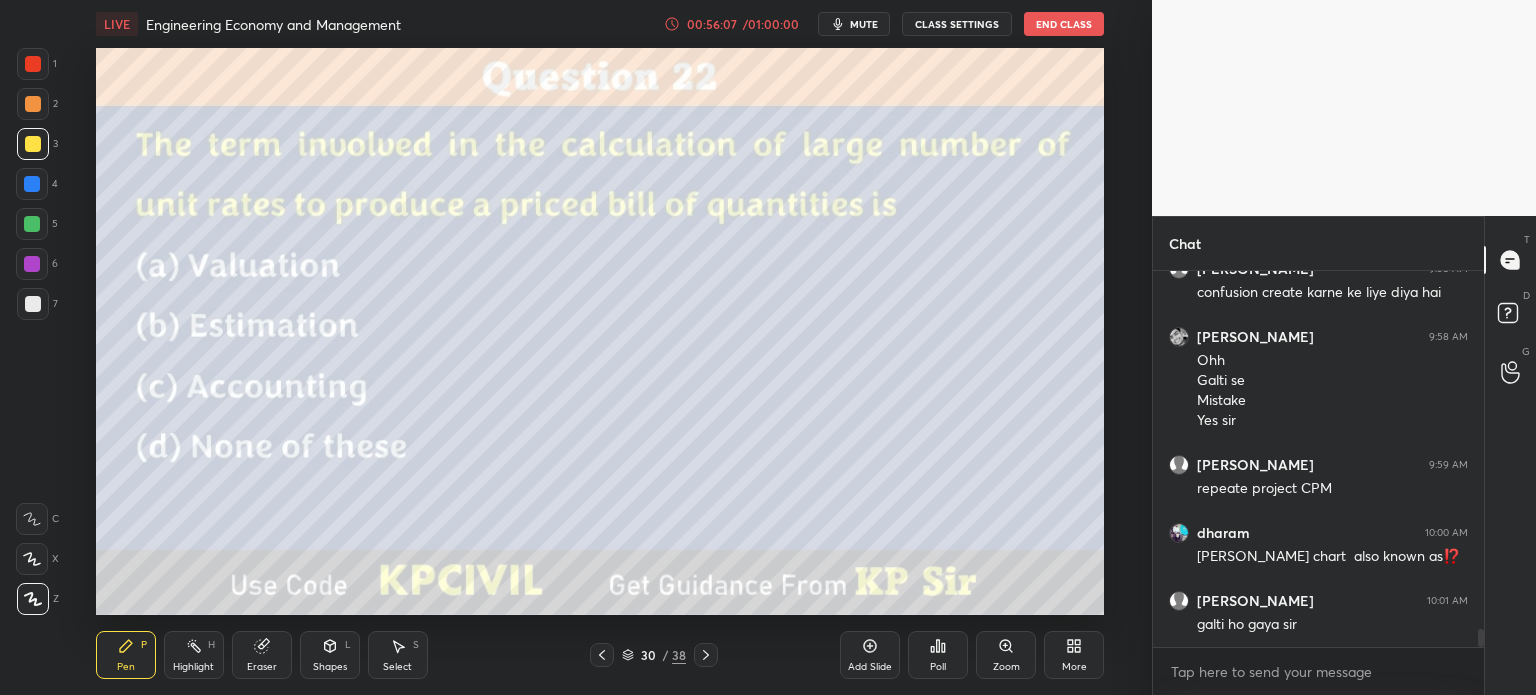click 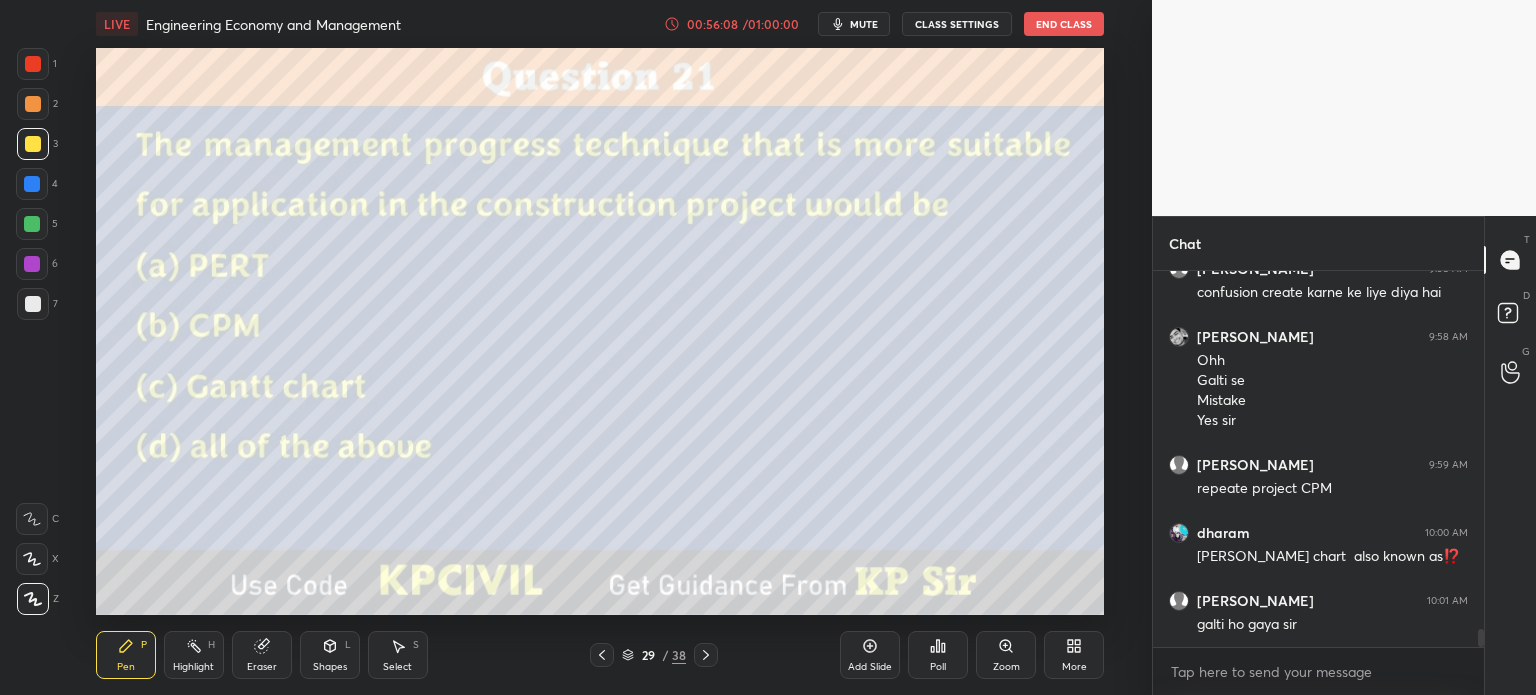 click 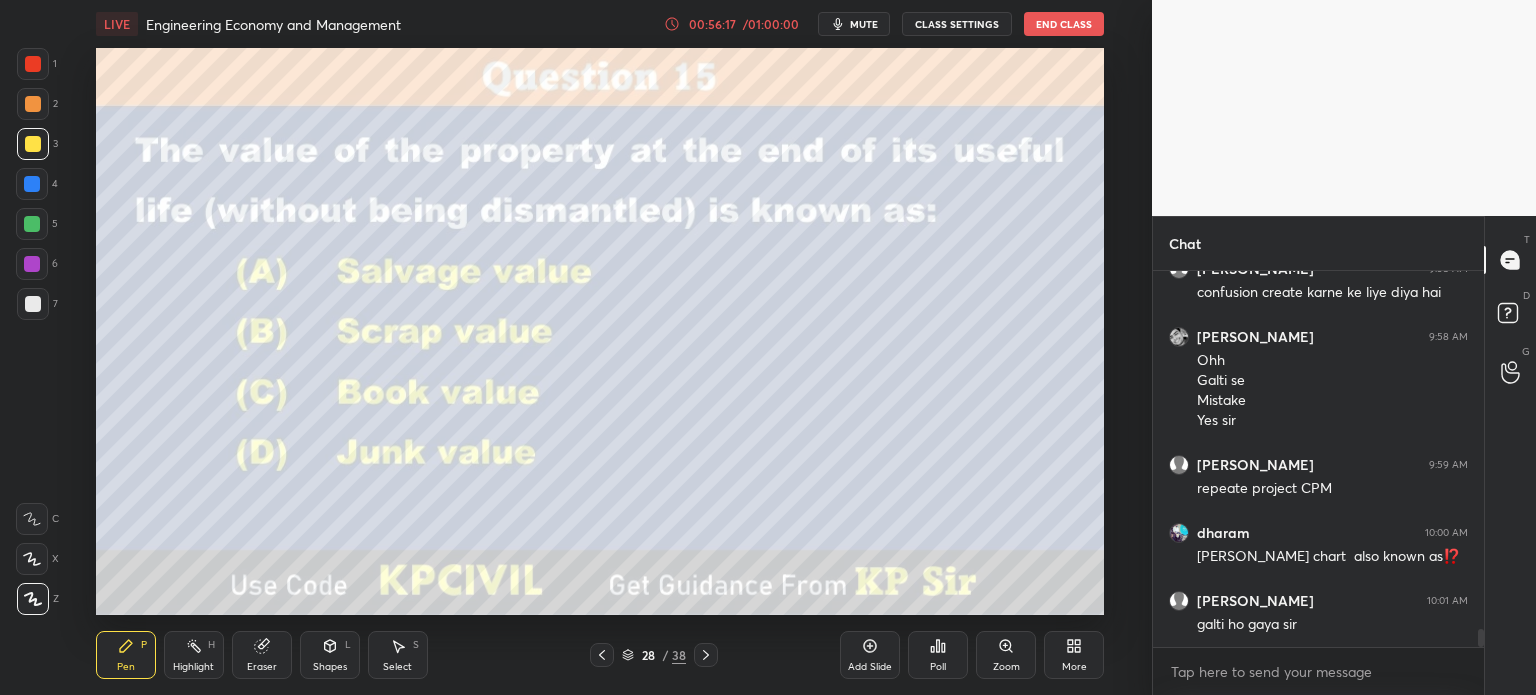 click 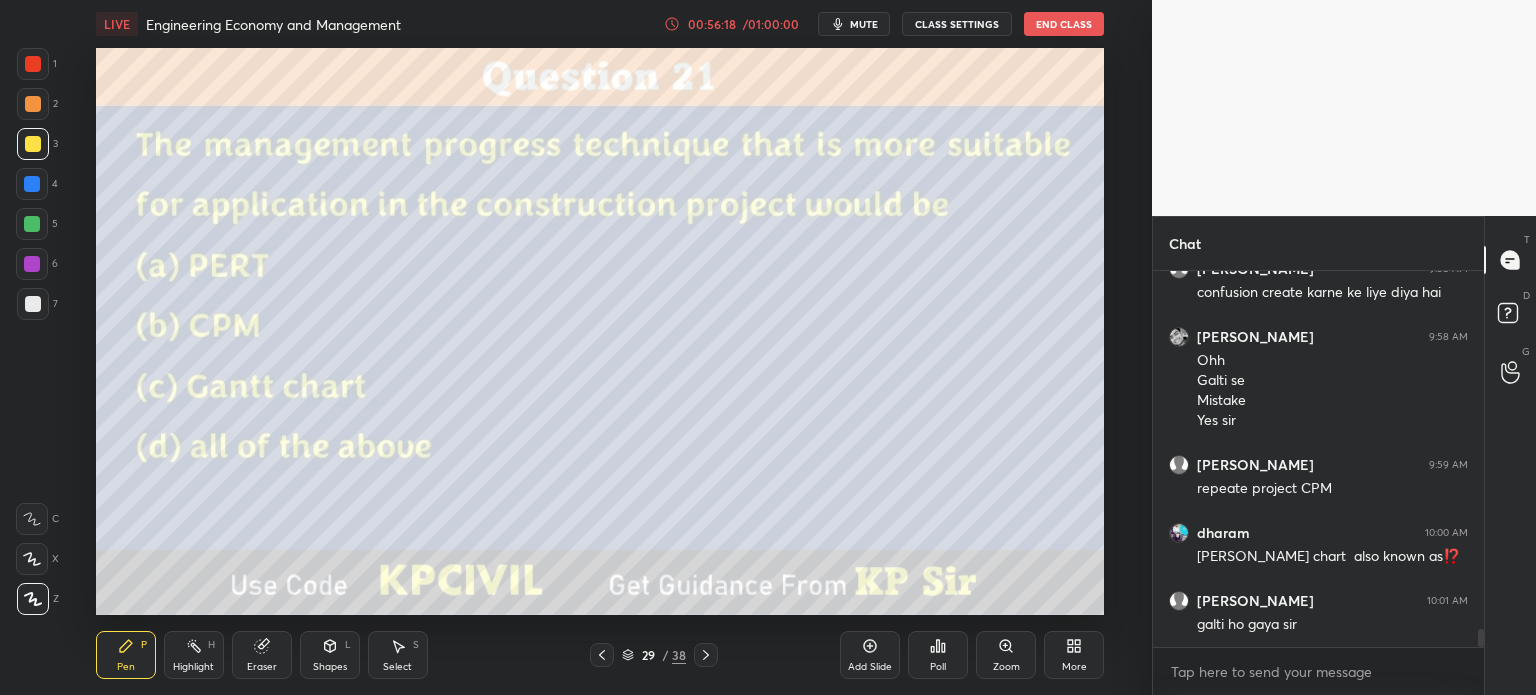 click 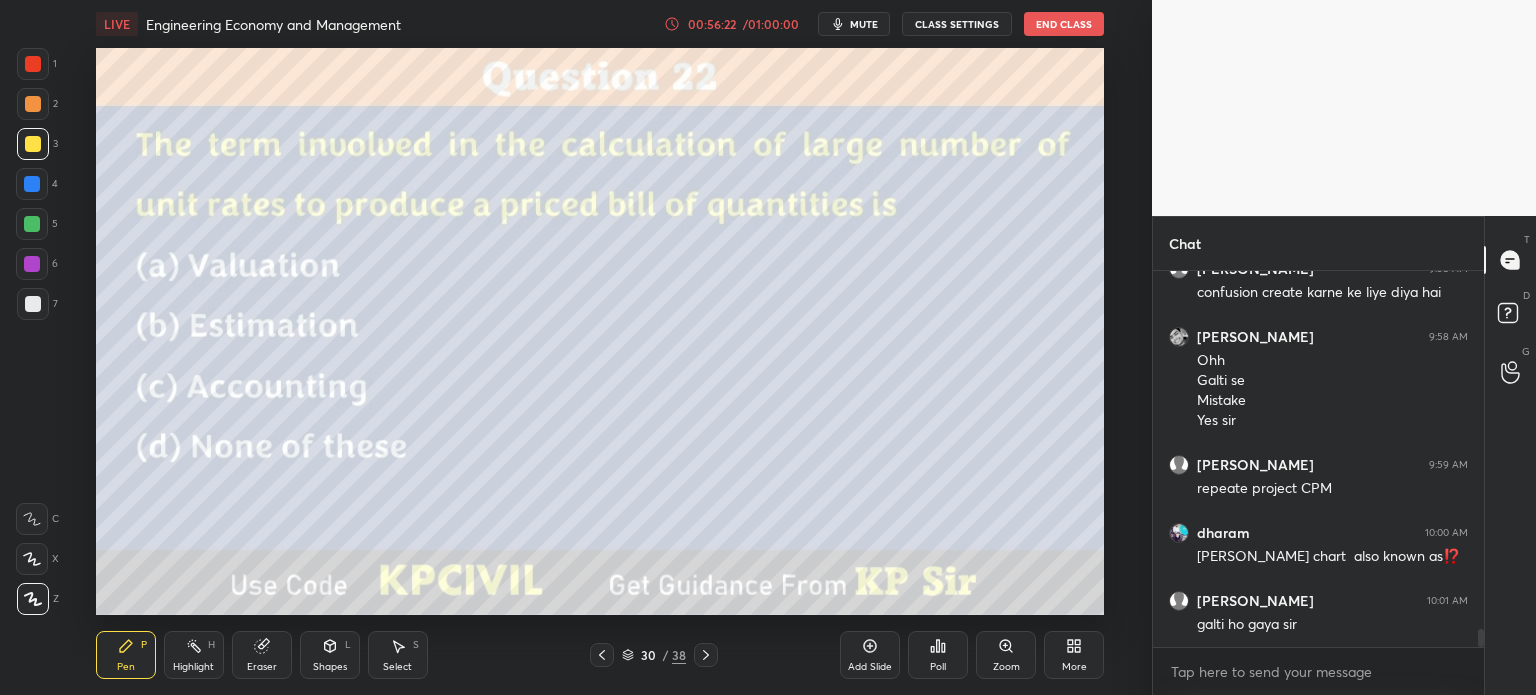 click 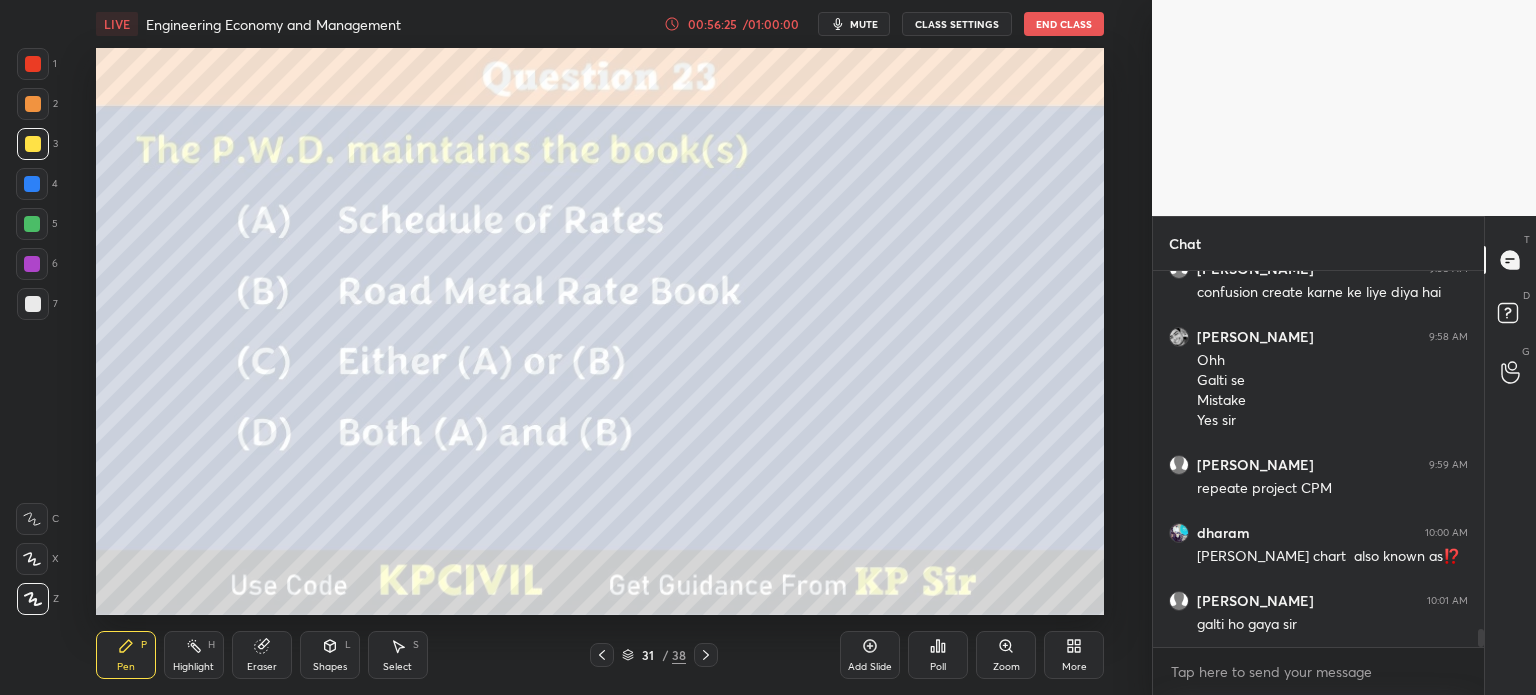click 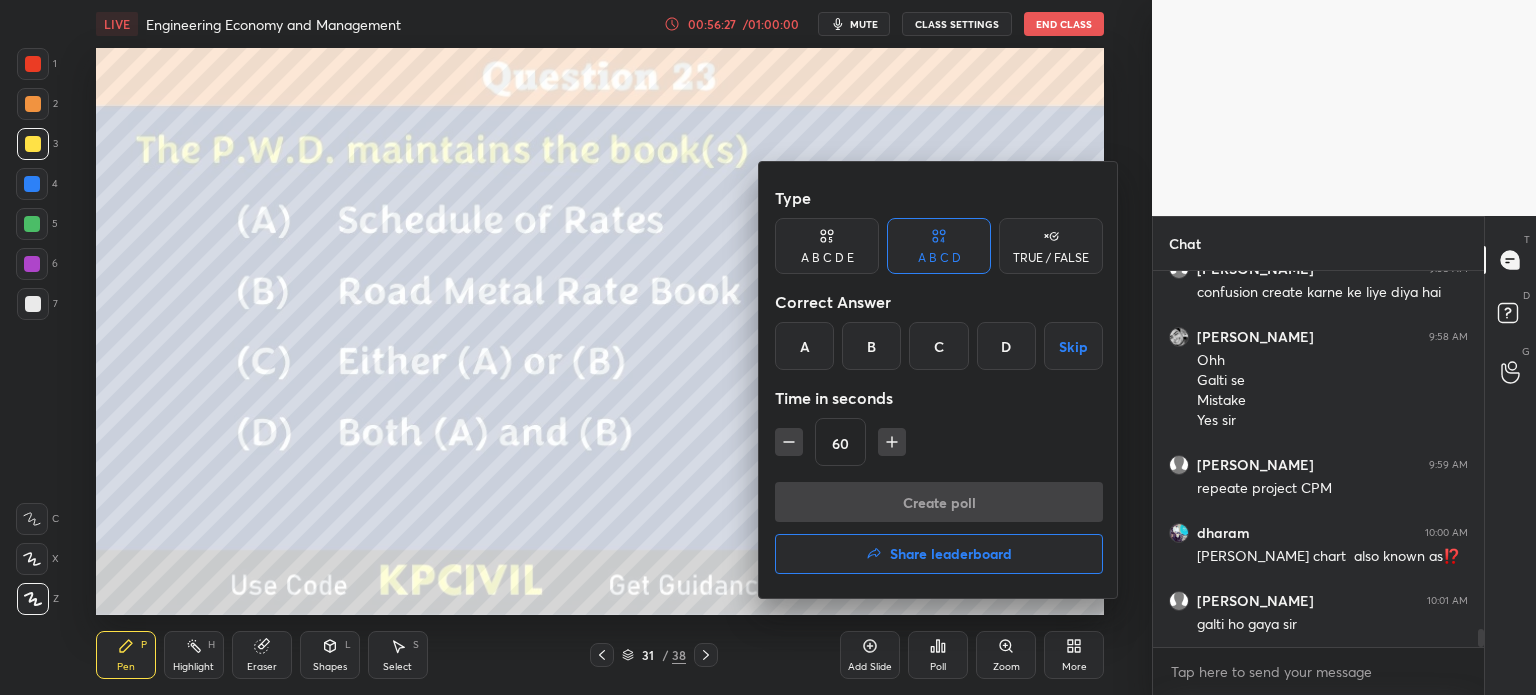 click on "A" at bounding box center (804, 346) 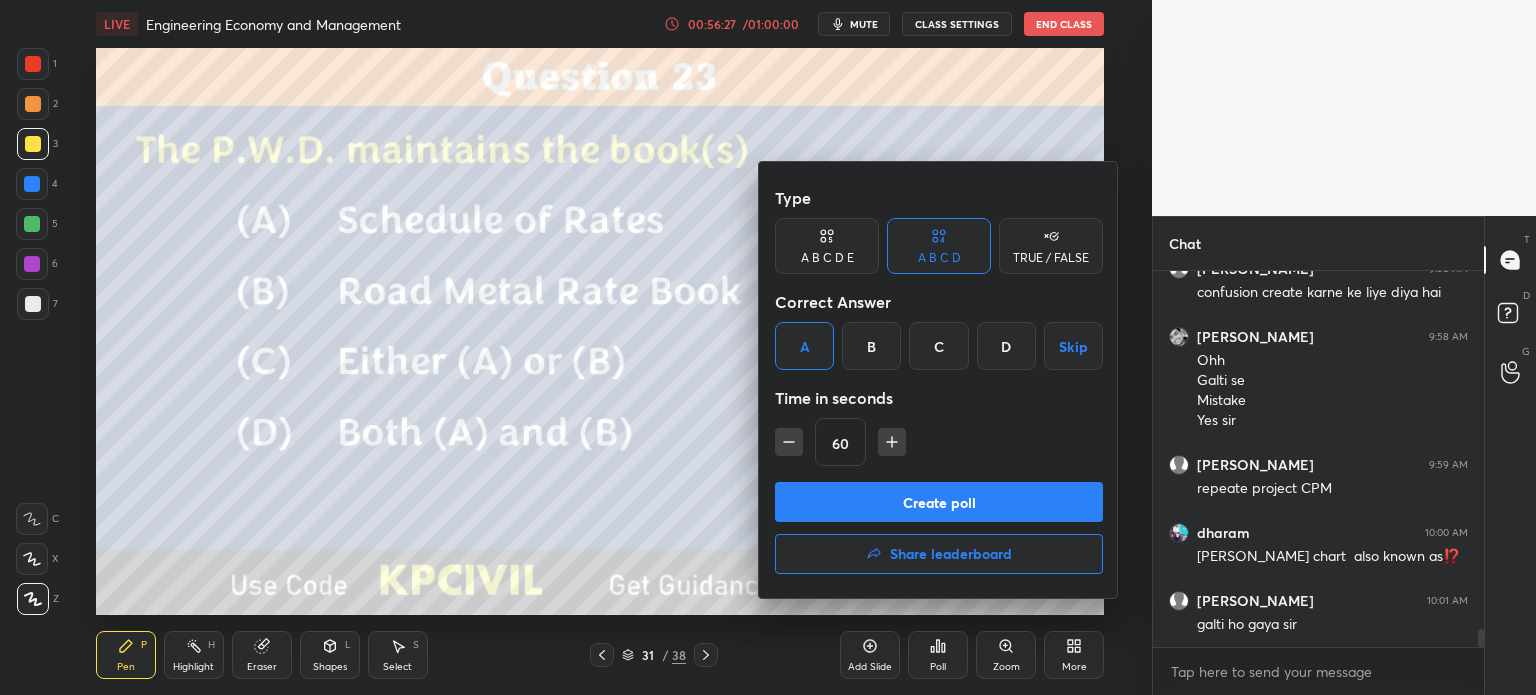 click 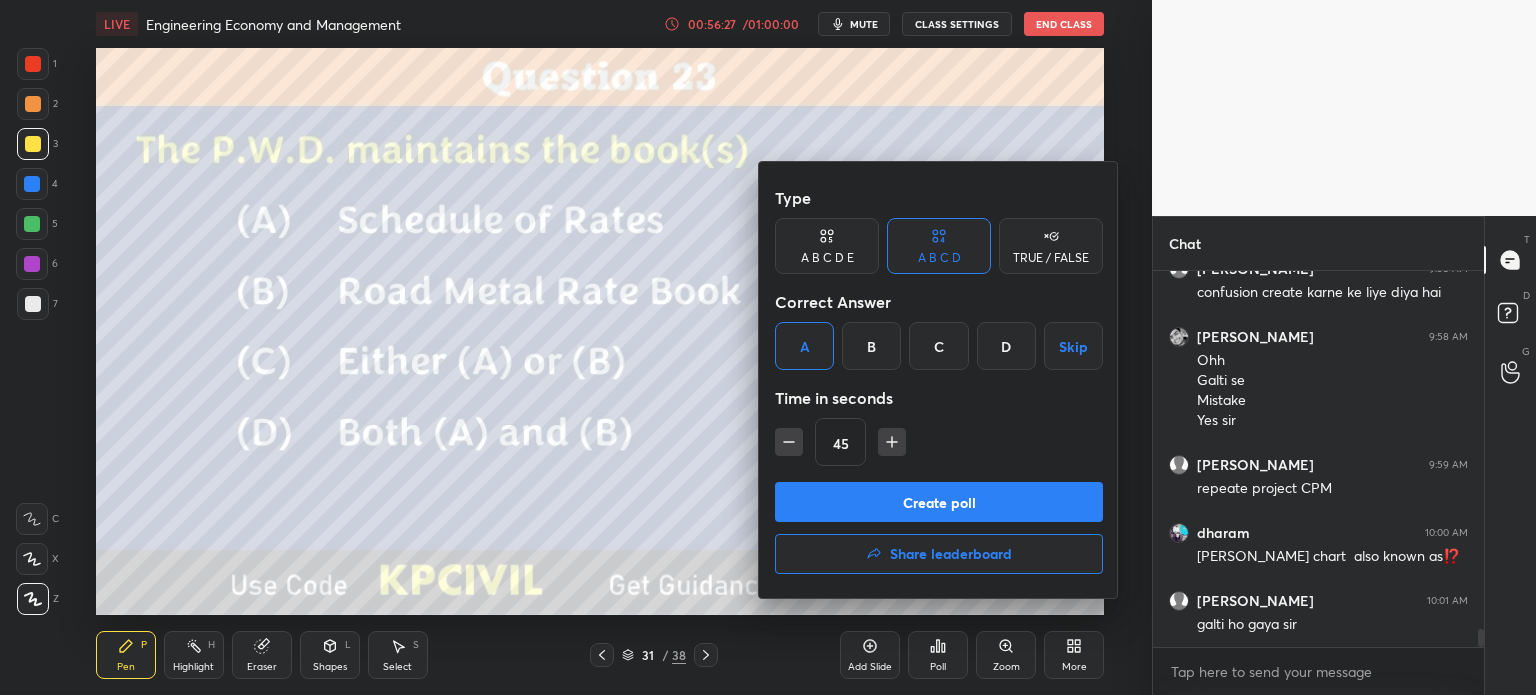 click on "Create poll" at bounding box center [939, 502] 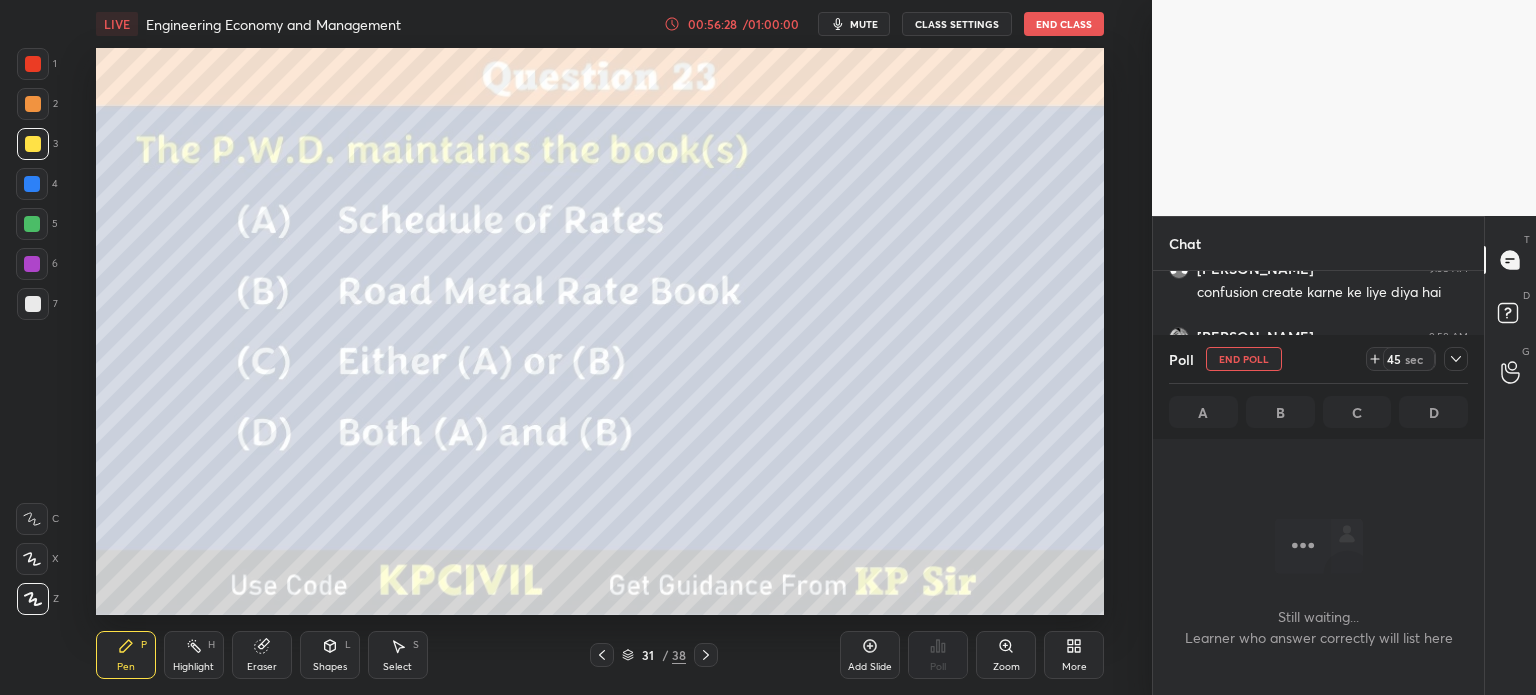 scroll, scrollTop: 272, scrollLeft: 325, axis: both 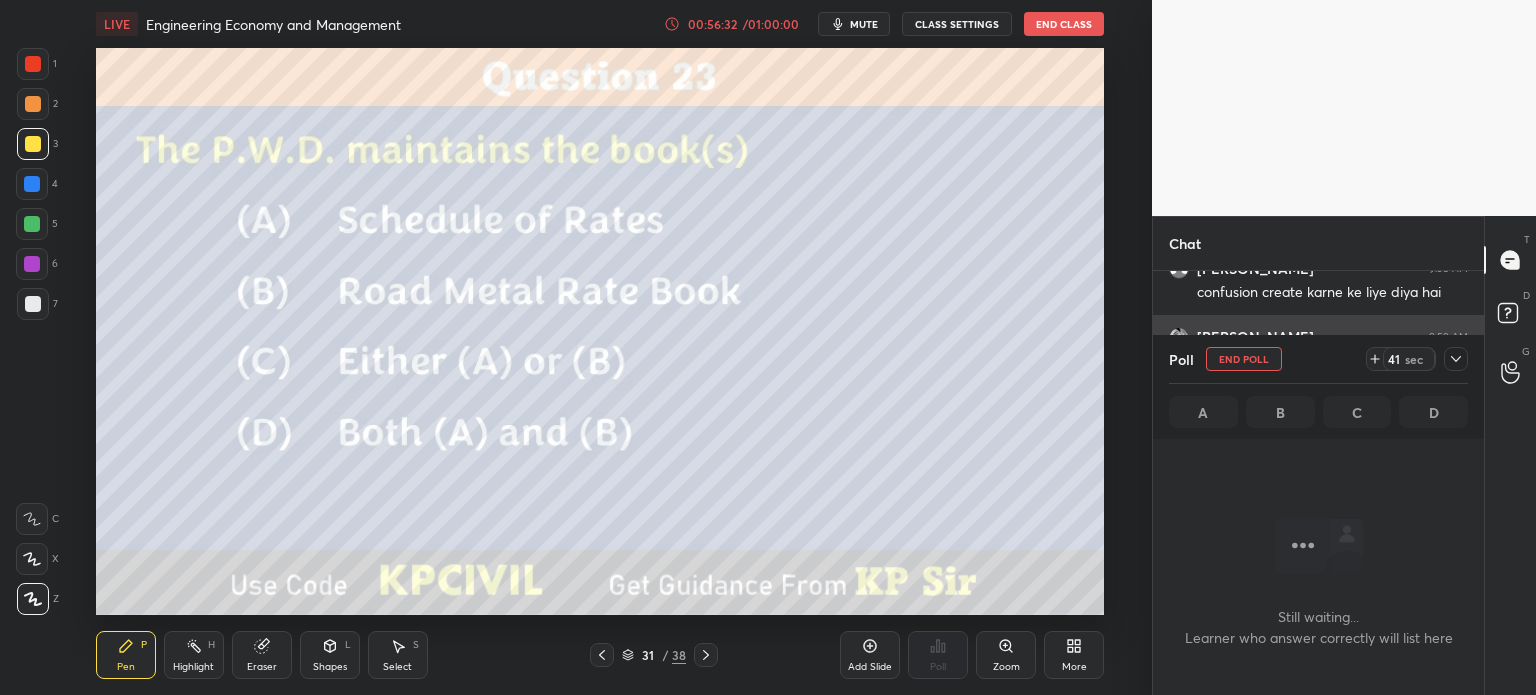 click at bounding box center (1456, 359) 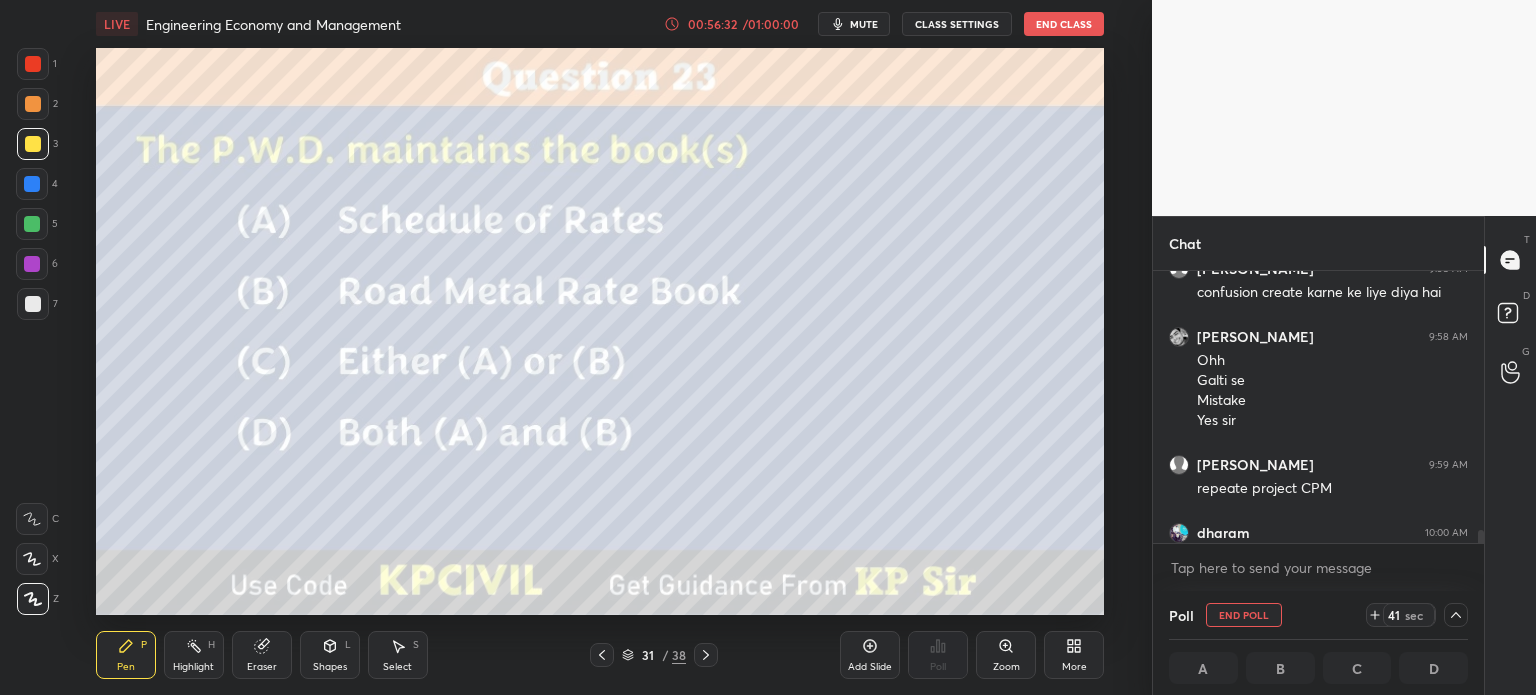 scroll, scrollTop: 7784, scrollLeft: 0, axis: vertical 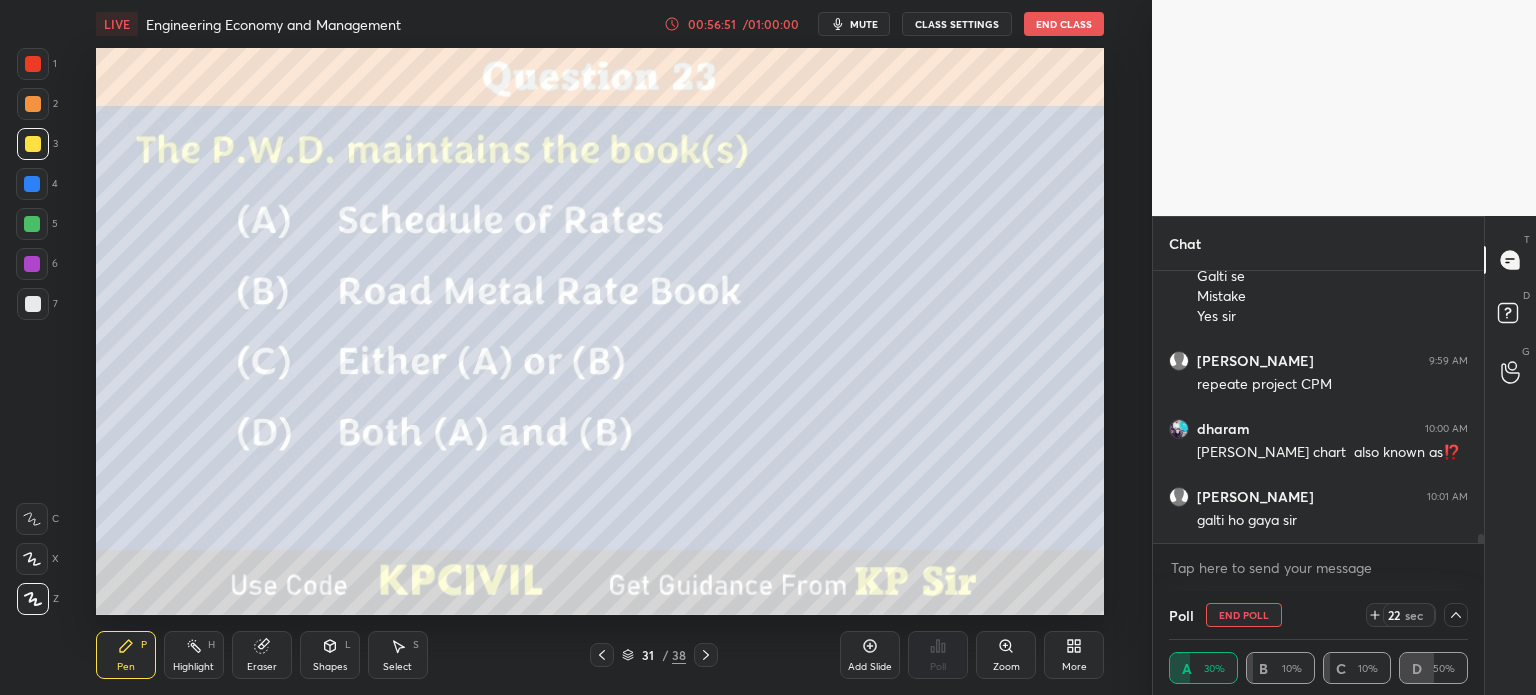 click 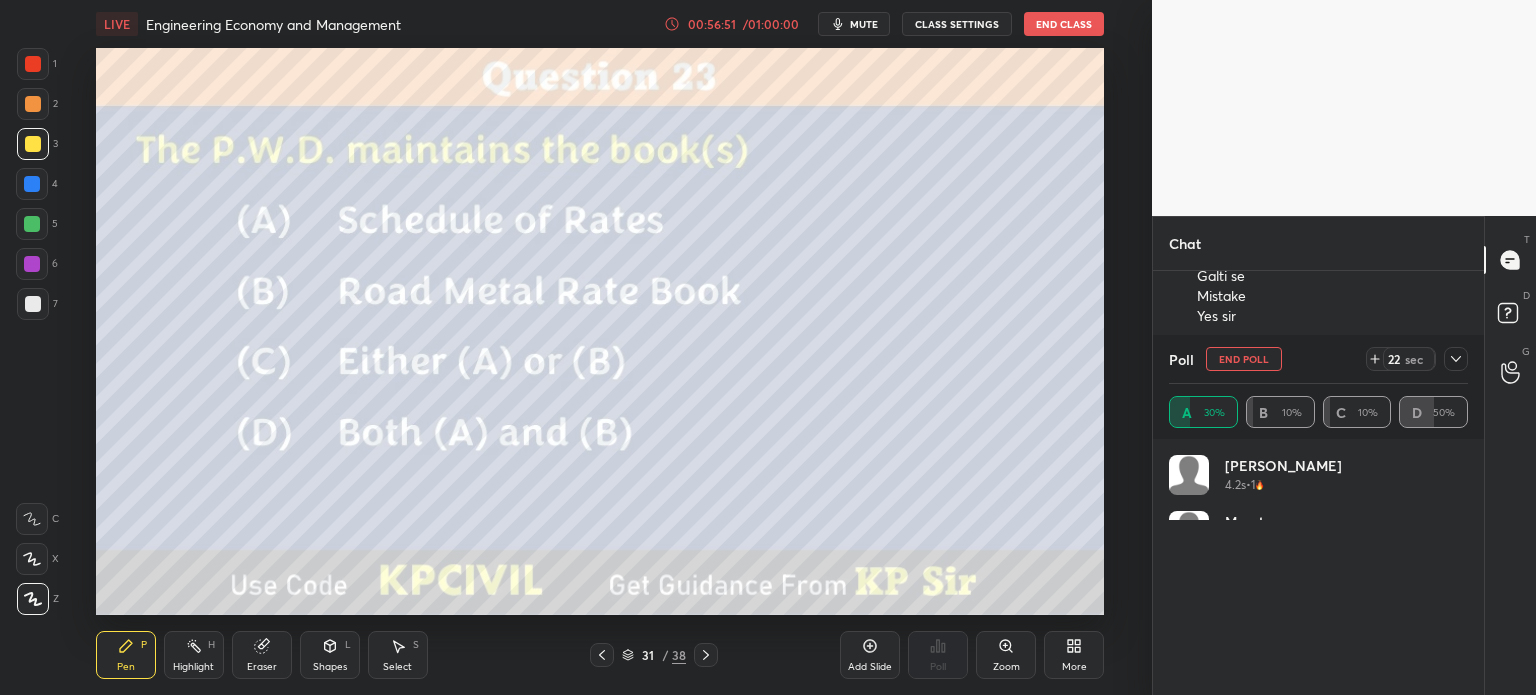 scroll, scrollTop: 6, scrollLeft: 6, axis: both 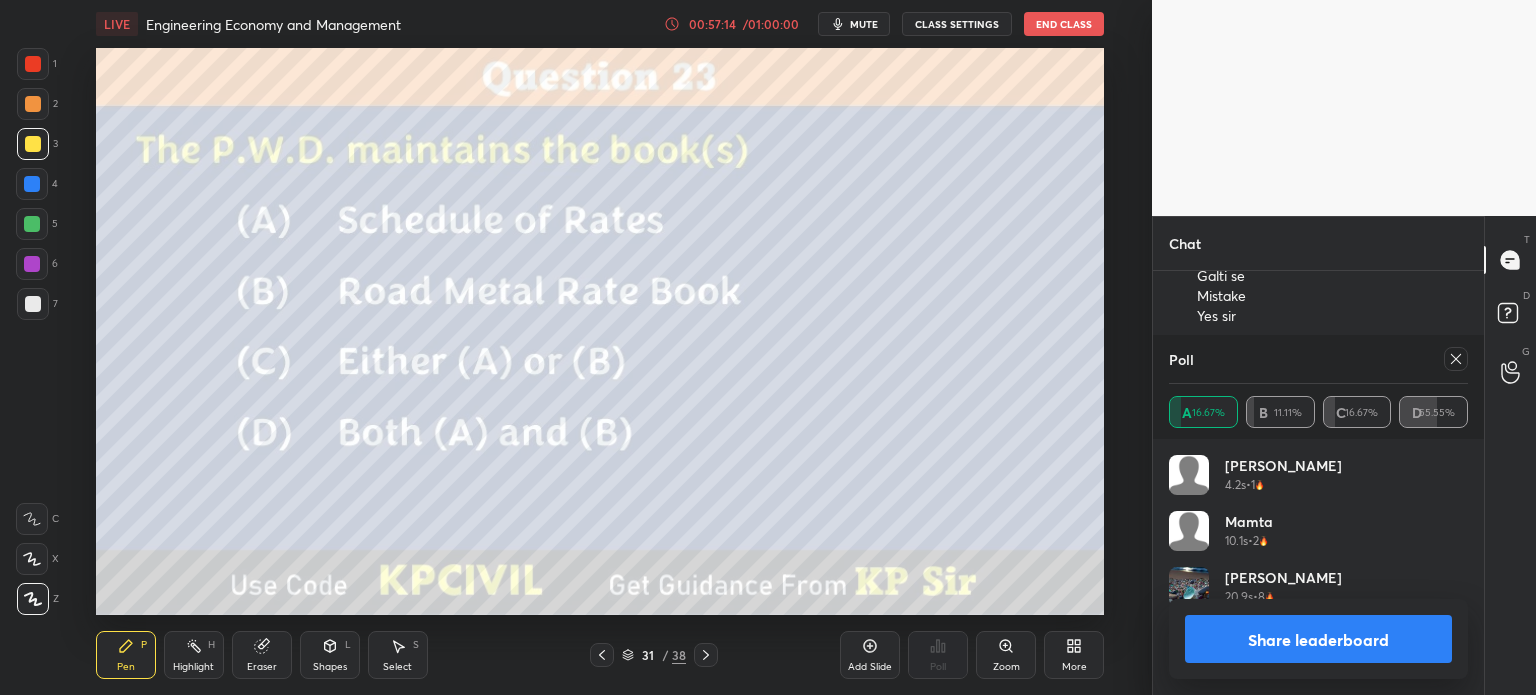 click 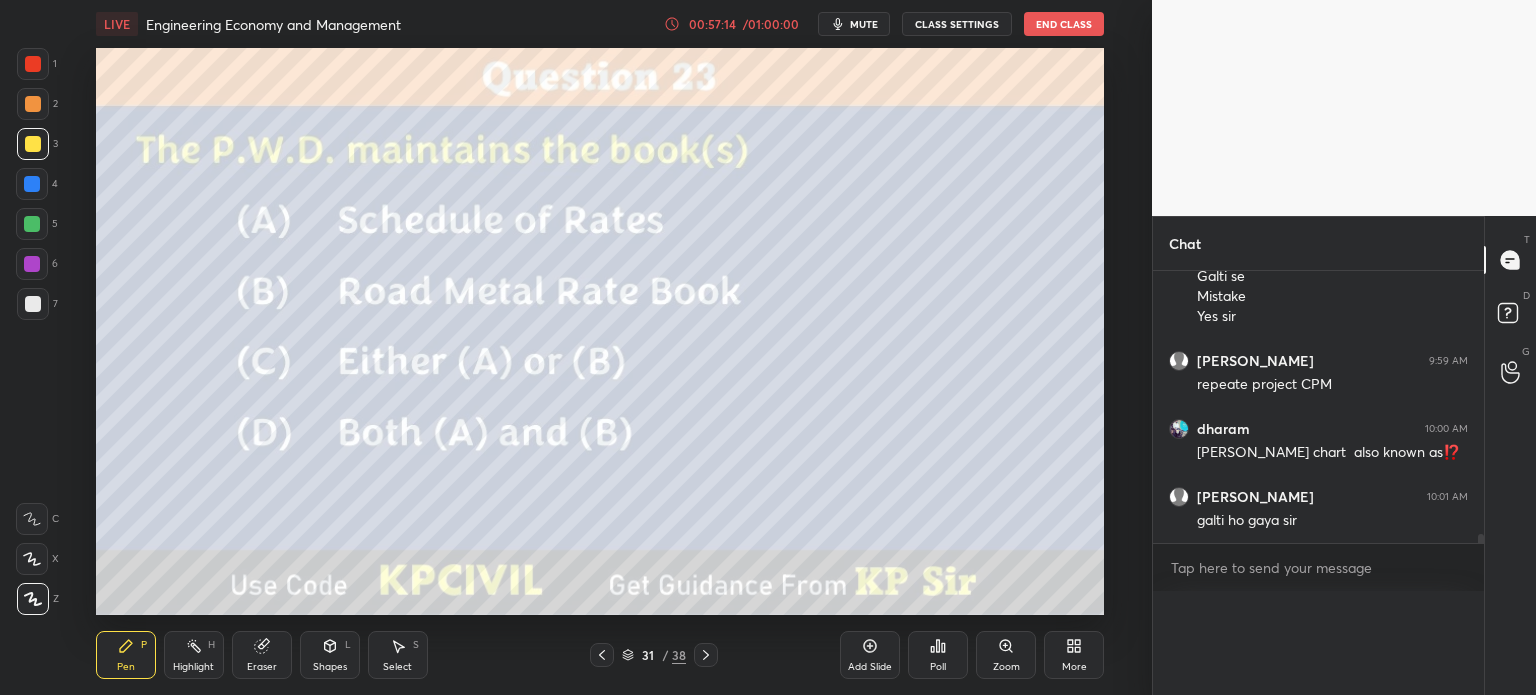 scroll, scrollTop: 0, scrollLeft: 6, axis: horizontal 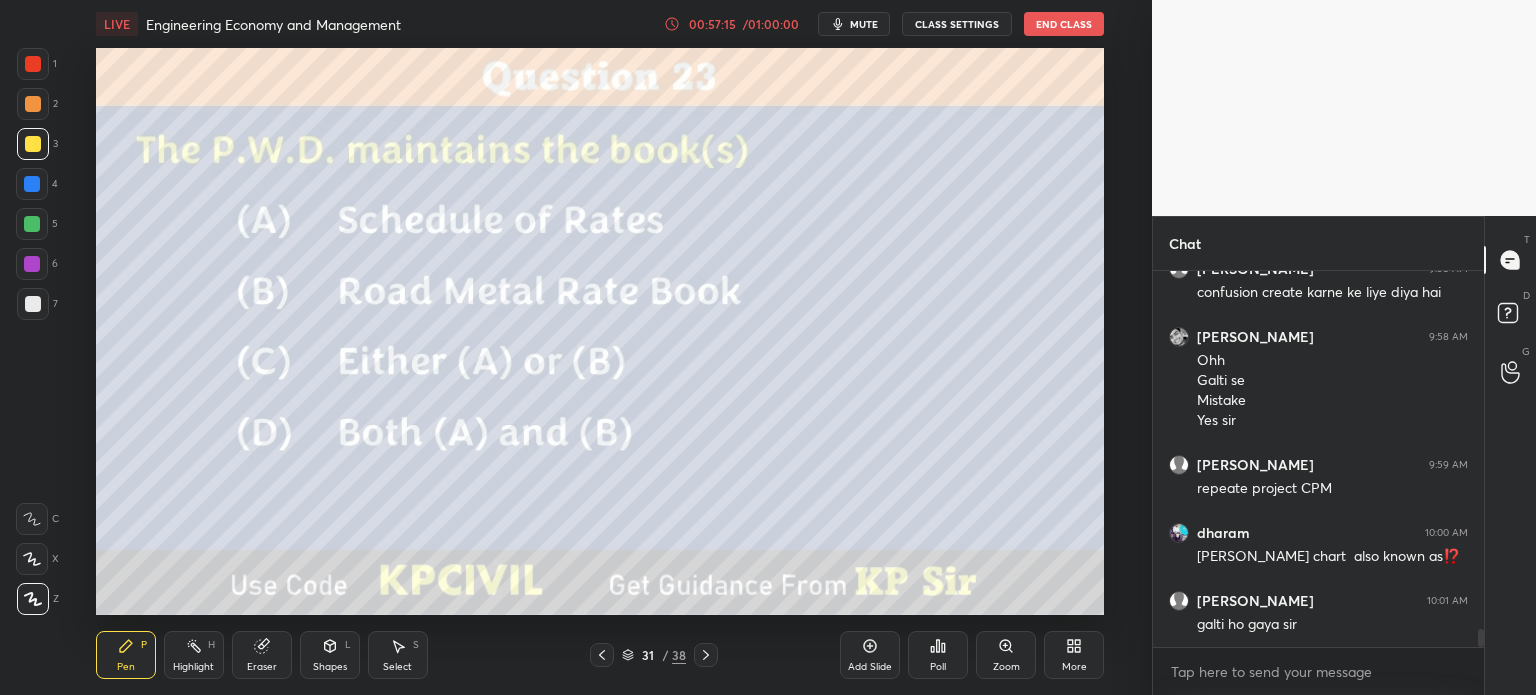 click on "Shapes" at bounding box center (330, 667) 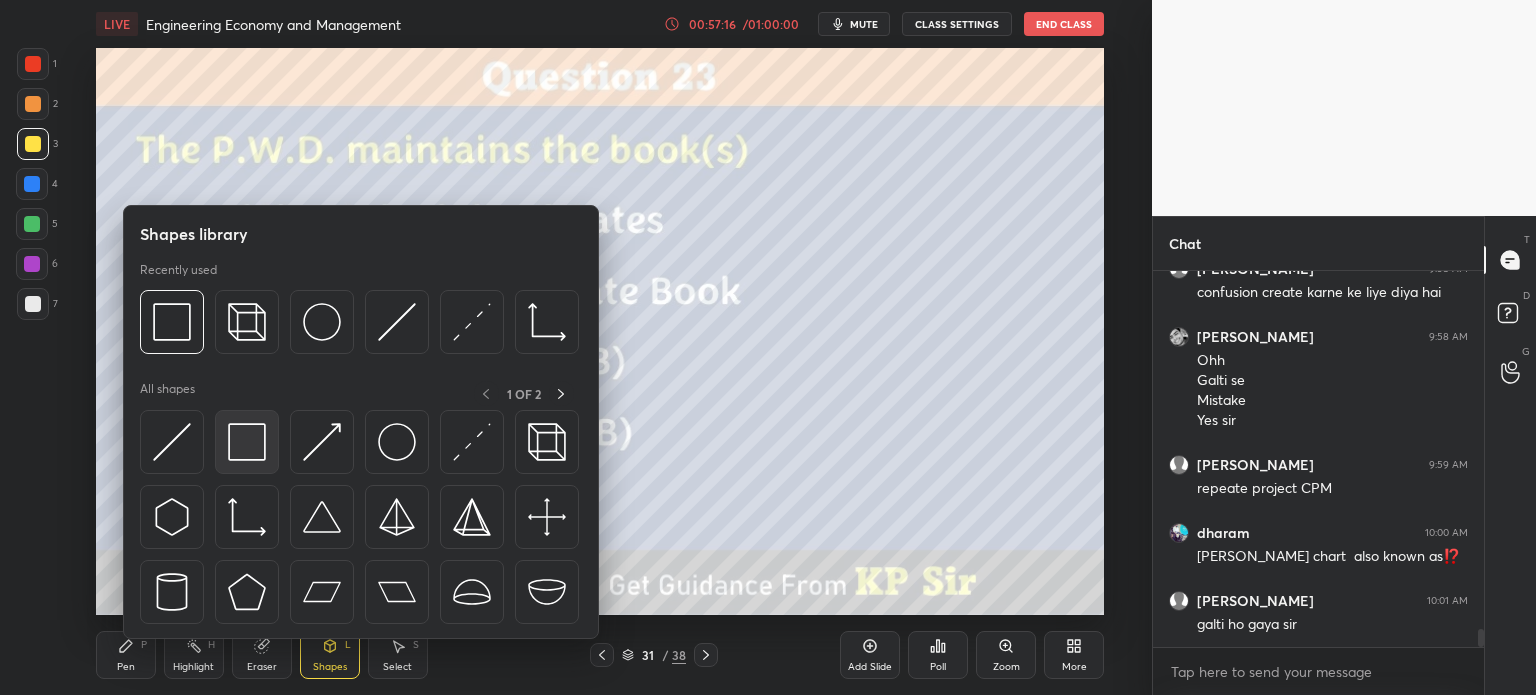 click at bounding box center (247, 442) 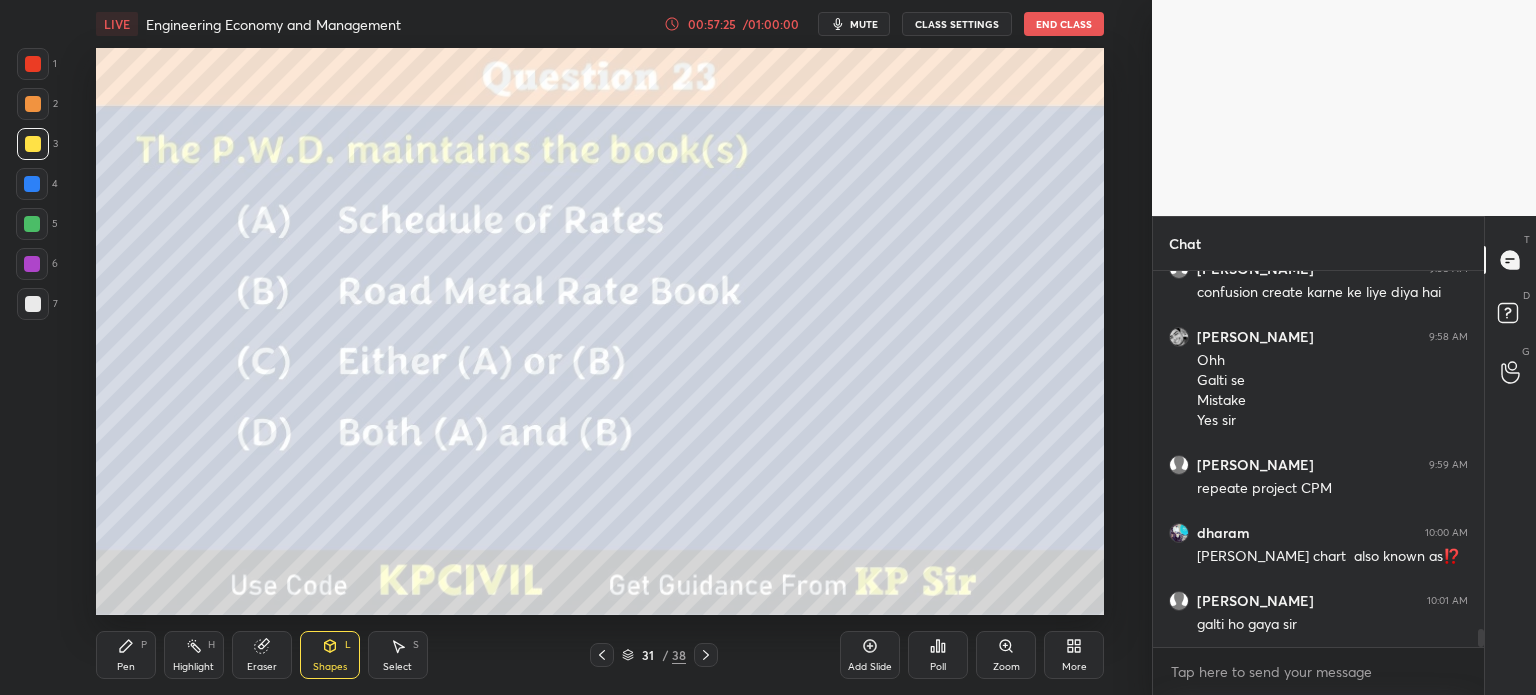 scroll, scrollTop: 7748, scrollLeft: 0, axis: vertical 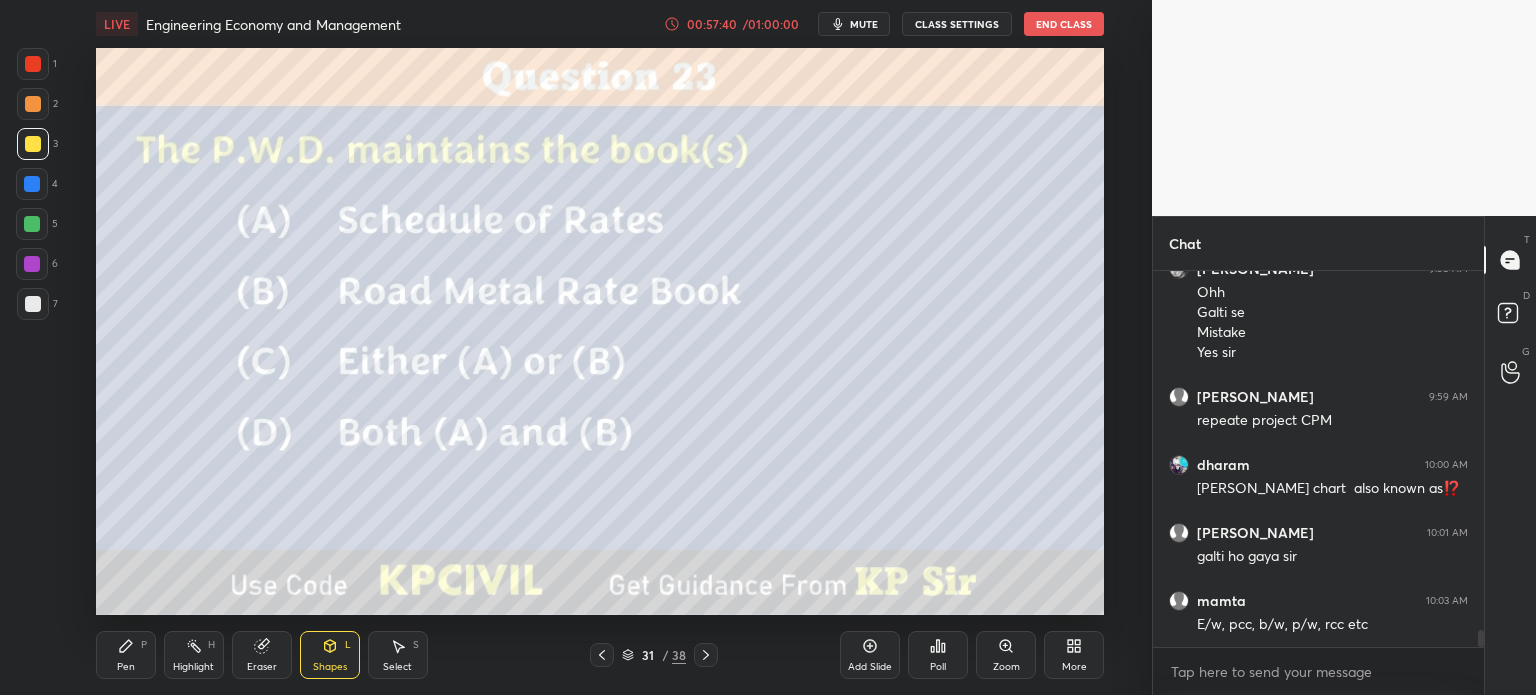 click 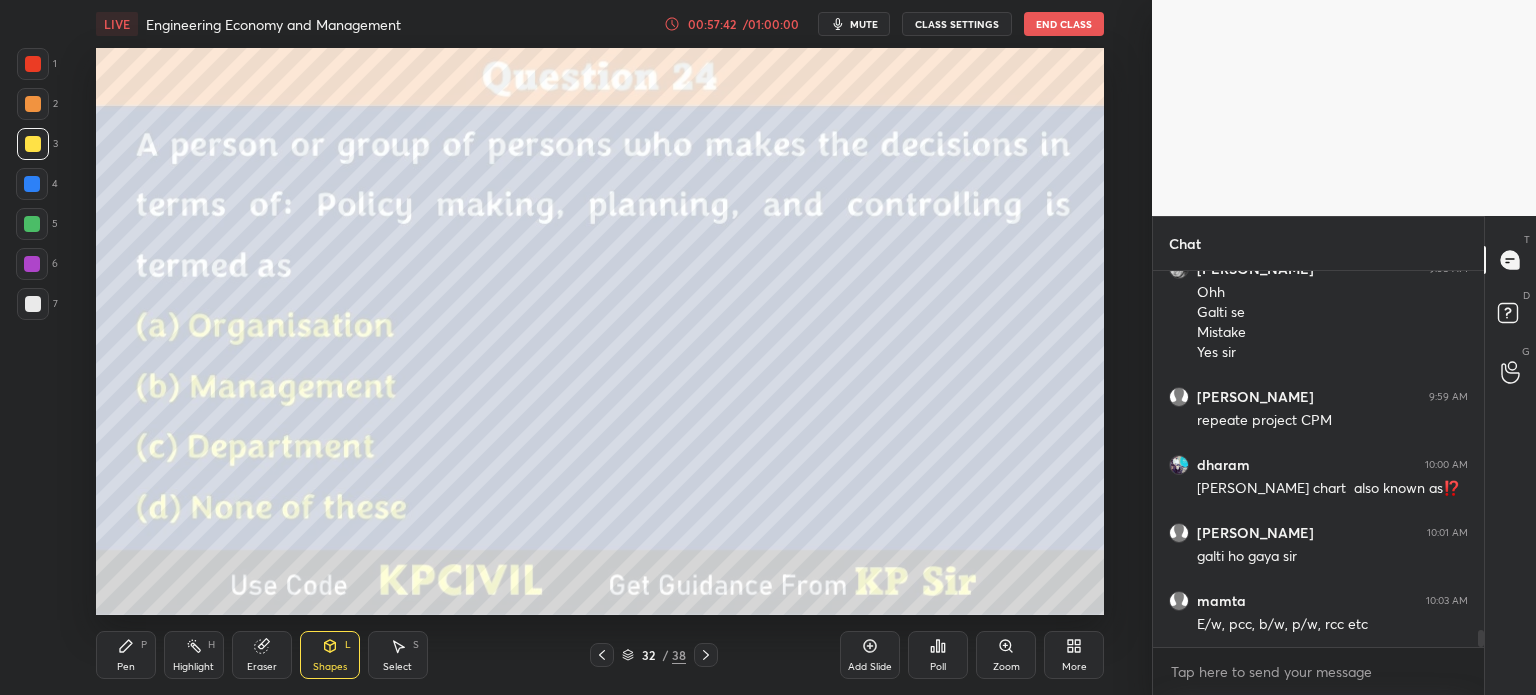 click on "Poll" at bounding box center (938, 655) 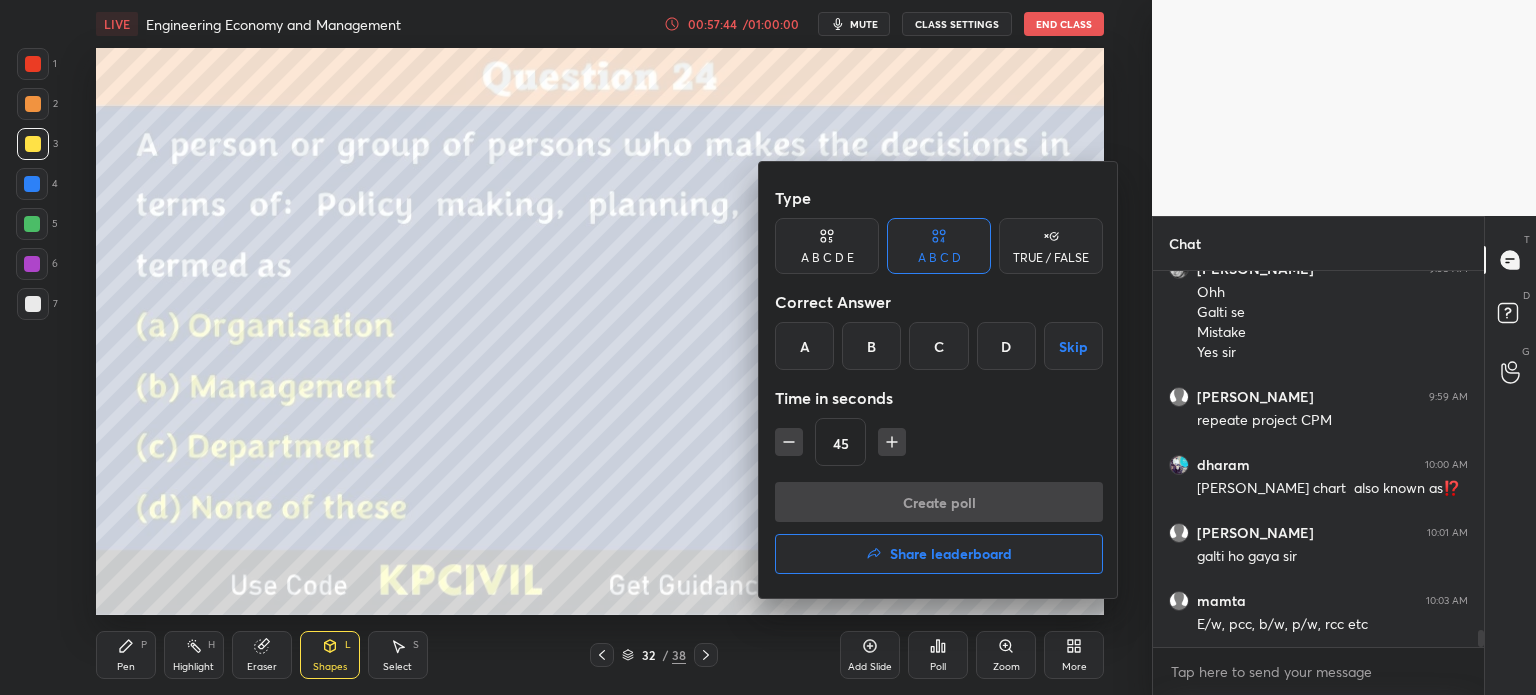 click on "B" at bounding box center [871, 346] 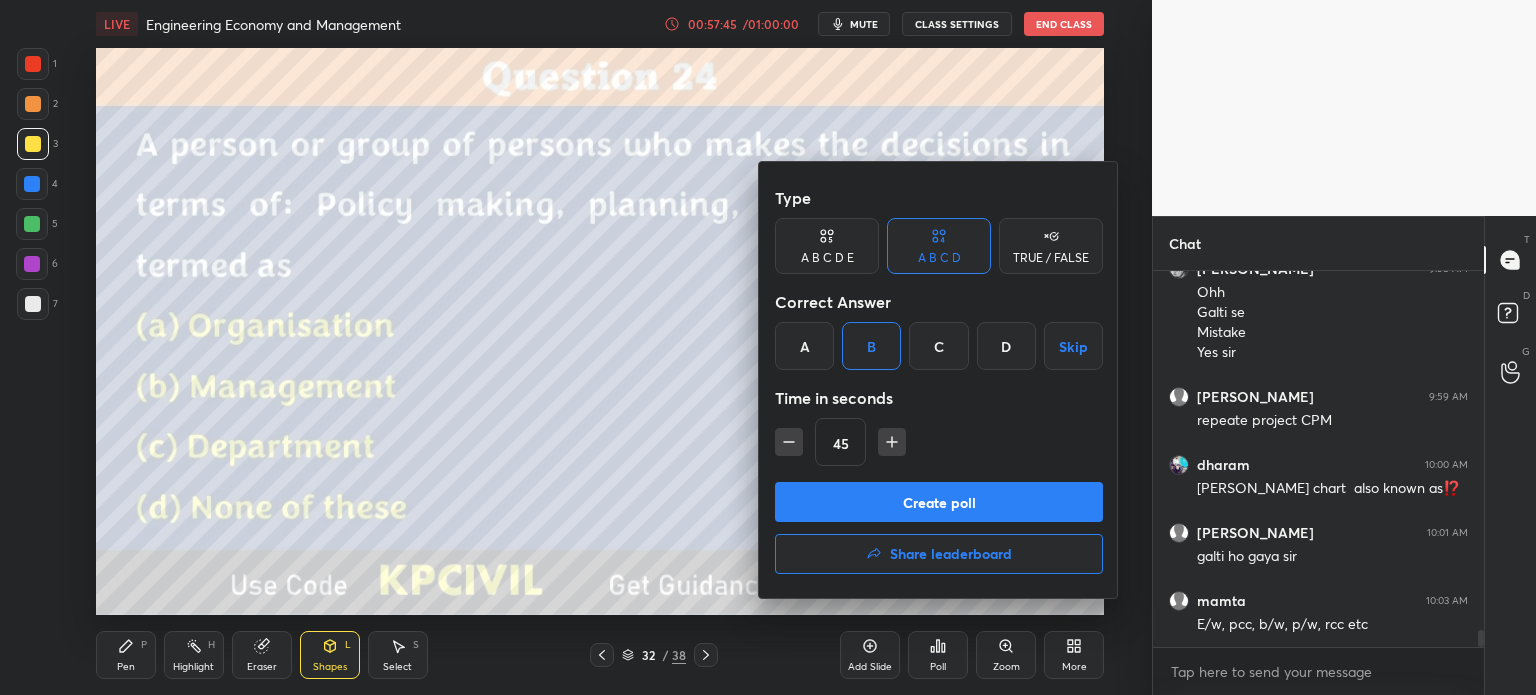 click 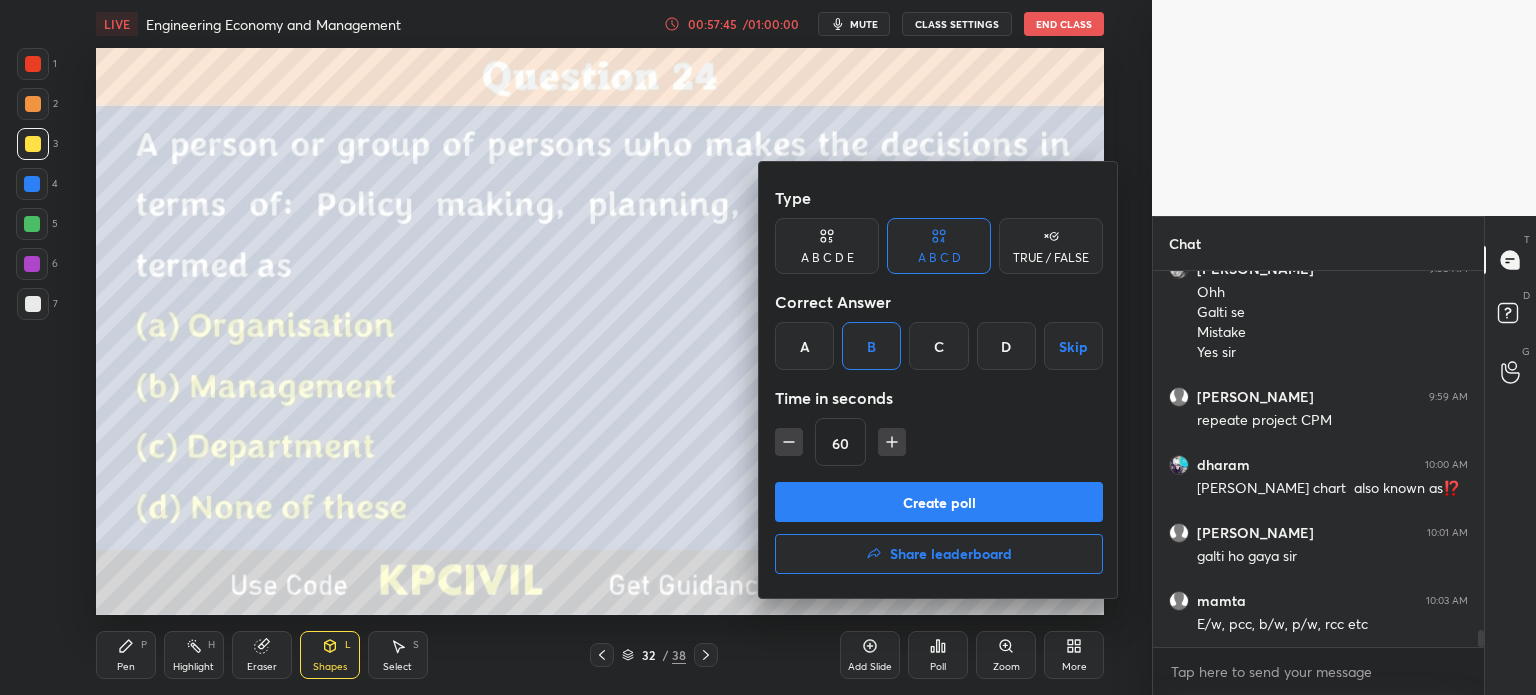 type on "60" 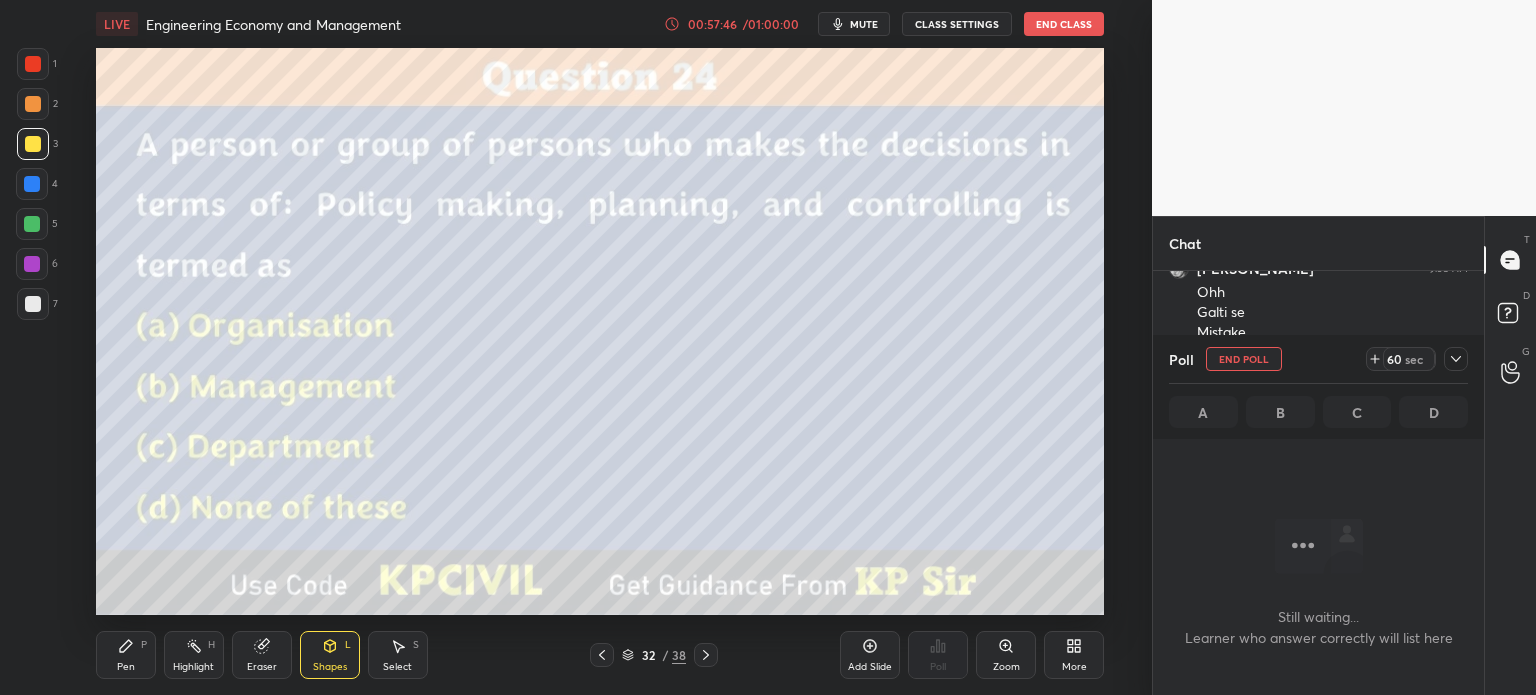 scroll, scrollTop: 284, scrollLeft: 325, axis: both 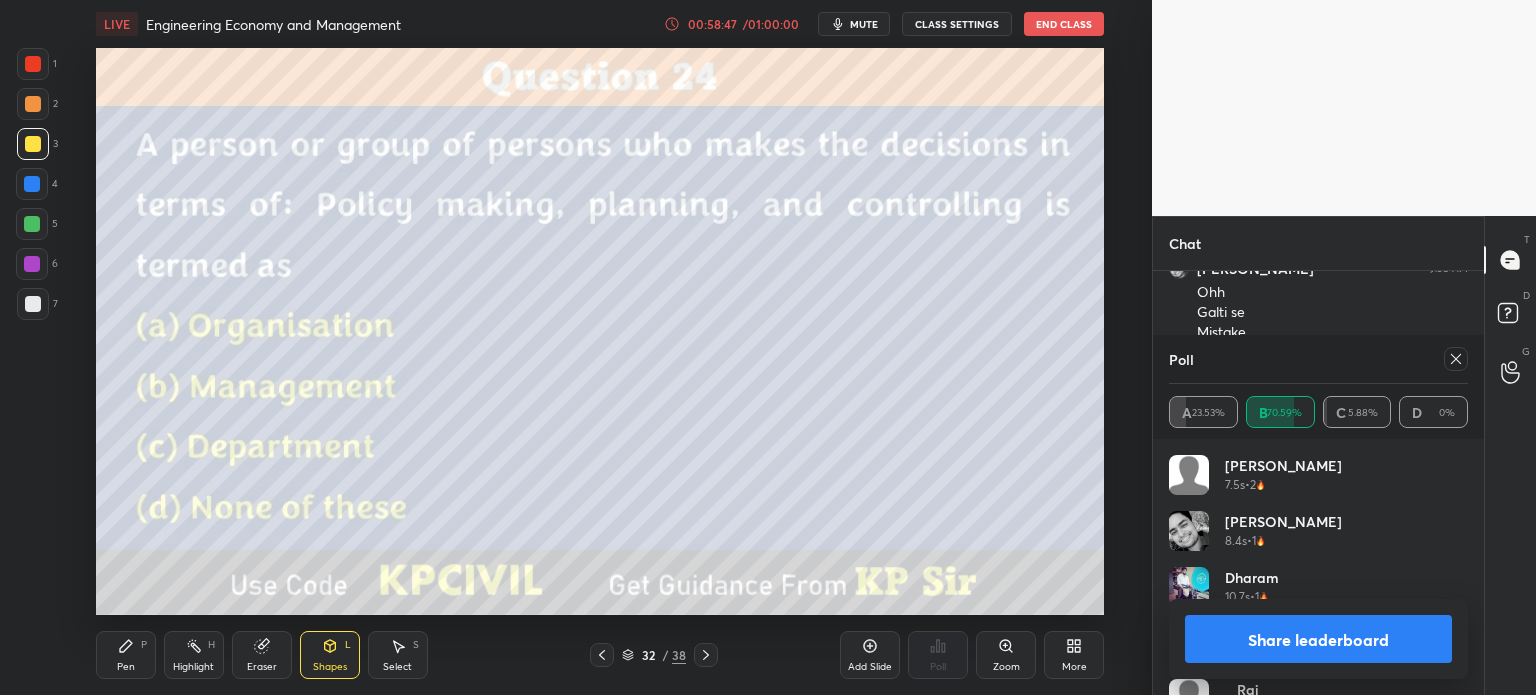 click 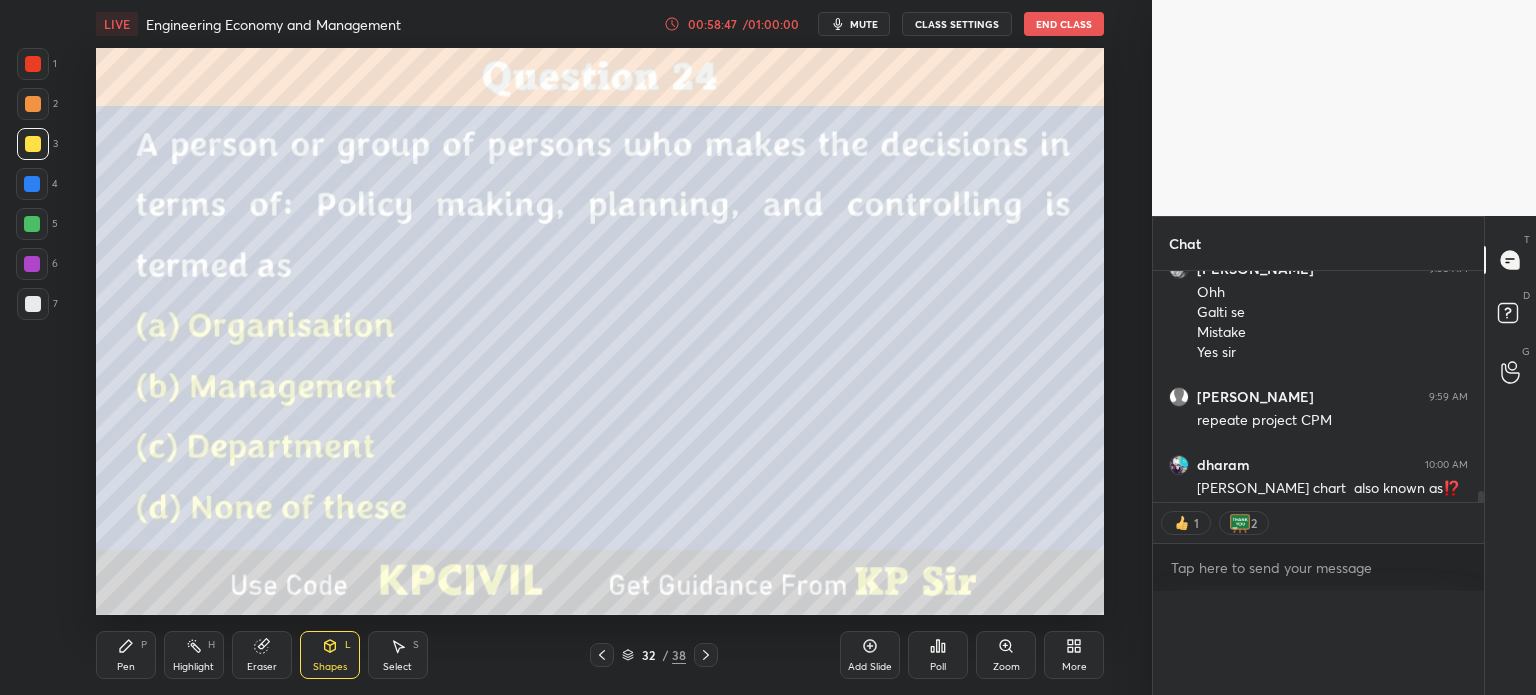 scroll, scrollTop: 120, scrollLeft: 293, axis: both 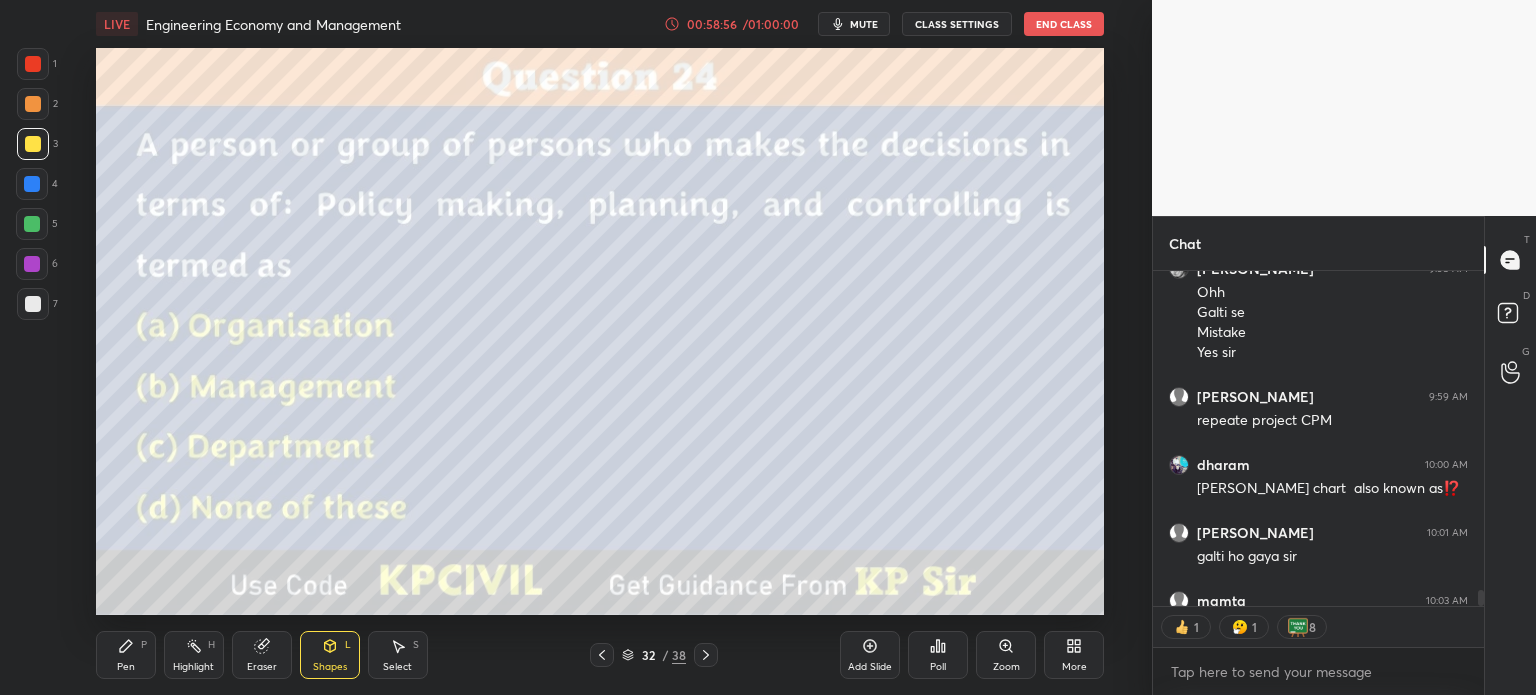click at bounding box center [33, 304] 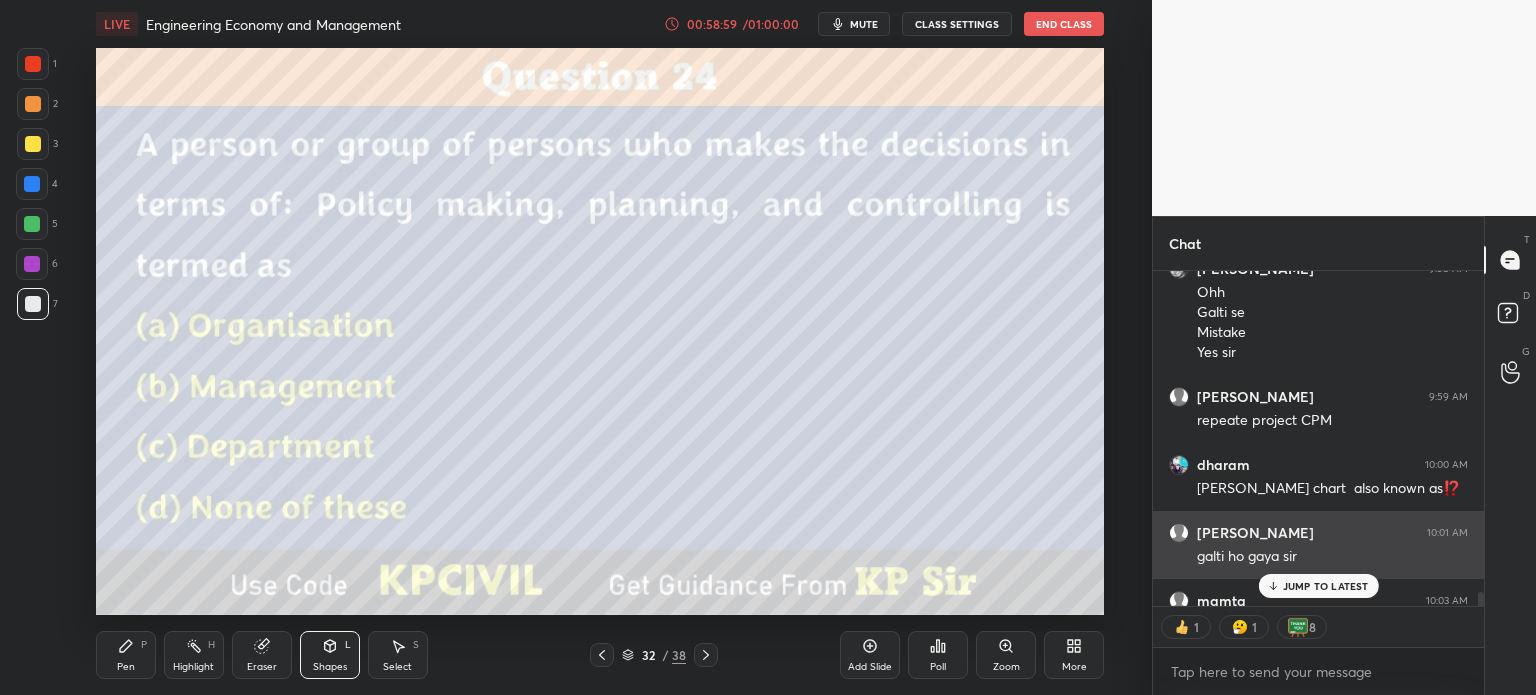 scroll, scrollTop: 7788, scrollLeft: 0, axis: vertical 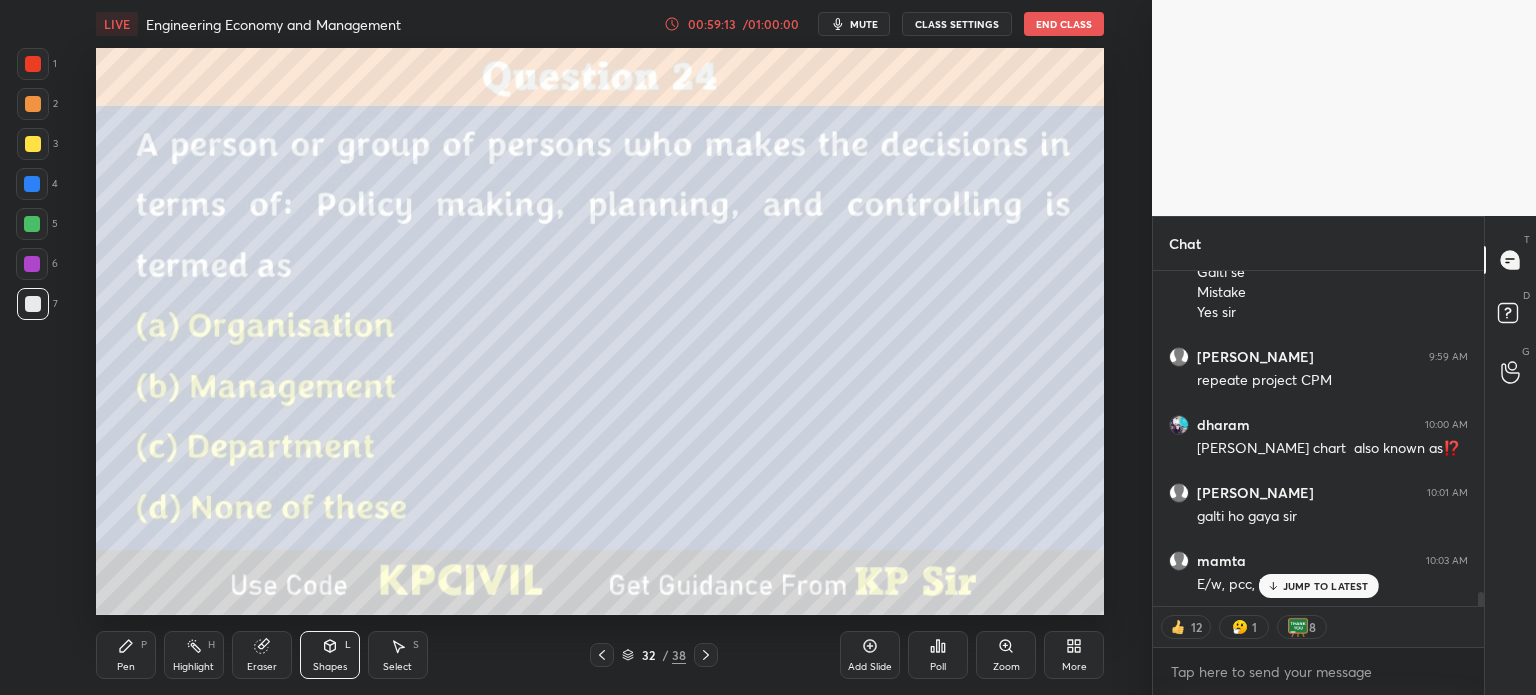 type on "x" 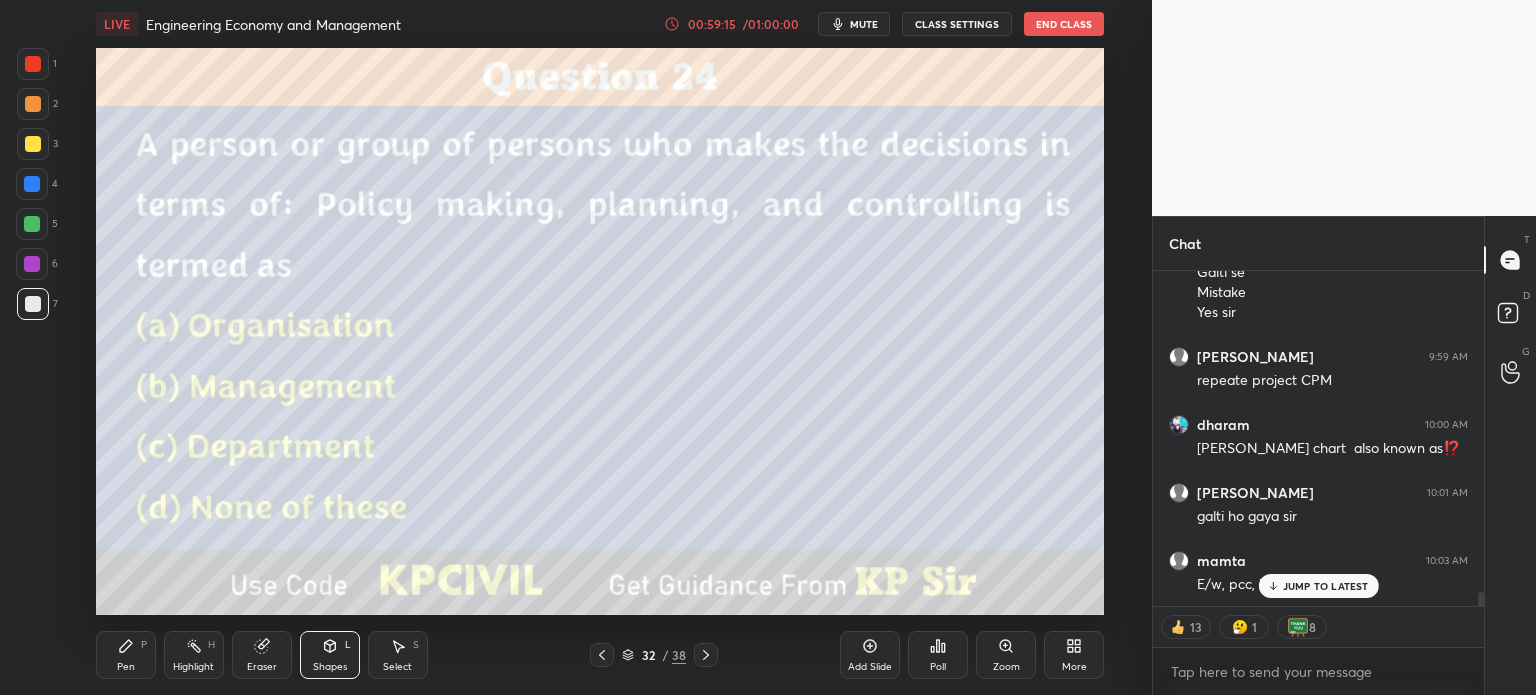 click 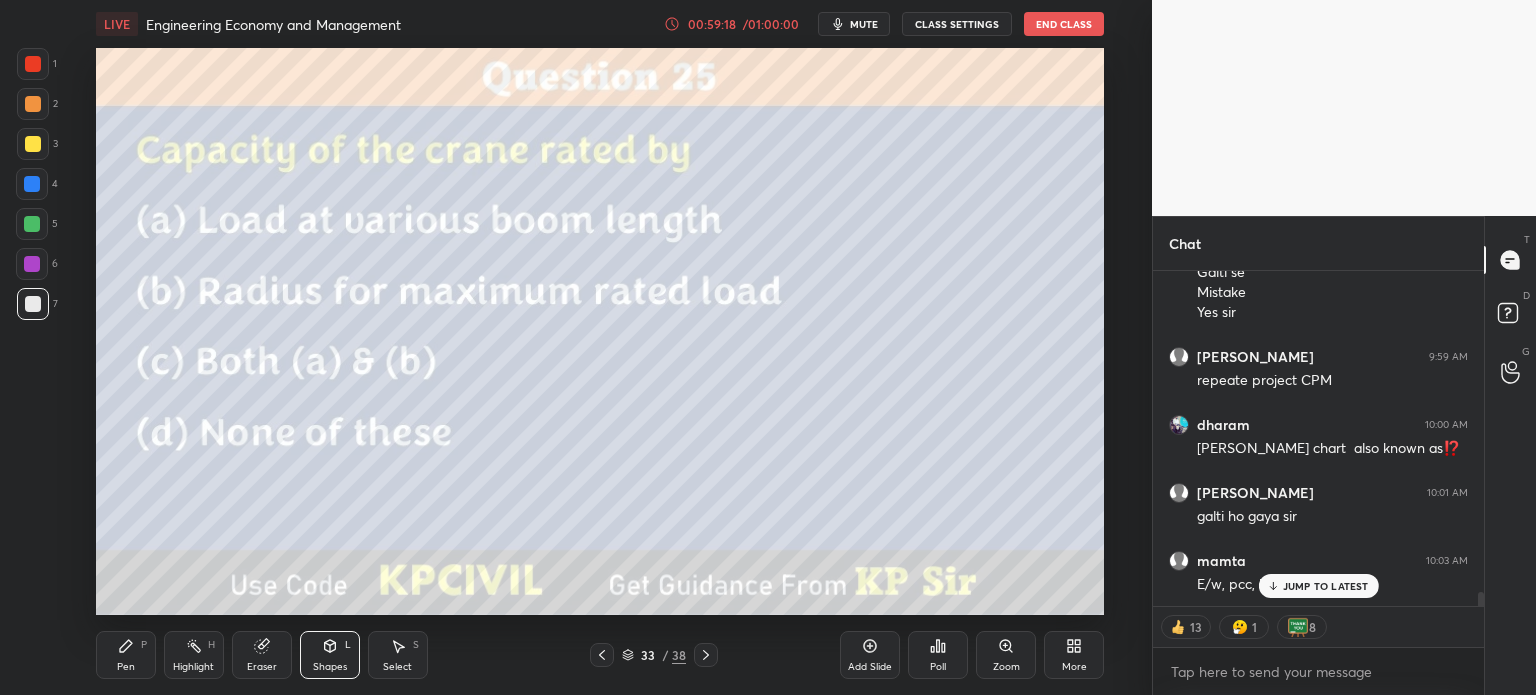 click on "Poll" at bounding box center [938, 655] 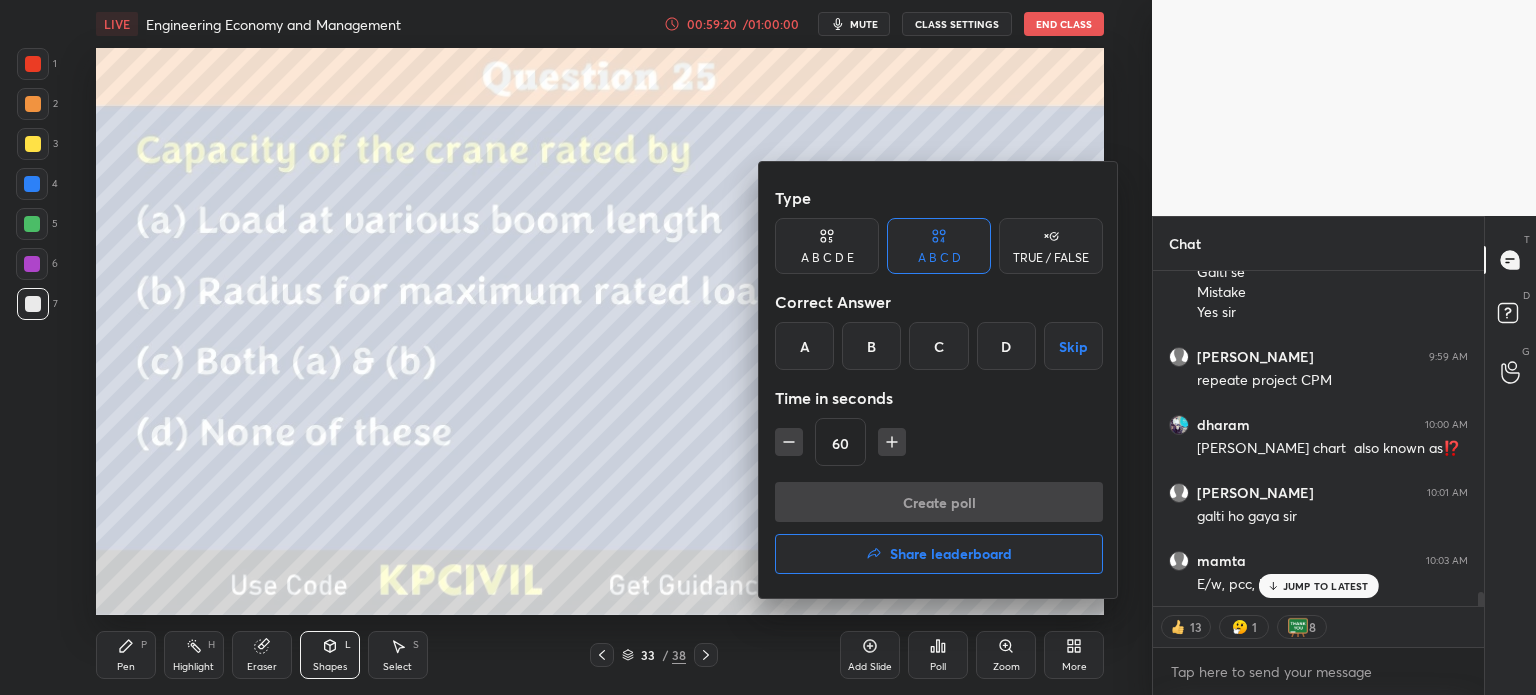 click on "C" at bounding box center [938, 346] 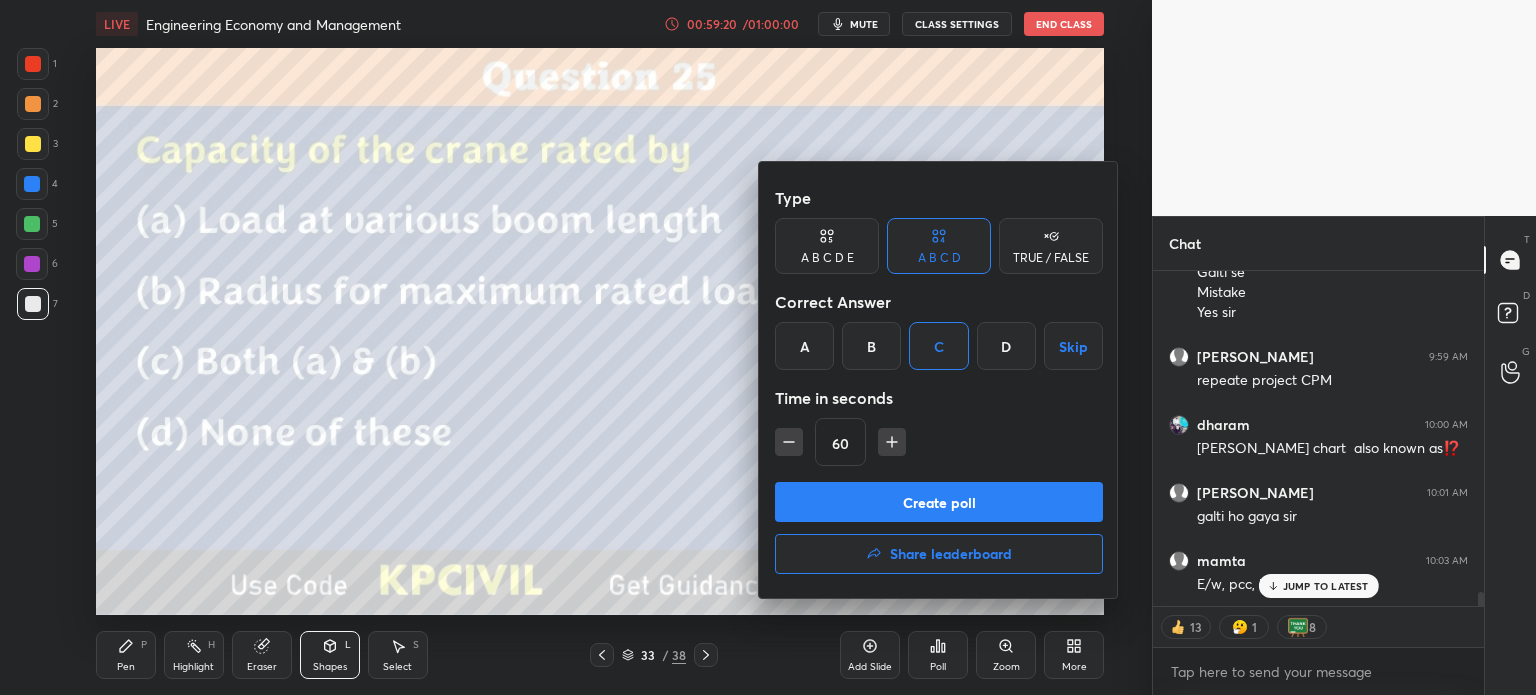 scroll, scrollTop: 7856, scrollLeft: 0, axis: vertical 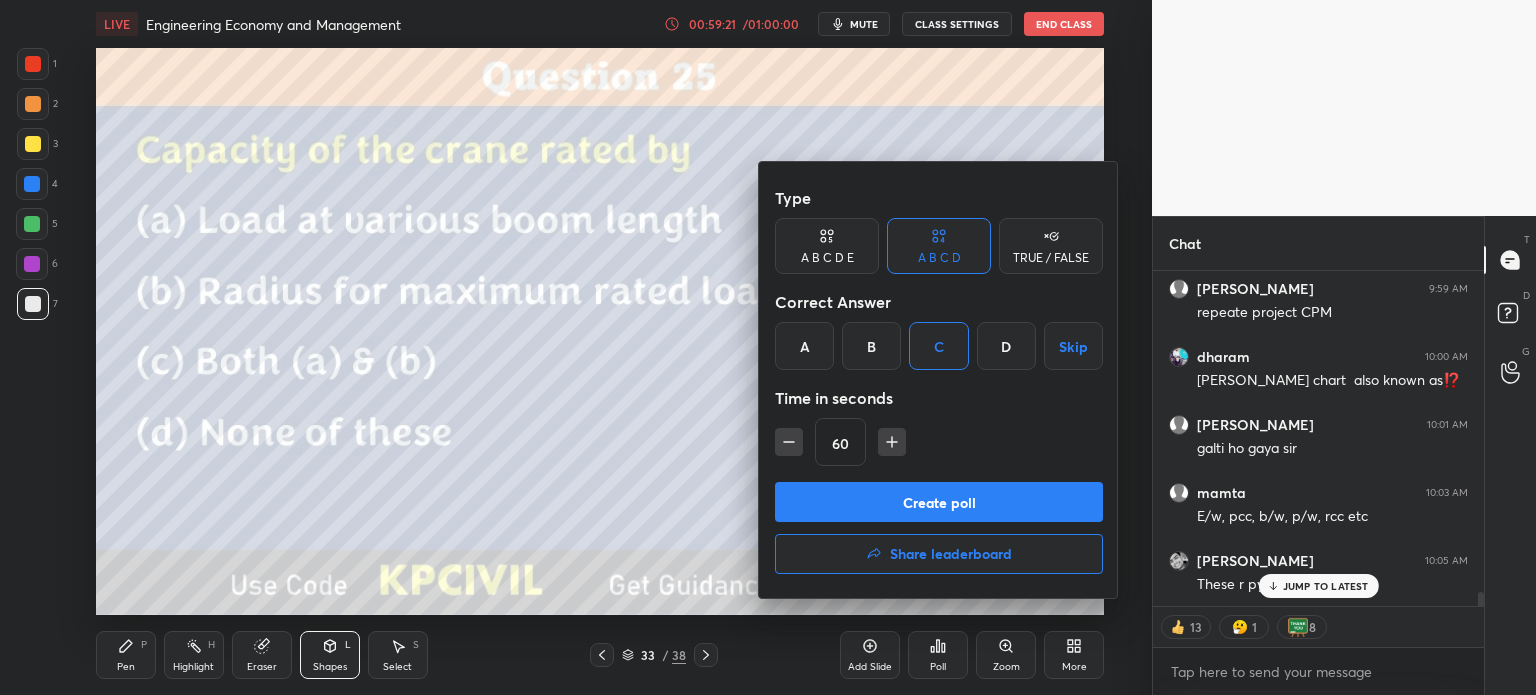 click 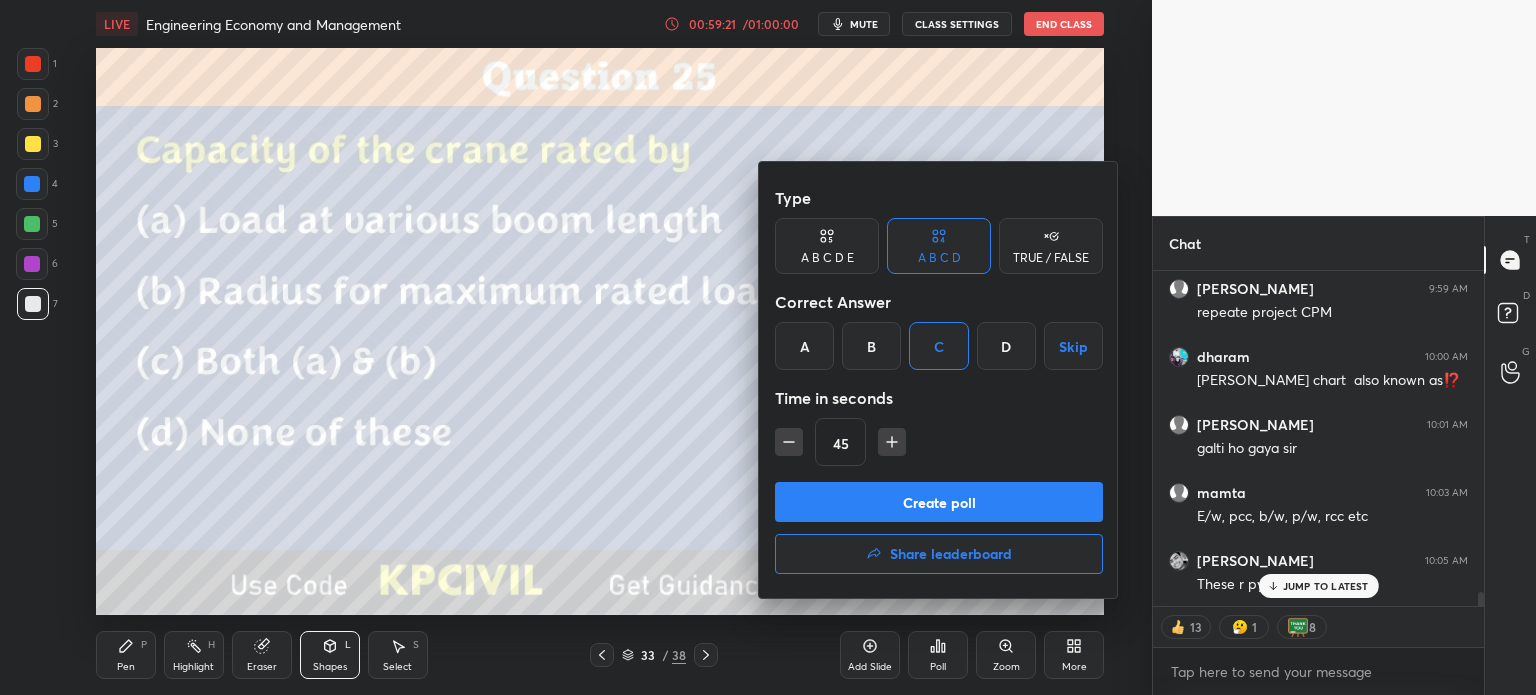 click on "Create poll" at bounding box center [939, 502] 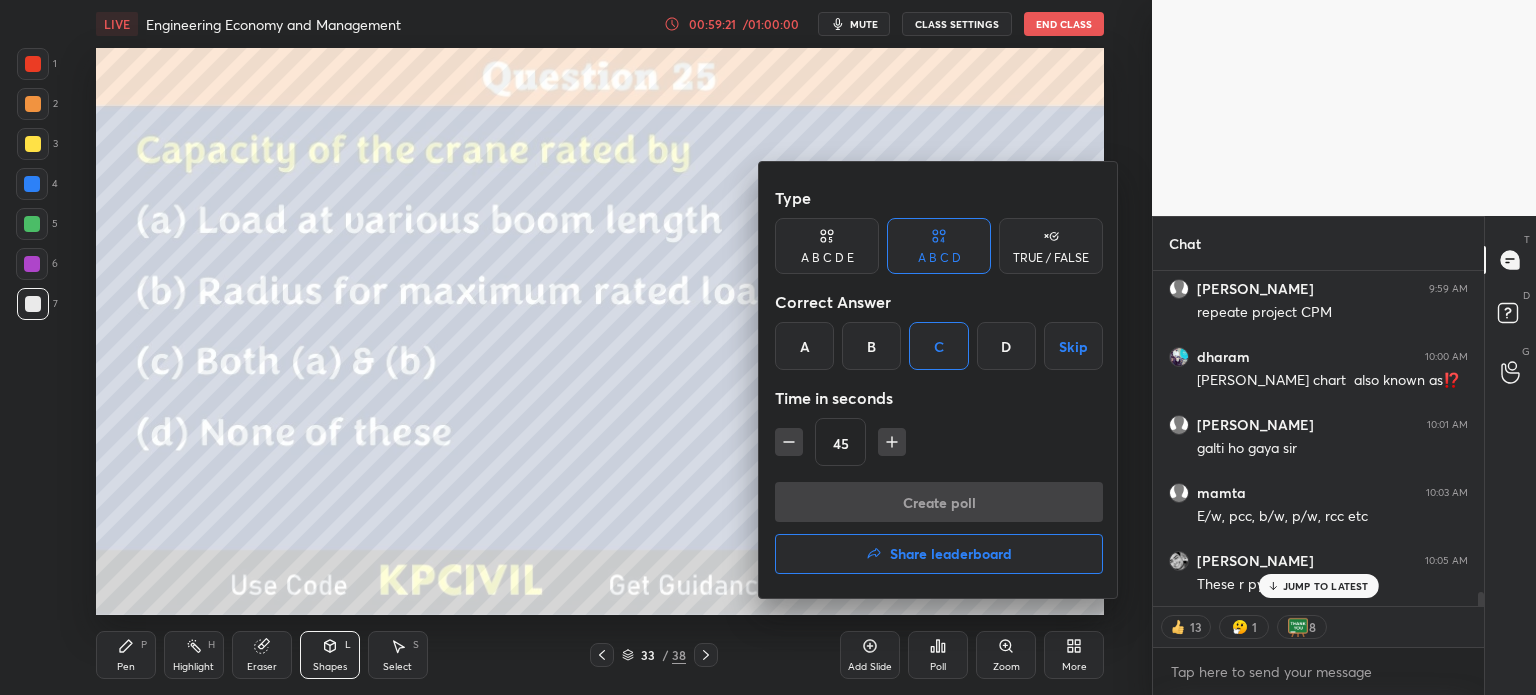 scroll, scrollTop: 287, scrollLeft: 325, axis: both 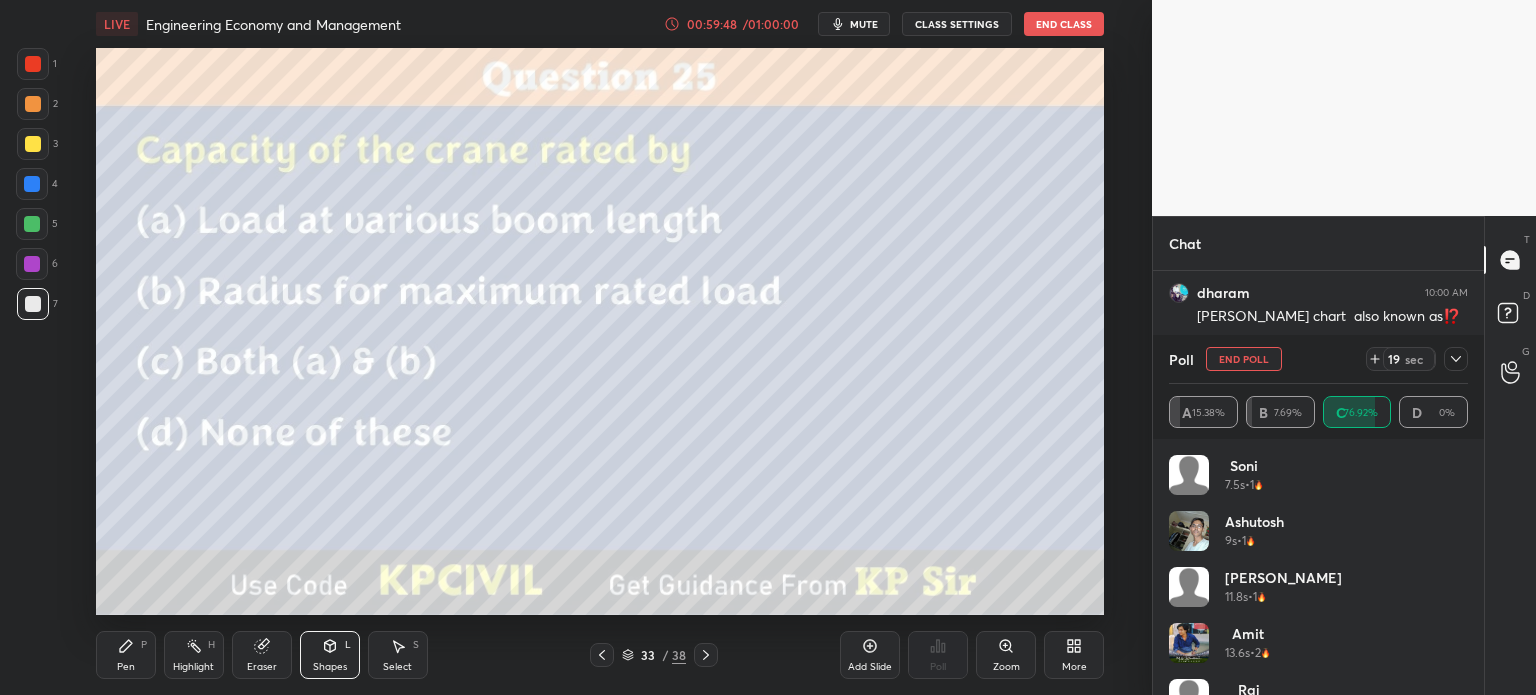 click on "Pen P" at bounding box center (126, 655) 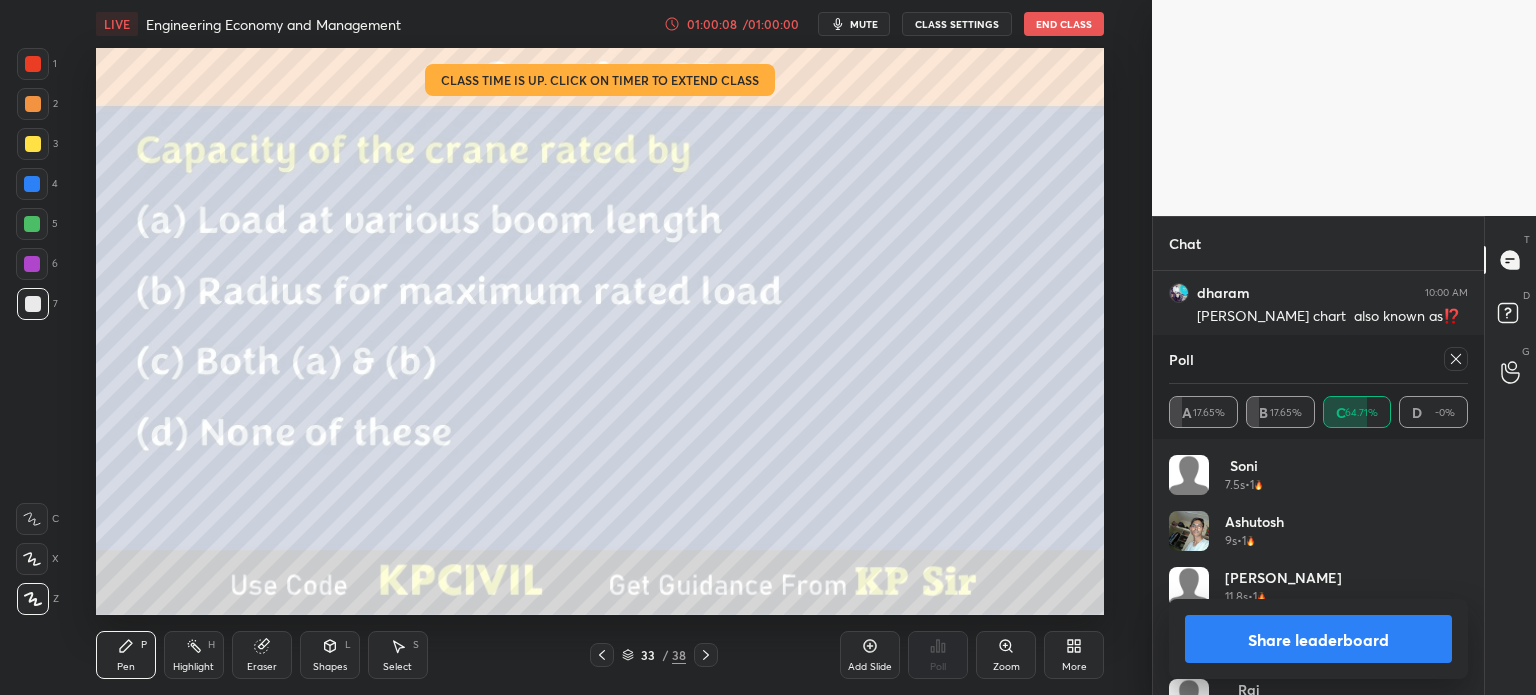 click 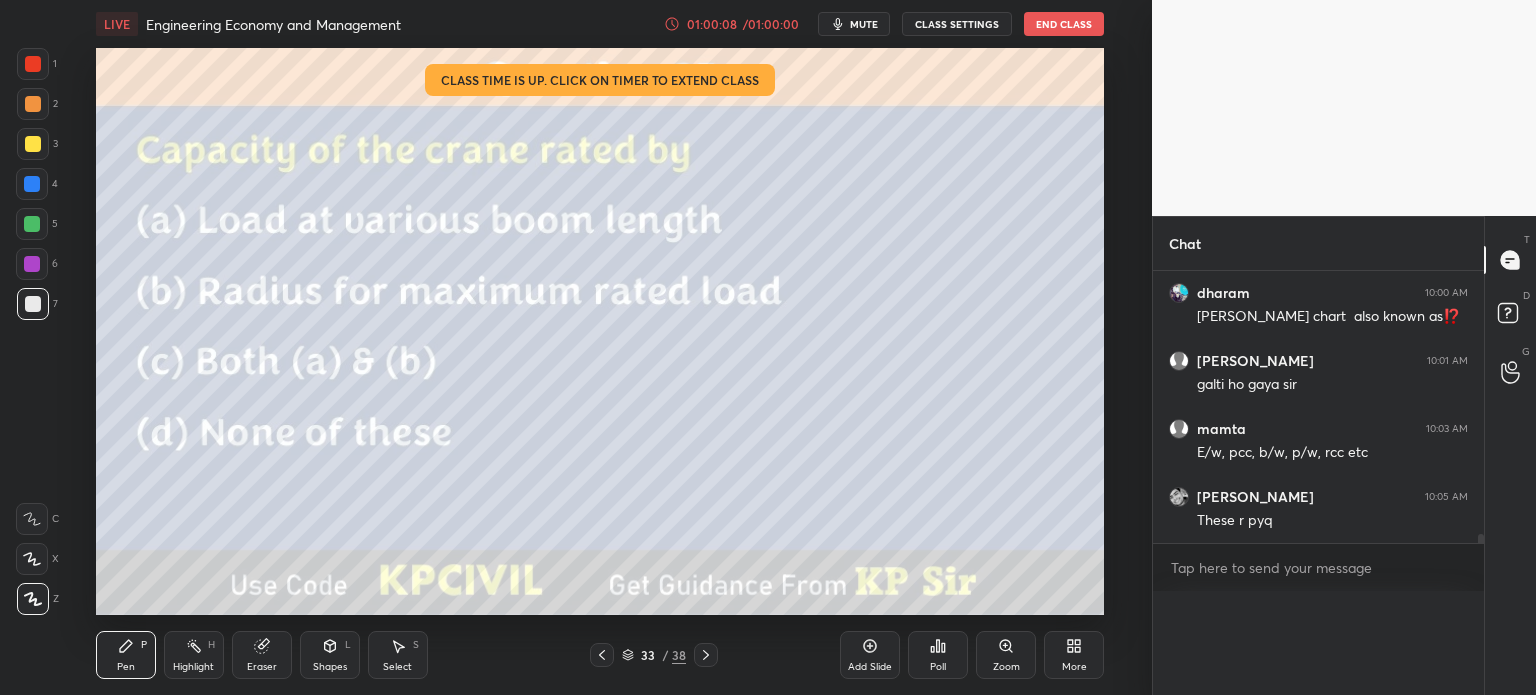scroll, scrollTop: 121, scrollLeft: 293, axis: both 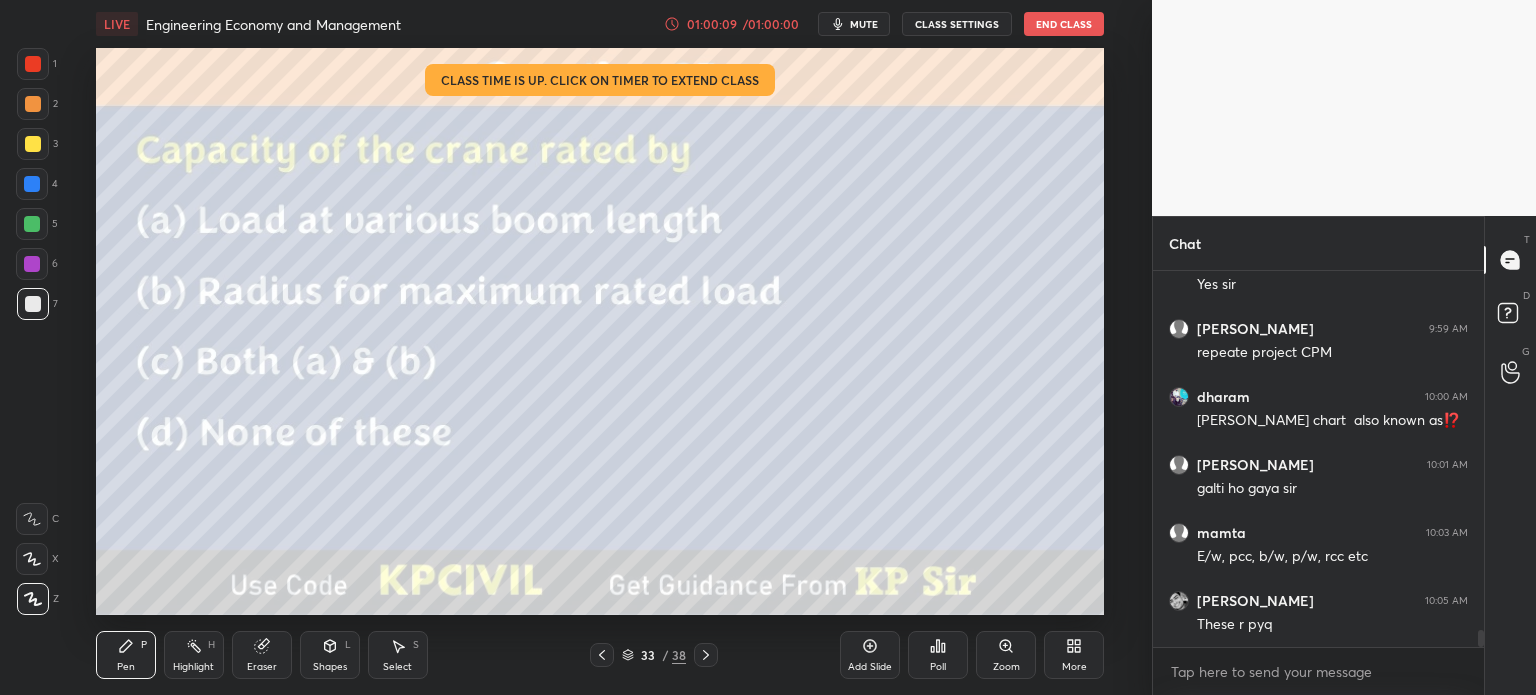 click at bounding box center [33, 144] 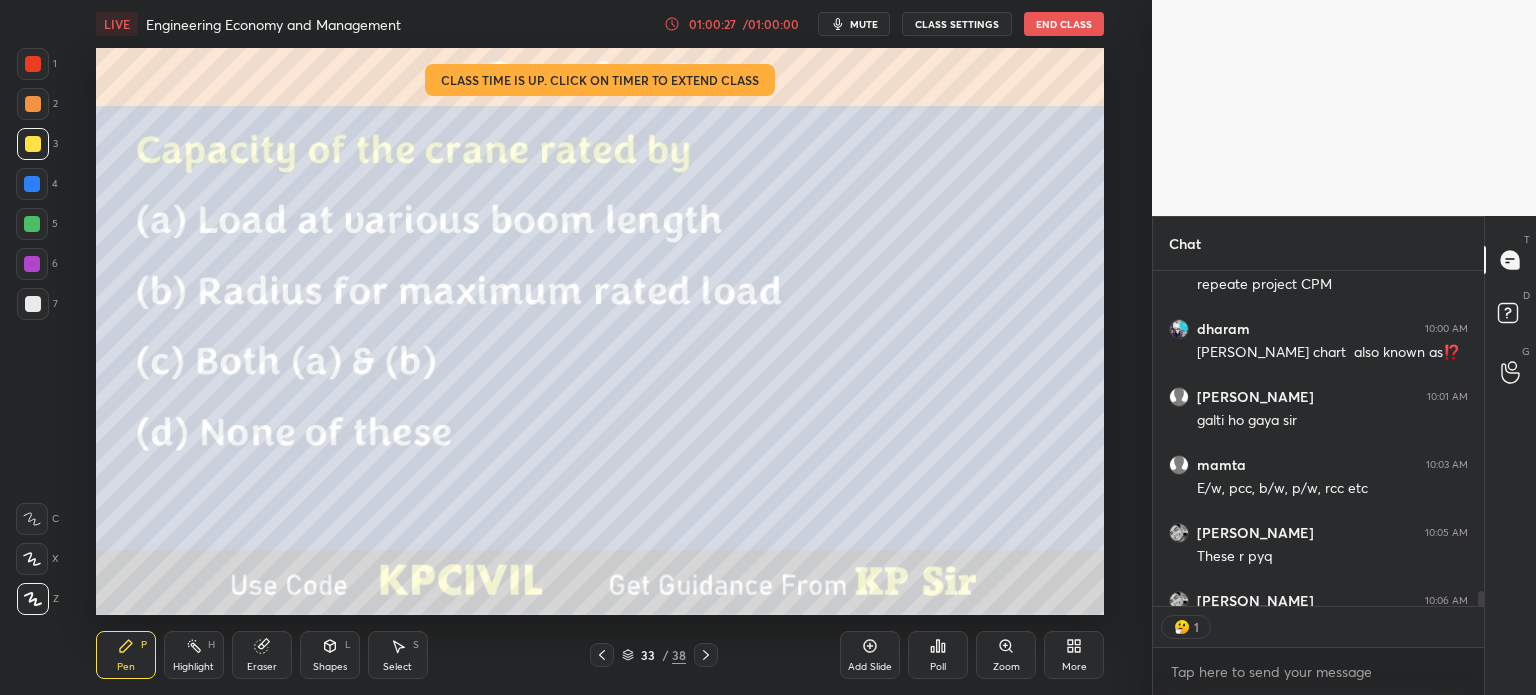 scroll, scrollTop: 6, scrollLeft: 6, axis: both 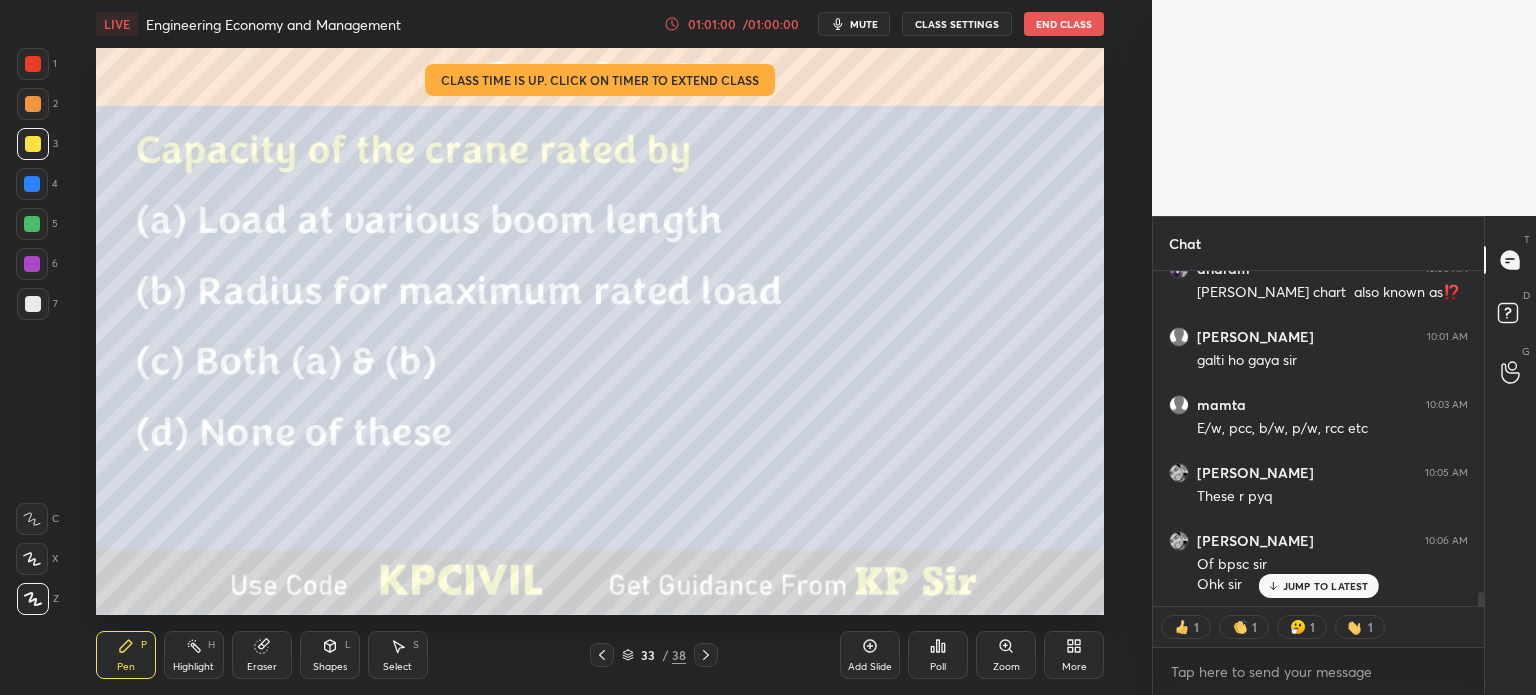 click on "Poll" at bounding box center (938, 655) 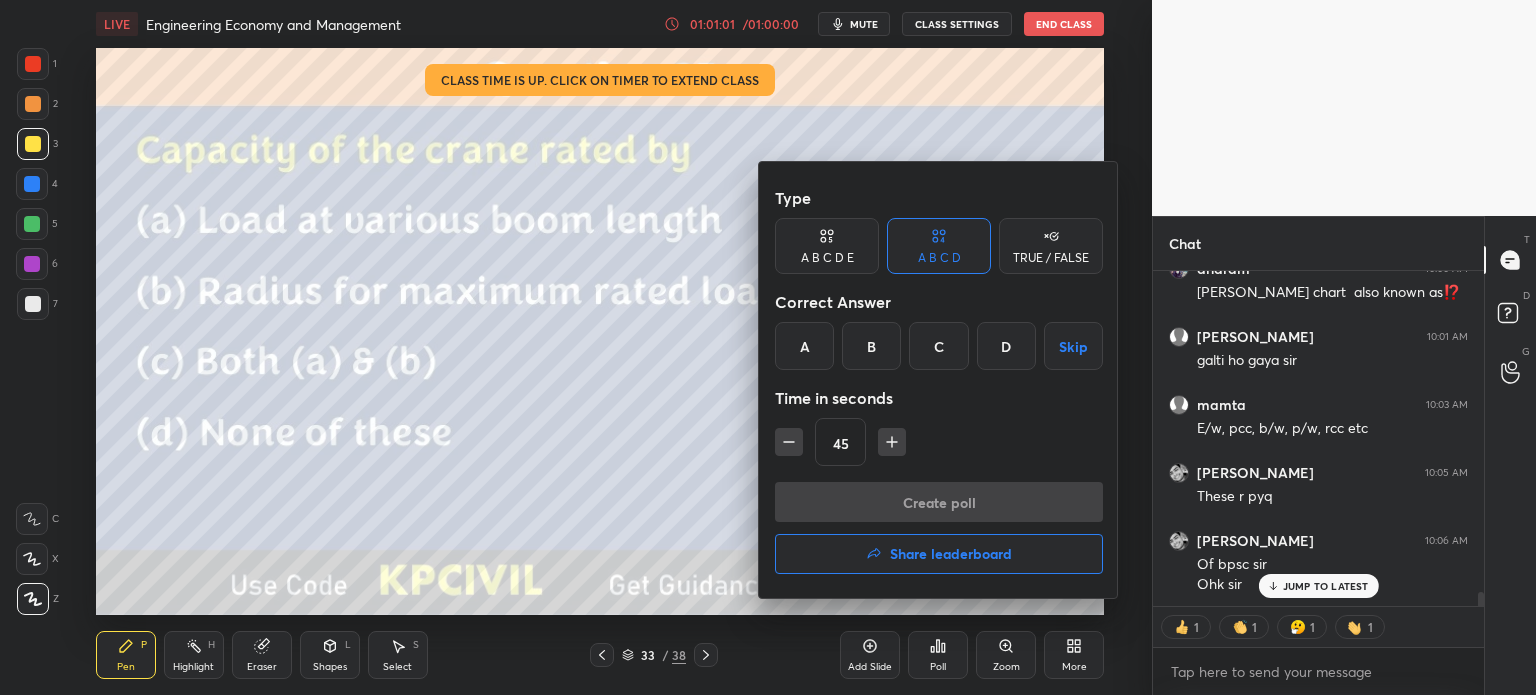 click on "Share leaderboard" at bounding box center [939, 554] 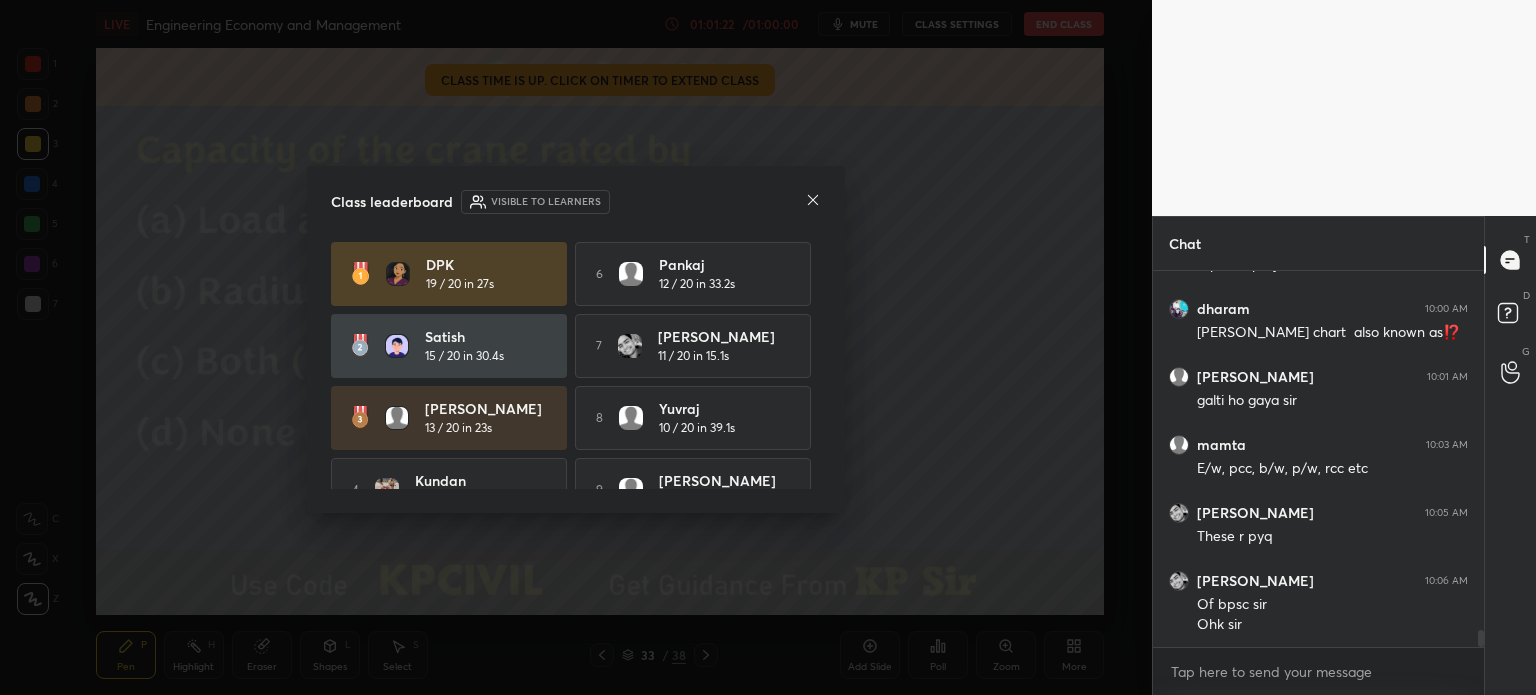 scroll, scrollTop: 109, scrollLeft: 0, axis: vertical 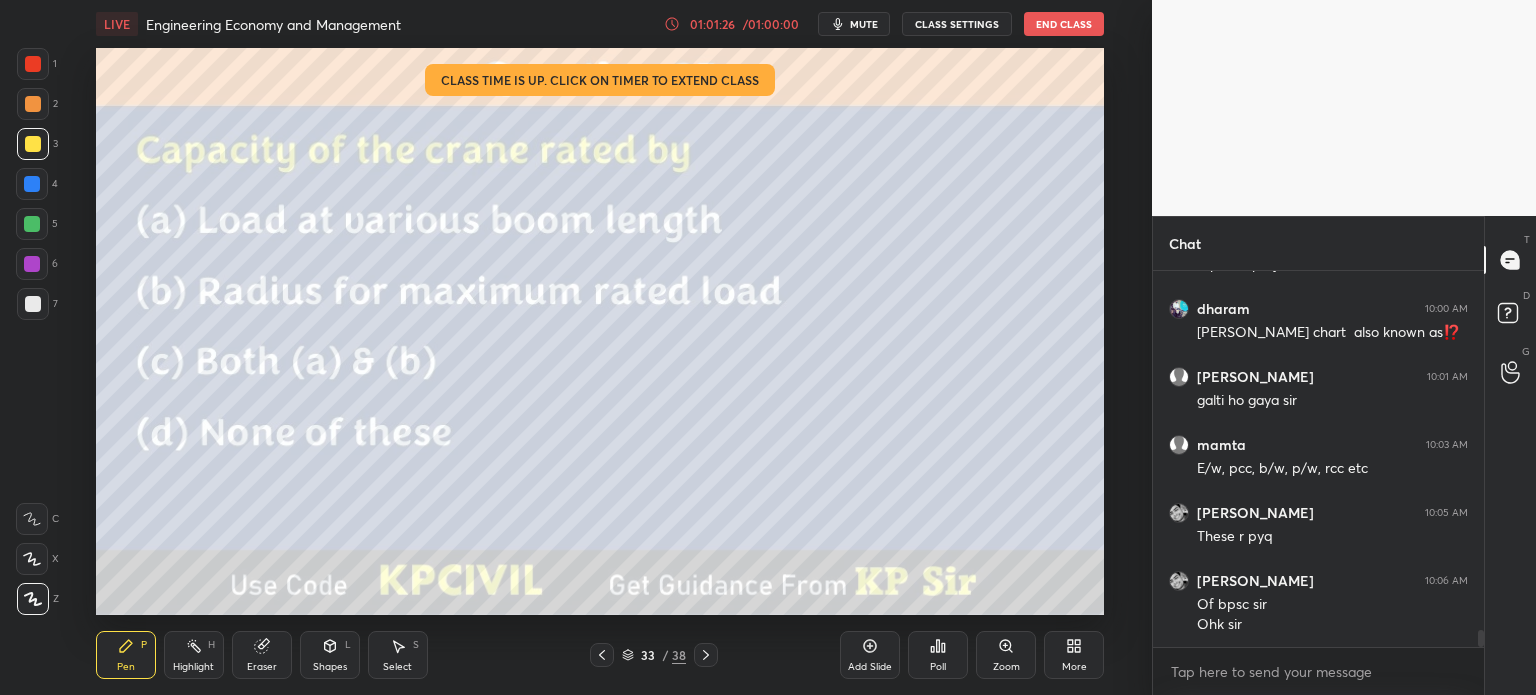 click 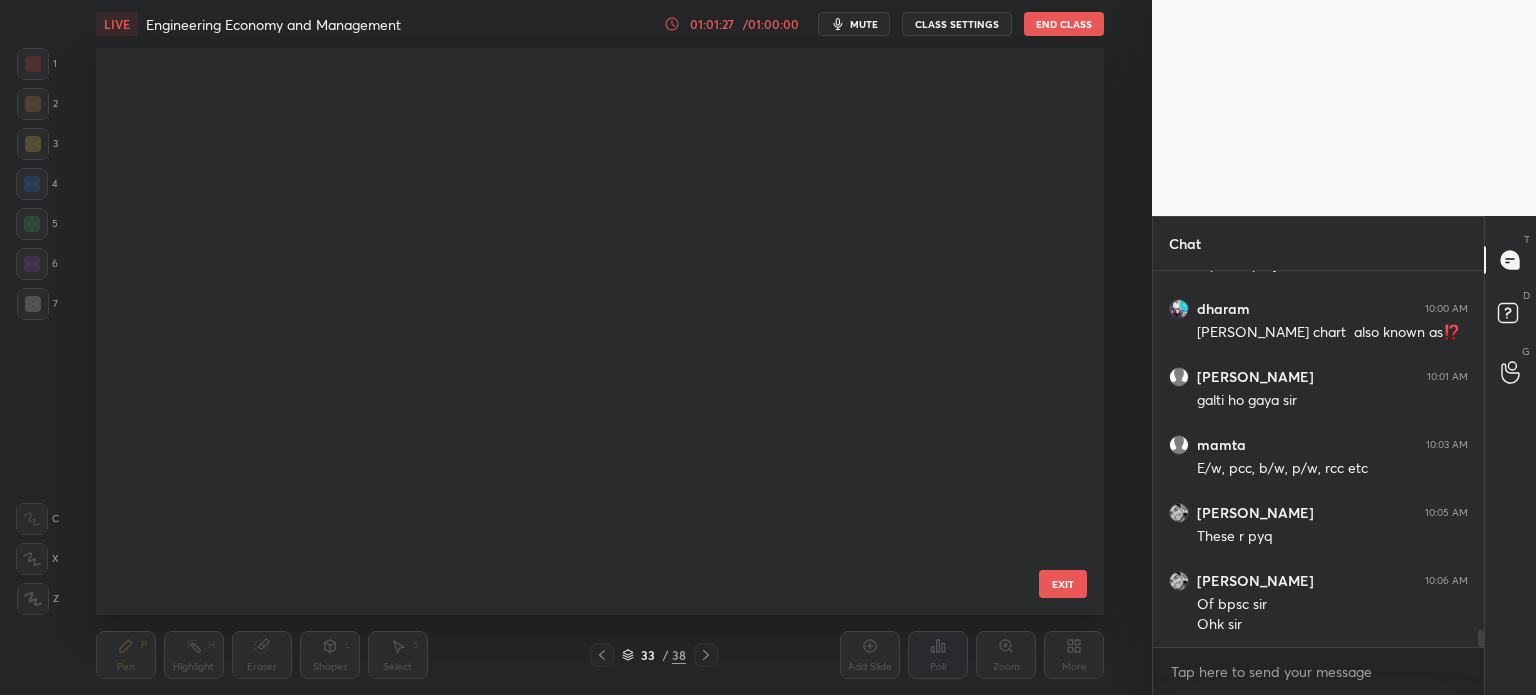 scroll, scrollTop: 1347, scrollLeft: 0, axis: vertical 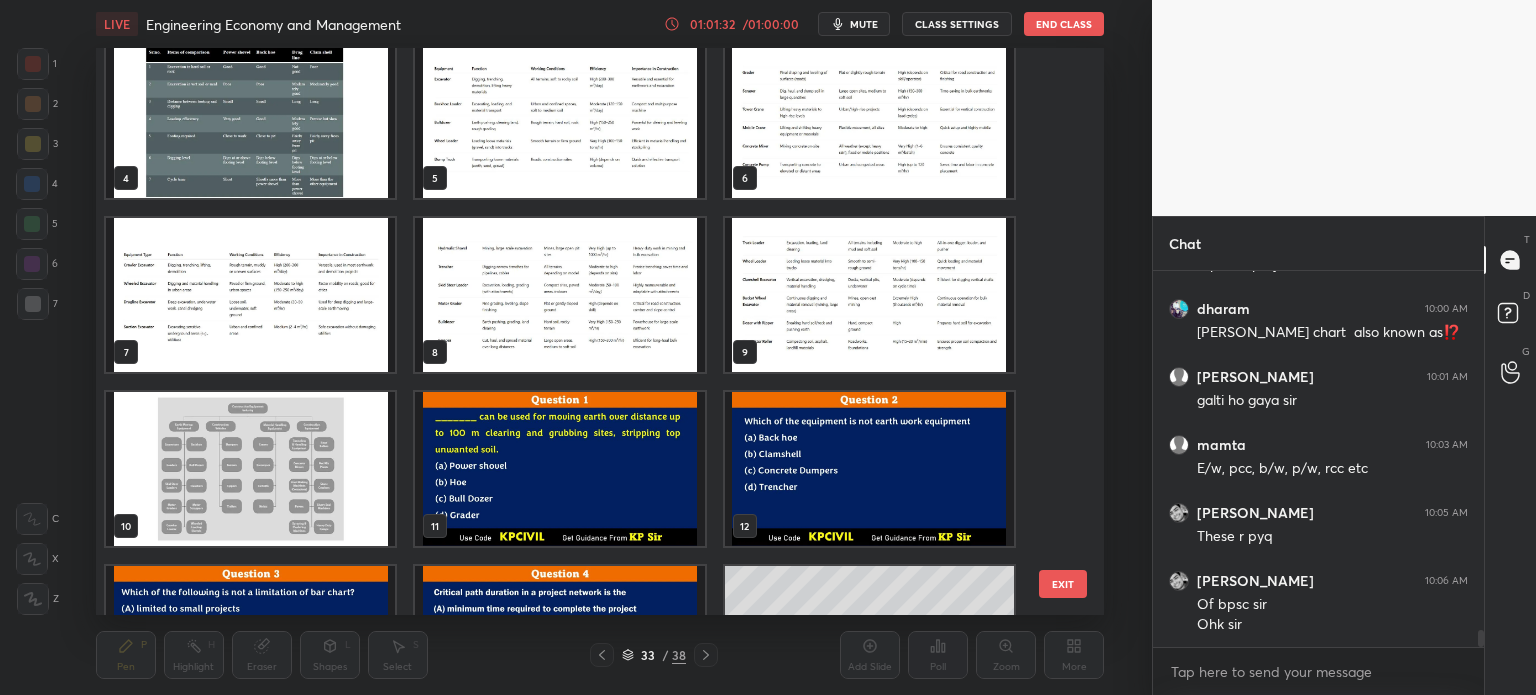 click at bounding box center [250, 121] 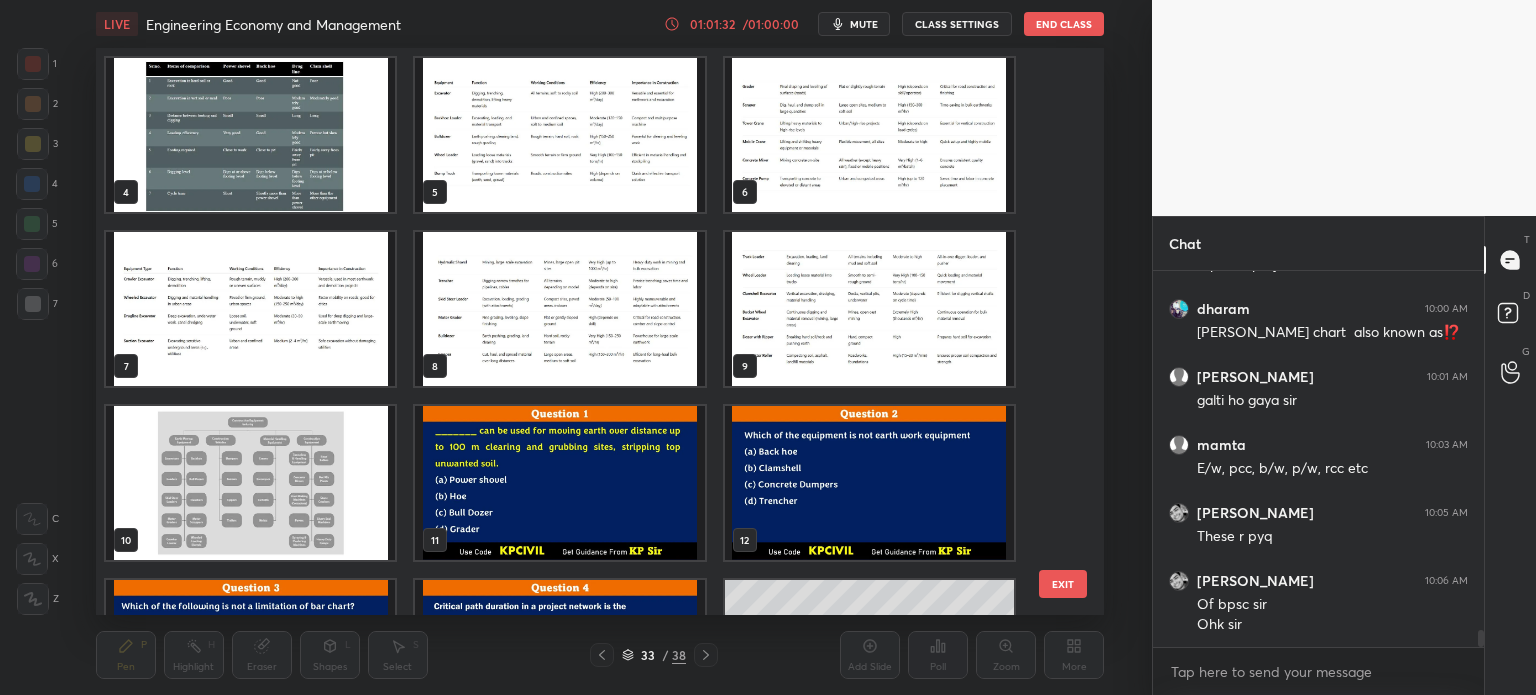 click on "4 5 6 7 8 9 10 11 12 13 14 15 16 17 18" at bounding box center (582, 331) 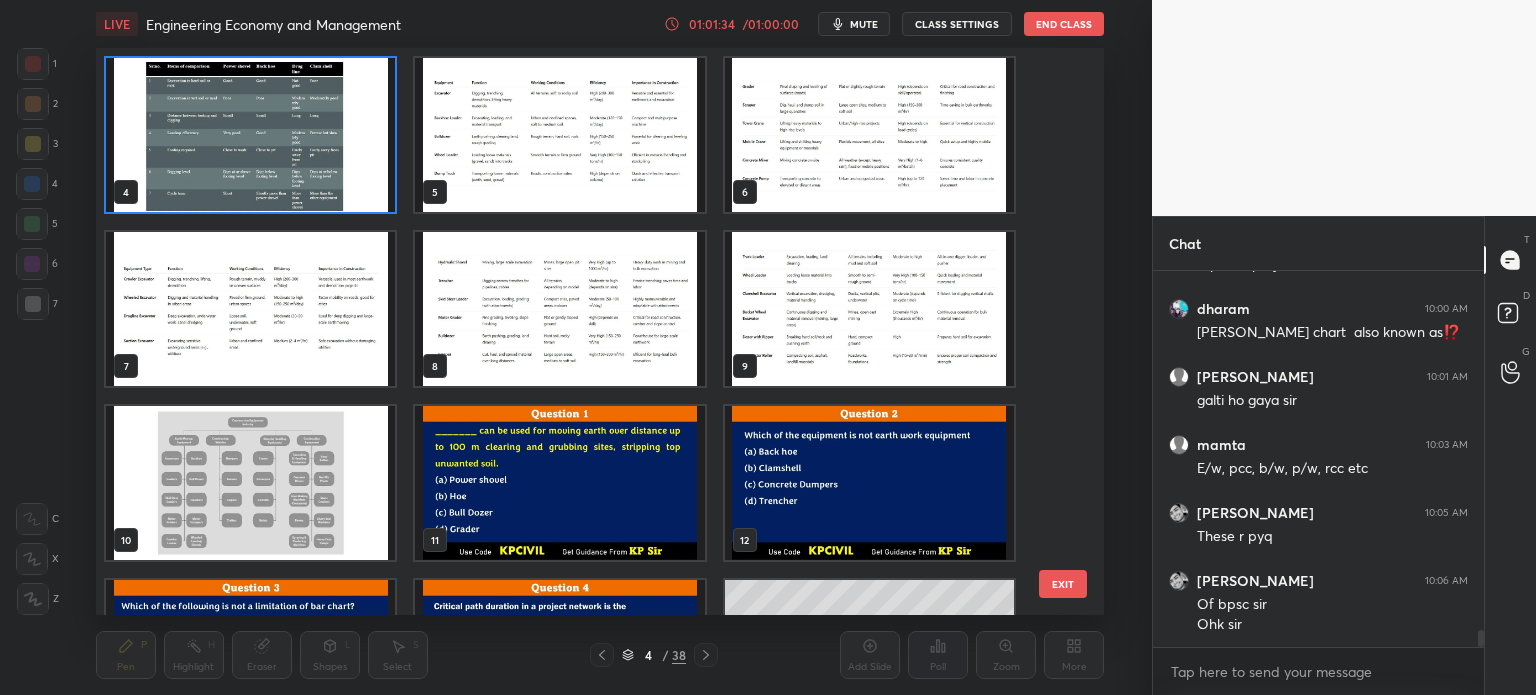 click at bounding box center [250, 135] 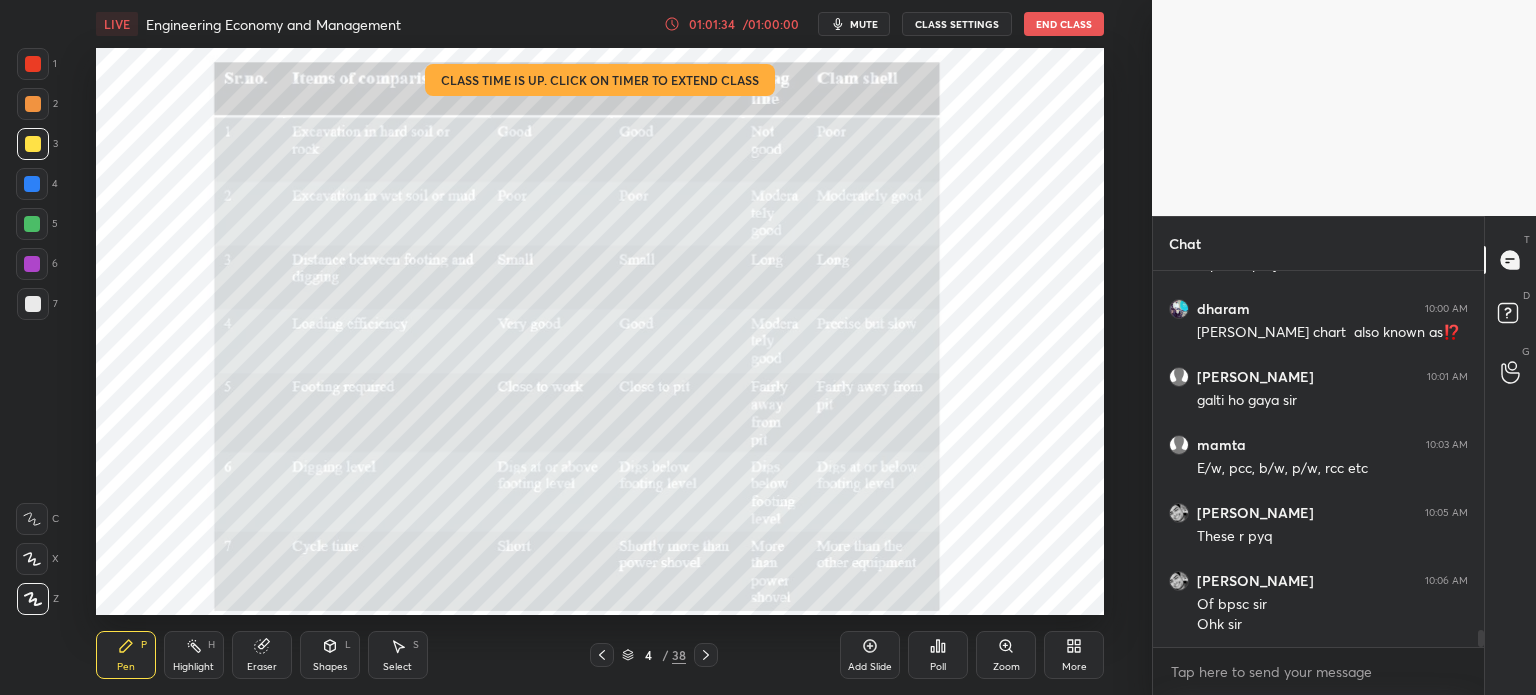 click at bounding box center (250, 135) 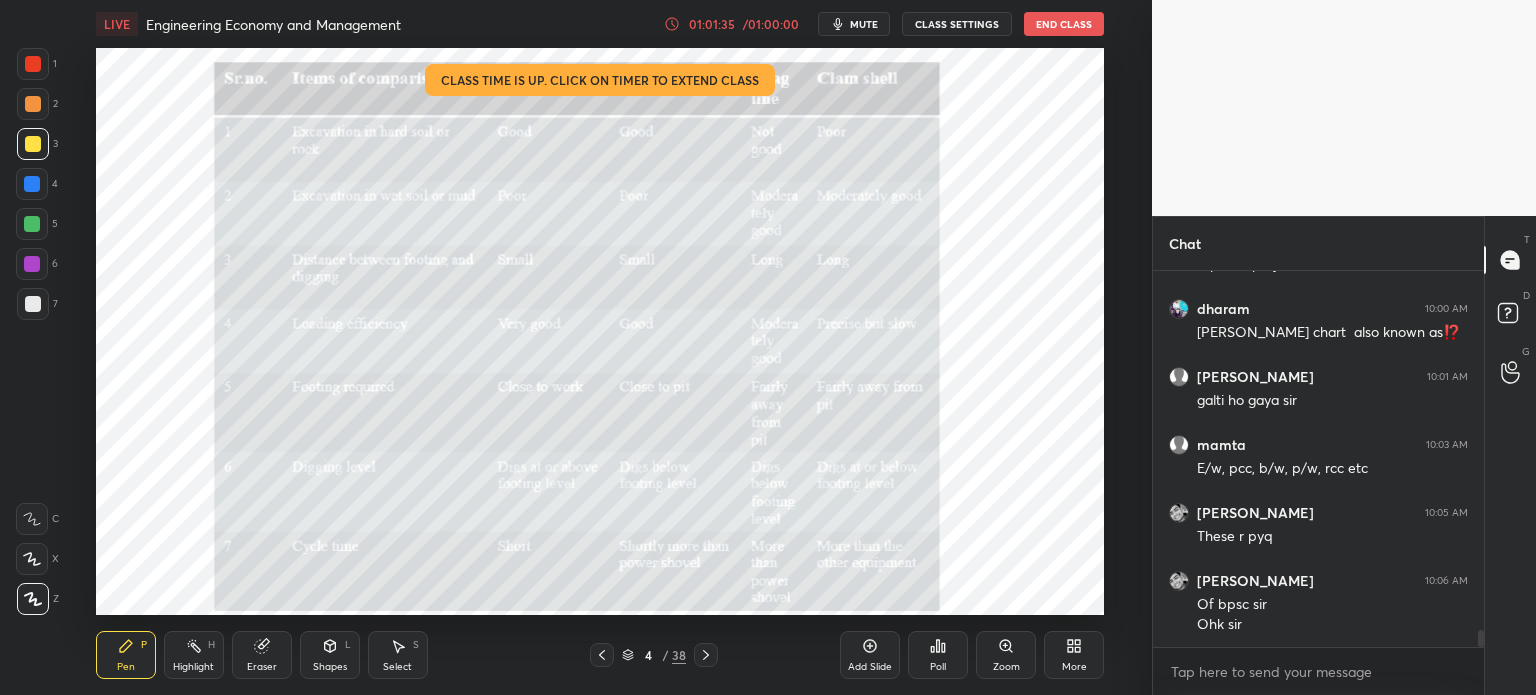 click 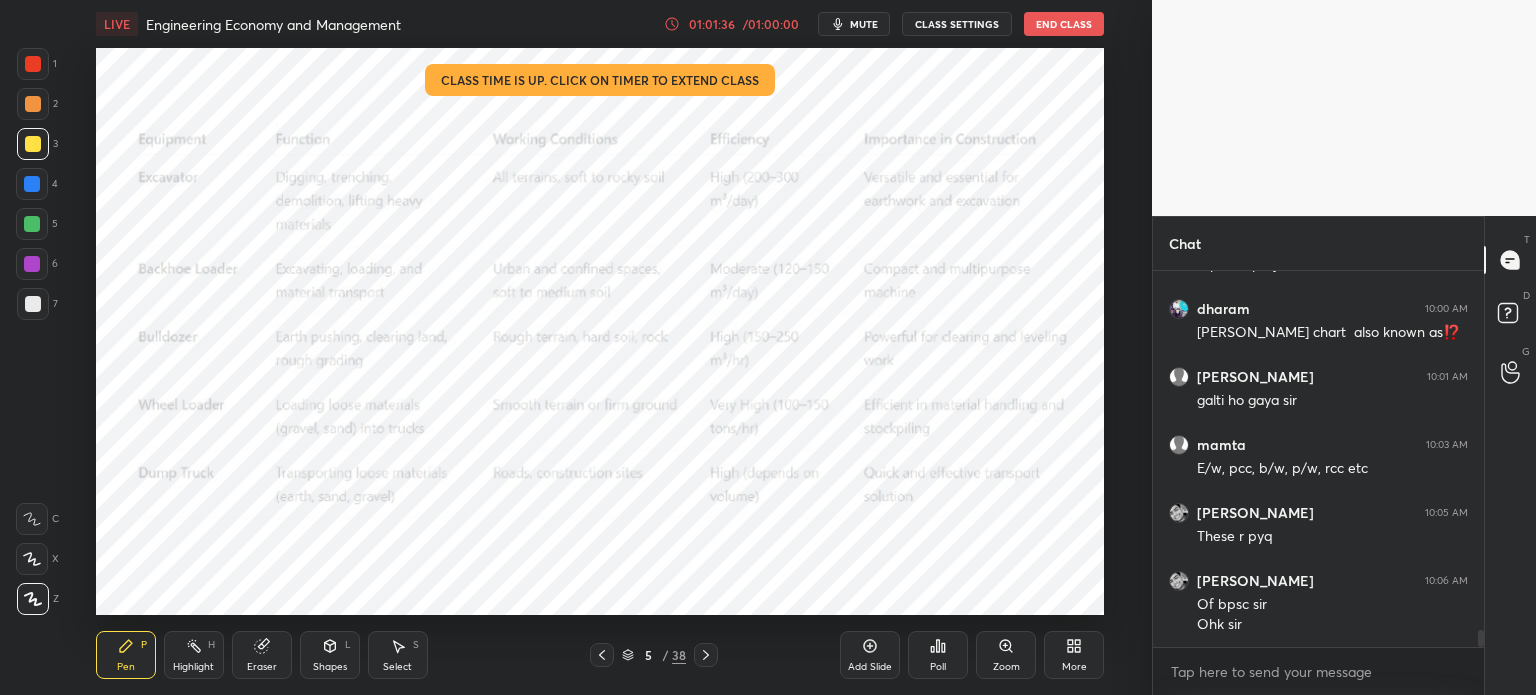 click 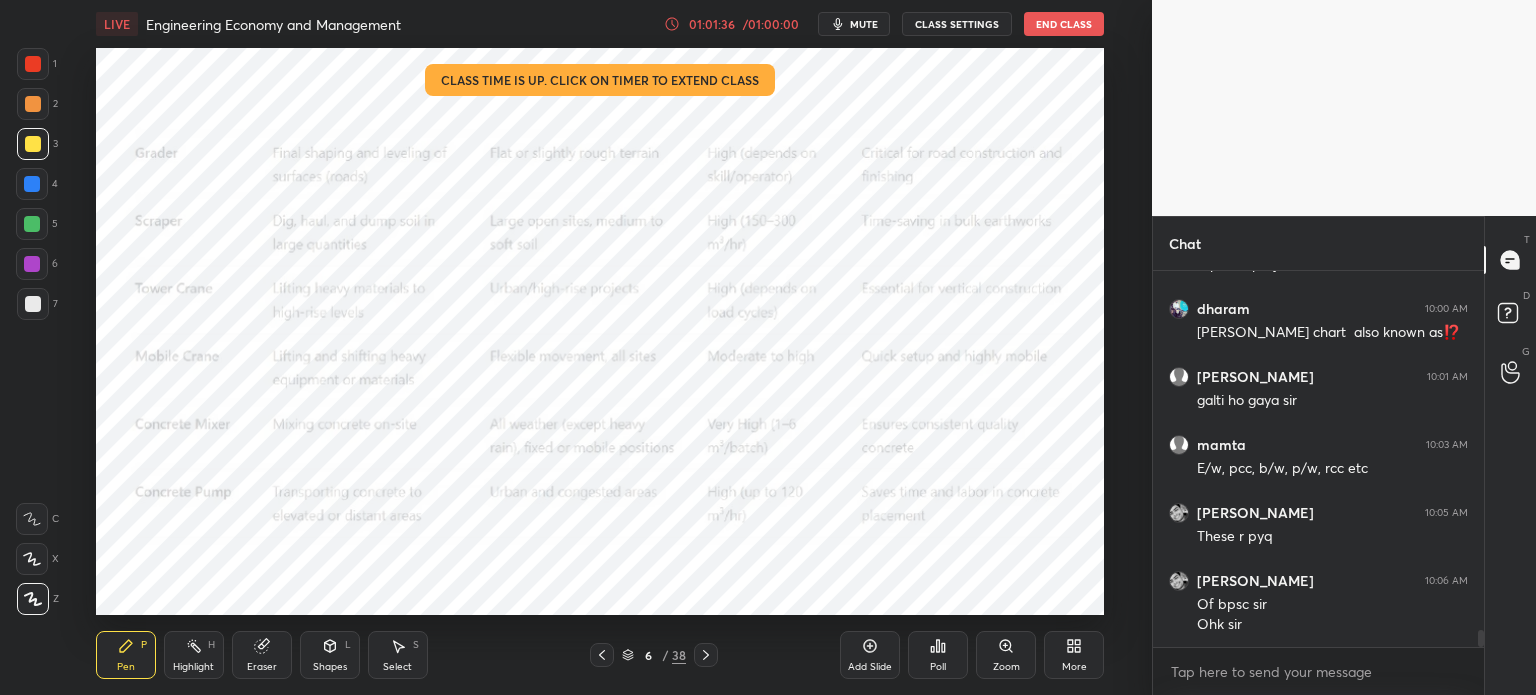 click 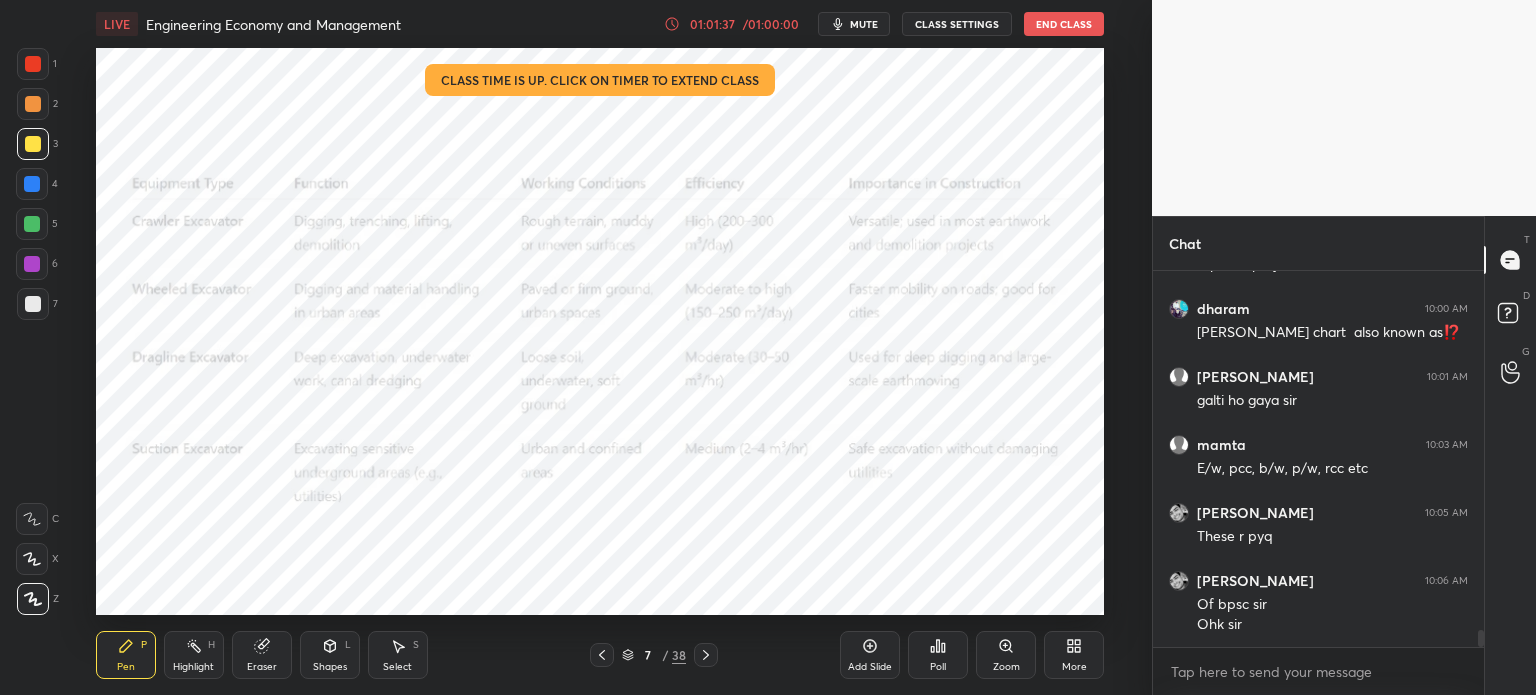 click 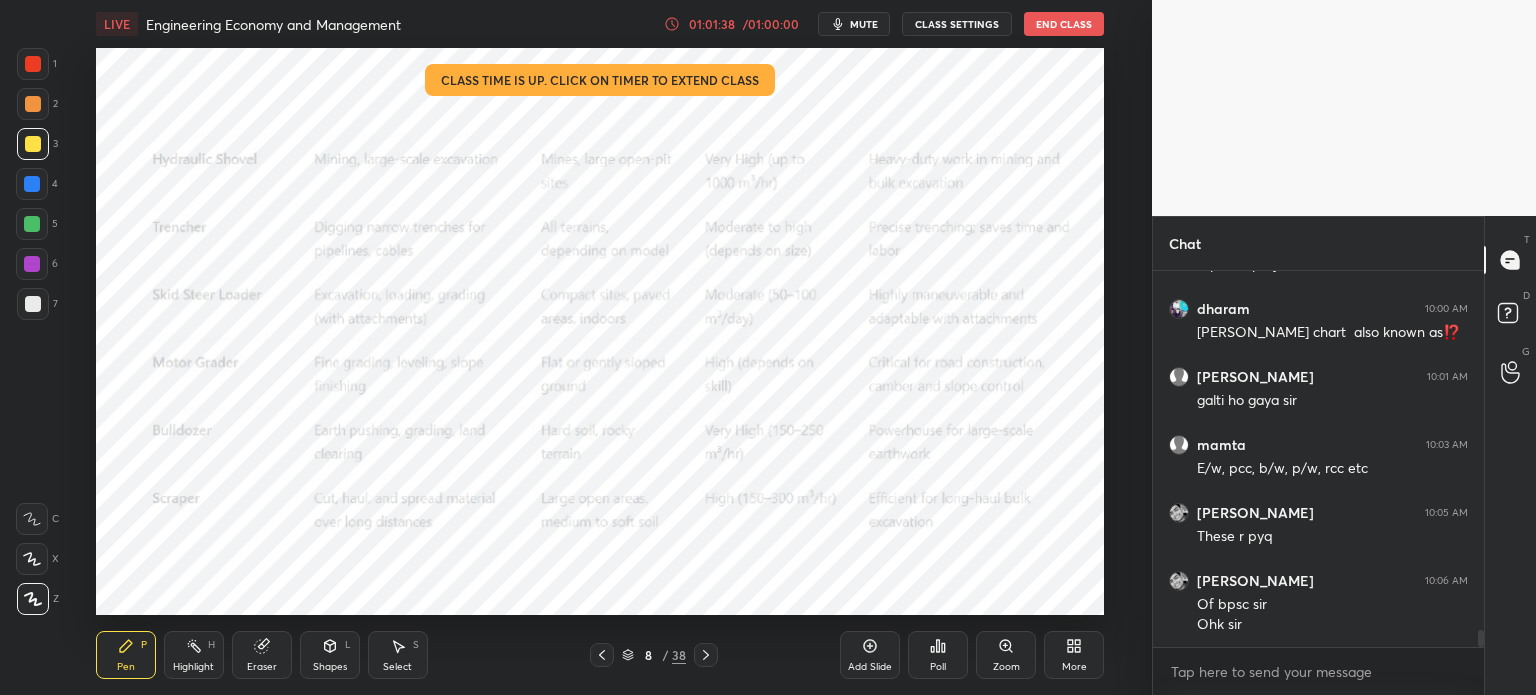 click 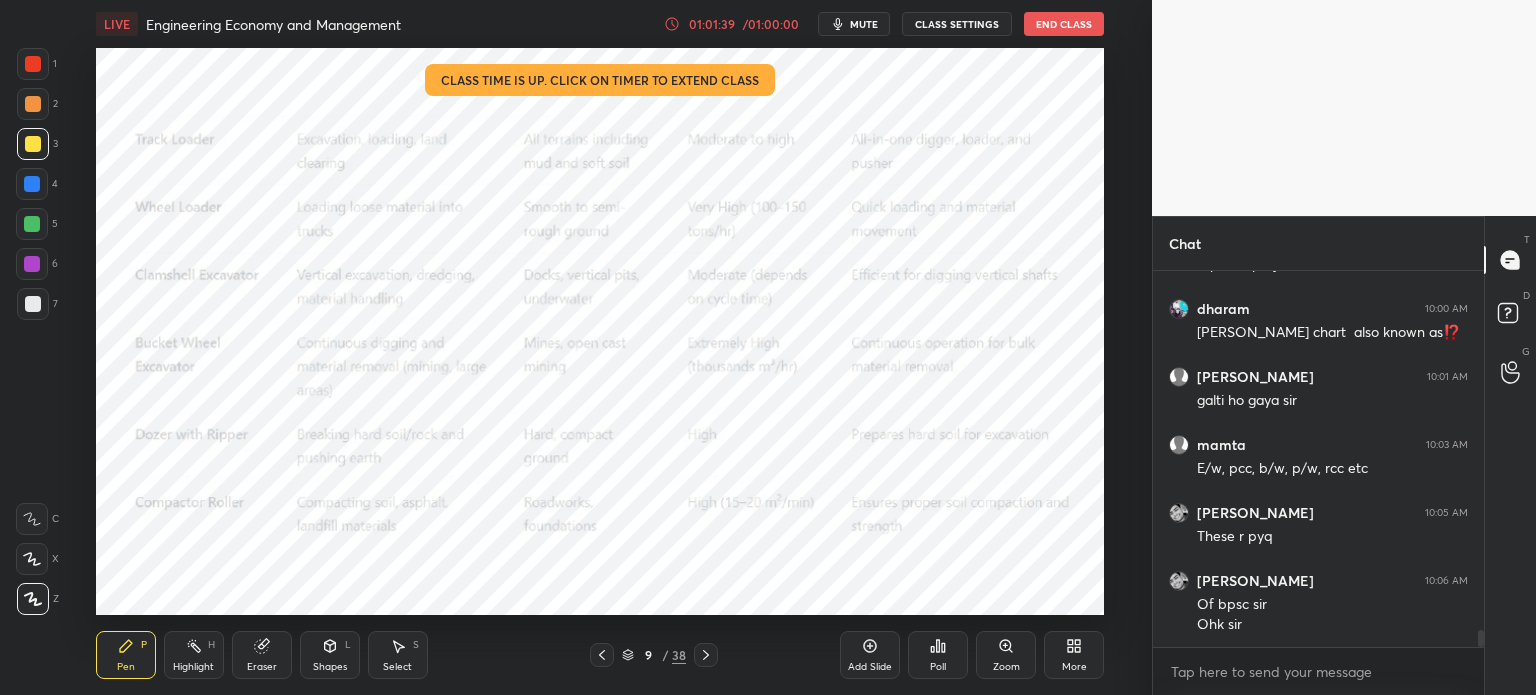 click at bounding box center (706, 655) 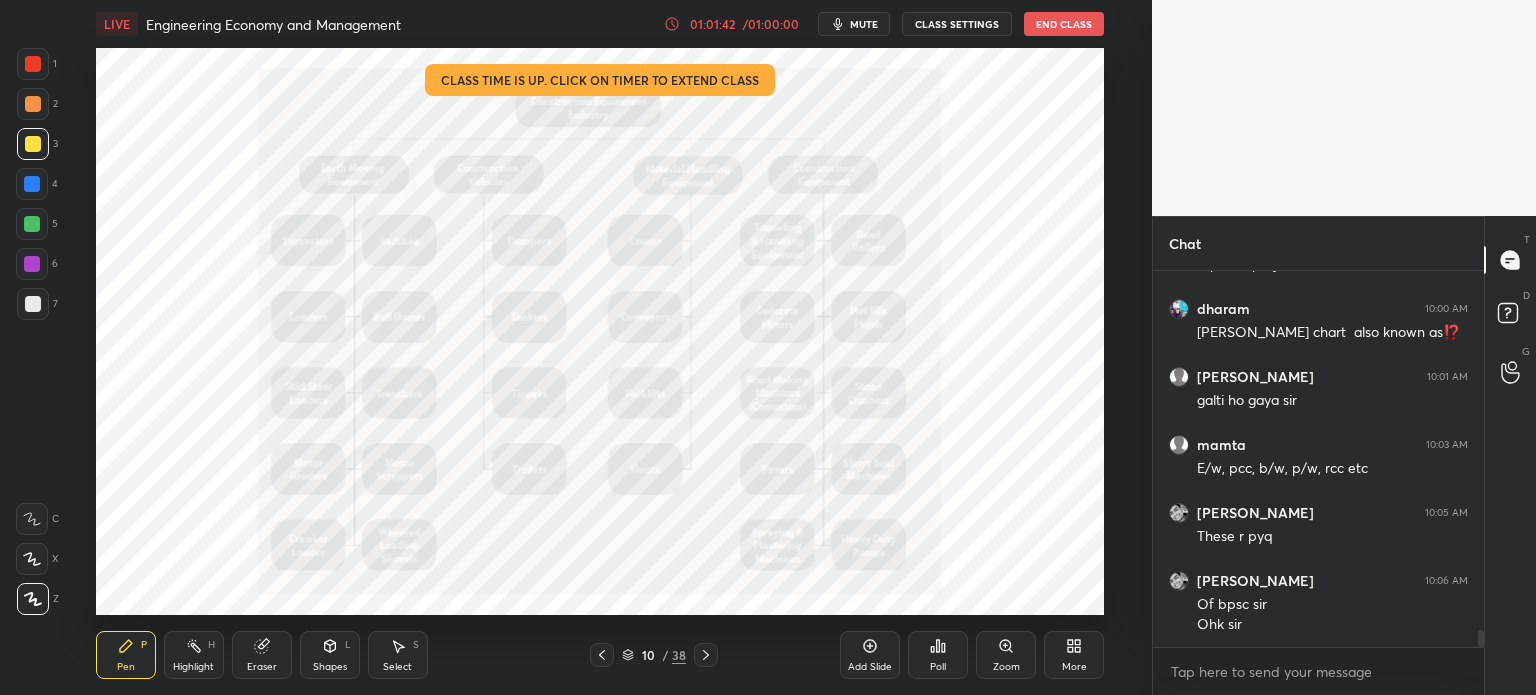 click on "10 / 38" at bounding box center (654, 655) 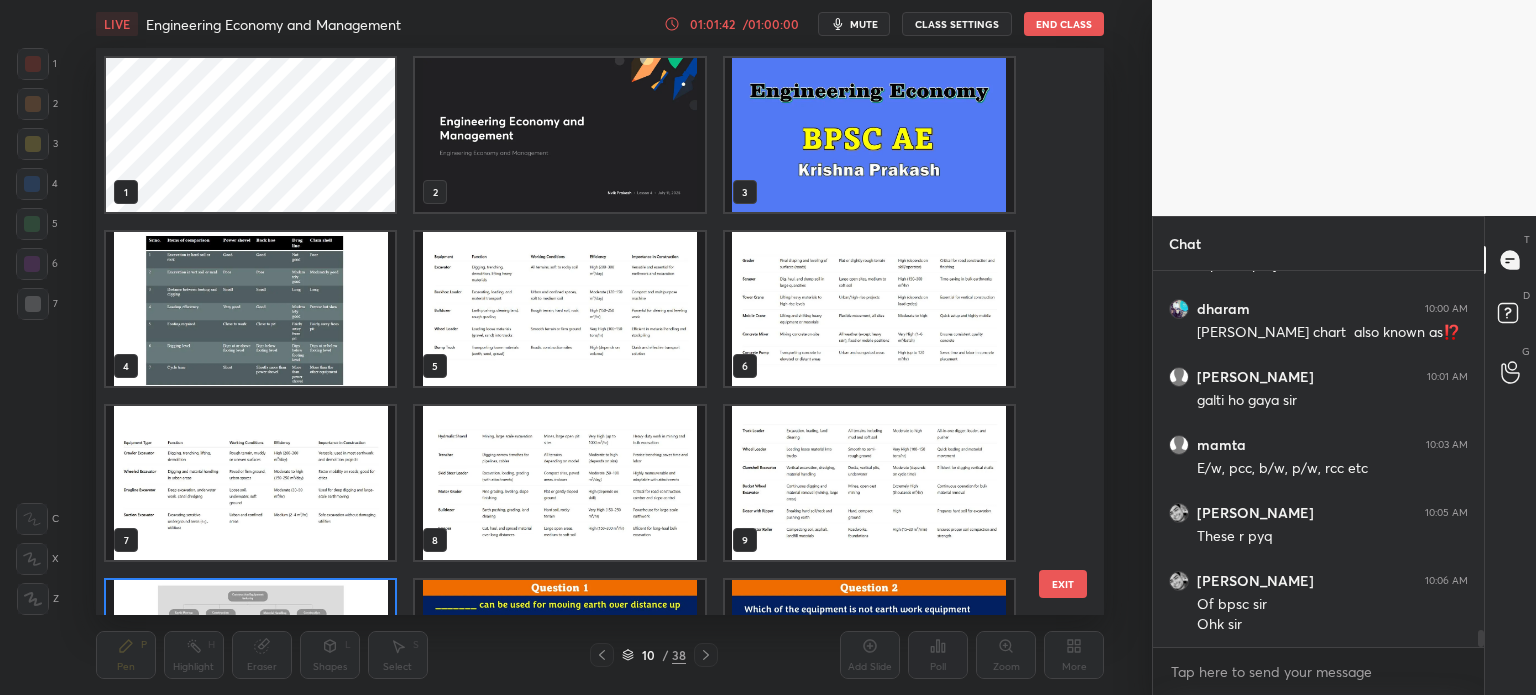 scroll, scrollTop: 128, scrollLeft: 0, axis: vertical 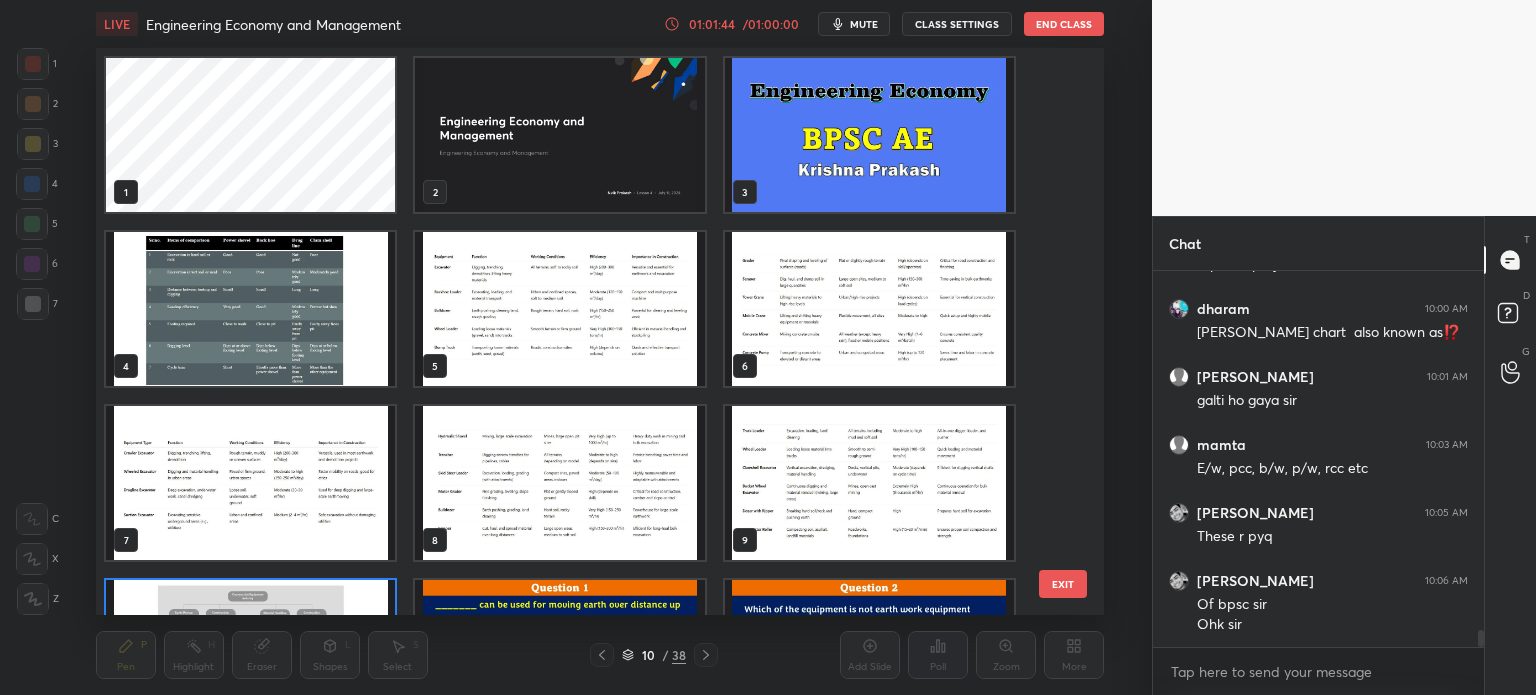click at bounding box center [868, 135] 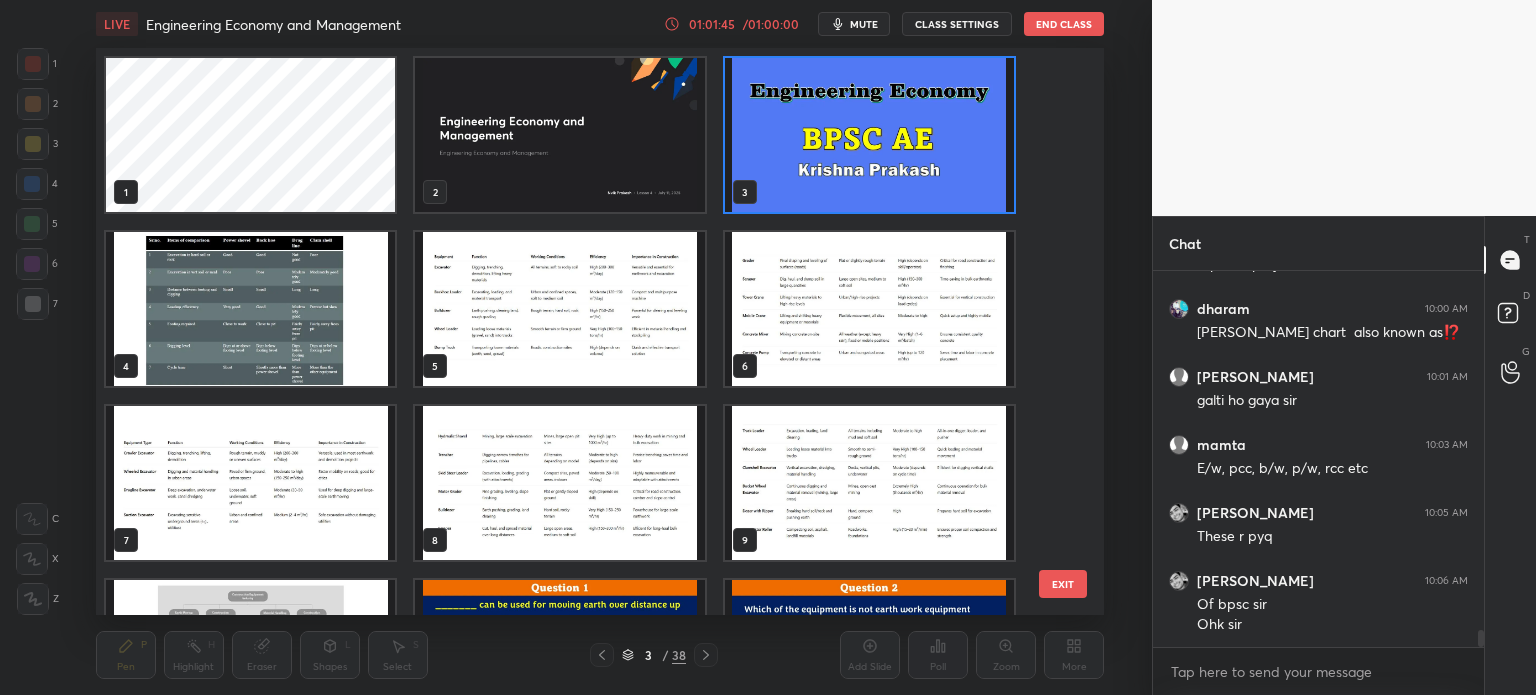 click at bounding box center [868, 135] 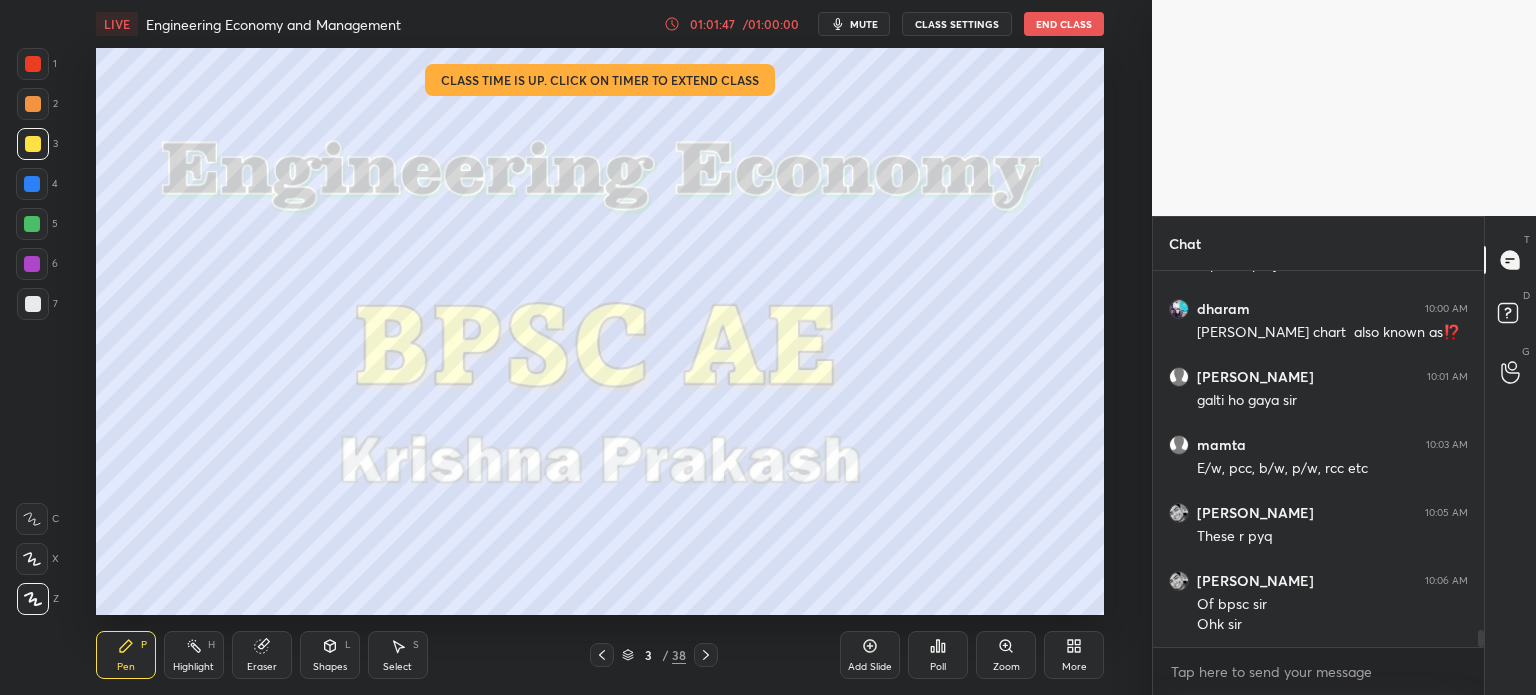 click 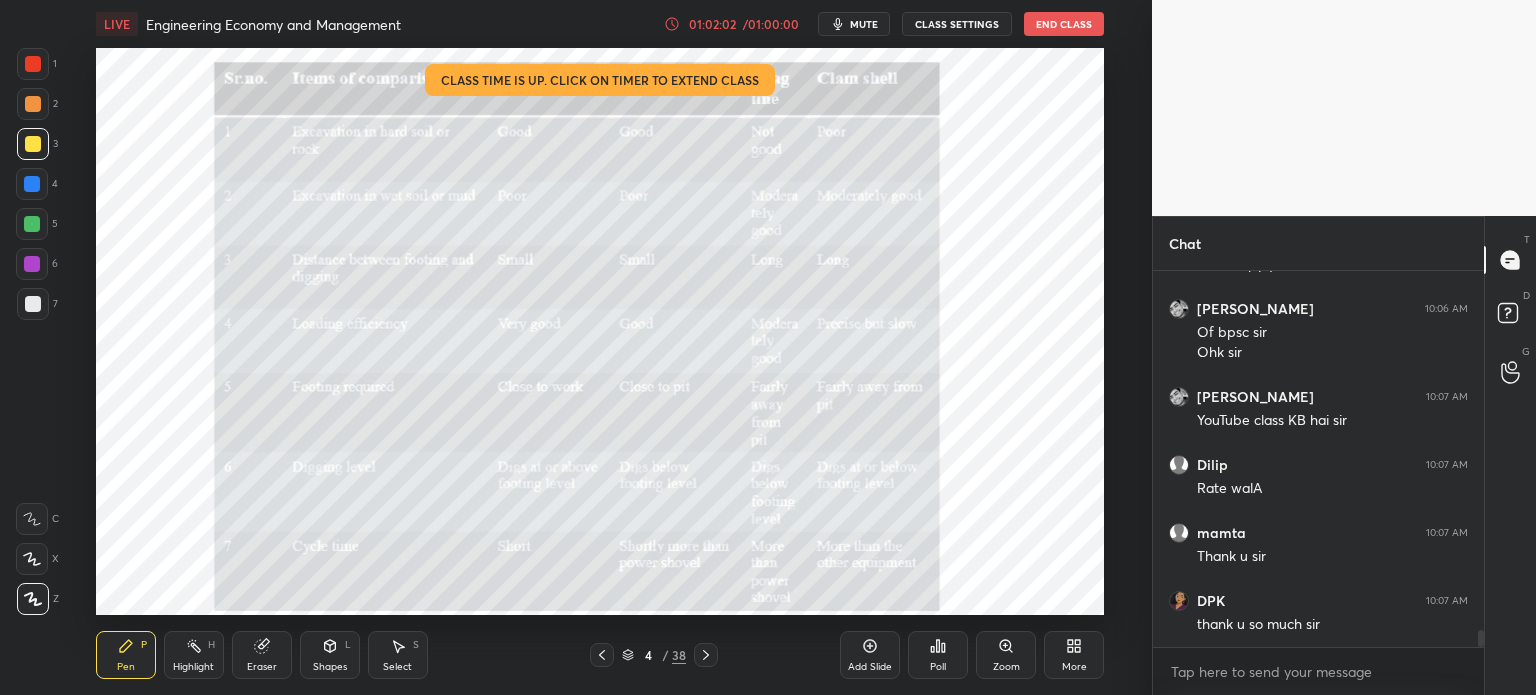 scroll, scrollTop: 8262, scrollLeft: 0, axis: vertical 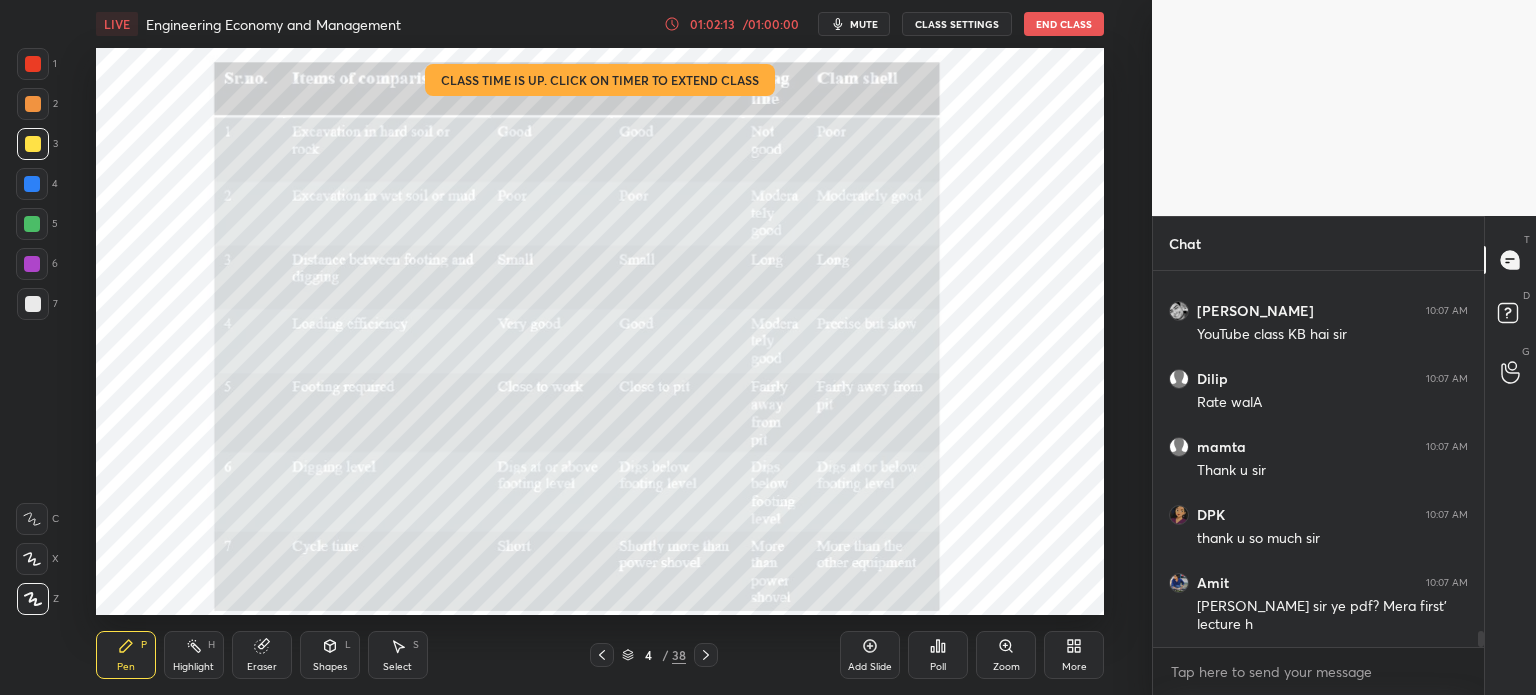 click 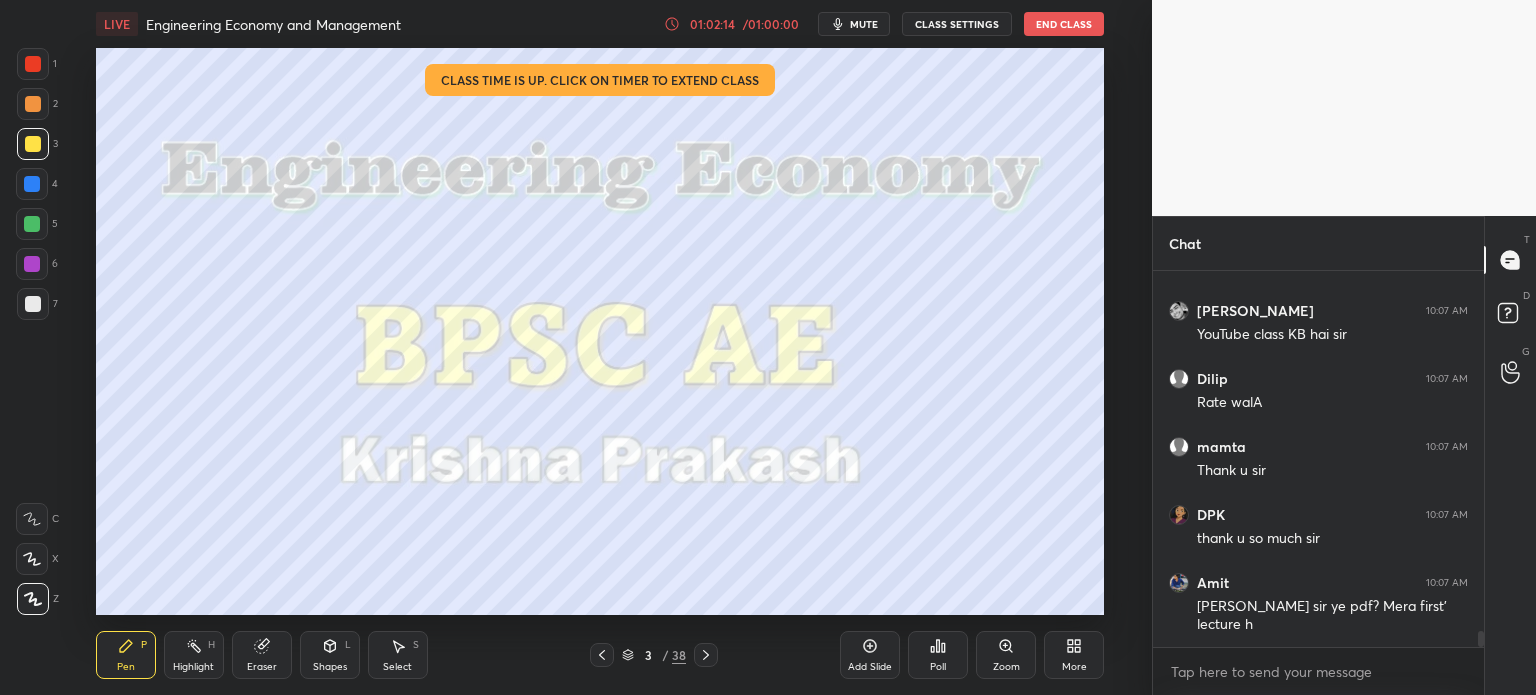 scroll, scrollTop: 8330, scrollLeft: 0, axis: vertical 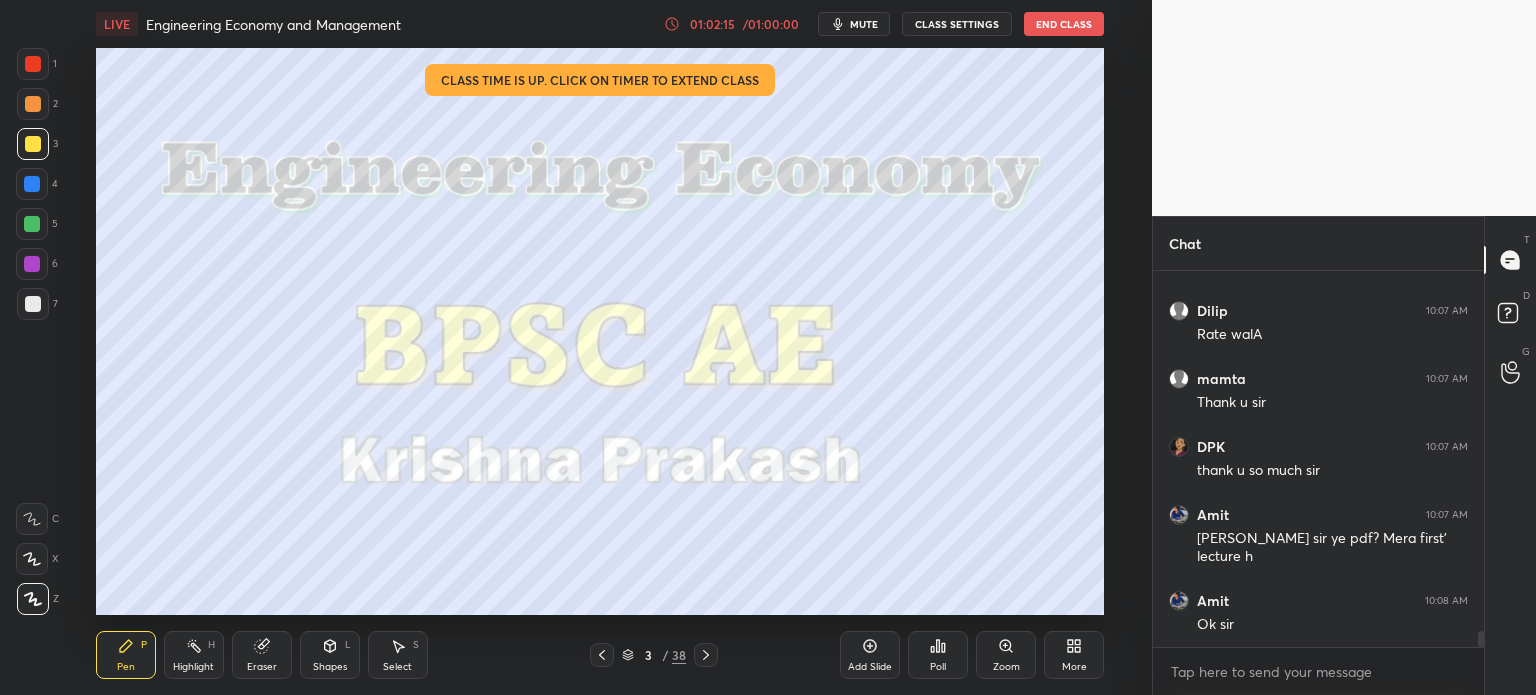 click at bounding box center (33, 64) 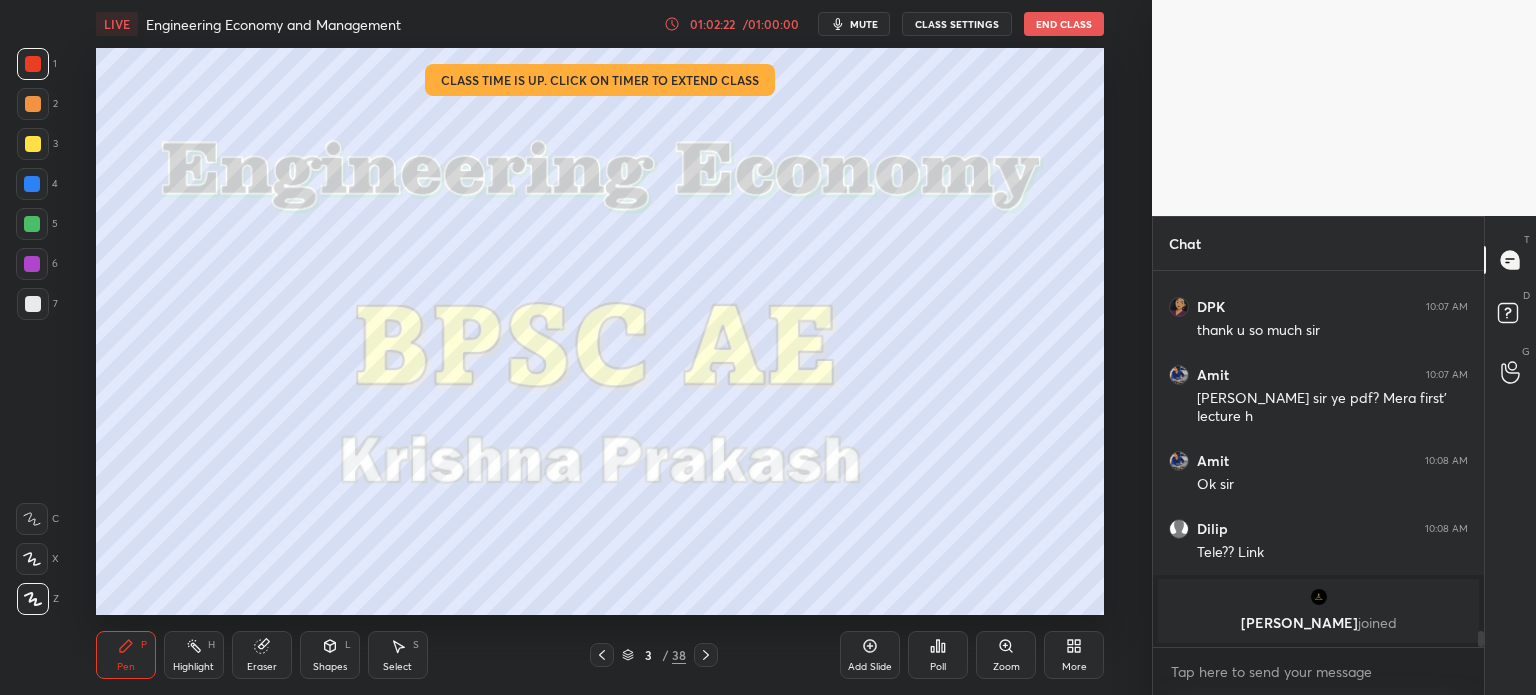 scroll, scrollTop: 8186, scrollLeft: 0, axis: vertical 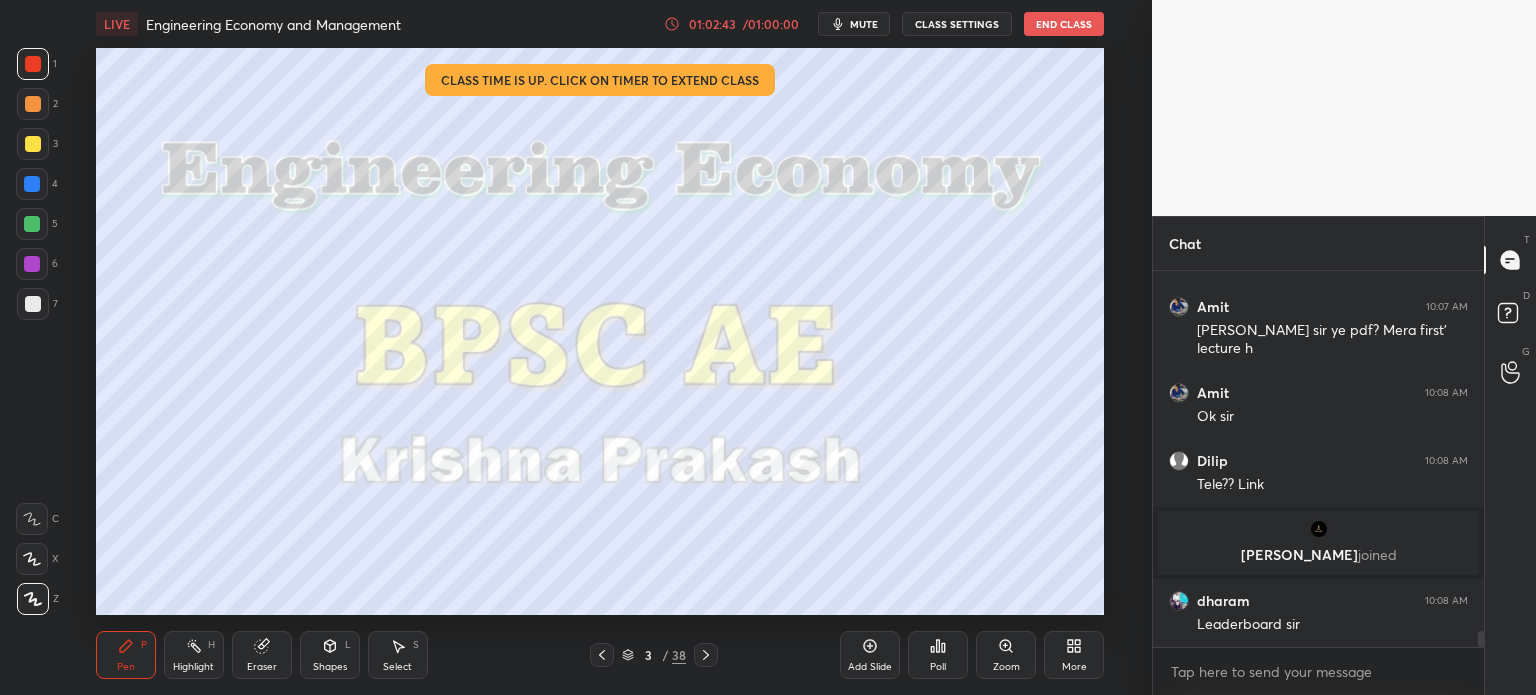 click on "Poll" at bounding box center [938, 655] 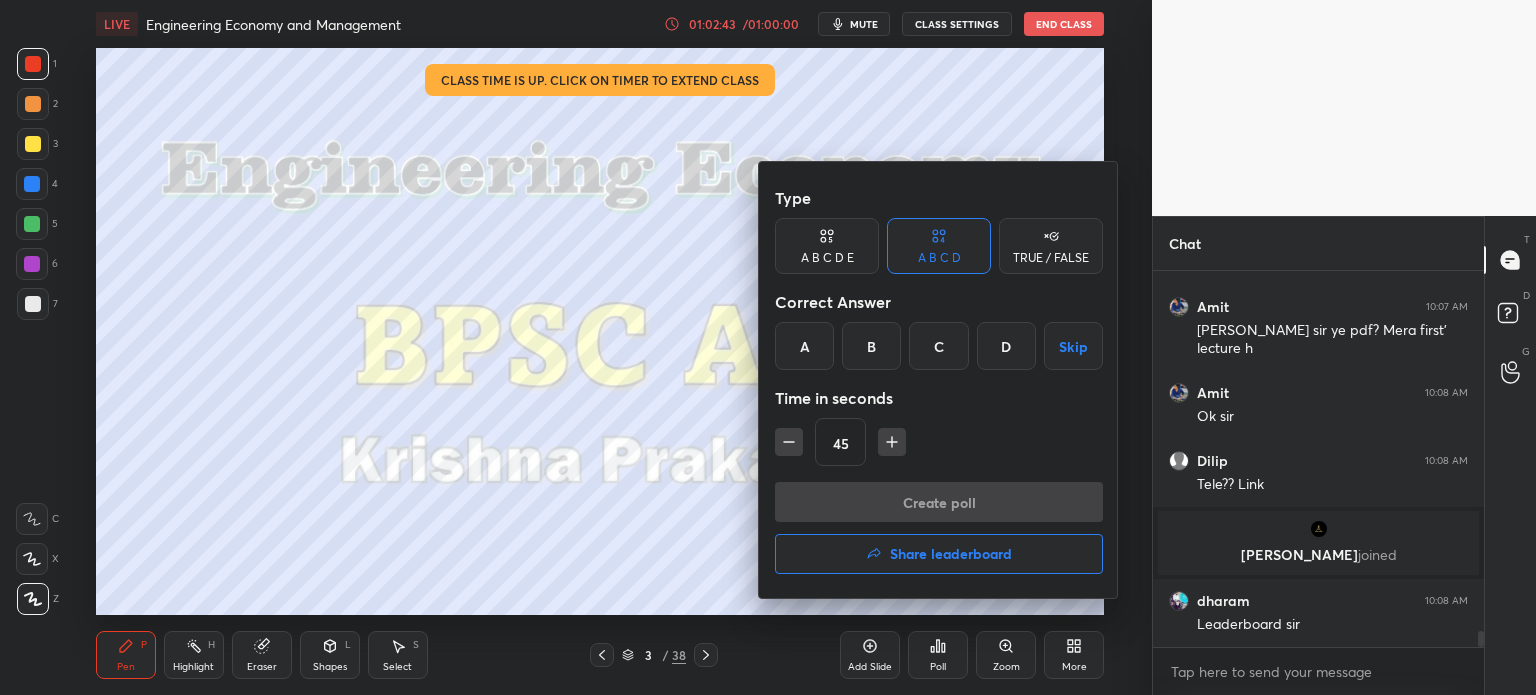 click on "Share leaderboard" at bounding box center (951, 554) 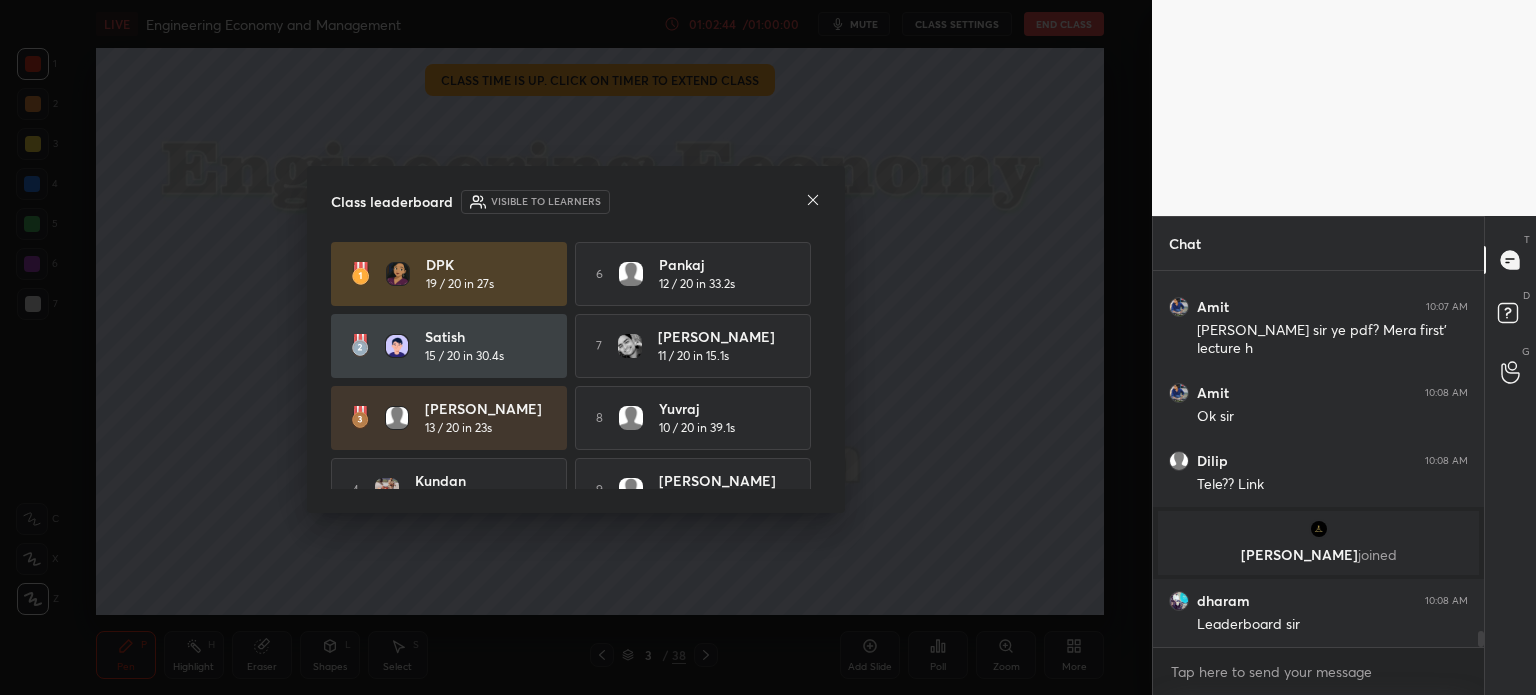 scroll, scrollTop: 8254, scrollLeft: 0, axis: vertical 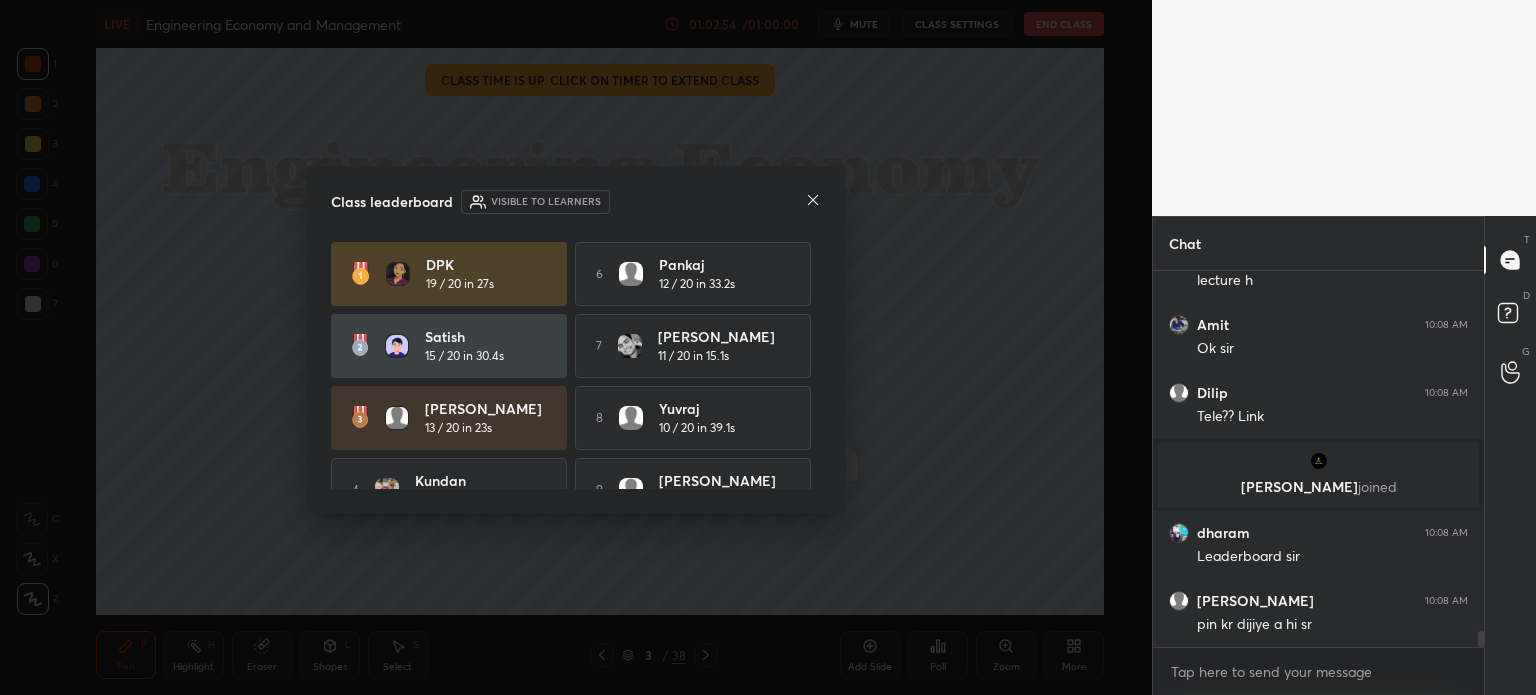 click 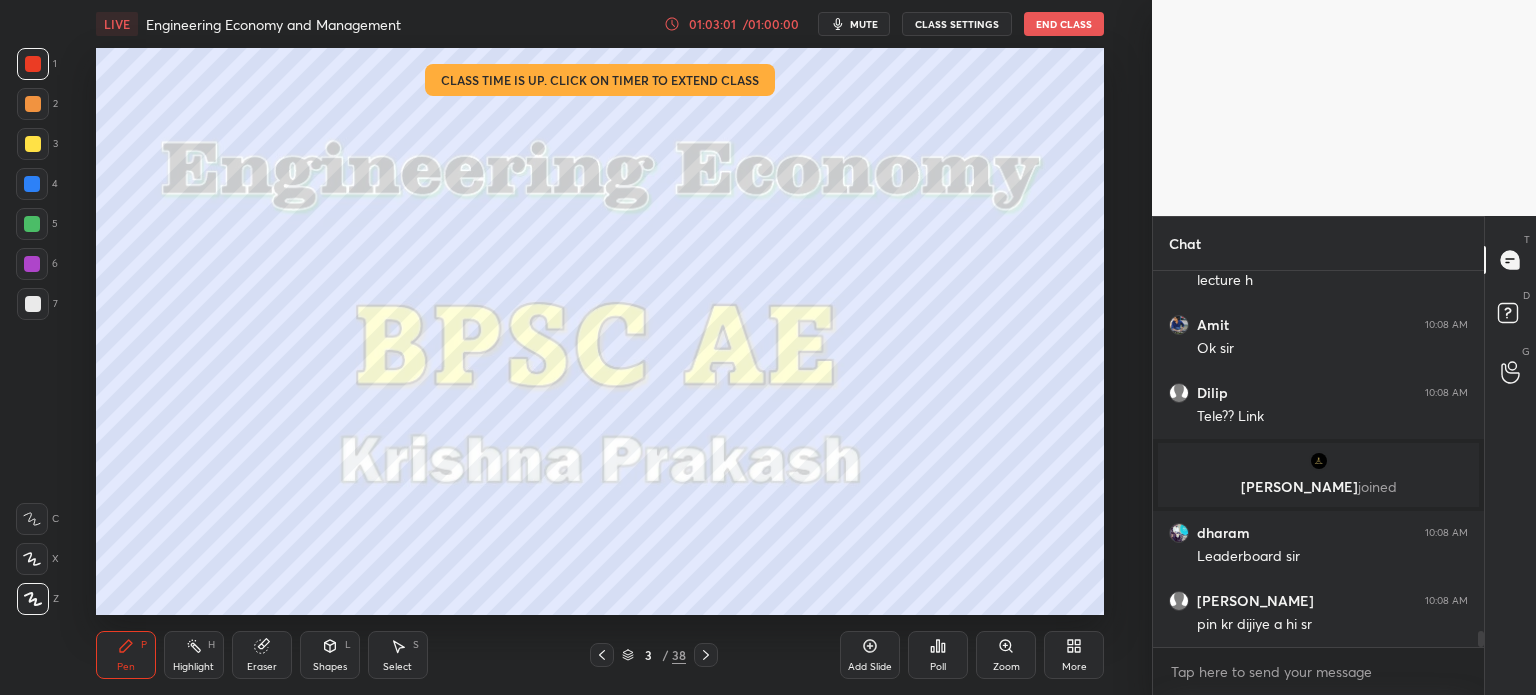 click 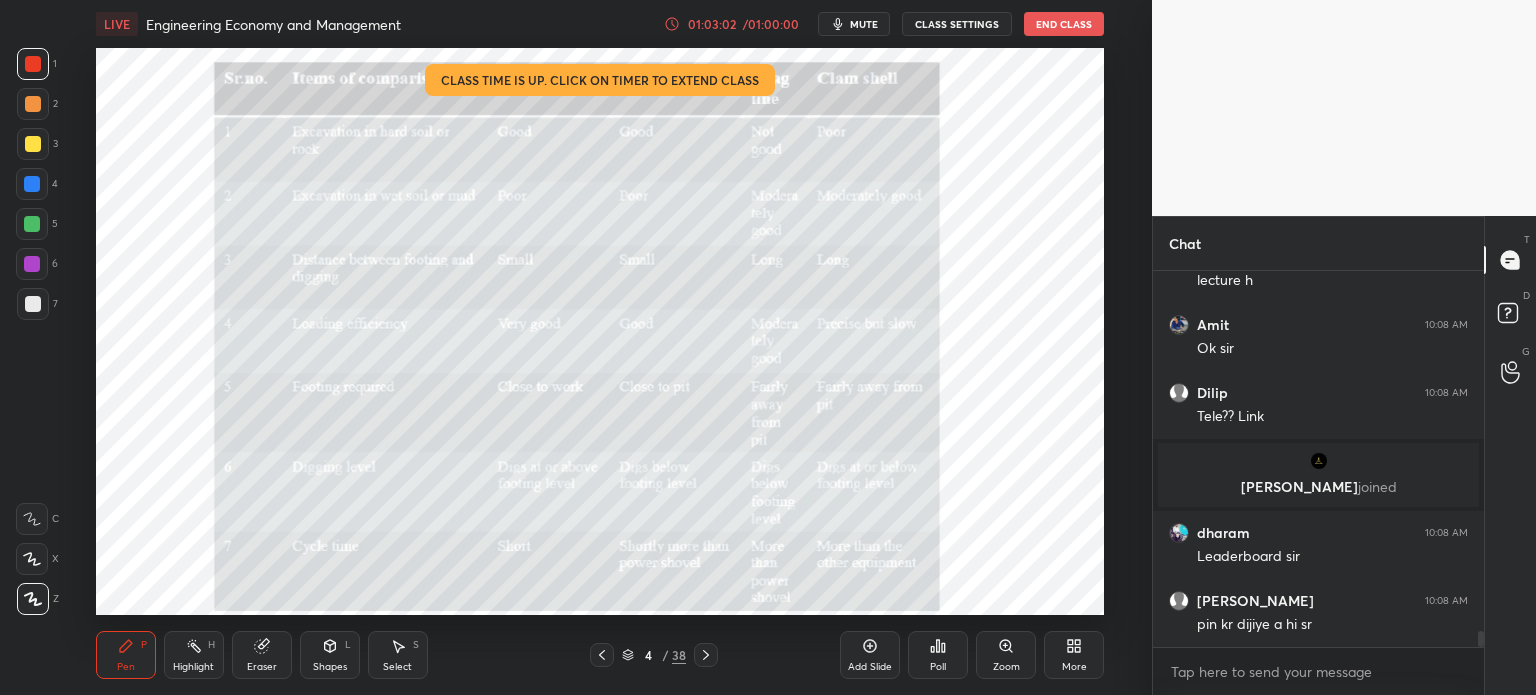 click on "Add Slide" at bounding box center (870, 655) 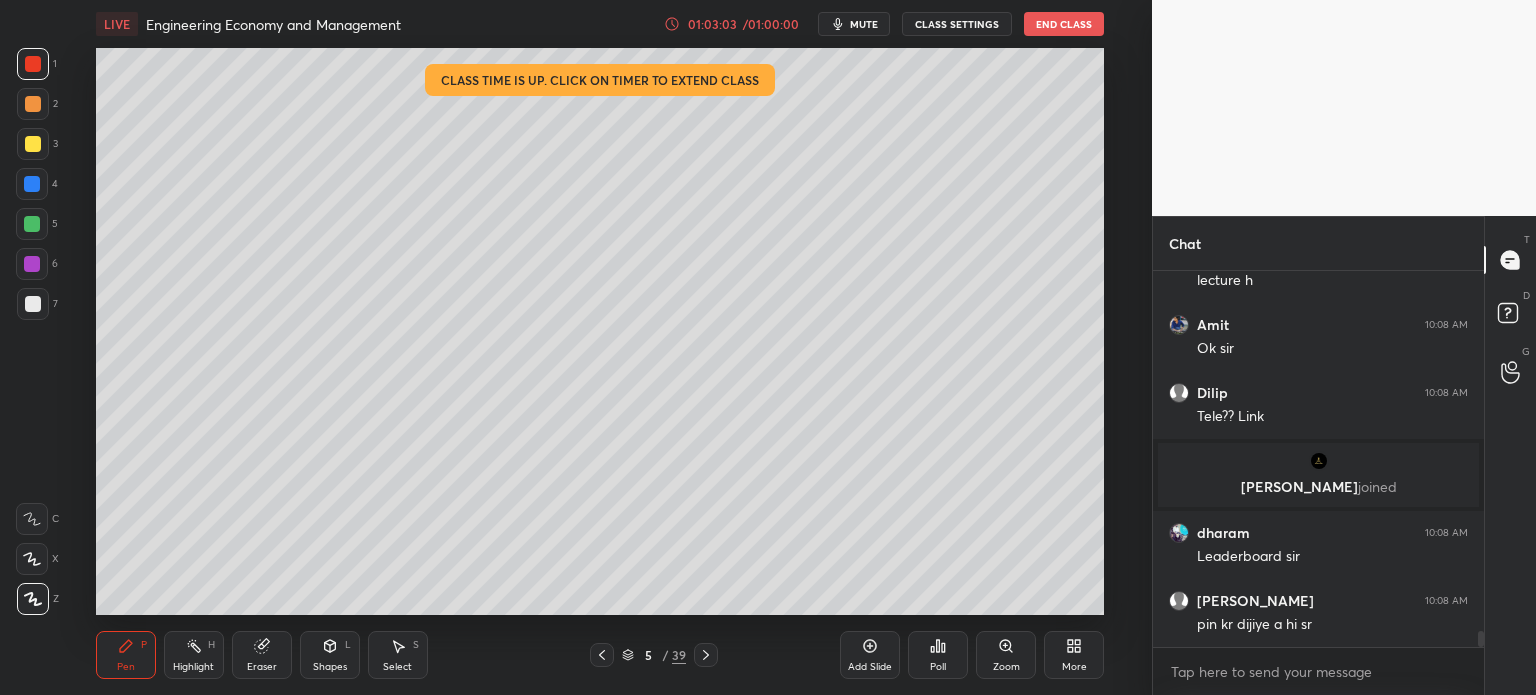 click at bounding box center [33, 304] 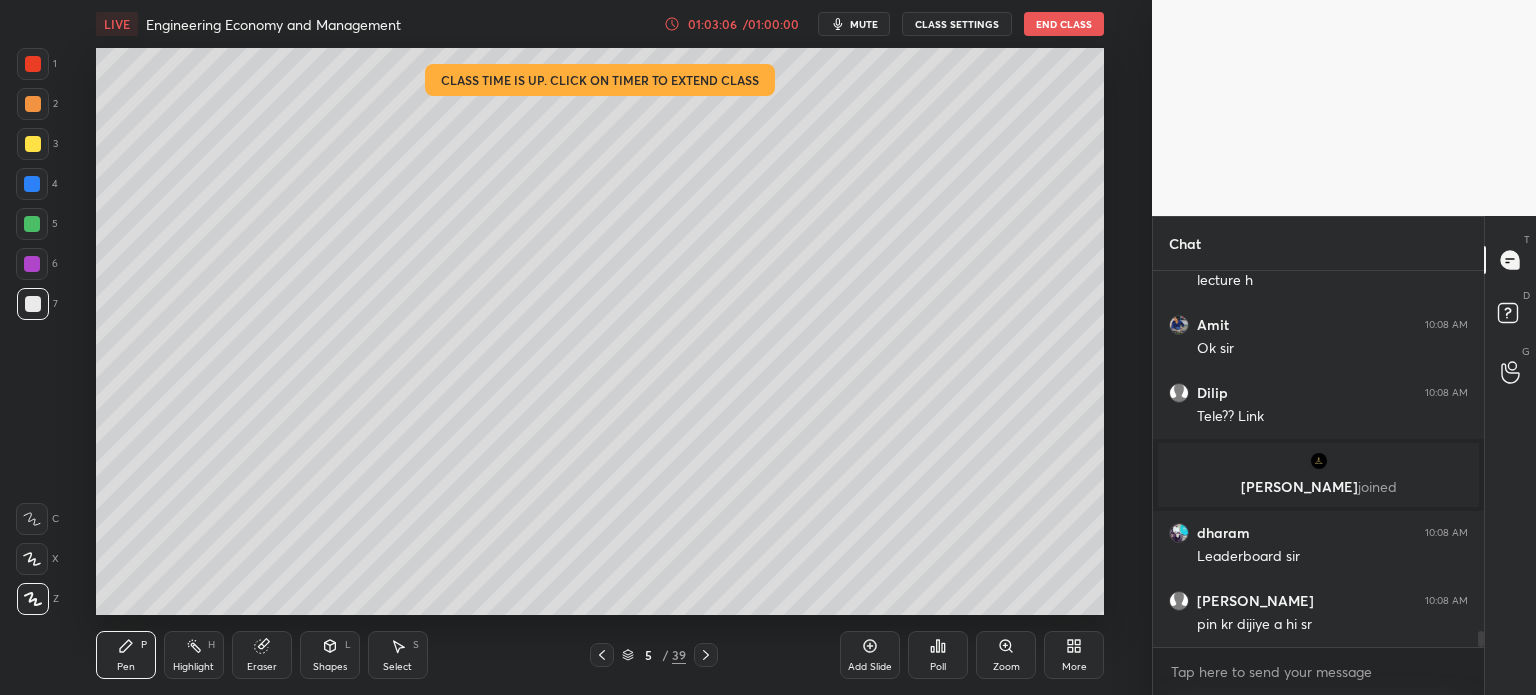 scroll, scrollTop: 8322, scrollLeft: 0, axis: vertical 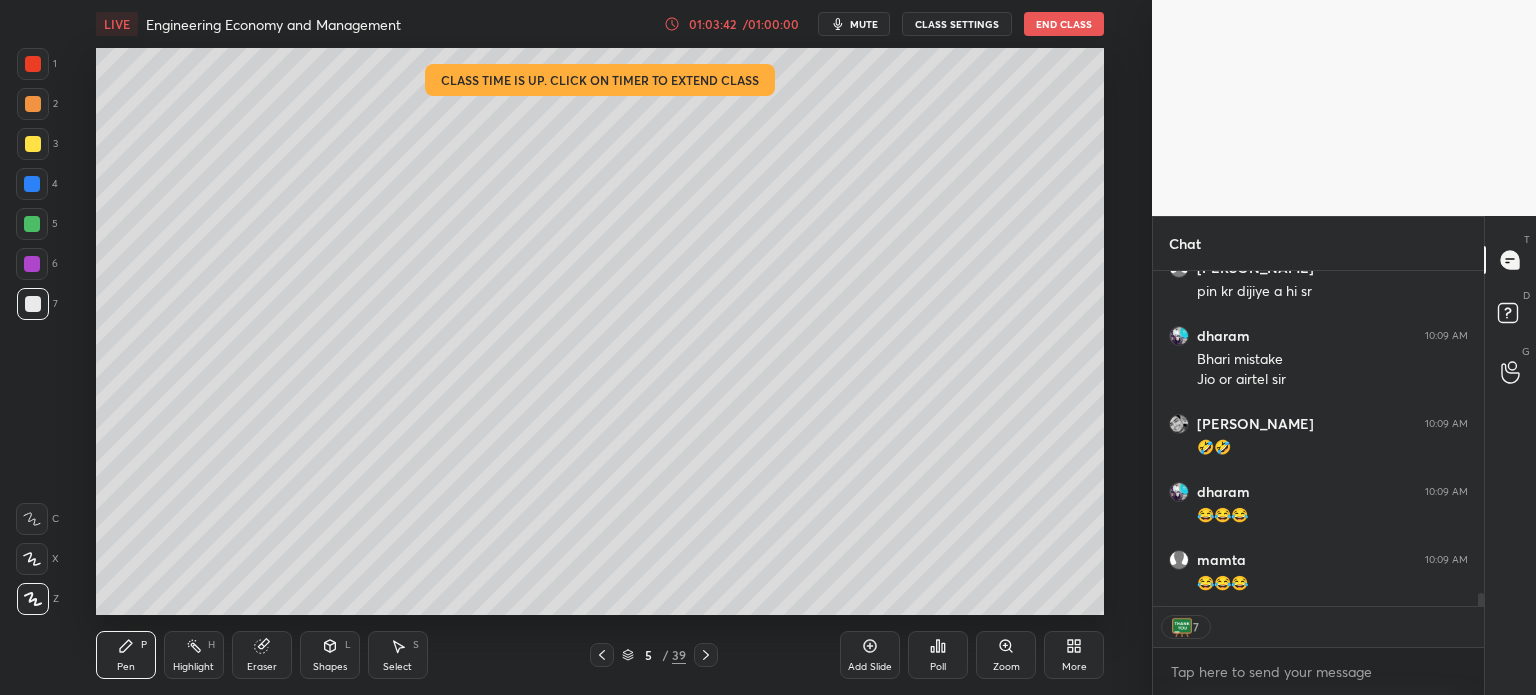 click on "End Class" at bounding box center (1064, 24) 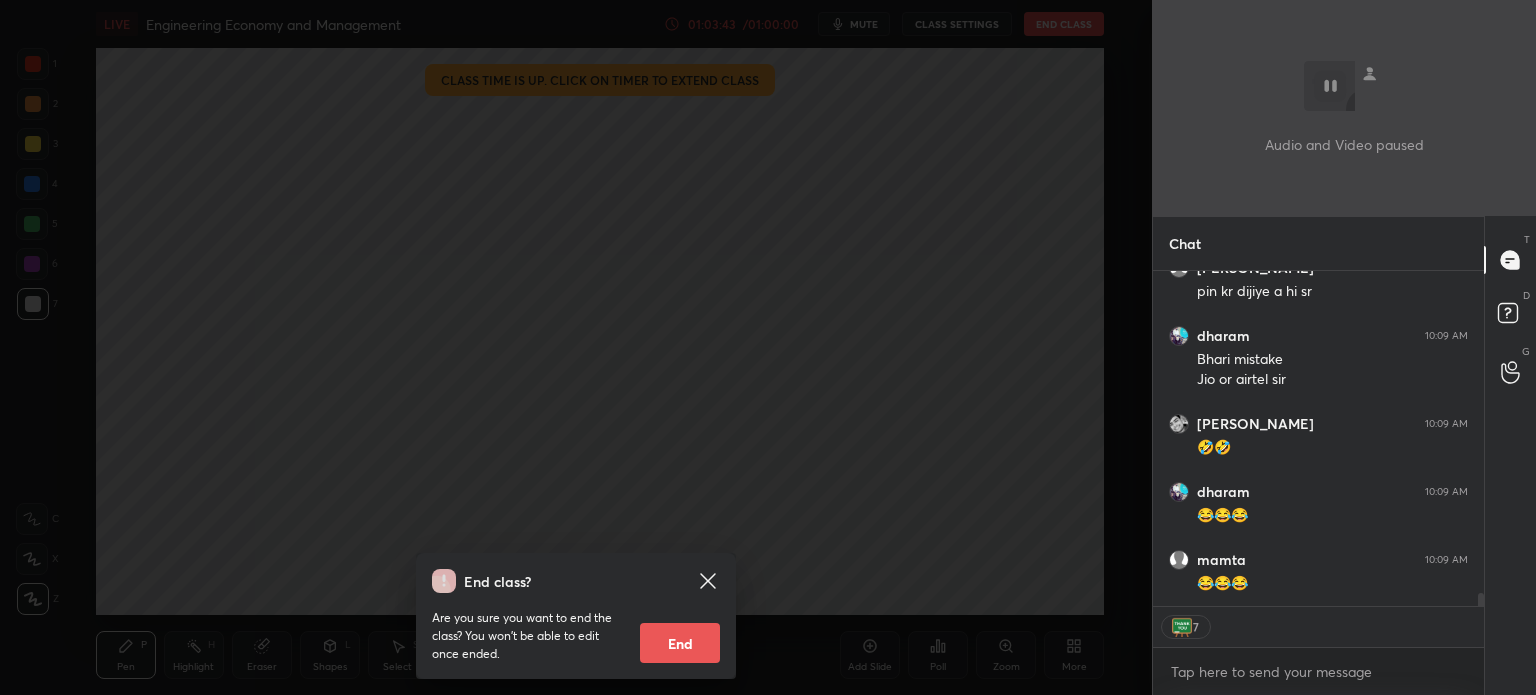 scroll, scrollTop: 8655, scrollLeft: 0, axis: vertical 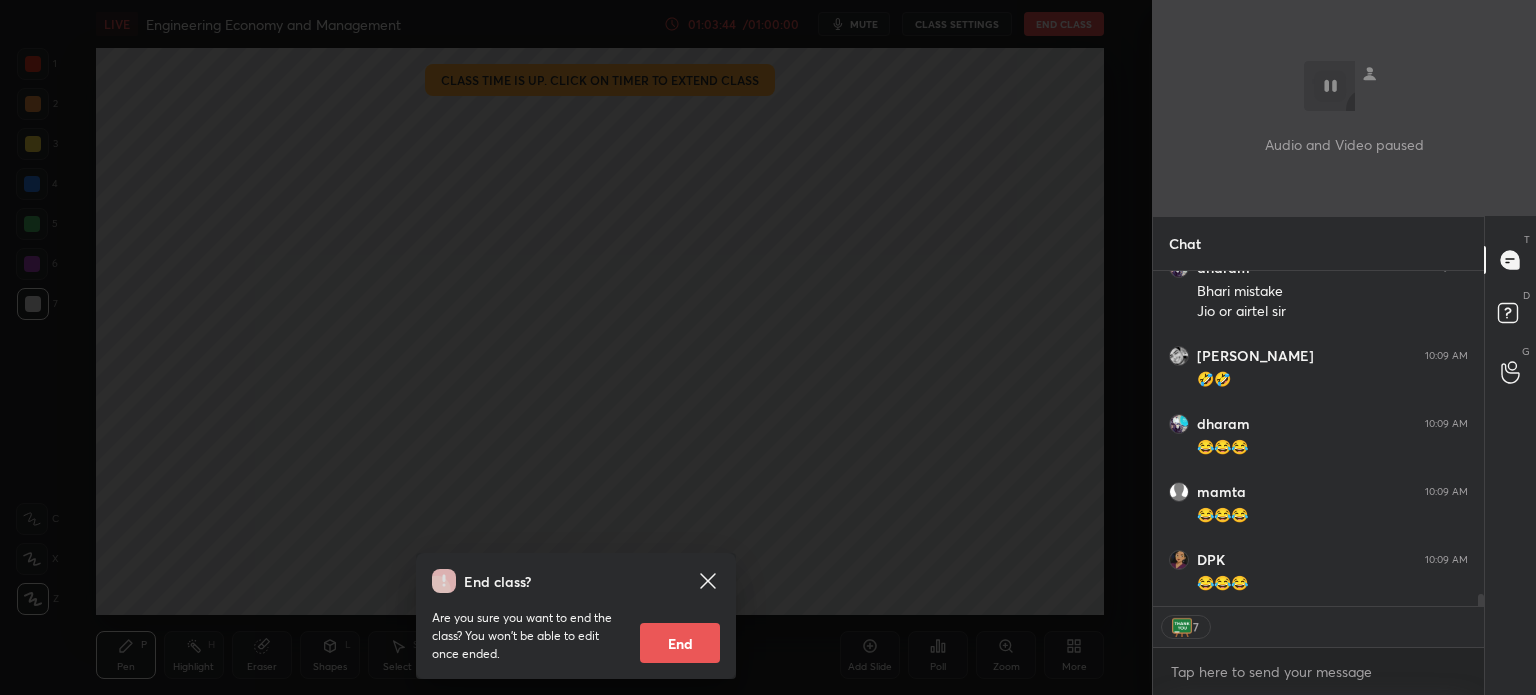 click on "End" at bounding box center (680, 643) 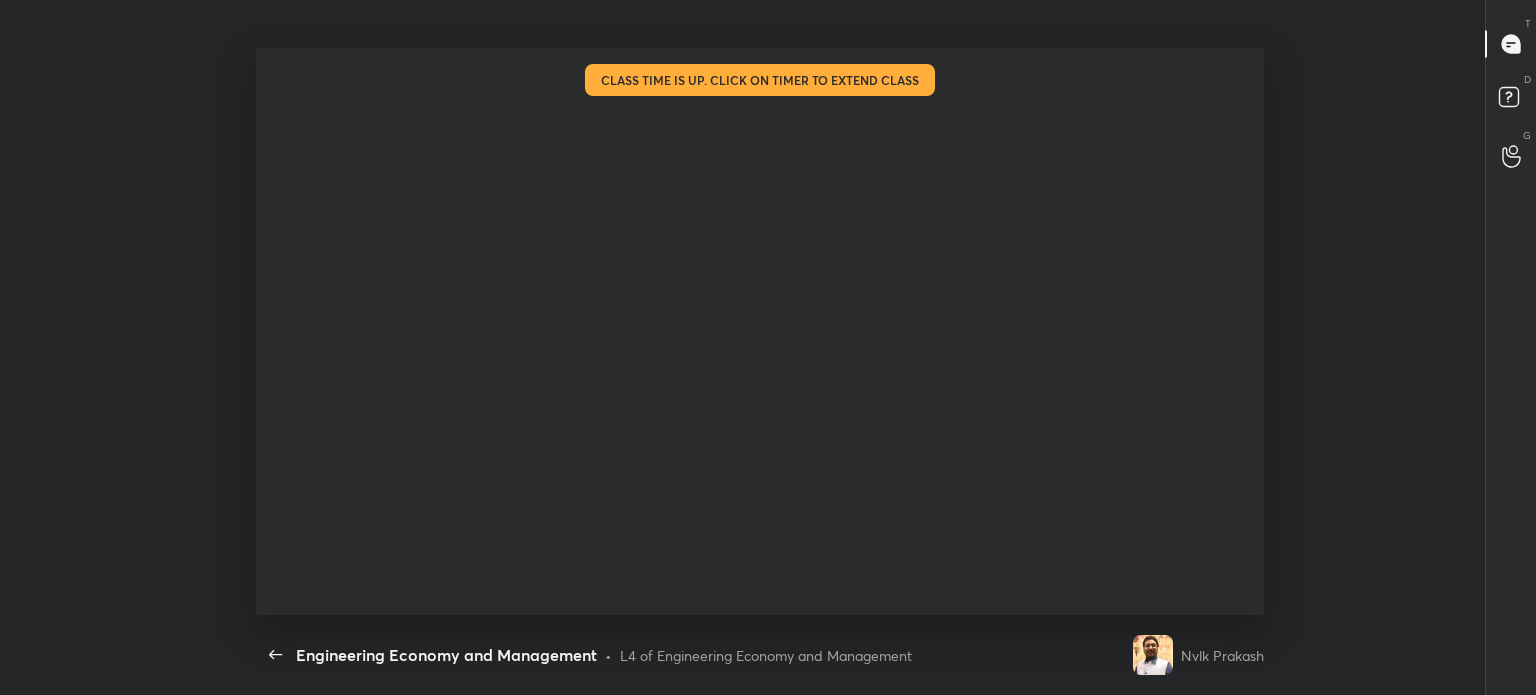 scroll, scrollTop: 99432, scrollLeft: 98856, axis: both 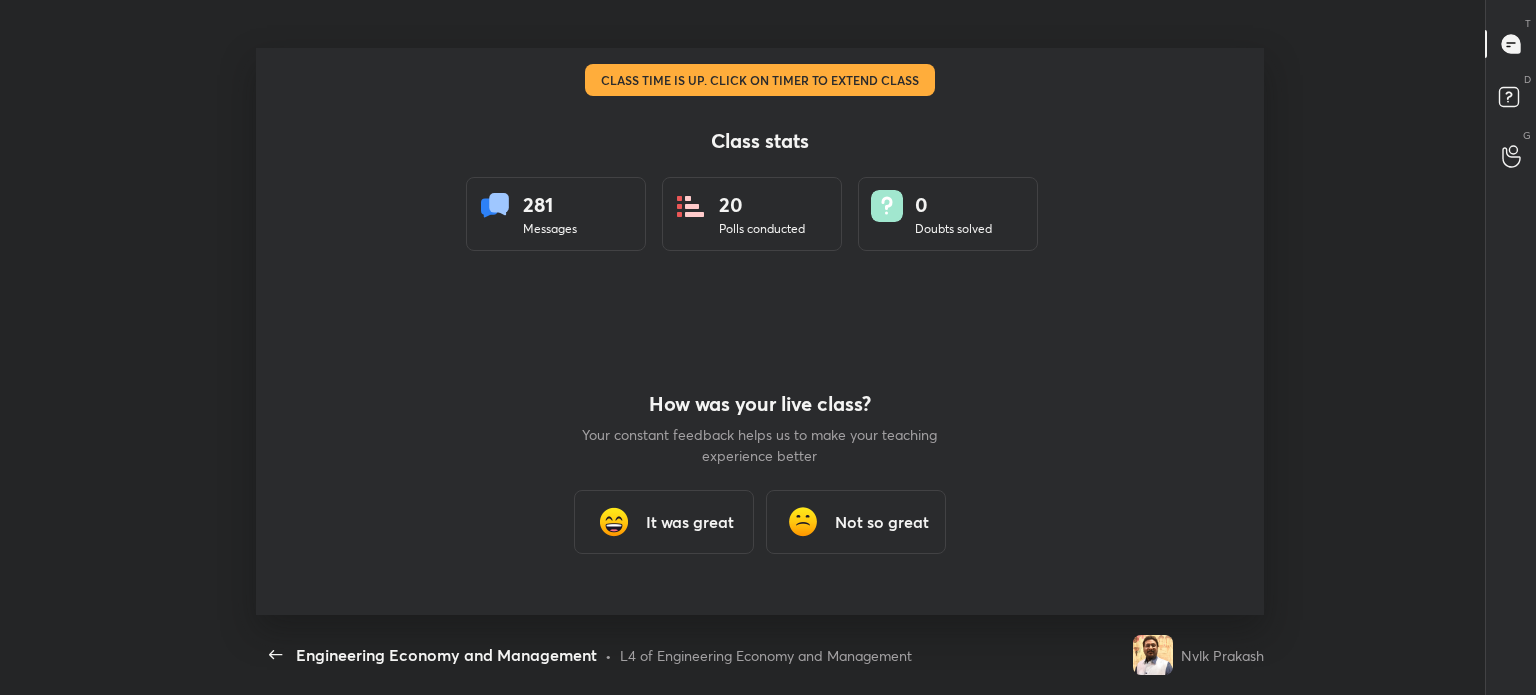 type on "x" 